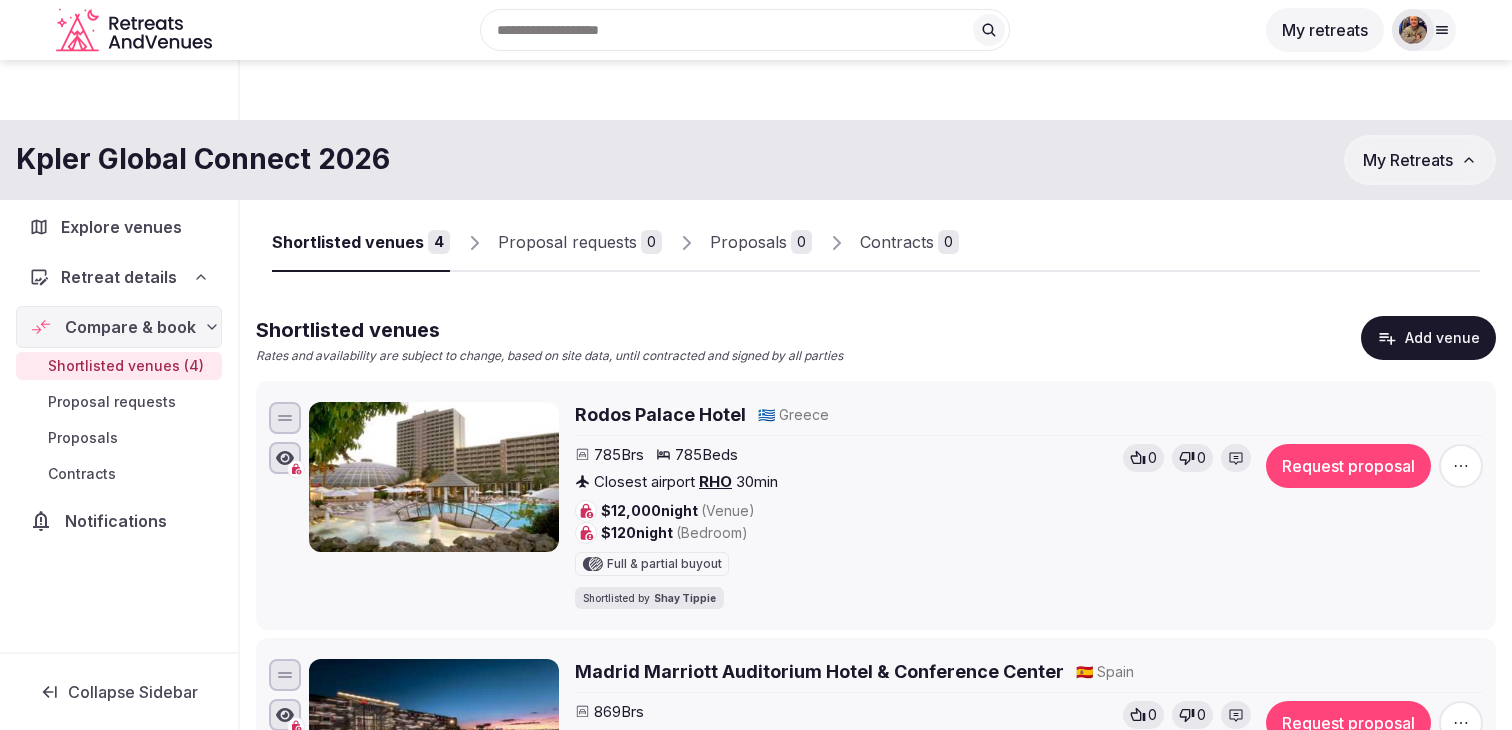 scroll, scrollTop: 621, scrollLeft: 0, axis: vertical 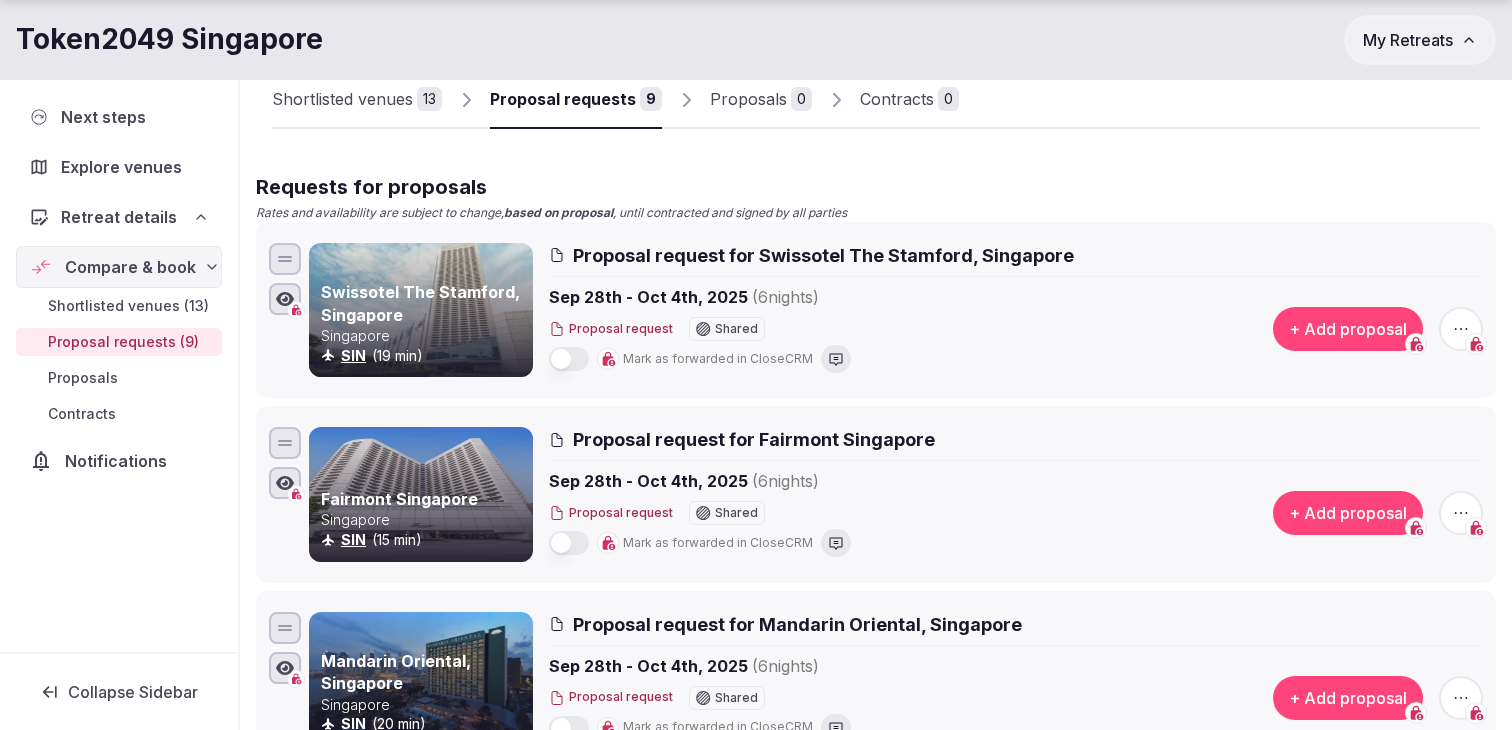 click on "Proposal request Shared" at bounding box center (725, 331) 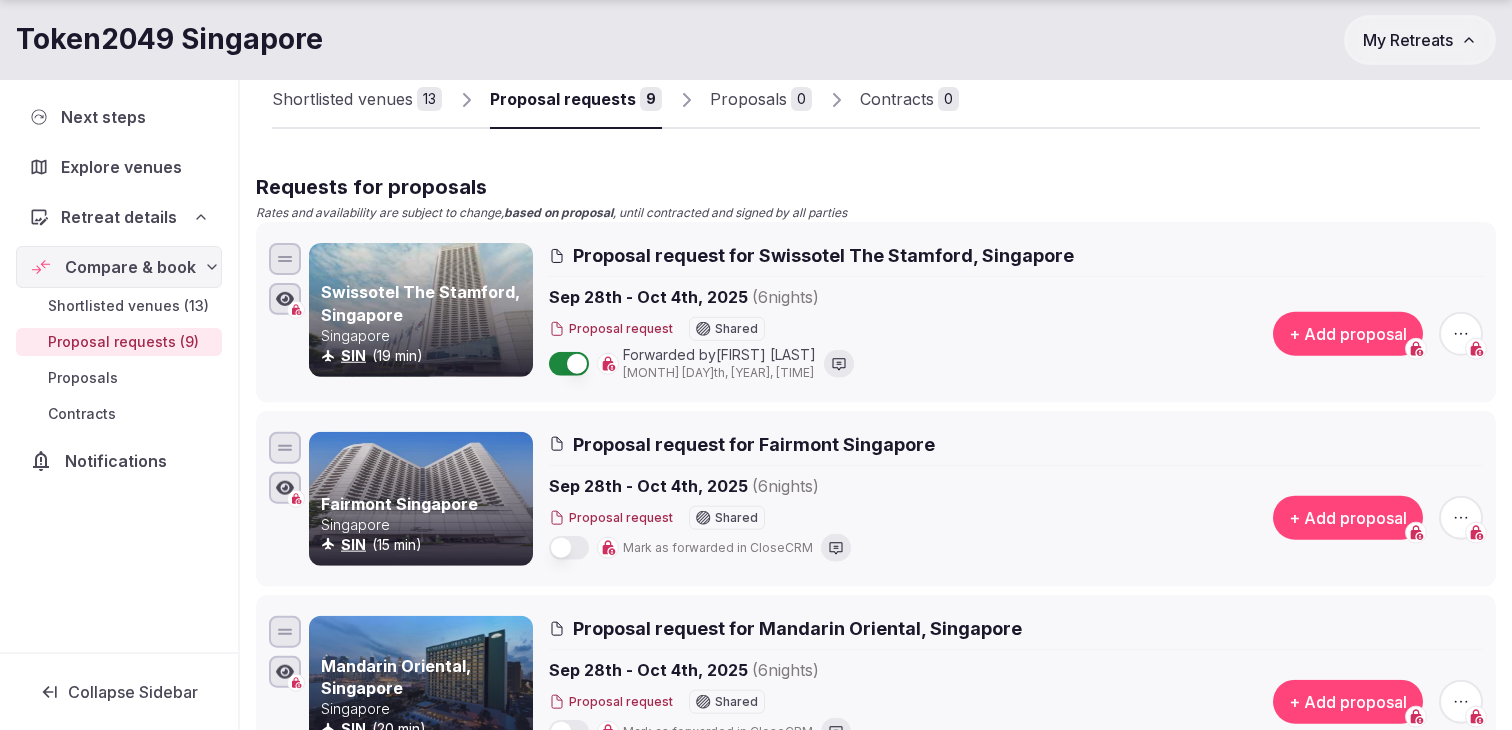click on "Proposal request Shared" at bounding box center [725, 518] 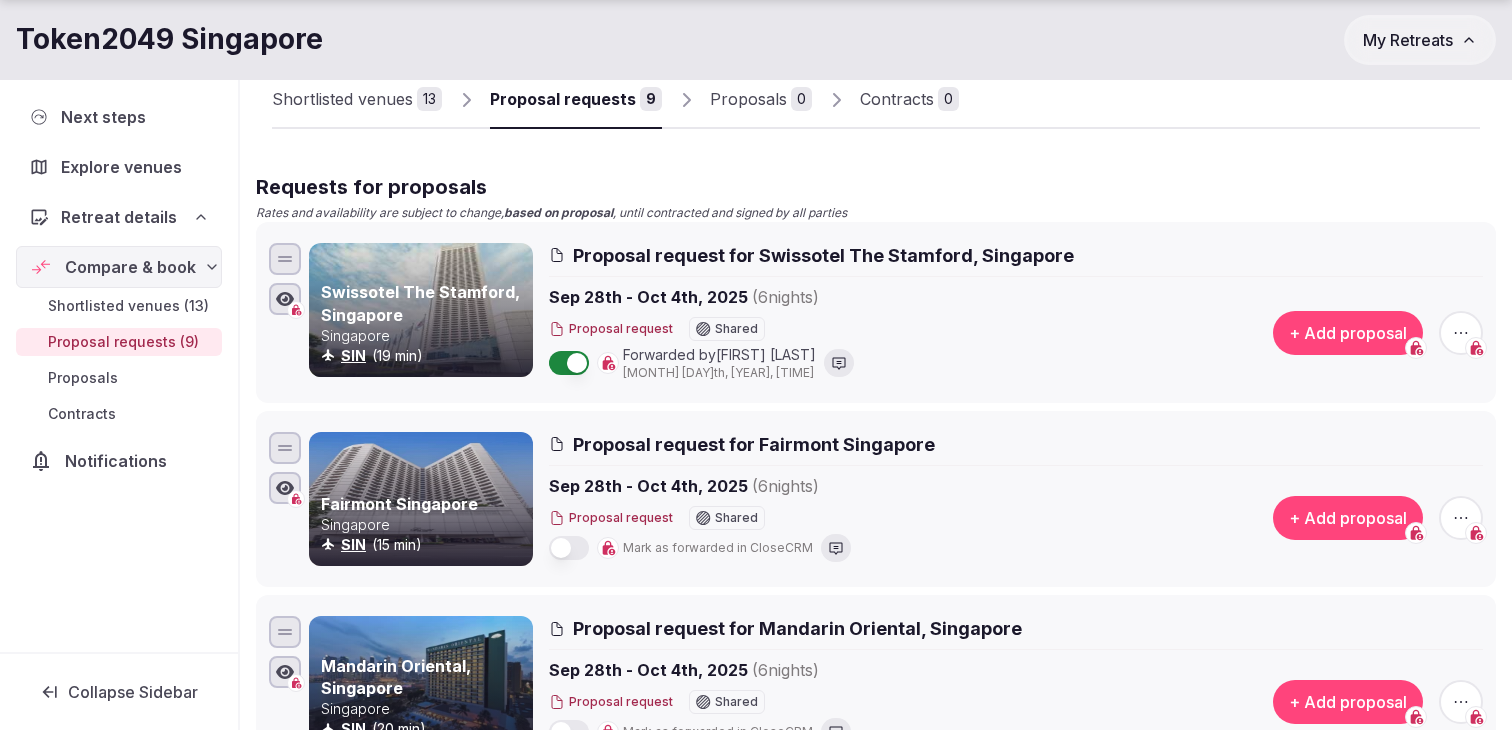 click at bounding box center (569, 548) 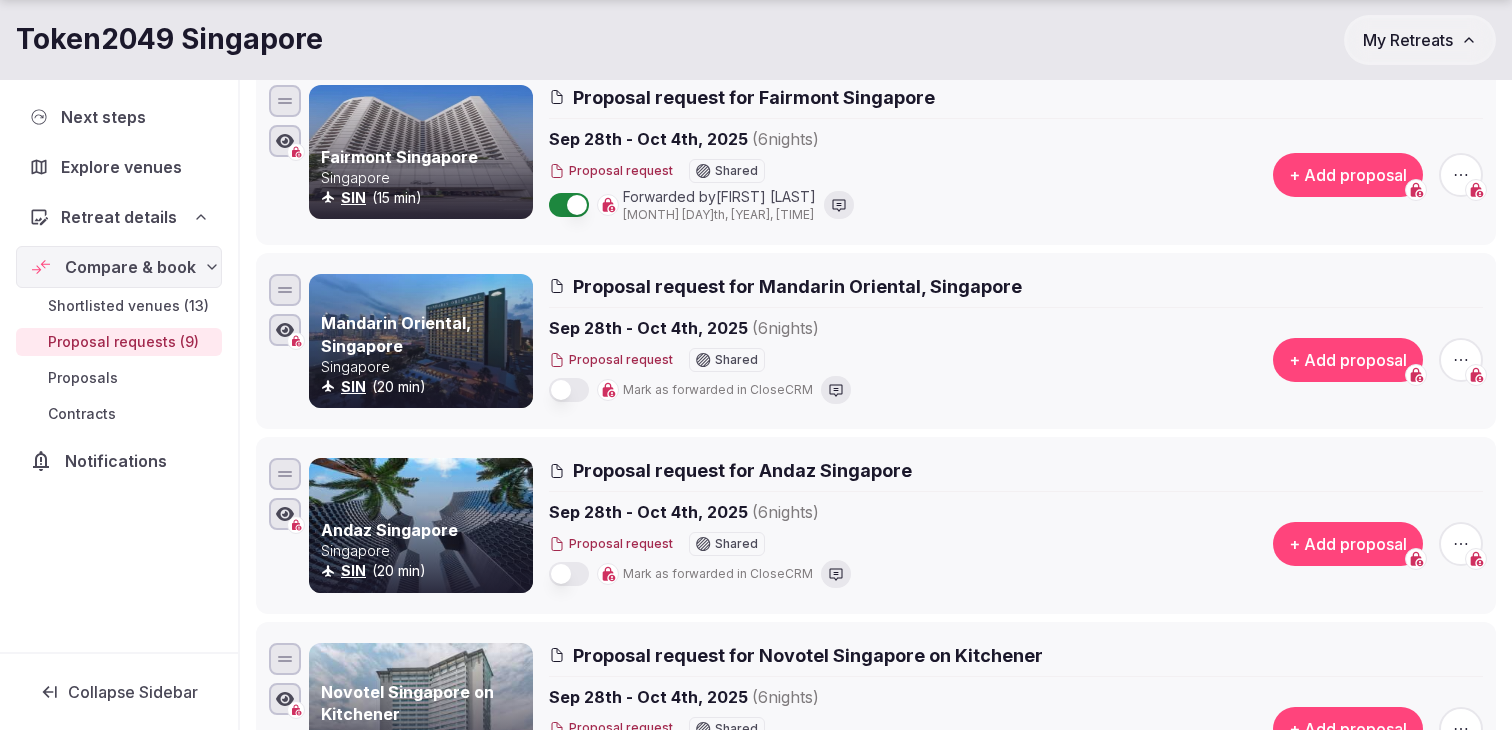click at bounding box center (569, 390) 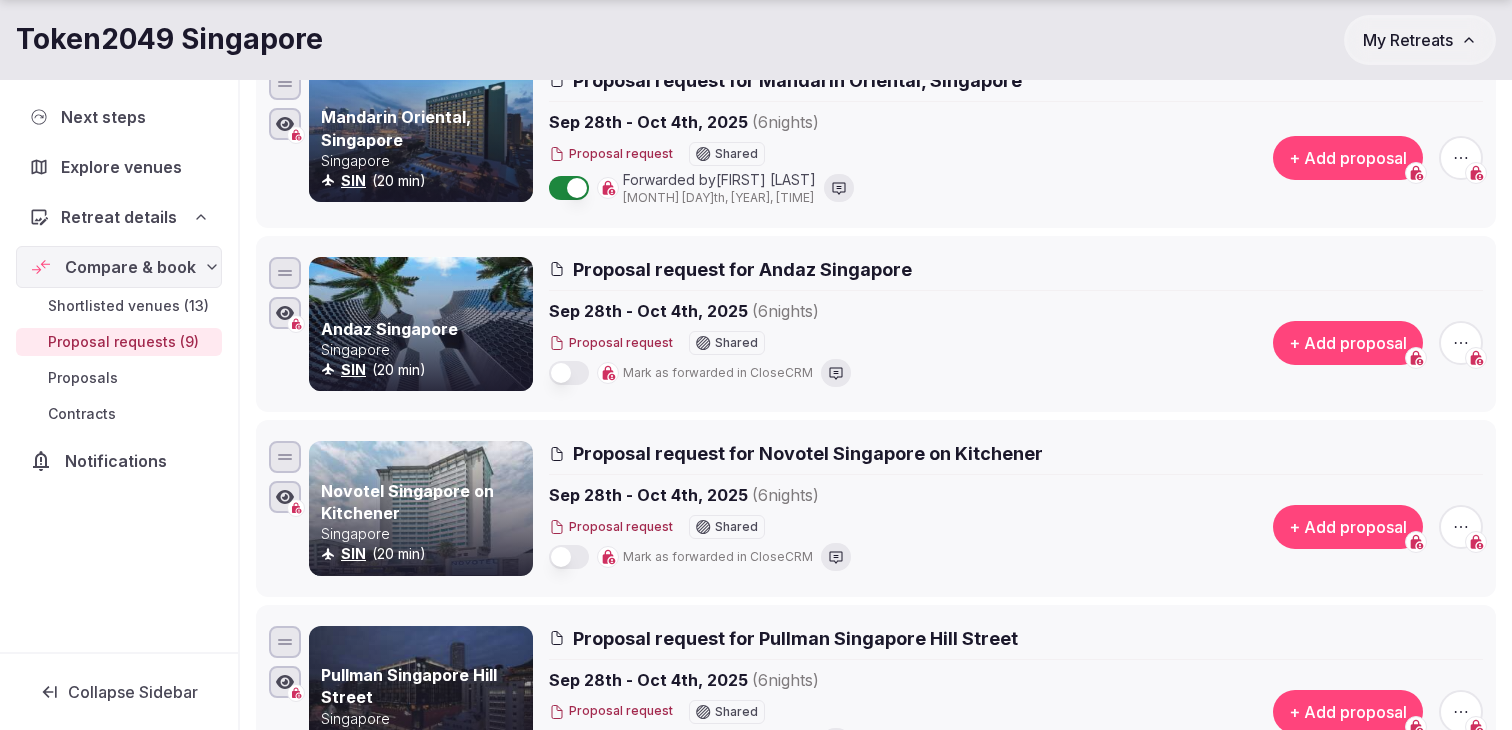 click at bounding box center [569, 373] 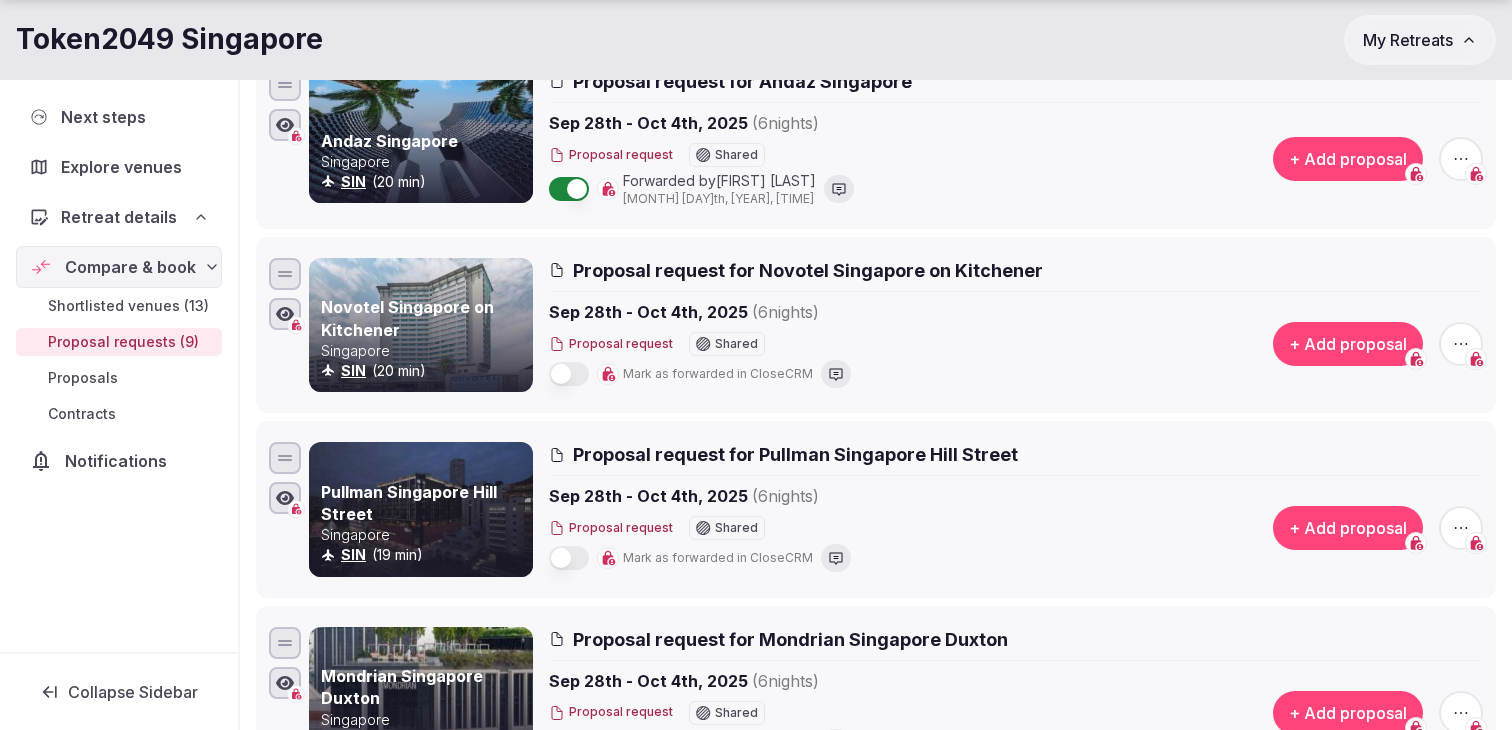 click at bounding box center (569, 374) 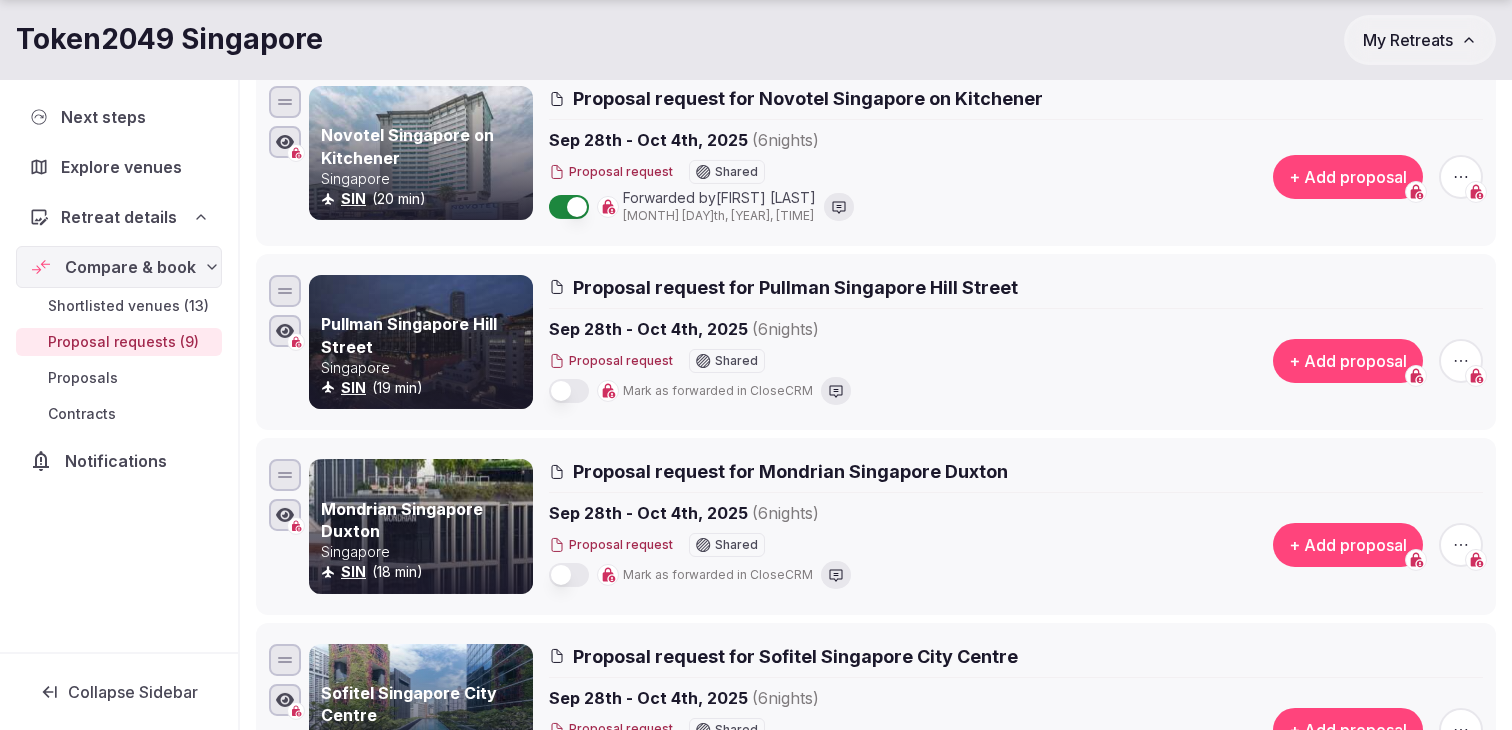scroll, scrollTop: 1138, scrollLeft: 0, axis: vertical 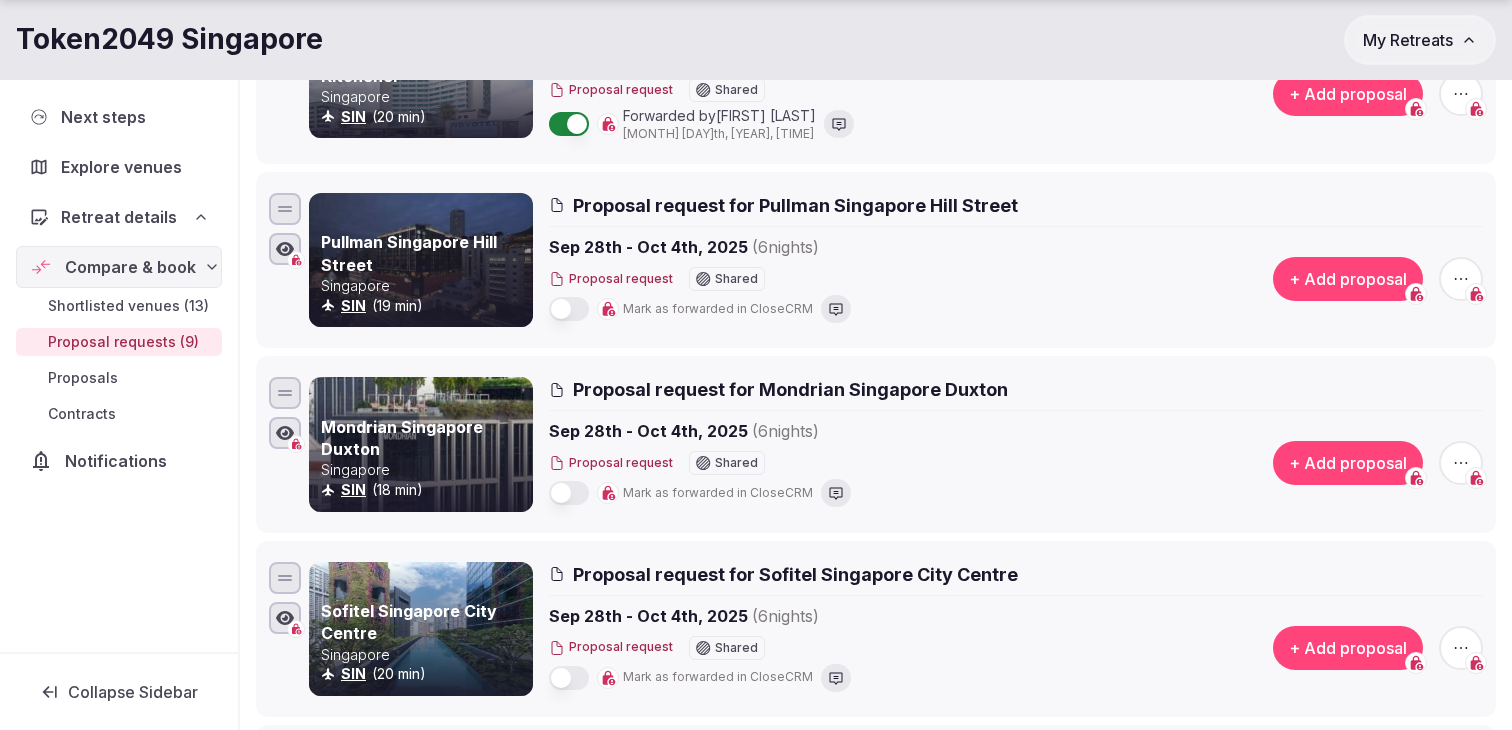 click on "Mark as forwarded in CloseCRM" at bounding box center [888, 309] 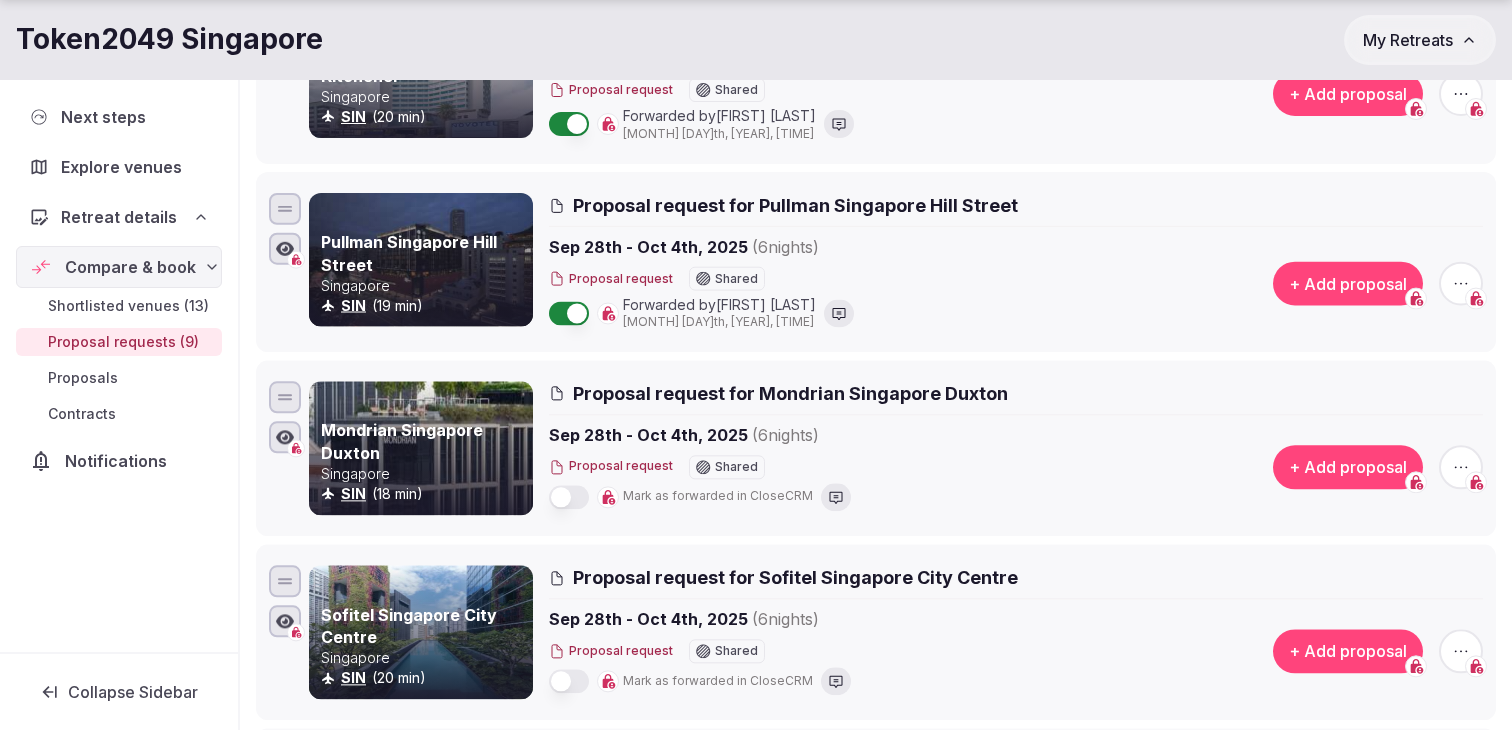 click at bounding box center [569, 497] 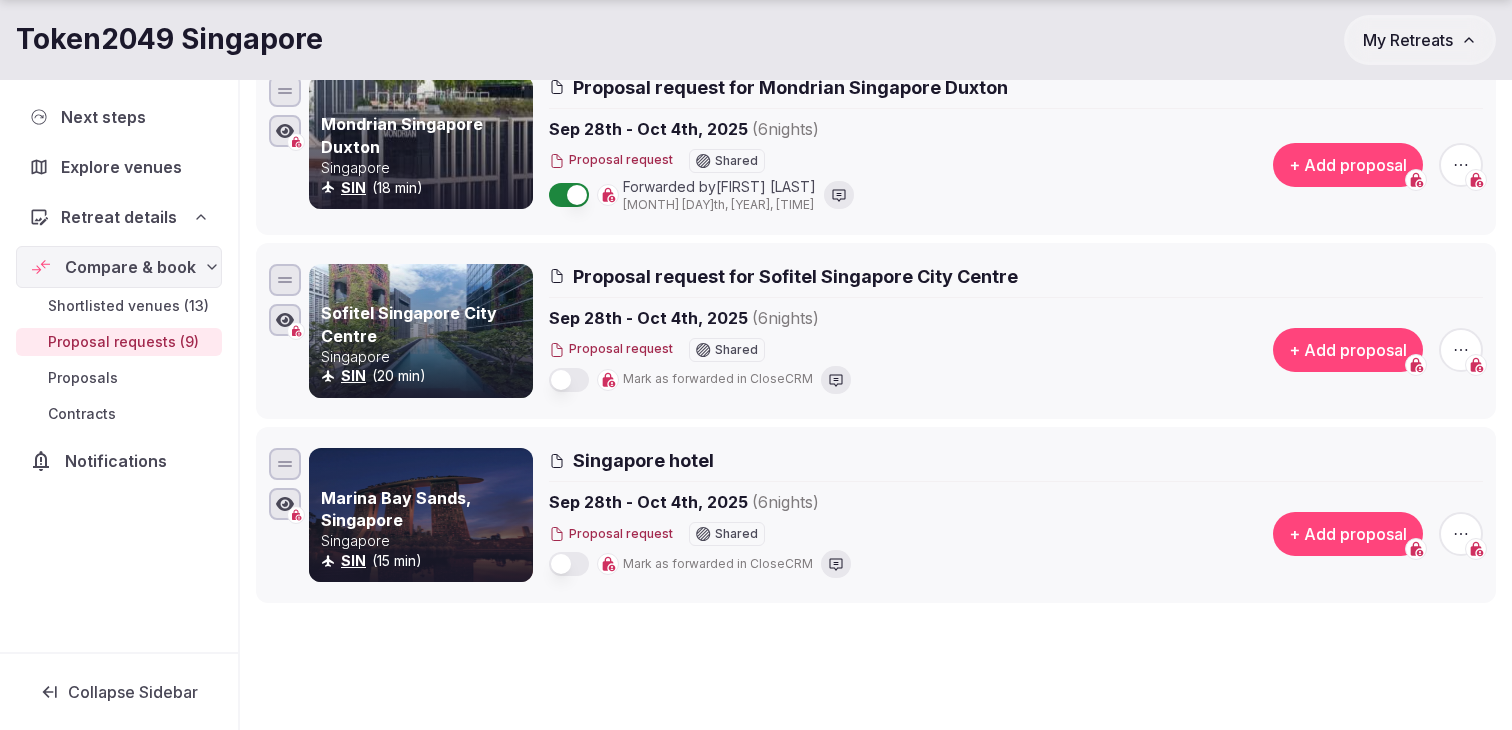 scroll, scrollTop: 1457, scrollLeft: 0, axis: vertical 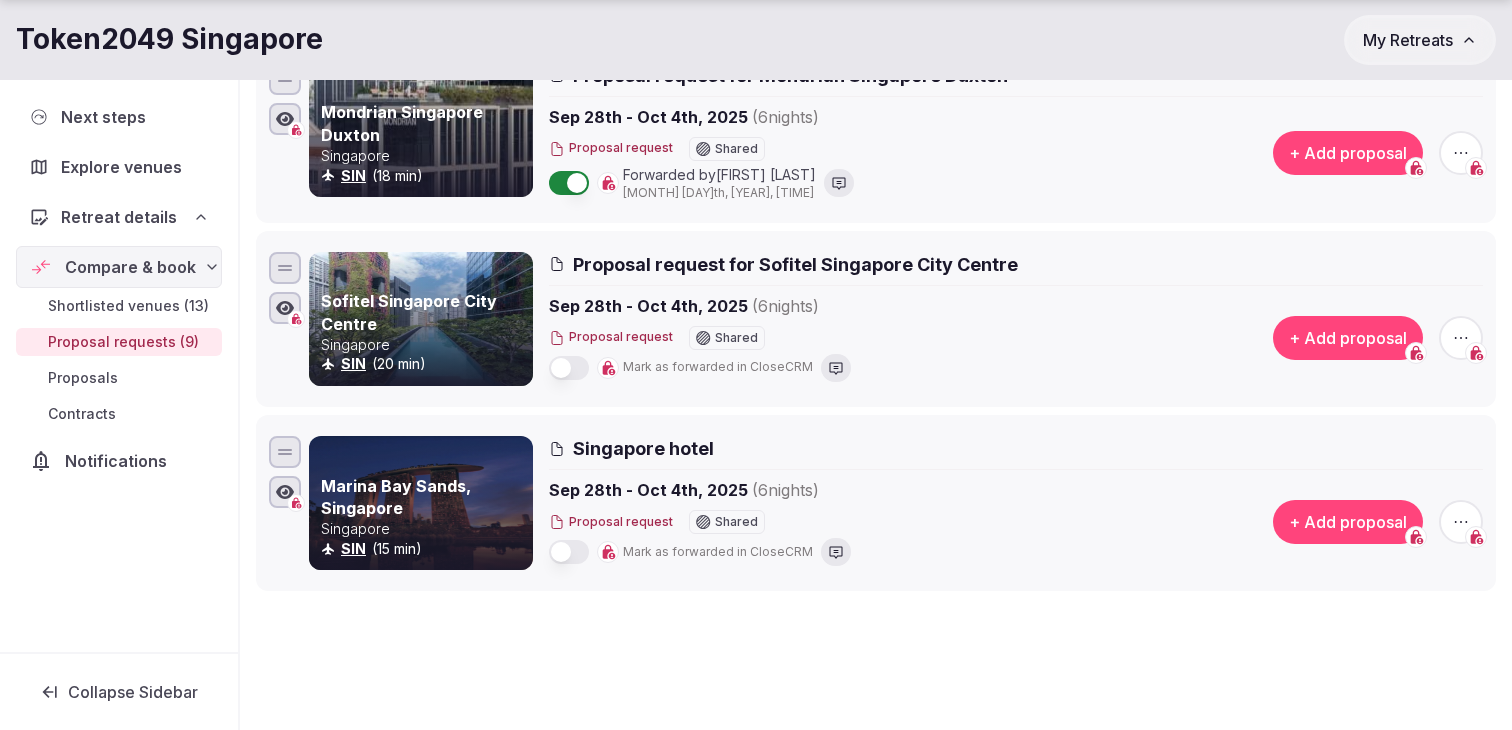 click at bounding box center (569, 368) 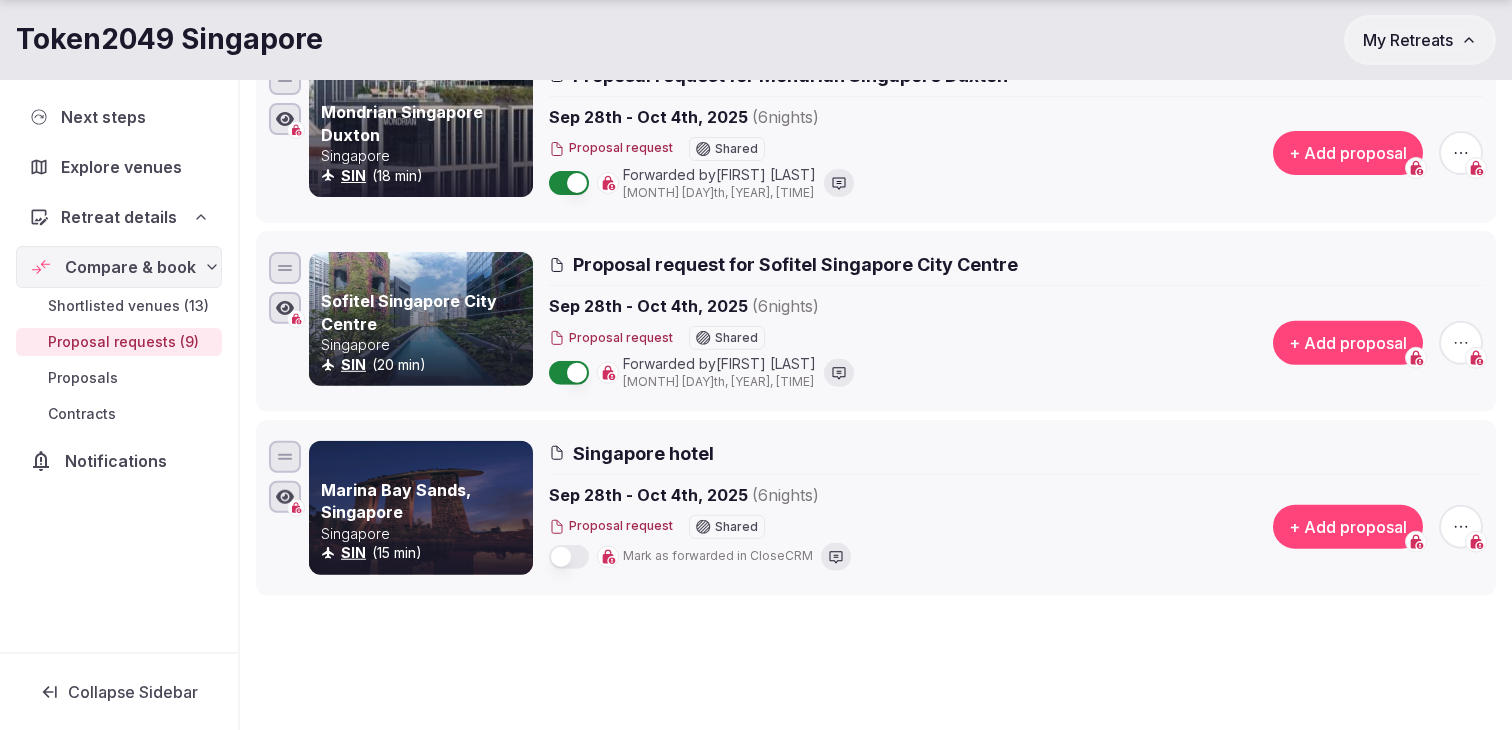 click at bounding box center [569, 557] 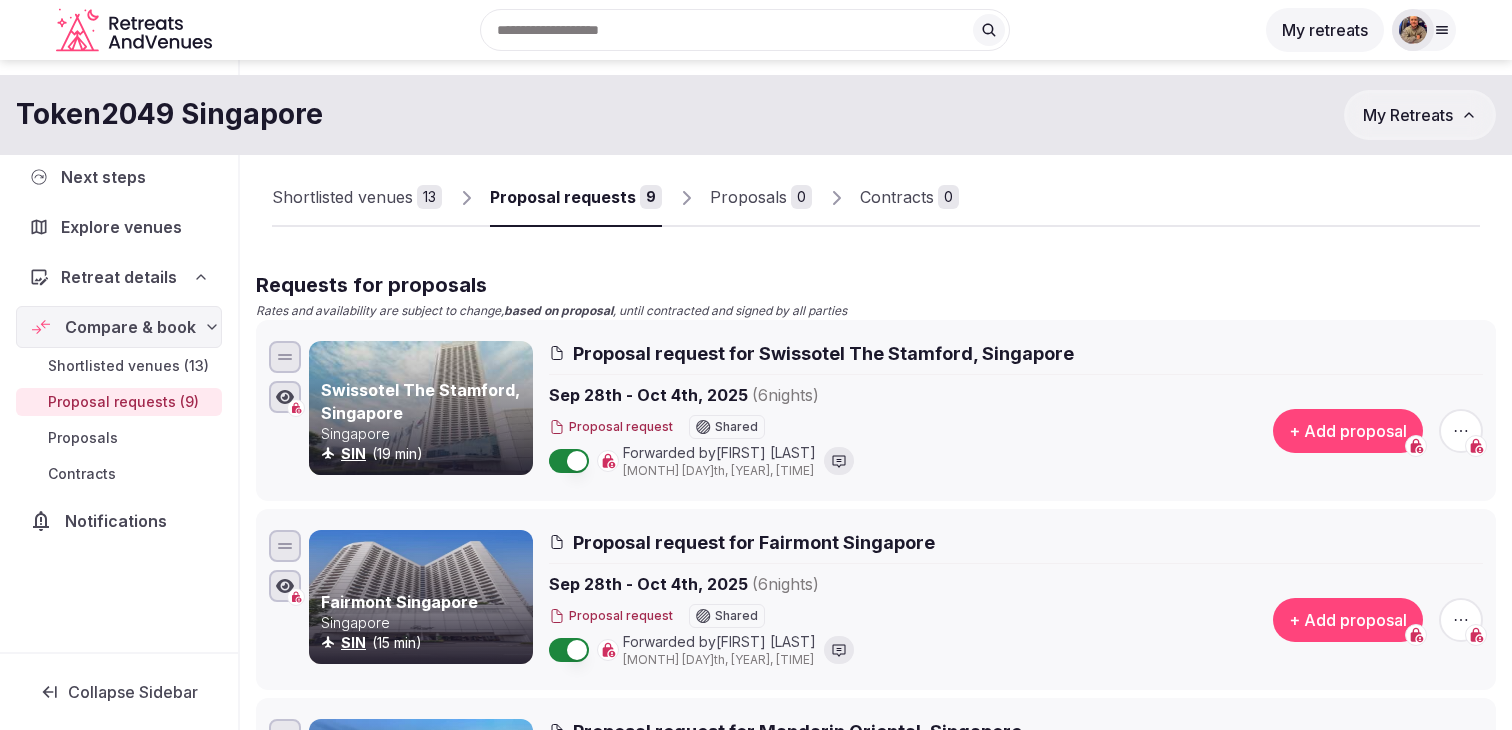 scroll, scrollTop: 0, scrollLeft: 0, axis: both 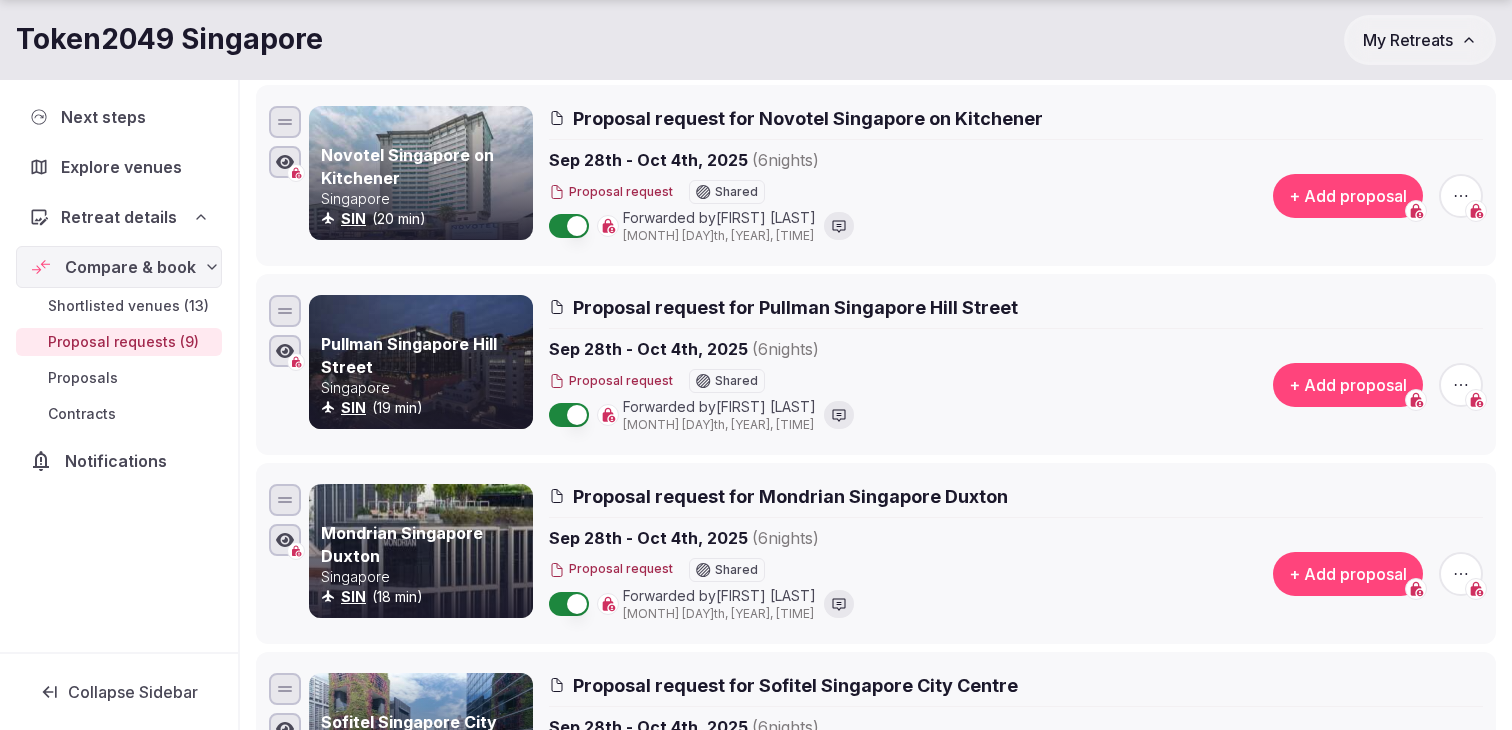 click on "+ Add proposal" at bounding box center (1348, 196) 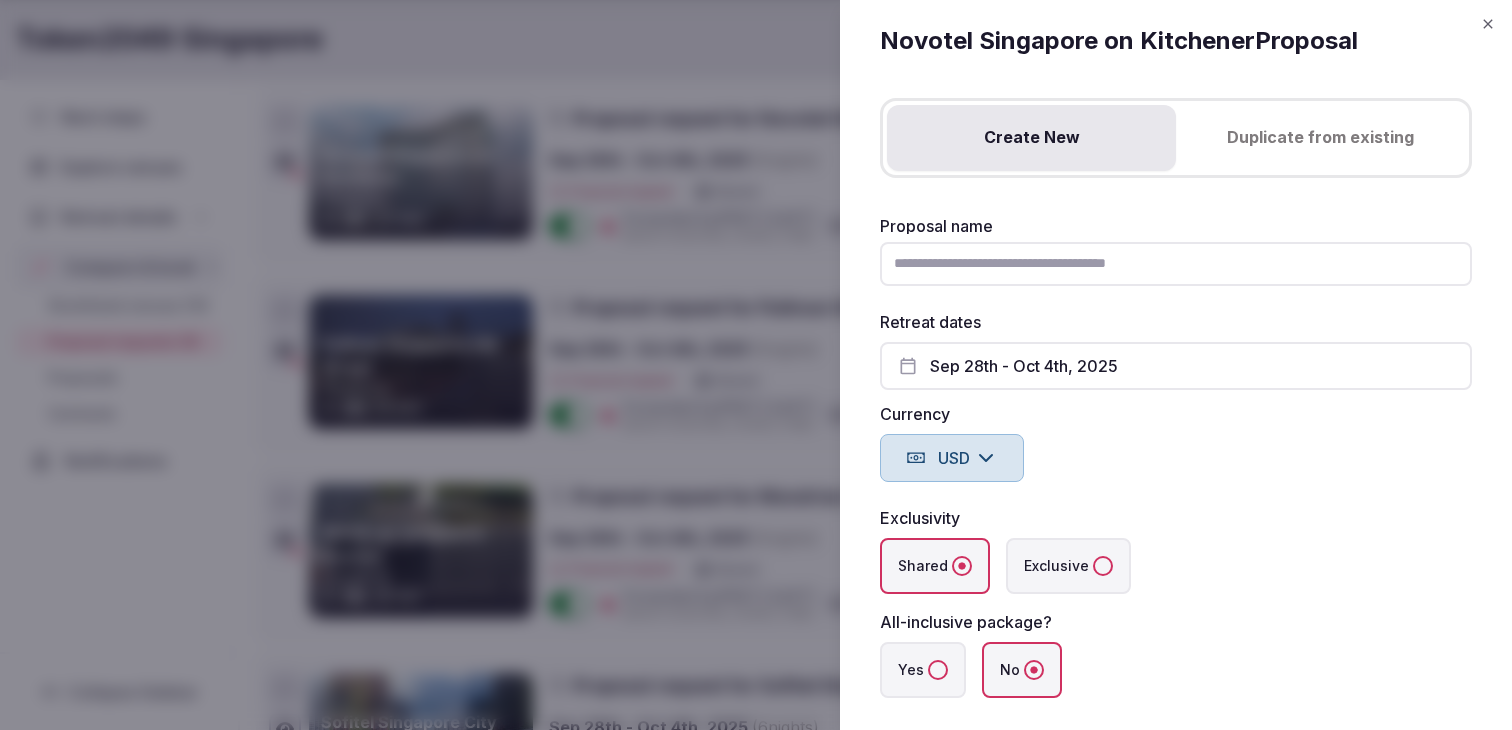 click on "Proposal name" at bounding box center [1176, 264] 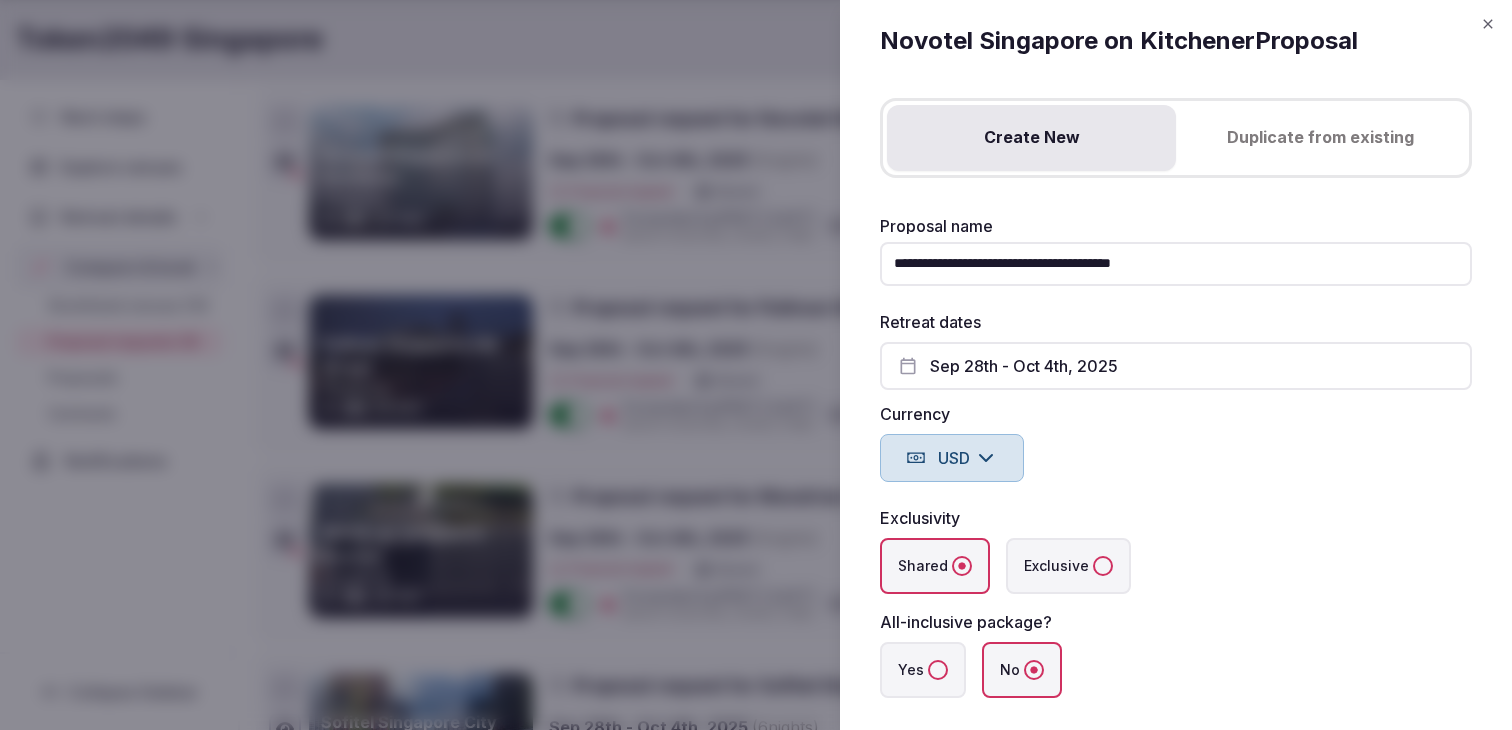 type on "**********" 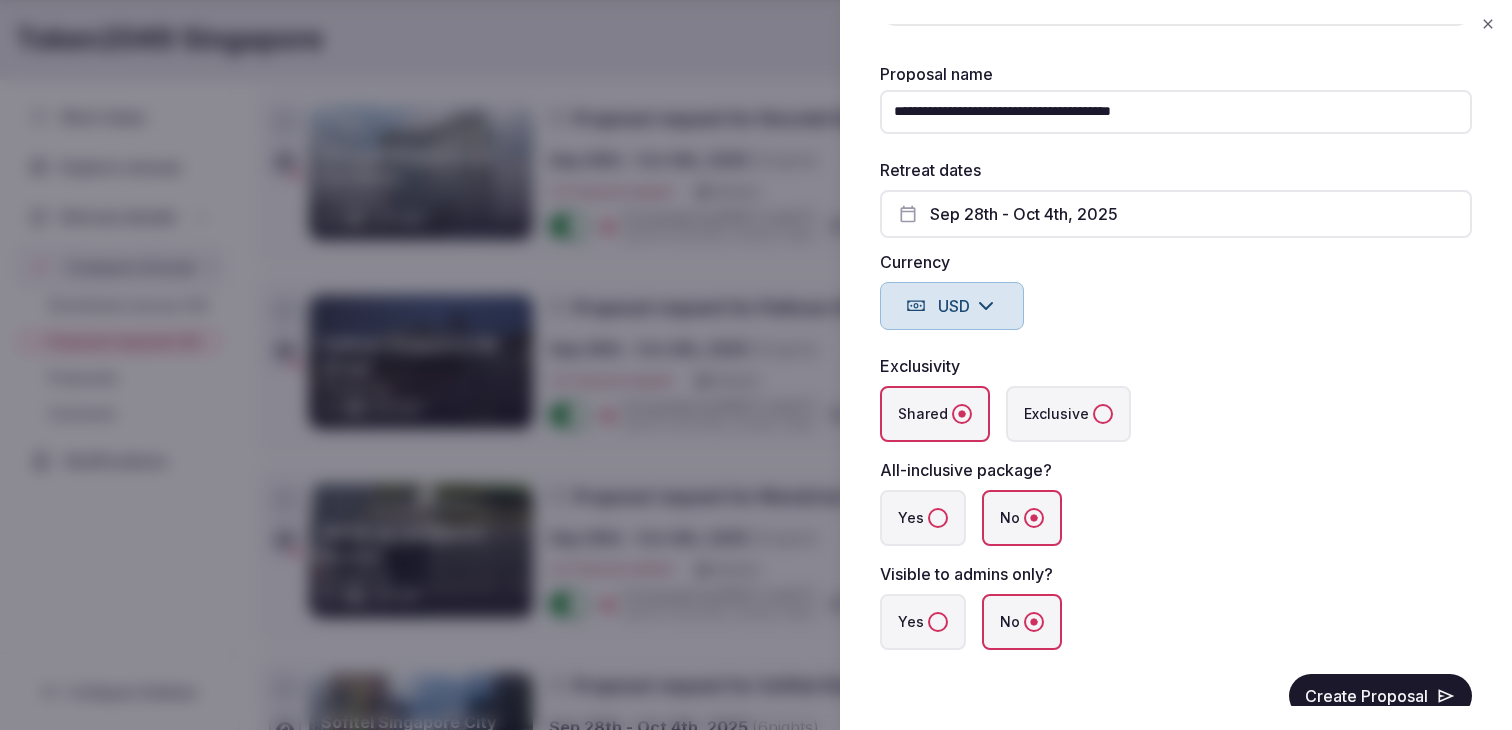 scroll, scrollTop: 183, scrollLeft: 0, axis: vertical 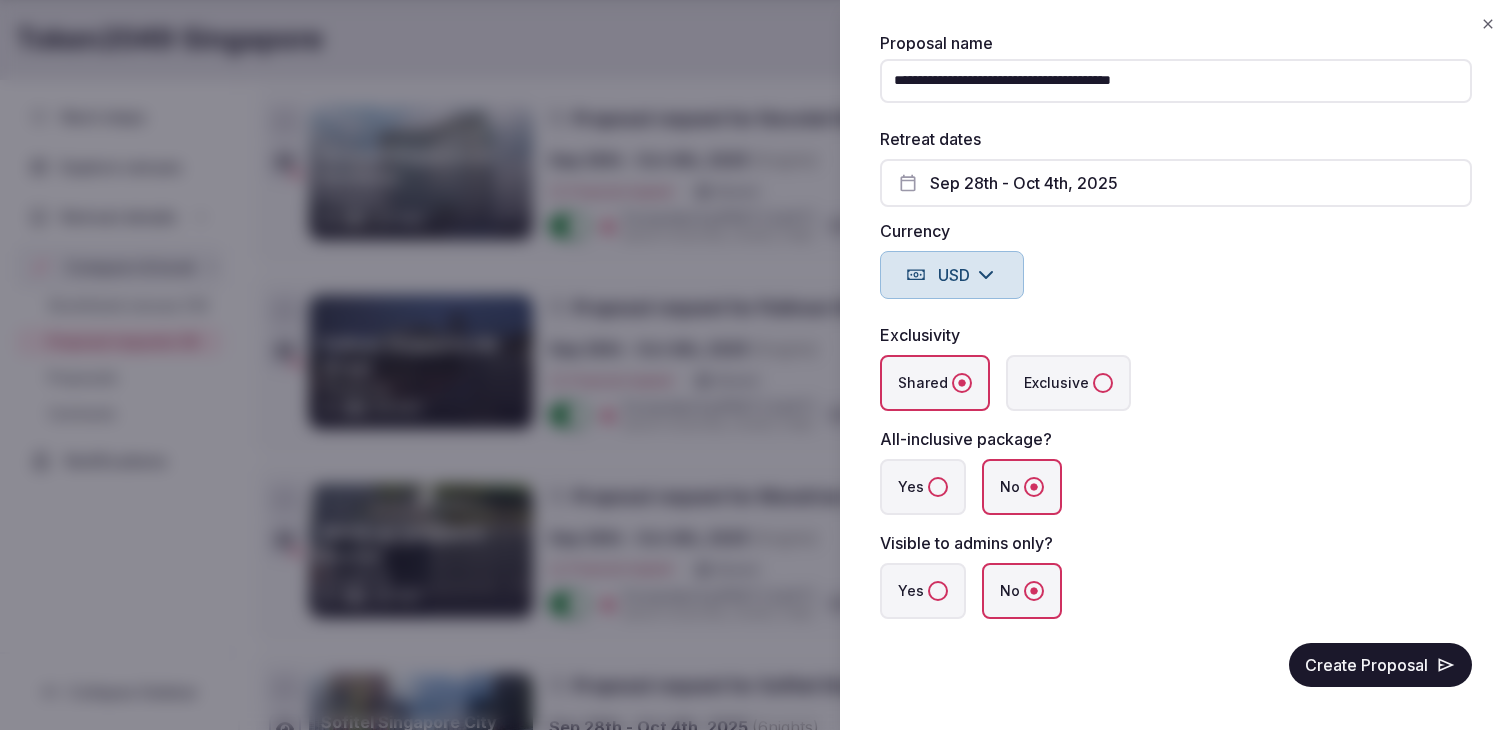 click on "Yes" at bounding box center [938, 591] 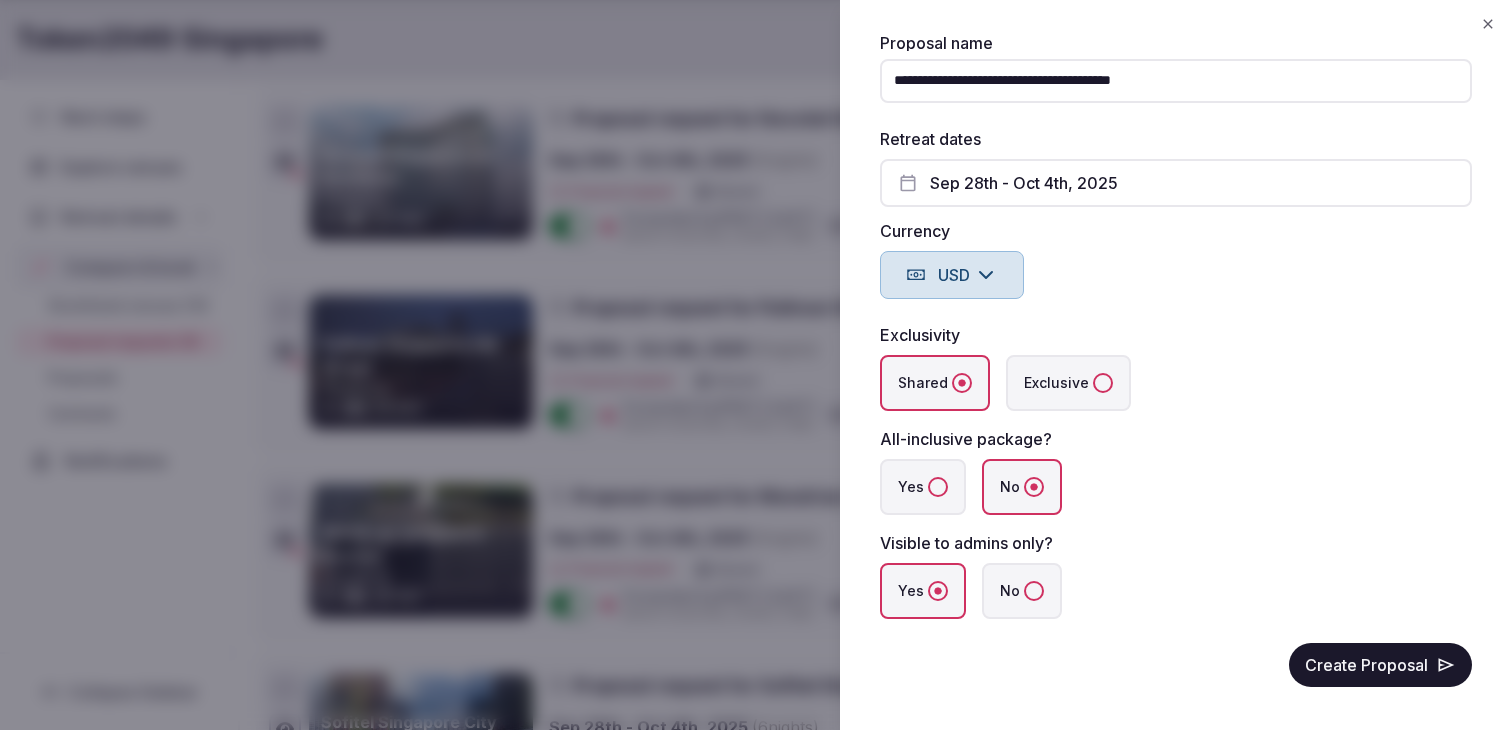 click on "Create Proposal" at bounding box center [1380, 665] 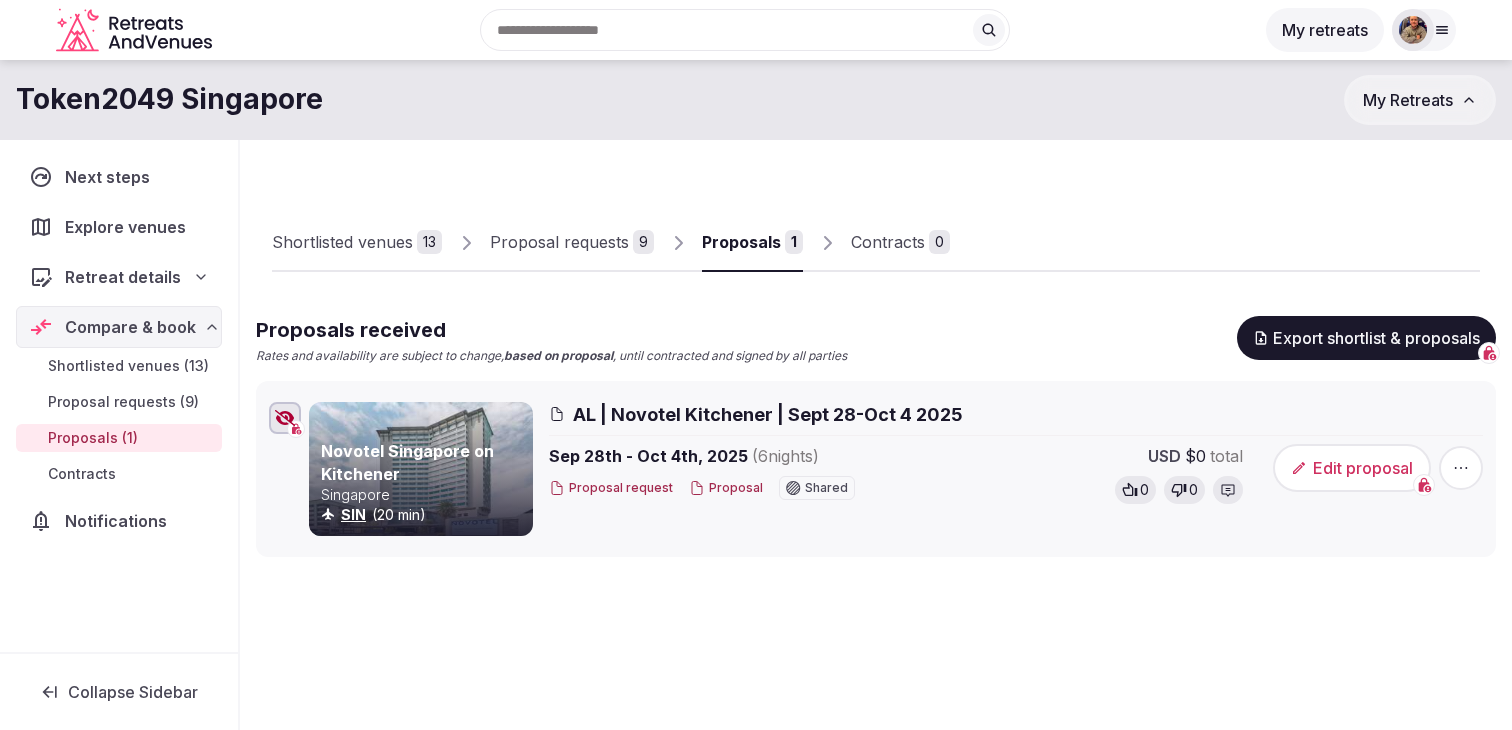scroll, scrollTop: 35, scrollLeft: 0, axis: vertical 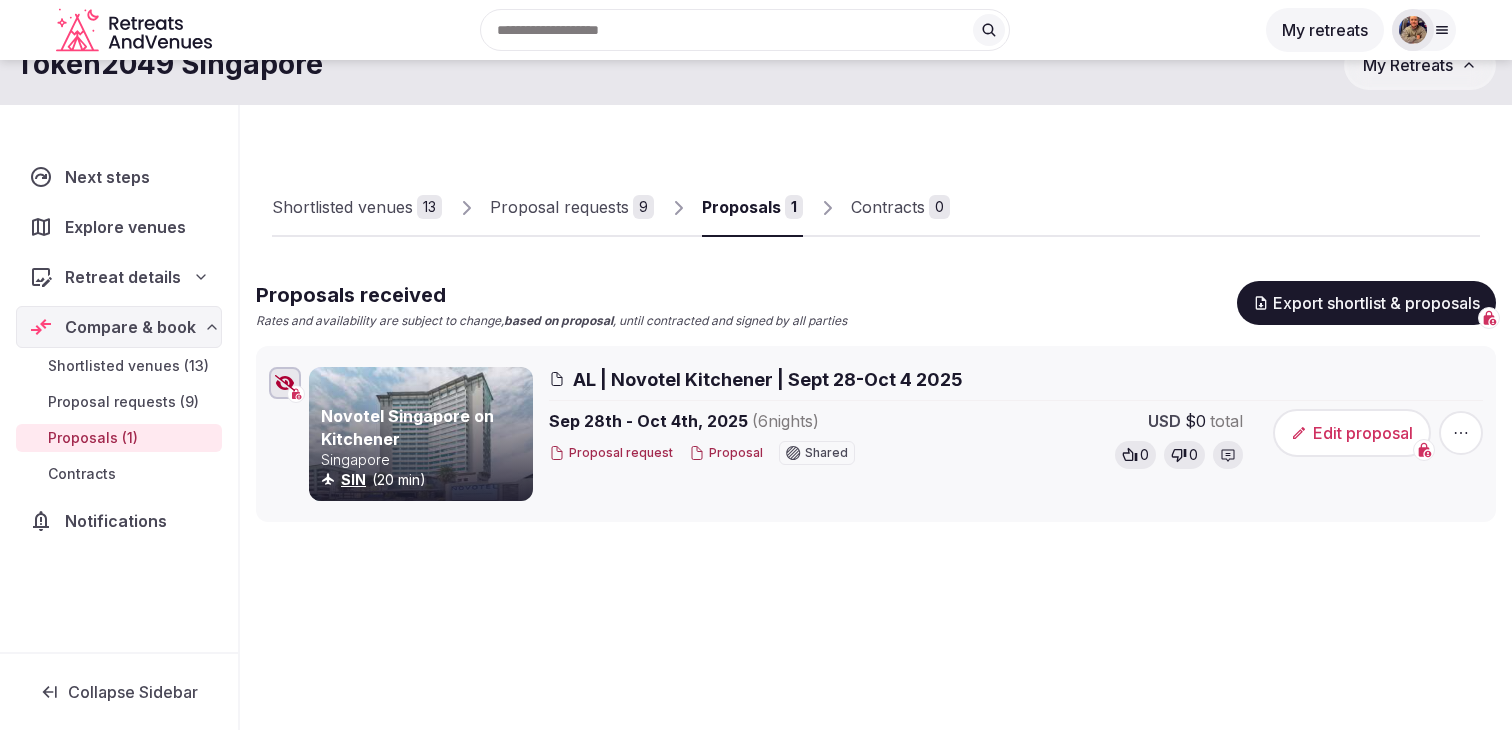 click on "Edit proposal" at bounding box center (1352, 433) 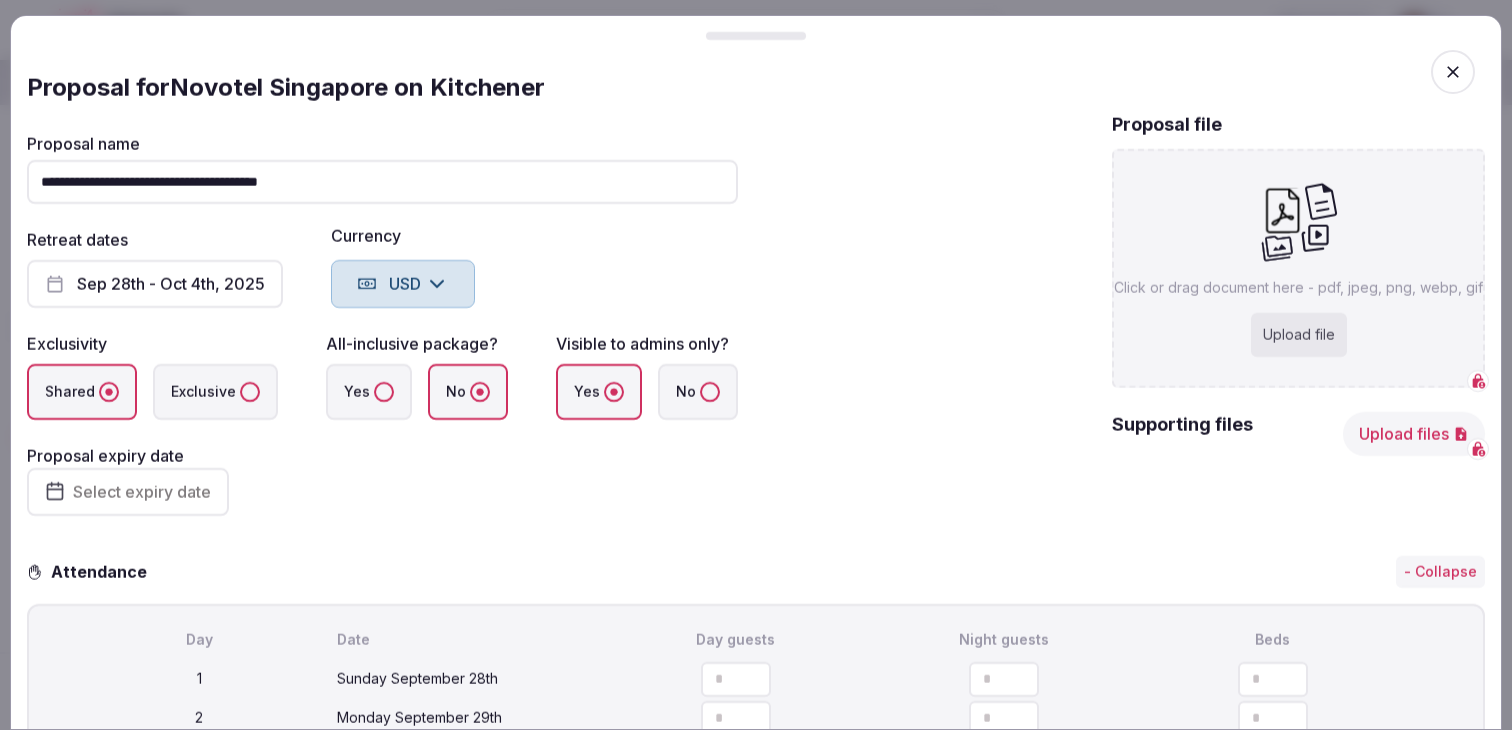 click on "Upload file" at bounding box center [1299, 335] 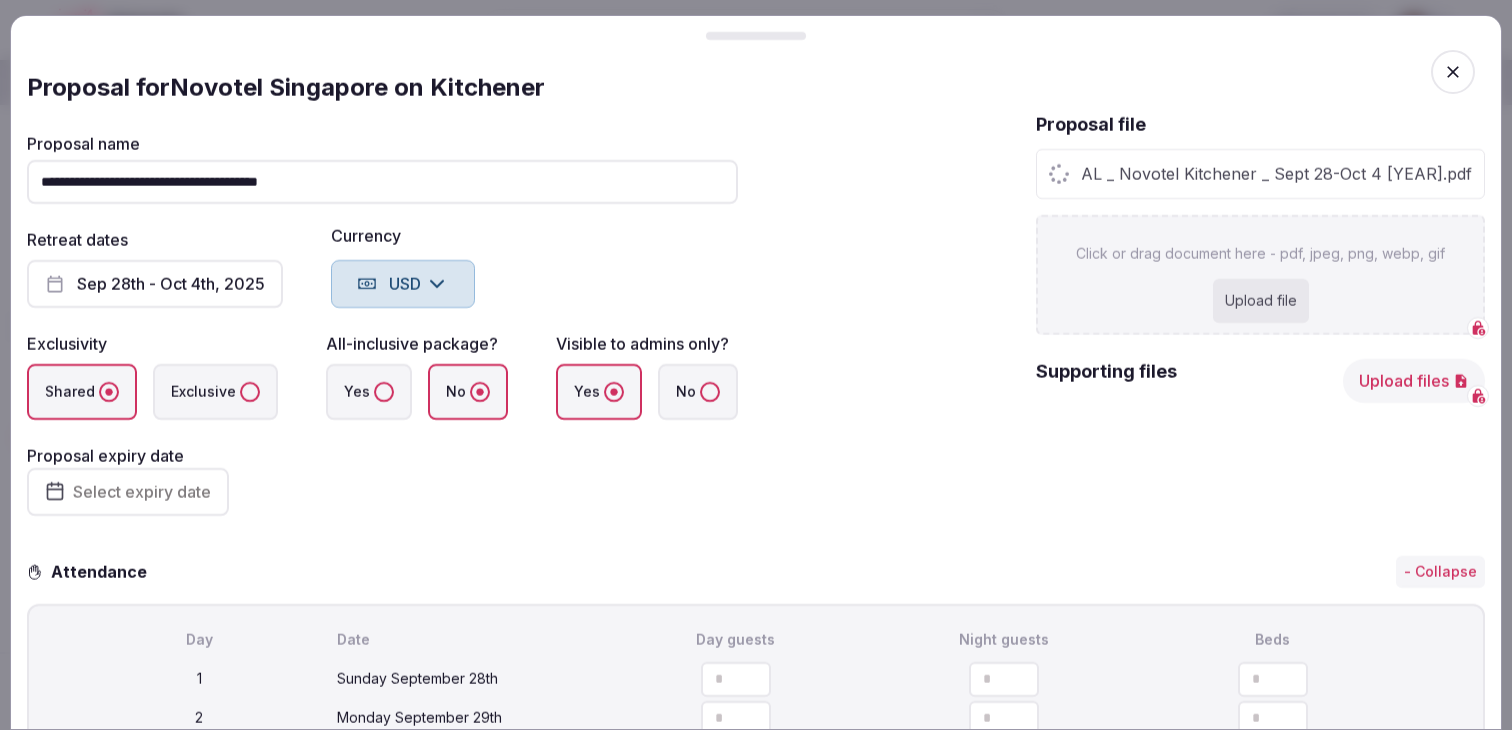 click on "Select expiry date" at bounding box center (142, 492) 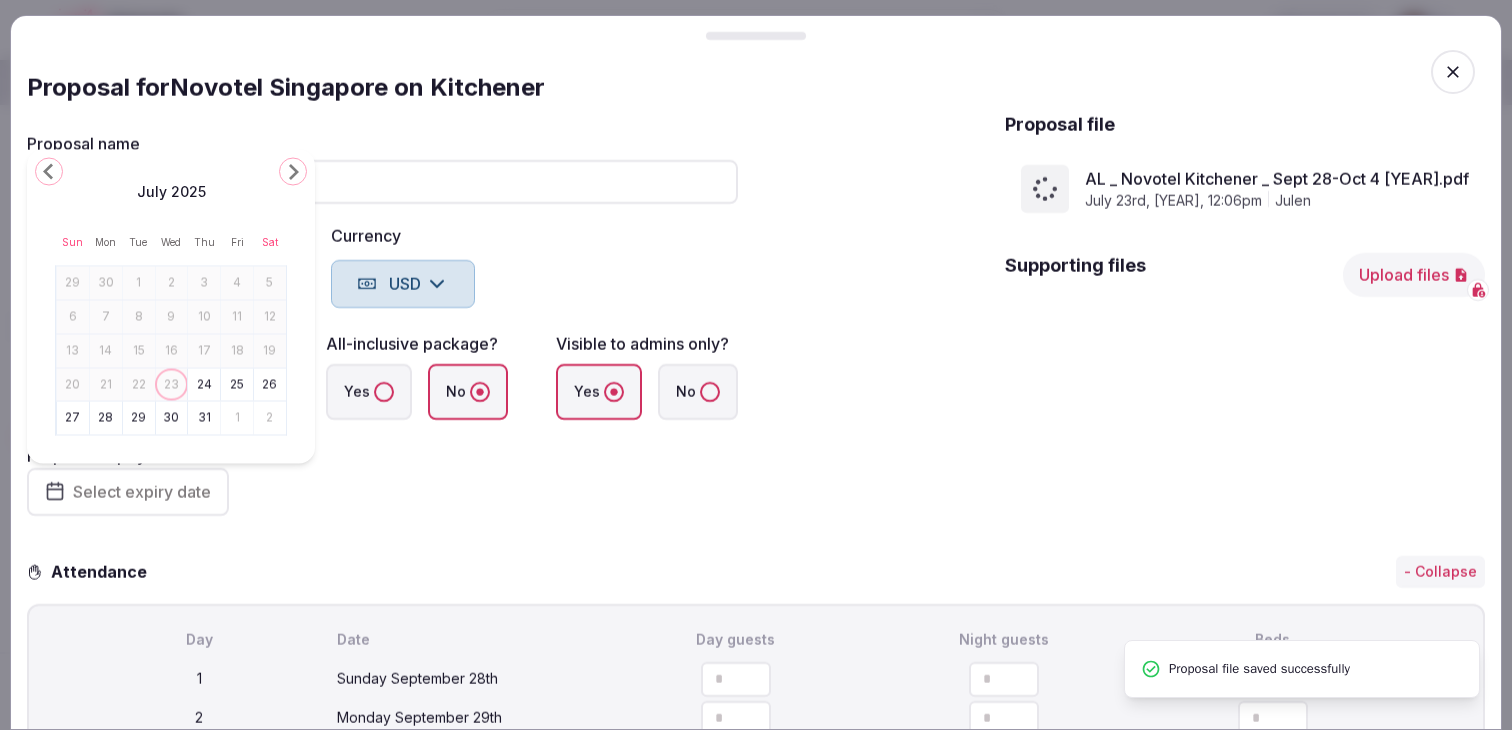 click on "1" at bounding box center (237, 418) 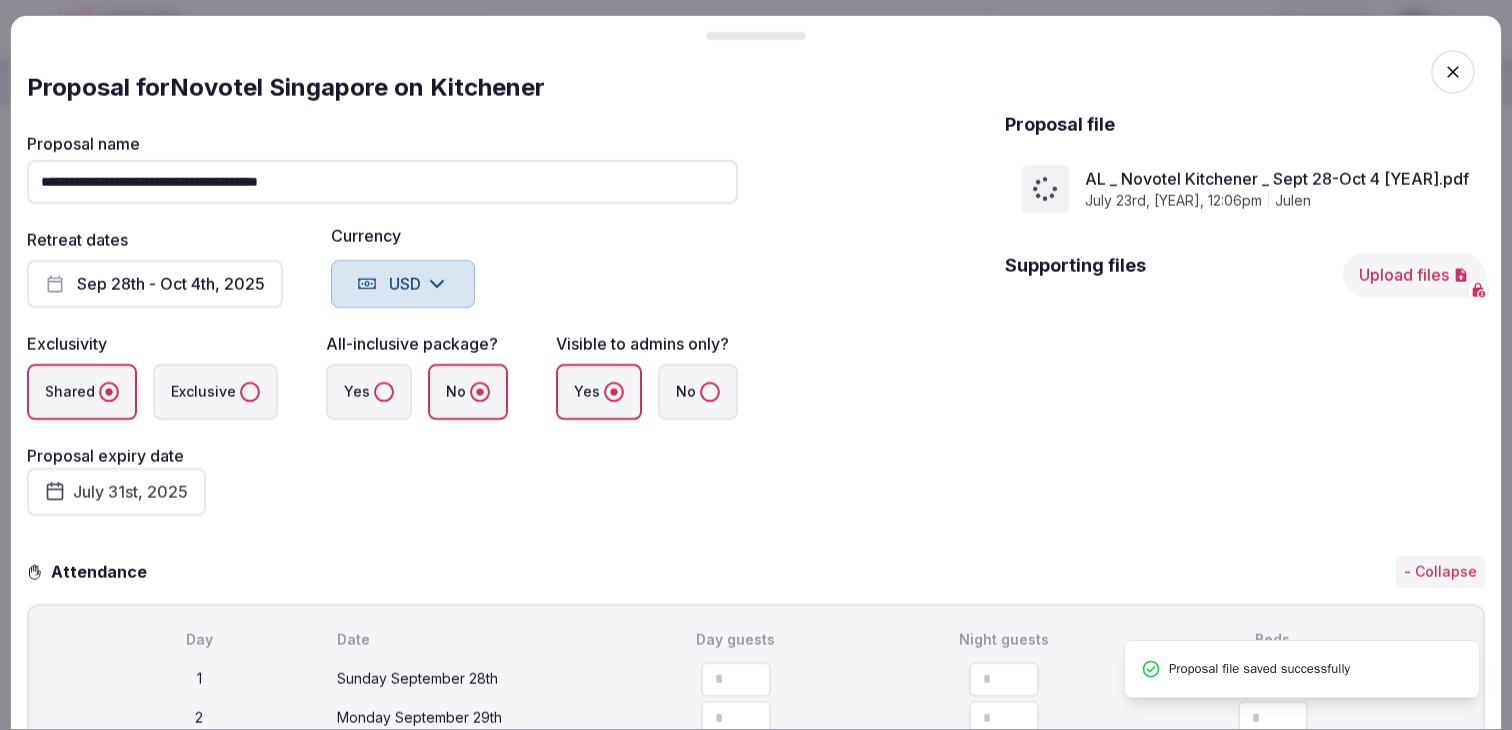 click on "July 31st, 2025" at bounding box center [116, 492] 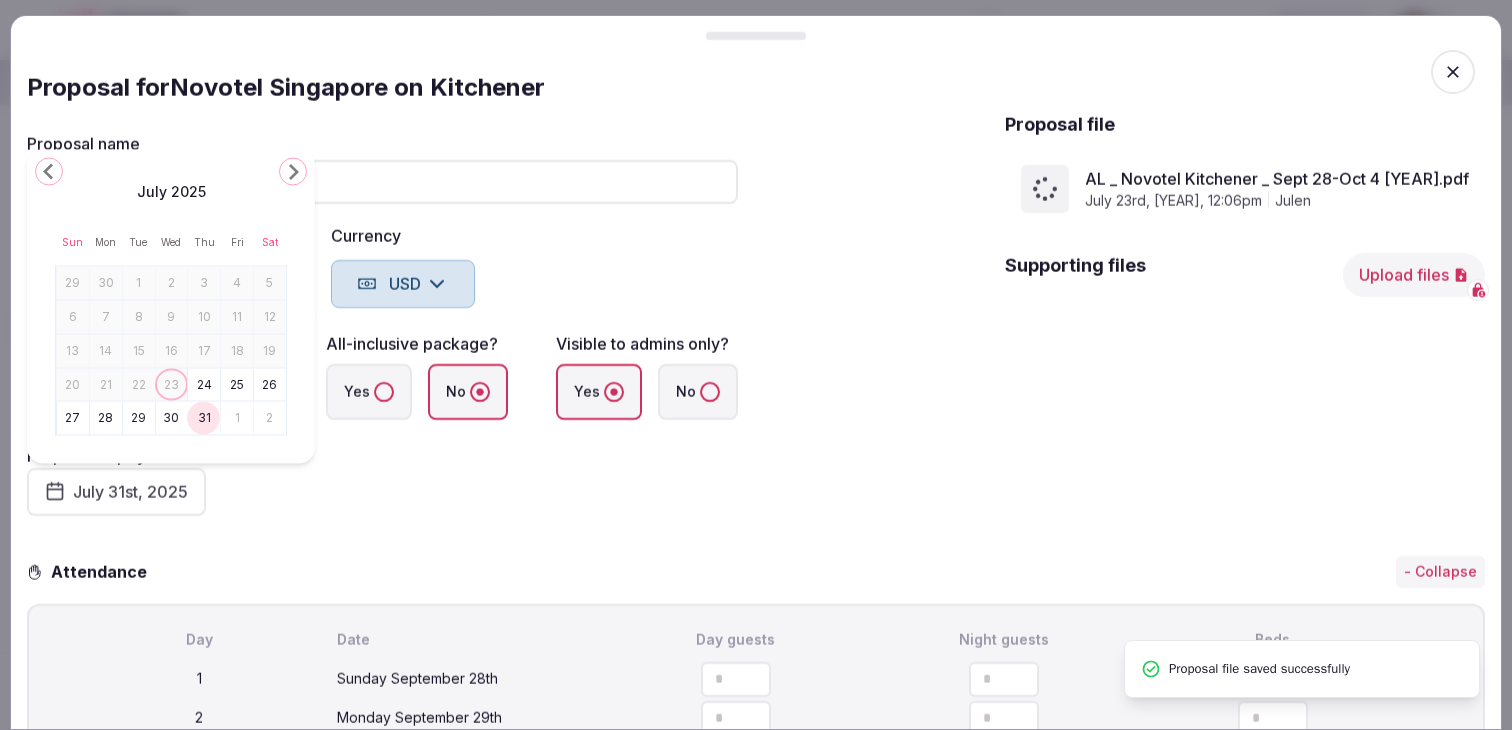 click on "2" at bounding box center [270, 418] 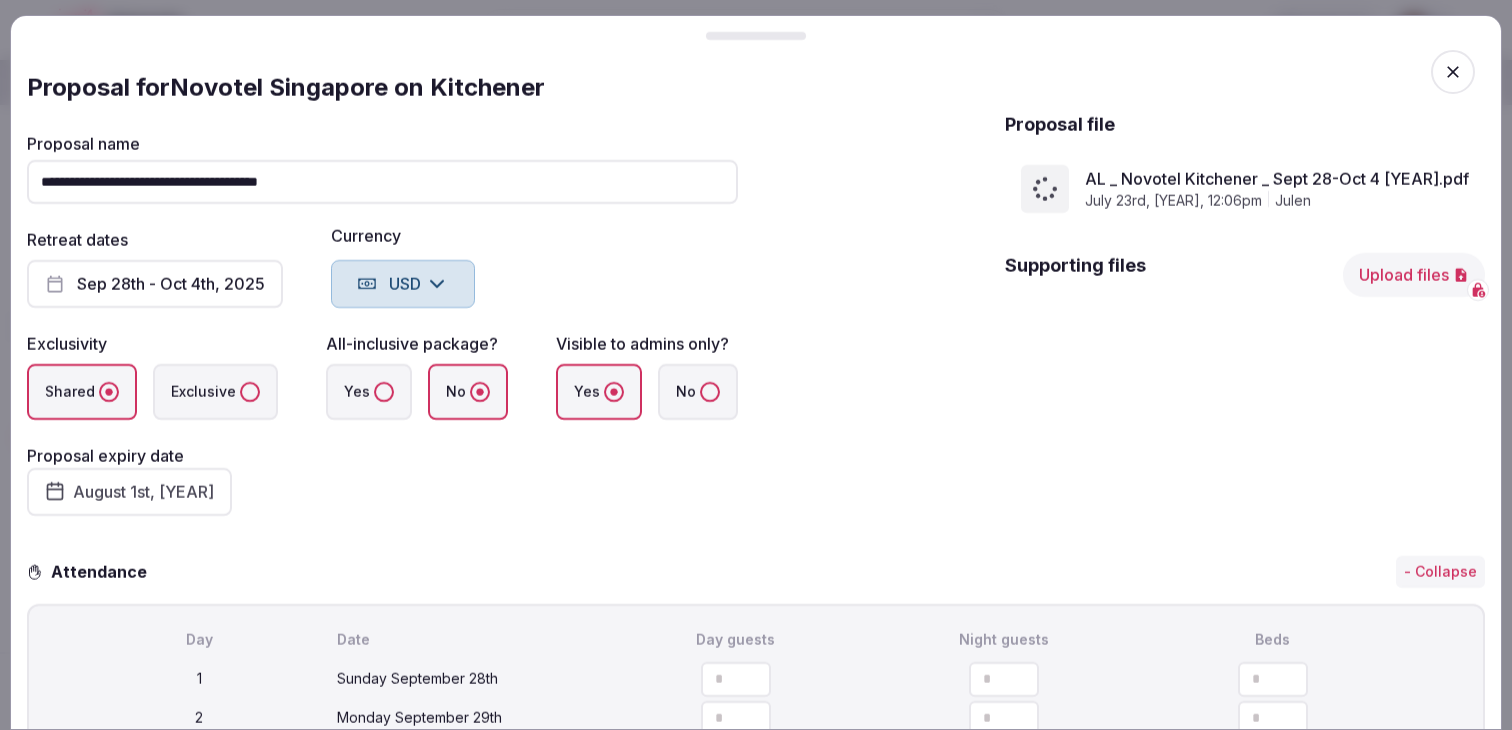 click on "**********" at bounding box center (382, 326) 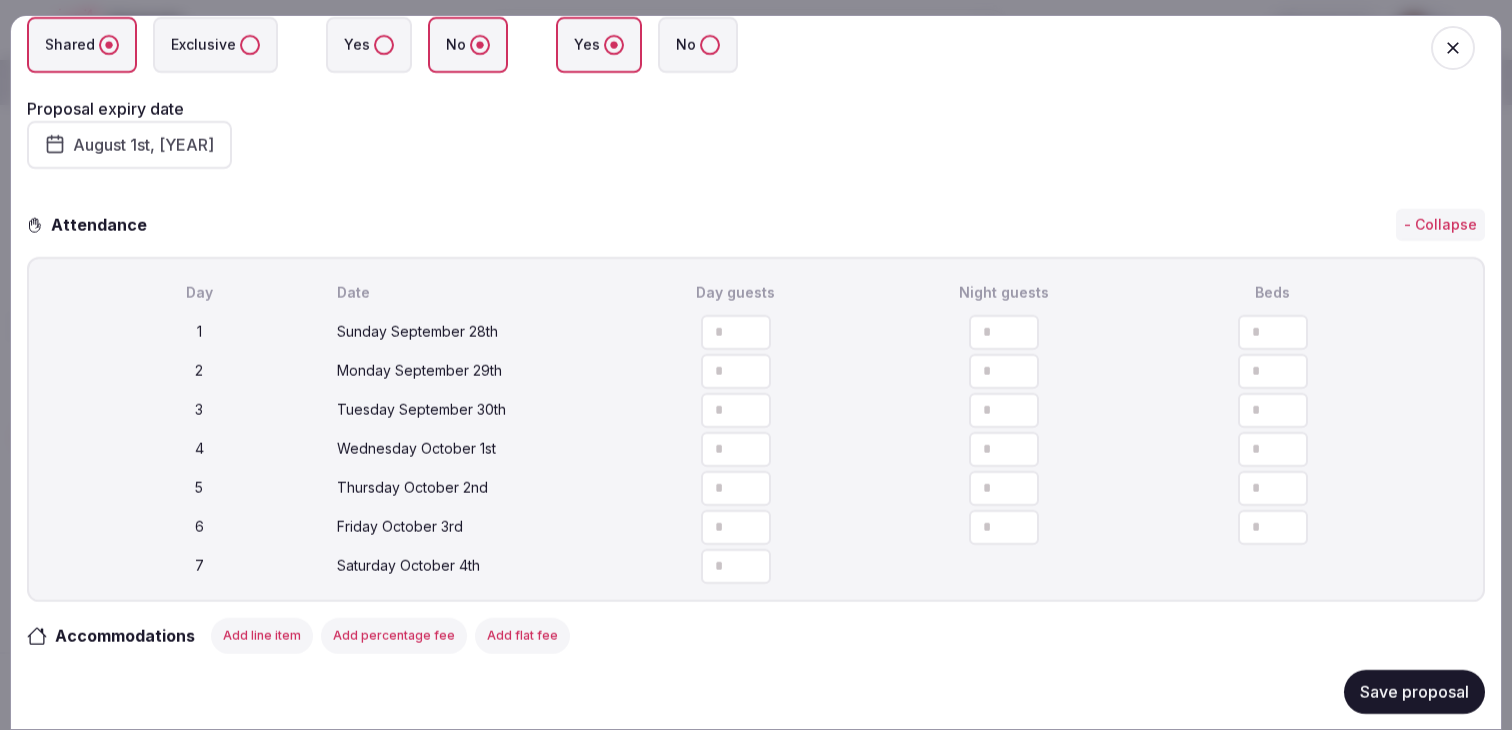 scroll, scrollTop: 368, scrollLeft: 0, axis: vertical 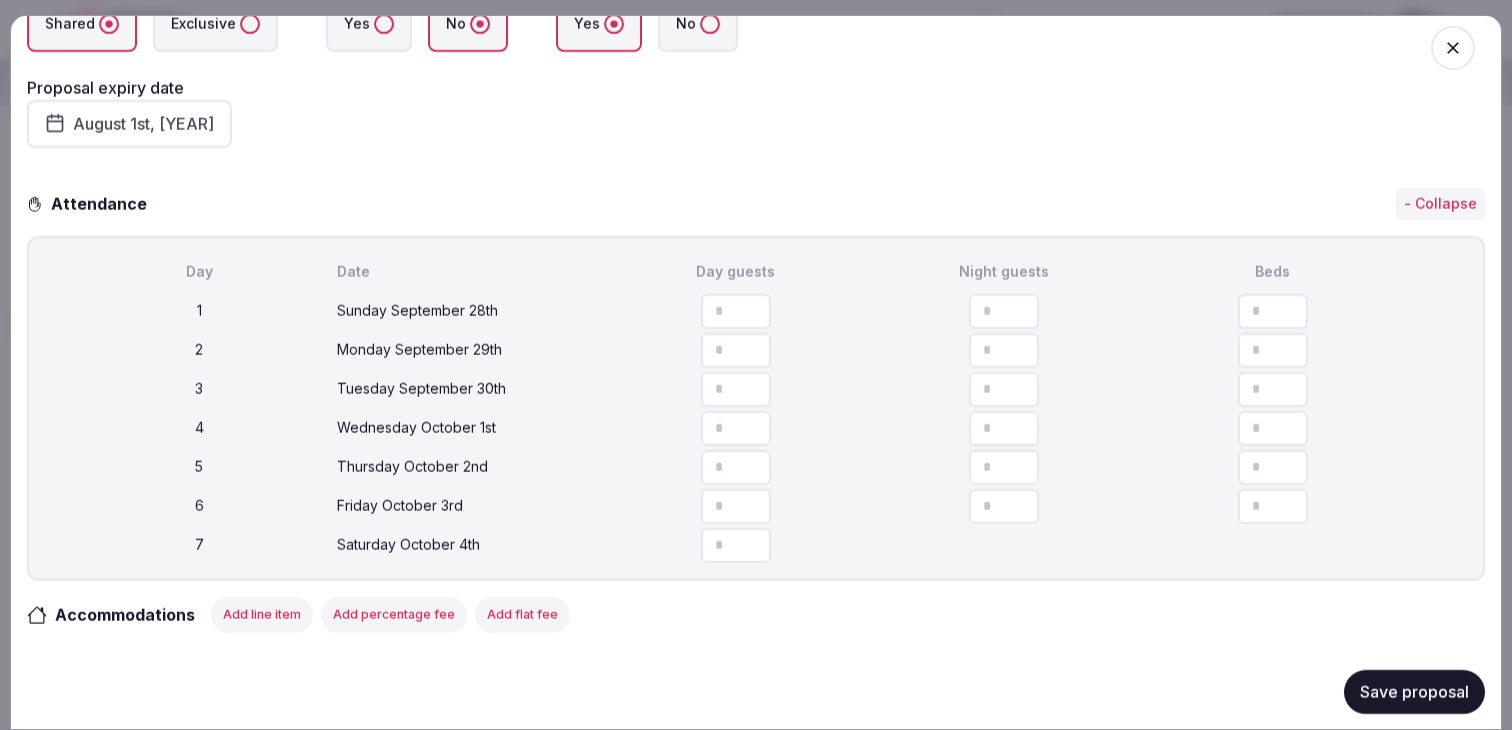 click at bounding box center [736, 310] 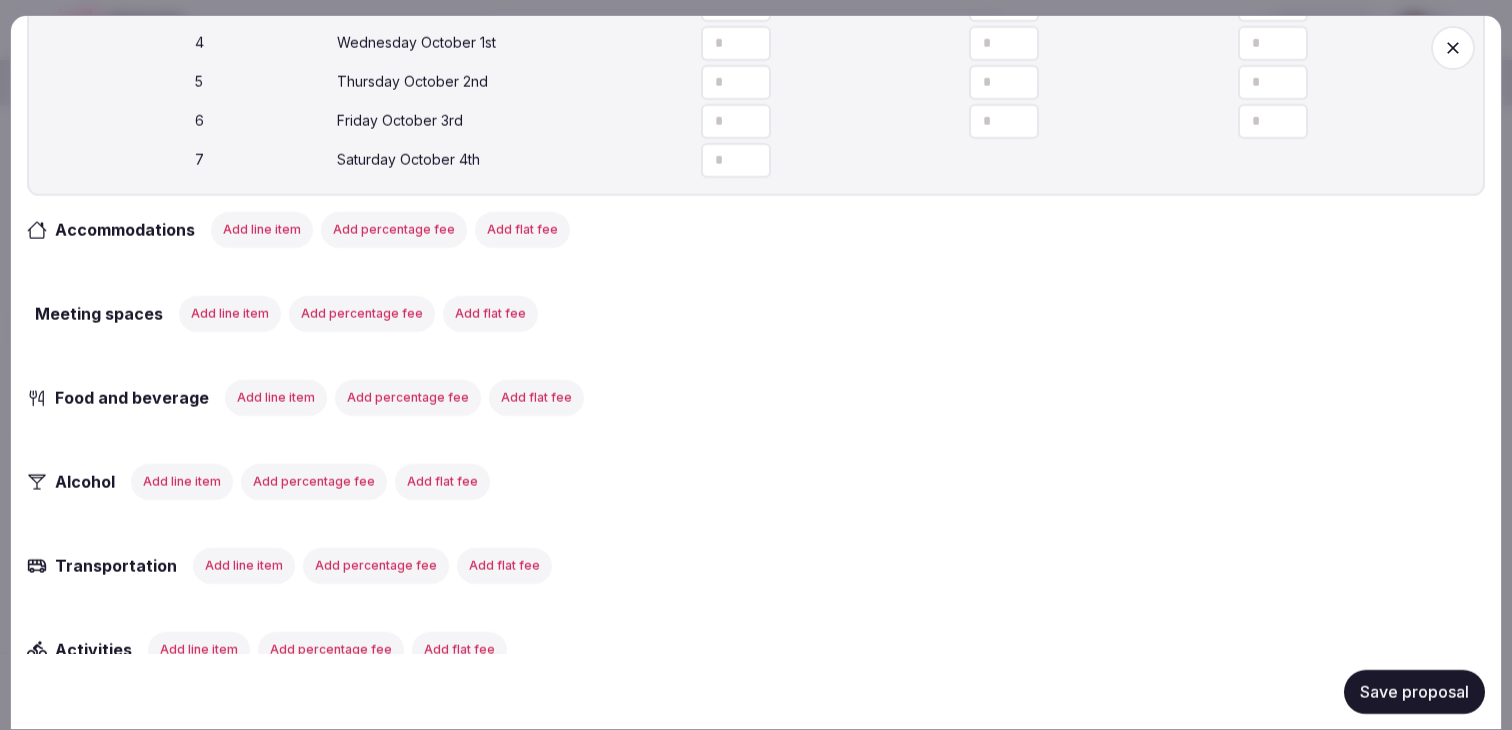 scroll, scrollTop: 766, scrollLeft: 0, axis: vertical 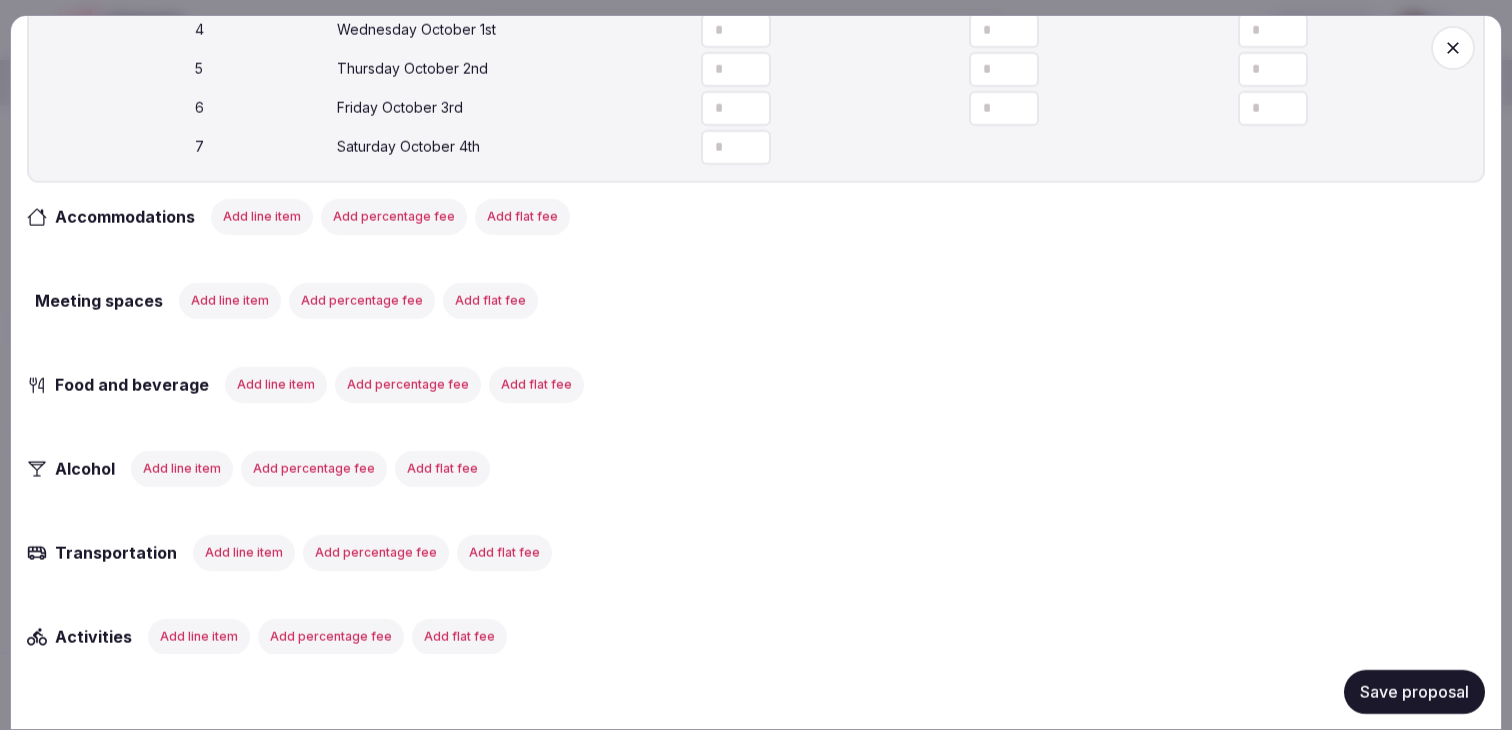 click on "Add line item" at bounding box center (262, 216) 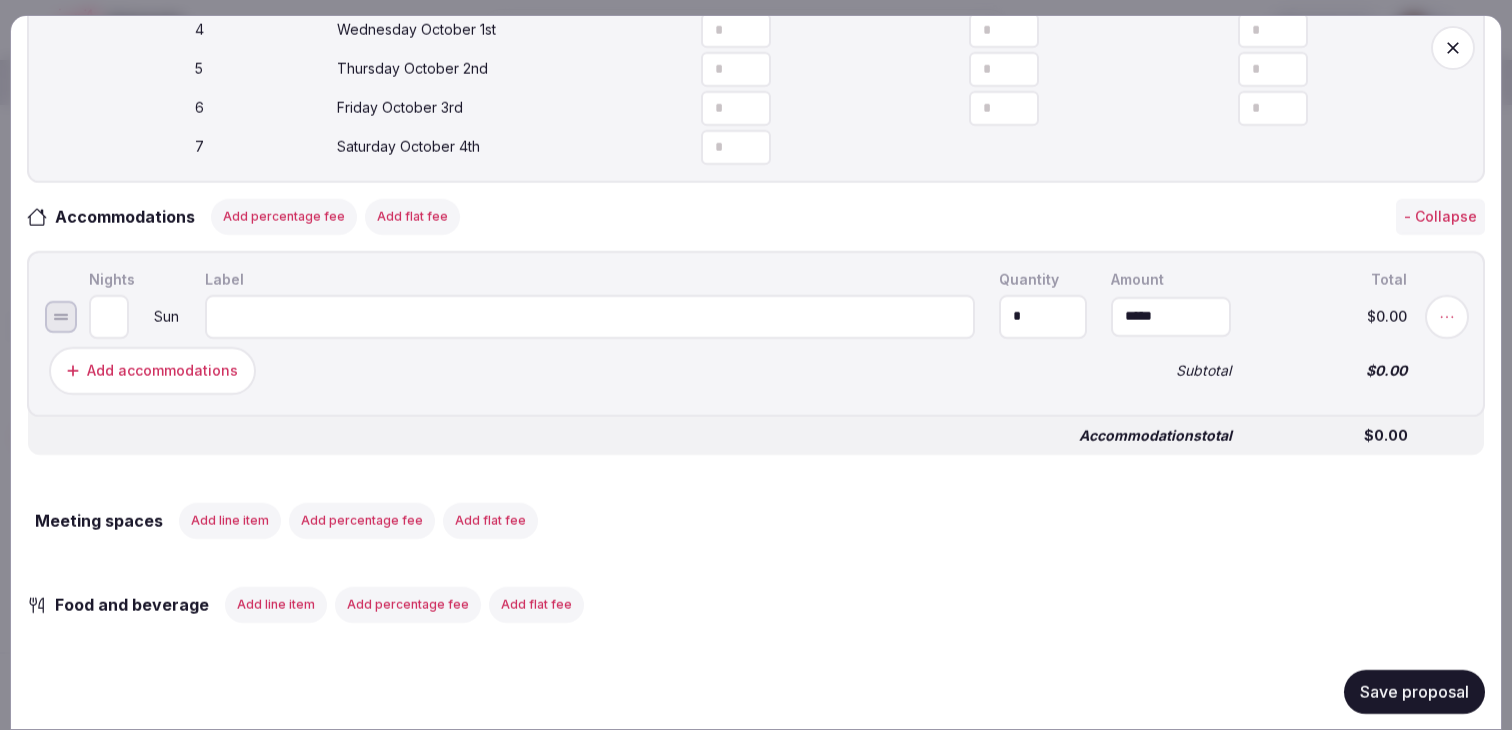 click at bounding box center (590, 316) 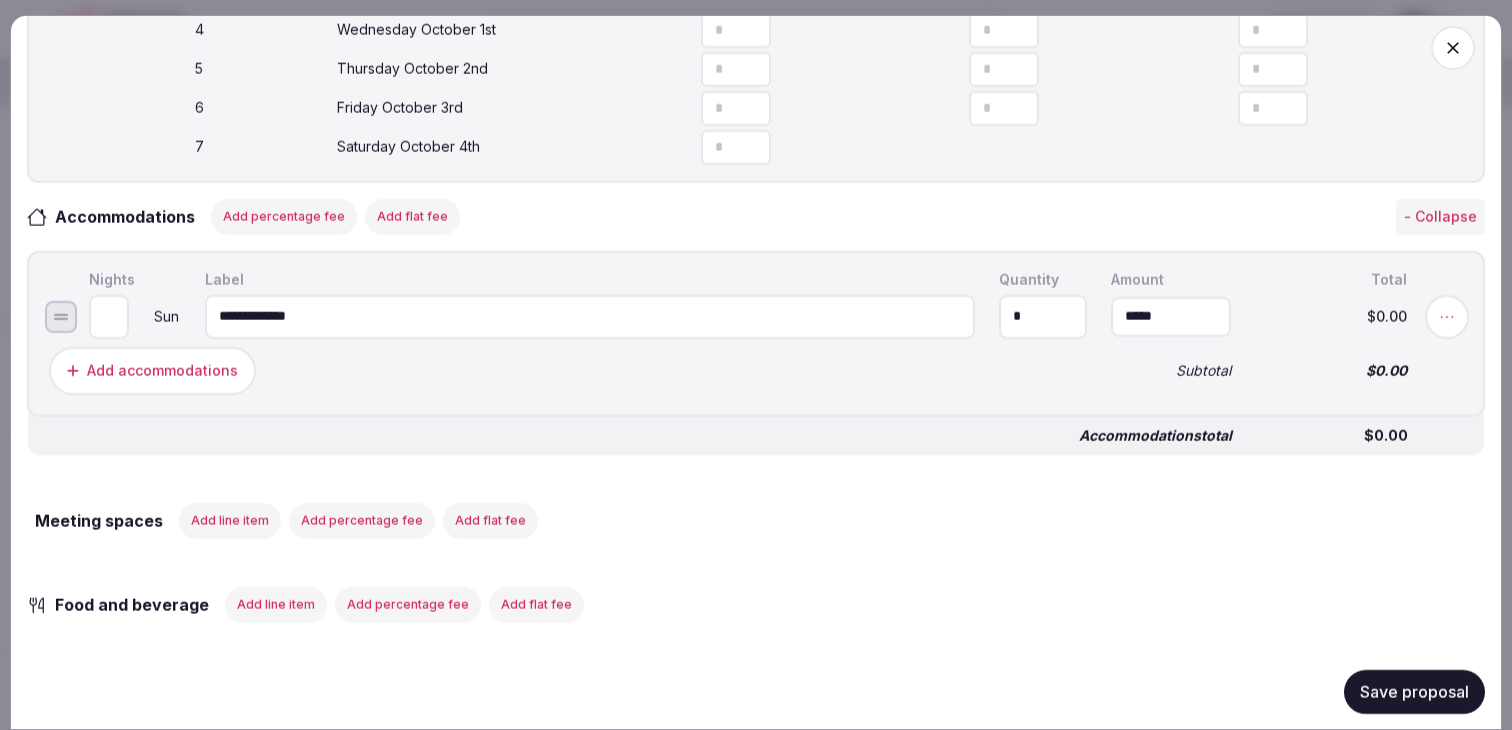 type on "**********" 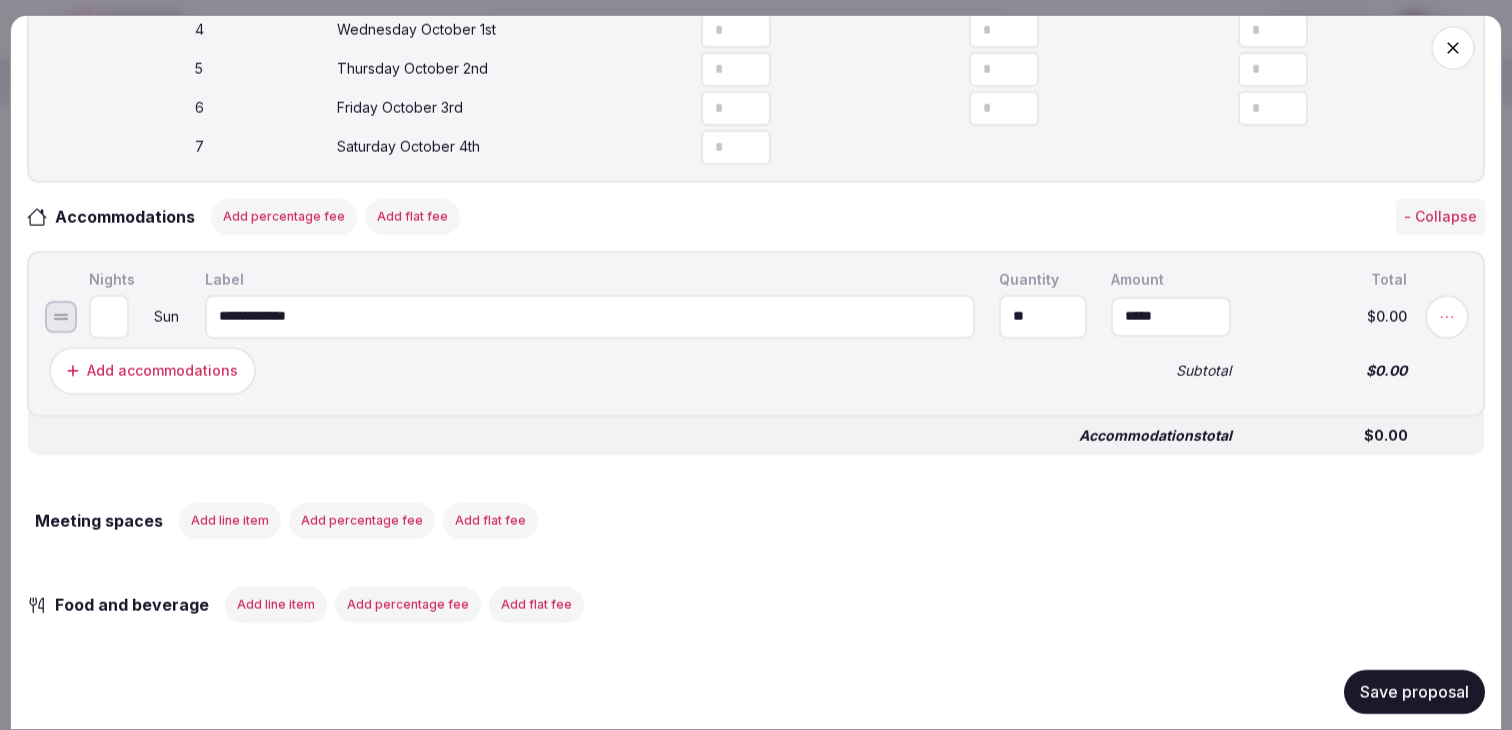 type on "**" 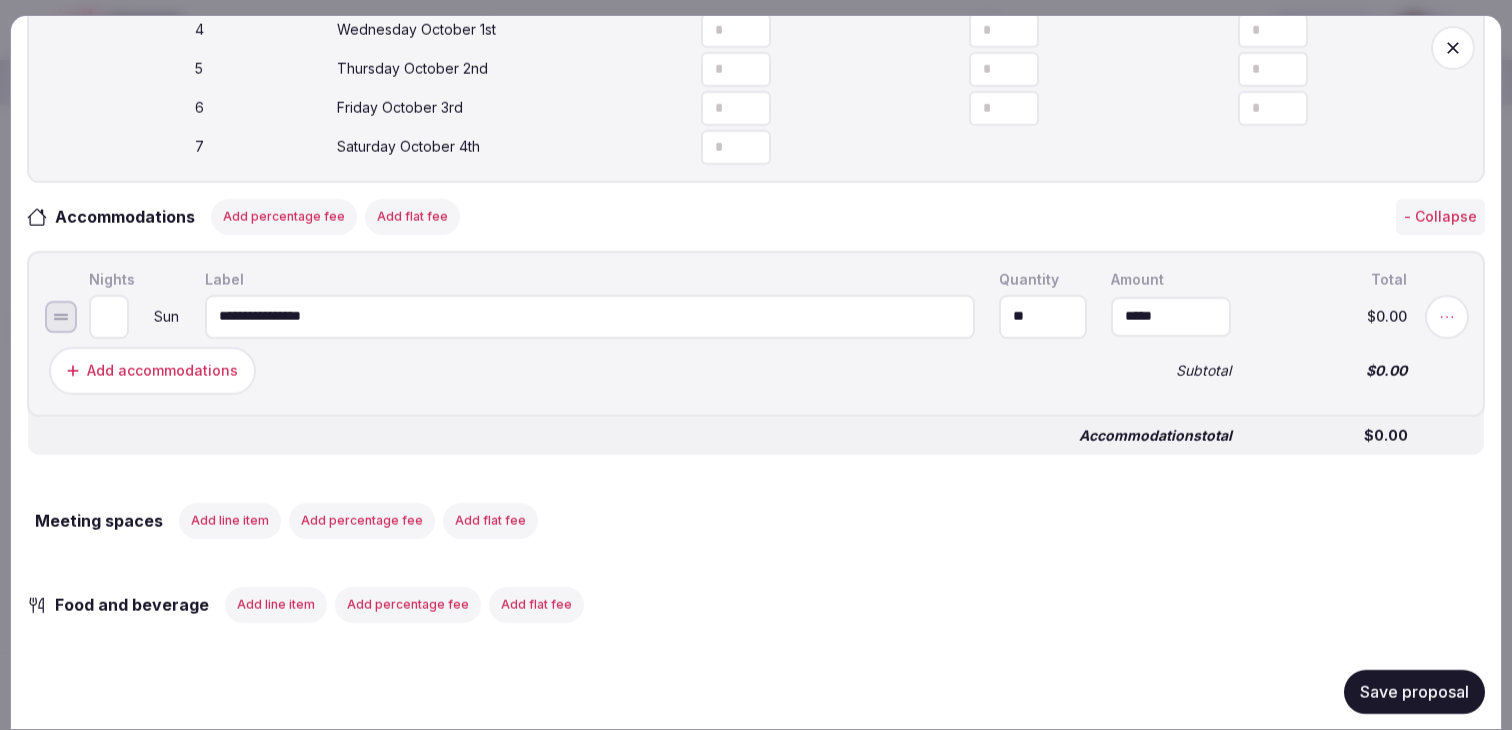 paste on "**********" 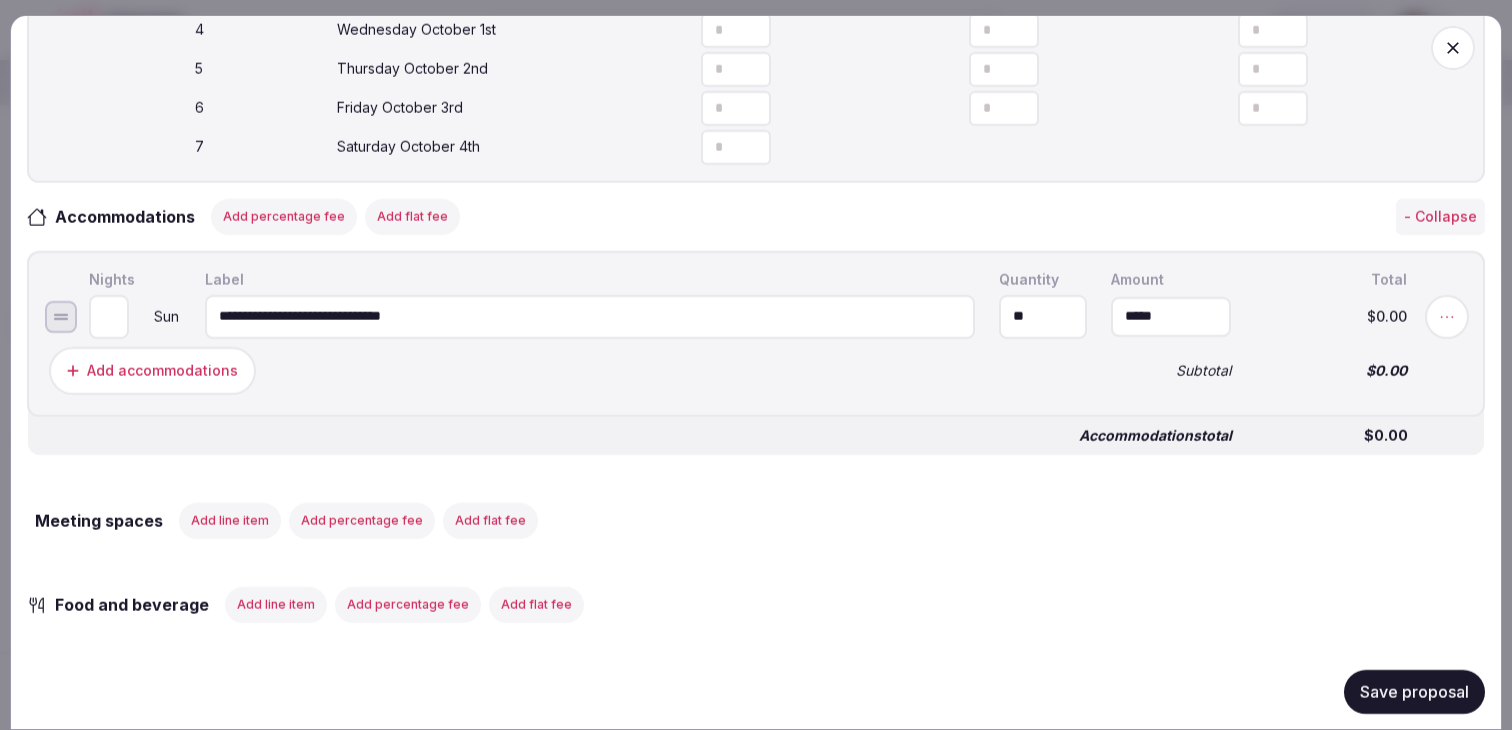 type on "**********" 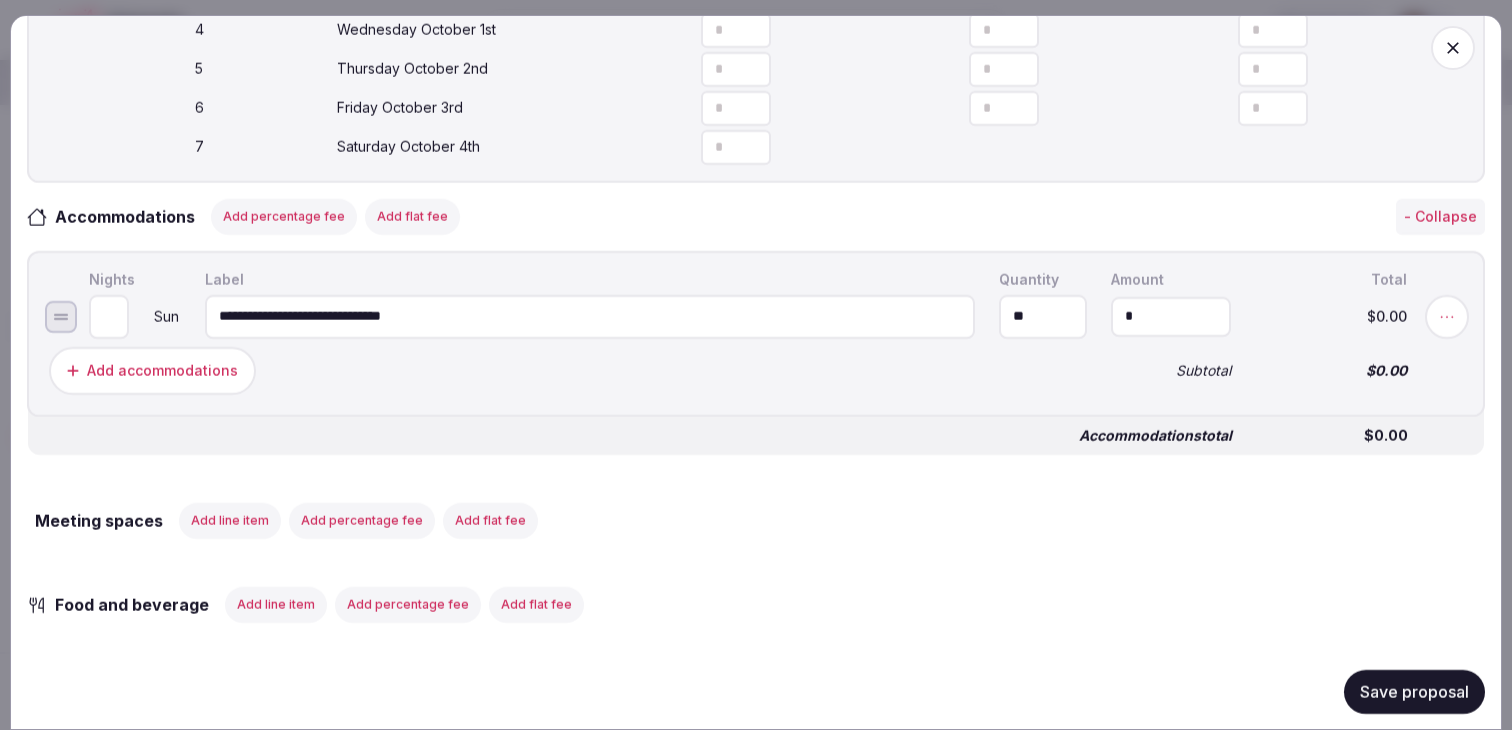 click on "*" at bounding box center (1171, 316) 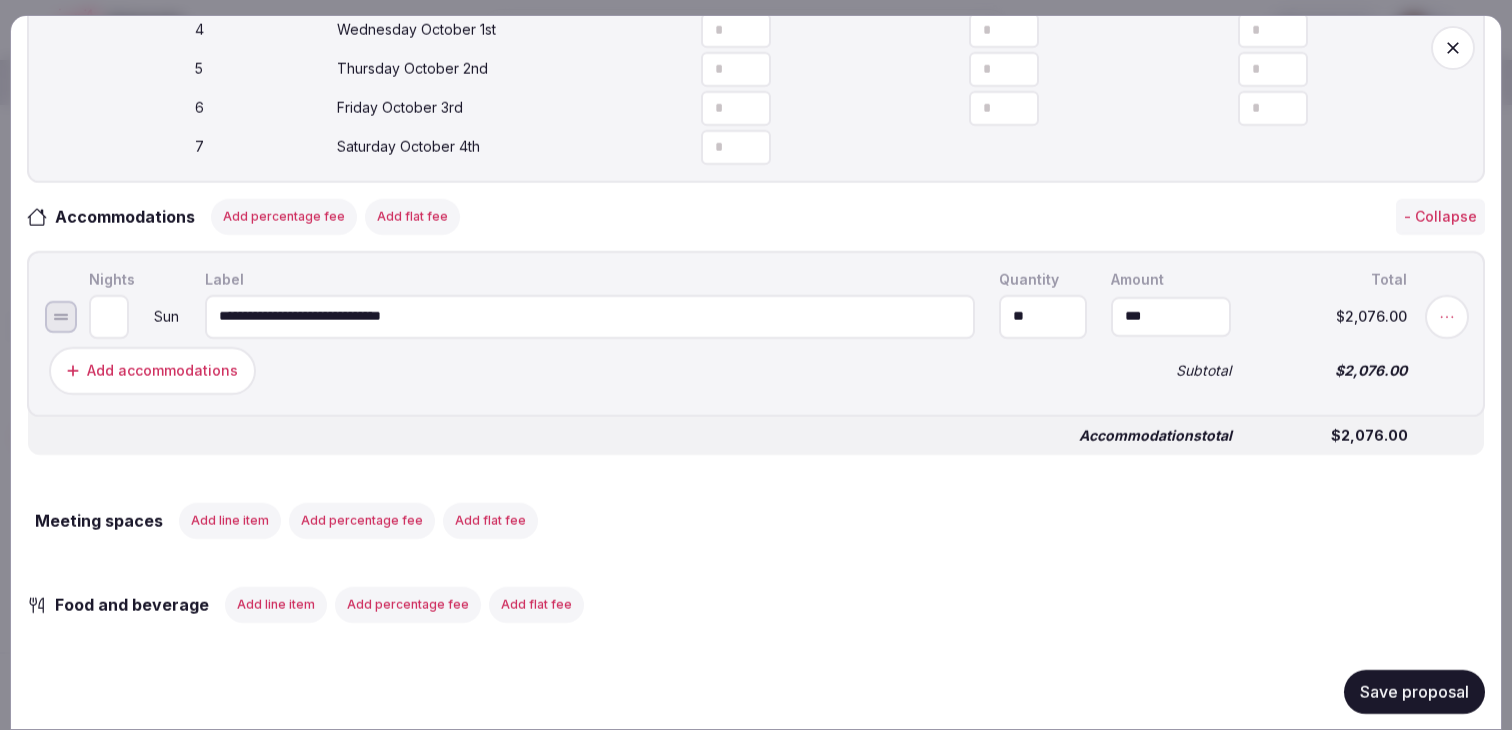 type on "*******" 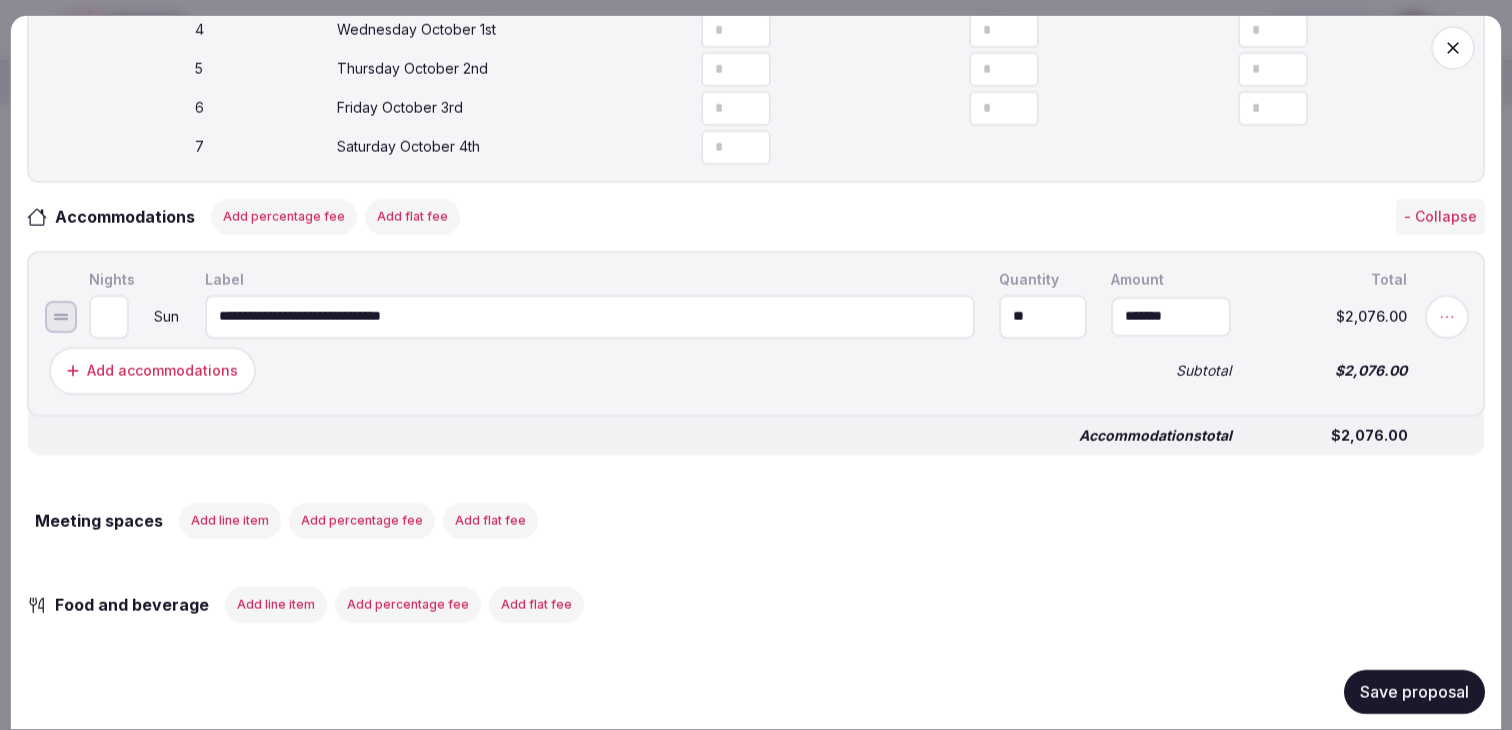 click on "Add accommodations Subtotal $2,076.00" at bounding box center [756, 370] 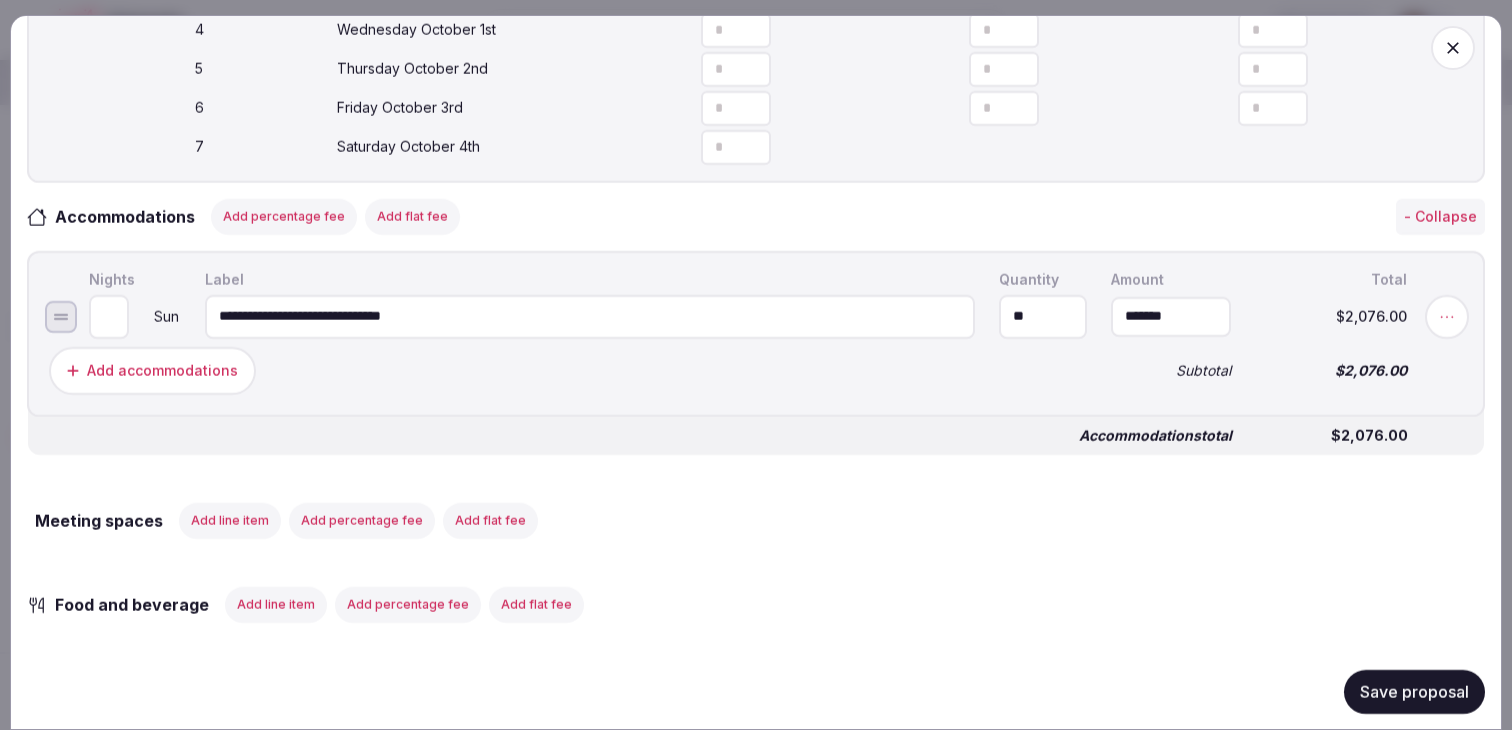 click on "Accommodations  total $2,076.00" at bounding box center (756, 427) 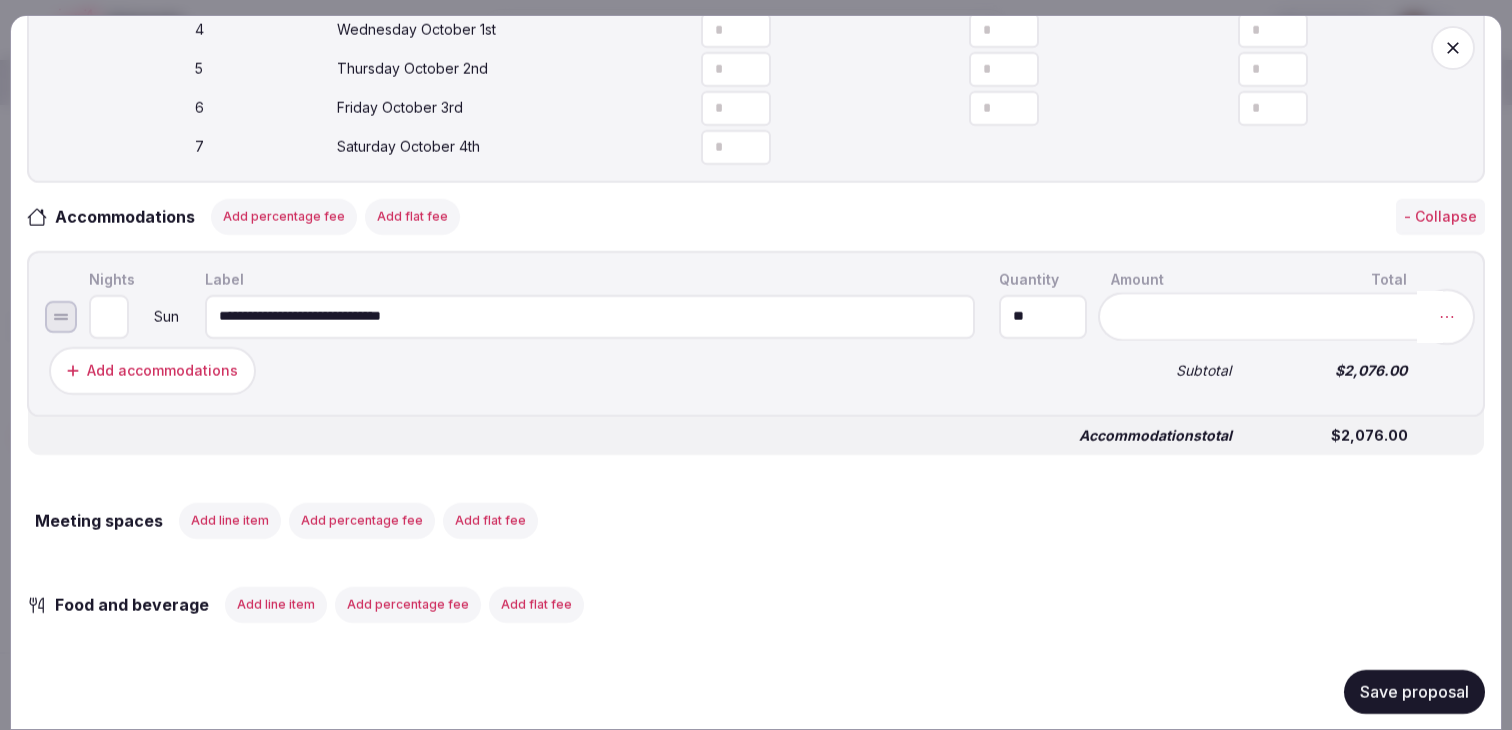 click 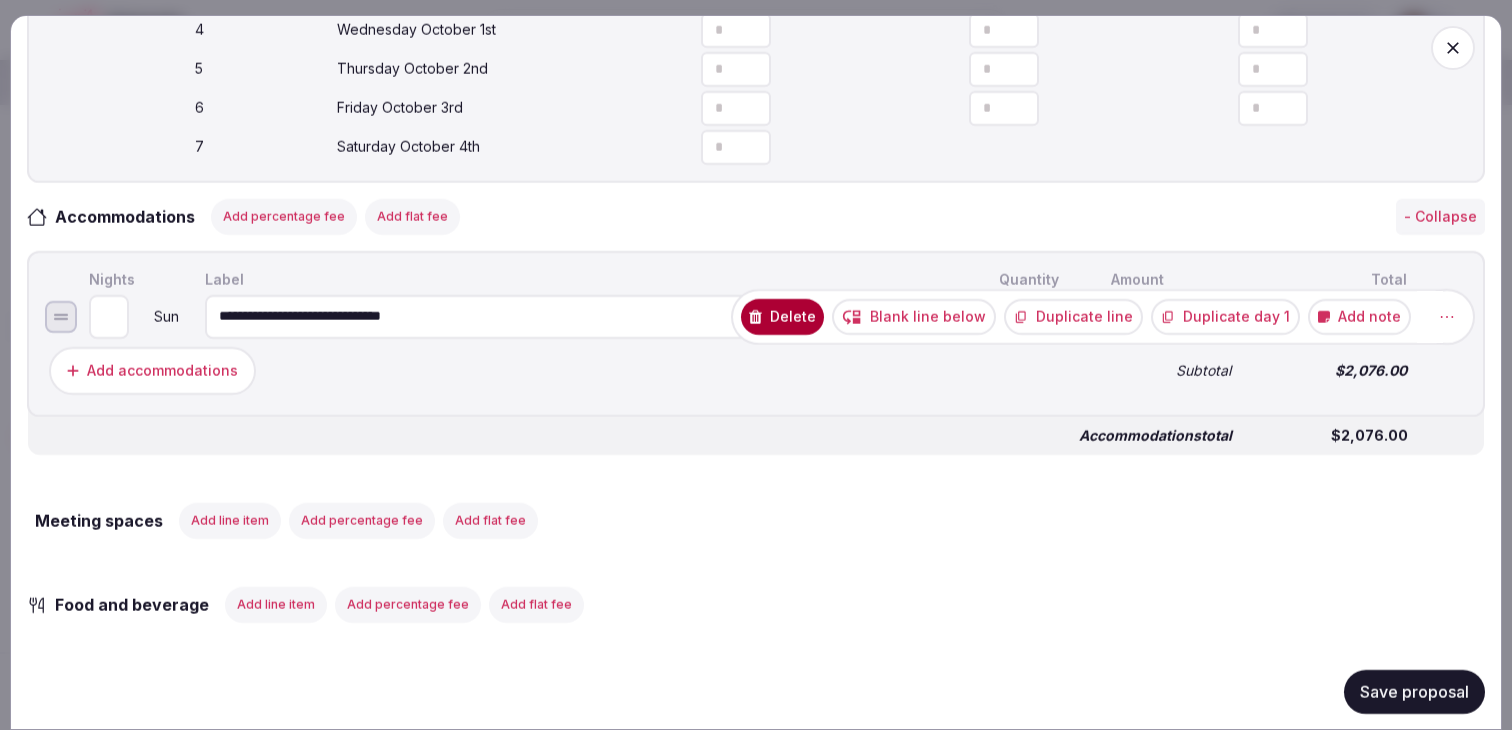click on "Duplicate day 1" at bounding box center [1225, 316] 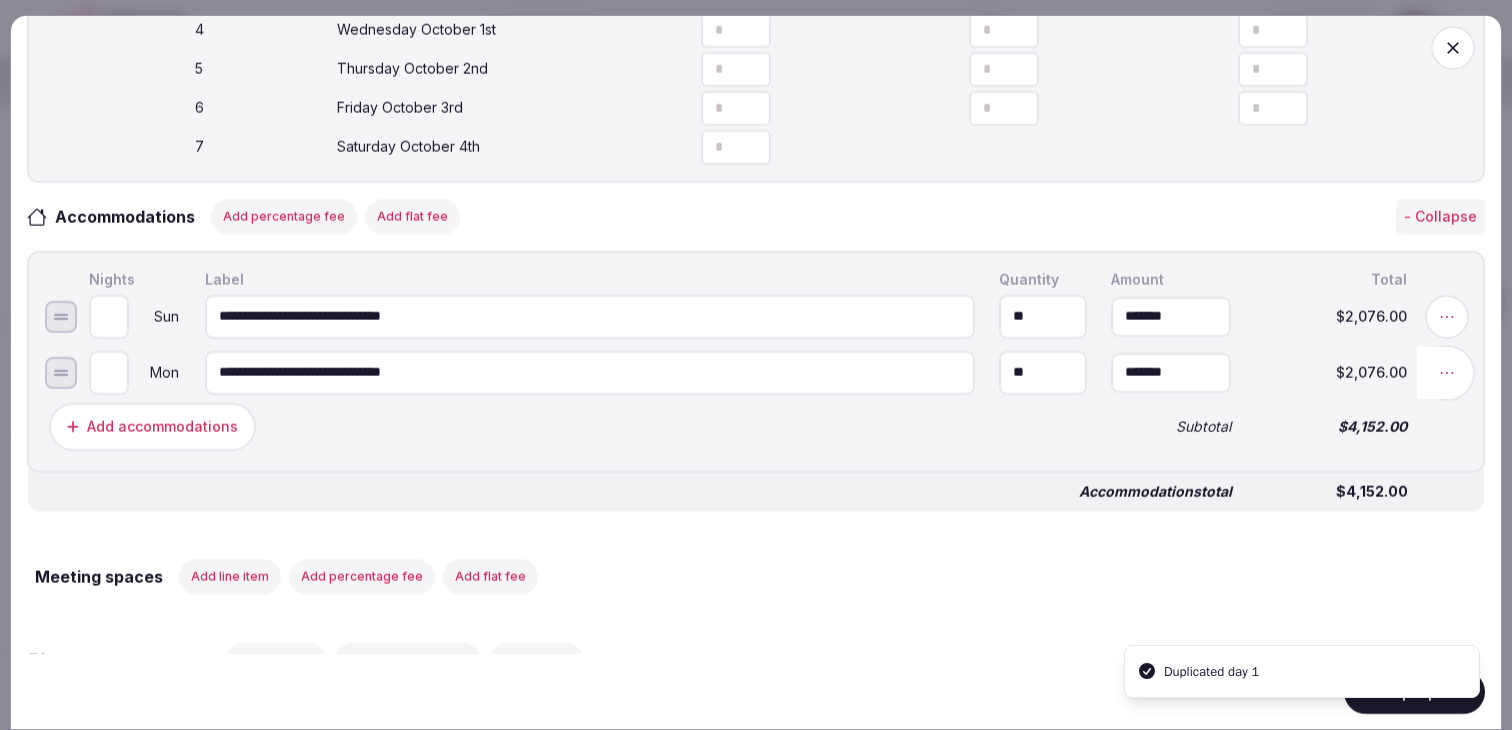click 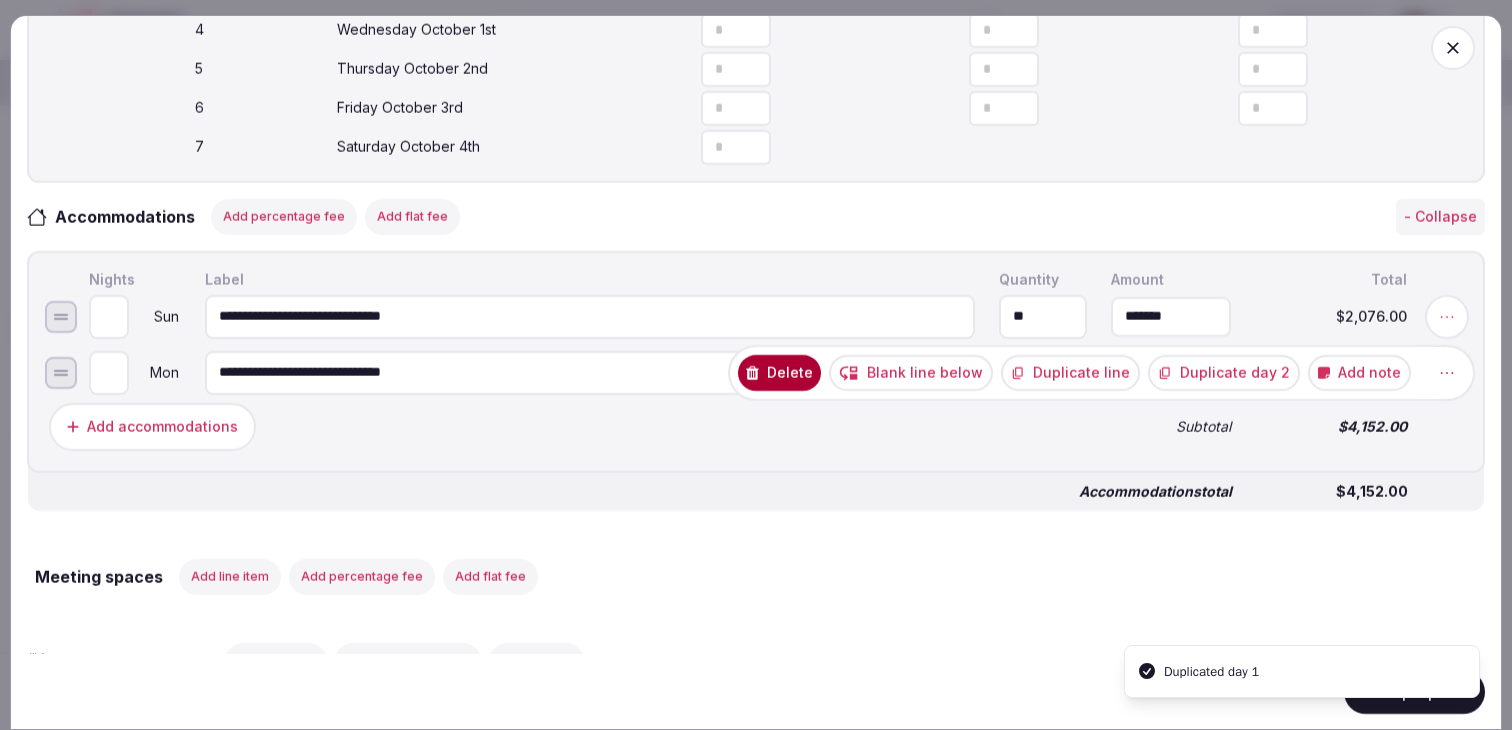 click on "Duplicate day 2" at bounding box center (1224, 372) 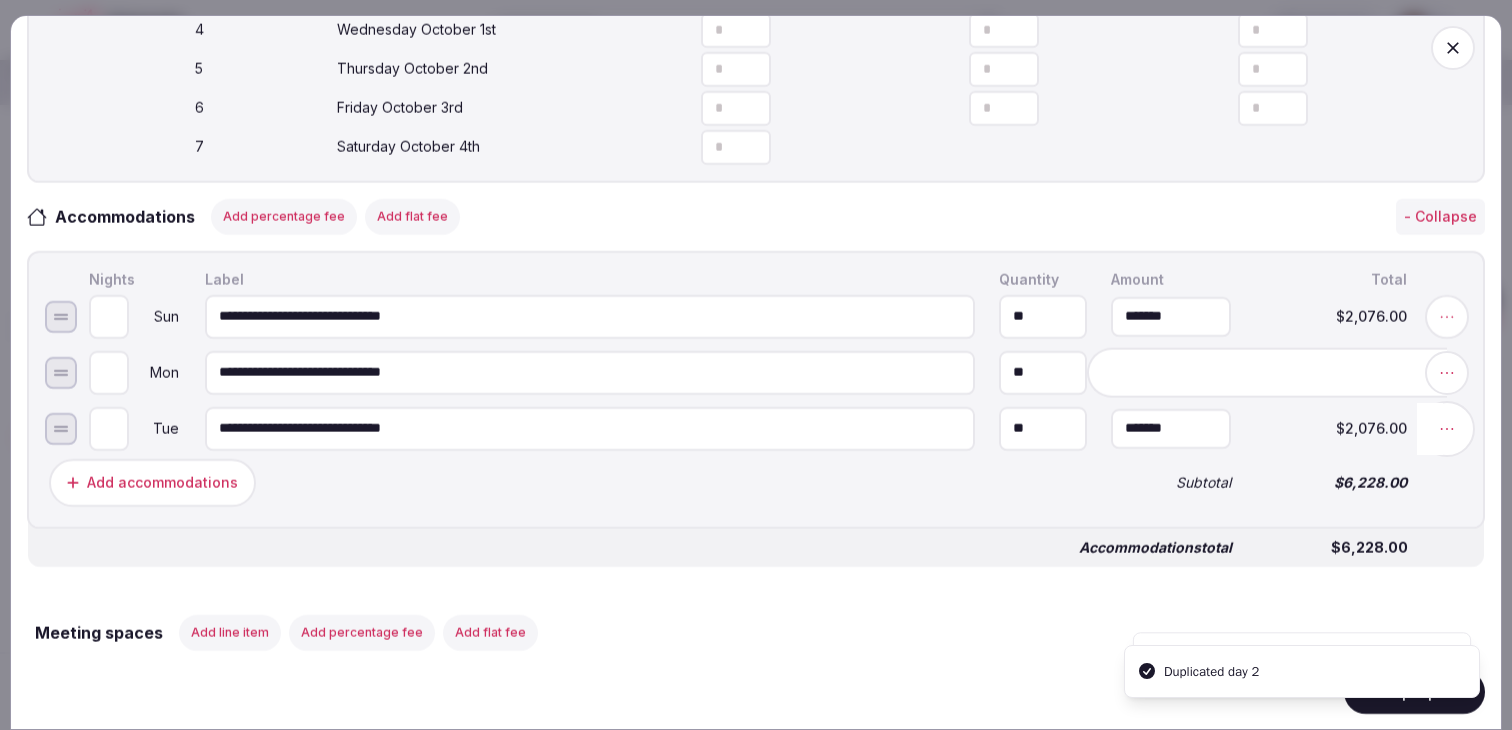 click 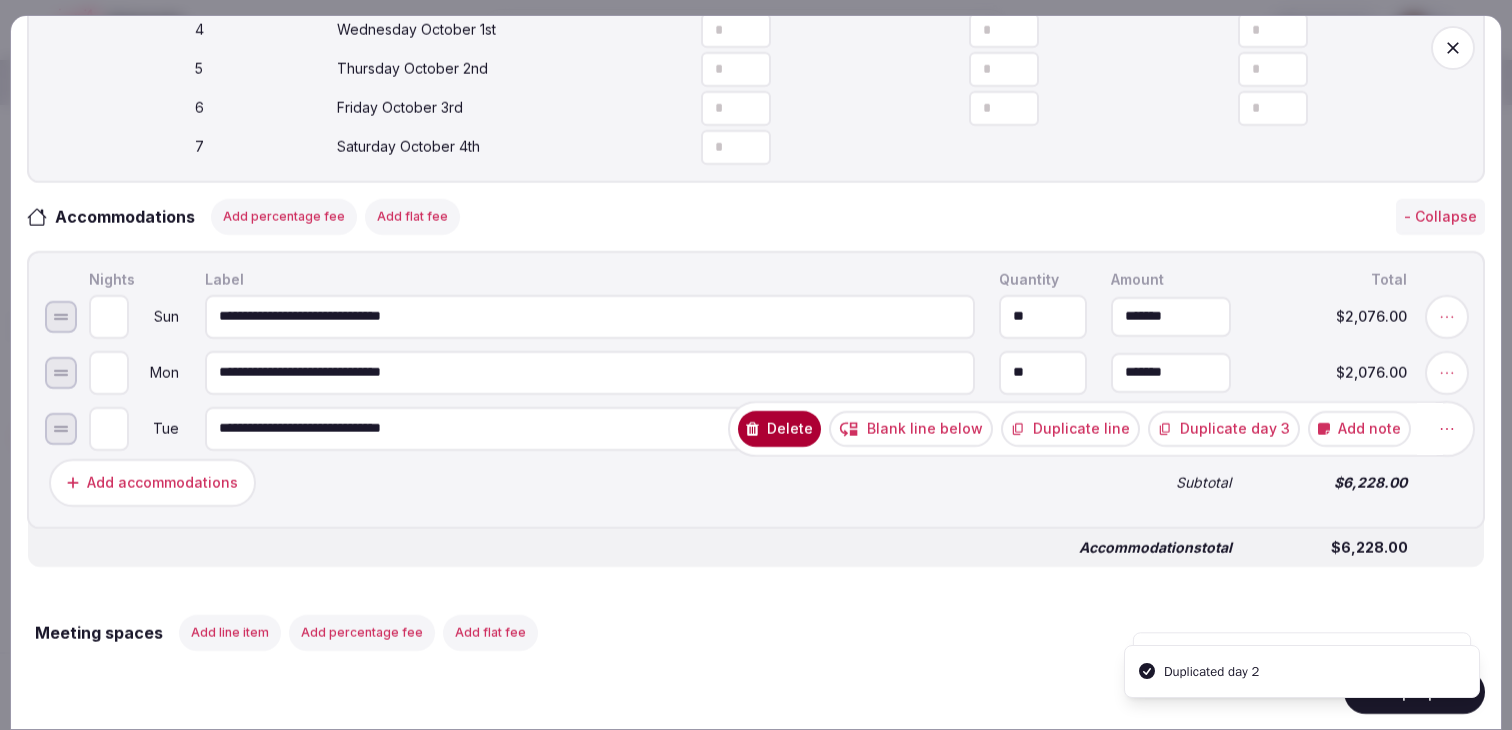 click on "Duplicate day 3" at bounding box center [1224, 428] 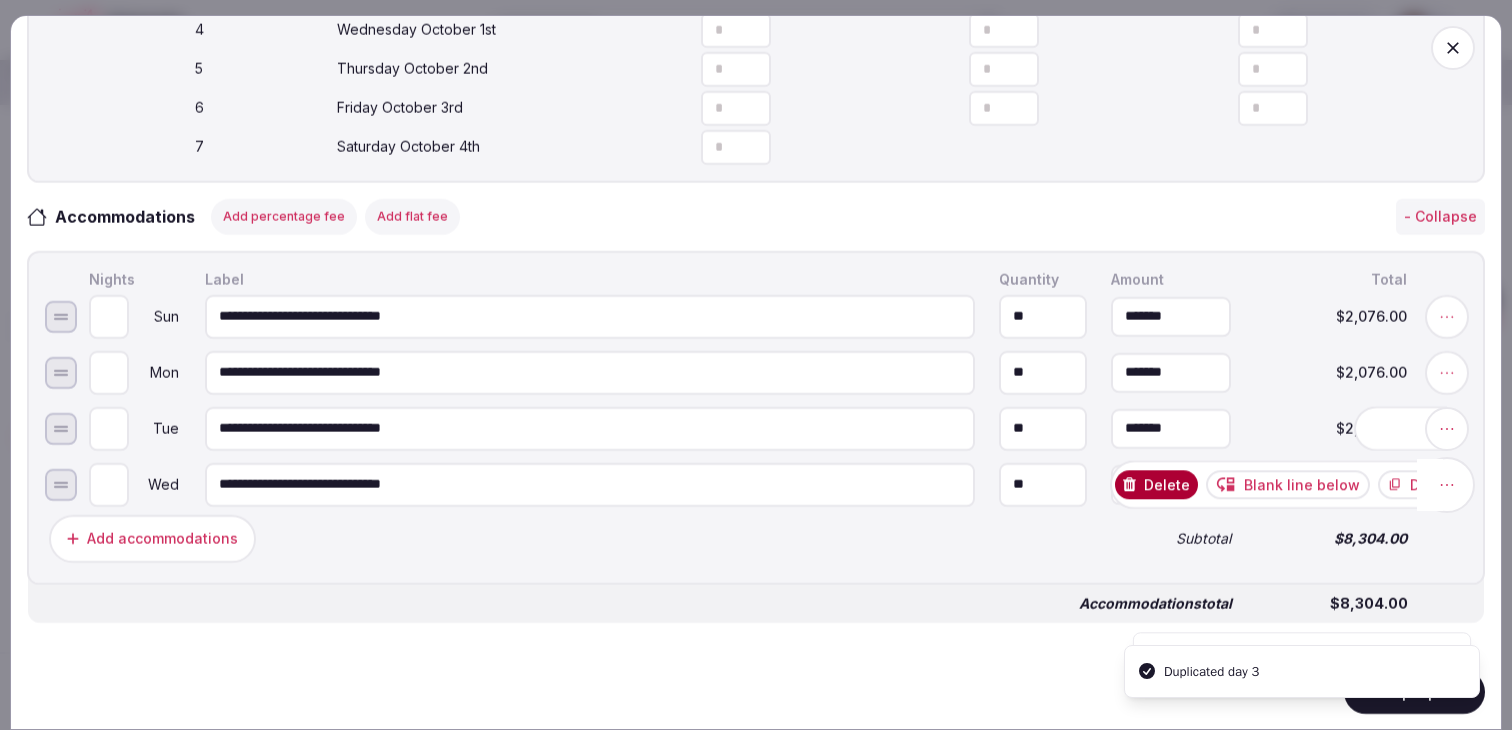 click 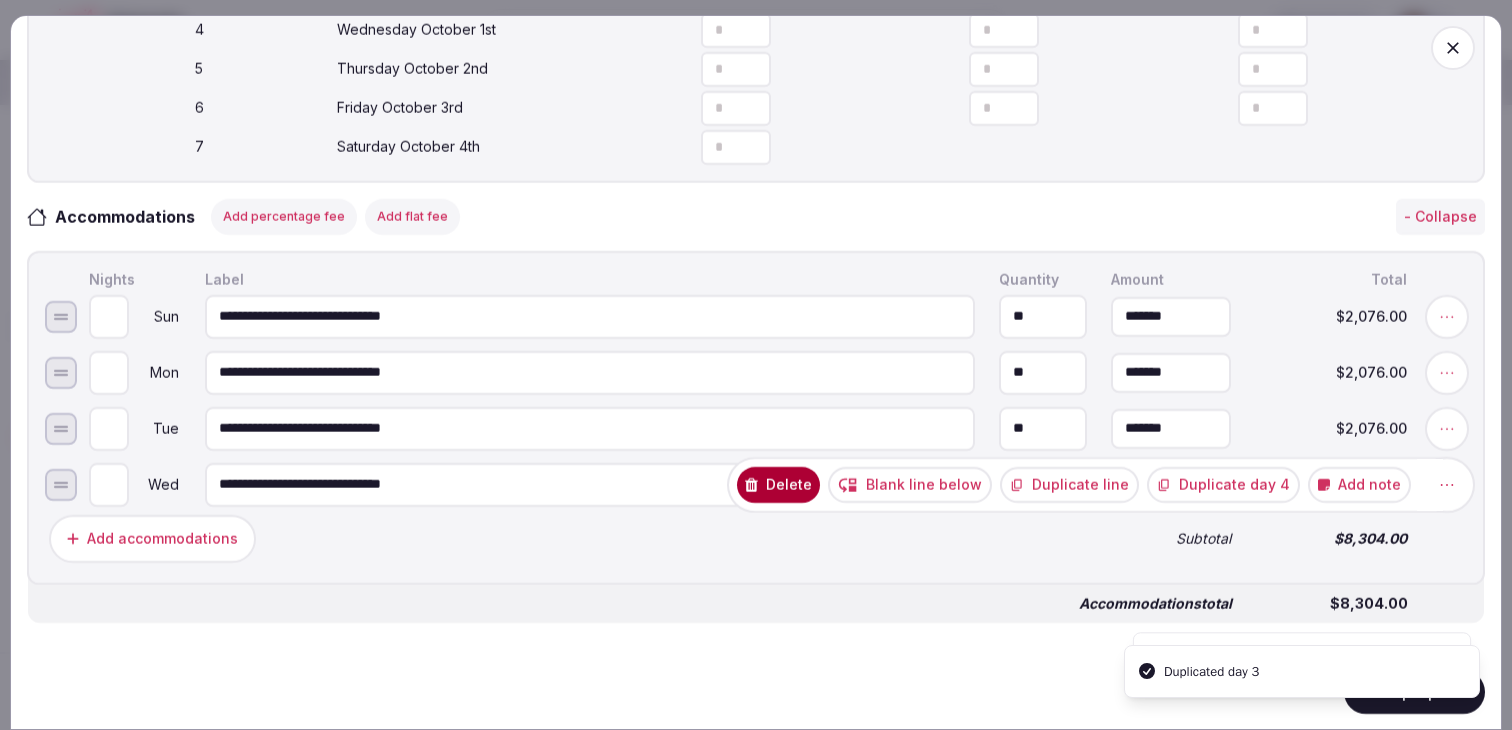 click on "Duplicate day 4" at bounding box center [1223, 484] 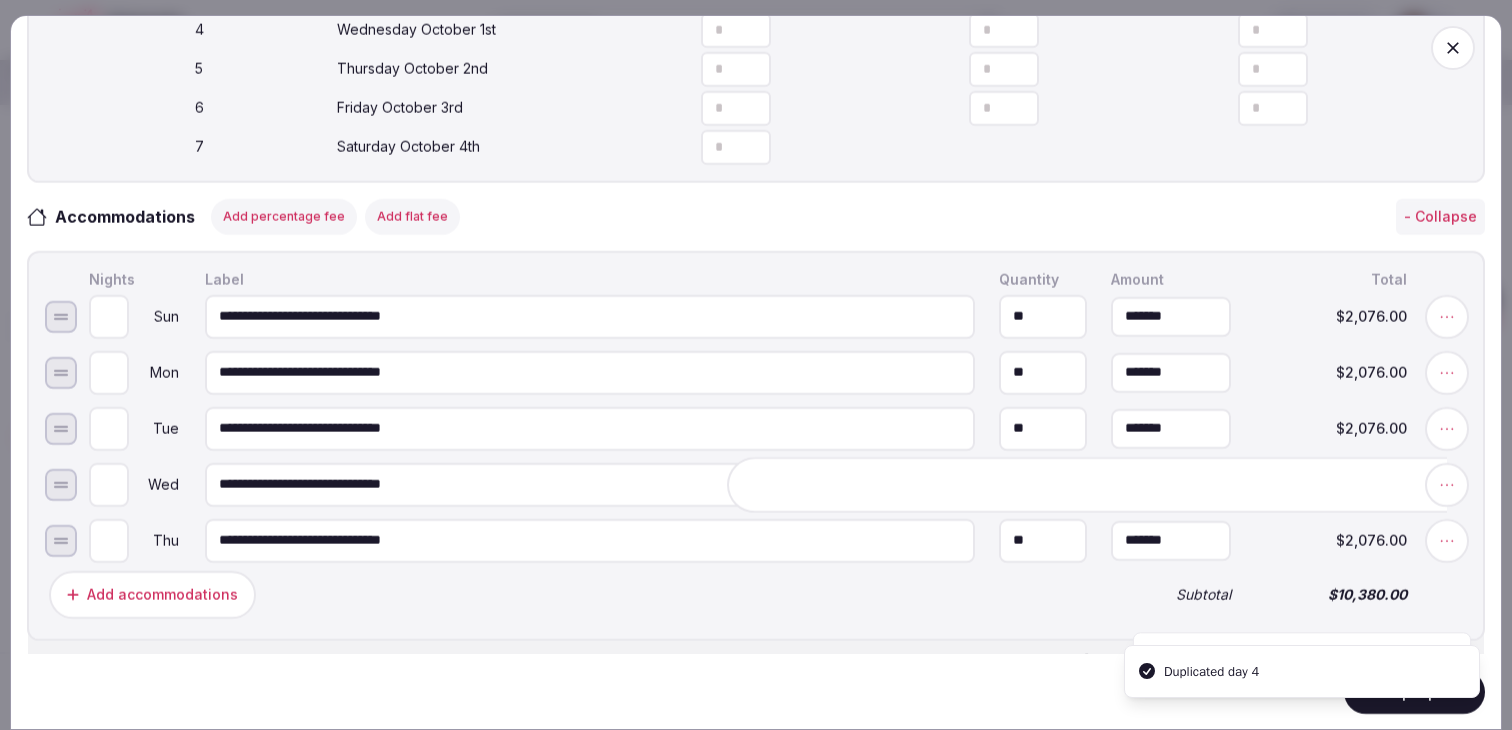 click on "Add accommodations" at bounding box center [568, 594] 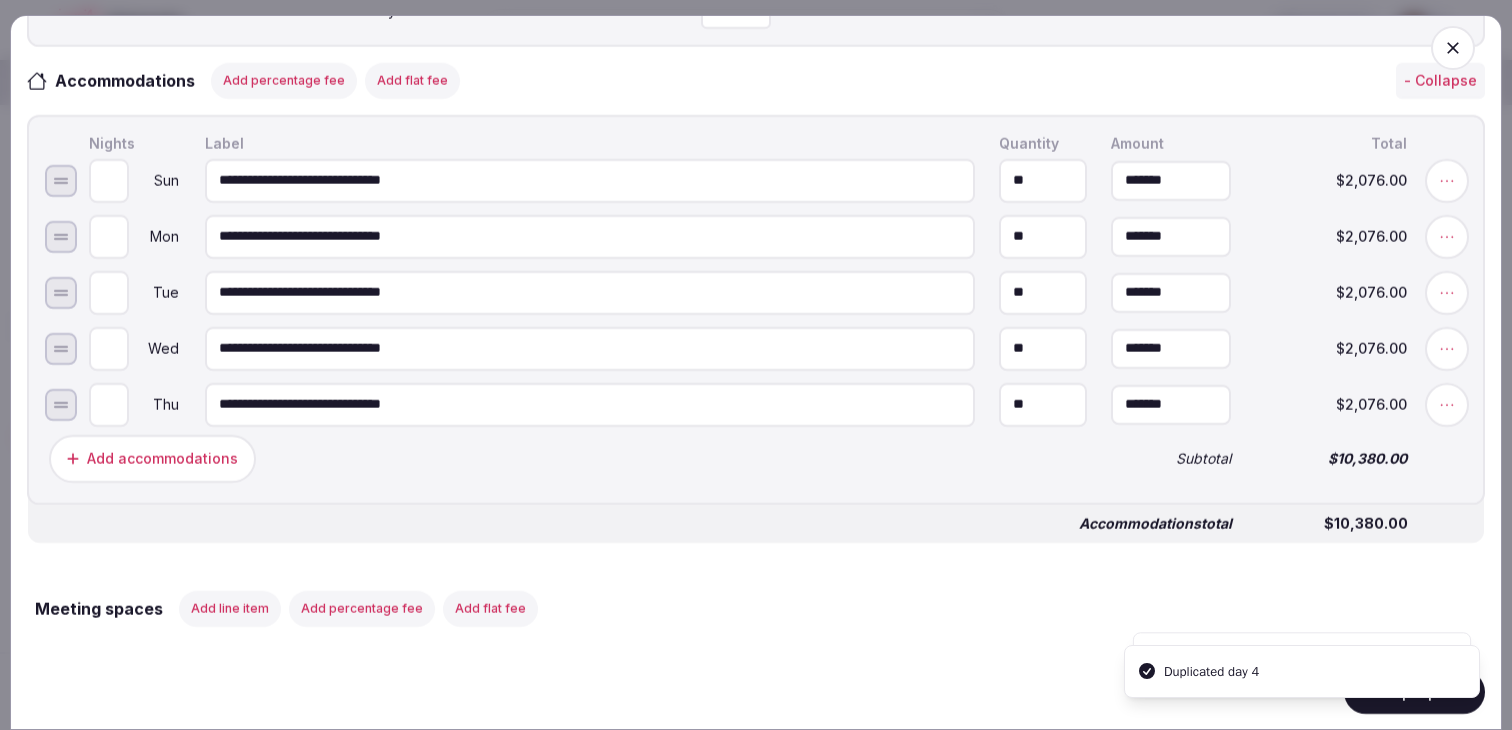 scroll, scrollTop: 1002, scrollLeft: 0, axis: vertical 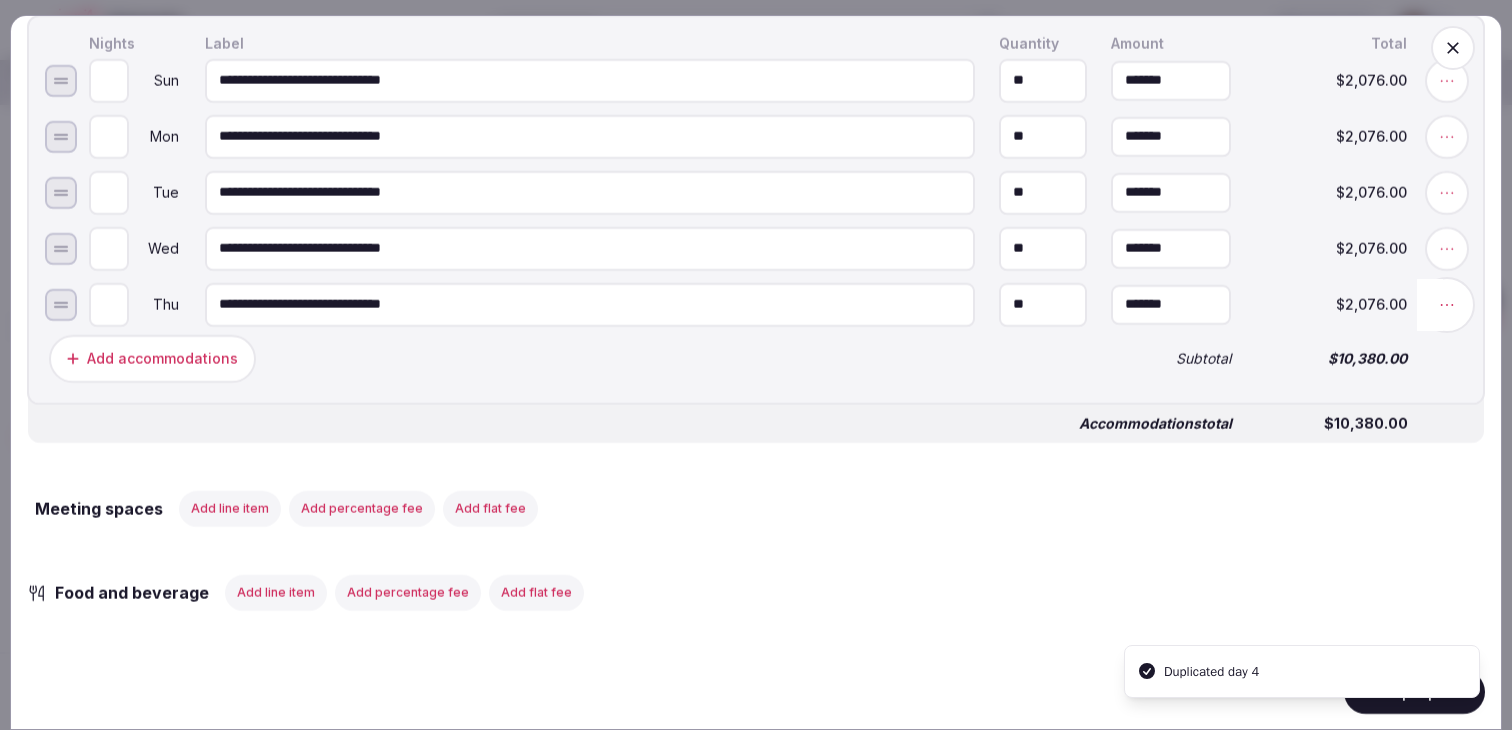click 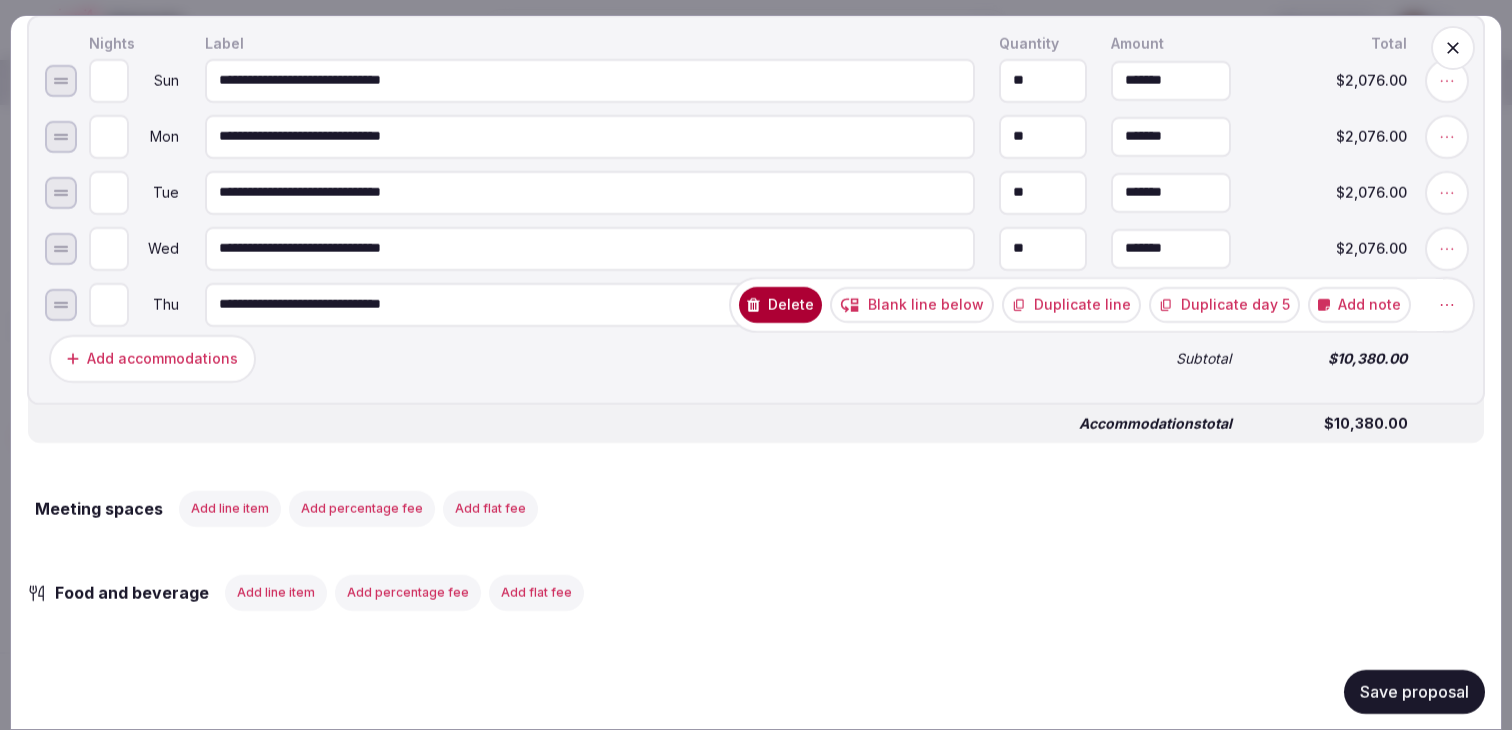 click on "Duplicate day 5" at bounding box center (1224, 304) 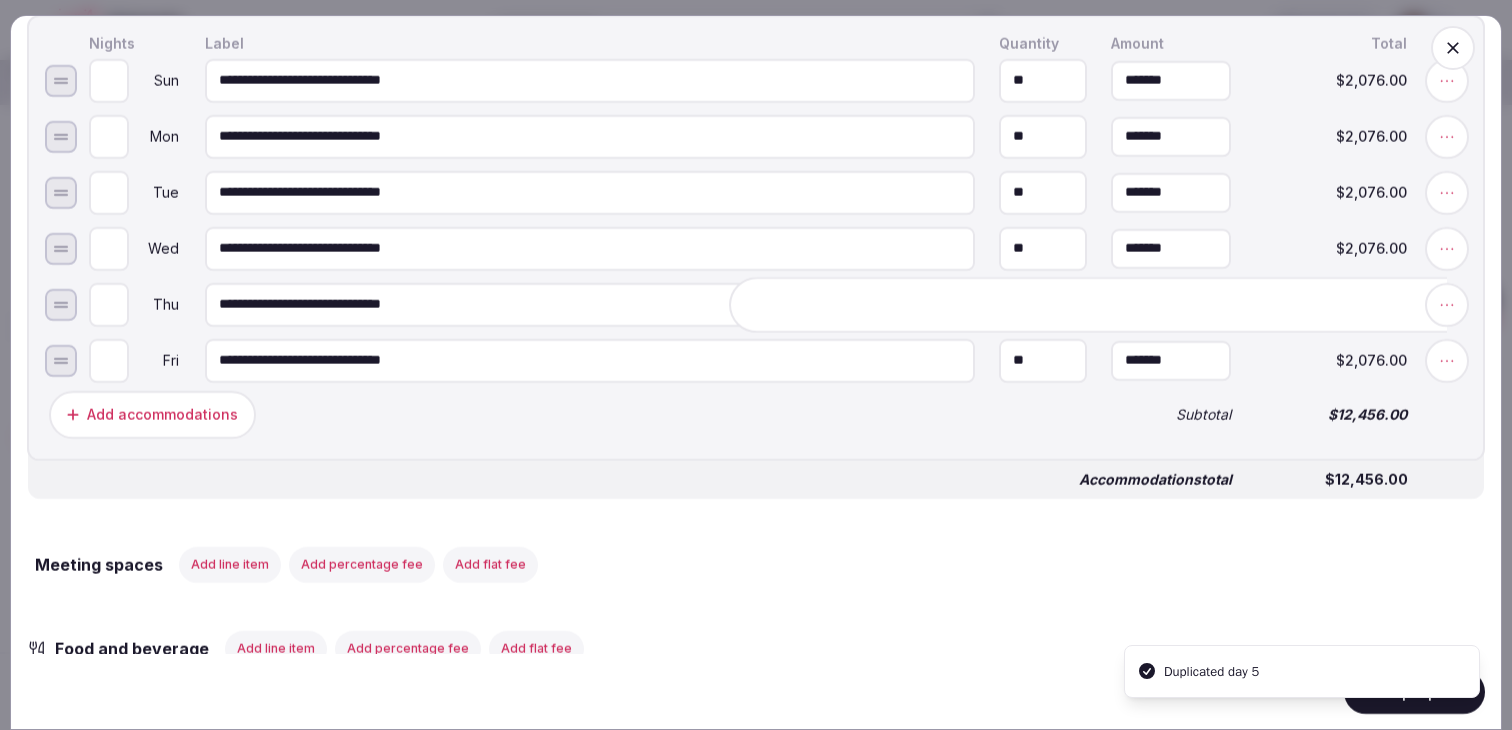click on "Add accommodations" at bounding box center [568, 414] 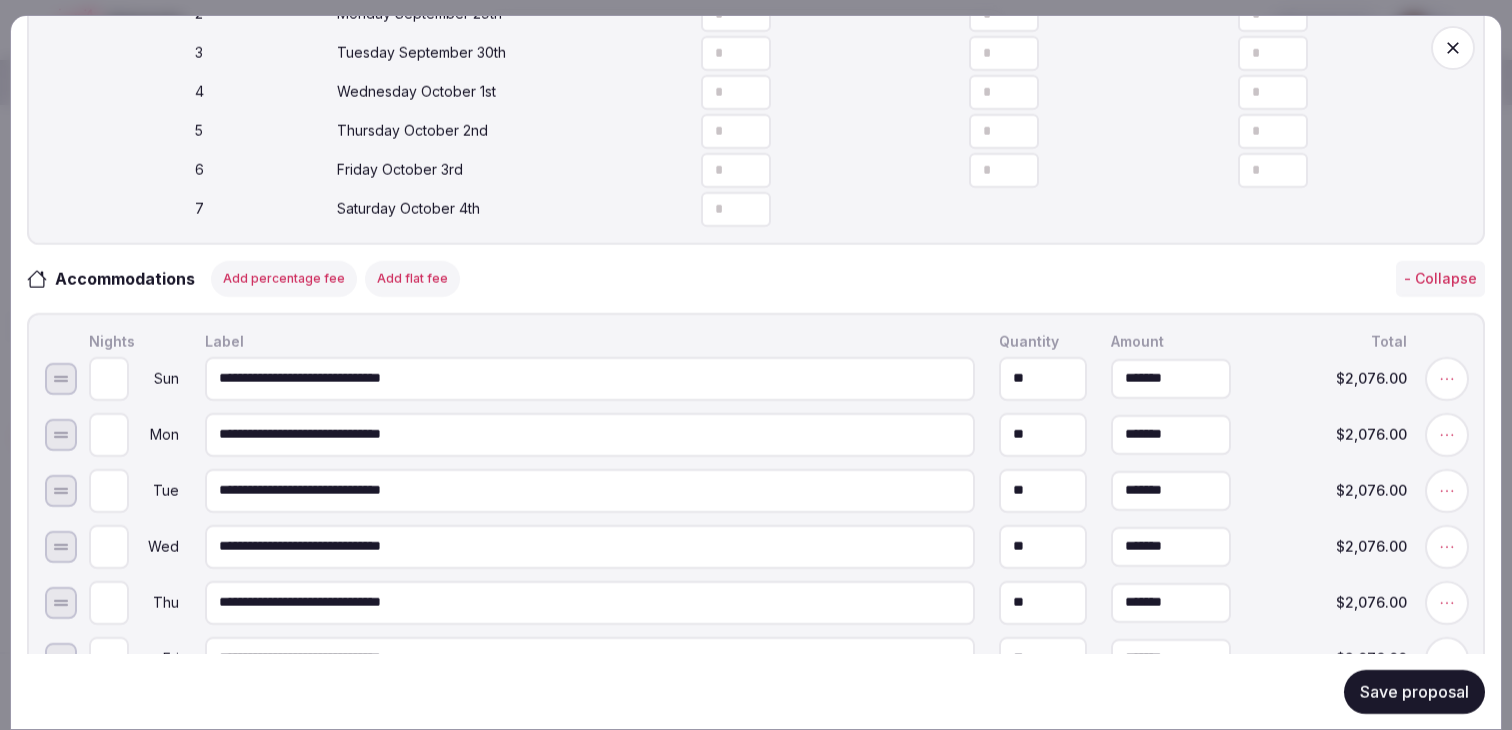 scroll, scrollTop: 699, scrollLeft: 0, axis: vertical 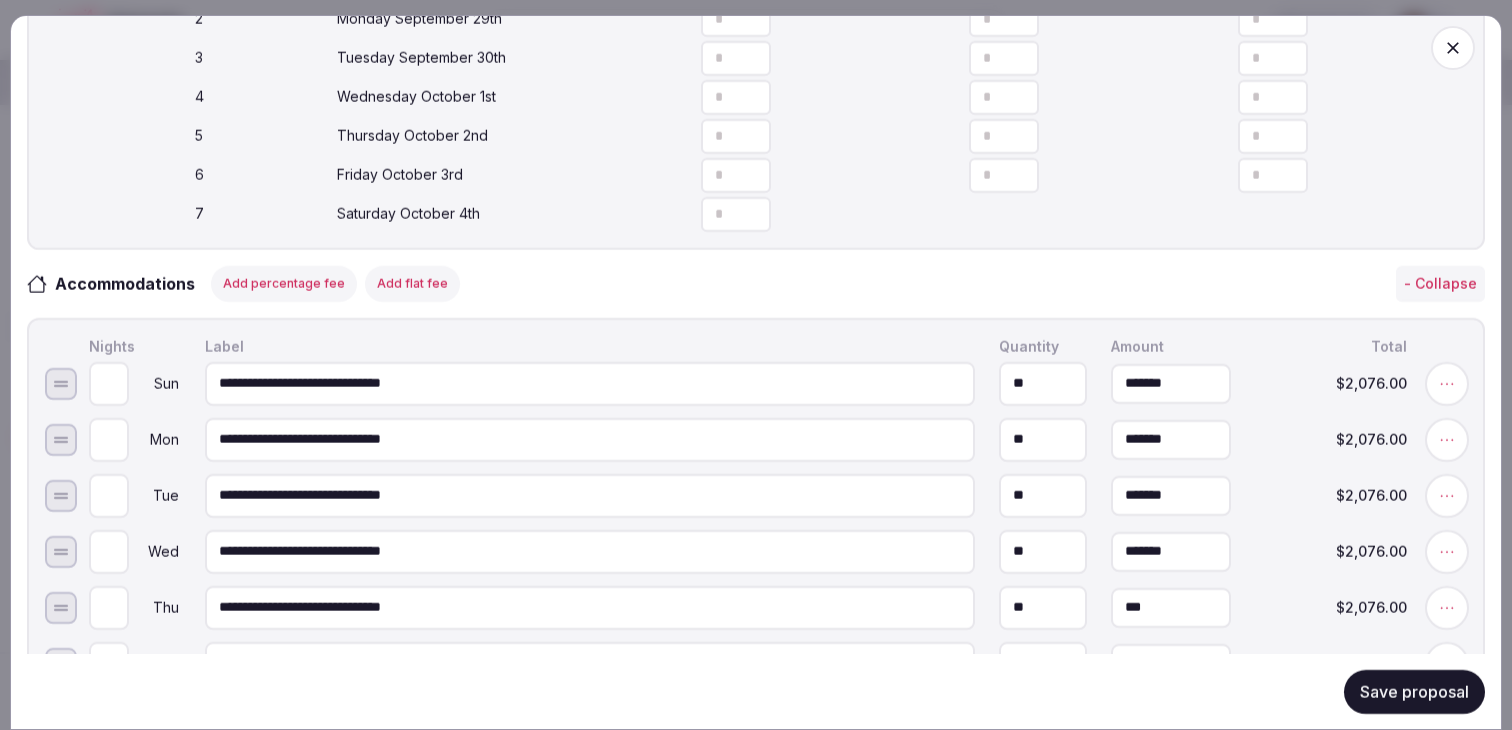 click on "***" at bounding box center [1171, 607] 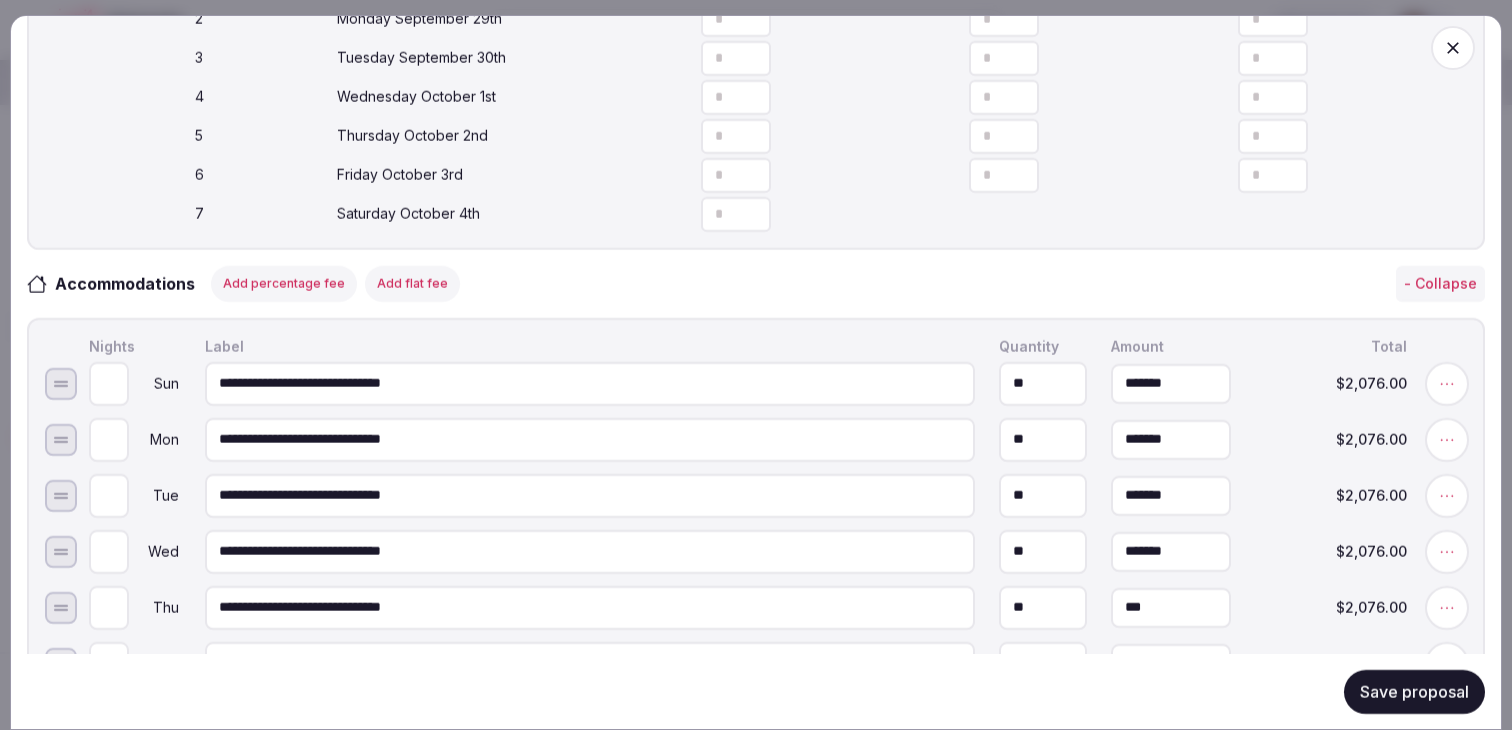 click on "***" at bounding box center [1171, 607] 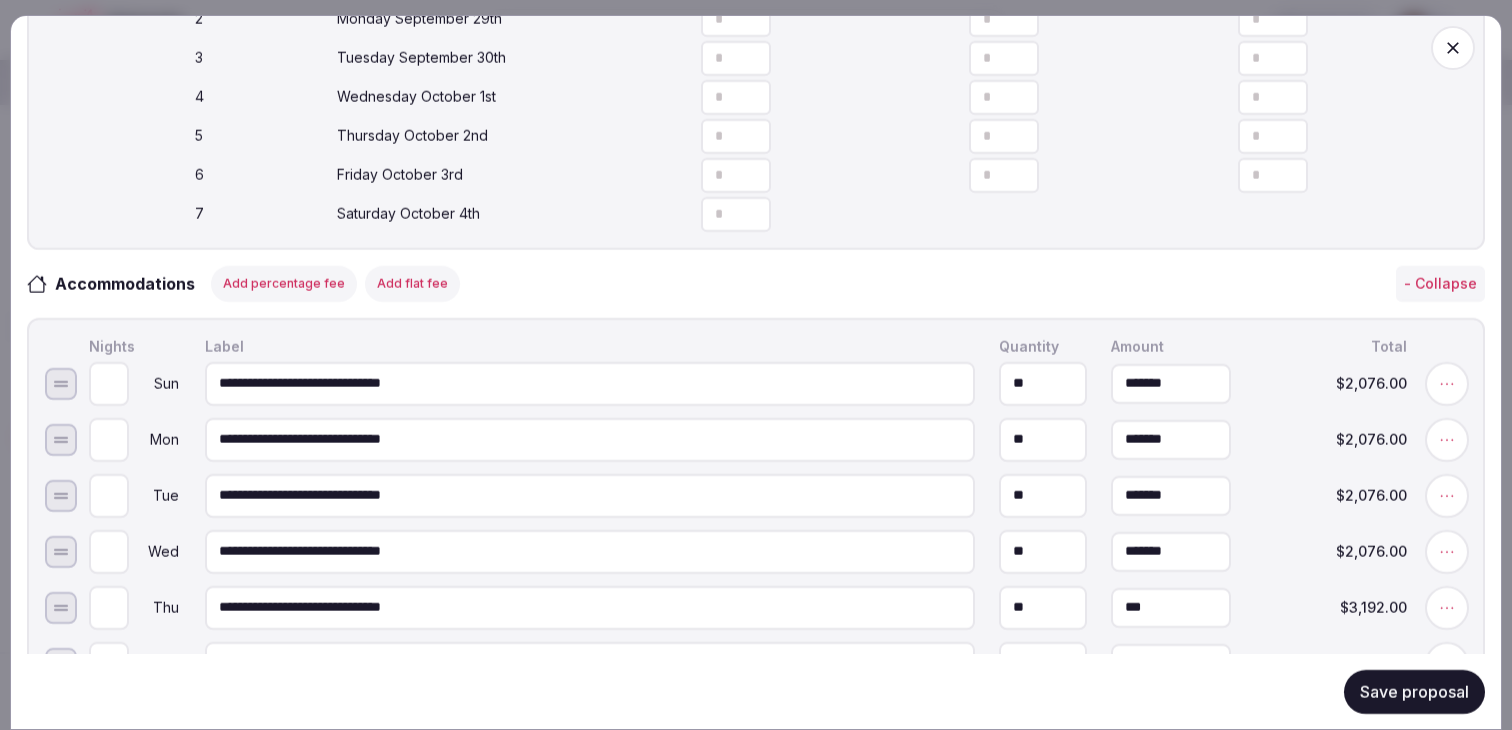 type on "*******" 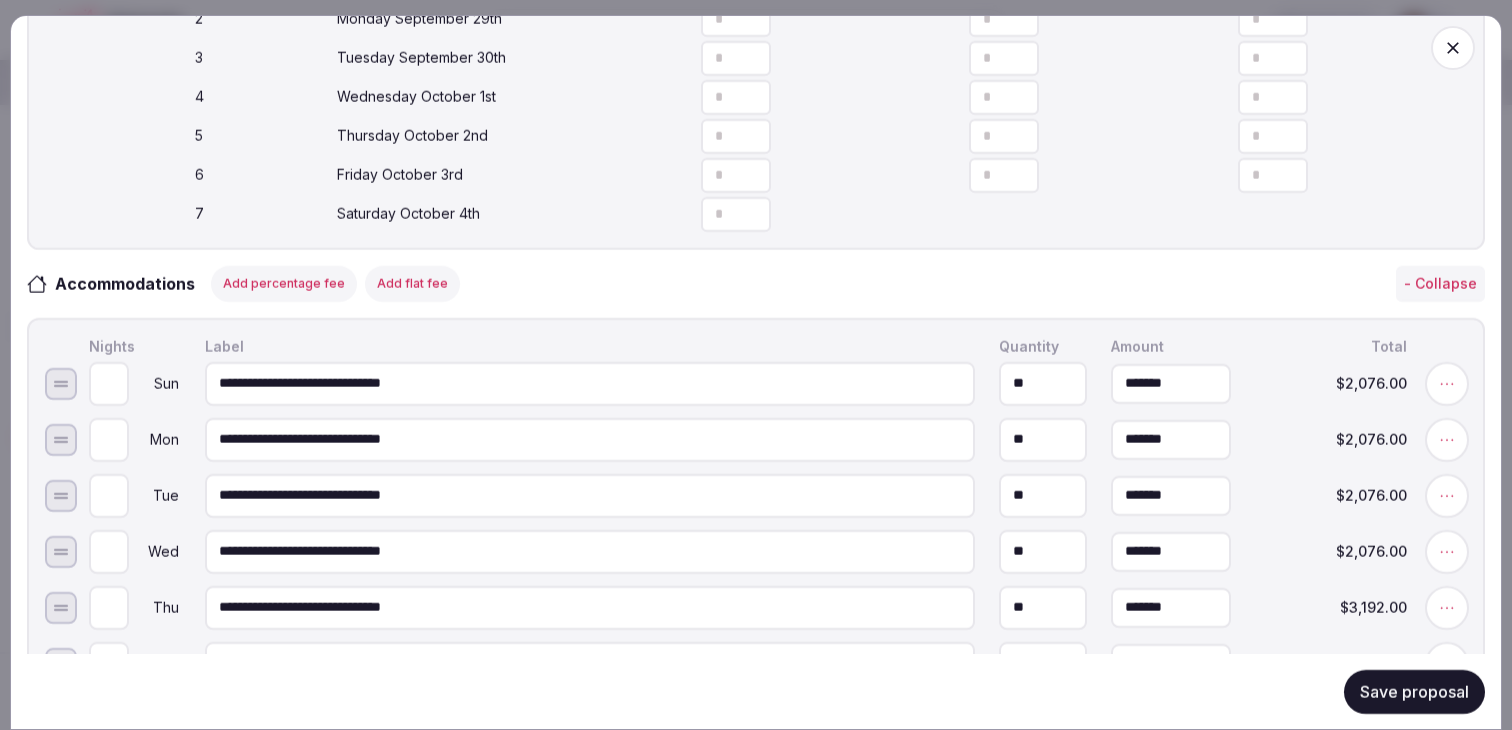 click on "Save proposal" at bounding box center [756, 691] 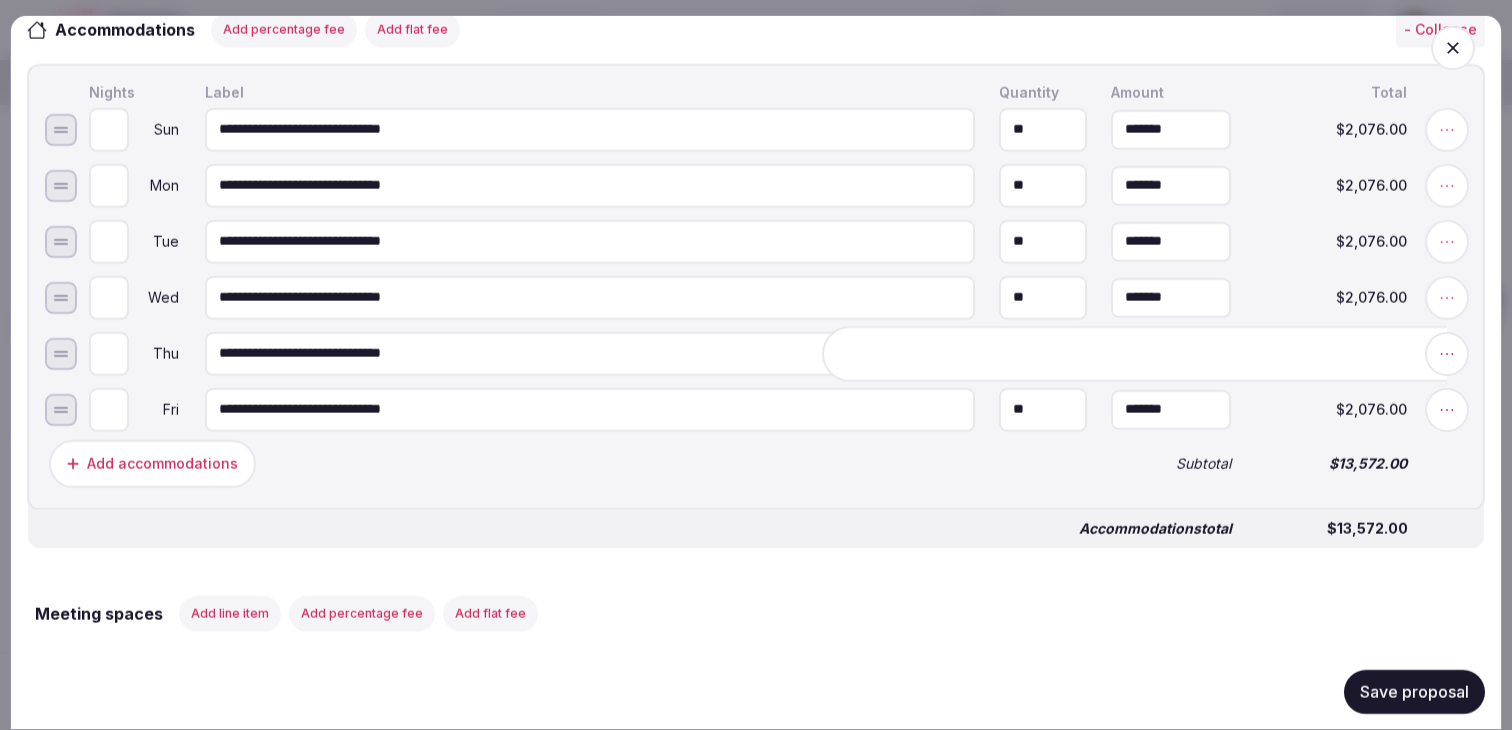 scroll, scrollTop: 981, scrollLeft: 0, axis: vertical 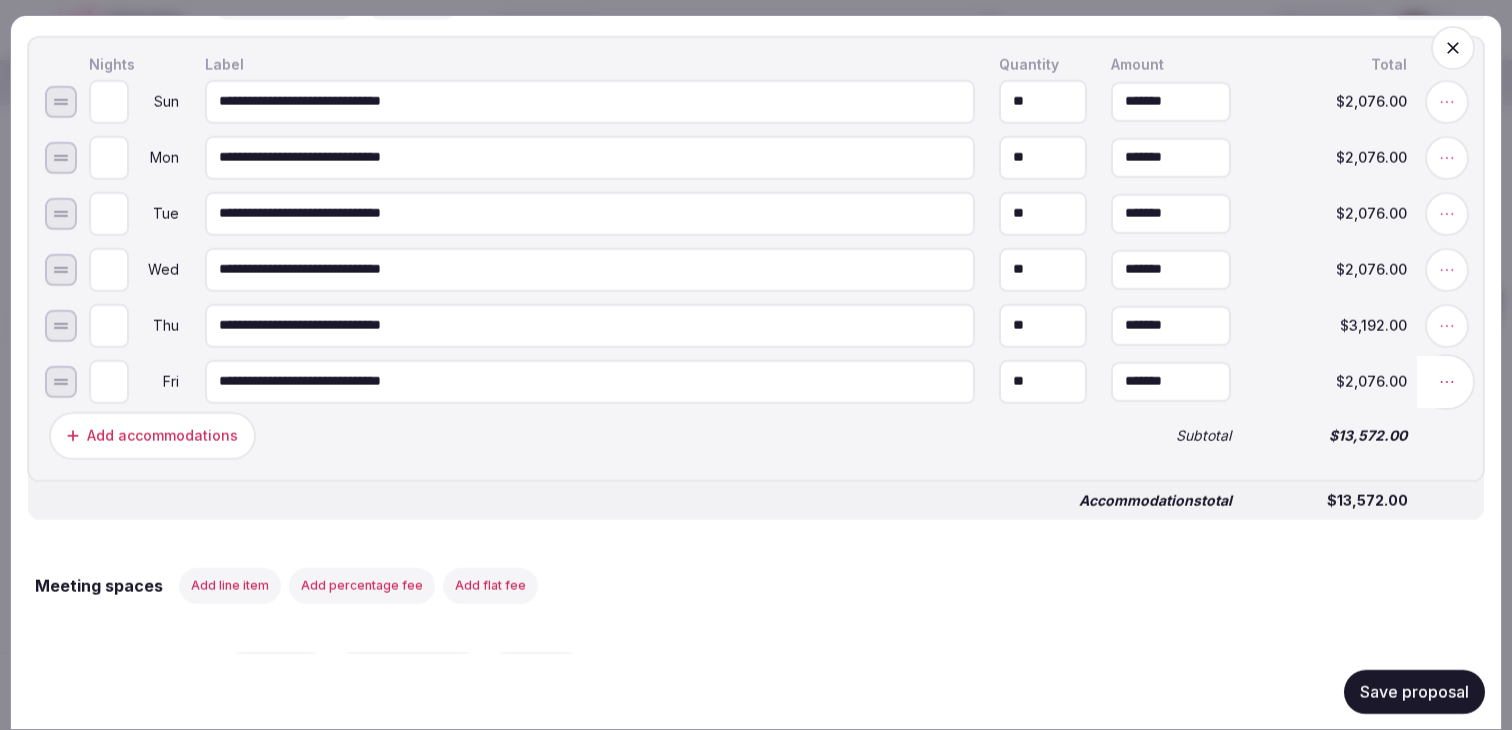 click 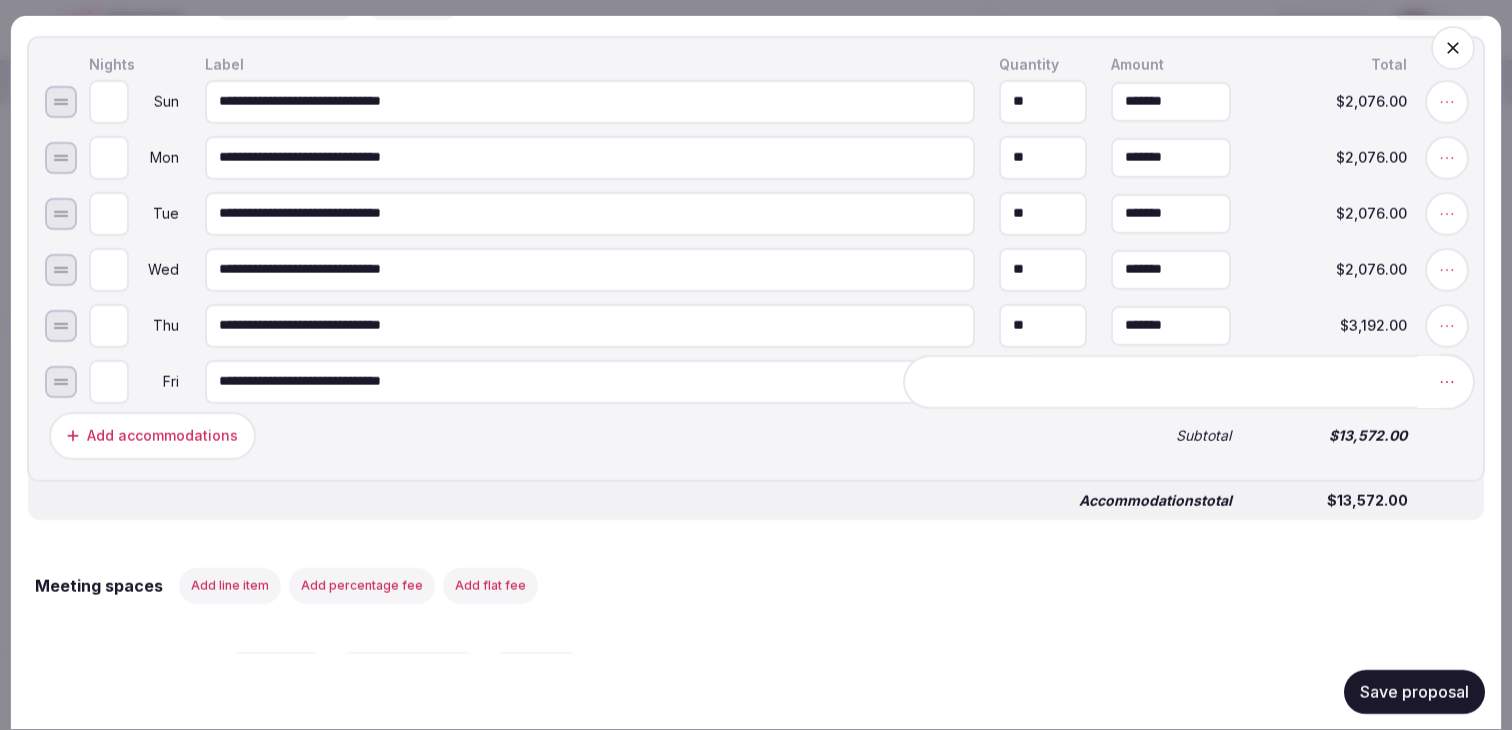 click 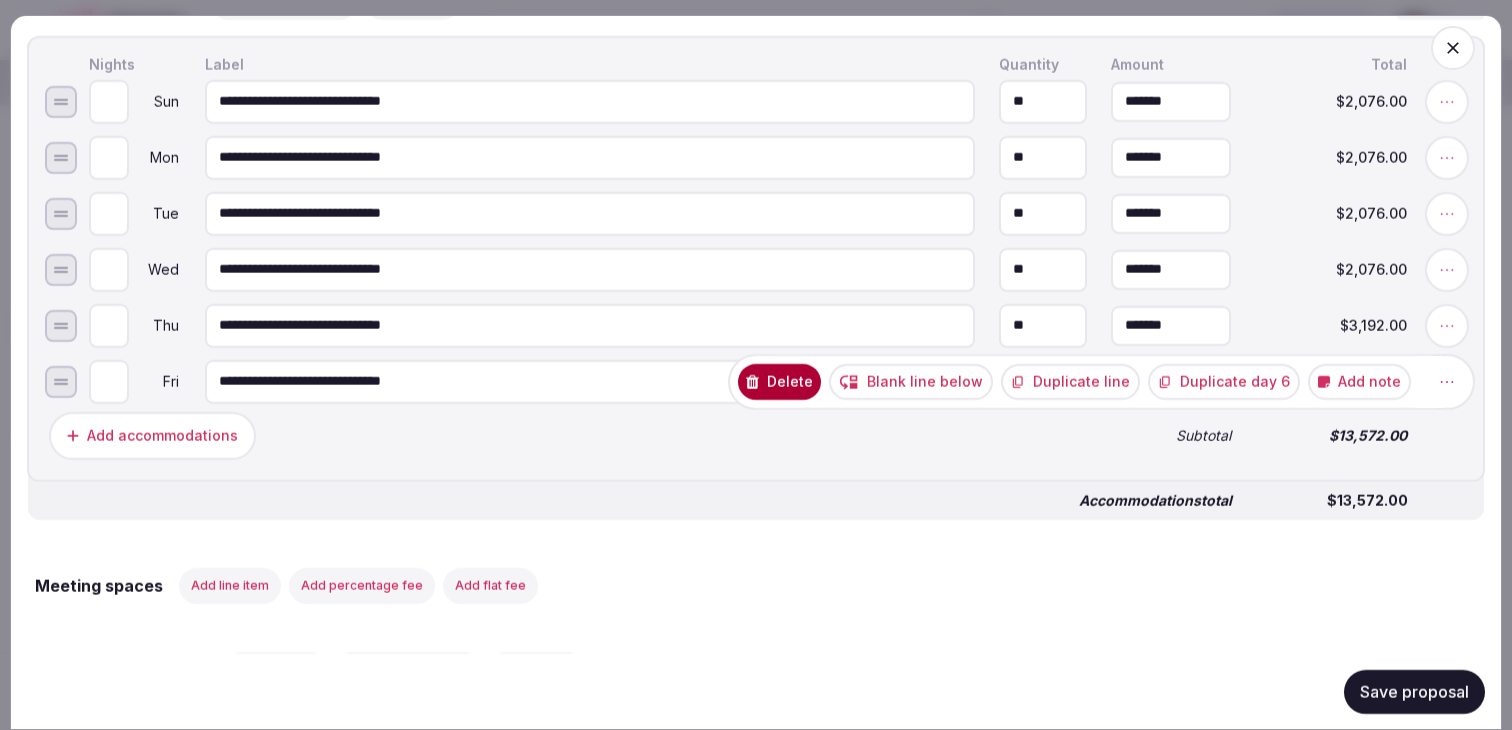 click on "Delete" at bounding box center [779, 381] 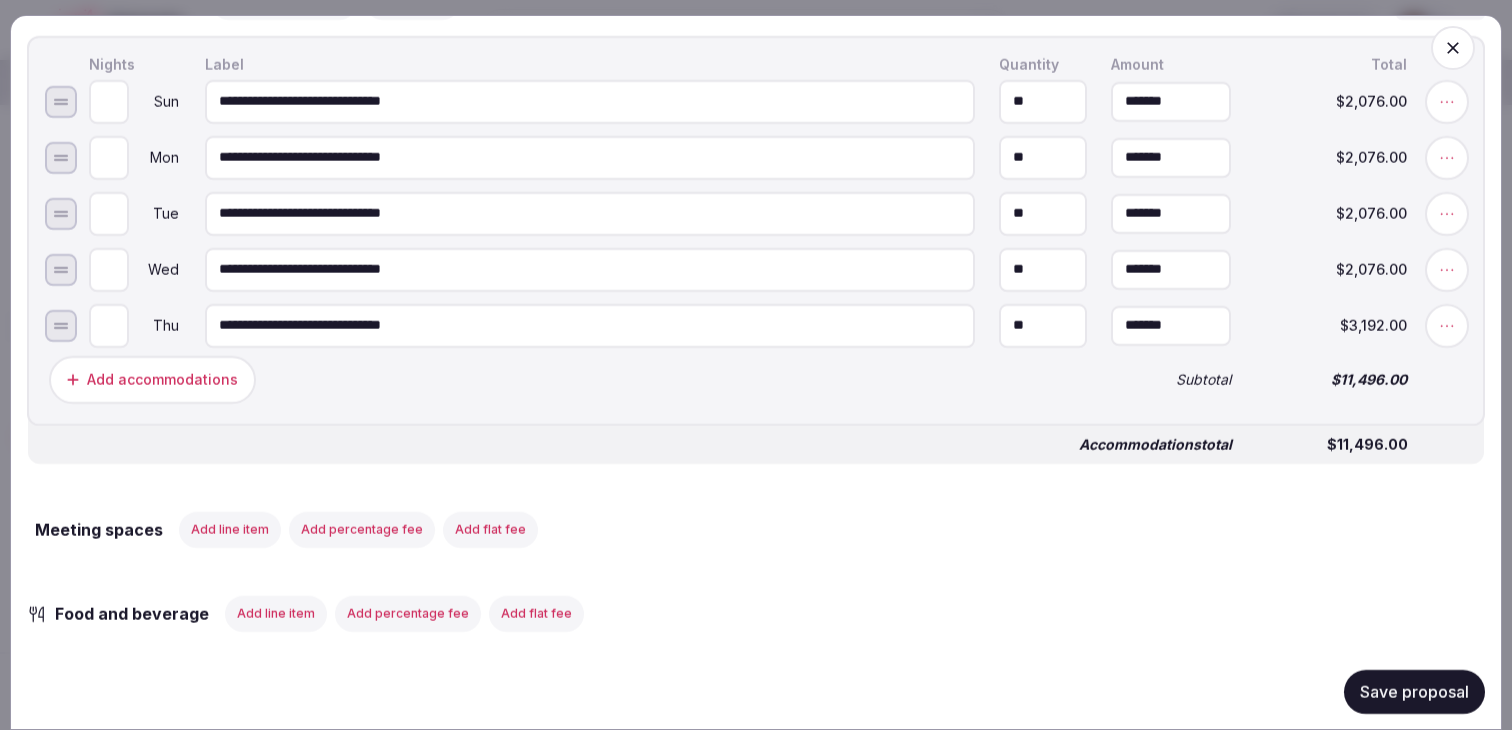 click at bounding box center (1447, 325) 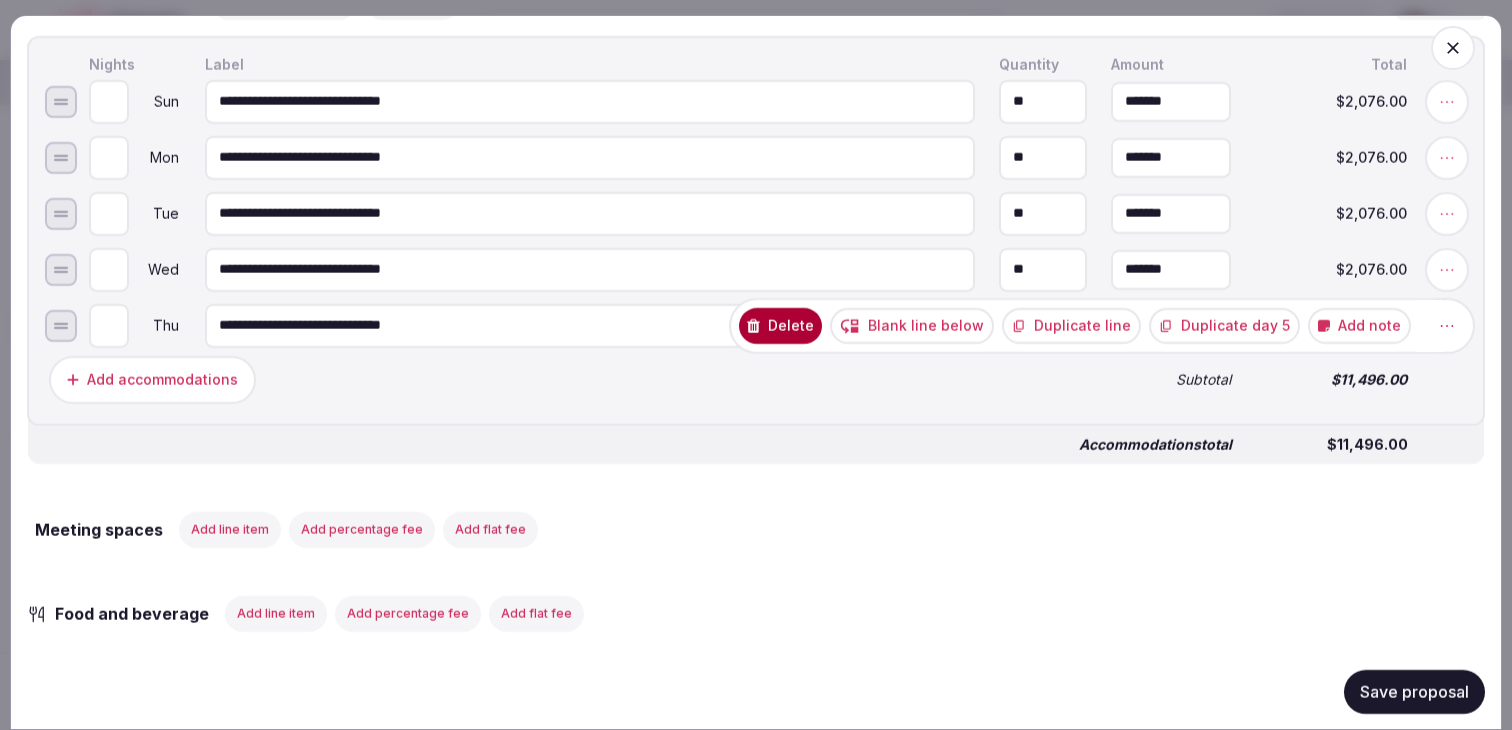 click on "Duplicate line" at bounding box center [1071, 325] 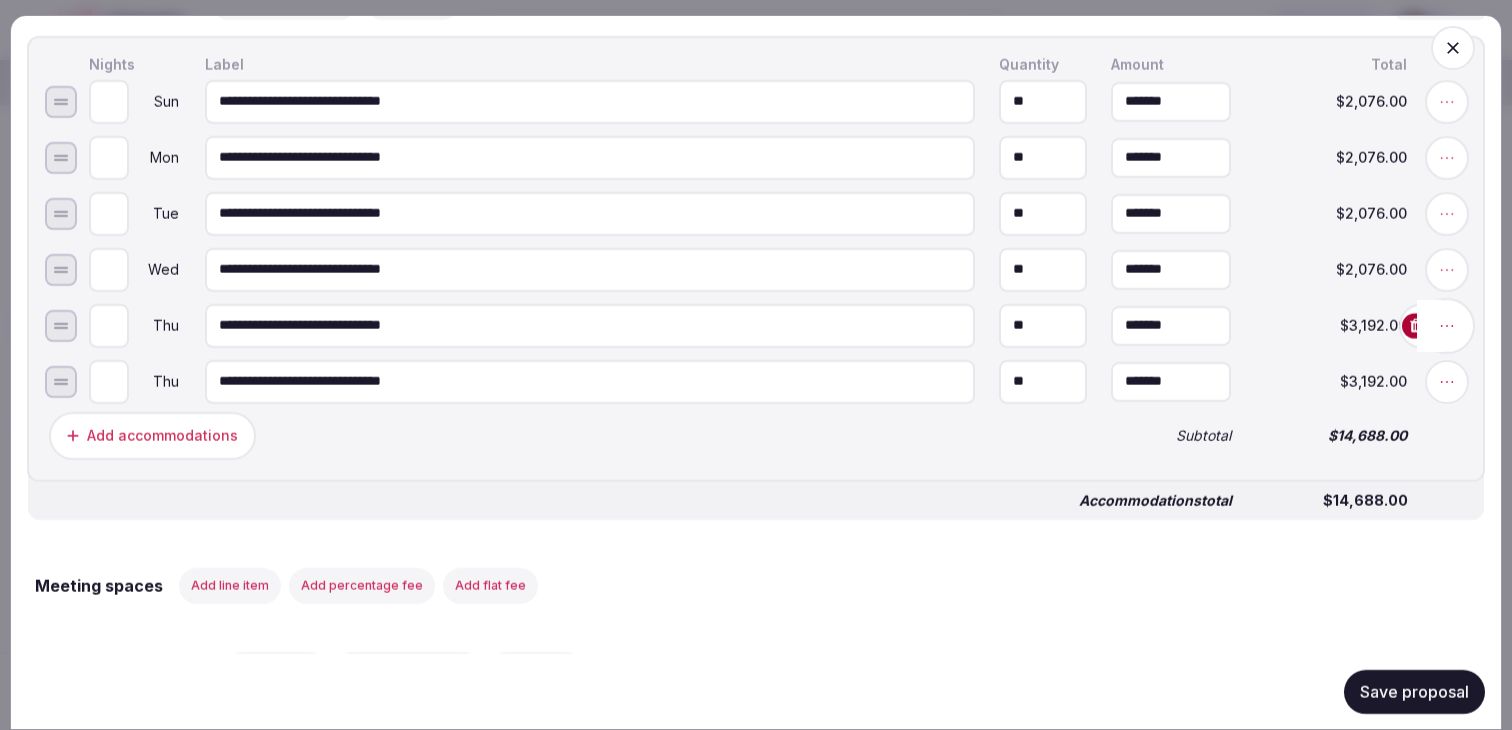 click 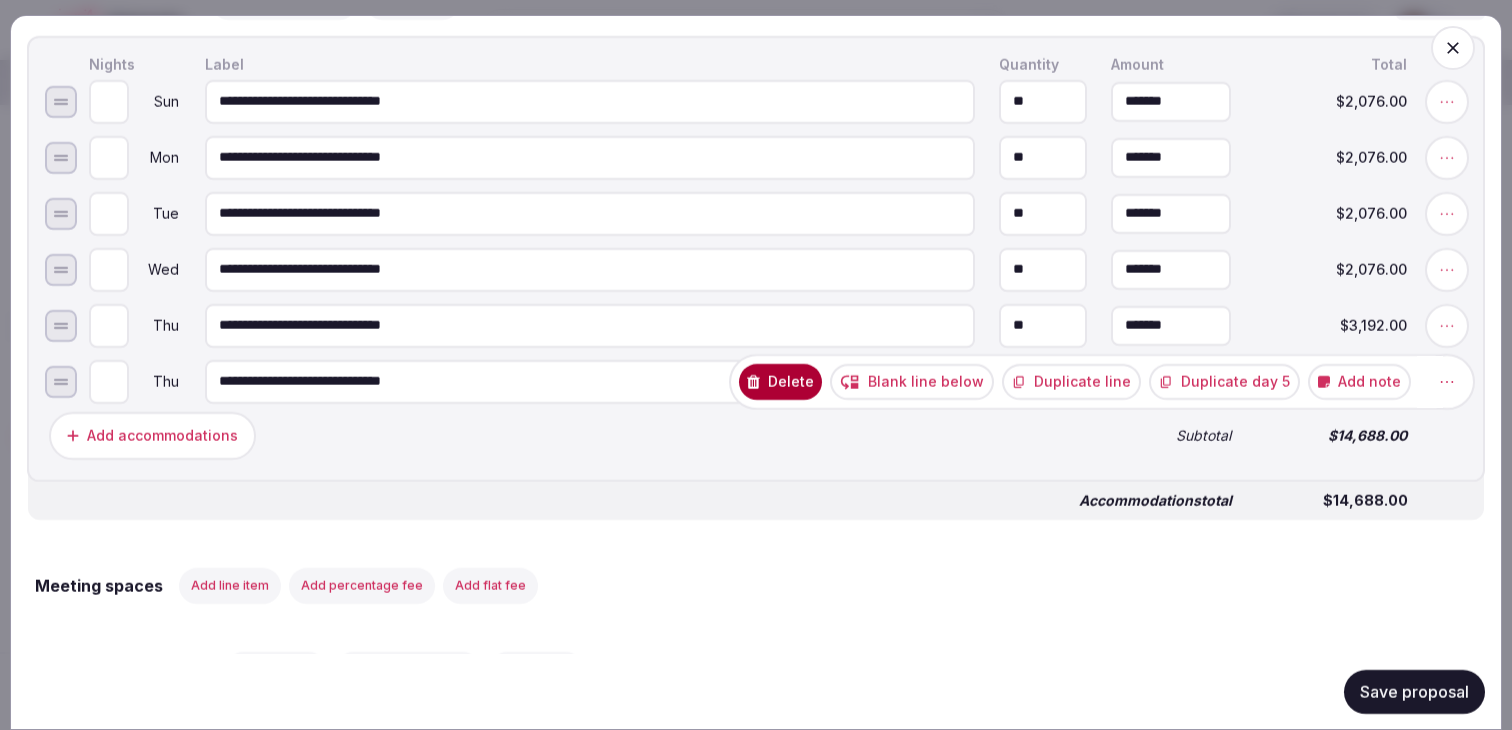 click on "Delete" at bounding box center (780, 381) 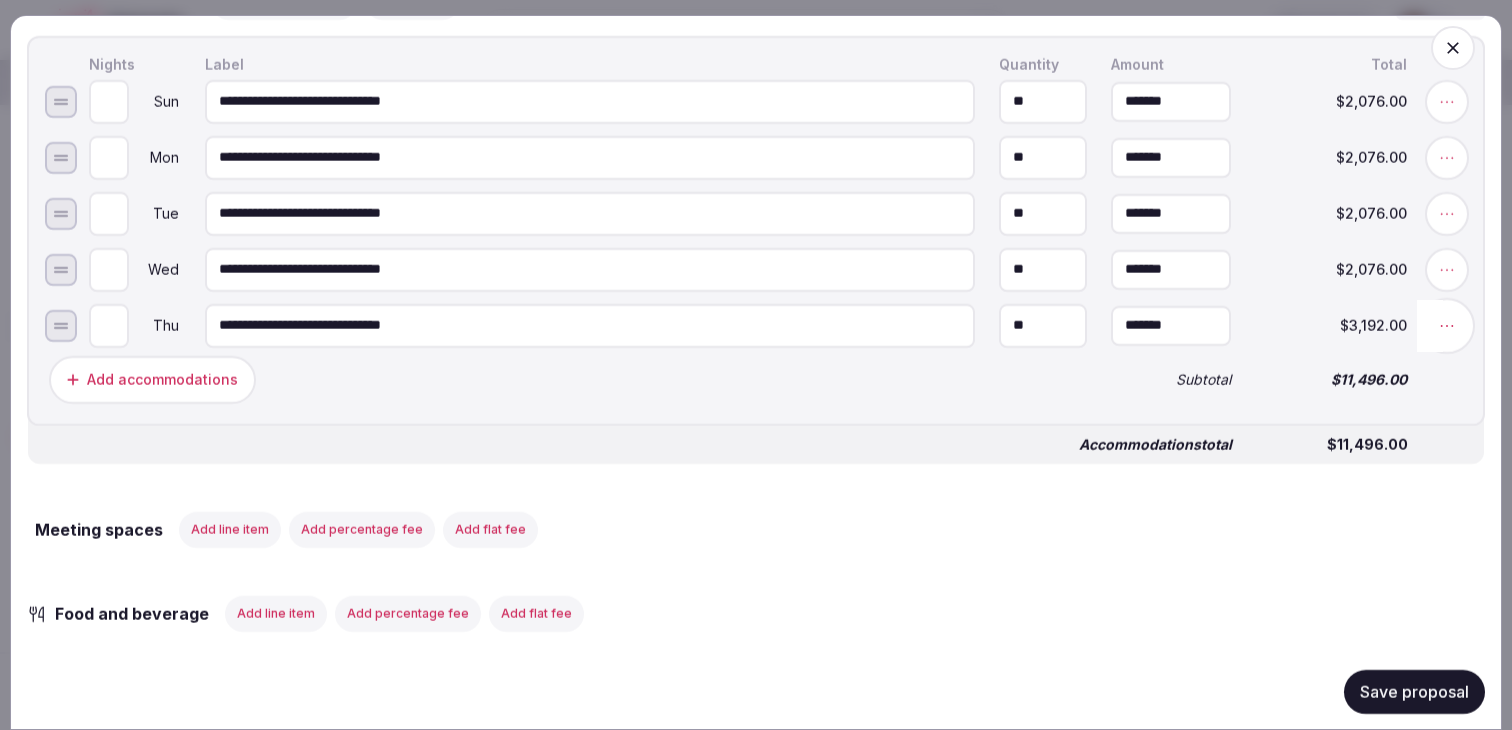 click 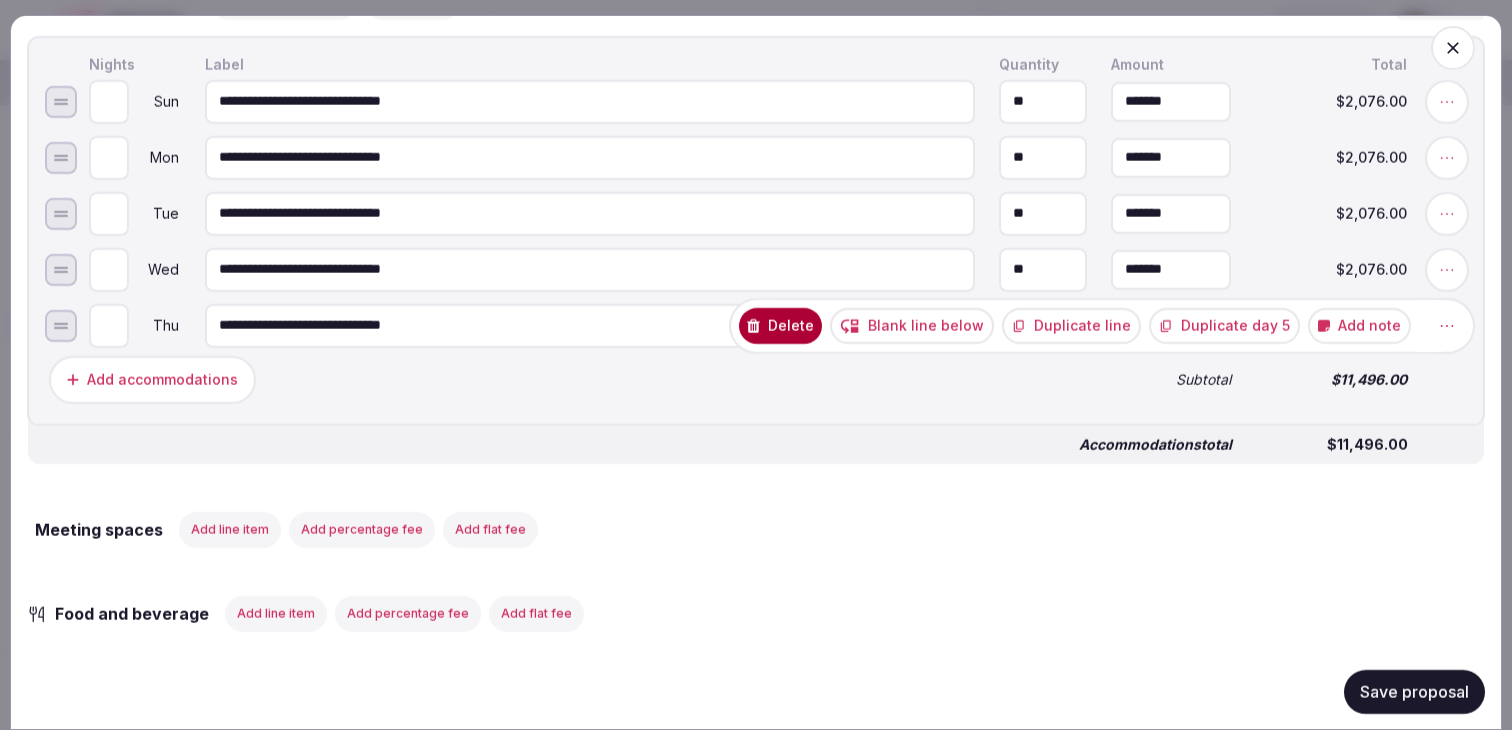 click on "Duplicate day 5" at bounding box center (1224, 325) 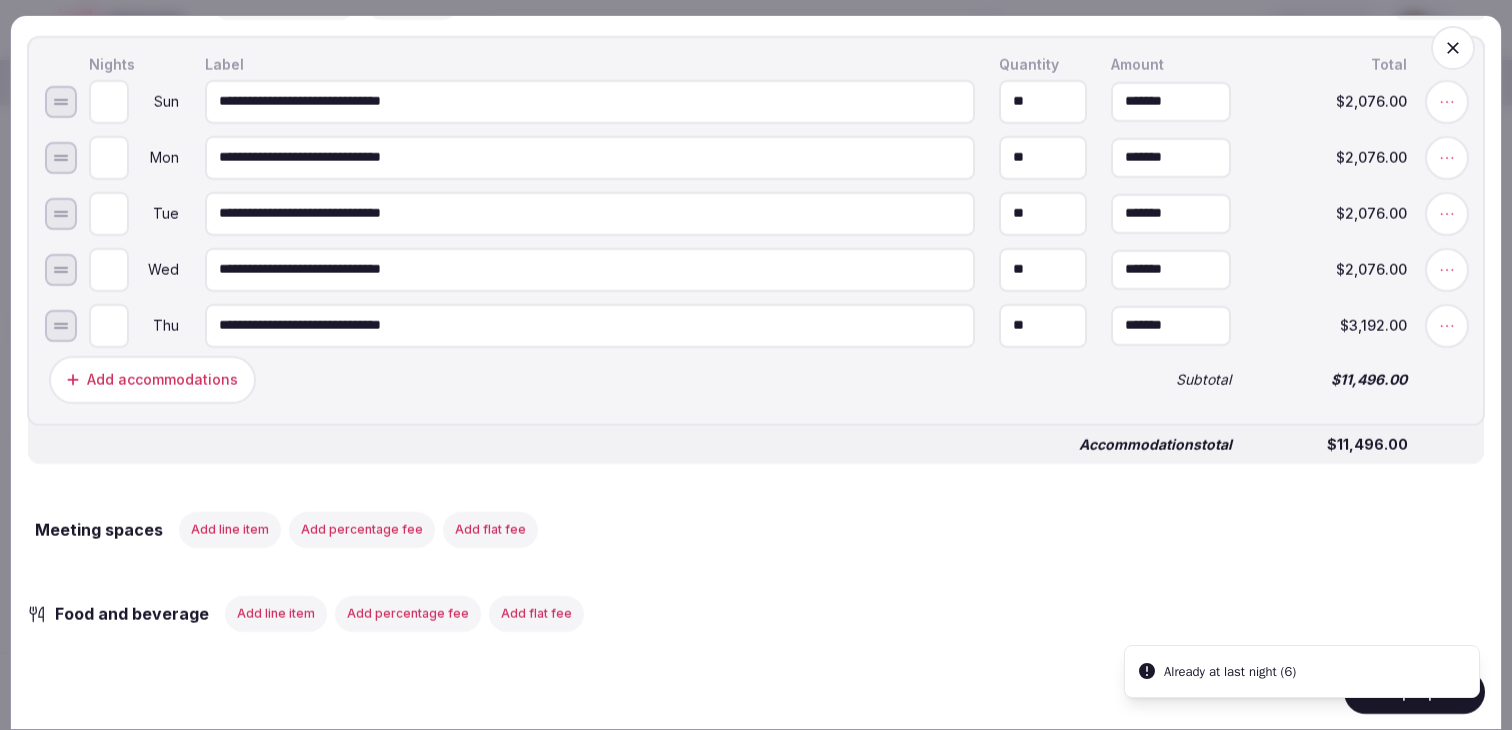 click on "**********" at bounding box center (756, 877) 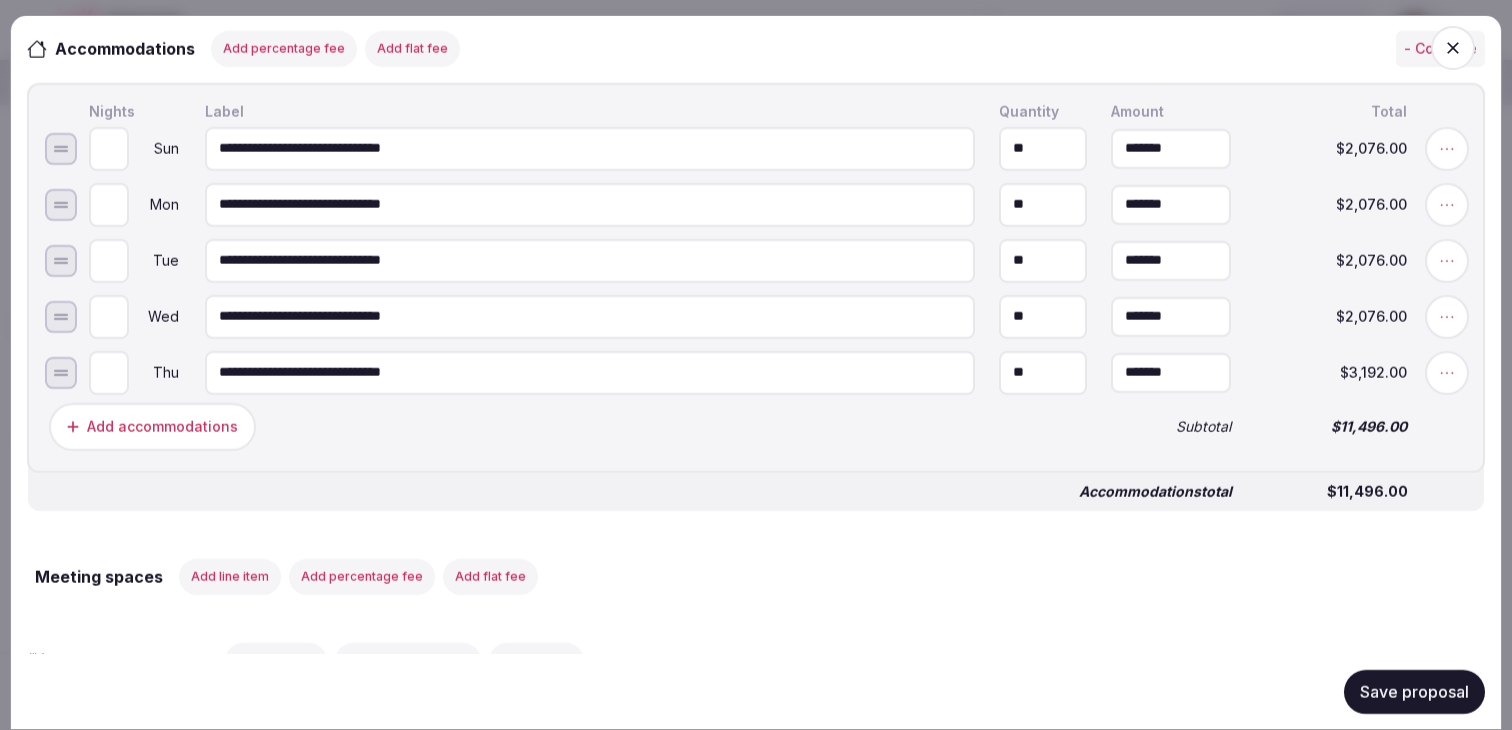 scroll, scrollTop: 953, scrollLeft: 0, axis: vertical 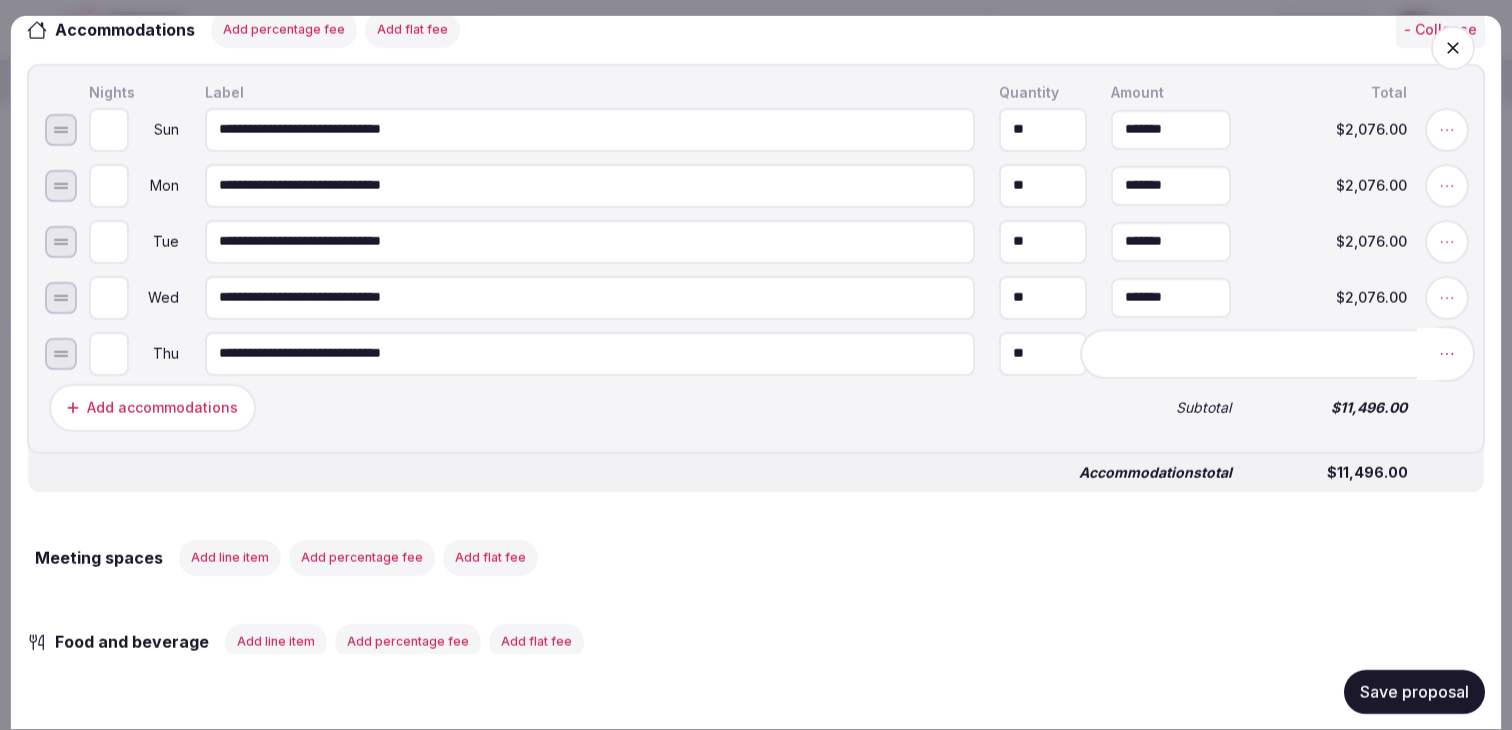 click at bounding box center (1447, 353) 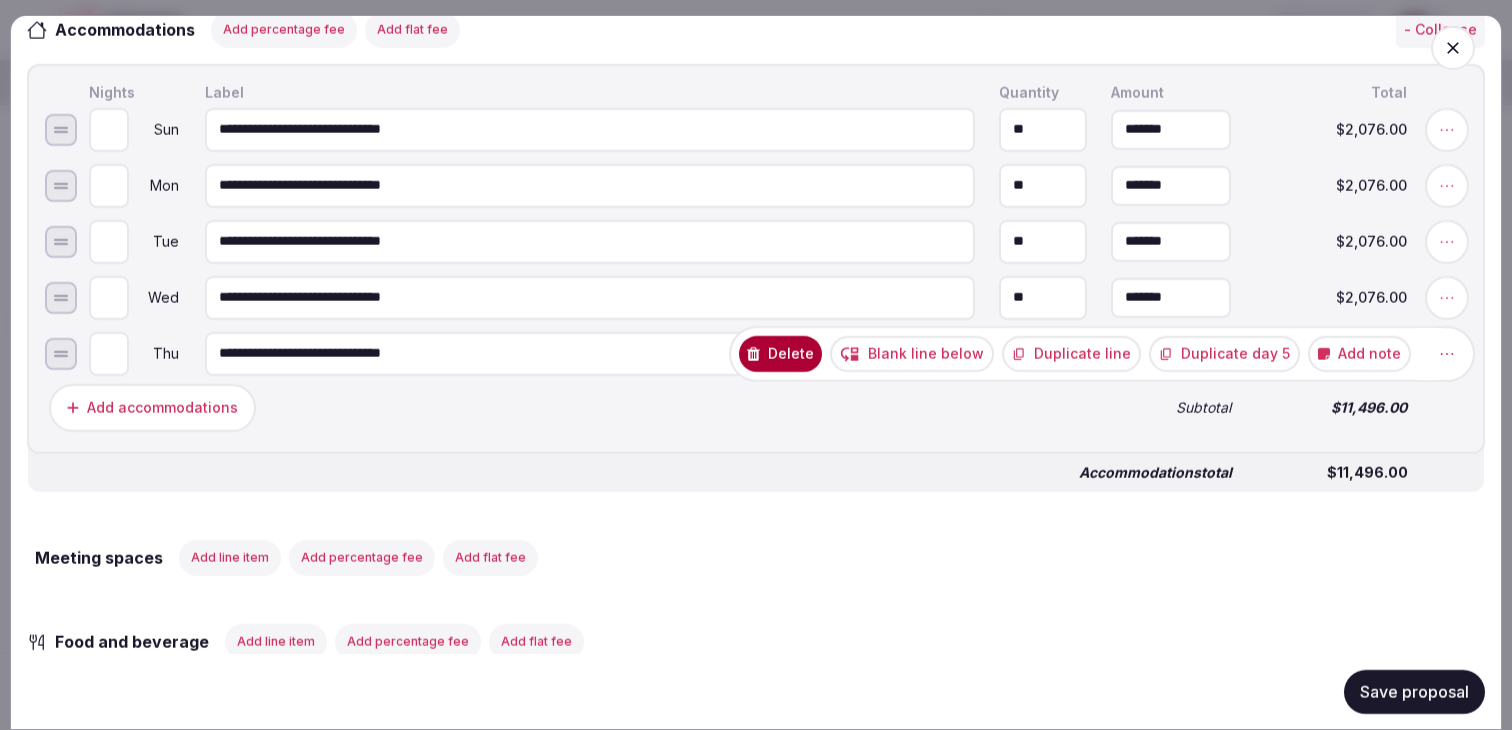 click on "Duplicate day 5" at bounding box center [1224, 353] 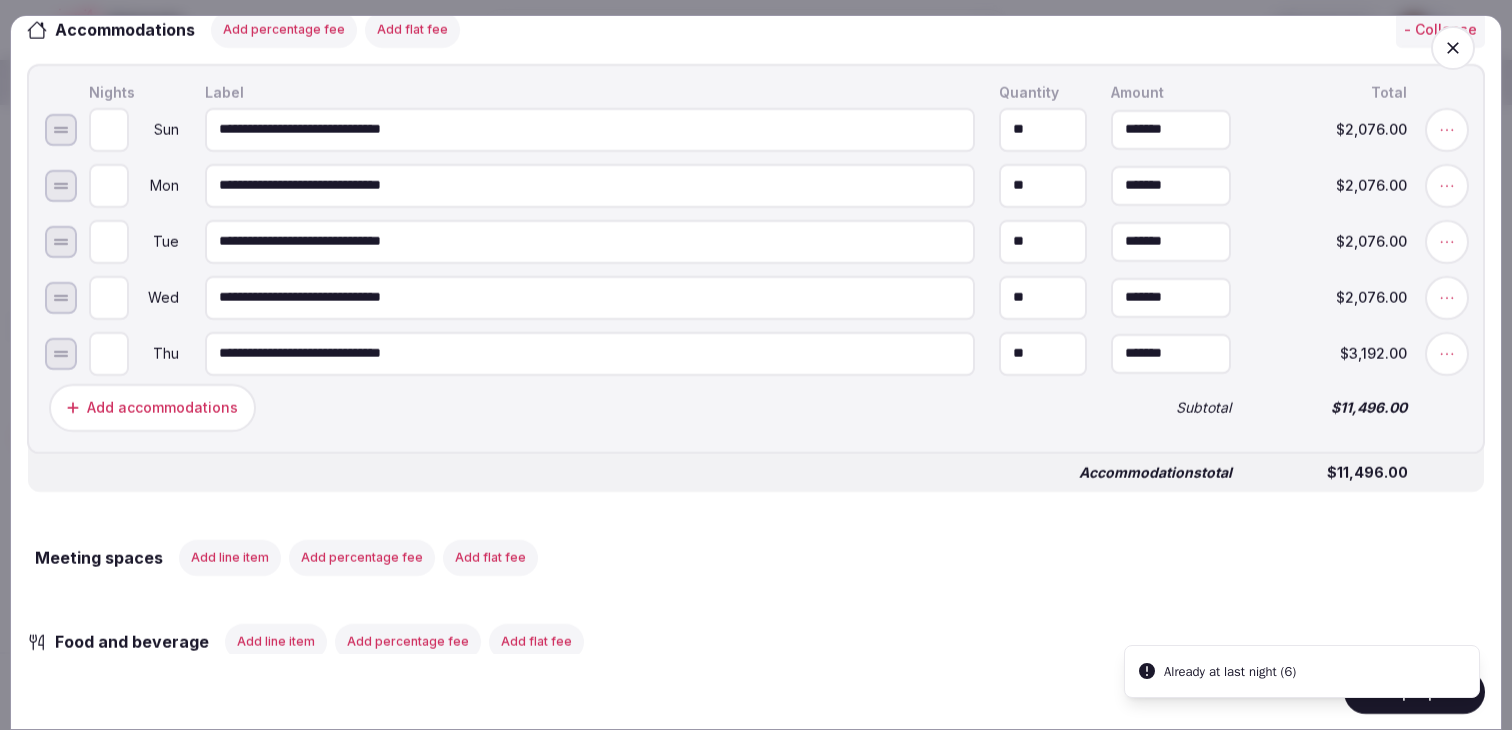 click on "Add accommodations" at bounding box center [568, 407] 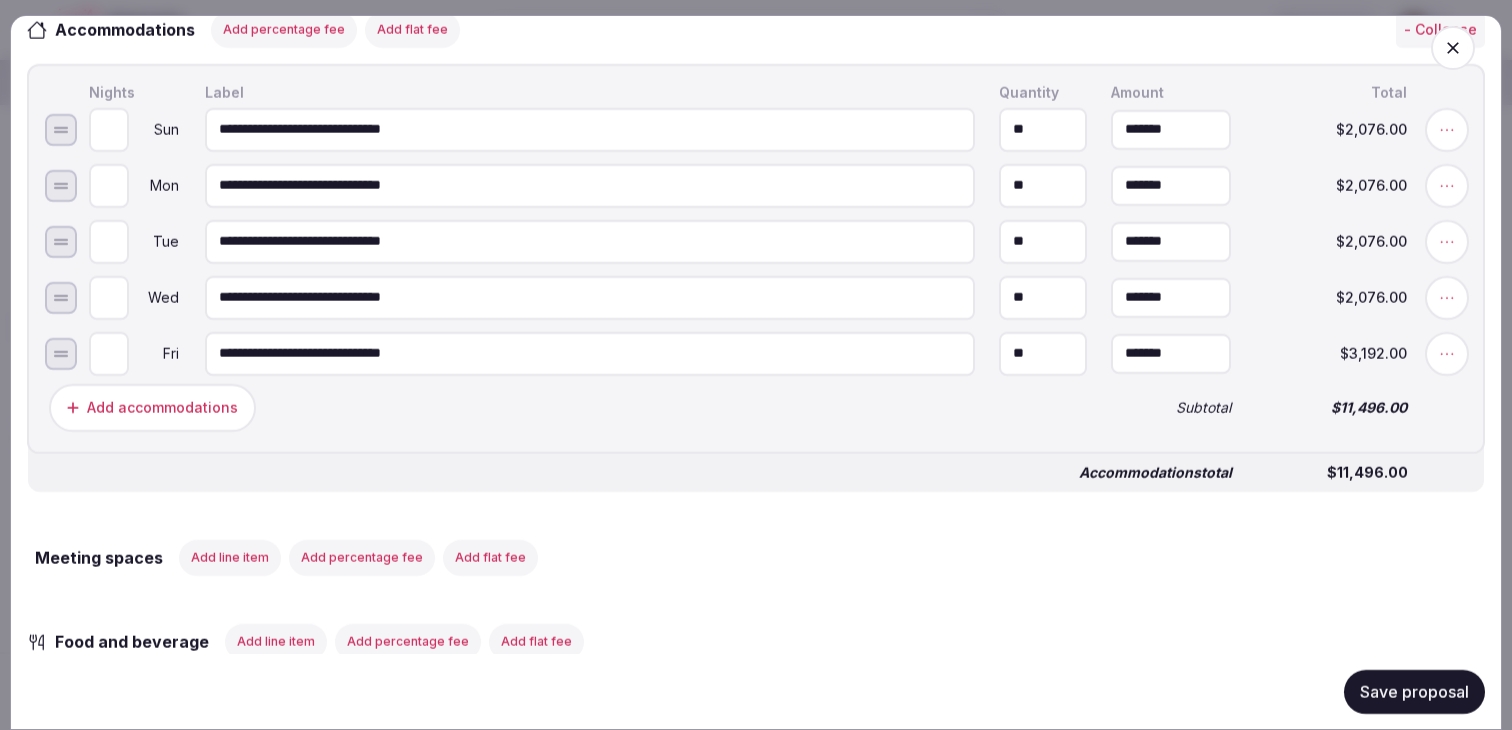 click on "*" at bounding box center [109, 353] 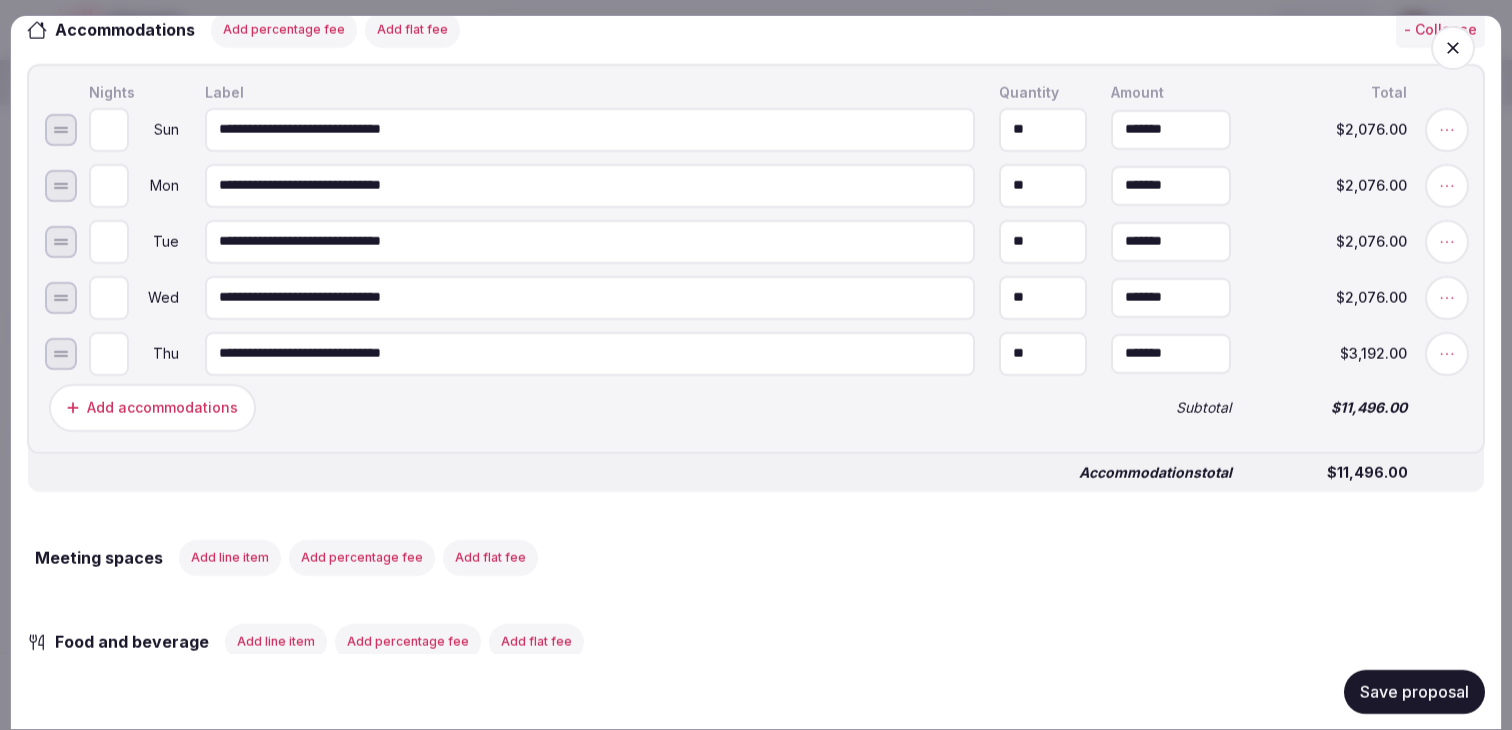 type on "*" 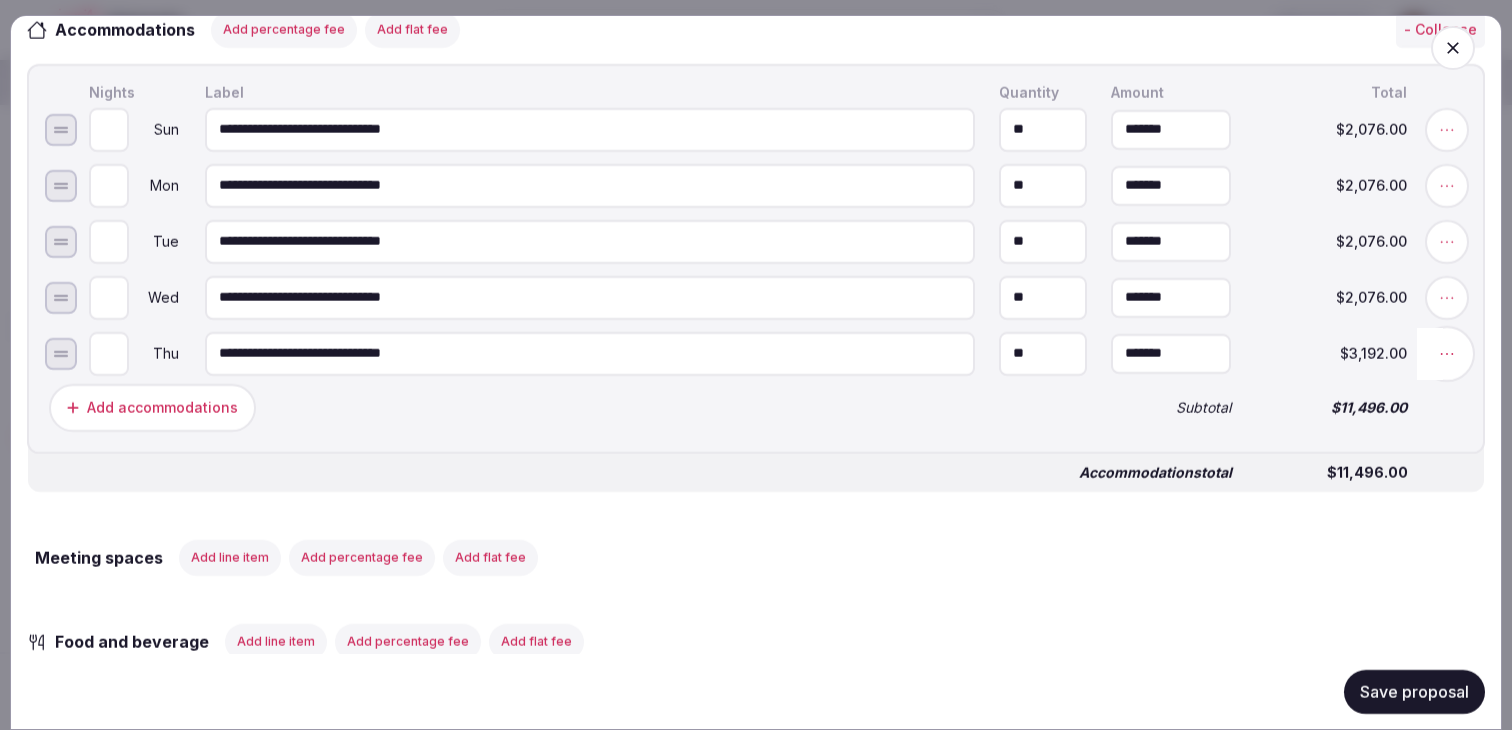 click 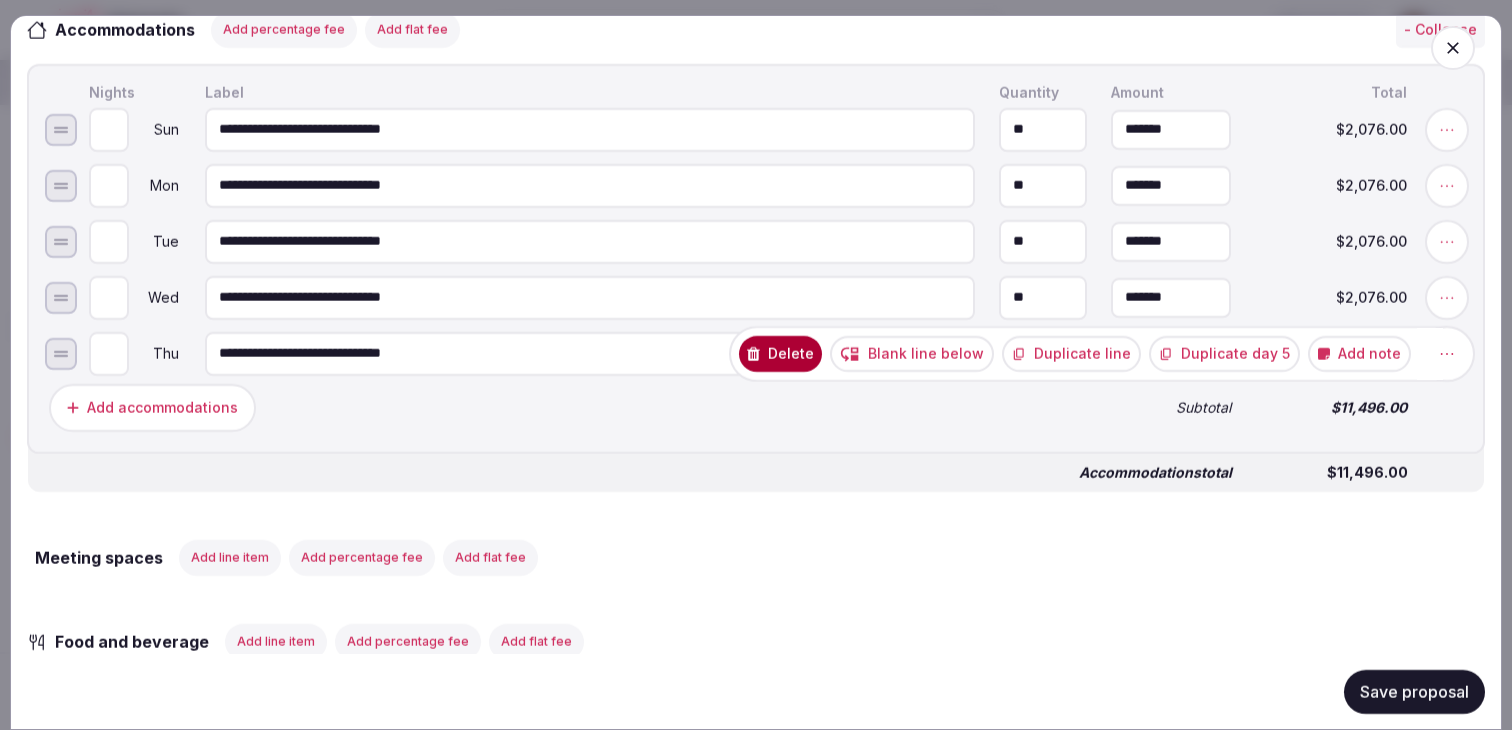 click on "Duplicate line" at bounding box center (1071, 353) 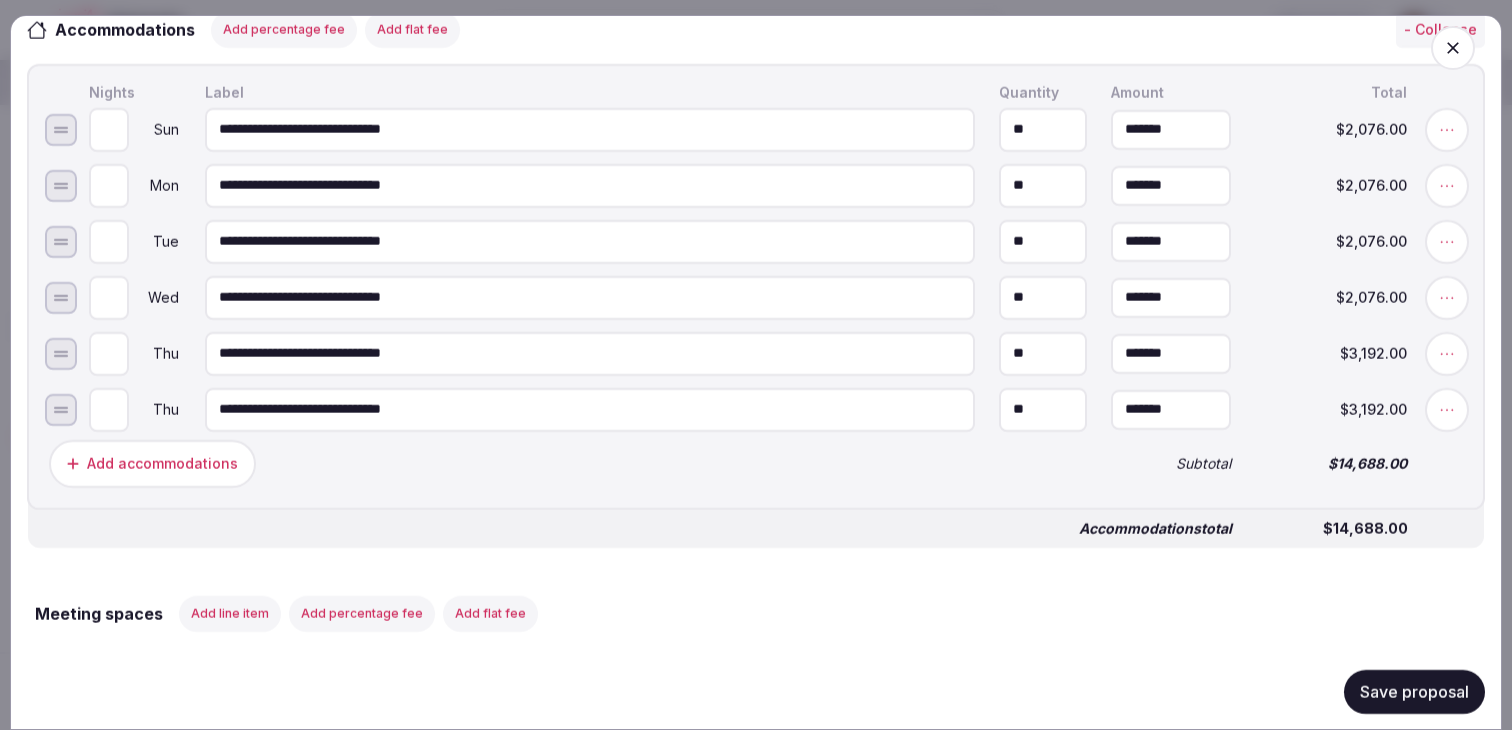type on "*" 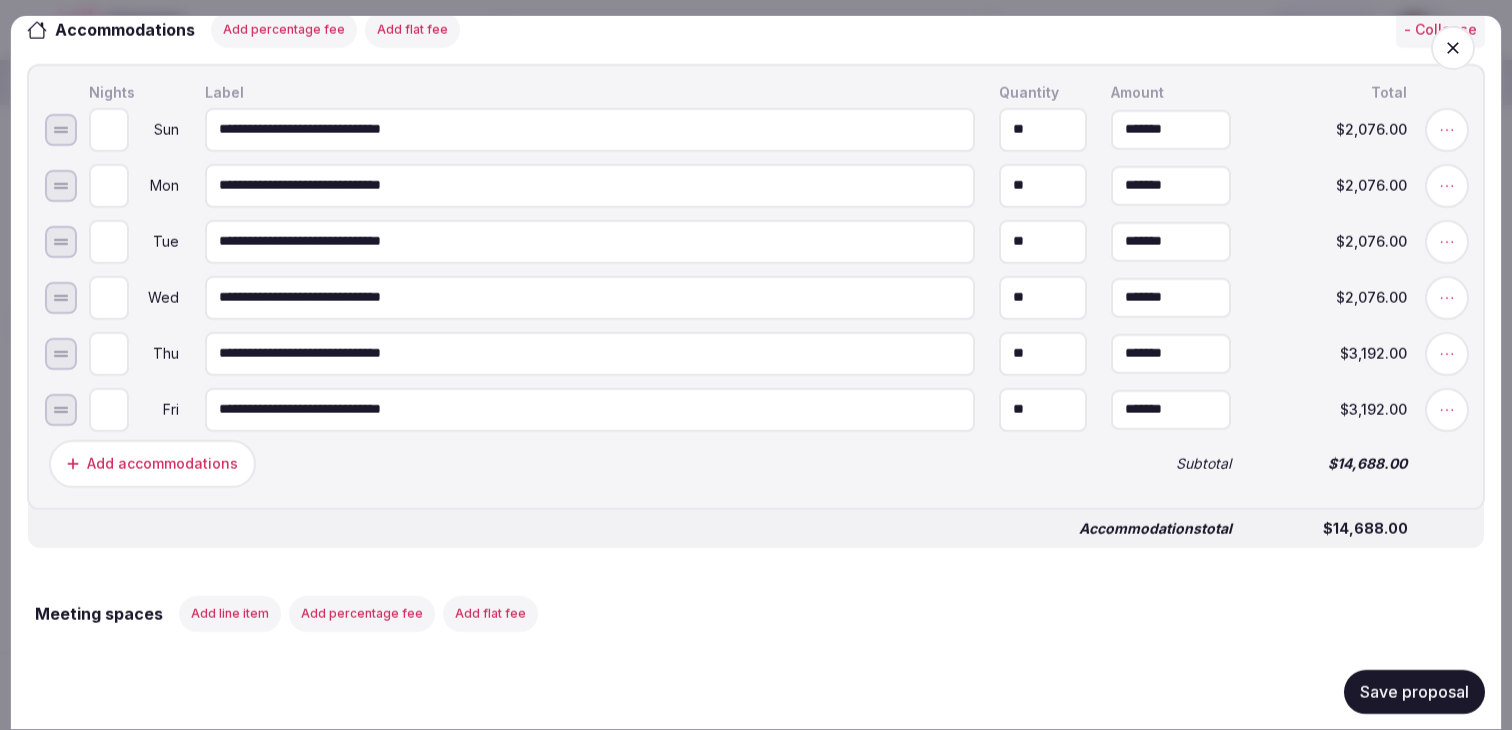 click on "Add accommodations" at bounding box center [568, 463] 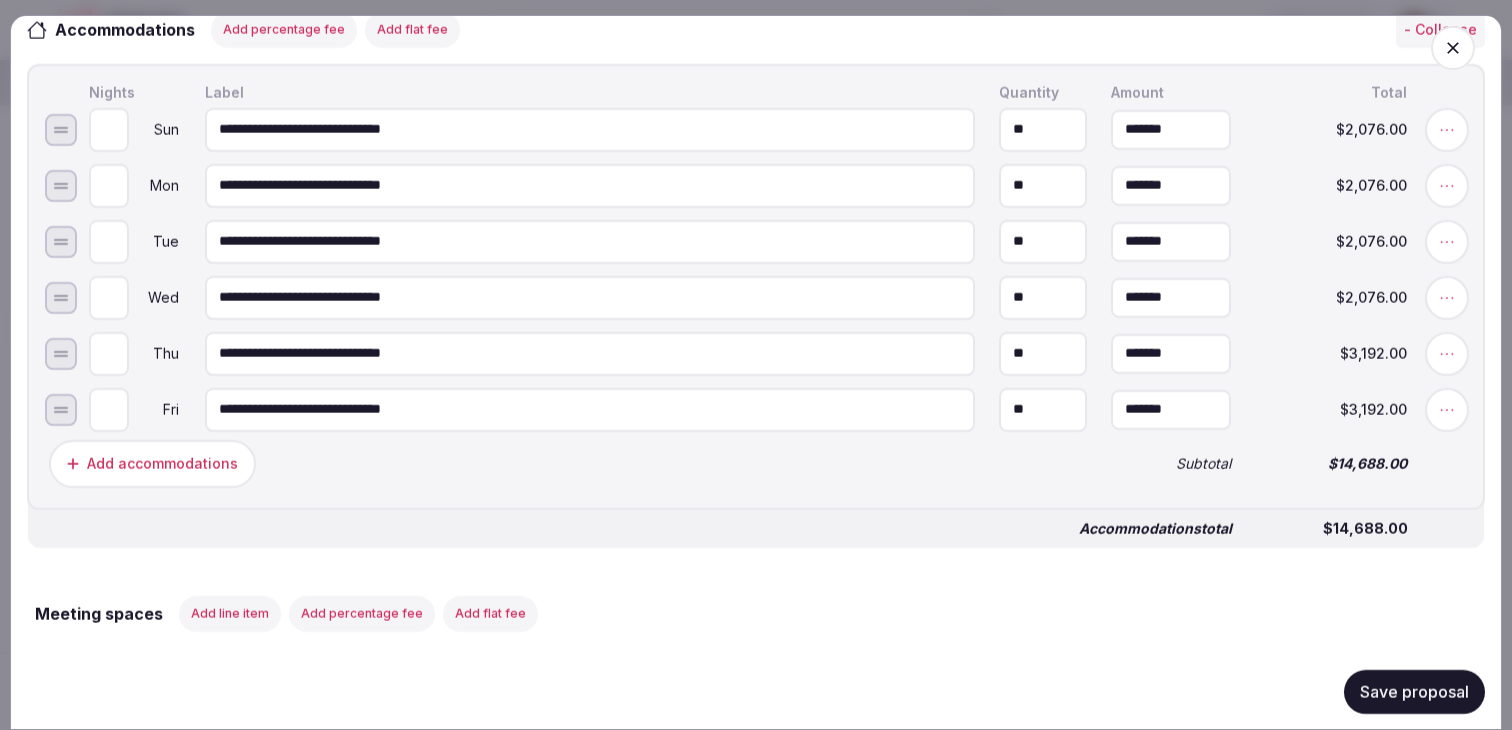 click on "Add accommodations" at bounding box center (568, 463) 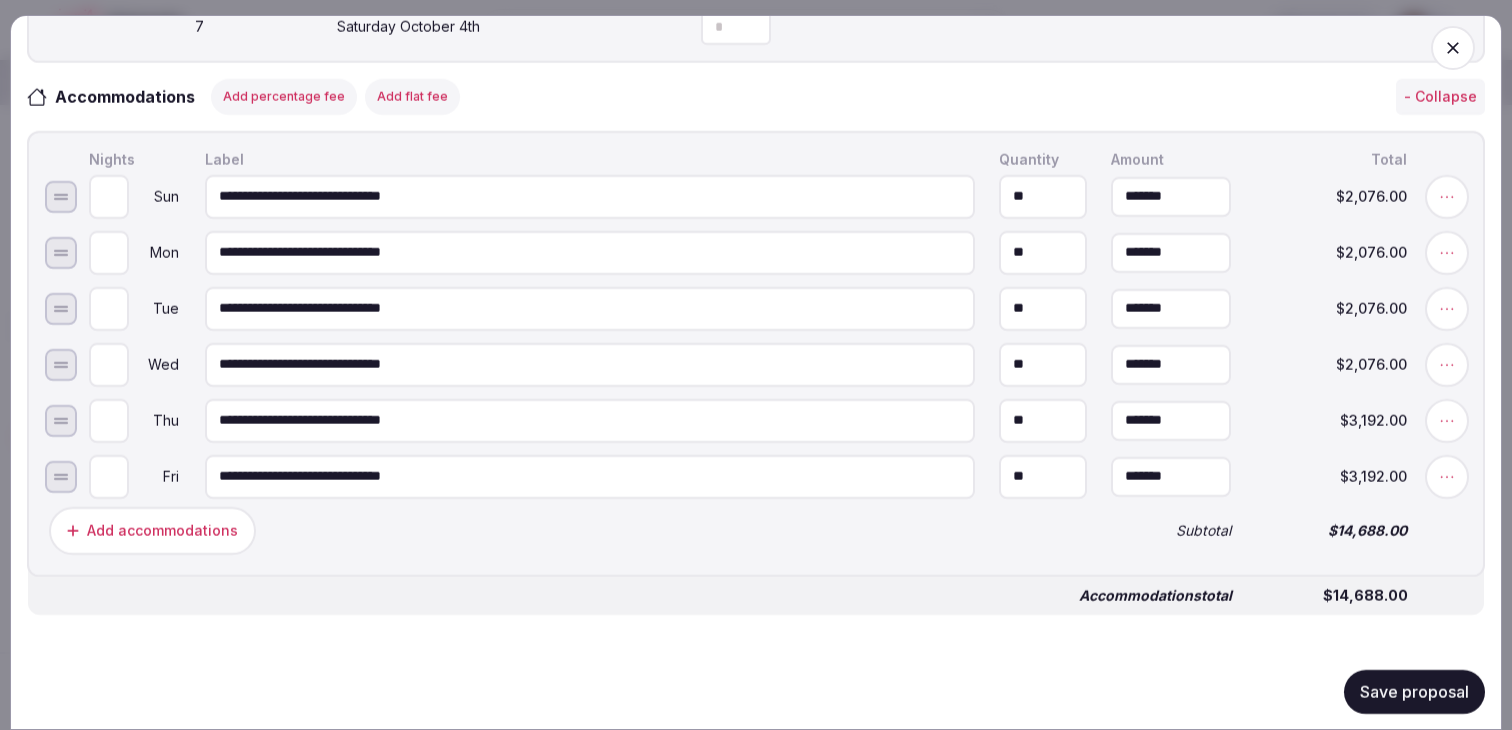 scroll, scrollTop: 918, scrollLeft: 0, axis: vertical 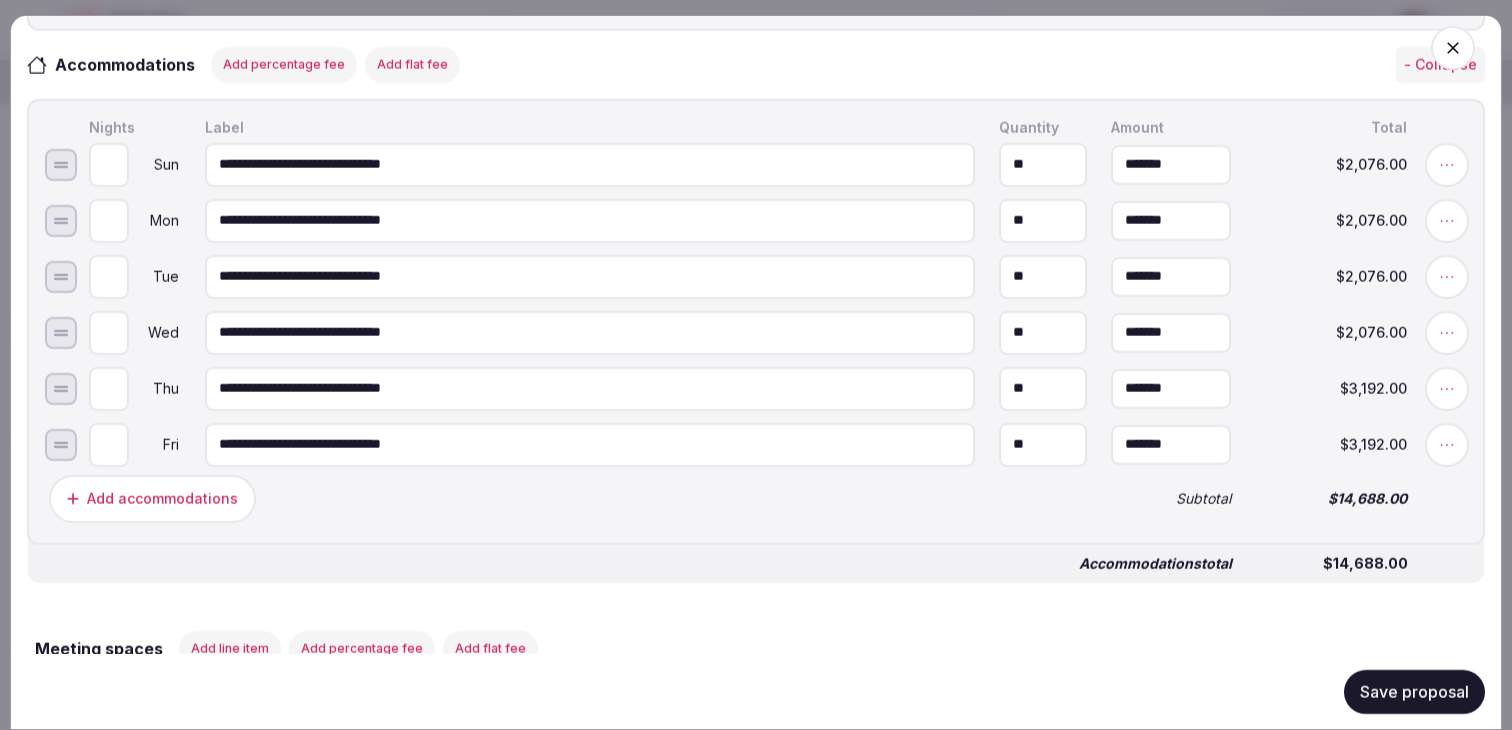 click on "Accommodations  total" at bounding box center [640, 563] 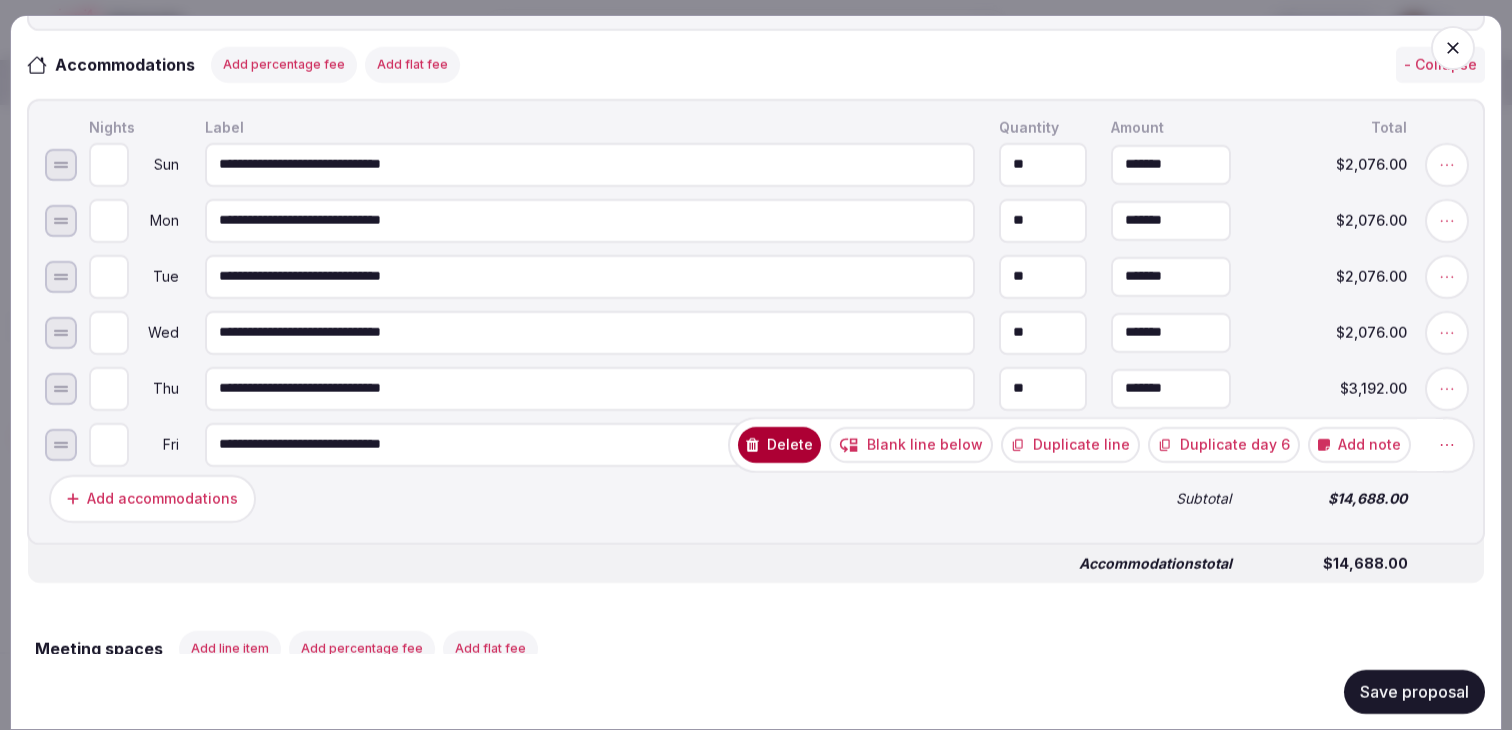 click on "Add note" at bounding box center (1359, 444) 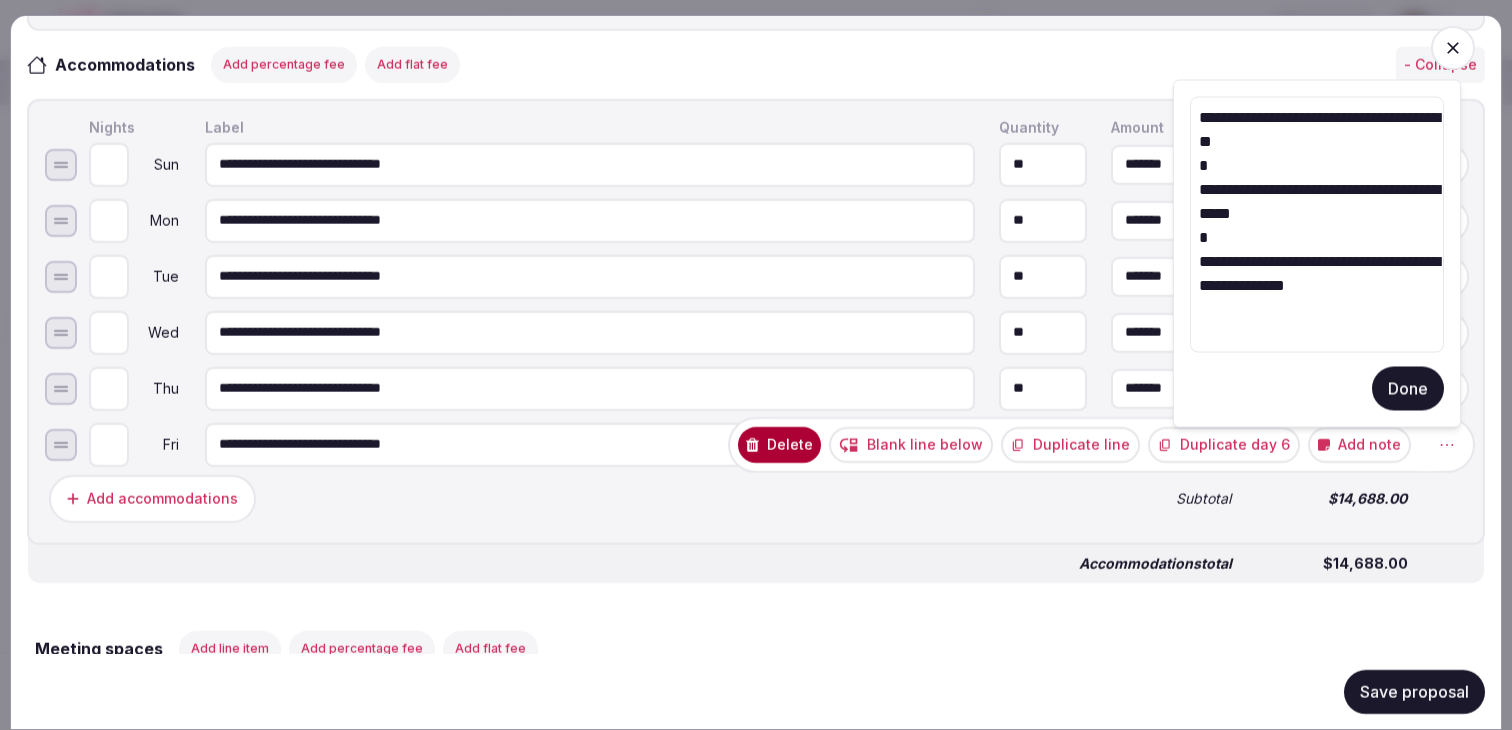 paste on "**********" 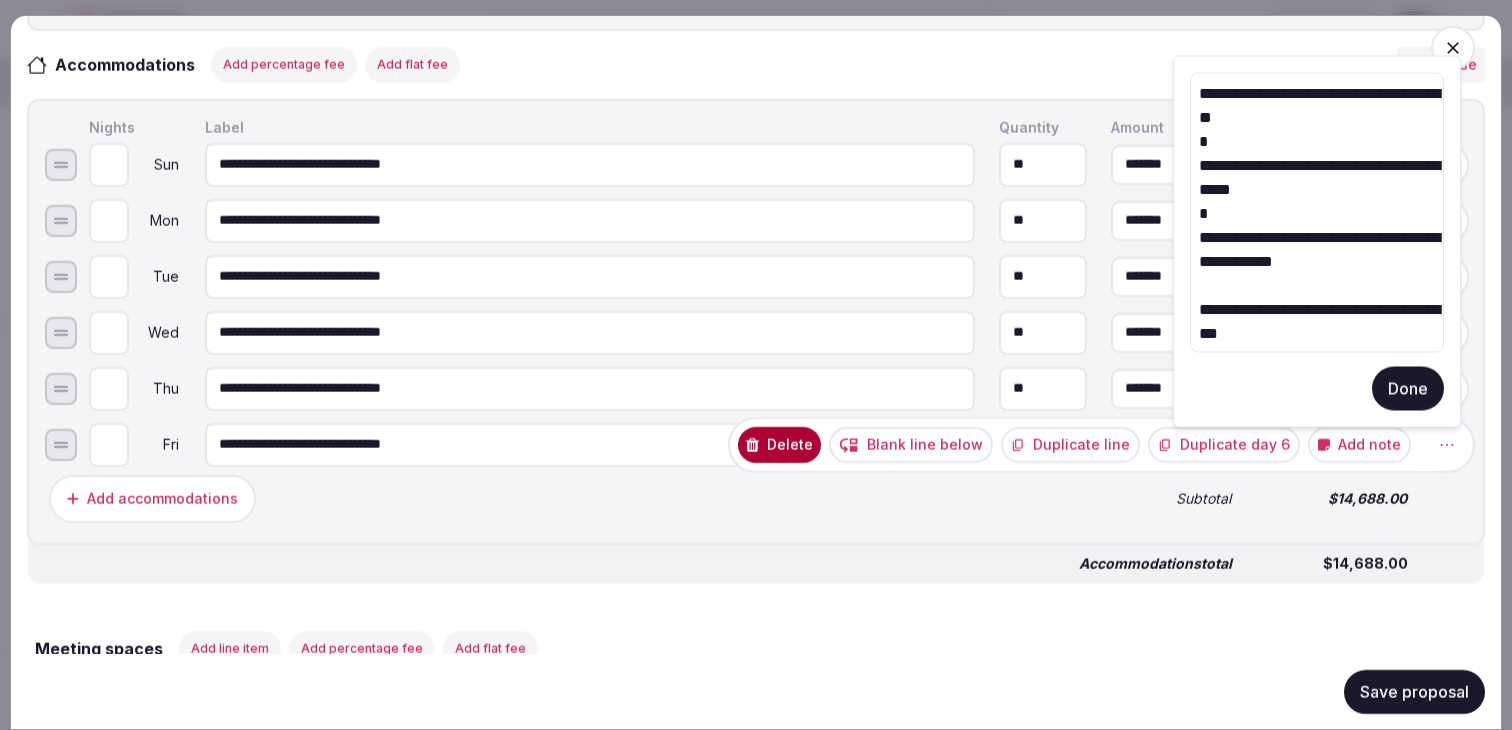 click on "**********" at bounding box center (1317, 213) 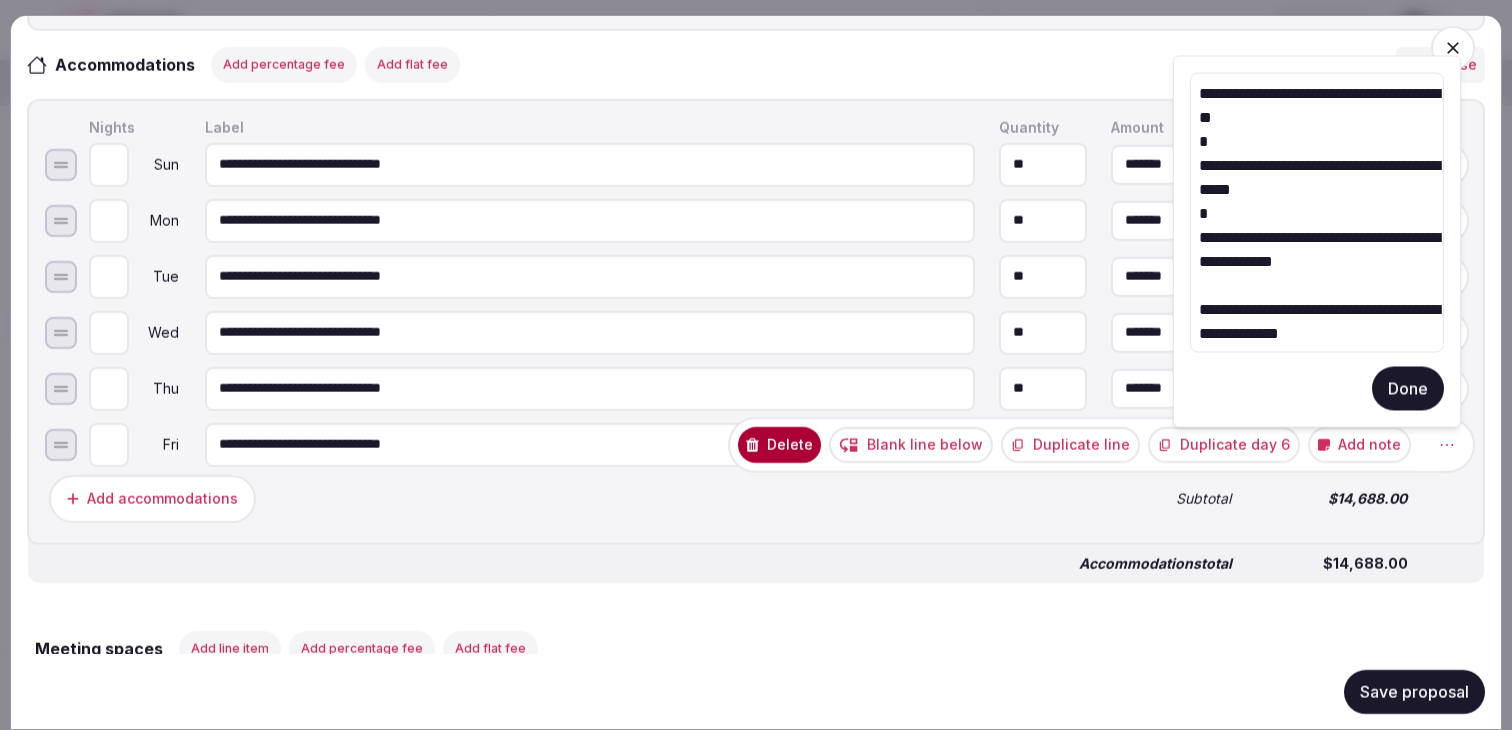 click on "**********" at bounding box center [1317, 213] 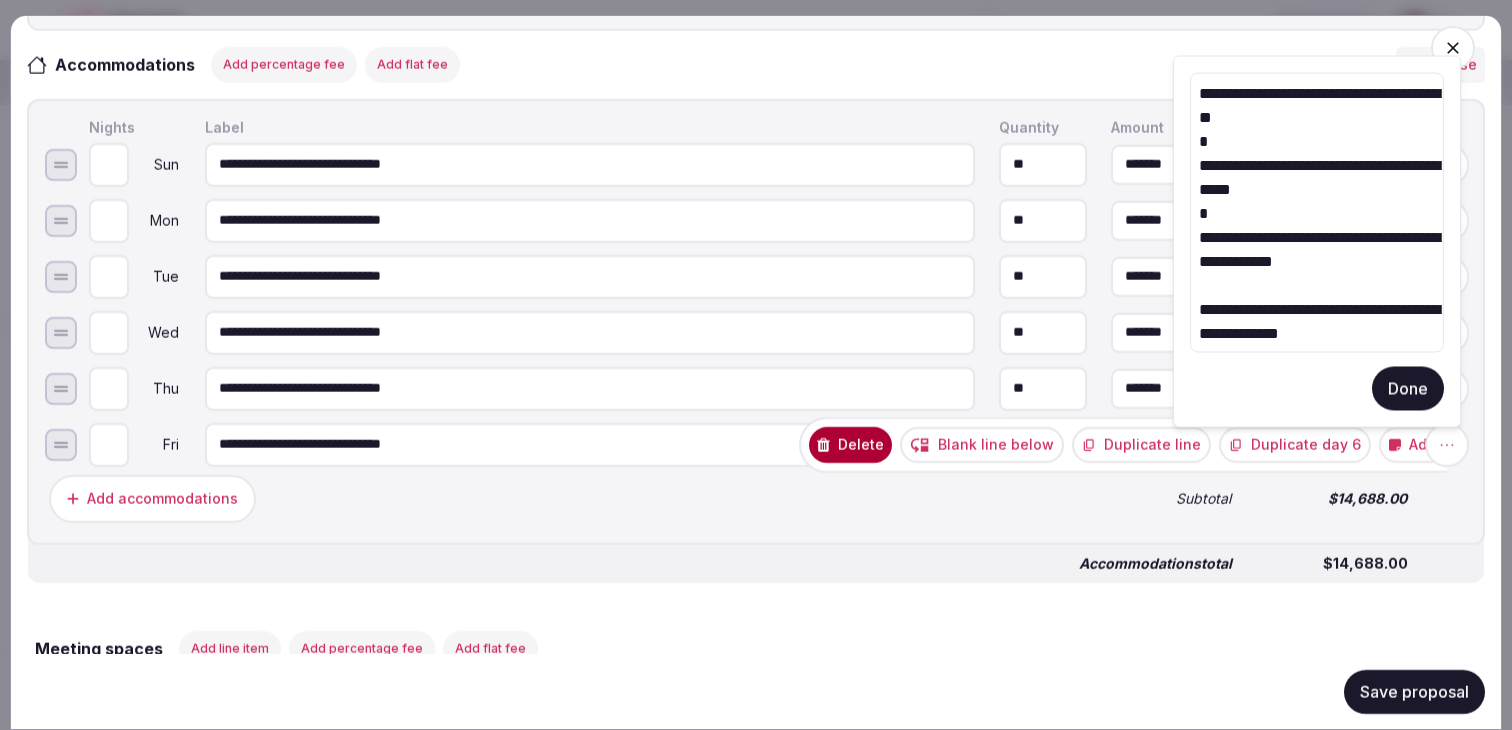 click on "Accommodations Add percentage fee Add flat fee - Collapse" at bounding box center [756, 64] 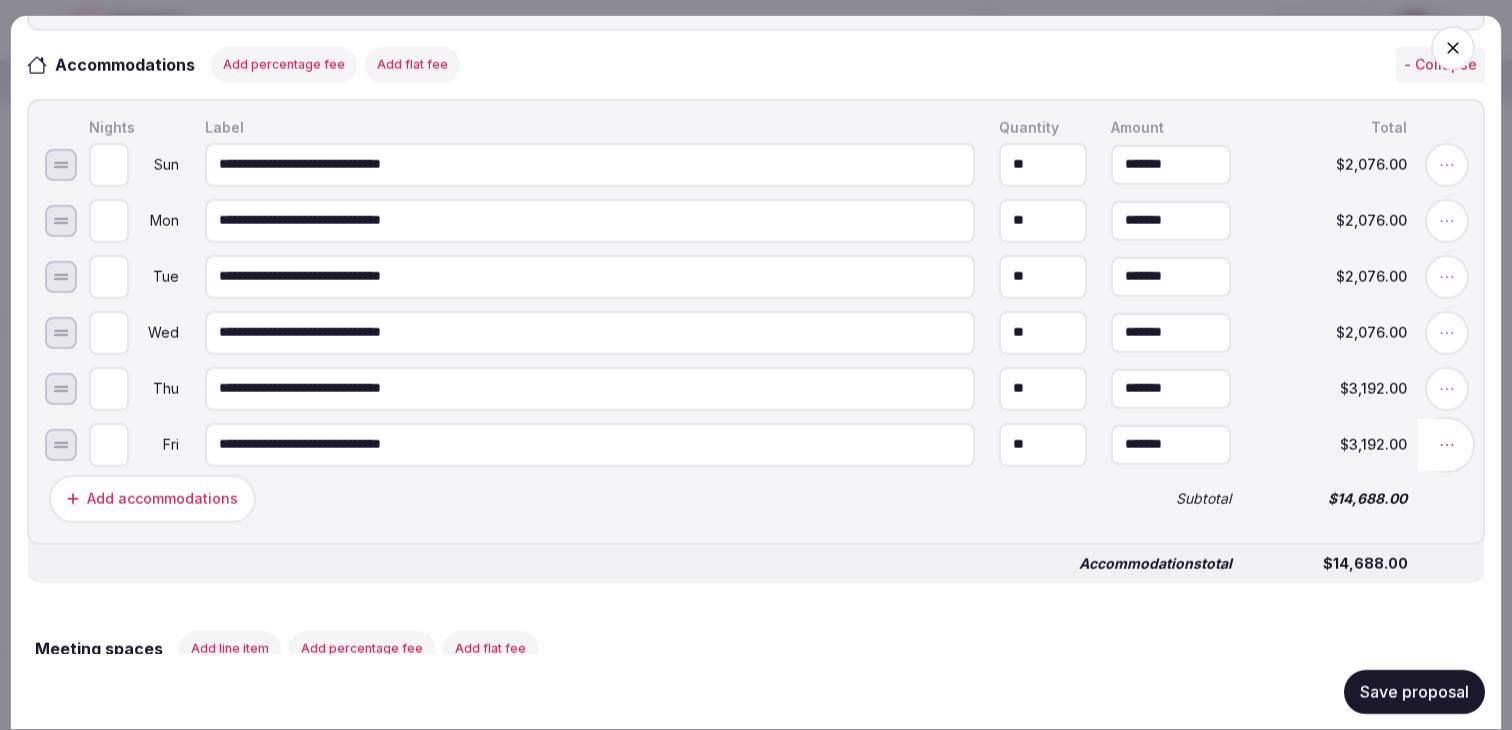 click 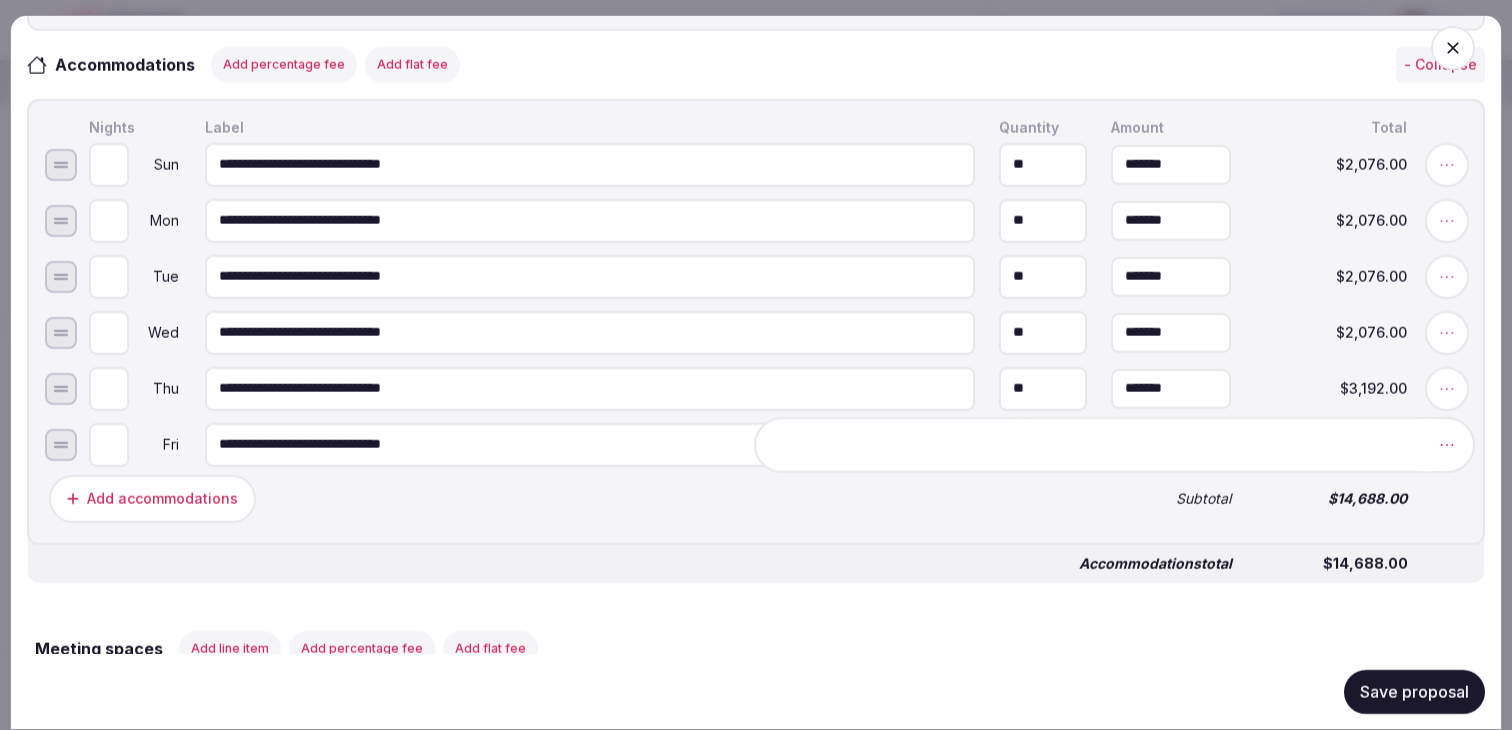 click on "Add note" at bounding box center (1385, 444) 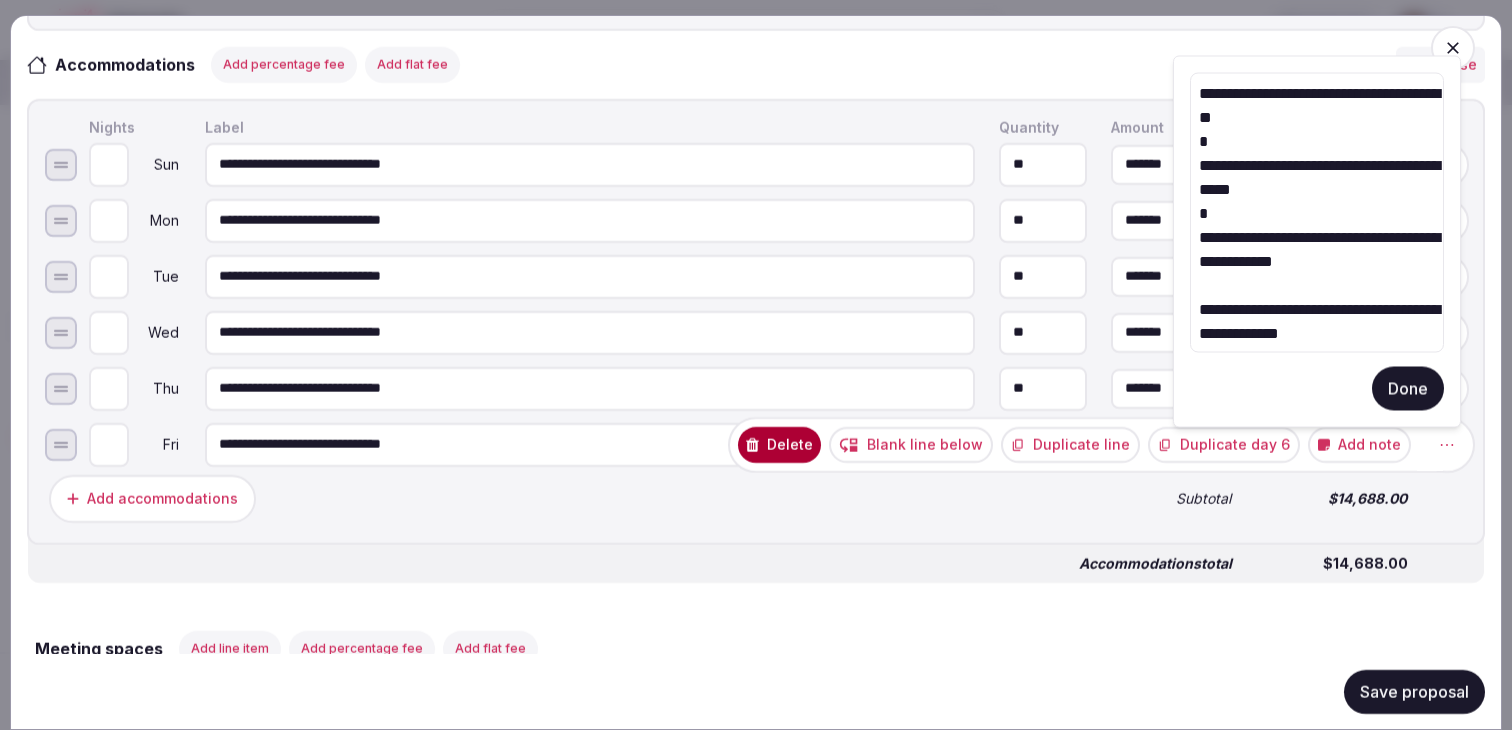 click on "**********" at bounding box center [1317, 213] 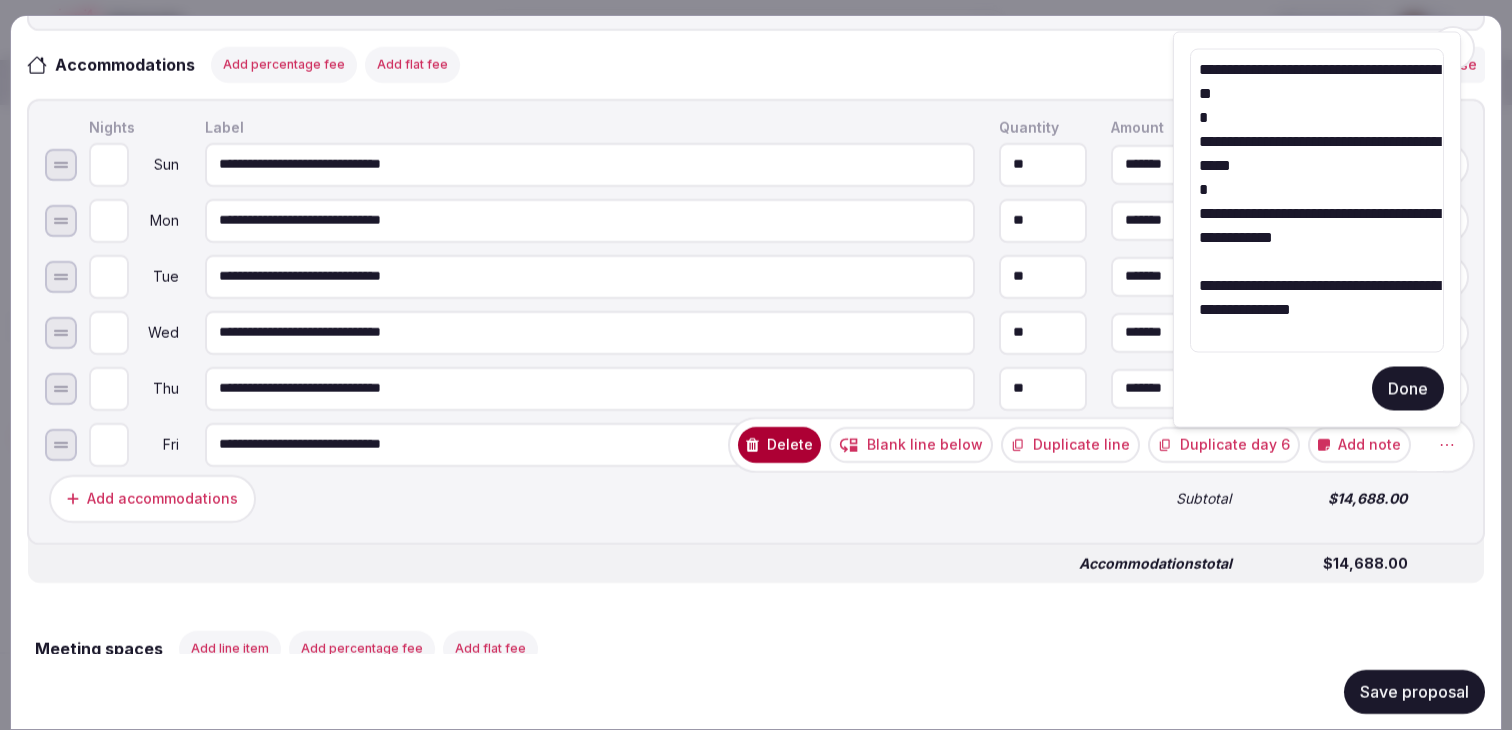 type on "**********" 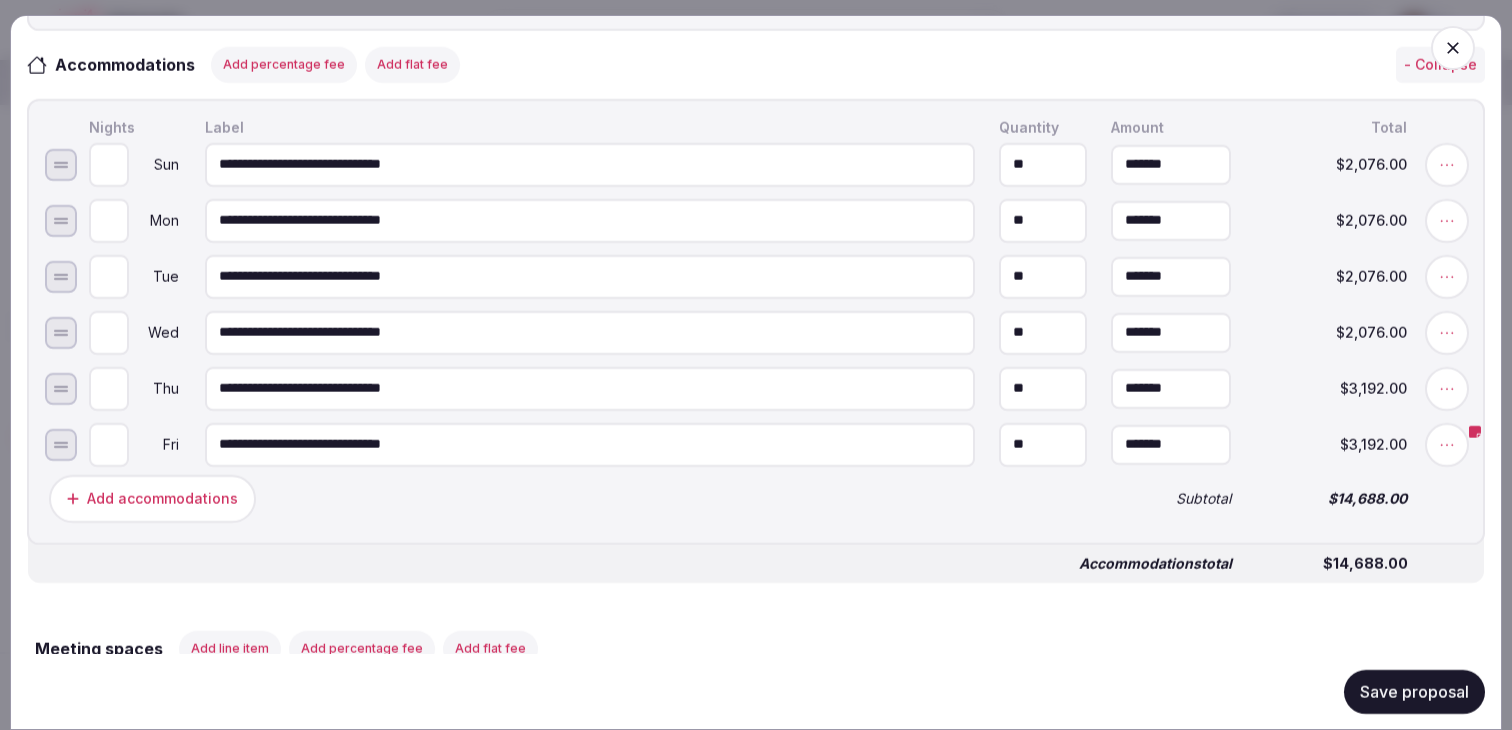 click on "Save proposal" at bounding box center (1414, 691) 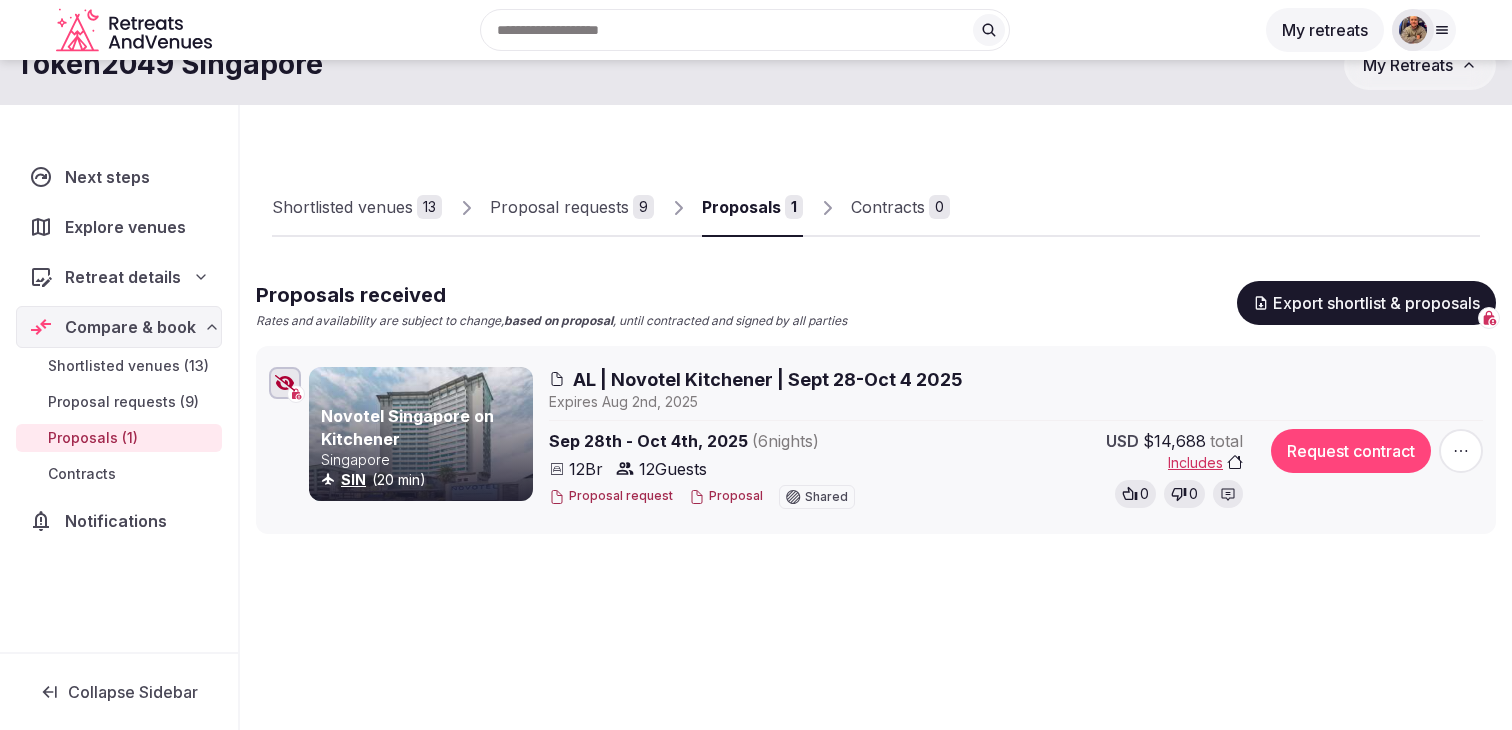click 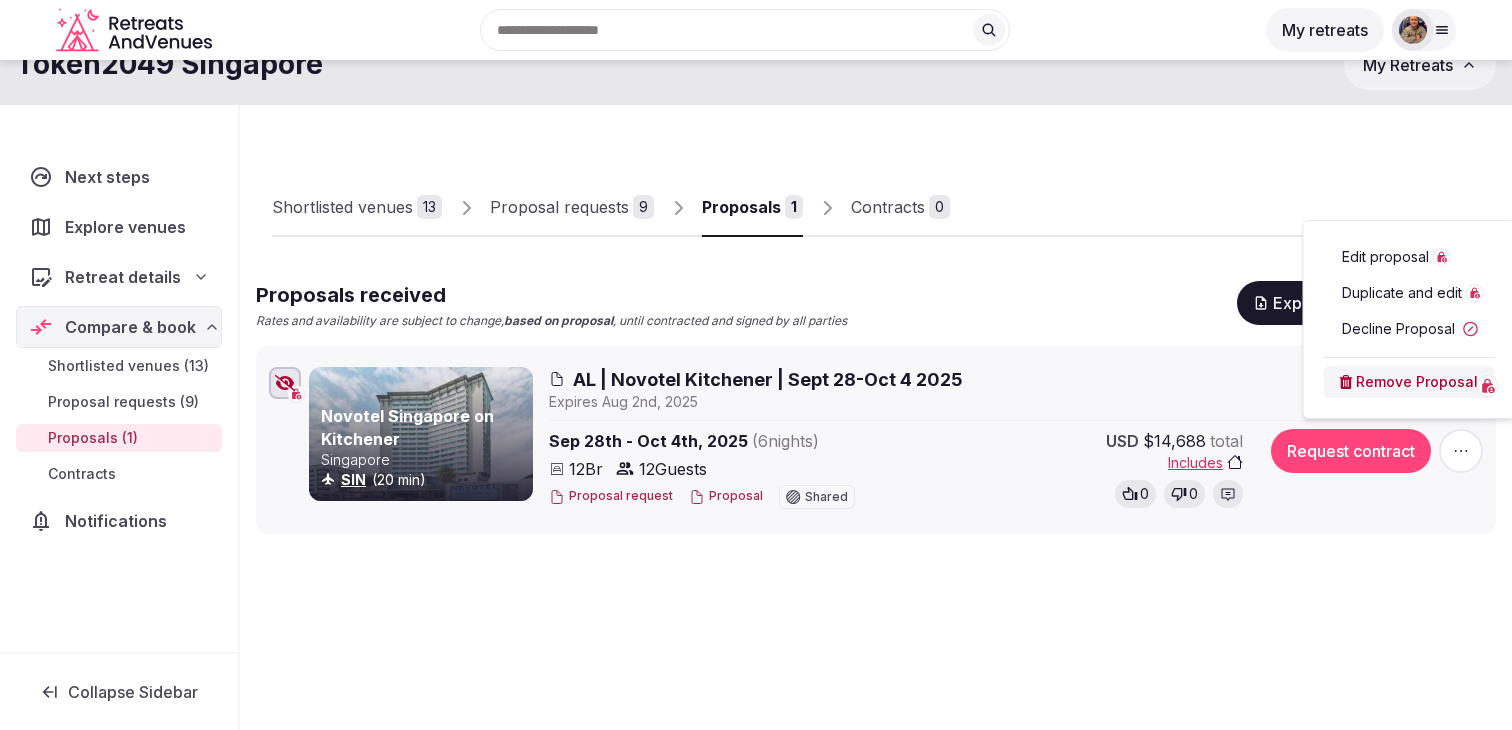 click on "Edit proposal" at bounding box center (1385, 257) 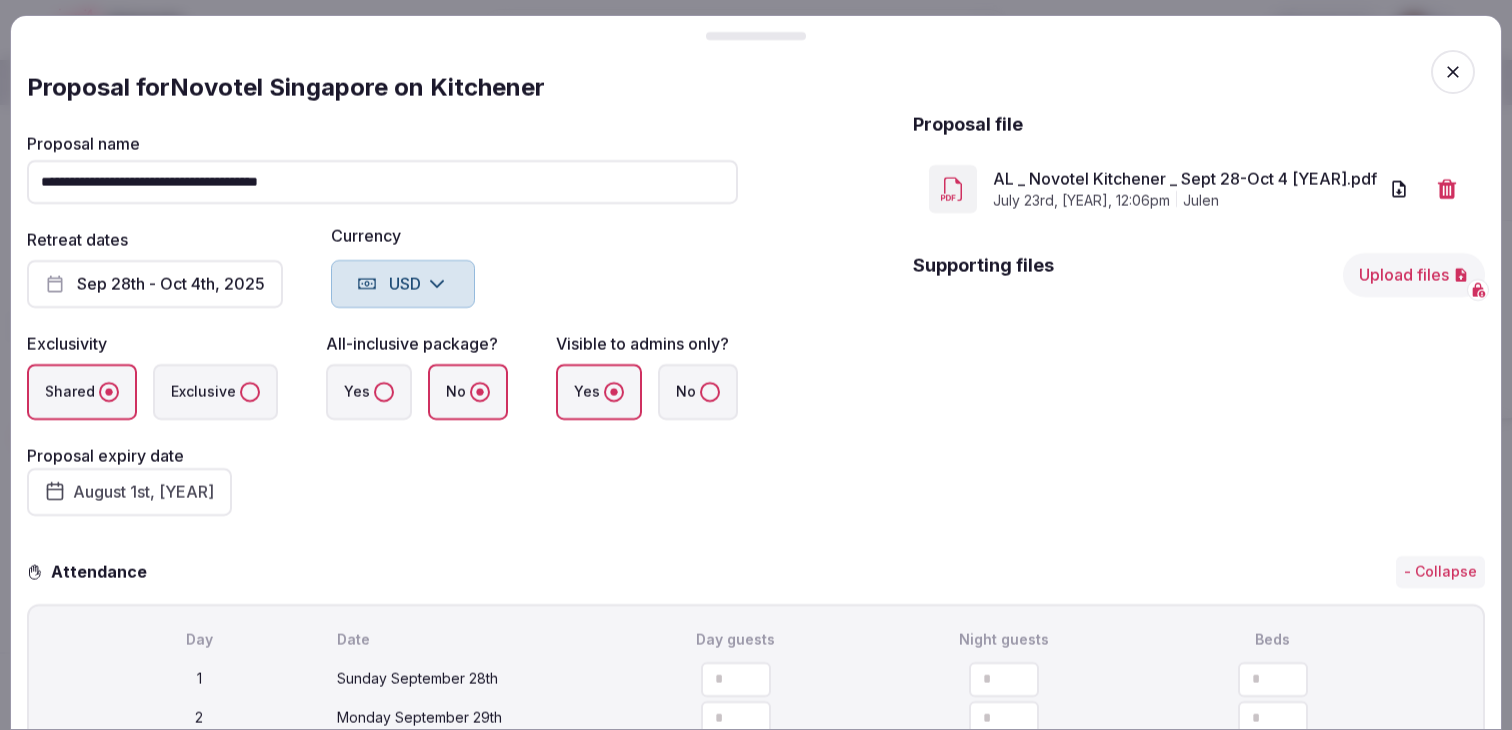 click on "Proposal file AL _ Novotel Kitchener _ Sept 28-Oct 4 2025.pdf July 23rd, 2025, 12:06pm [USER] Supporting files Upload files" at bounding box center [1199, 326] 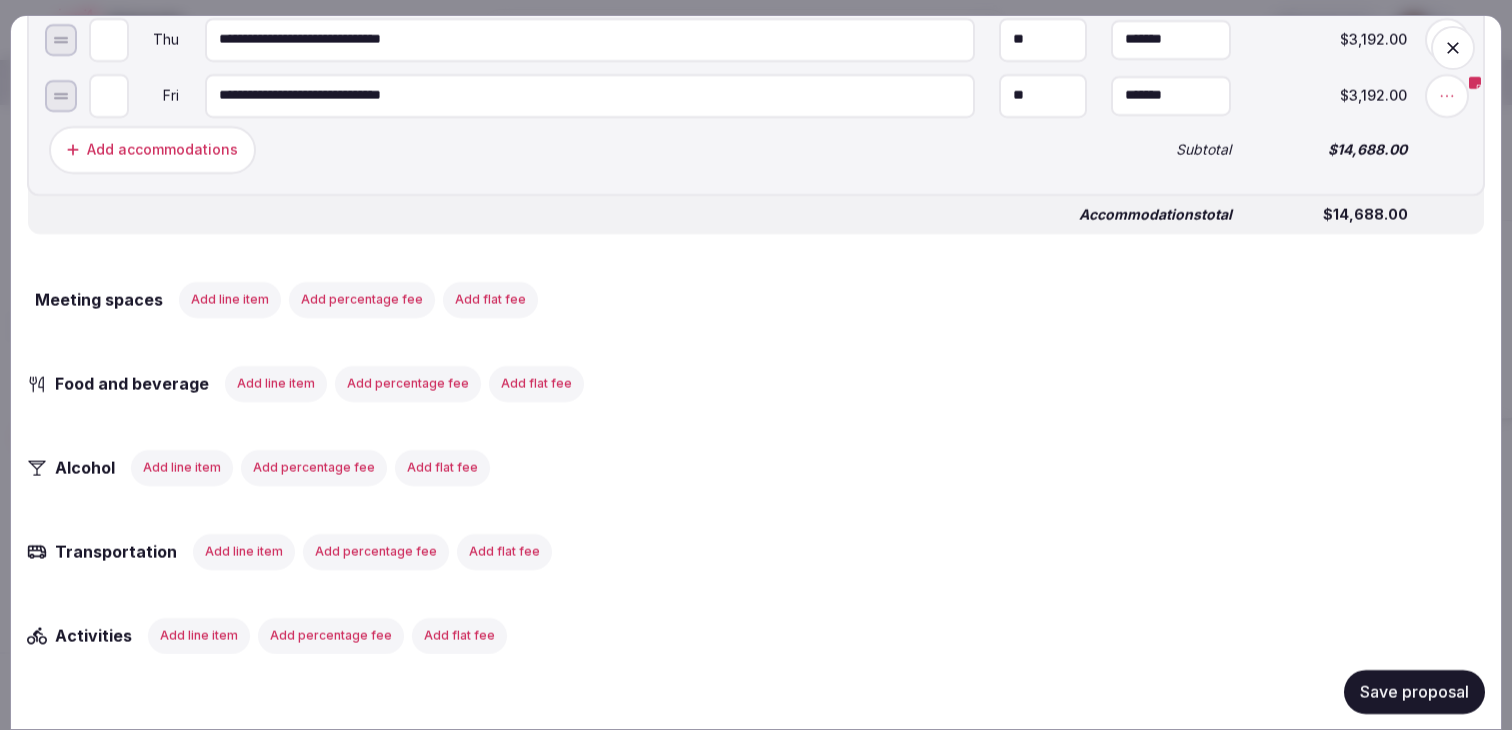 scroll, scrollTop: 1291, scrollLeft: 0, axis: vertical 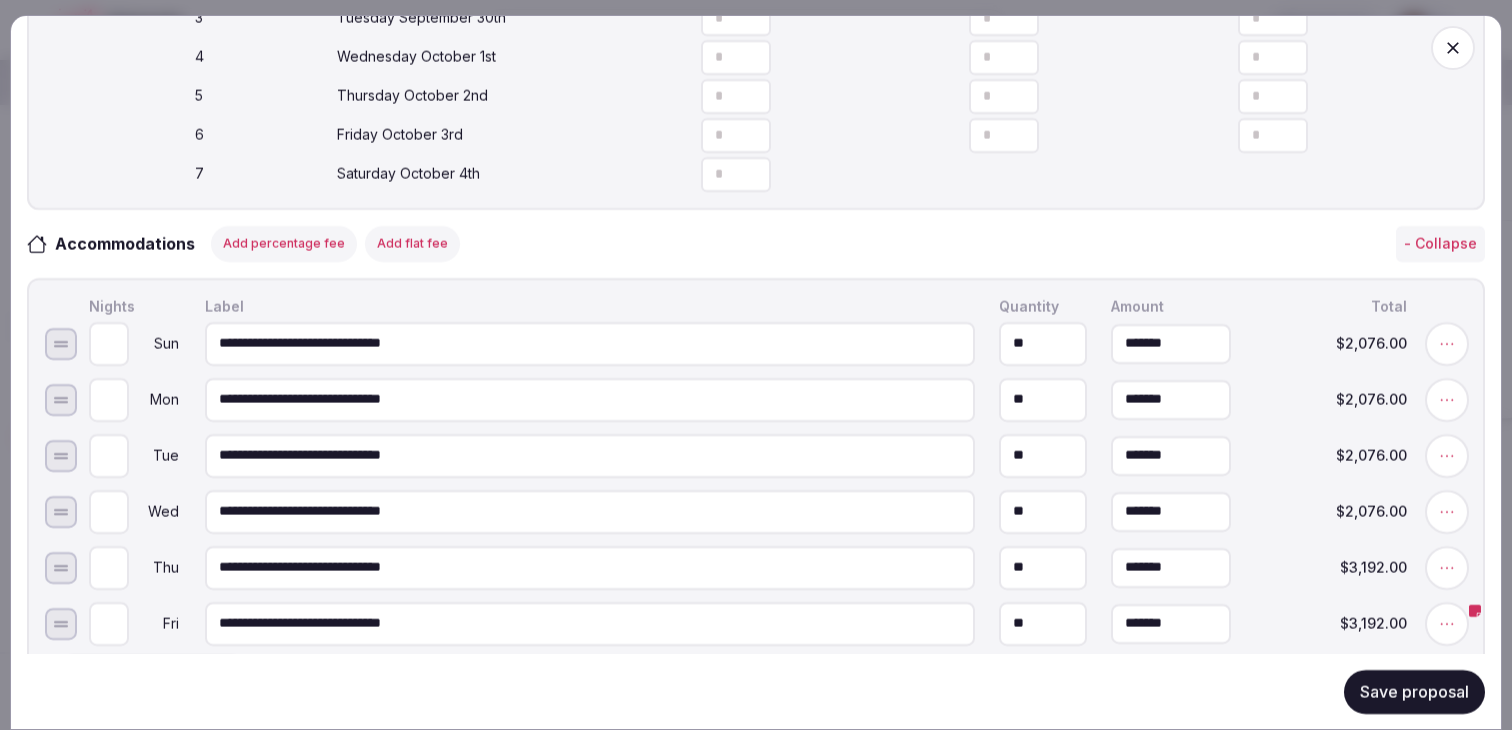 click on "Add percentage fee" at bounding box center (284, 243) 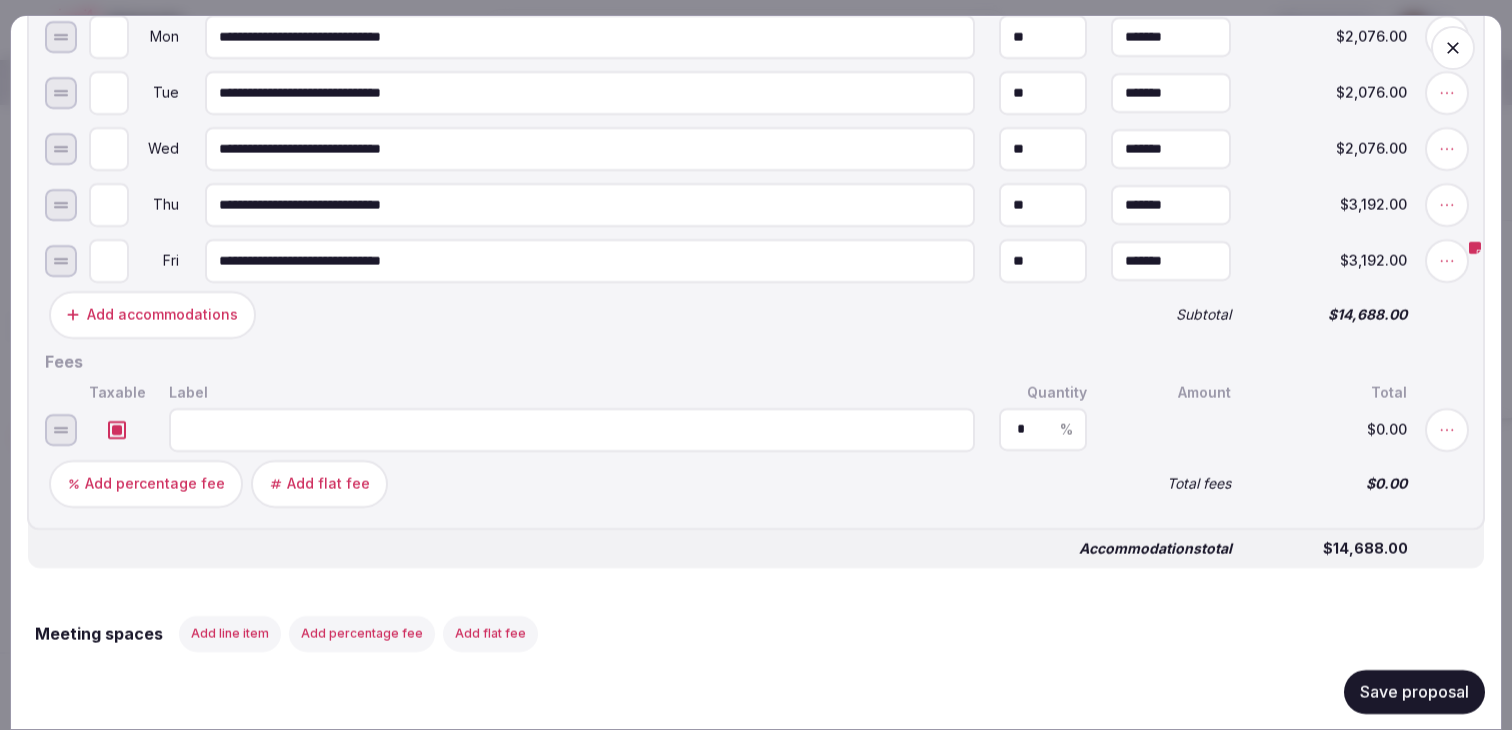 scroll, scrollTop: 1146, scrollLeft: 0, axis: vertical 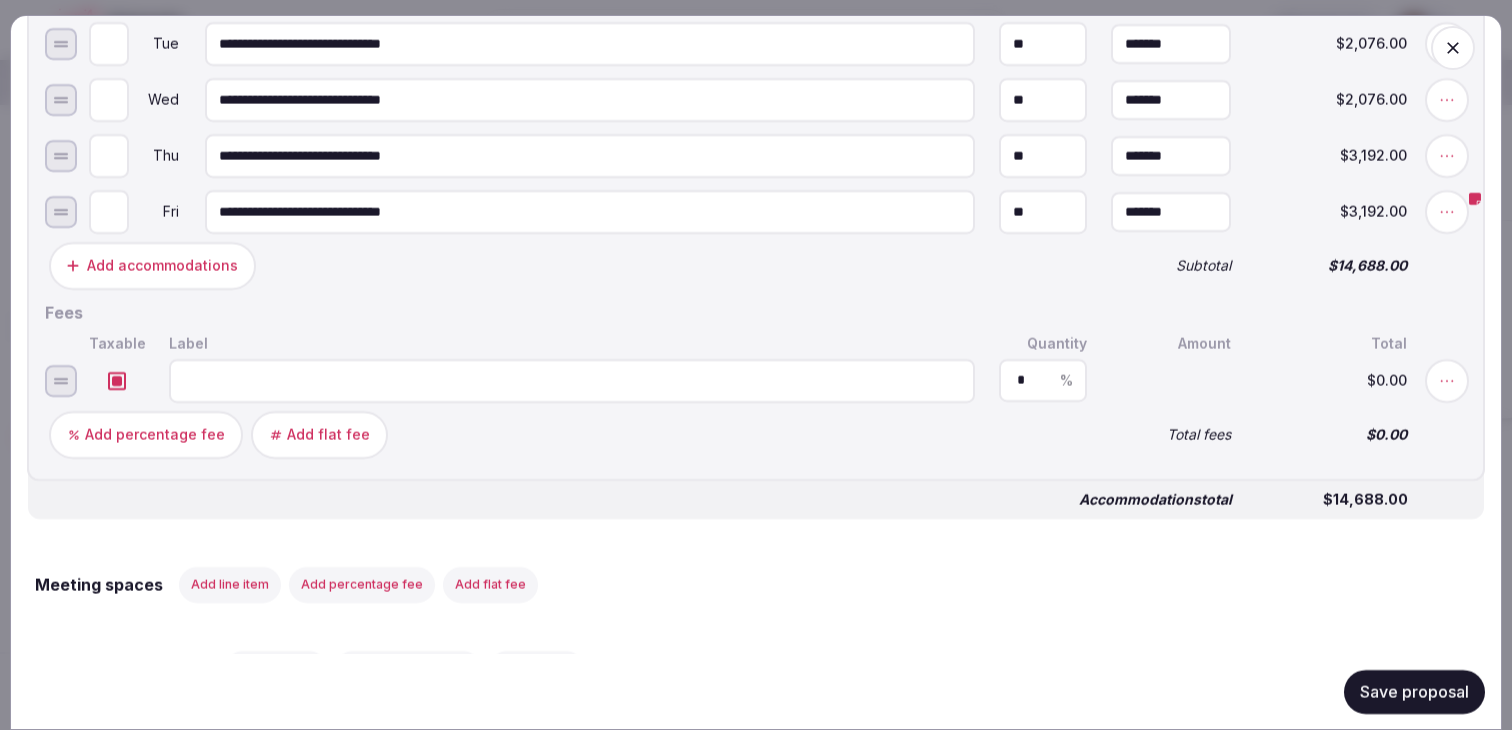 click at bounding box center (572, 380) 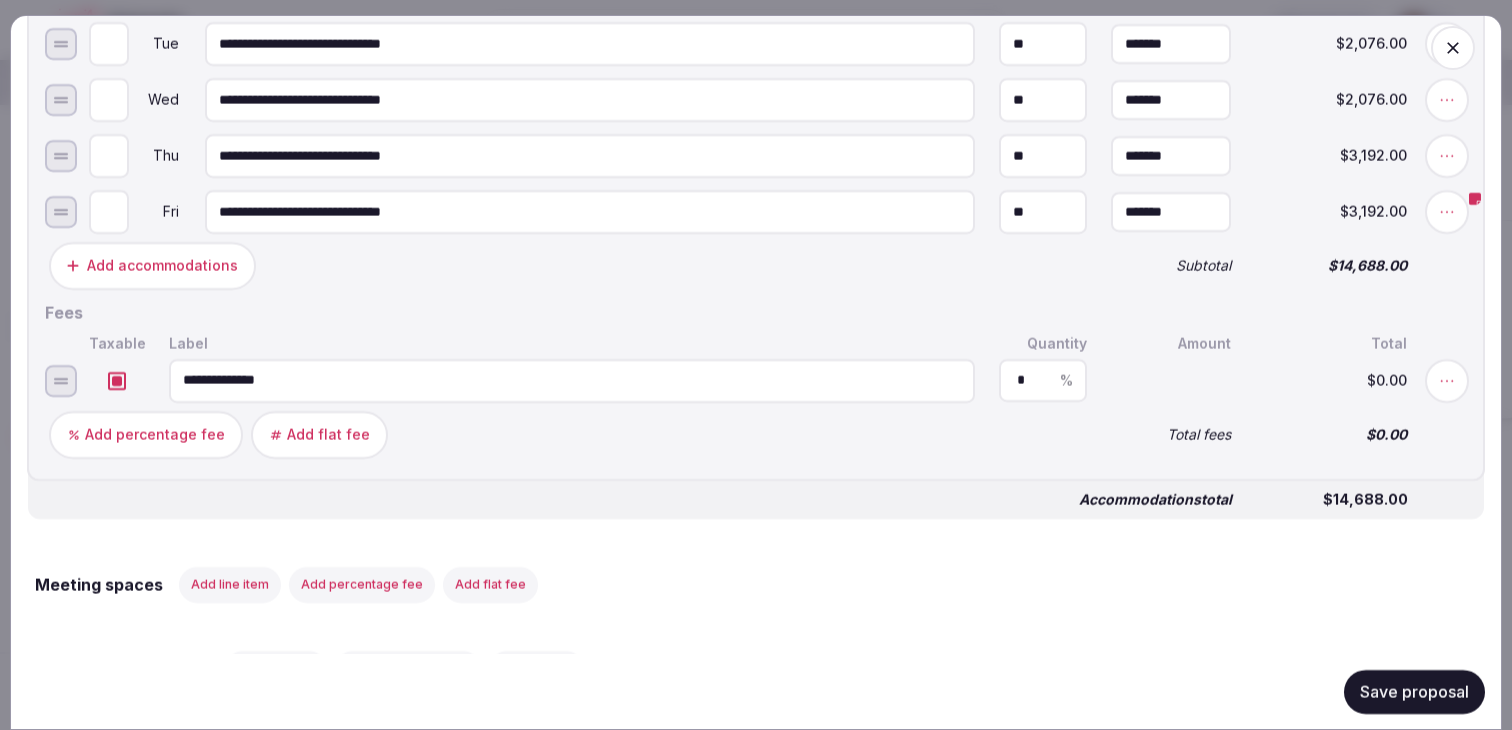 type on "**********" 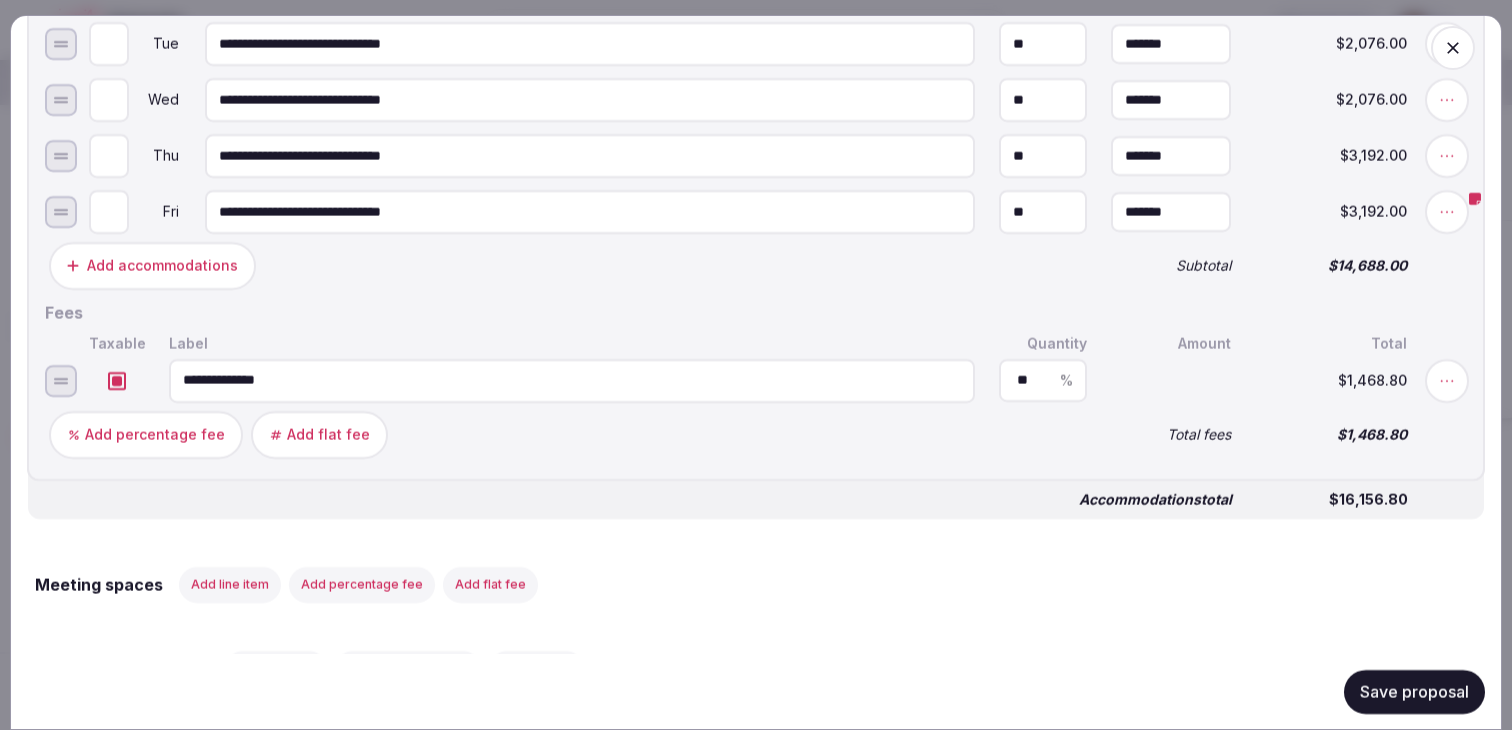 type on "**" 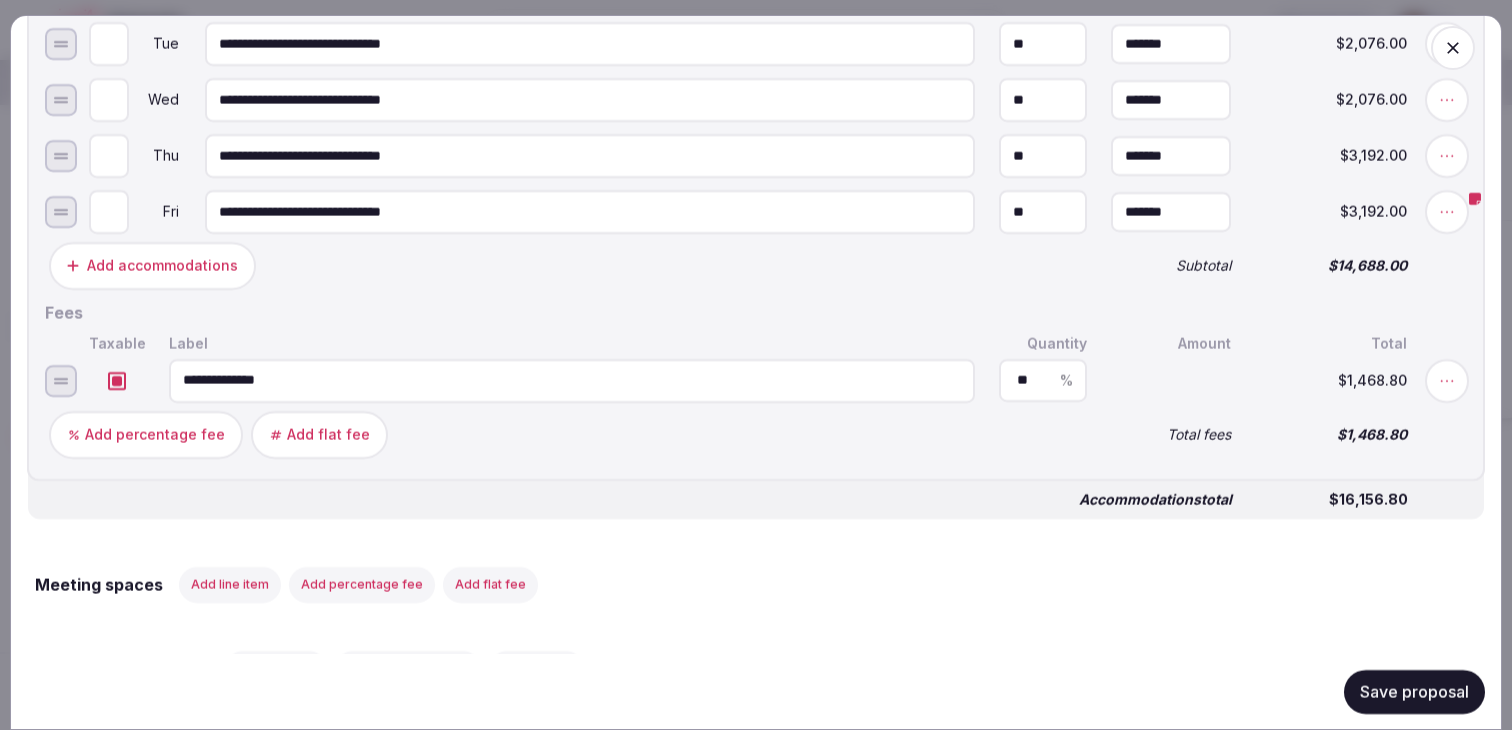 click on "Add percentage fee Add flat fee" at bounding box center (568, 434) 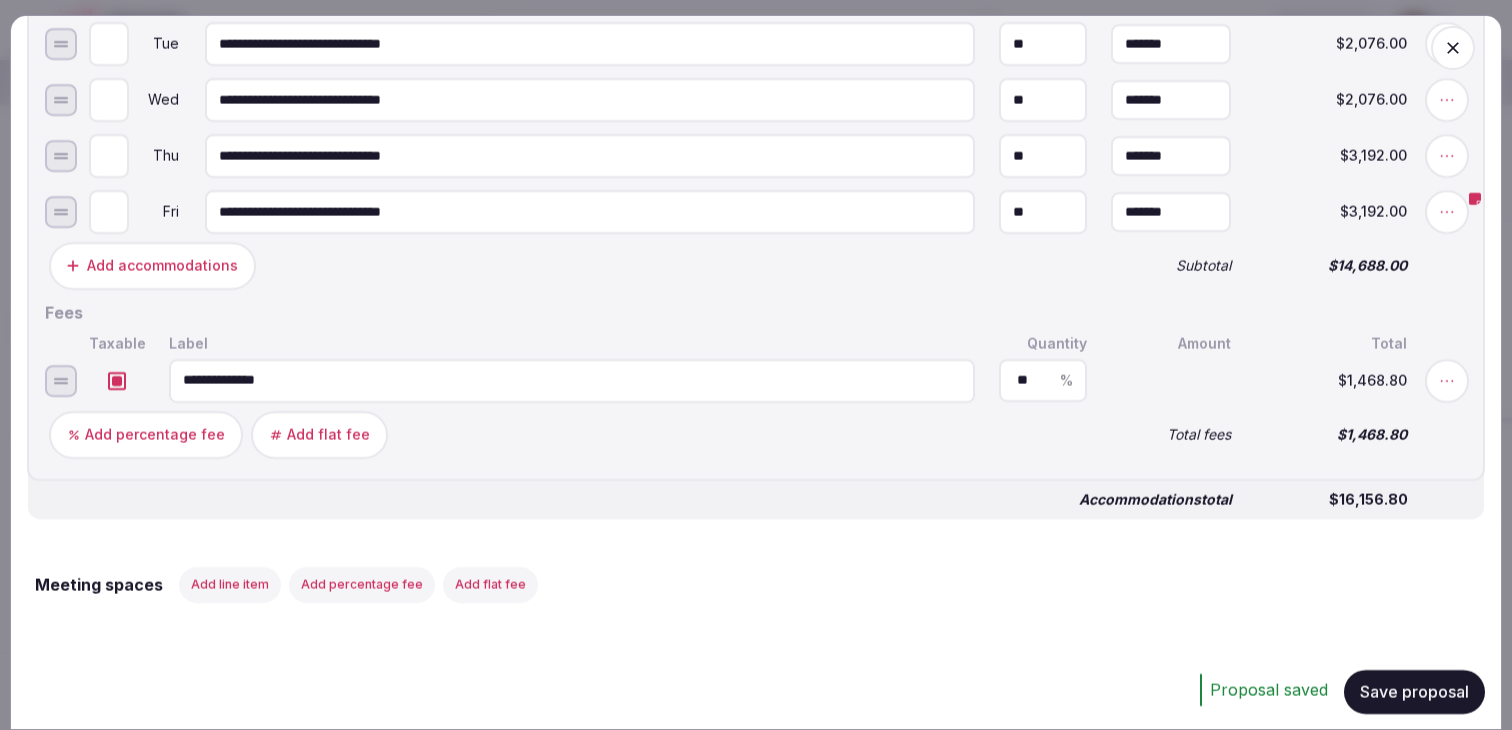 click on "Save proposal" at bounding box center [1414, 691] 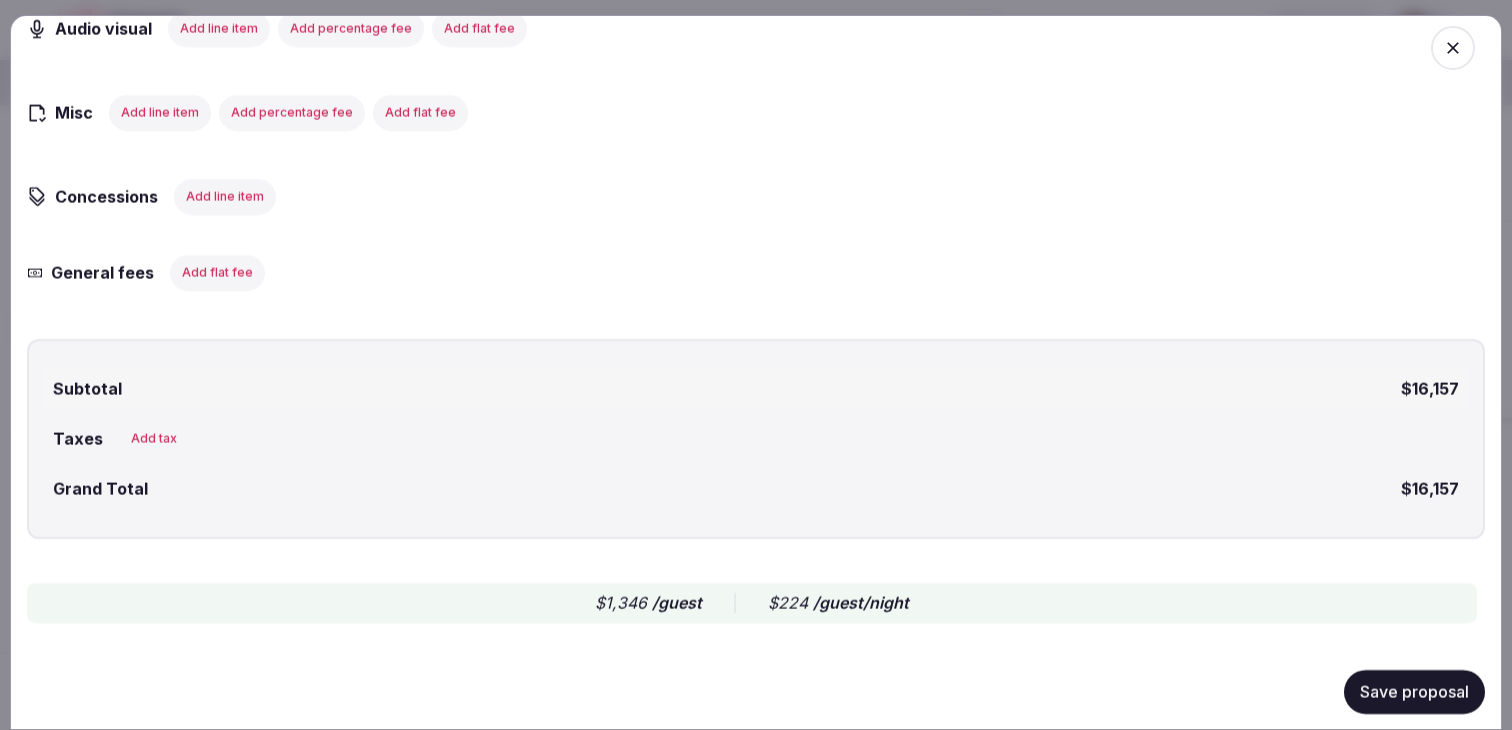 scroll, scrollTop: 2267, scrollLeft: 0, axis: vertical 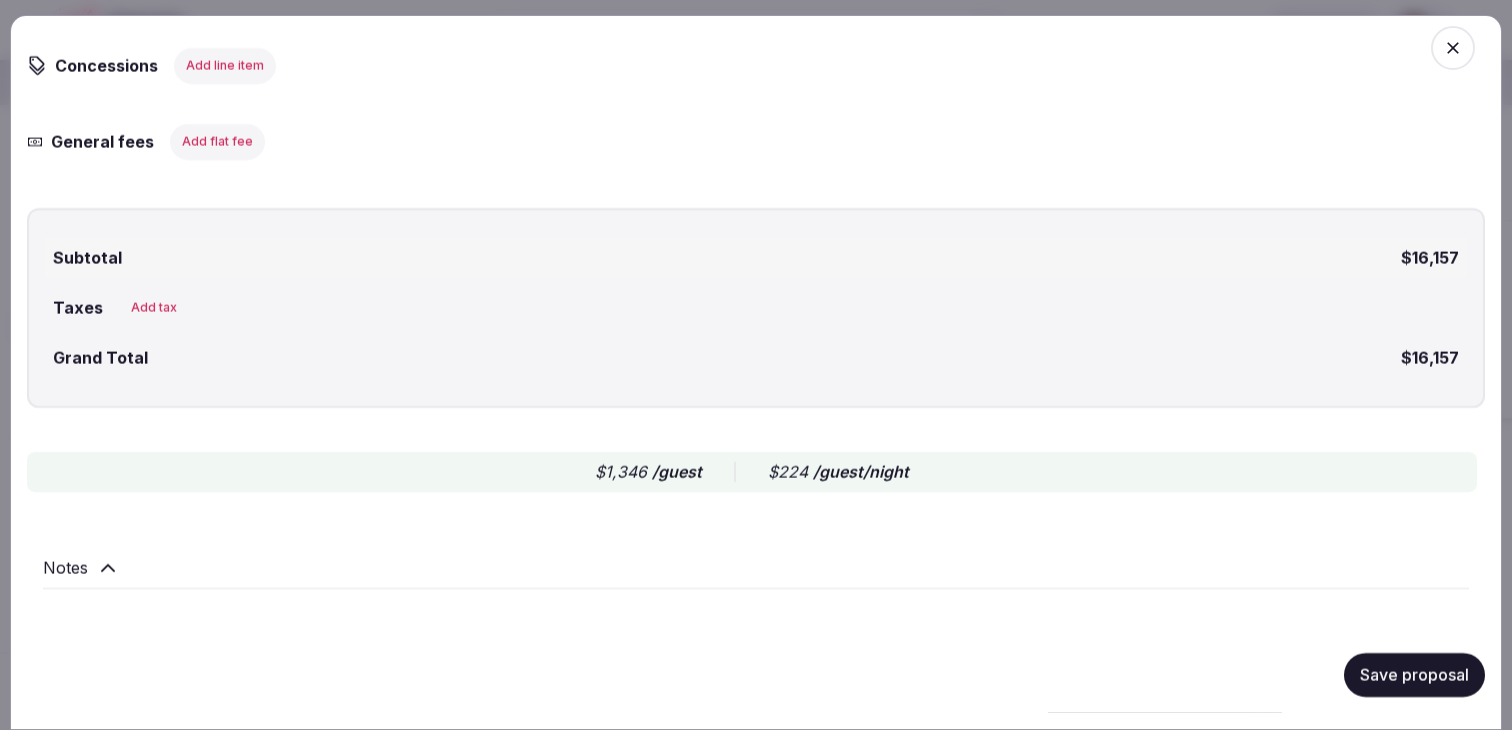 click on "Add tax" at bounding box center (154, 307) 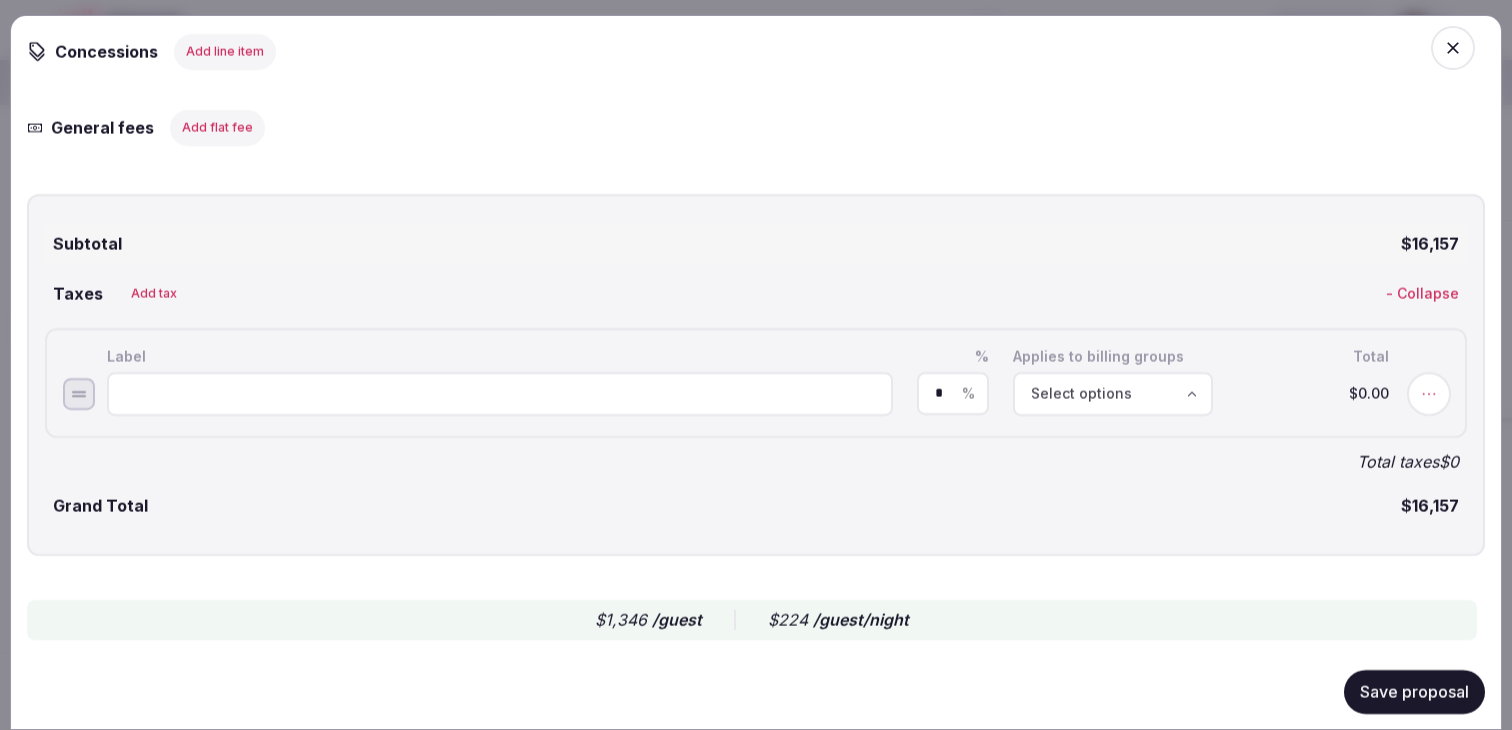 click at bounding box center [500, 393] 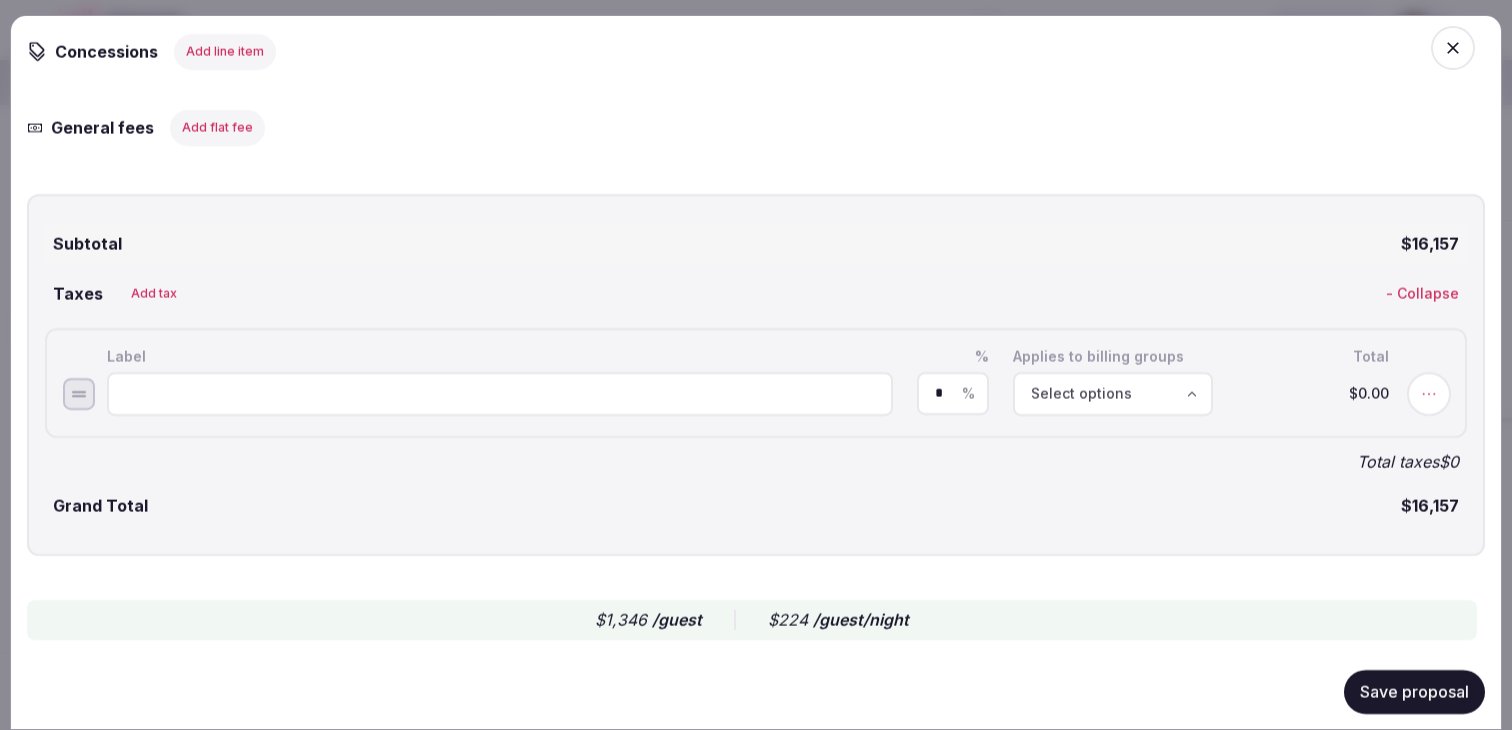 click at bounding box center [500, 393] 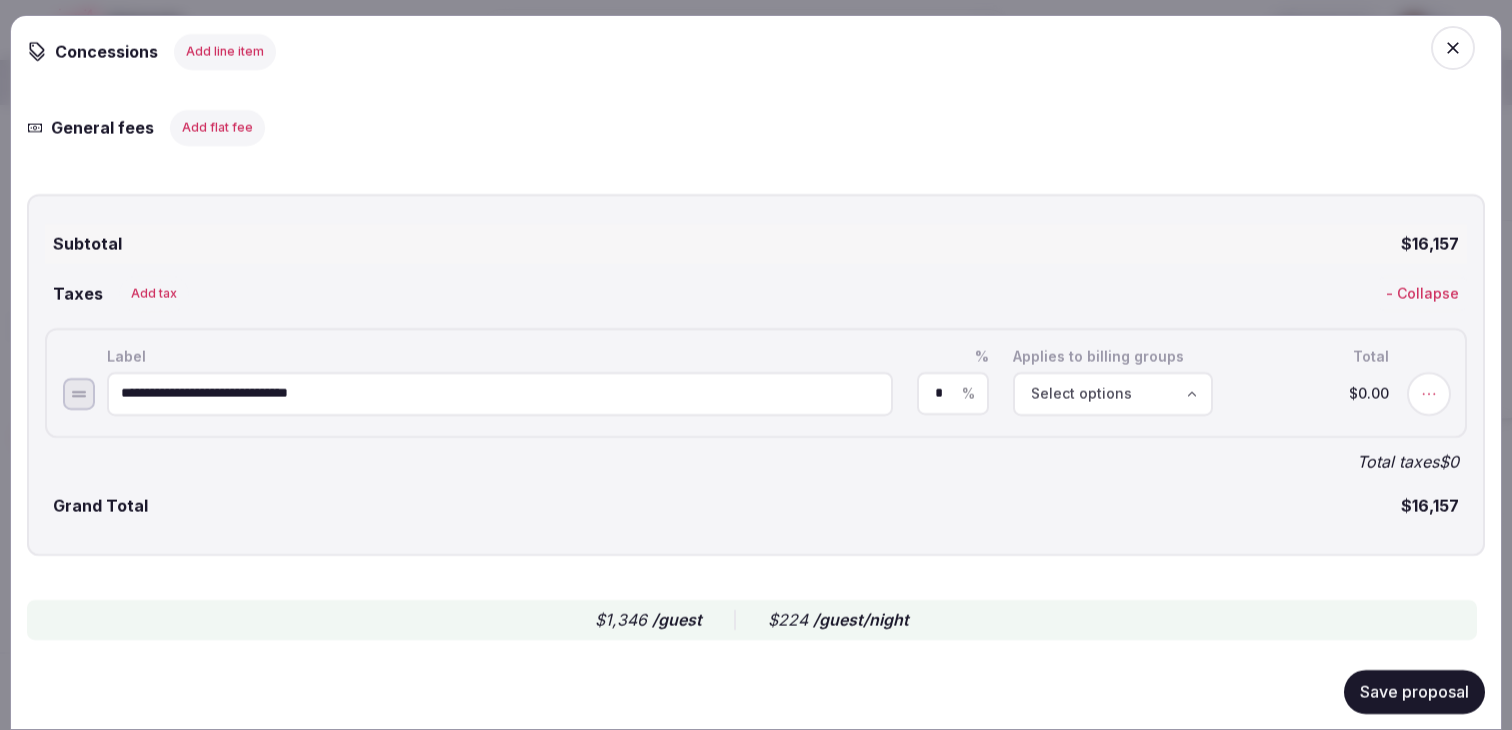 type on "**********" 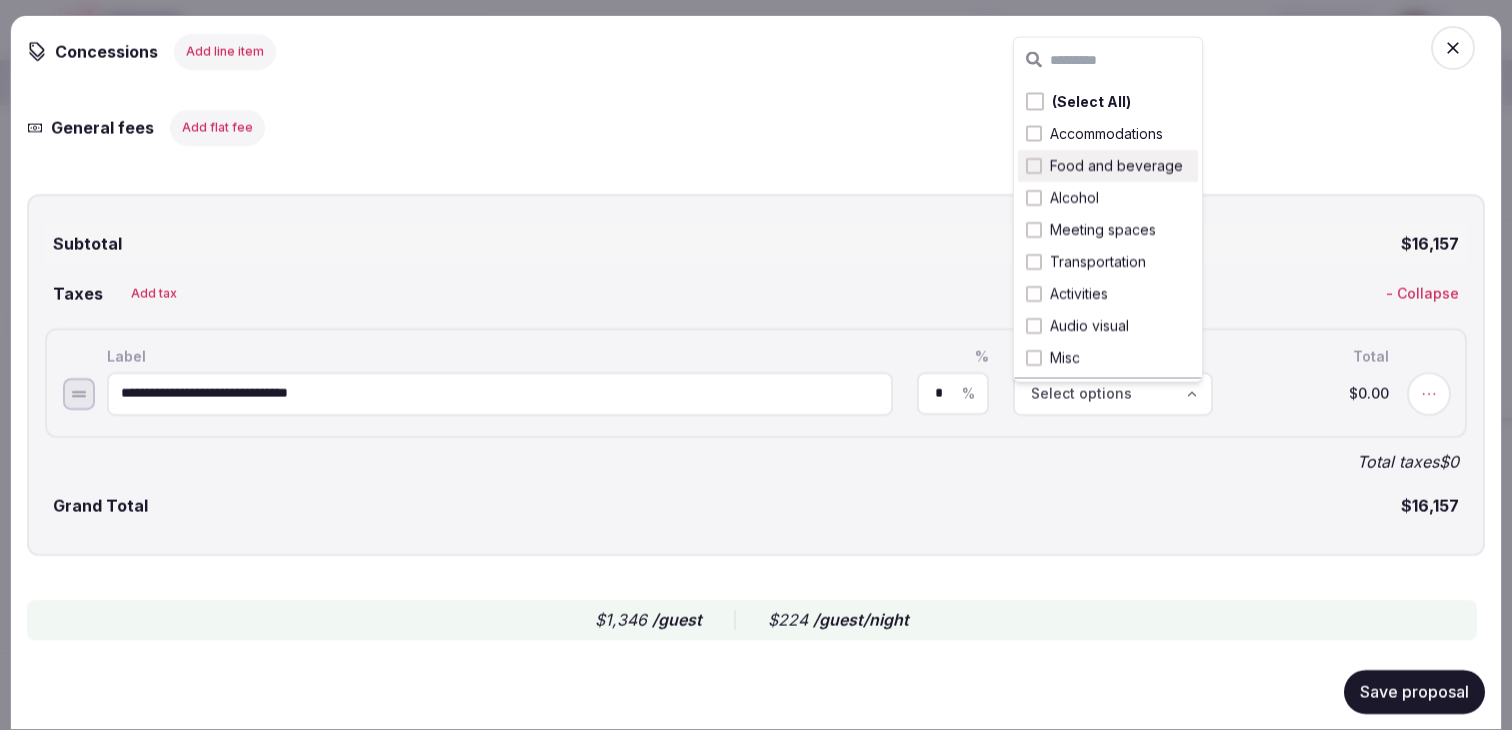 click on "Food and beverage" at bounding box center [1116, 166] 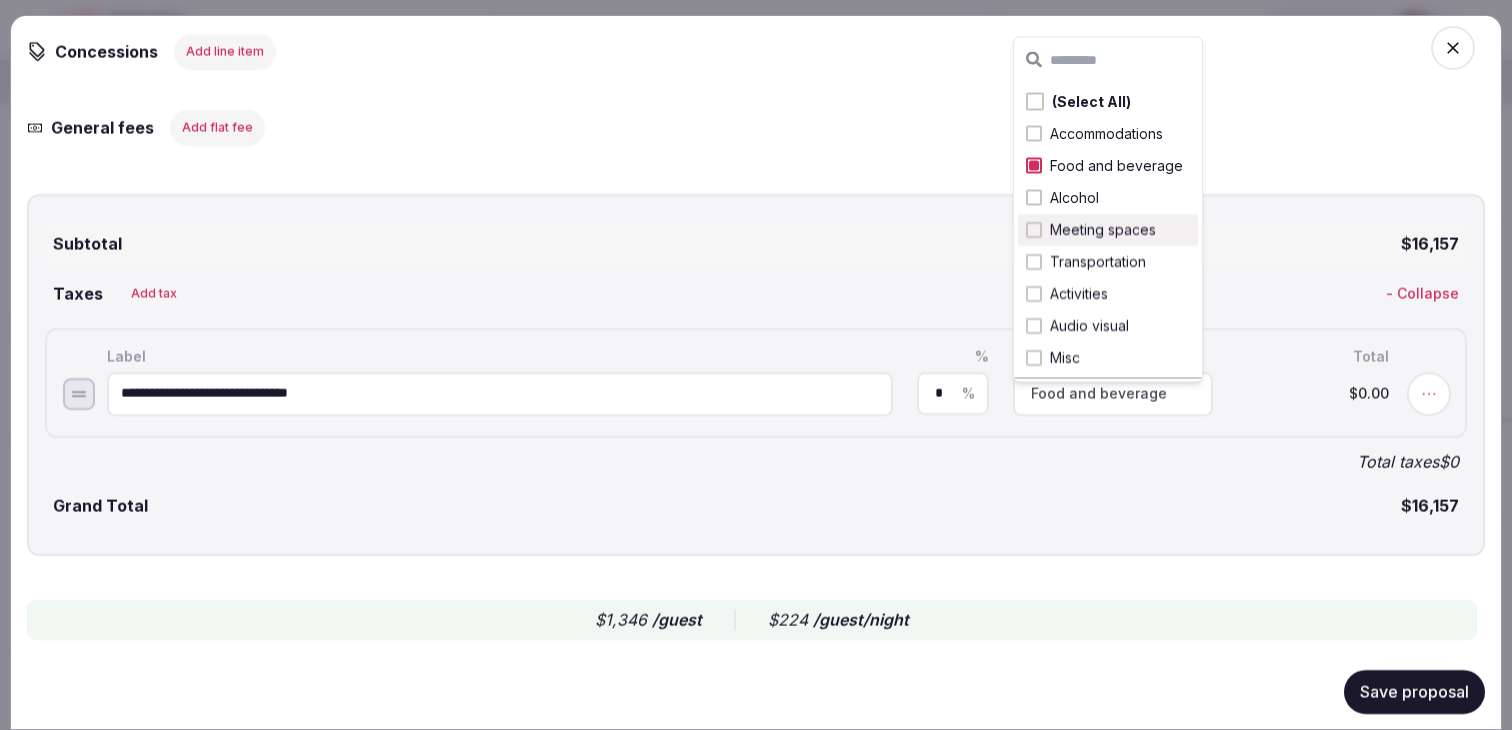 click on "Meeting spaces" at bounding box center [1103, 230] 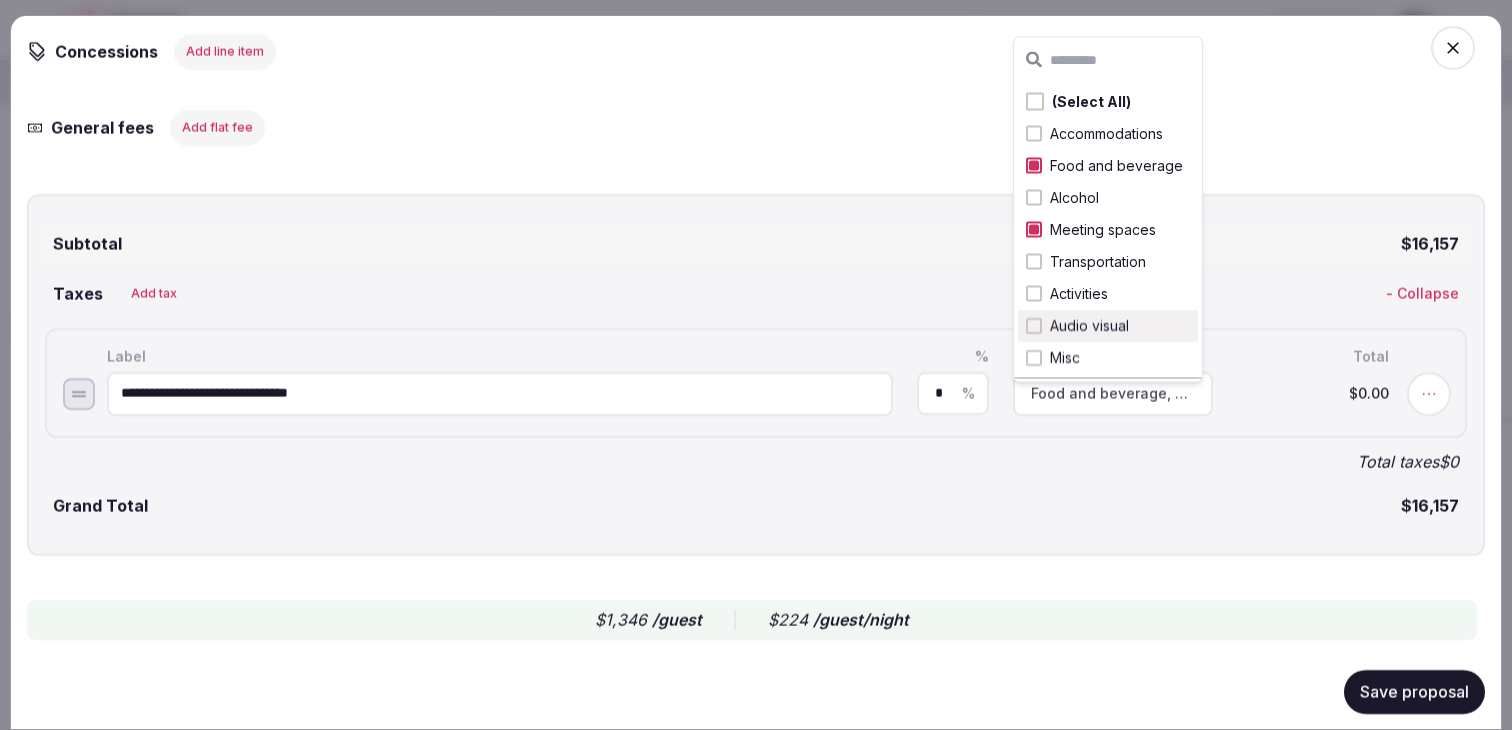 click on "Audio visual" at bounding box center [1089, 326] 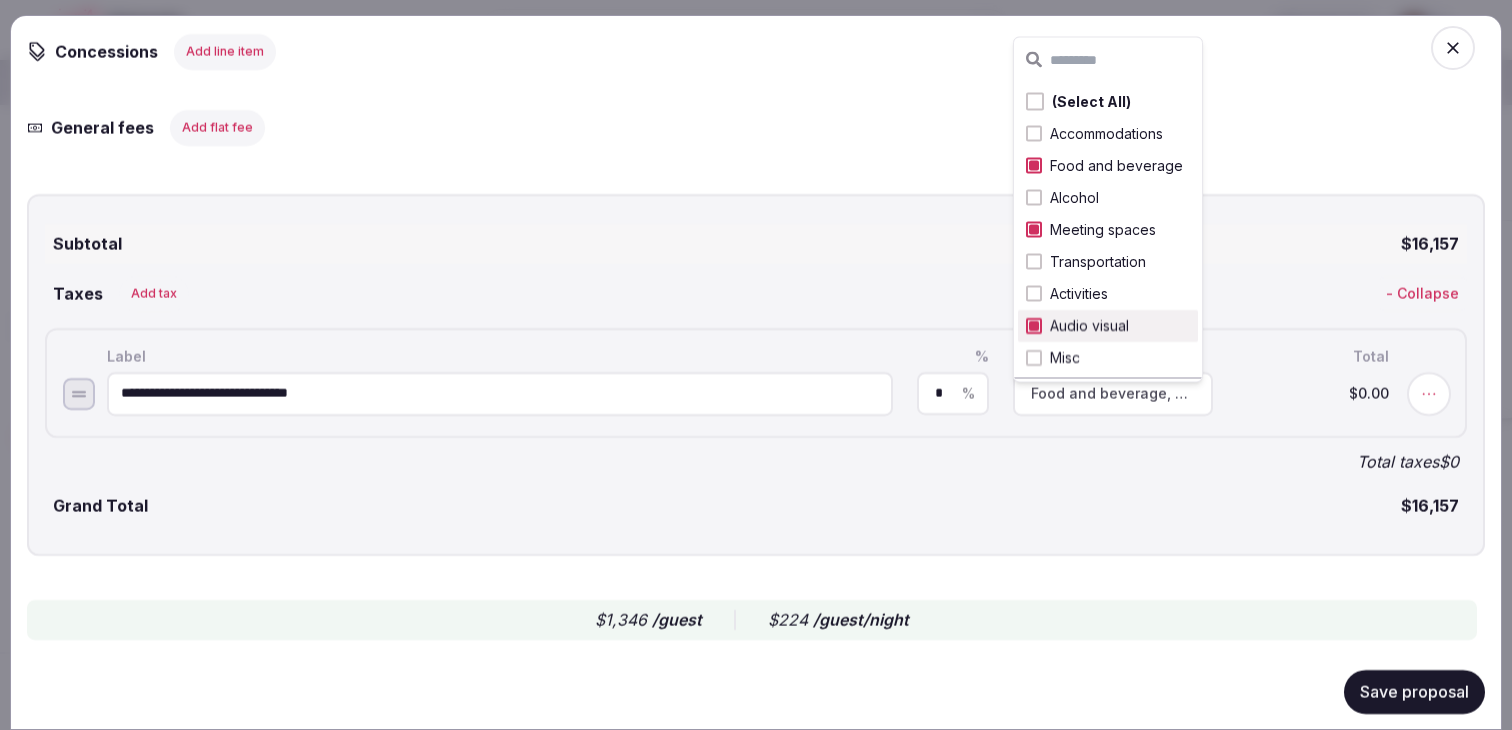 click on "Audio visual" at bounding box center (1089, 326) 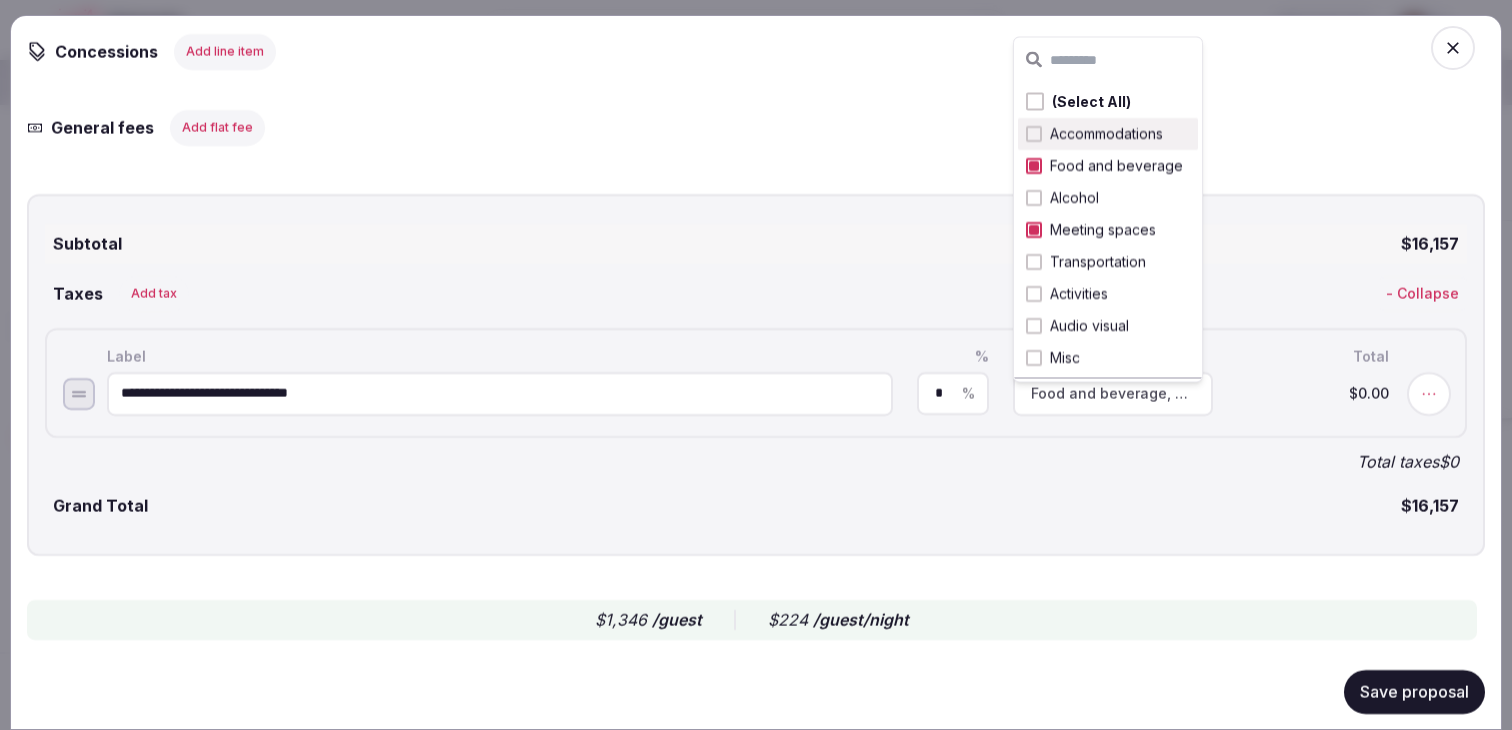 click on "Accommodations" at bounding box center [1106, 134] 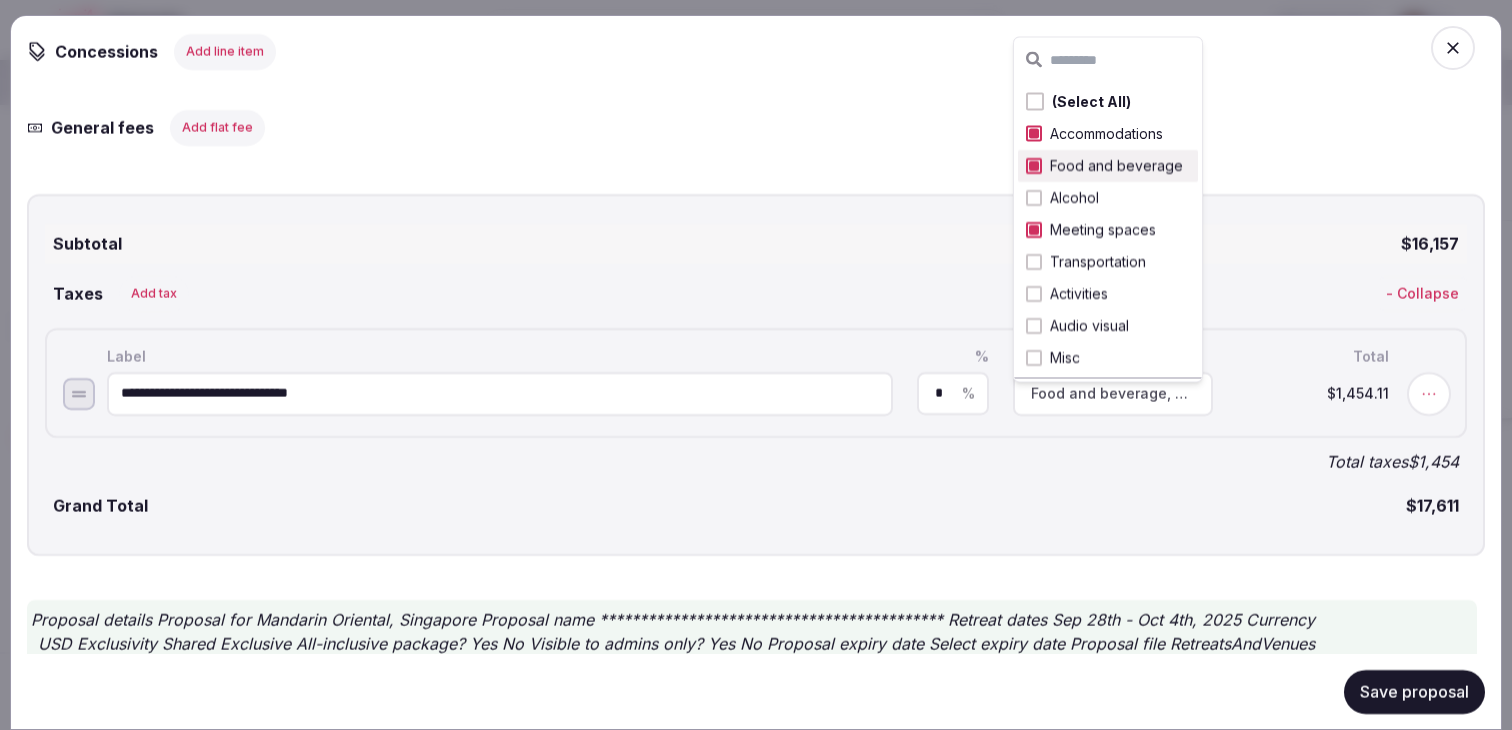 click on "Grand Total $17,611" at bounding box center (756, 505) 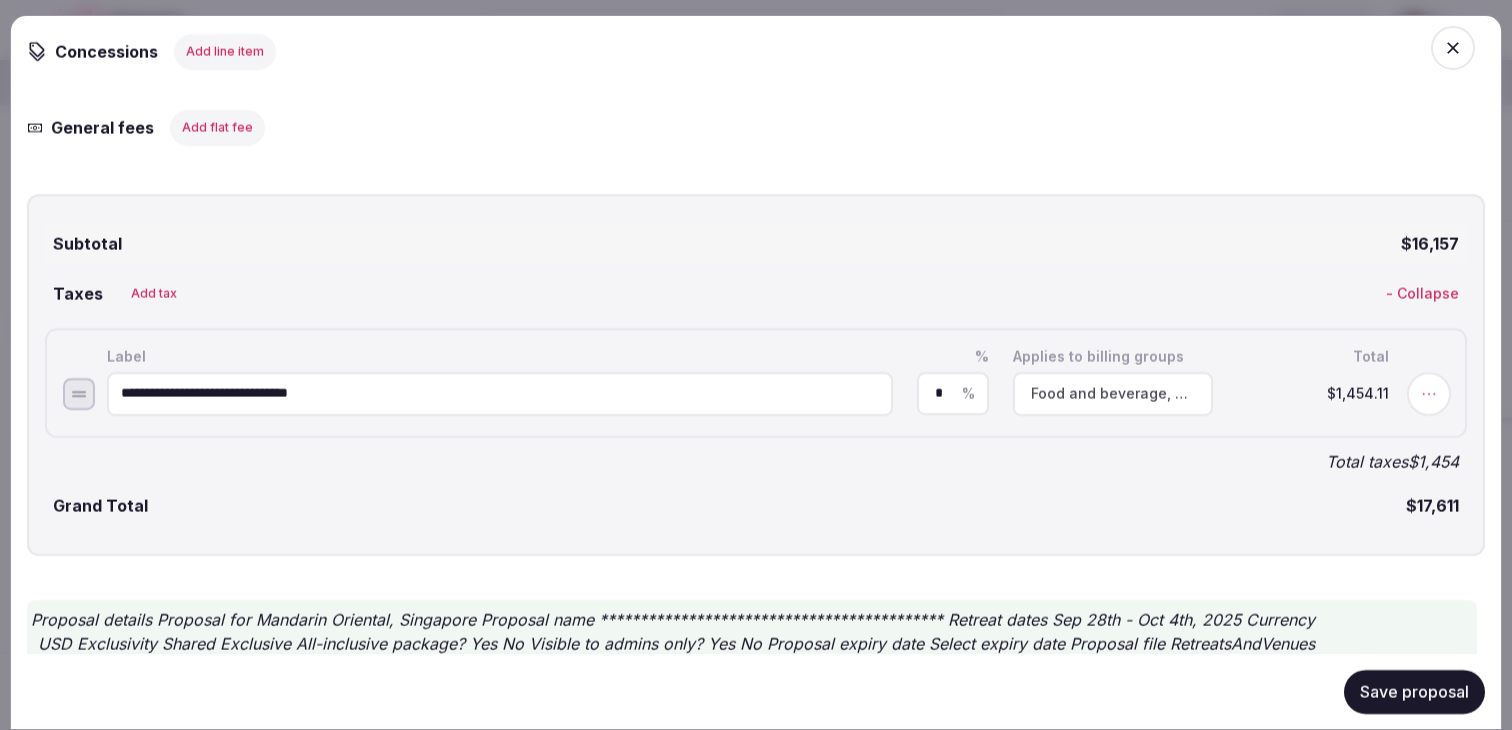 click on "Save proposal" at bounding box center (1414, 691) 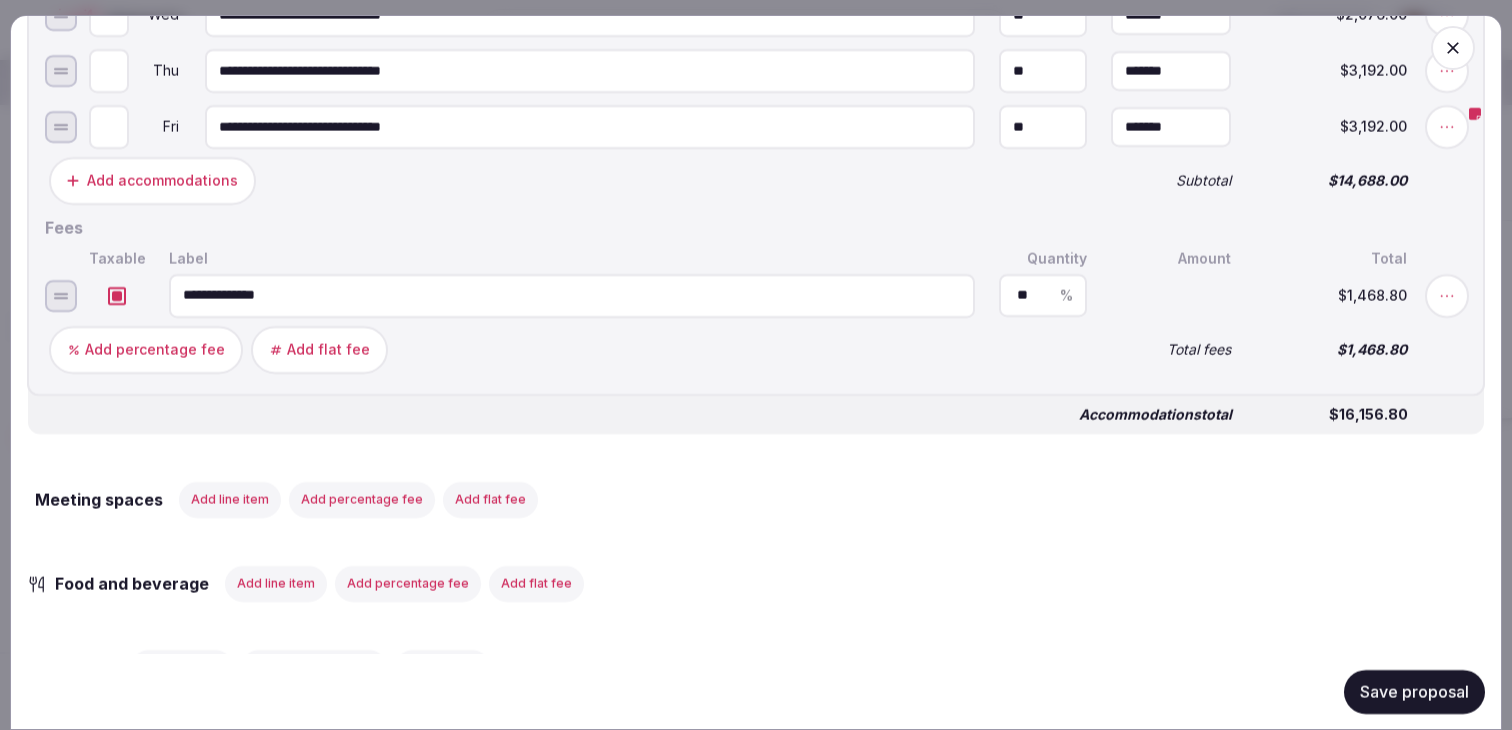 scroll, scrollTop: 1207, scrollLeft: 0, axis: vertical 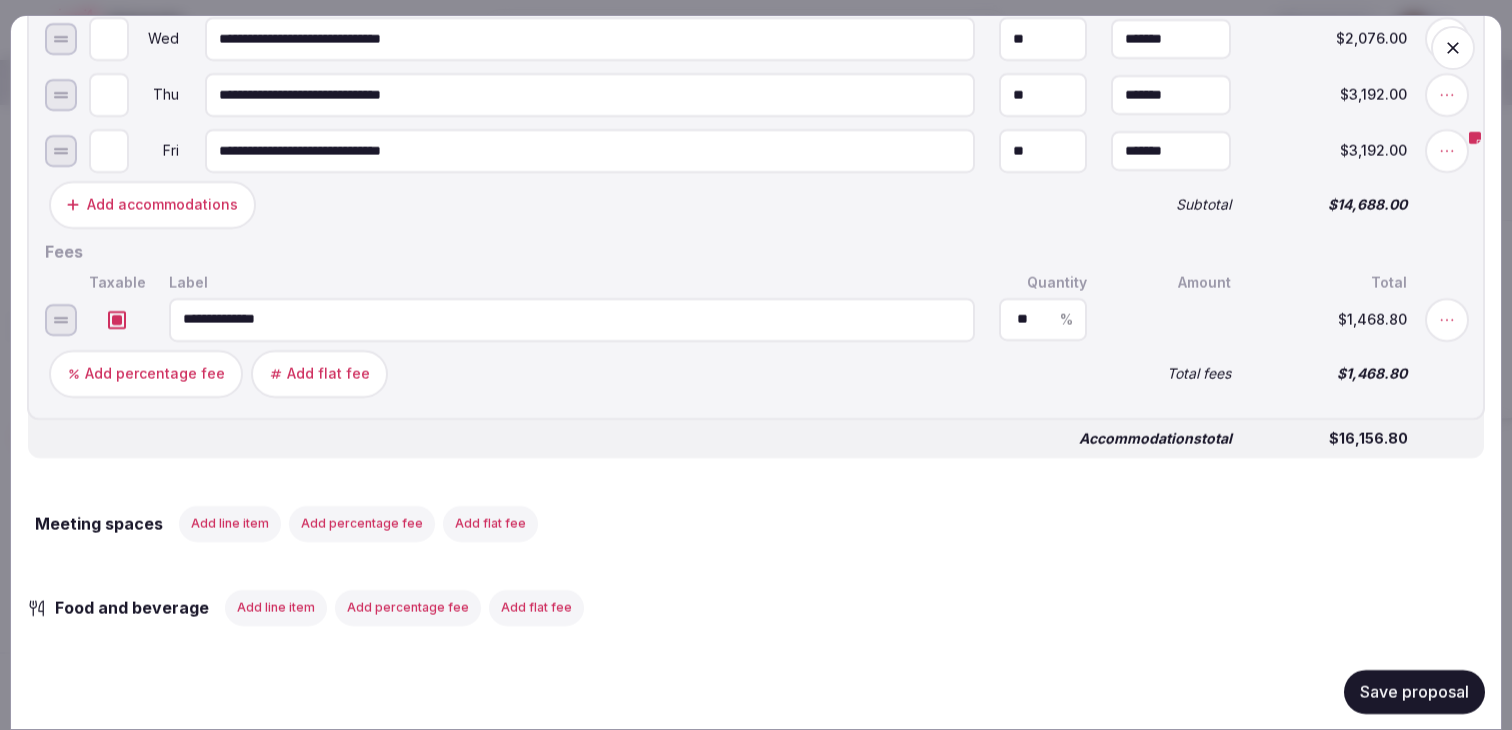 click at bounding box center [117, 319] 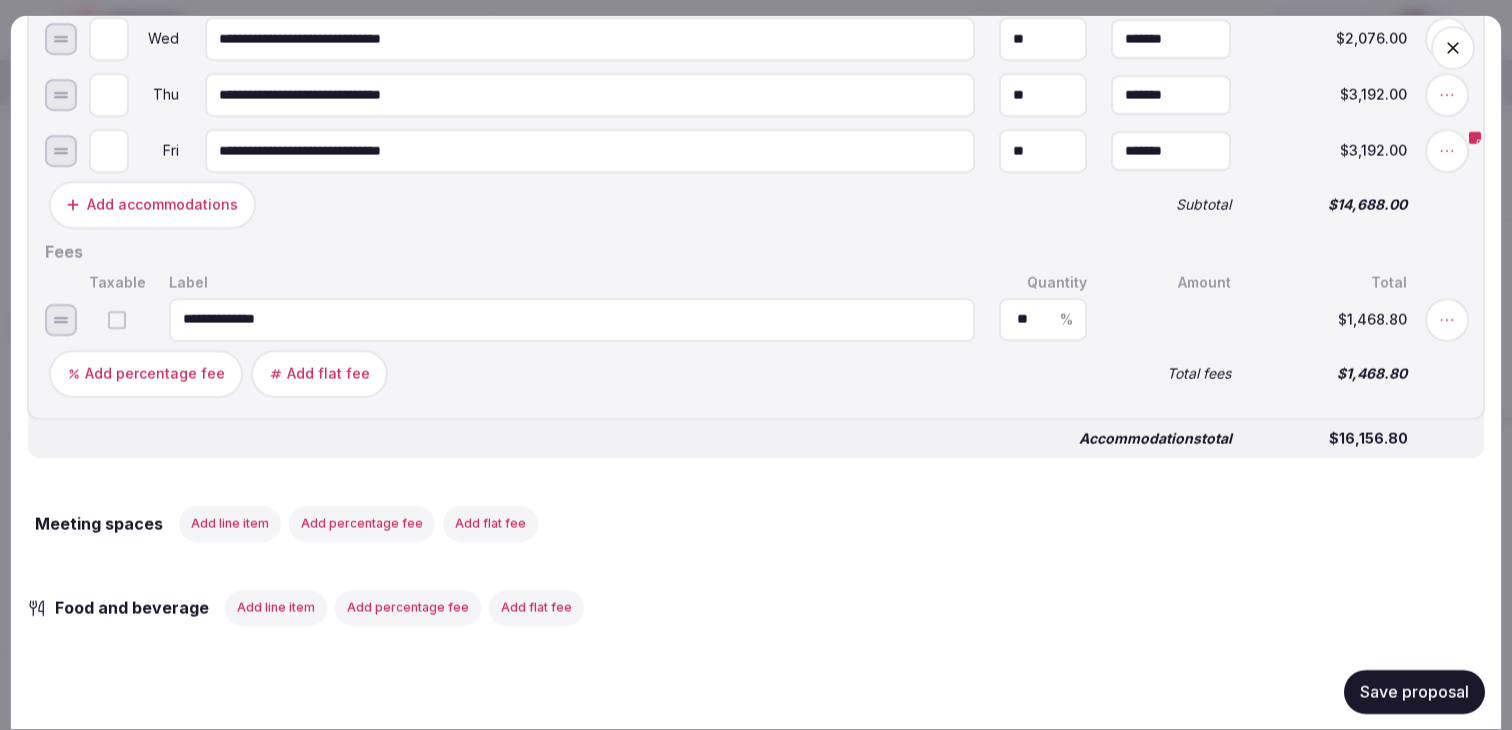 scroll, scrollTop: 1351, scrollLeft: 0, axis: vertical 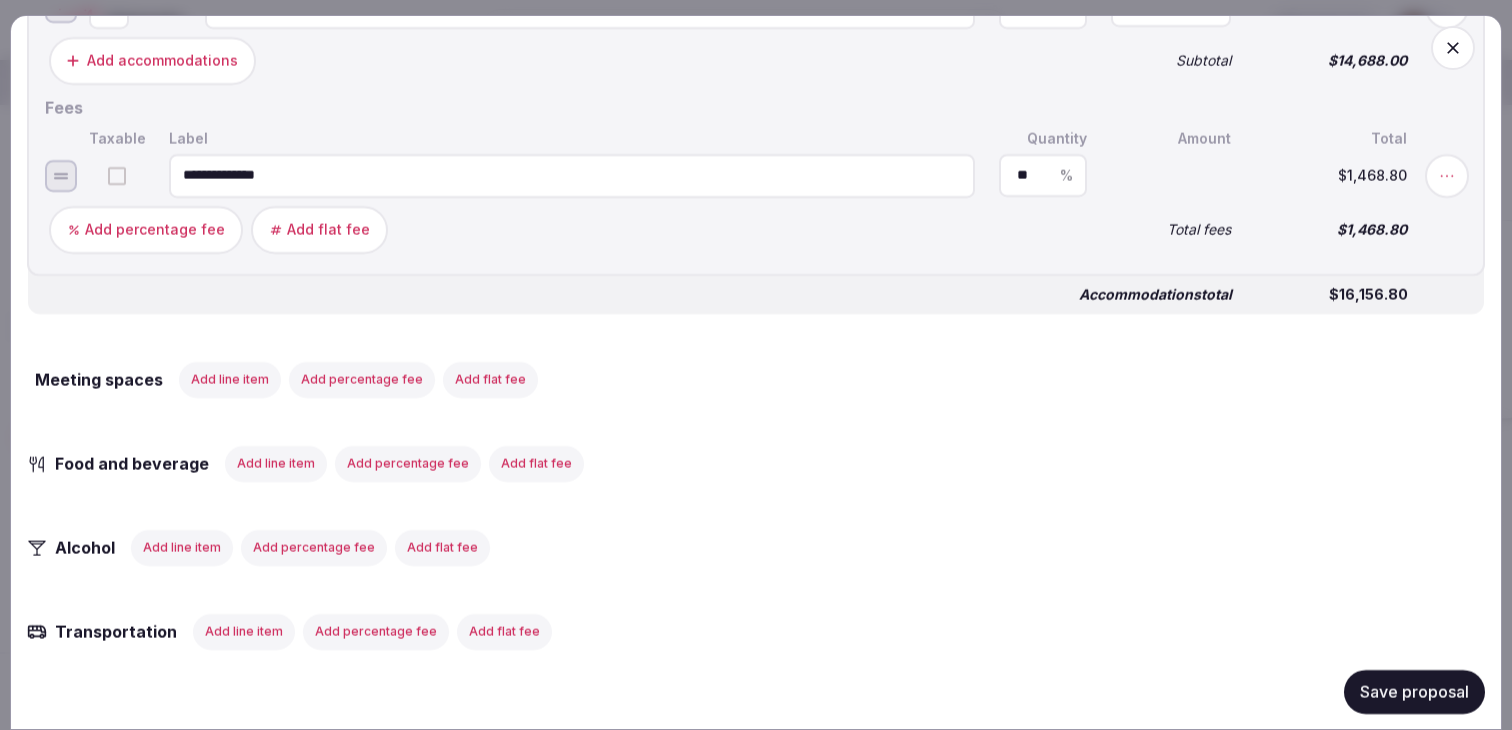 click on "Save proposal" at bounding box center [1414, 691] 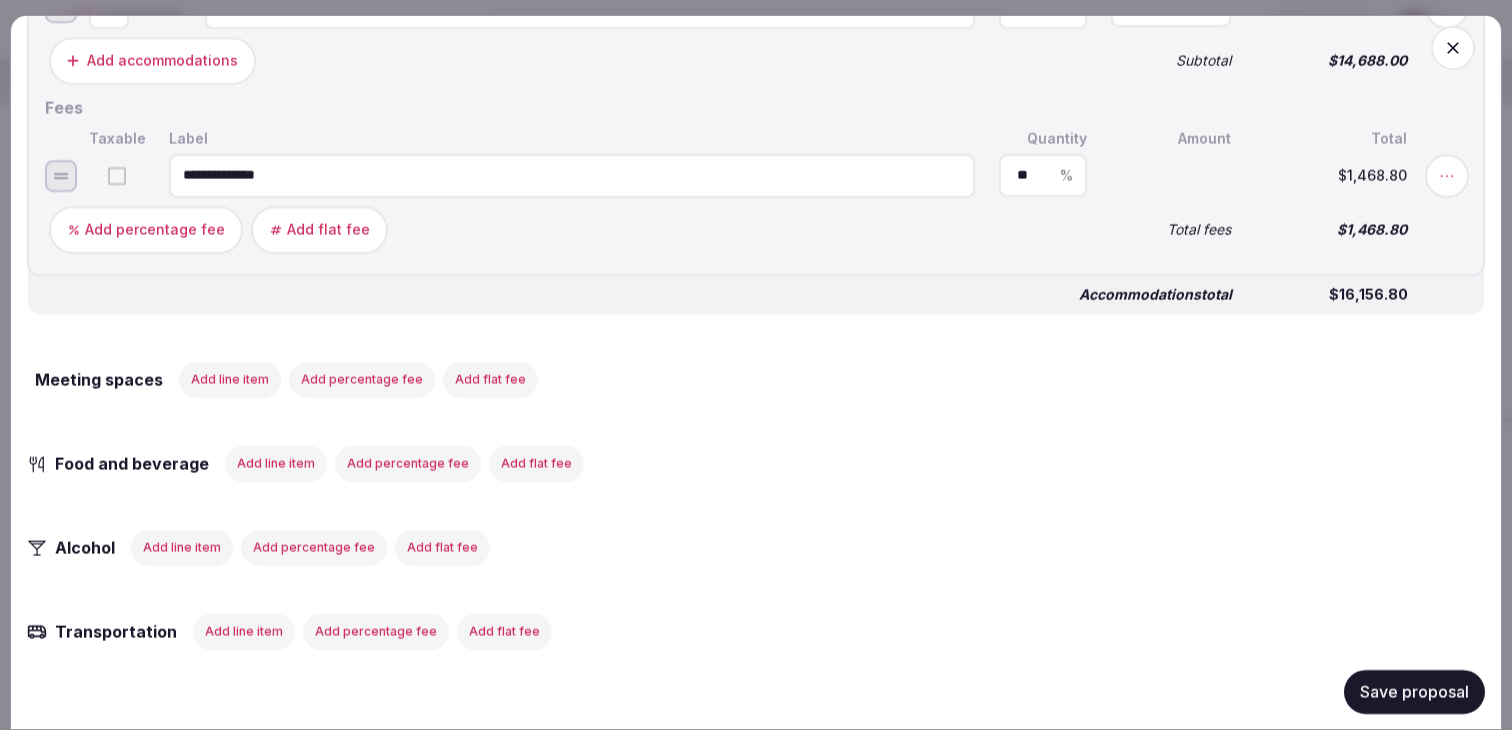 click on "Add line item" at bounding box center (230, 379) 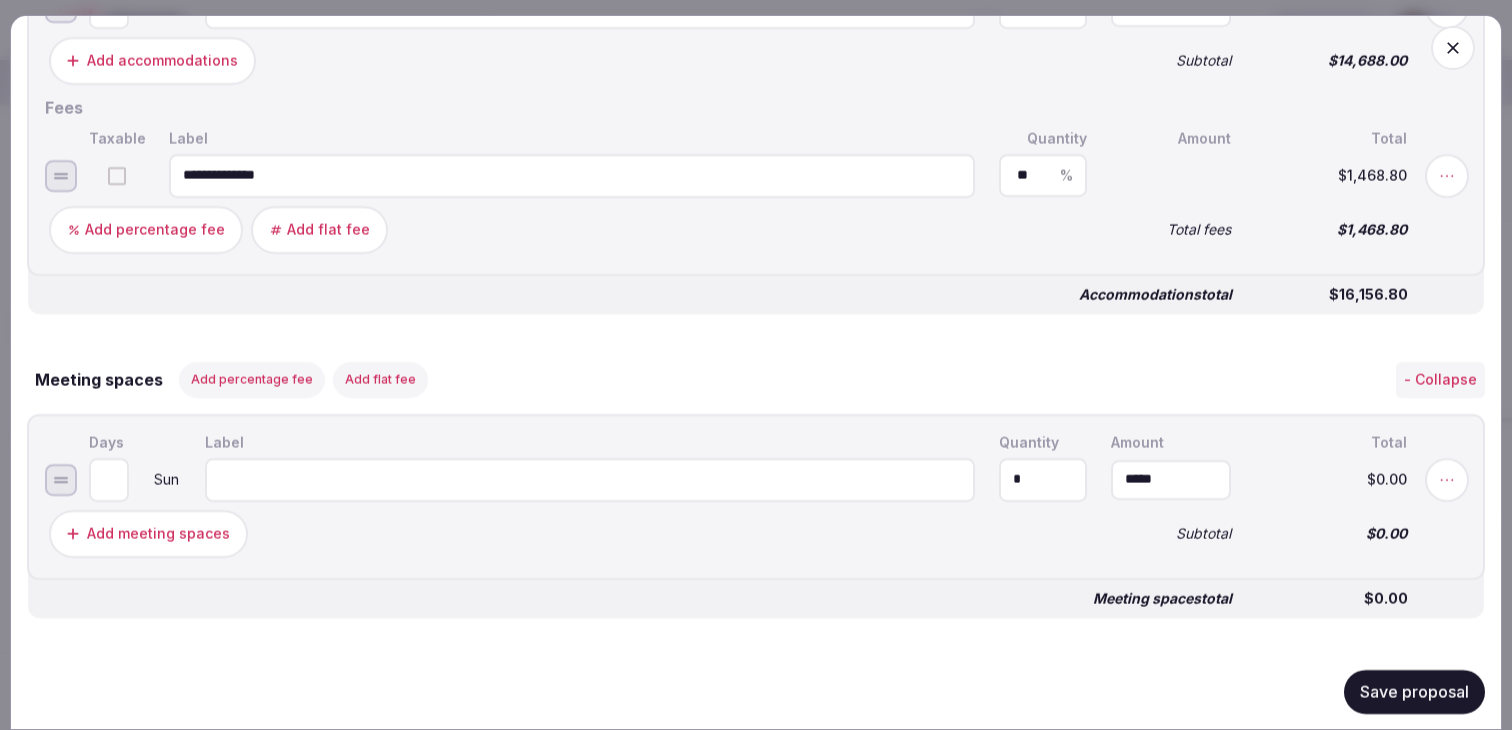 click at bounding box center (590, 479) 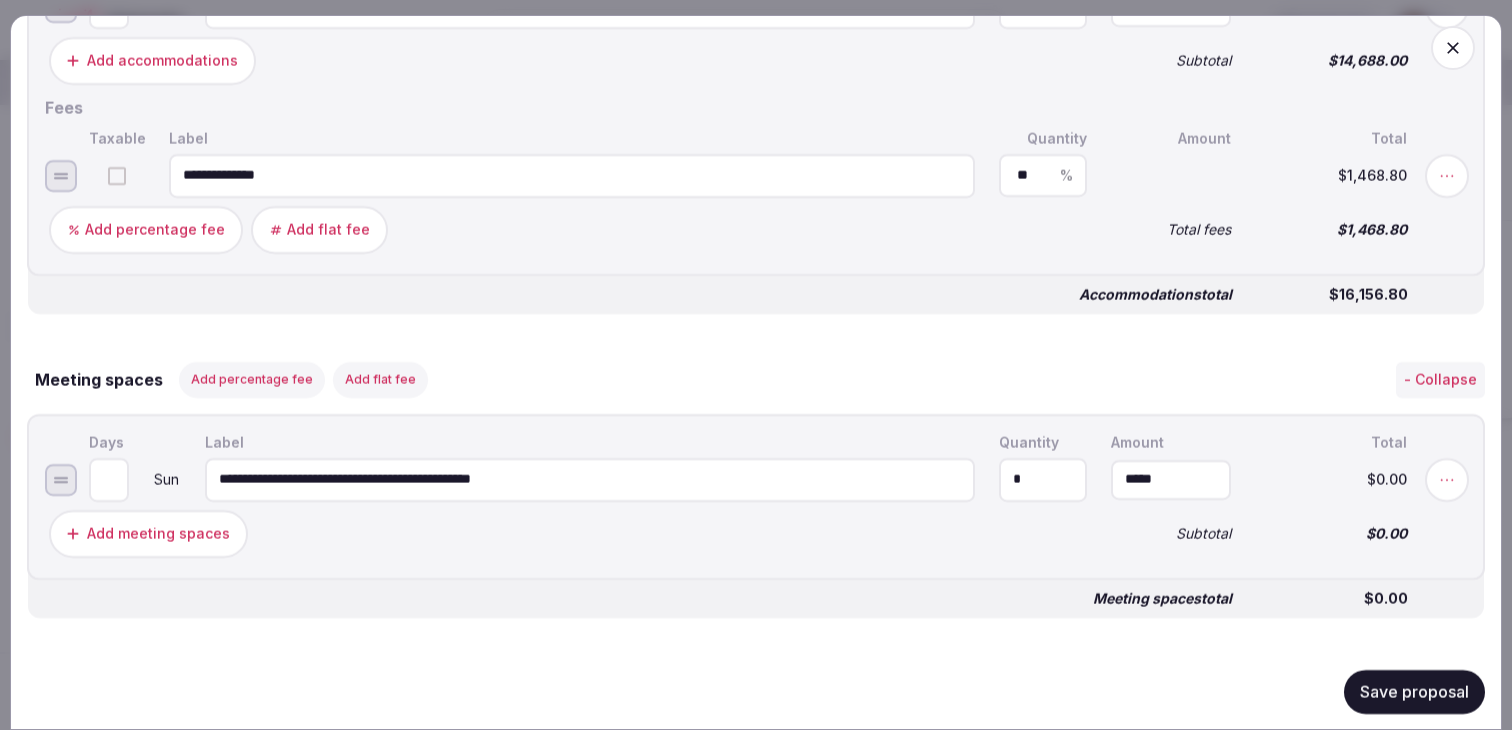 type on "**********" 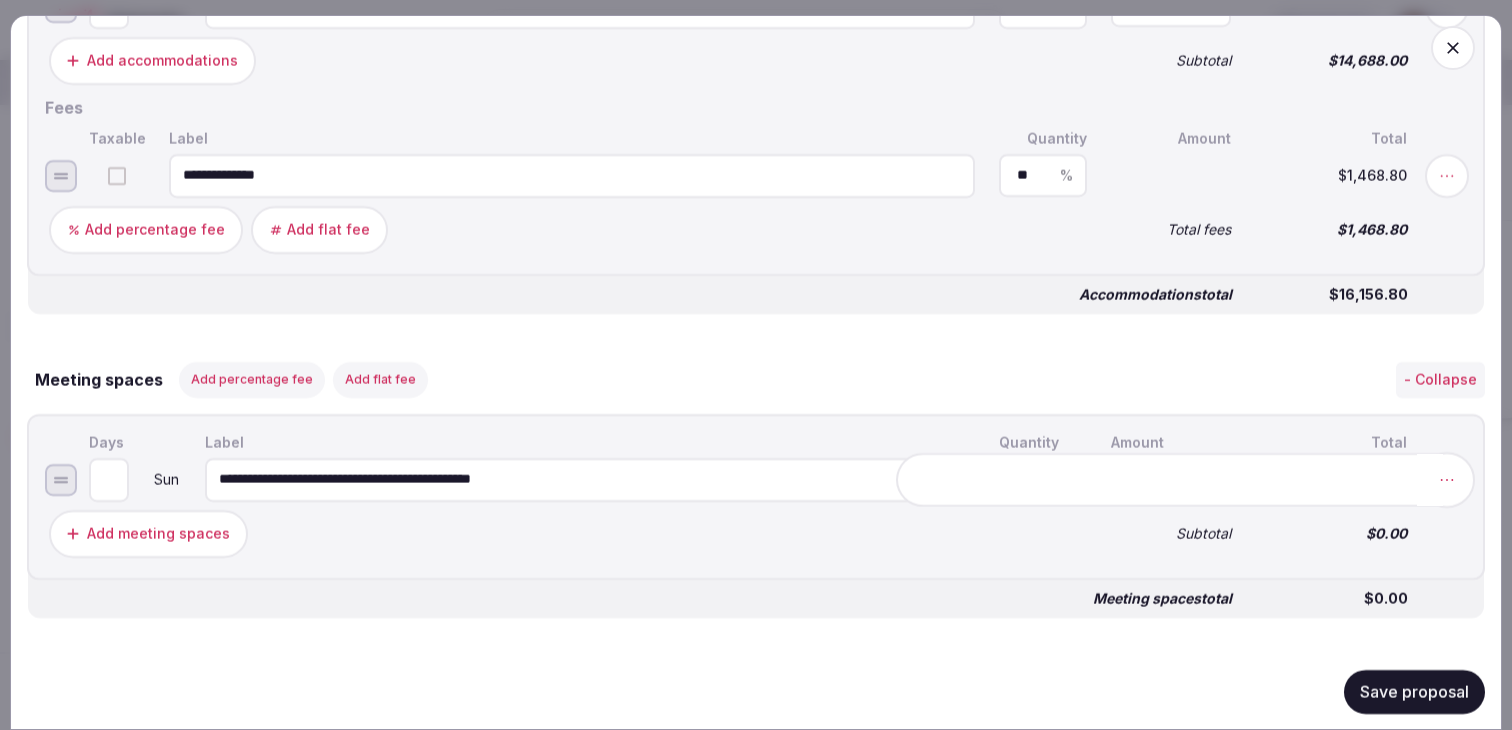 click at bounding box center (1447, 479) 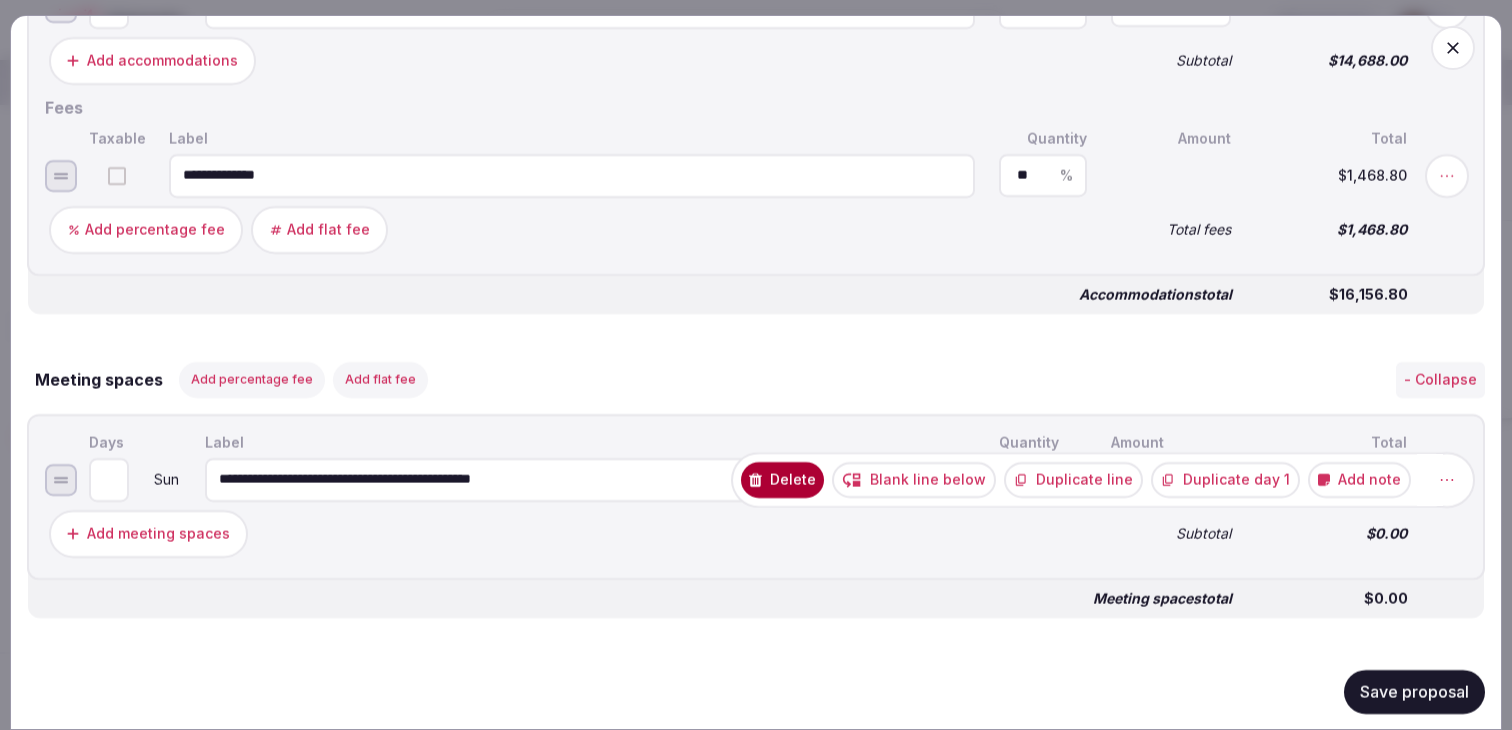 click on "Add note" at bounding box center [1359, 479] 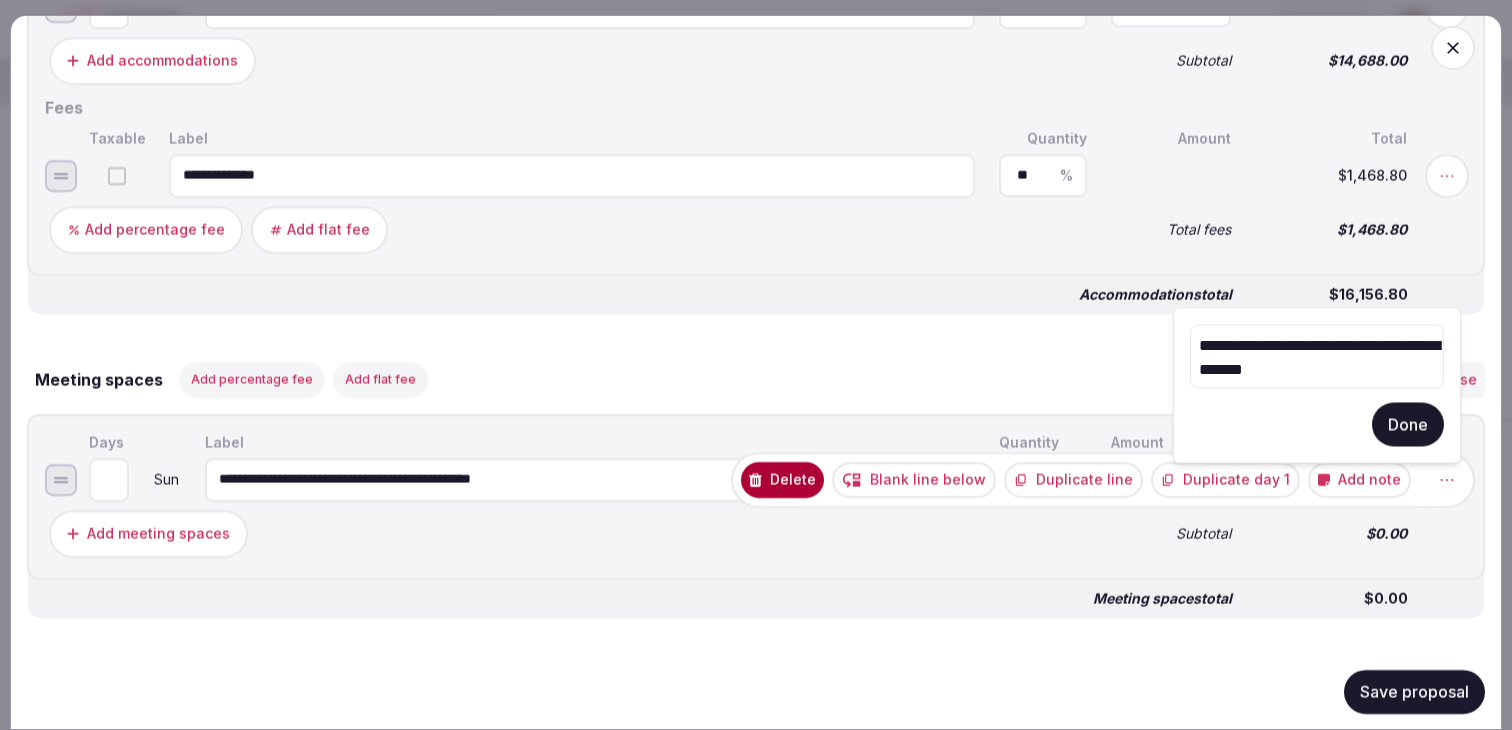 paste on "**********" 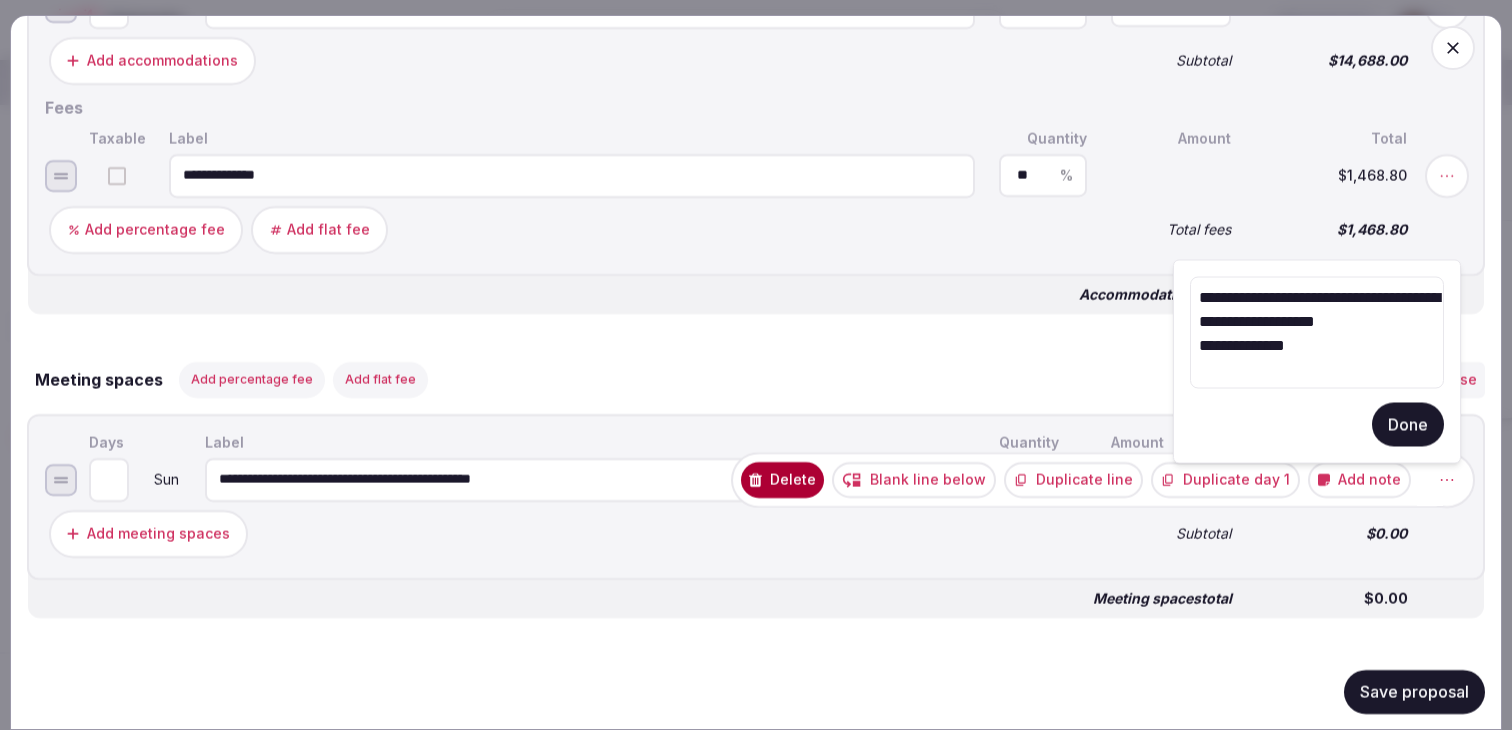 type on "**********" 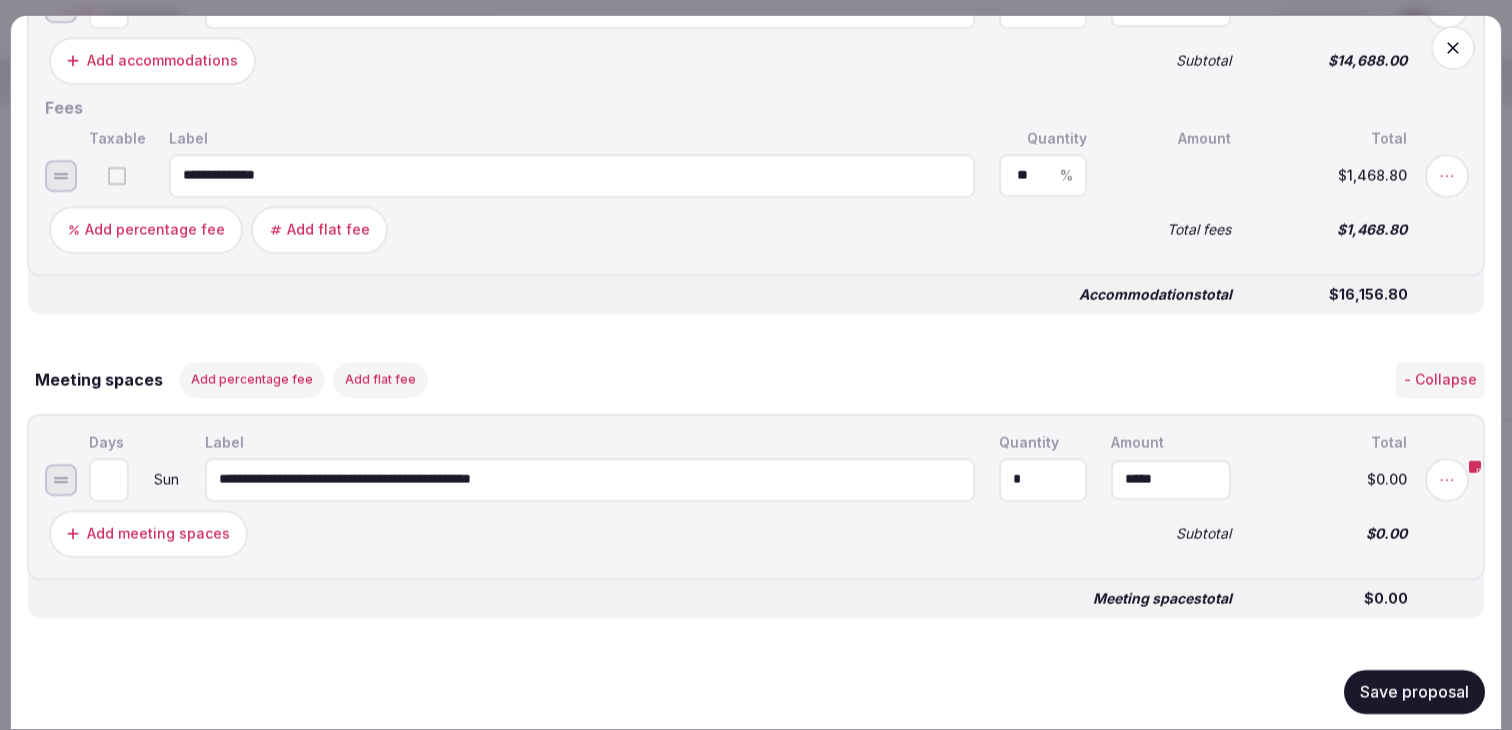 click on "Save proposal" at bounding box center [1414, 691] 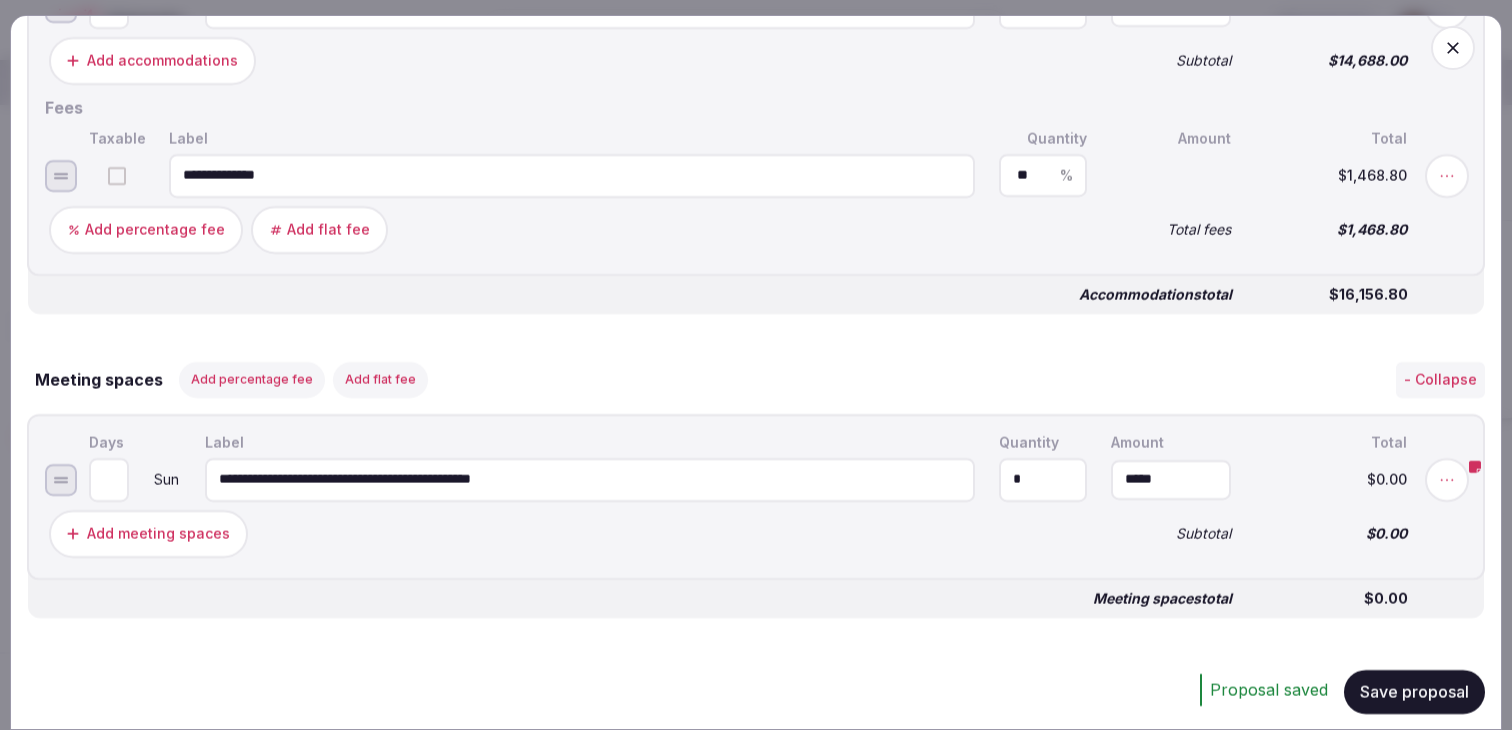 click on "Add meeting spaces" at bounding box center (568, 533) 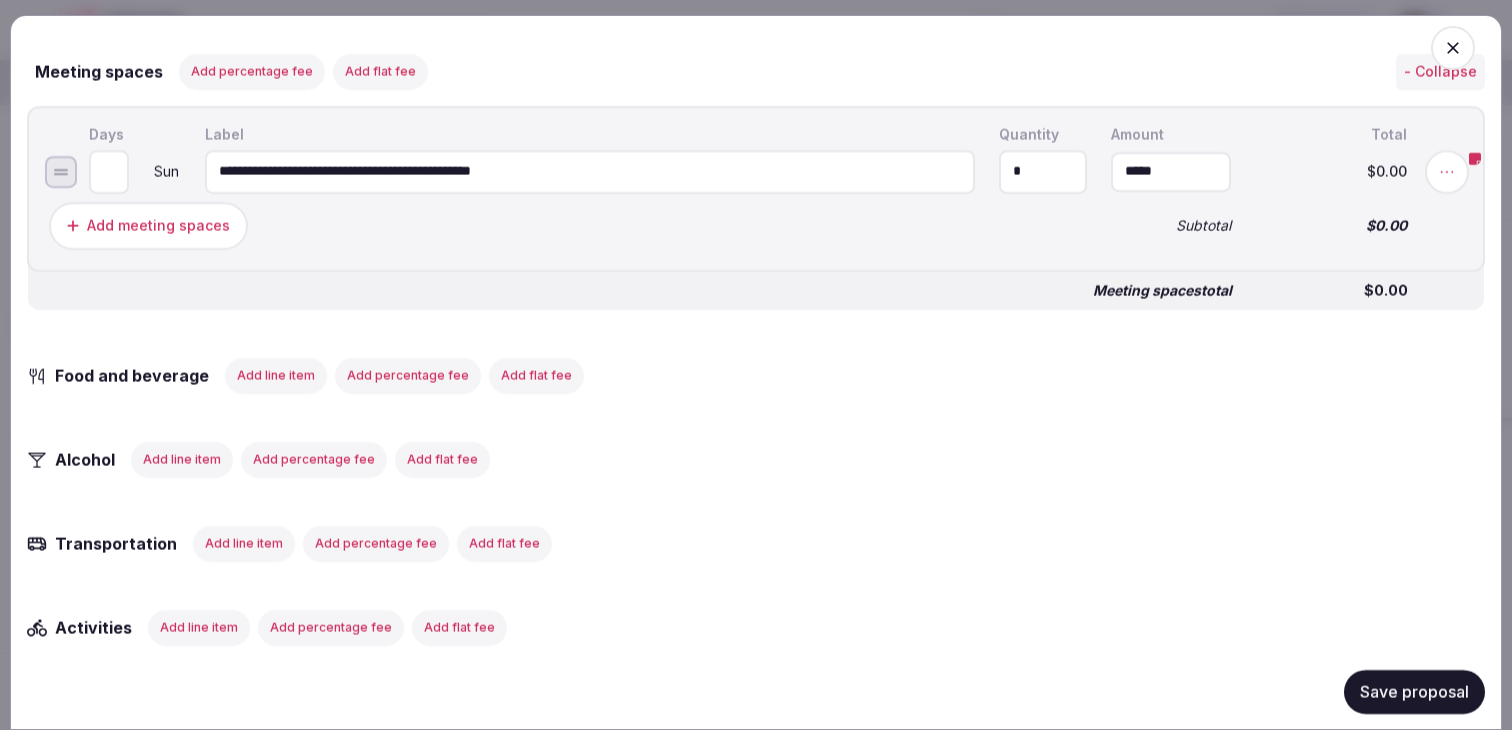 scroll, scrollTop: 1663, scrollLeft: 0, axis: vertical 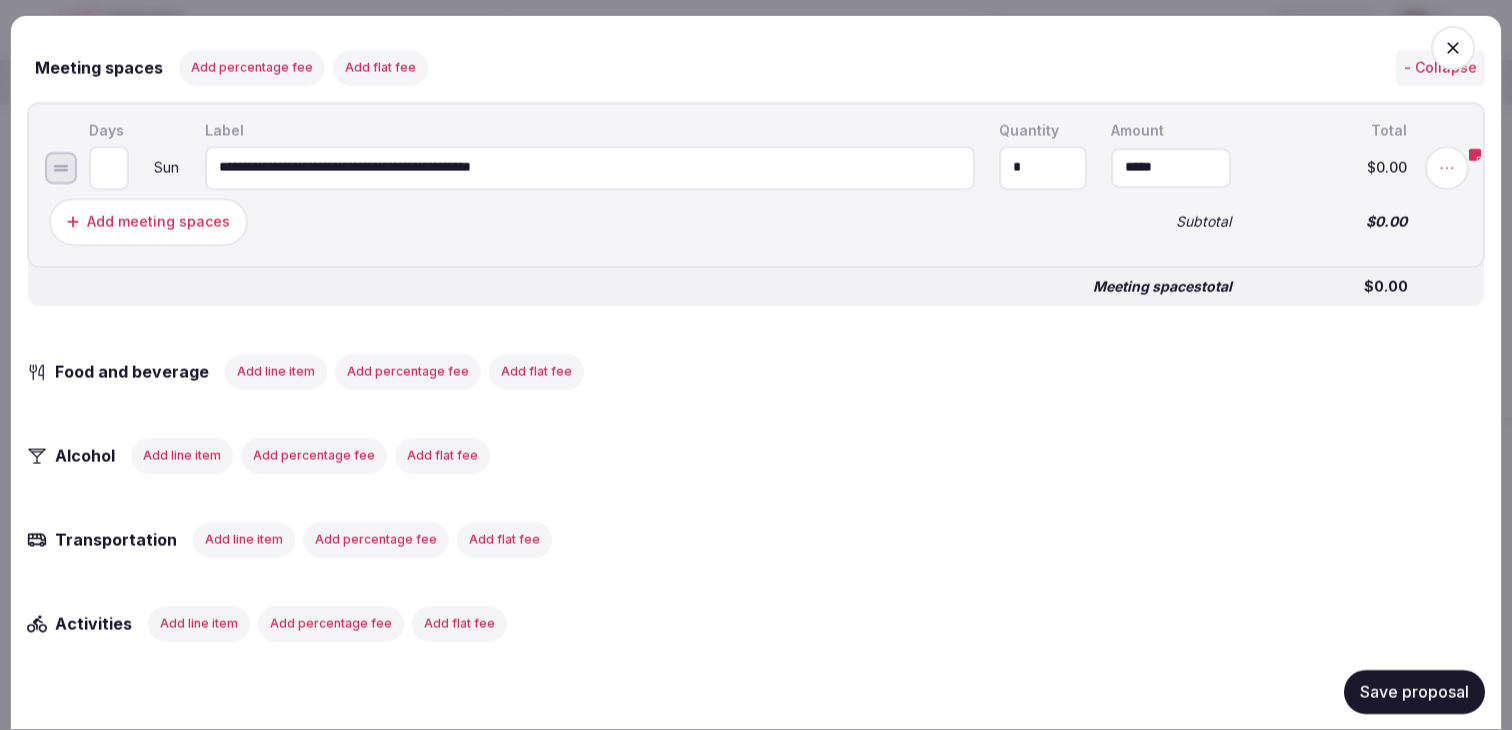 click on "Add line item" at bounding box center (276, 371) 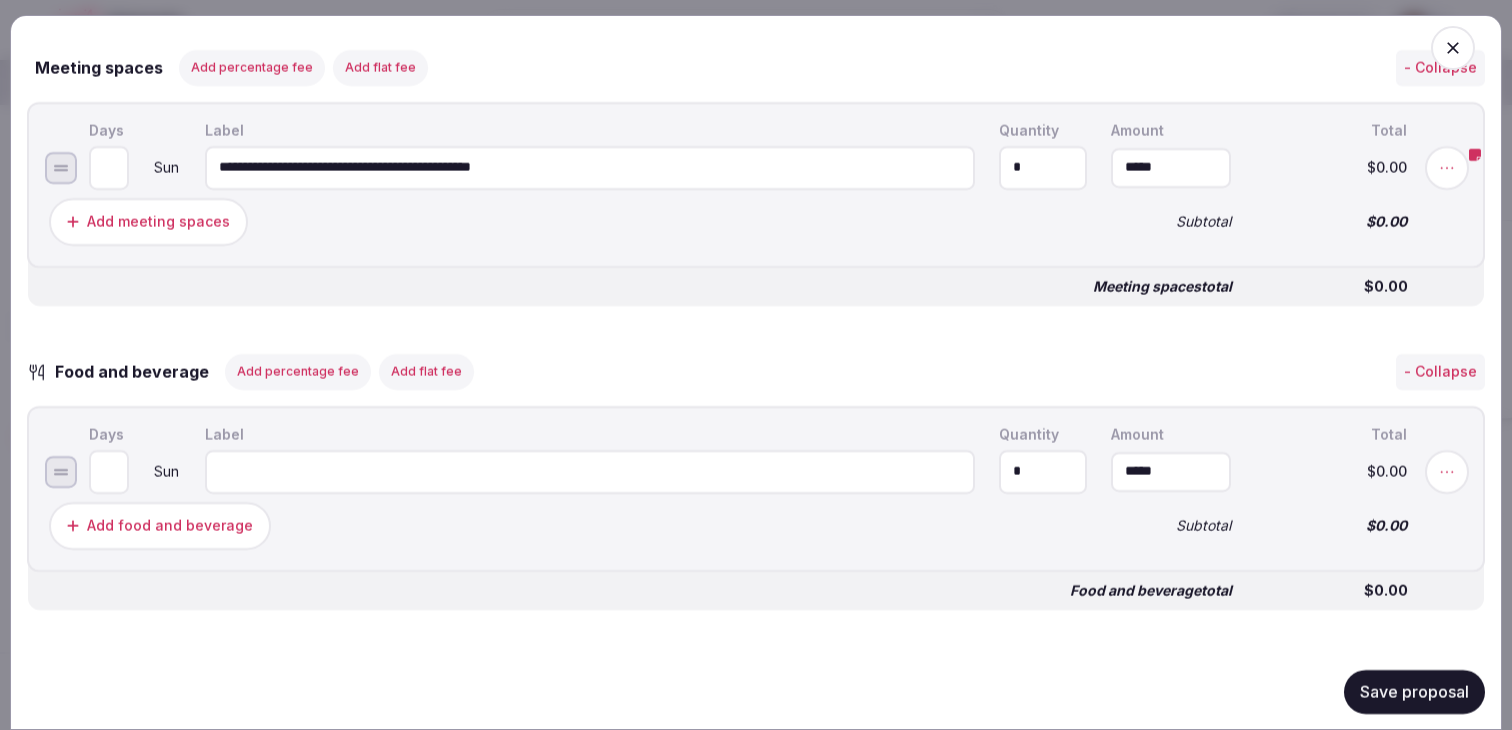 click at bounding box center [590, 471] 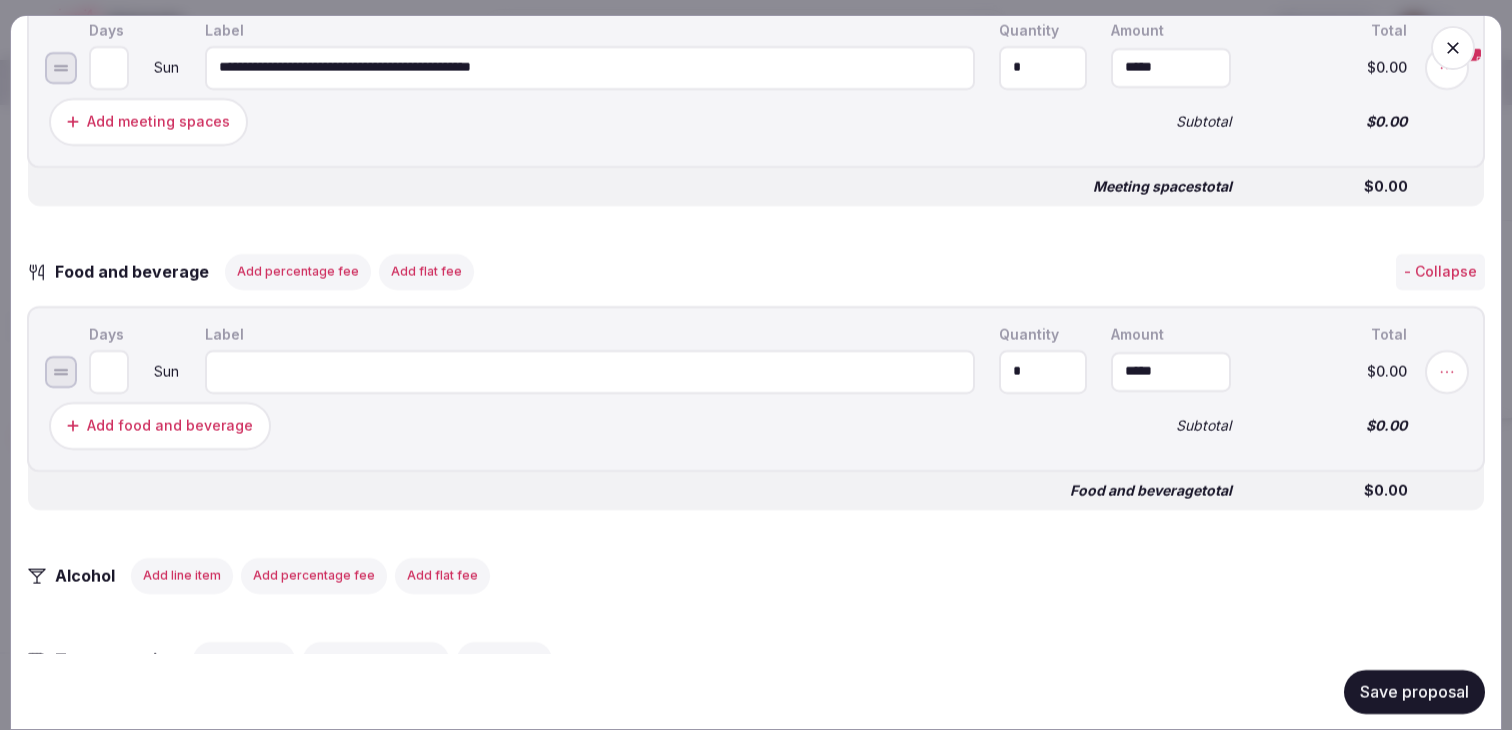 scroll, scrollTop: 1802, scrollLeft: 0, axis: vertical 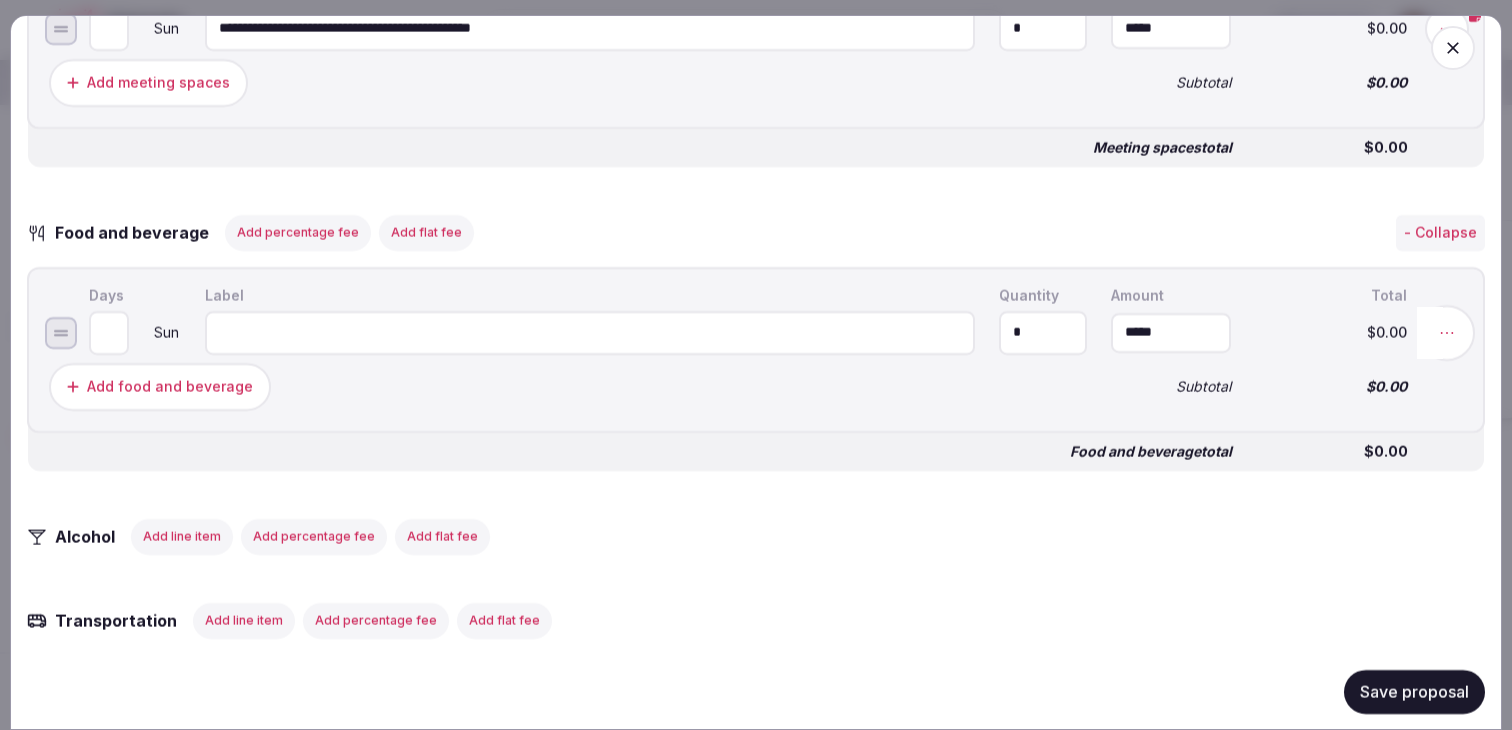 click at bounding box center (1447, 332) 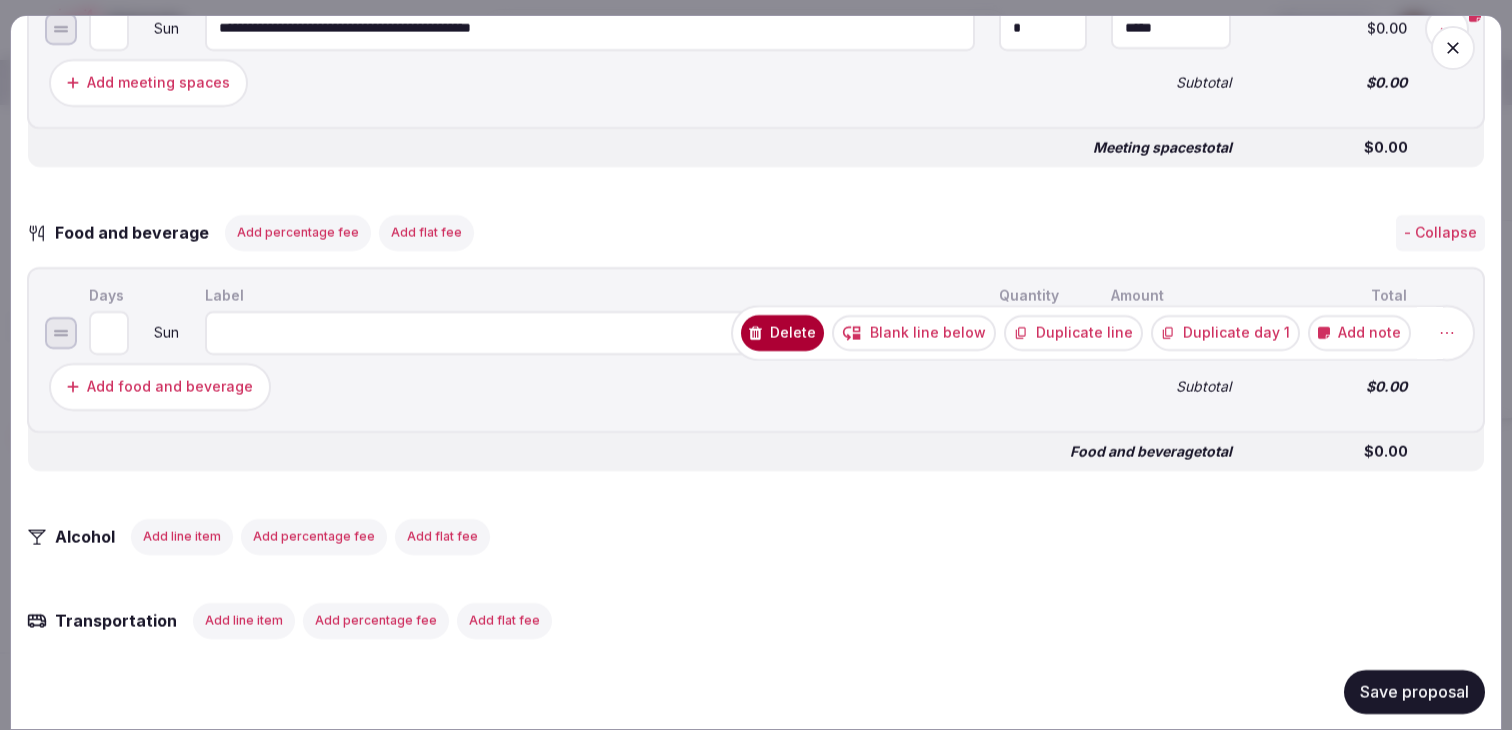 click on "Add note" at bounding box center (1359, 332) 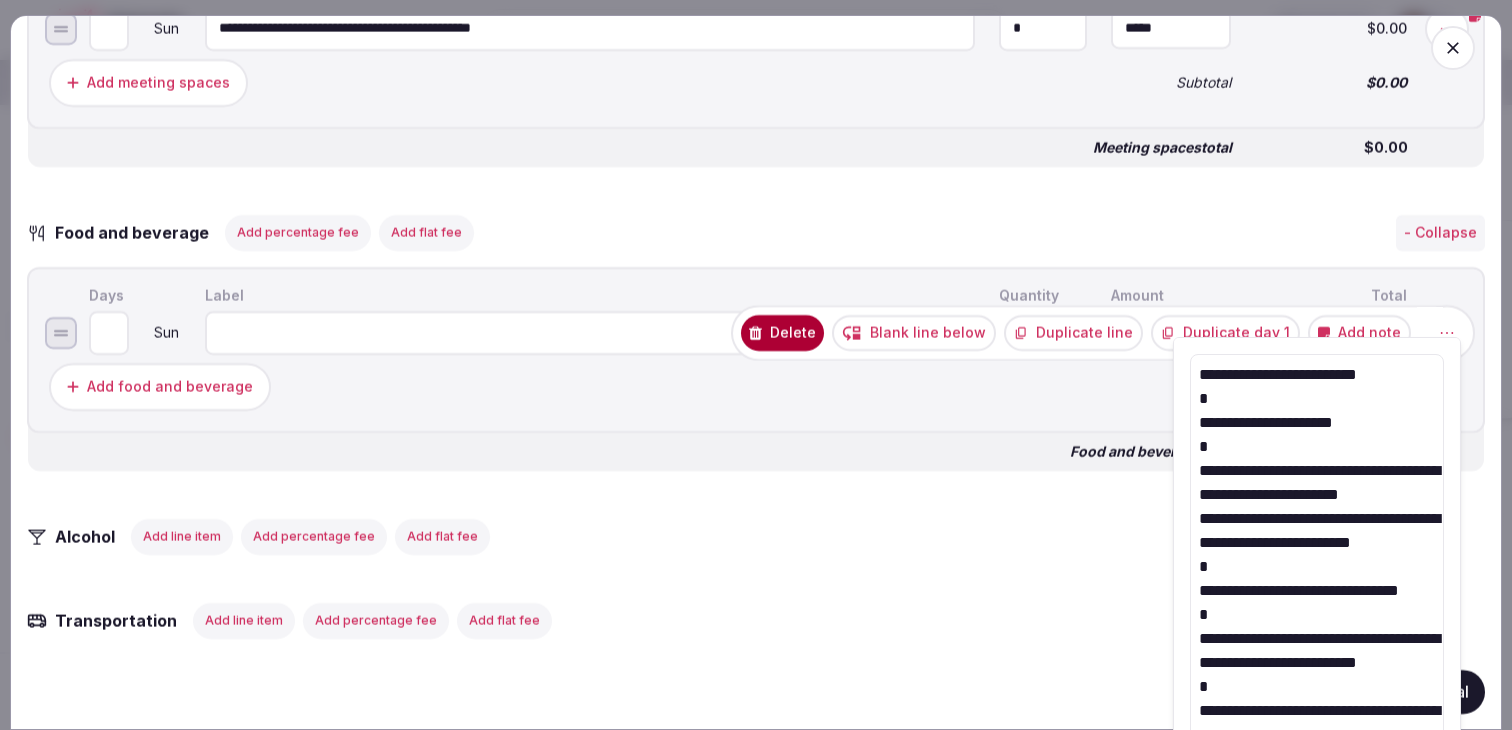 scroll, scrollTop: 280, scrollLeft: 0, axis: vertical 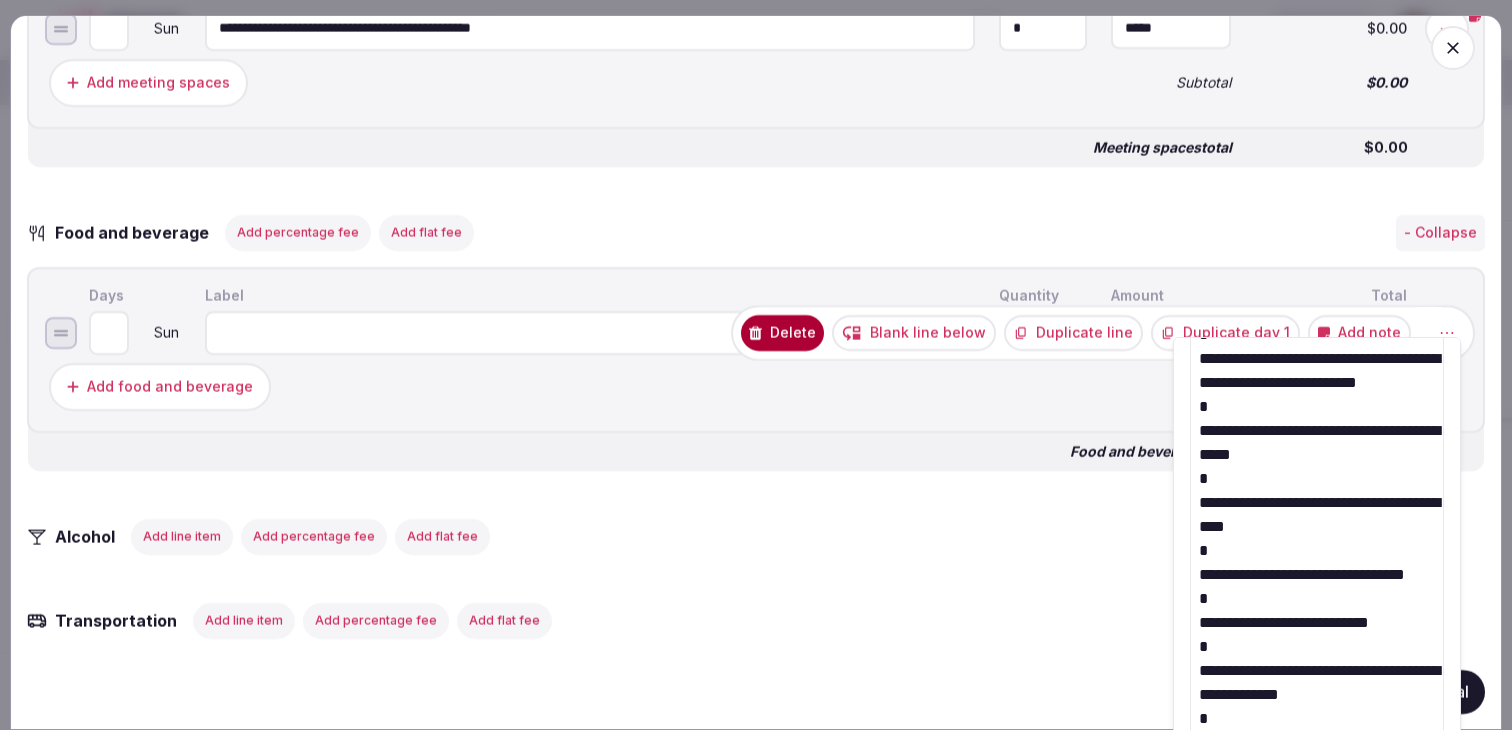 type on "**********" 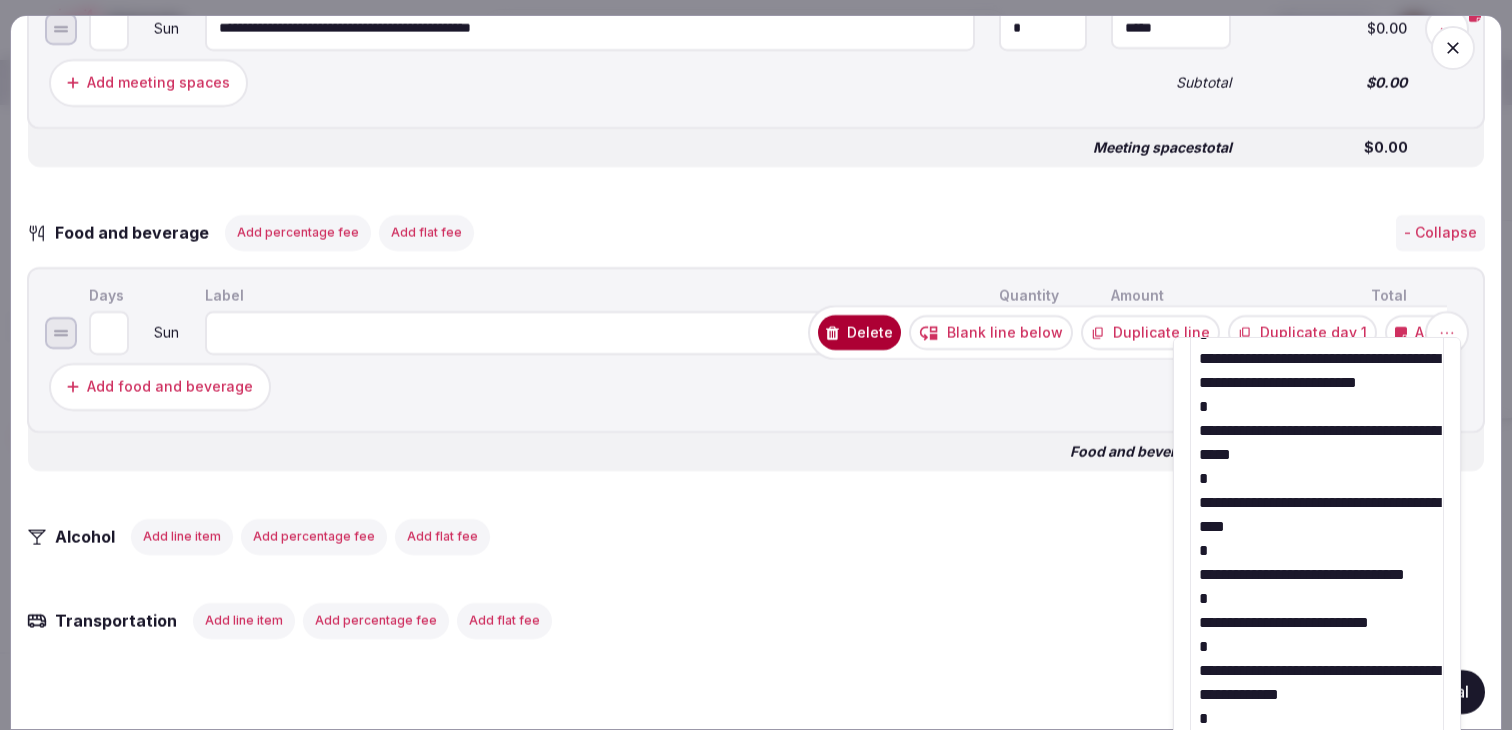 click on "Transportation Add line item Add percentage fee Add flat fee" at bounding box center [756, 620] 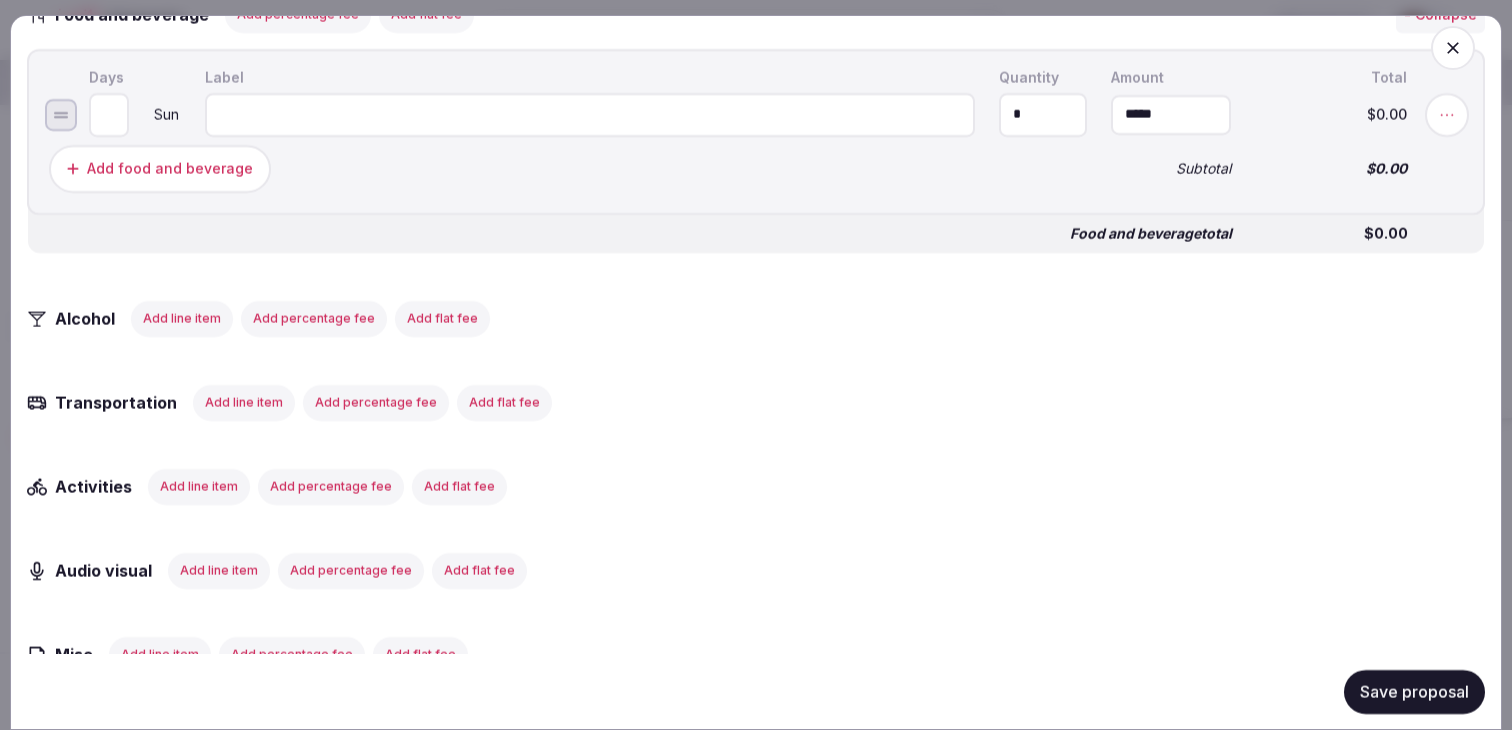 scroll, scrollTop: 2021, scrollLeft: 0, axis: vertical 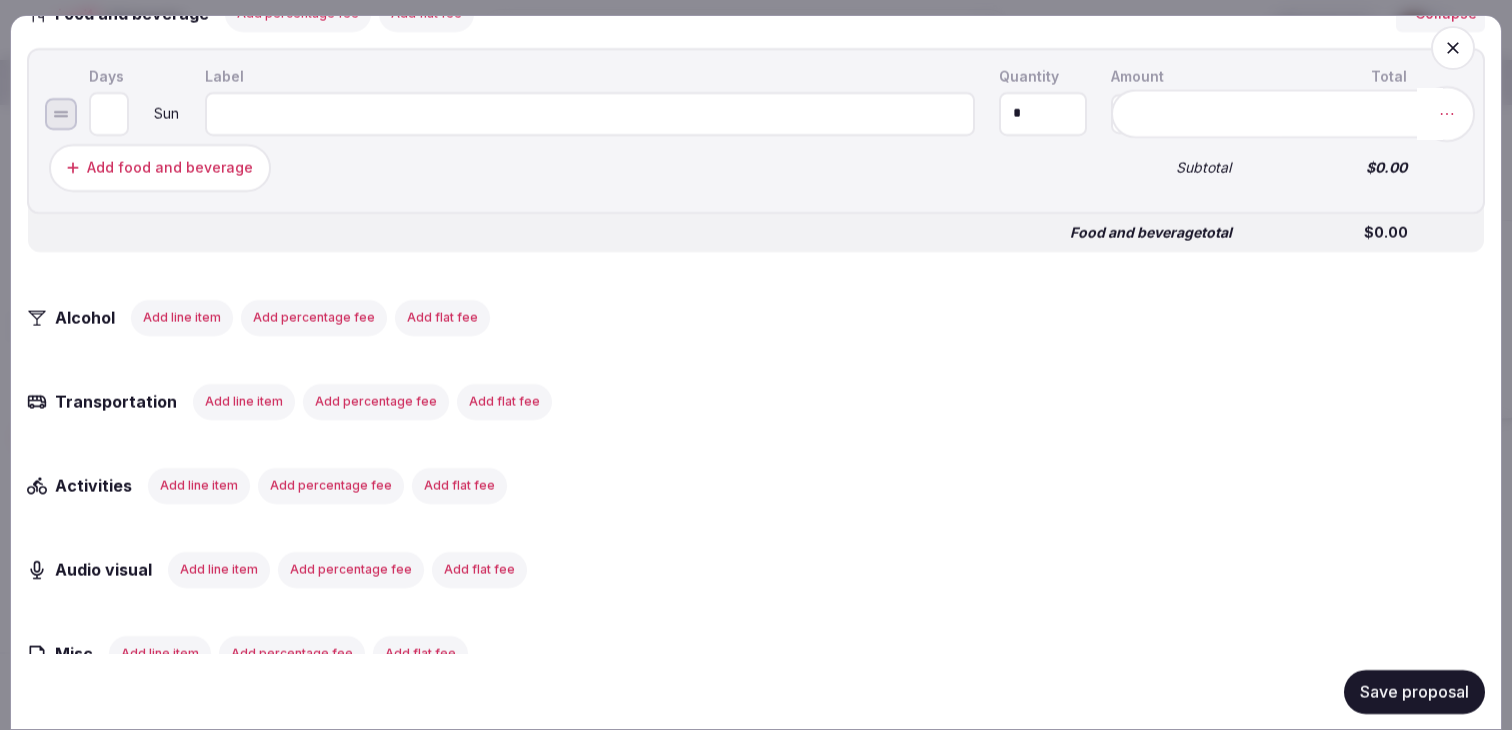 click 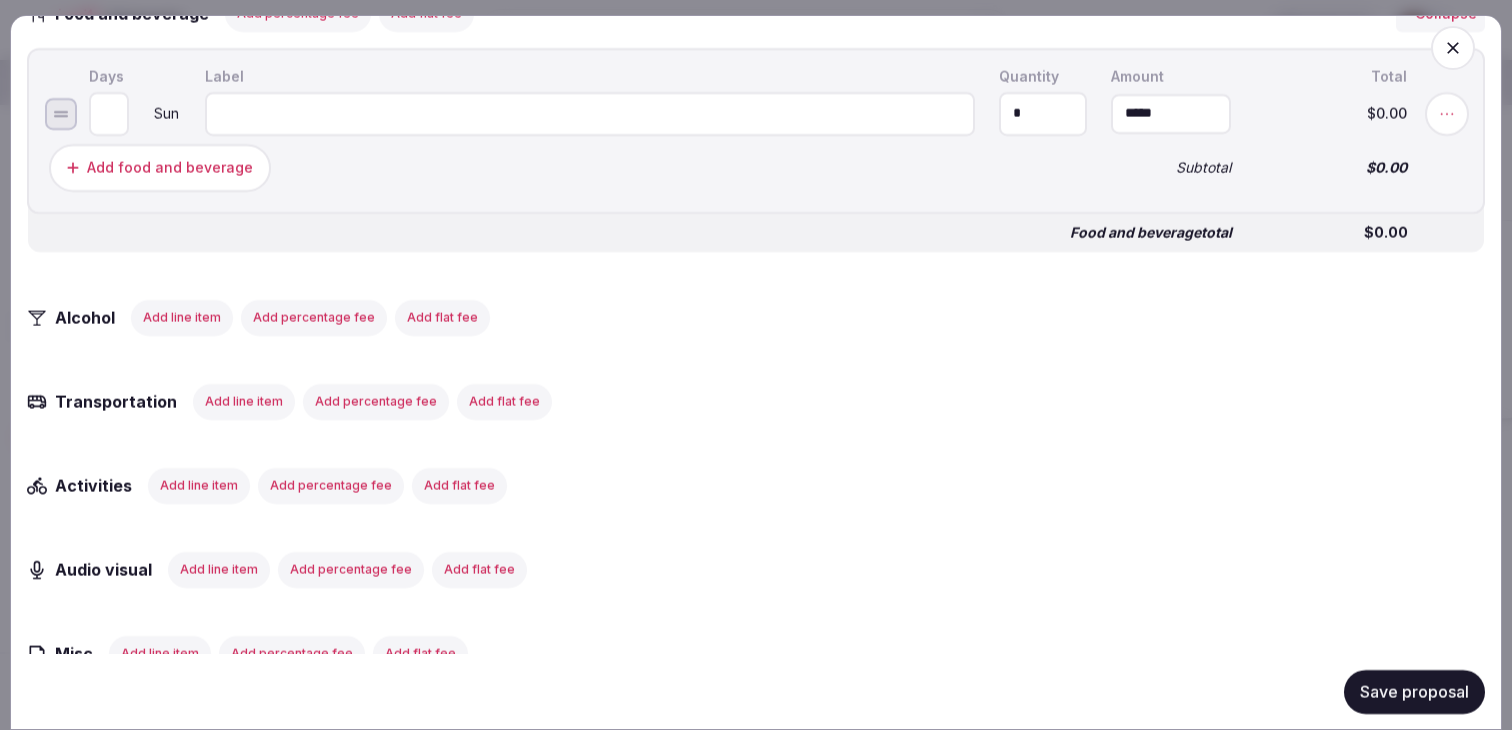 click 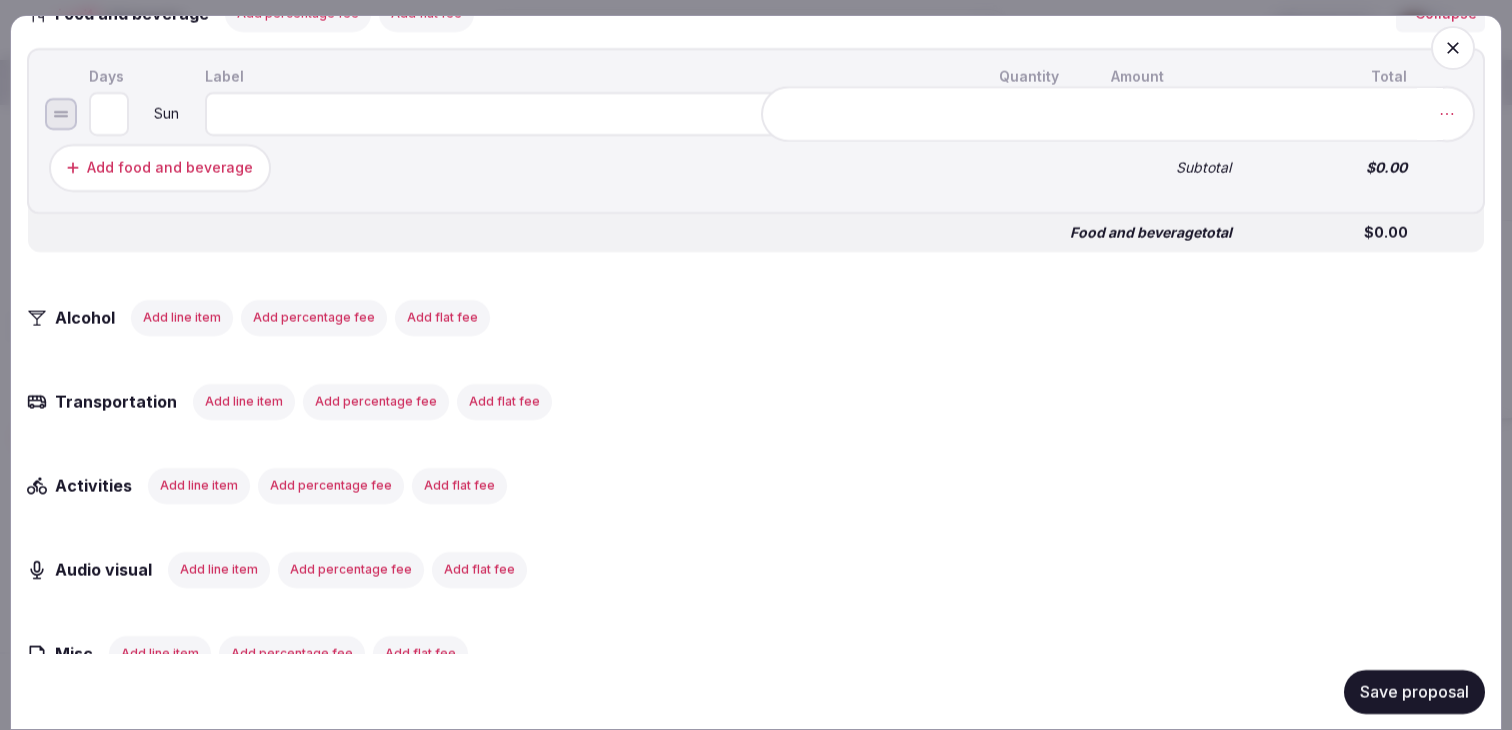 click on "Add note" at bounding box center (1389, 113) 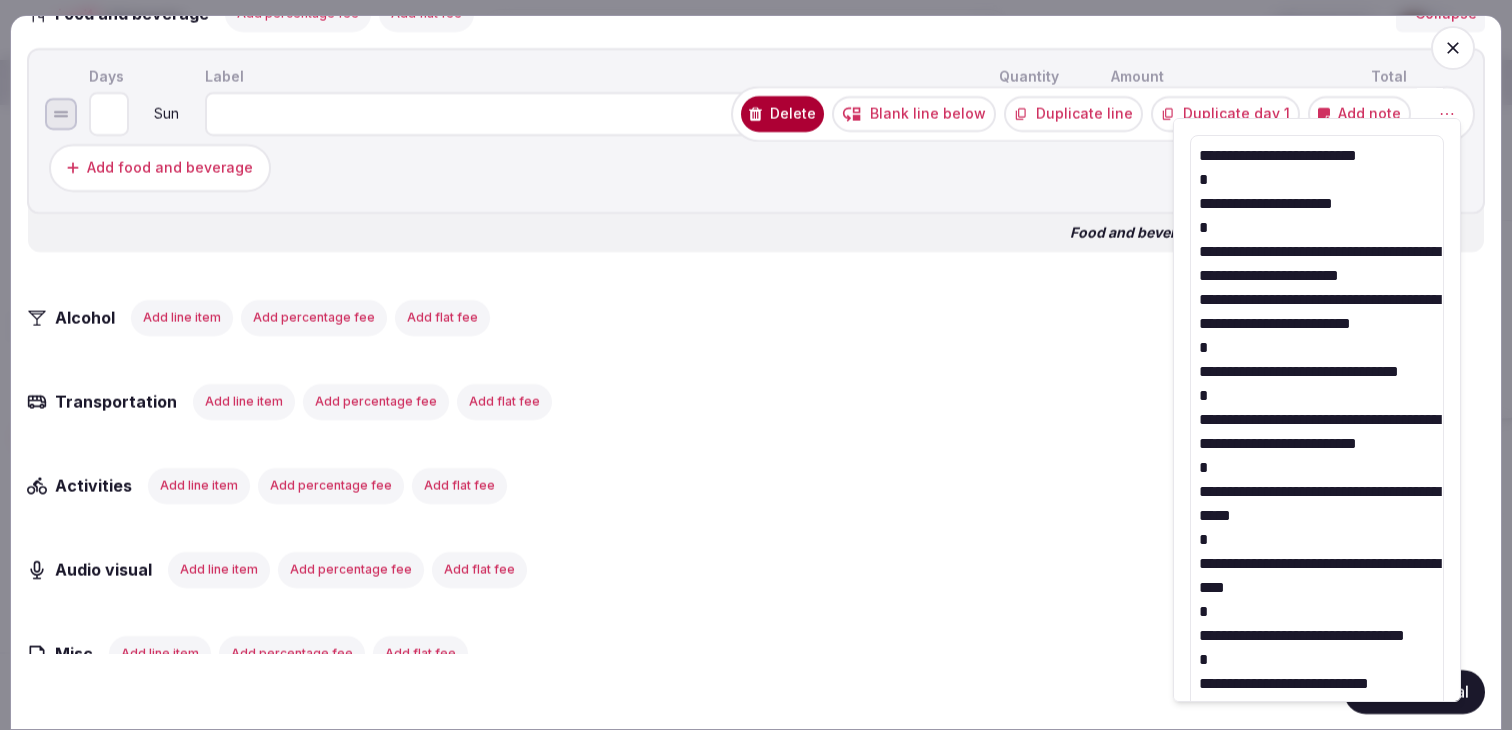 click on "**********" at bounding box center (1317, 563) 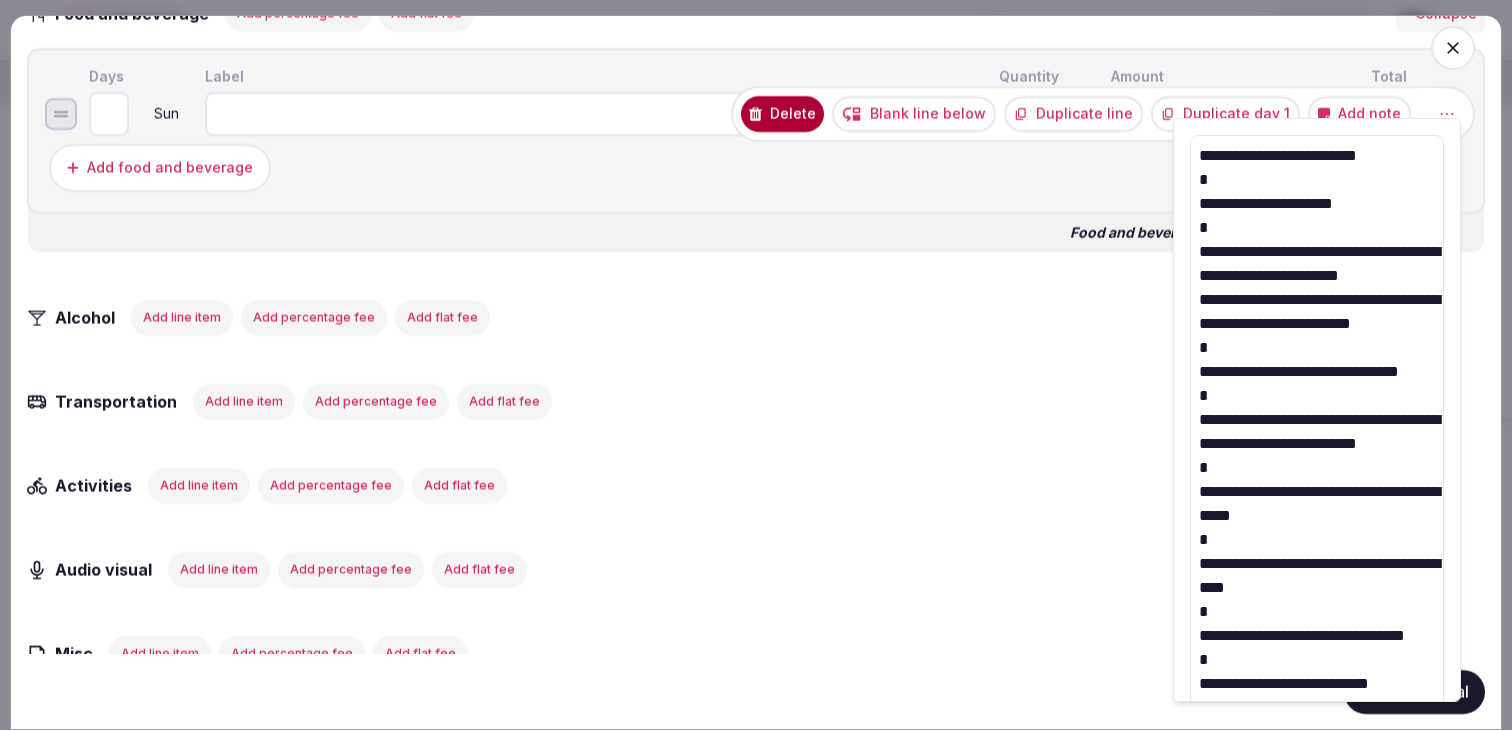 click on "**********" at bounding box center (1317, 563) 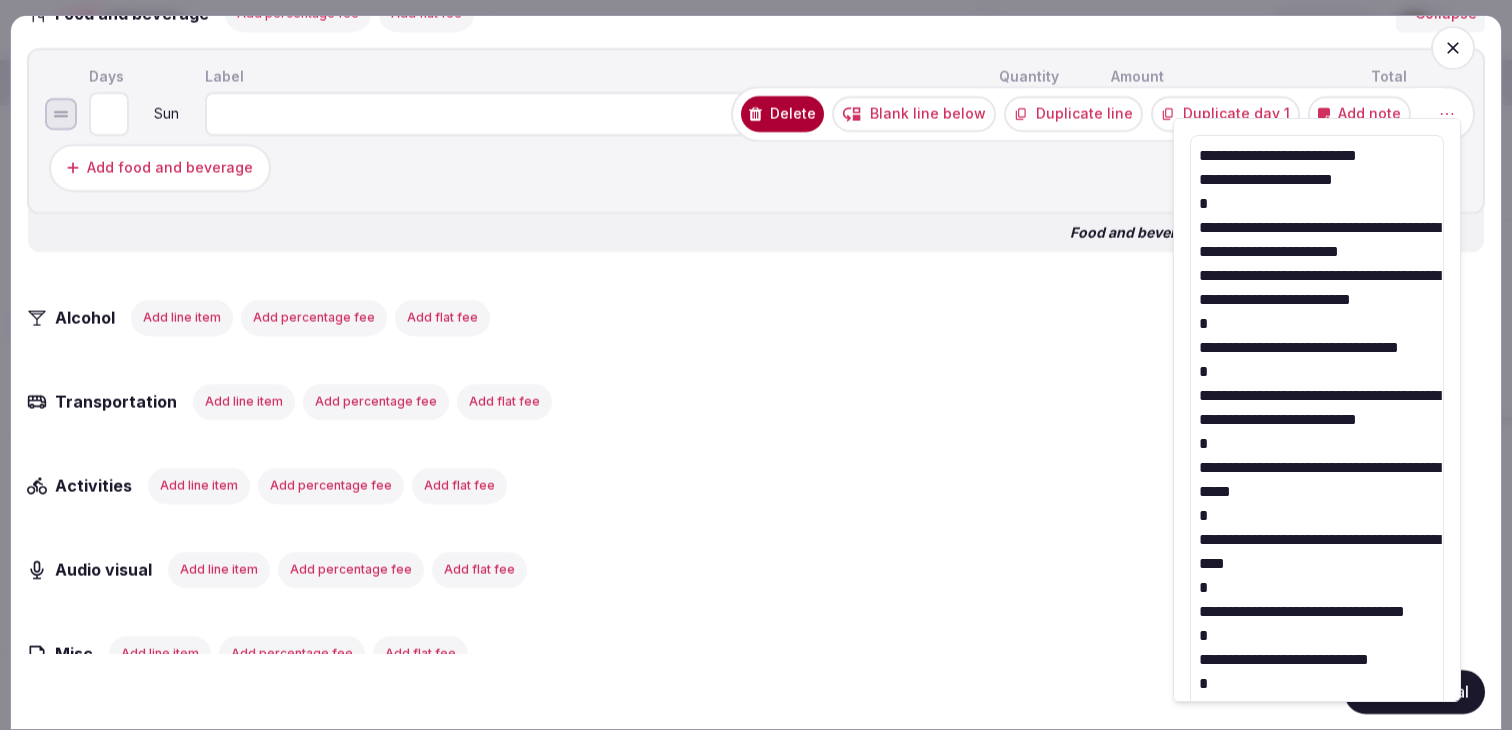 click on "**********" at bounding box center (1317, 551) 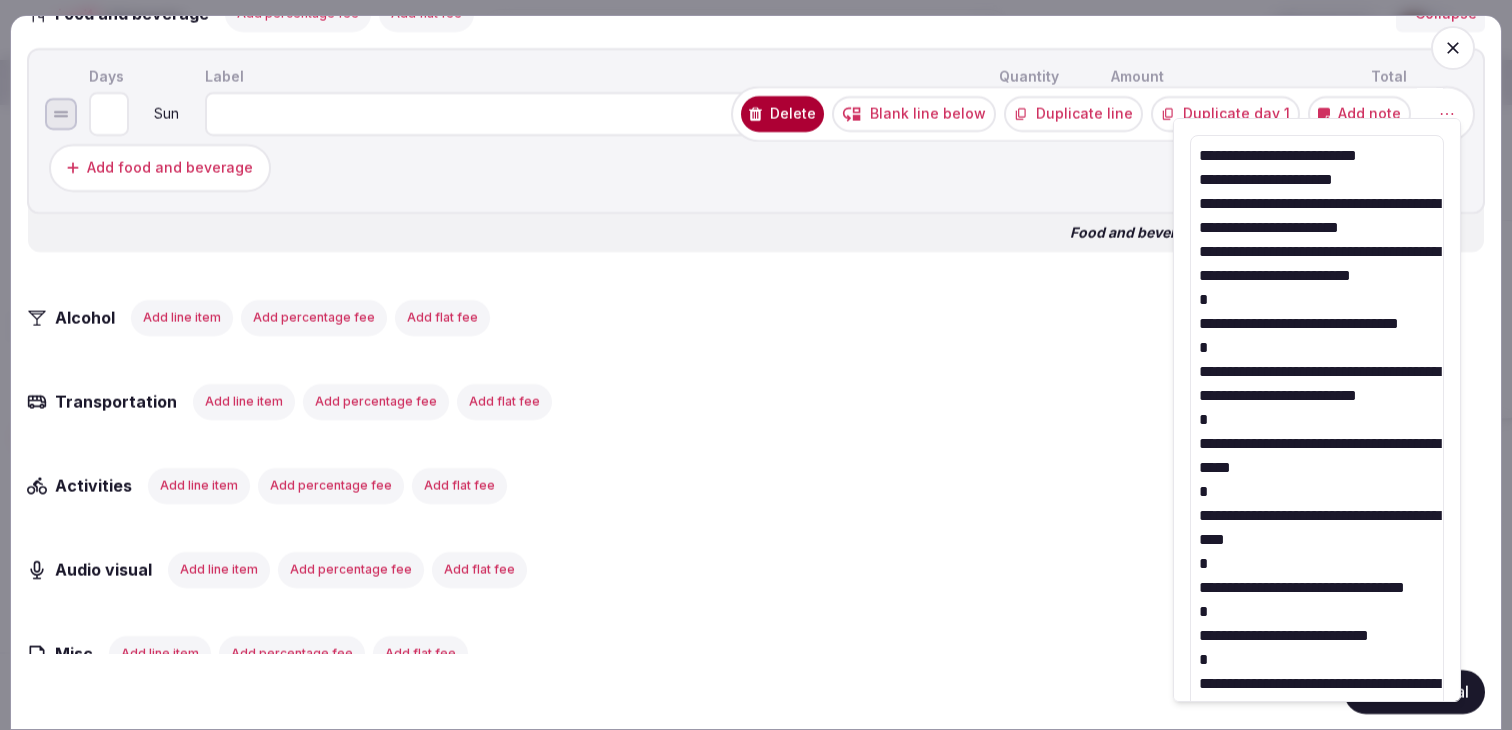 click on "**********" at bounding box center [1317, 539] 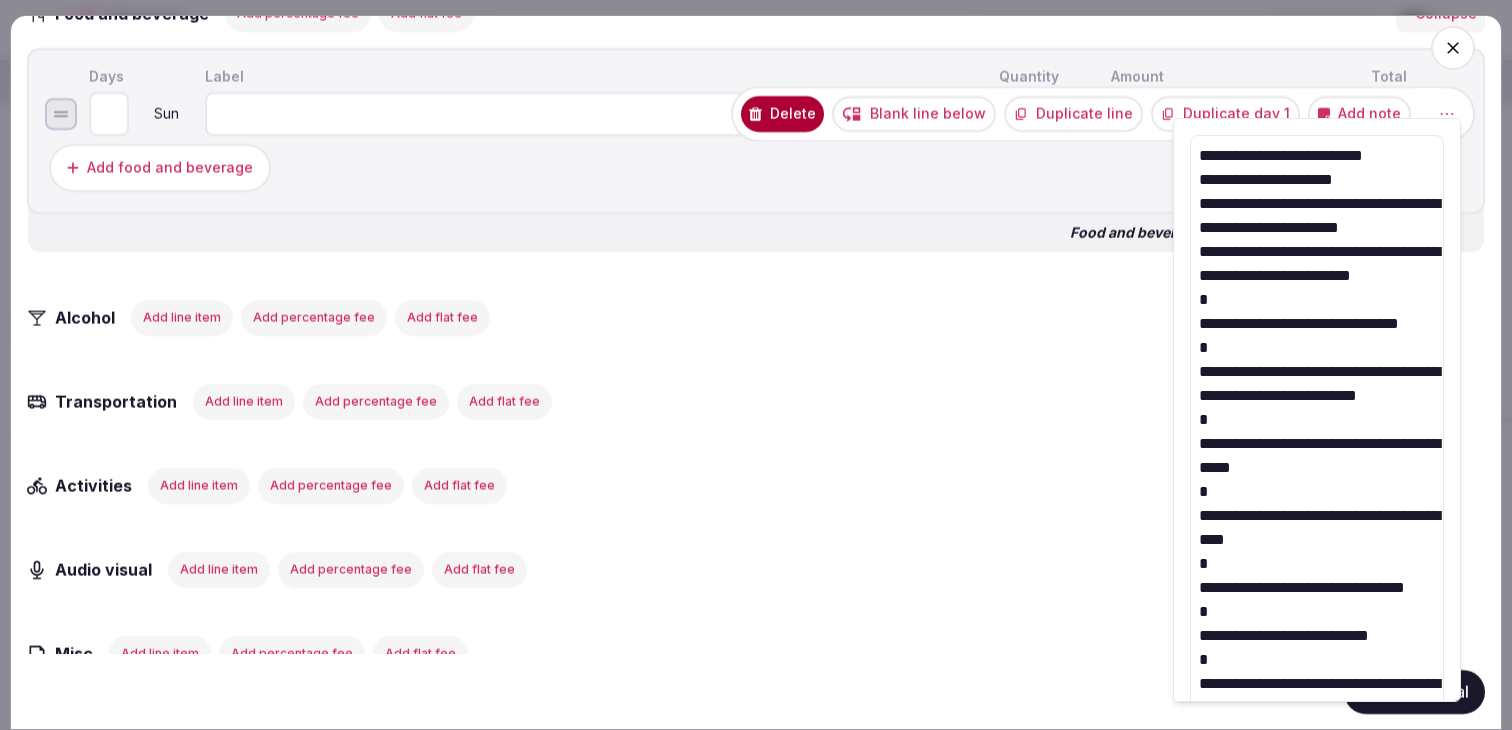 click on "**********" at bounding box center (1317, 539) 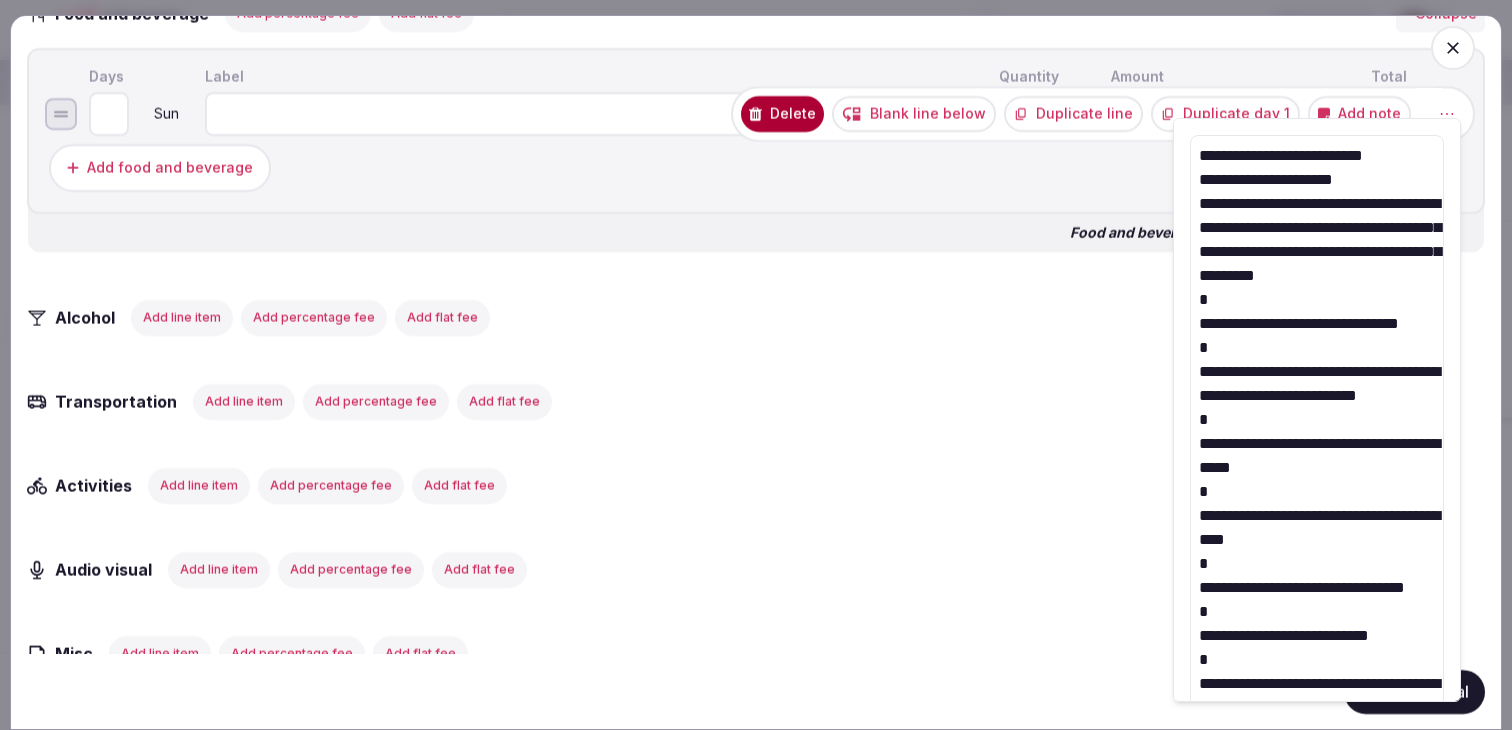 click on "**********" at bounding box center [1317, 527] 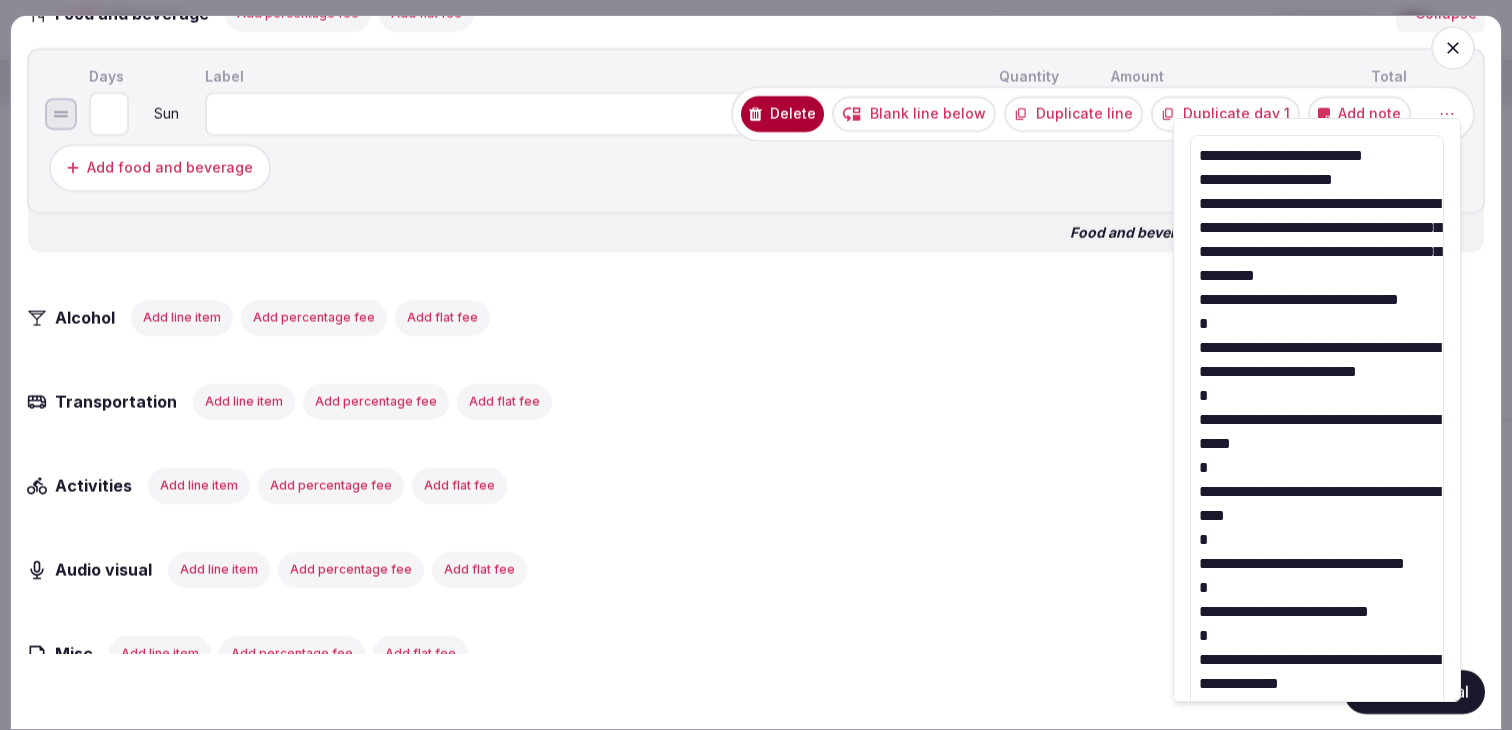 click on "**********" at bounding box center [1317, 515] 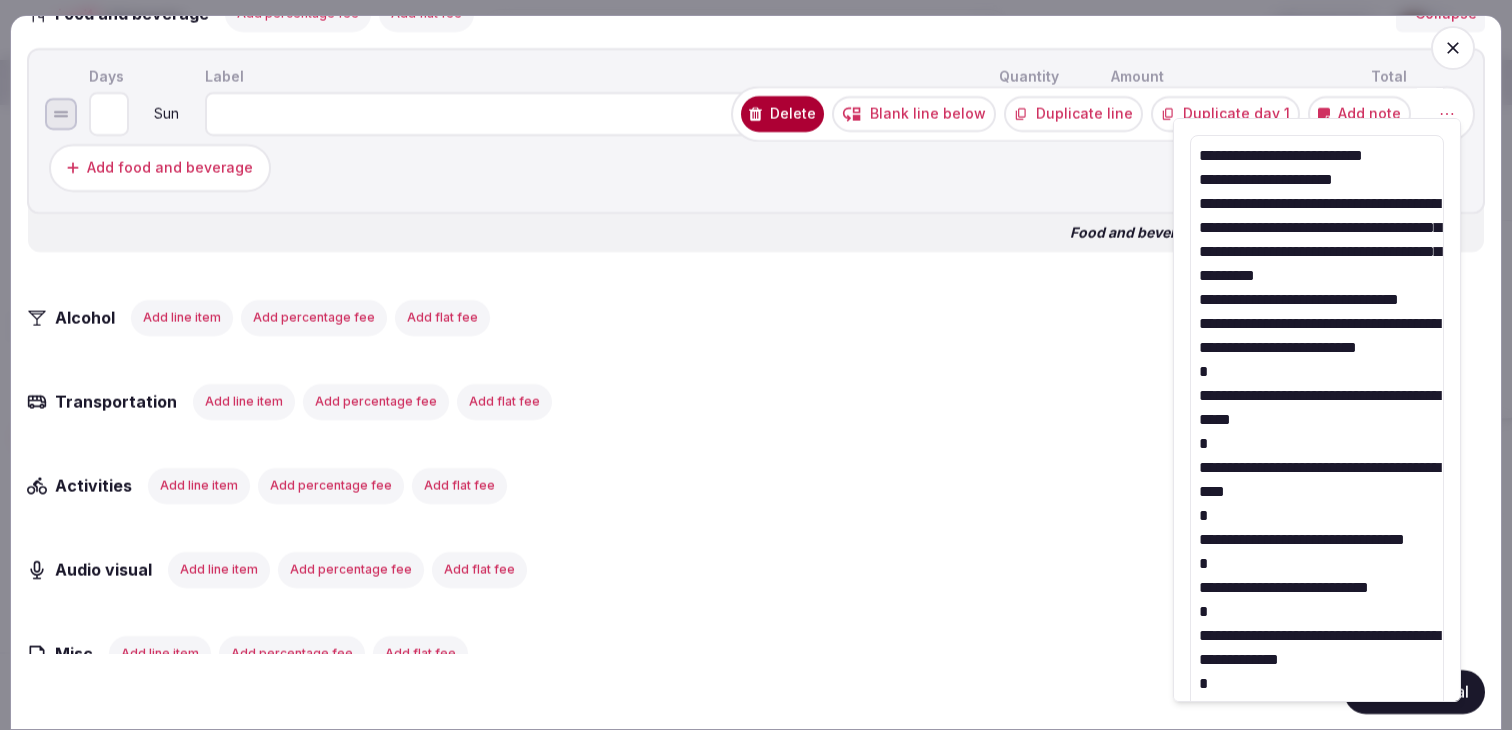 click on "**********" at bounding box center [1317, 503] 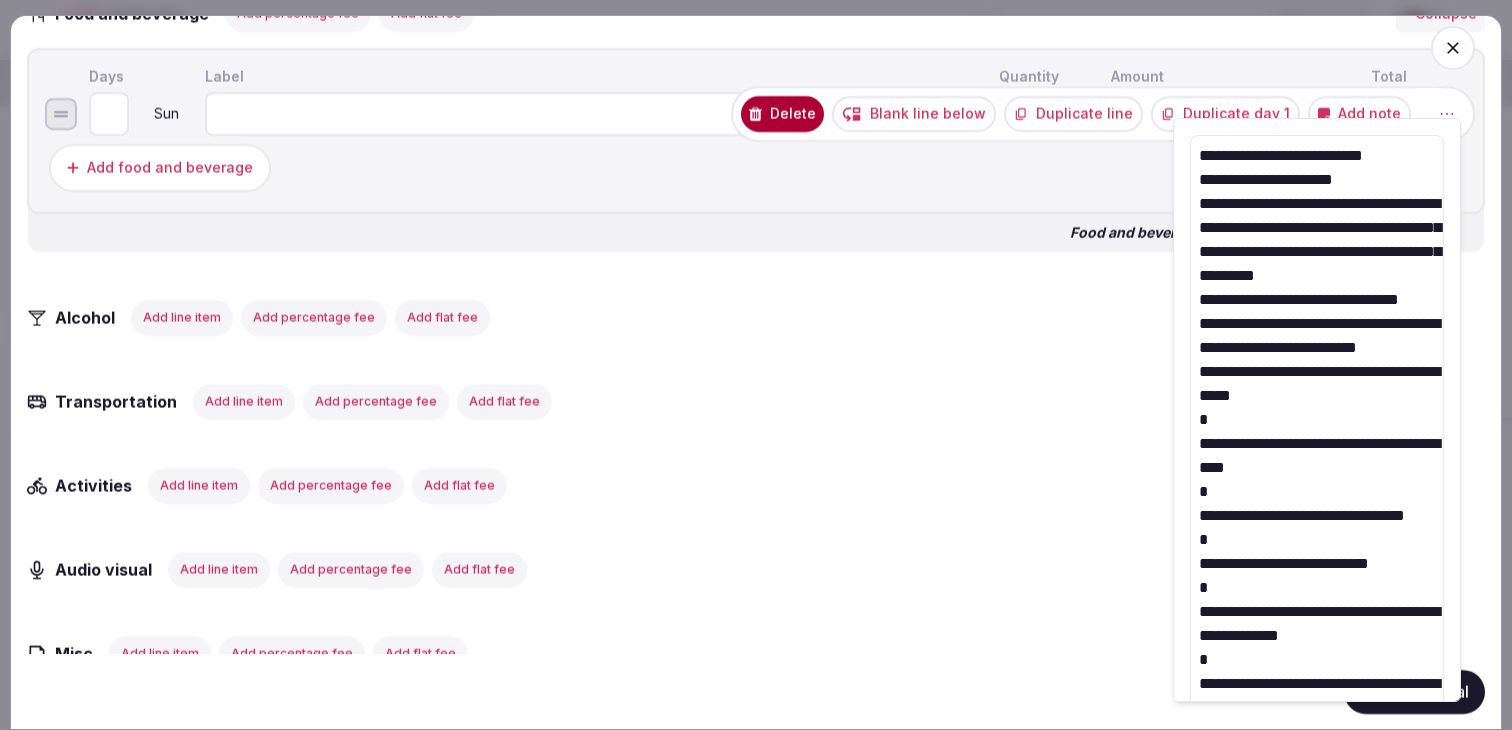 click on "**********" at bounding box center (1317, 491) 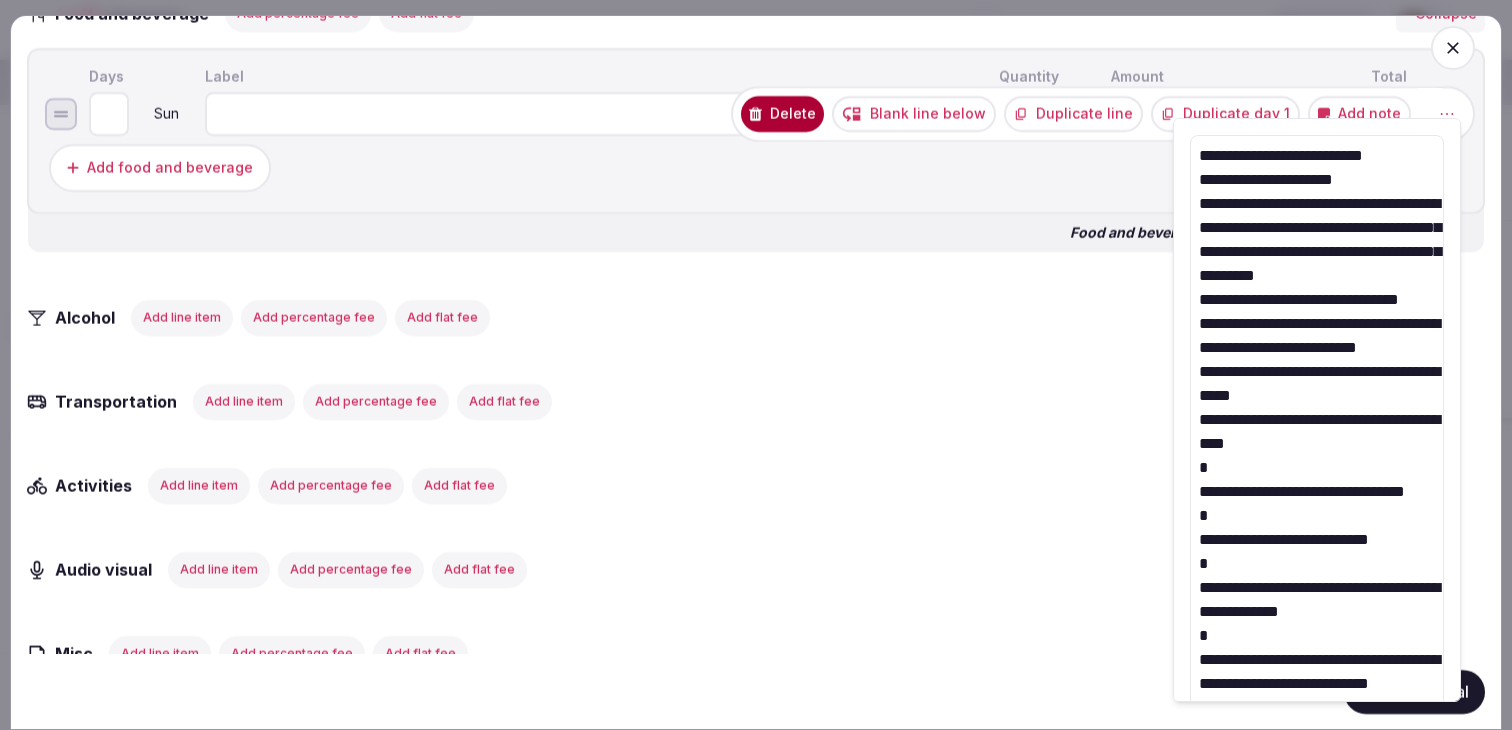 click on "**********" at bounding box center [1317, 479] 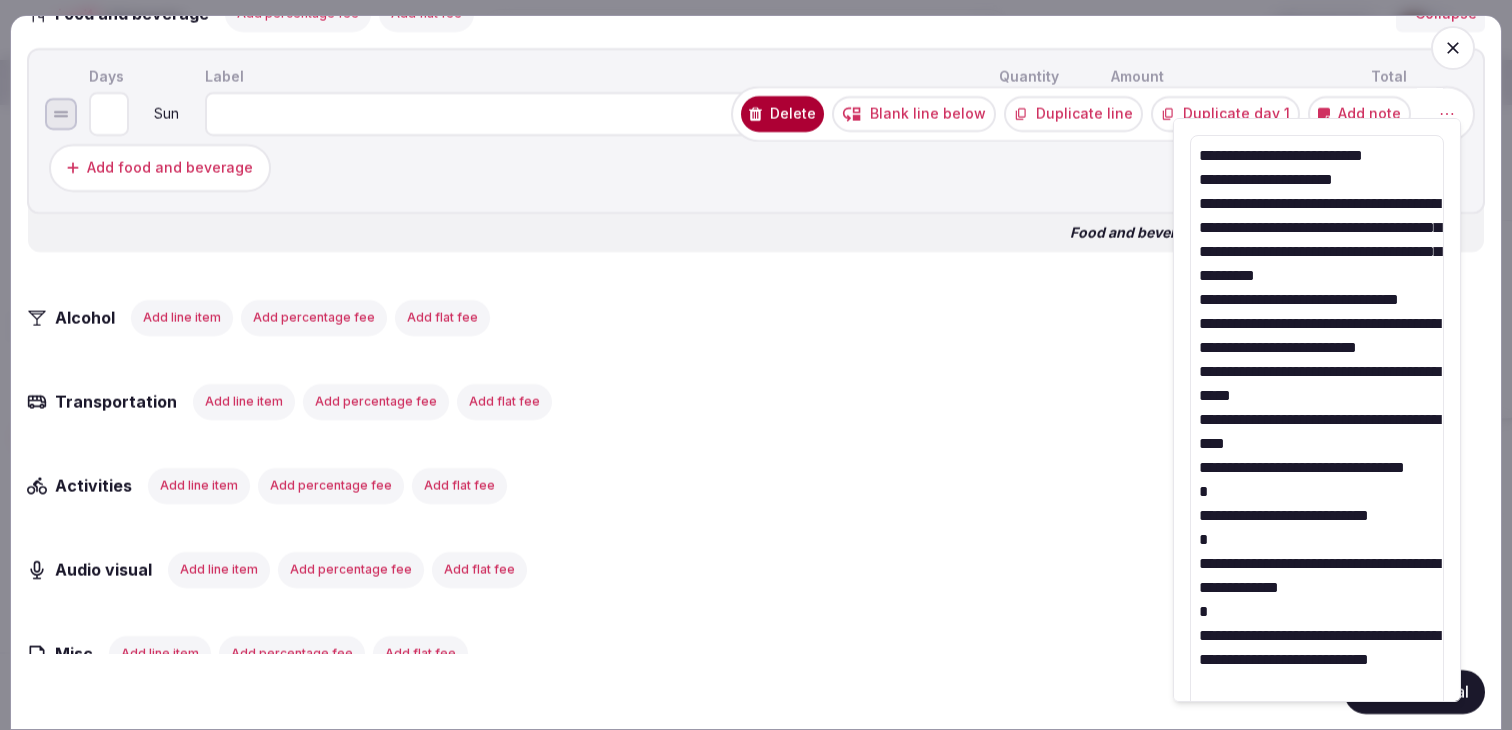 click on "**********" at bounding box center (1317, 467) 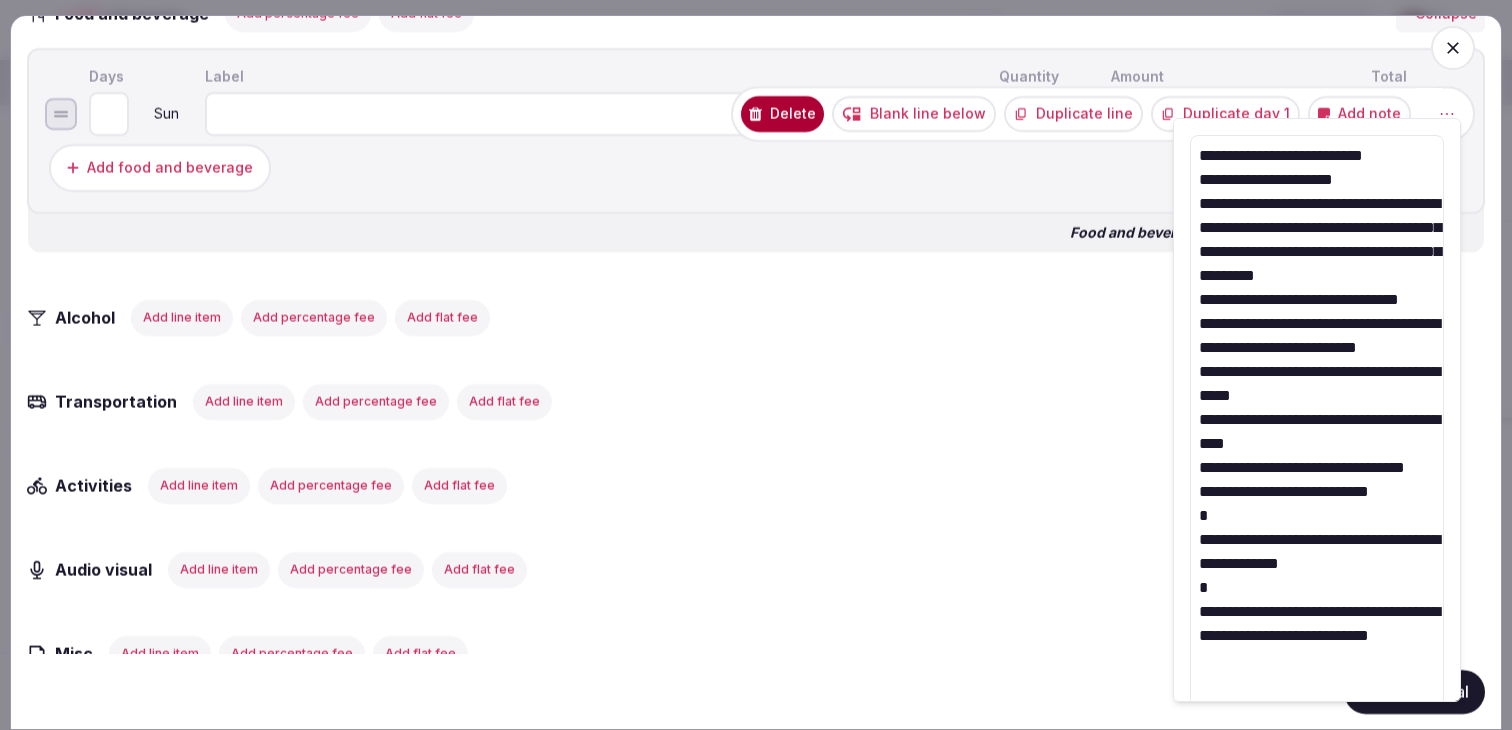 click on "**********" at bounding box center [1317, 455] 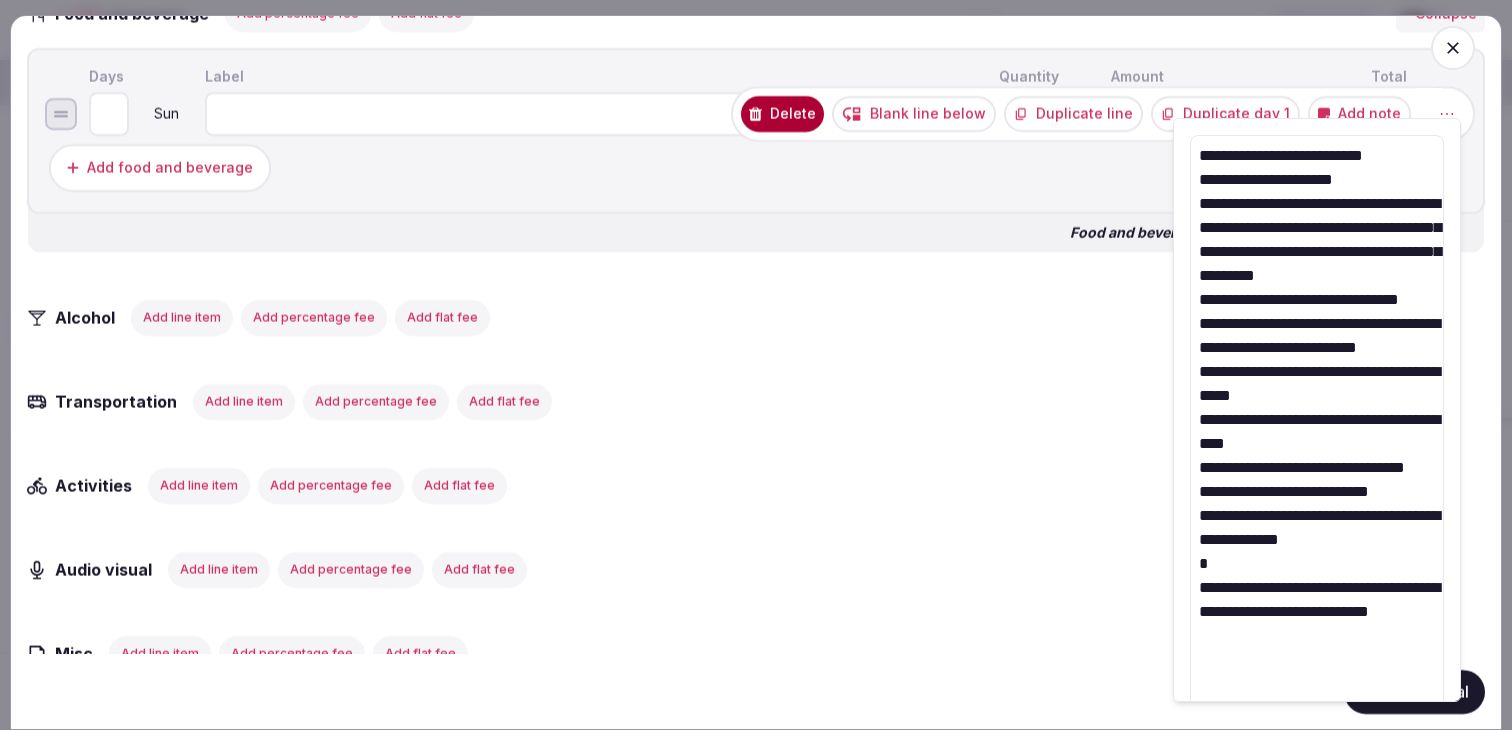 click on "**********" at bounding box center (1317, 443) 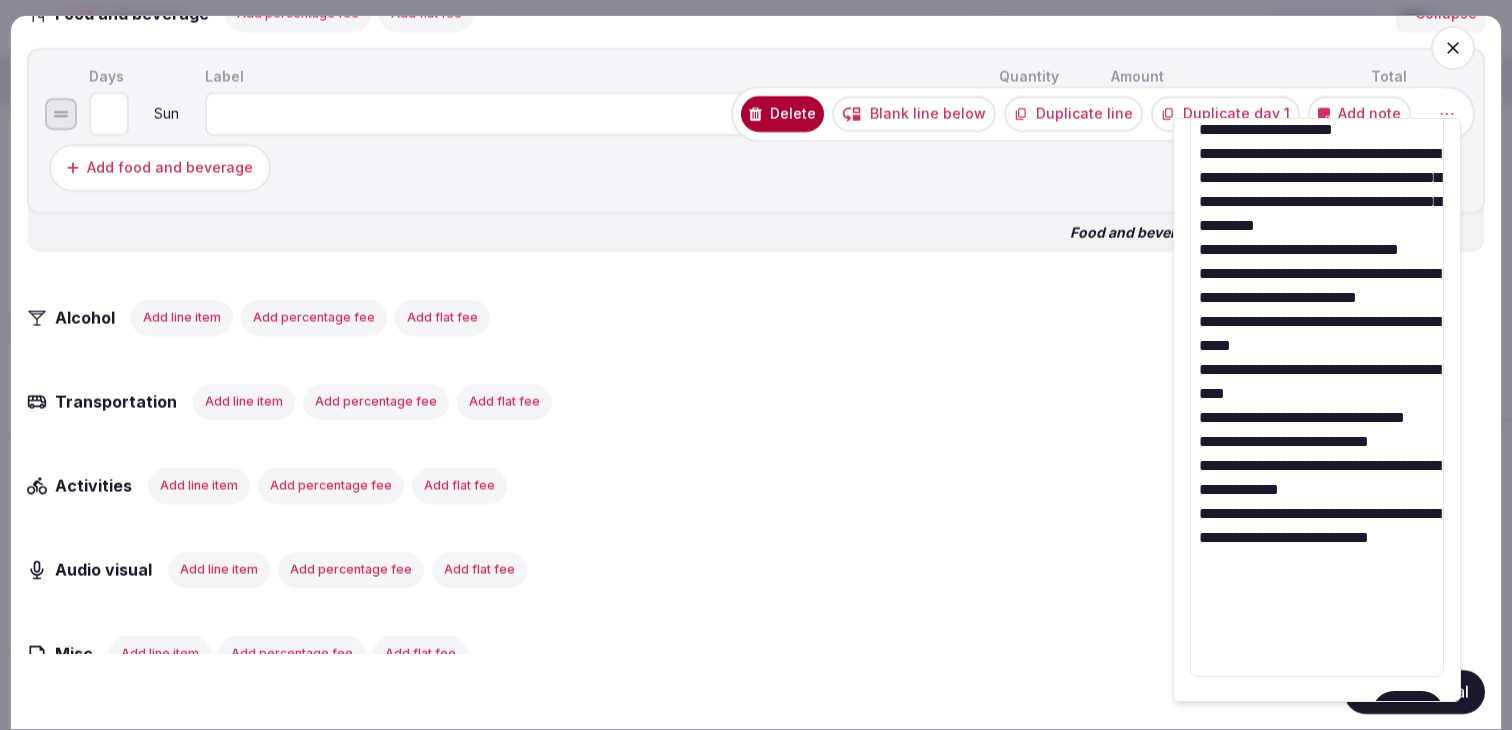 scroll, scrollTop: 100, scrollLeft: 0, axis: vertical 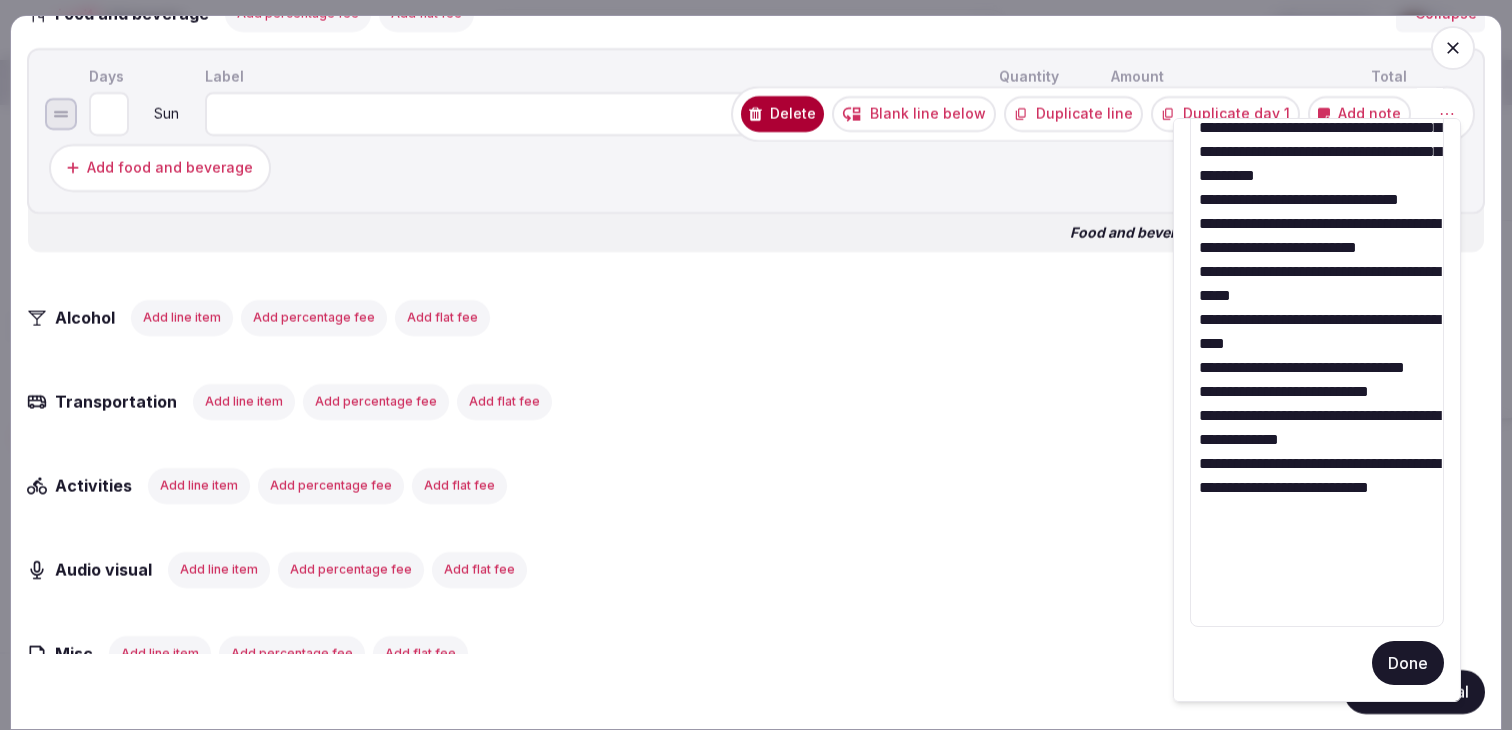 drag, startPoint x: 1261, startPoint y: 522, endPoint x: 1267, endPoint y: 717, distance: 195.09229 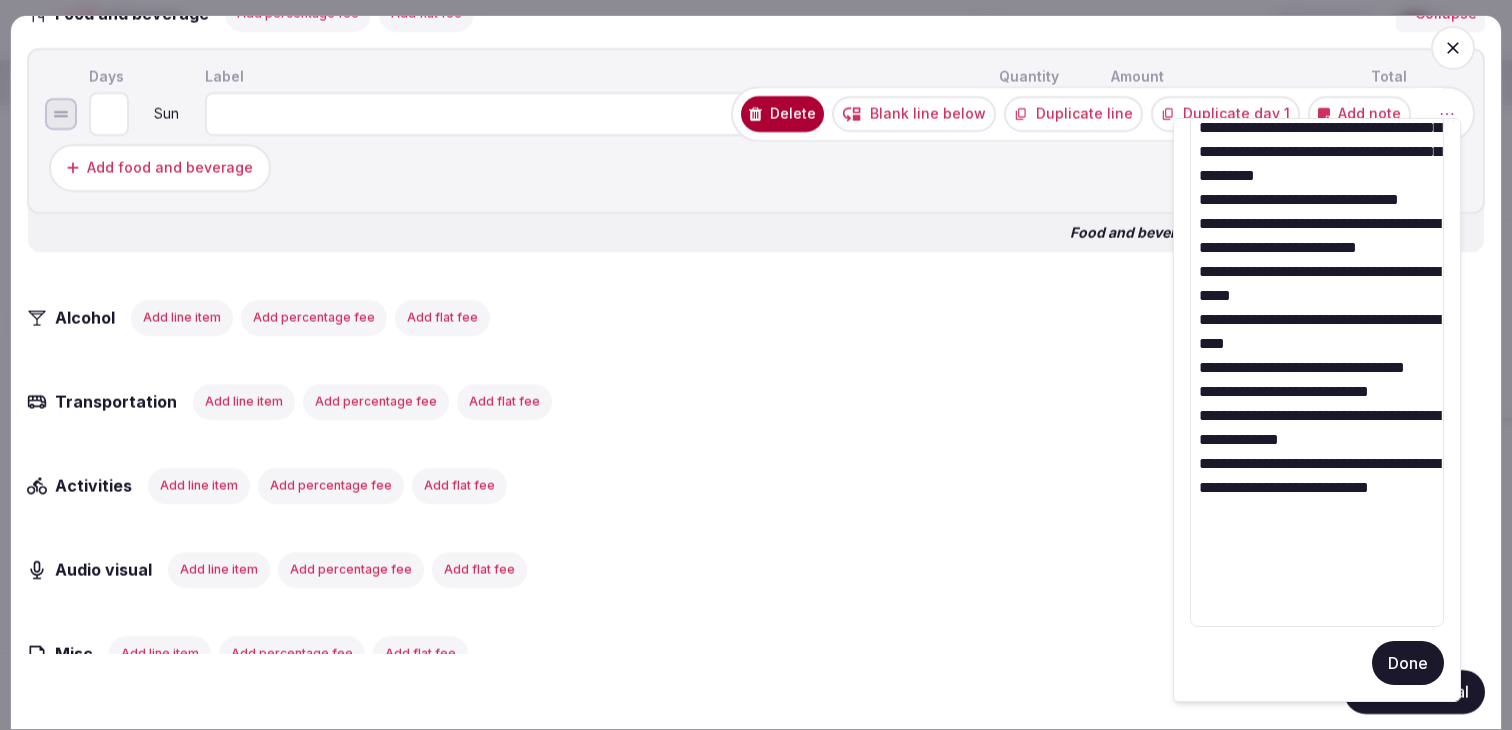 type on "**********" 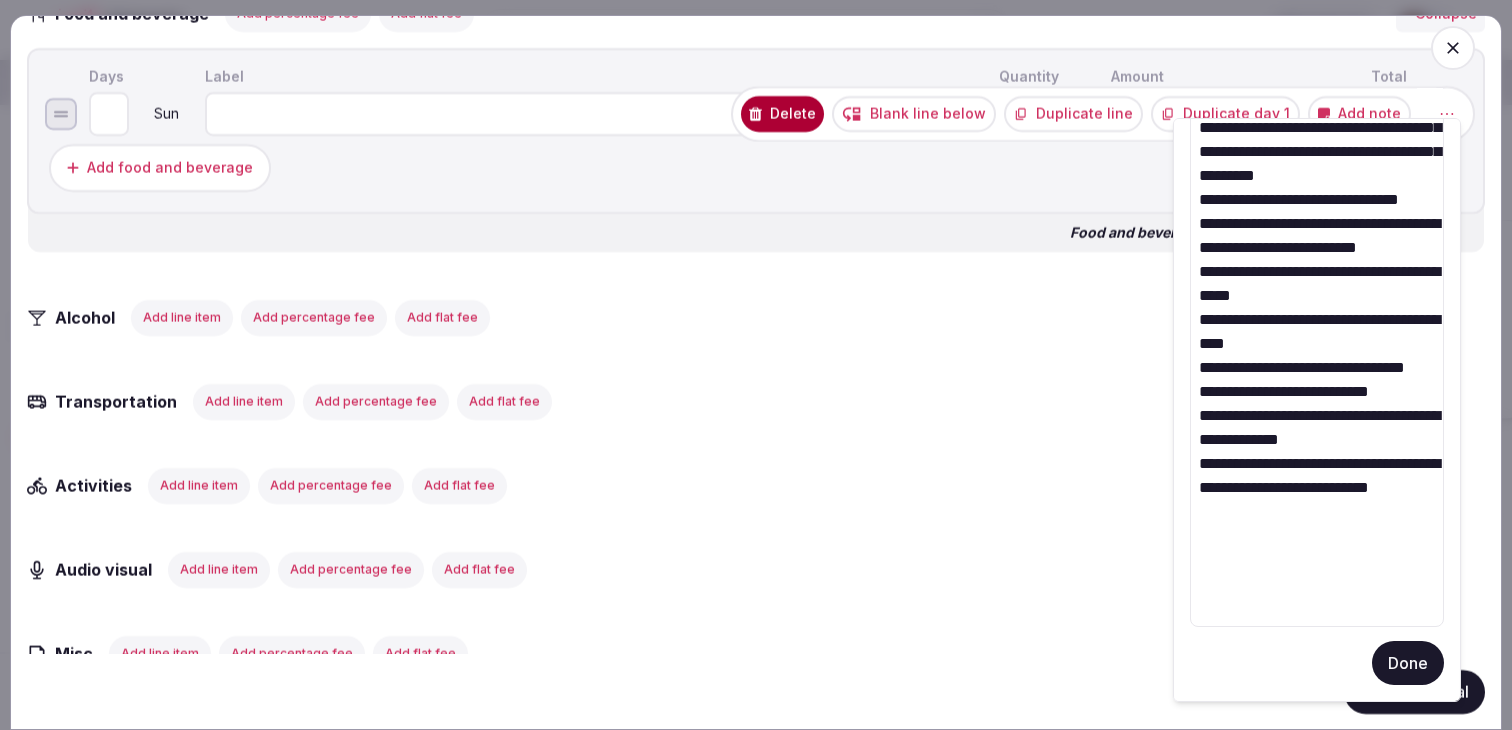 click on "Done" at bounding box center (1408, 663) 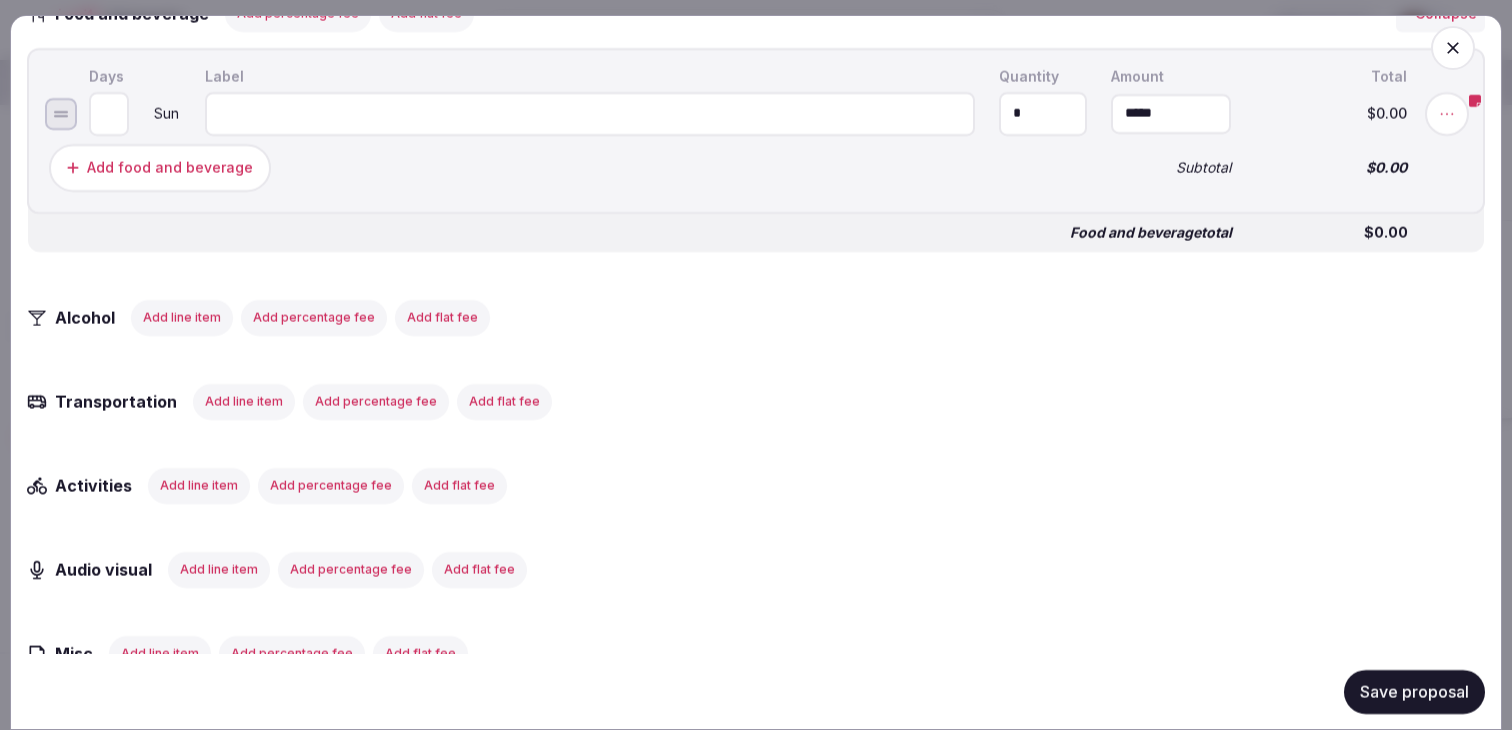 click on "Save proposal" at bounding box center [1414, 691] 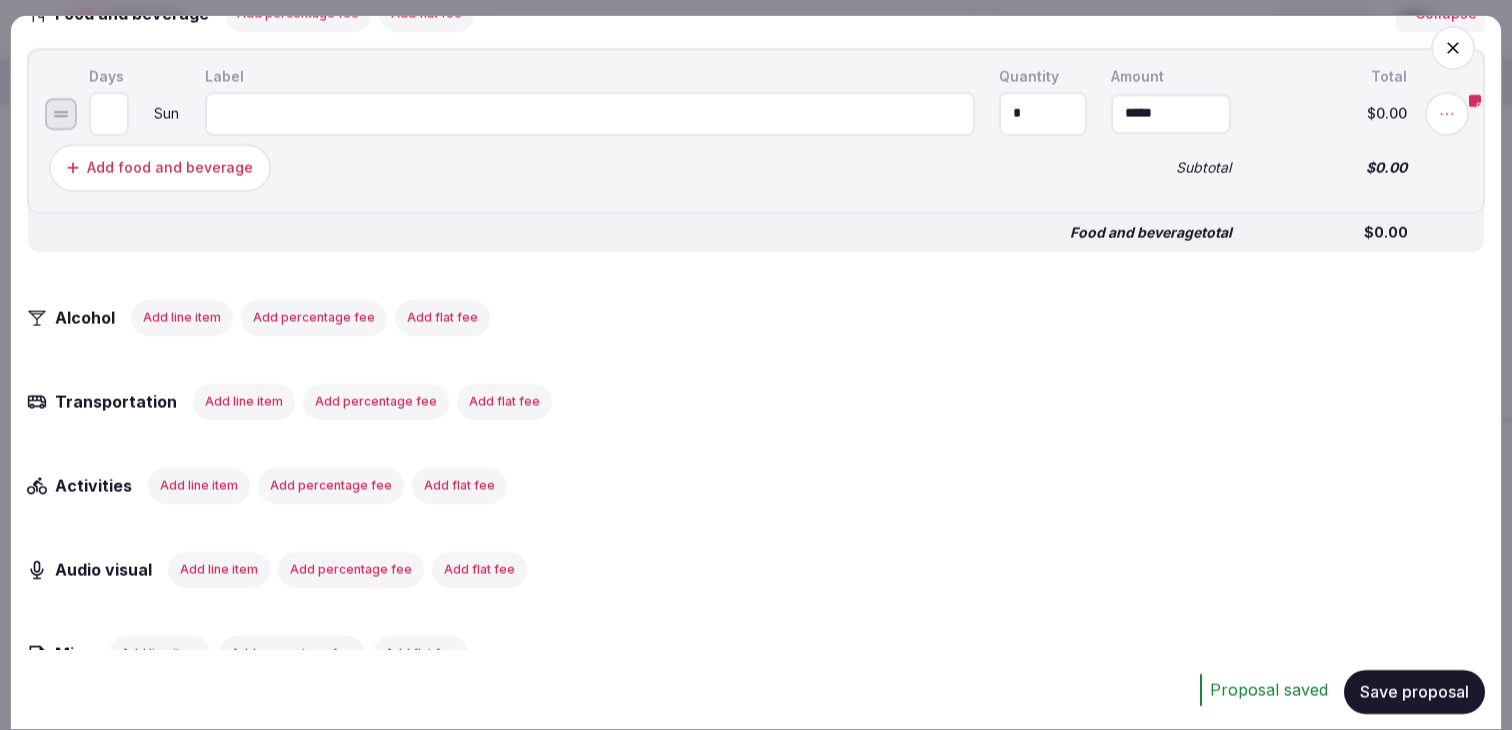 click at bounding box center [590, 113] 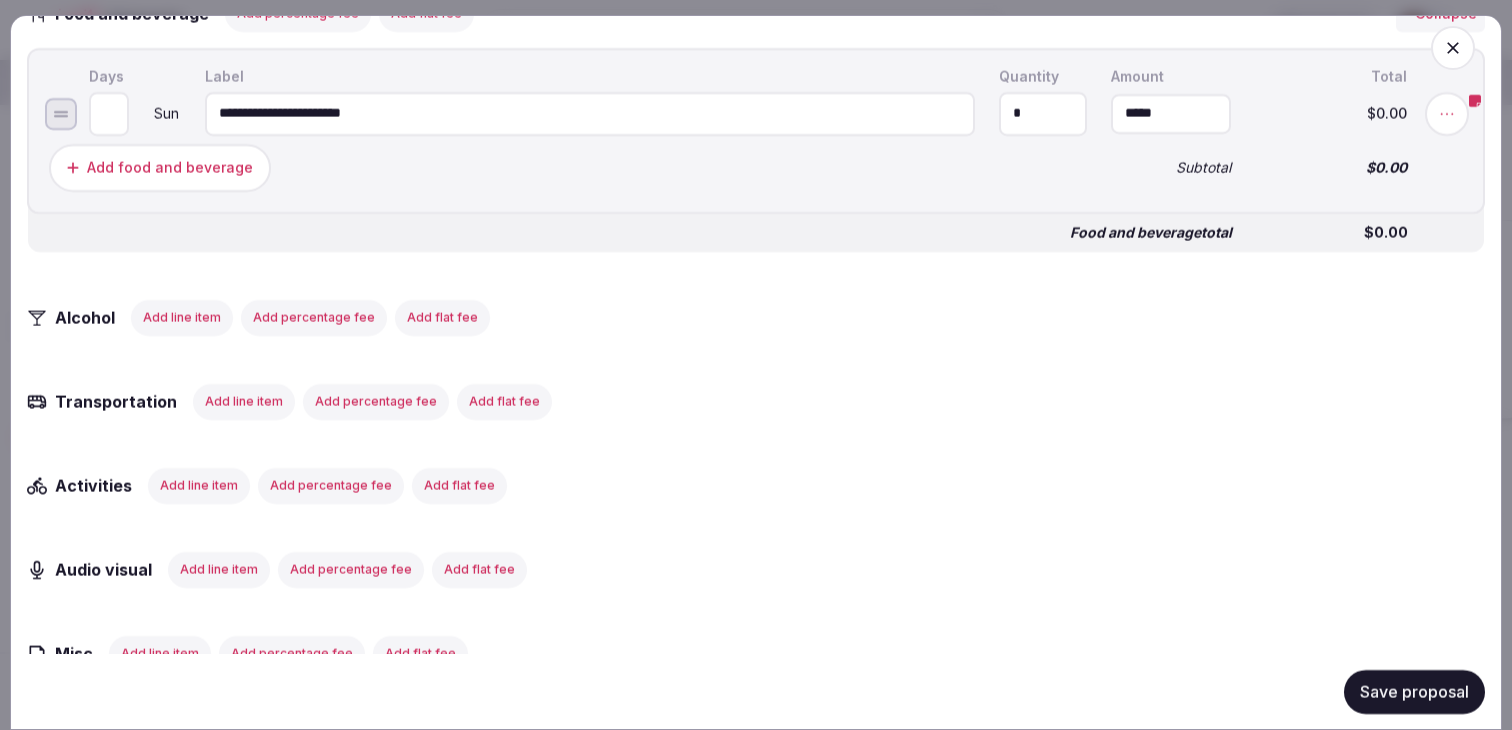 type on "**********" 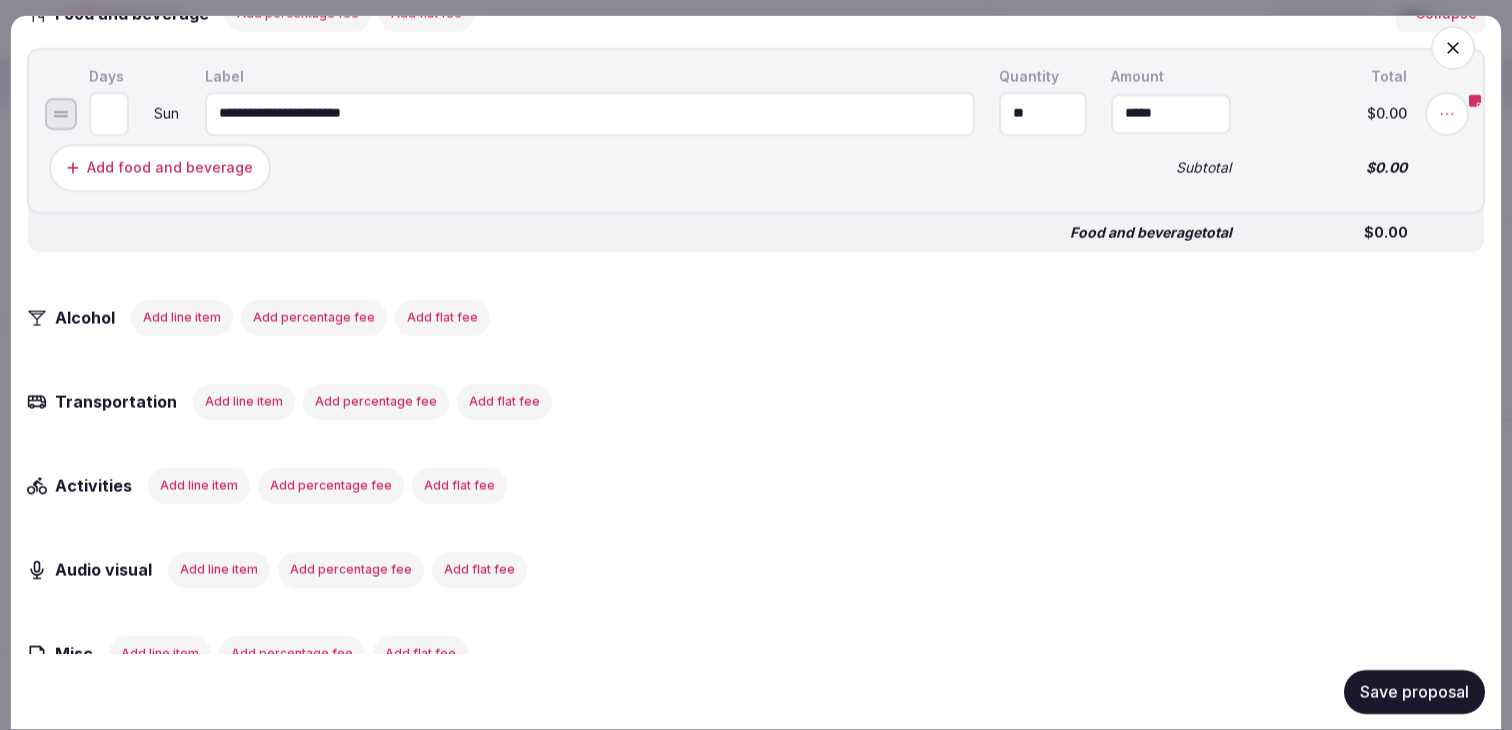 type on "**" 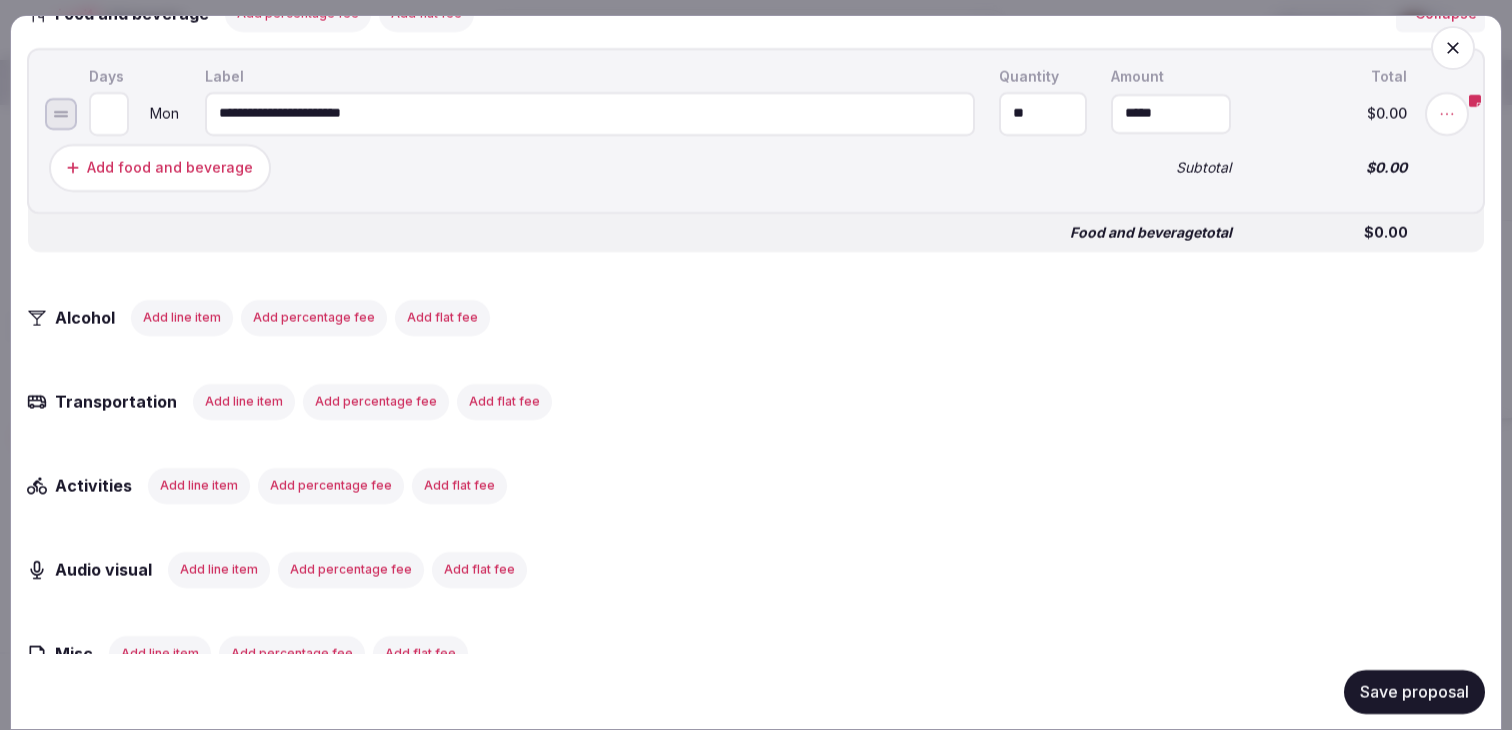 click on "*" at bounding box center [109, 113] 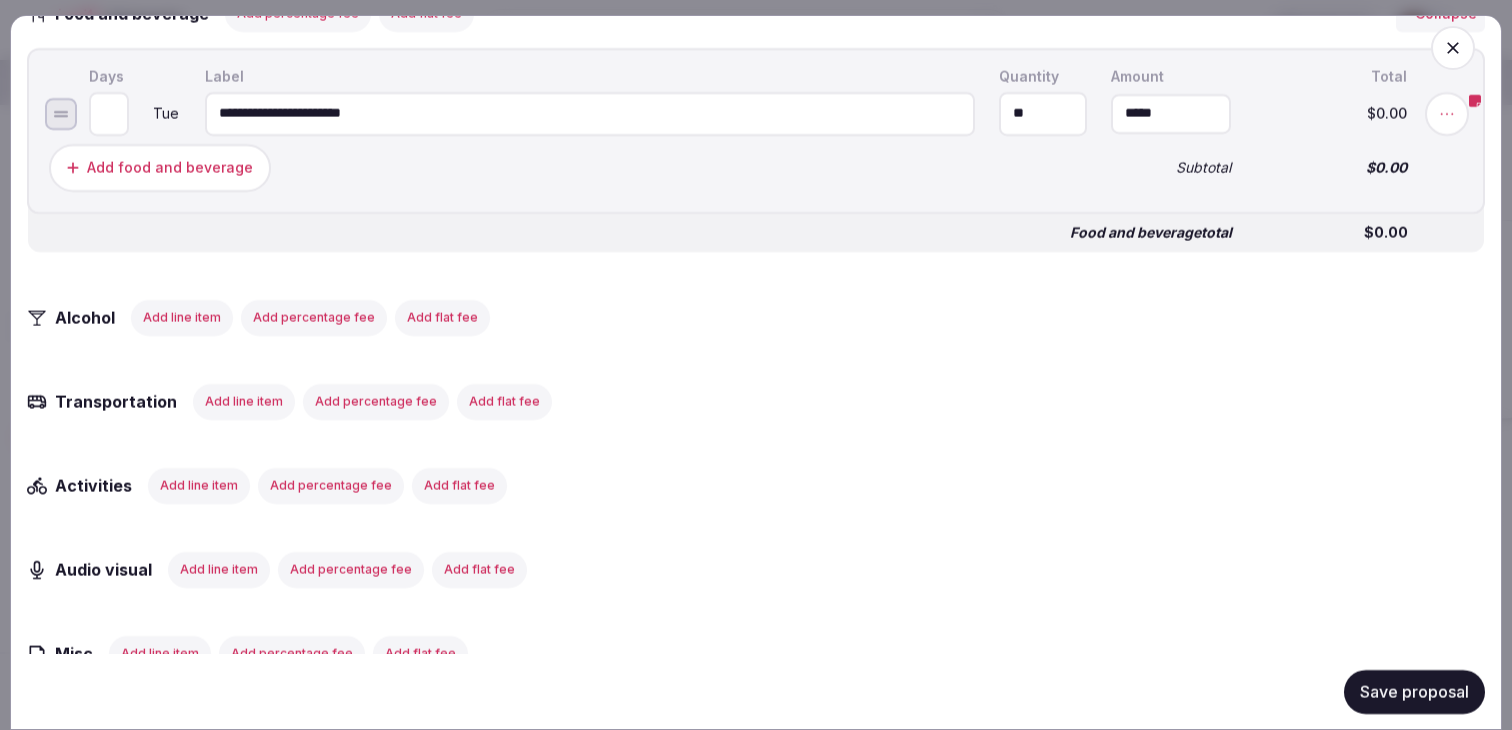 click on "*" at bounding box center [109, 113] 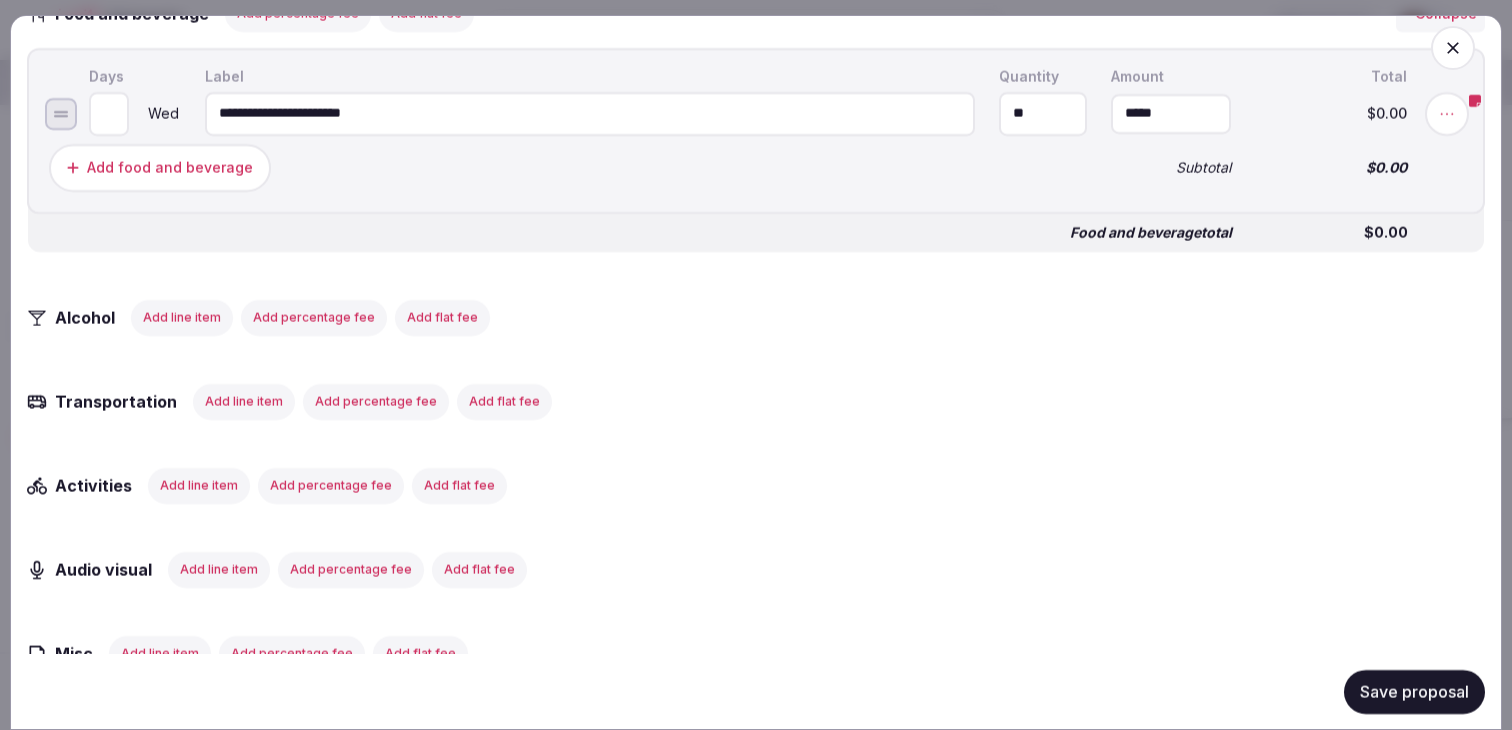 click on "*" at bounding box center (109, 113) 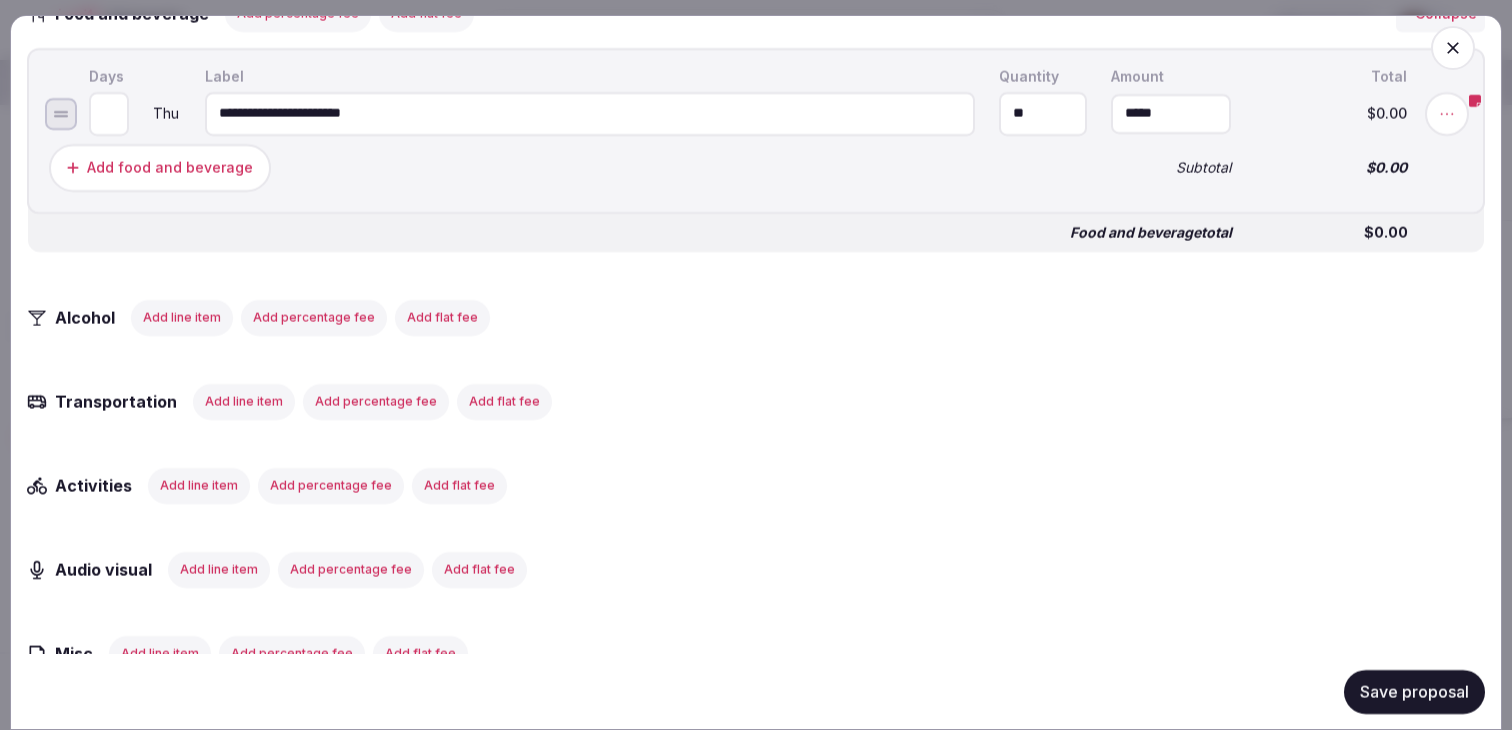 click on "*" at bounding box center (109, 113) 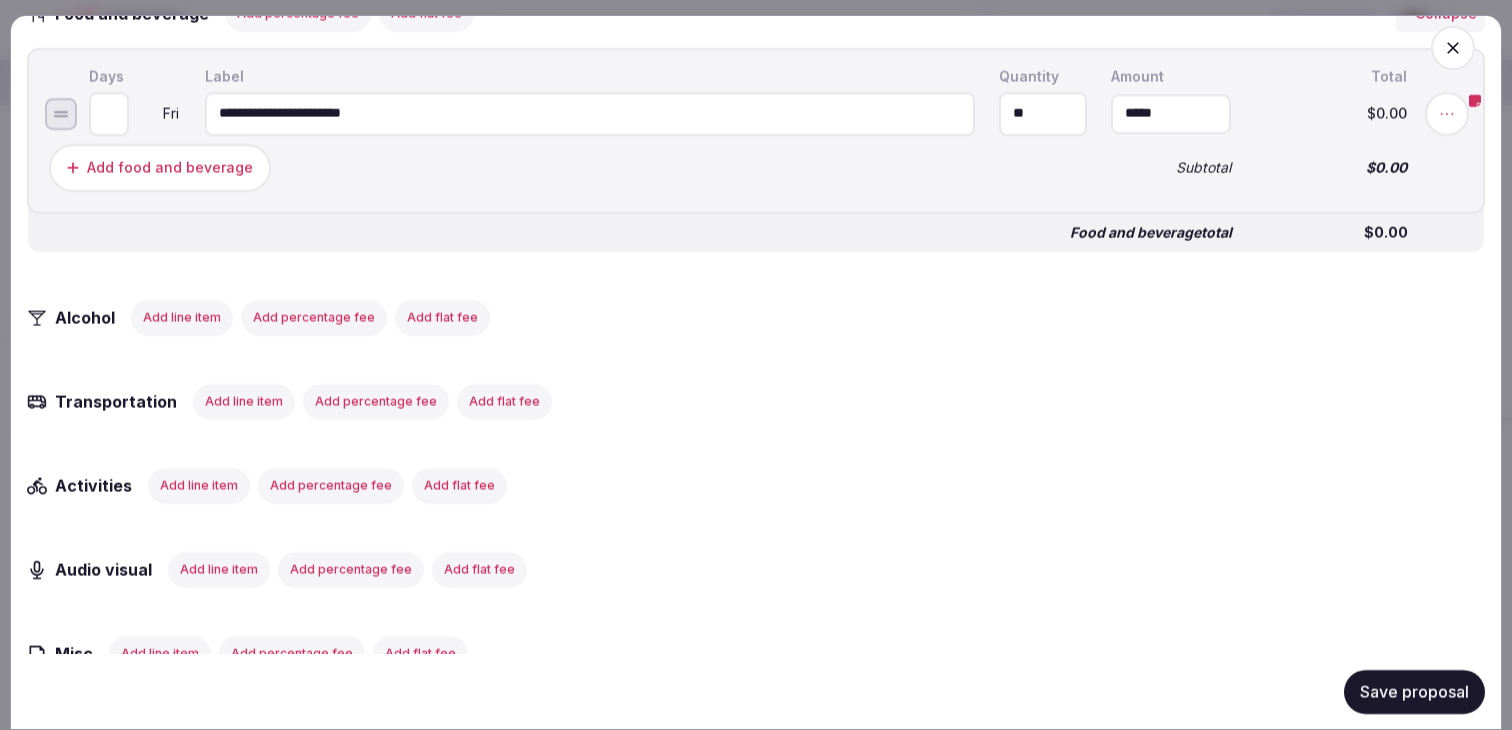 click on "*" at bounding box center [109, 113] 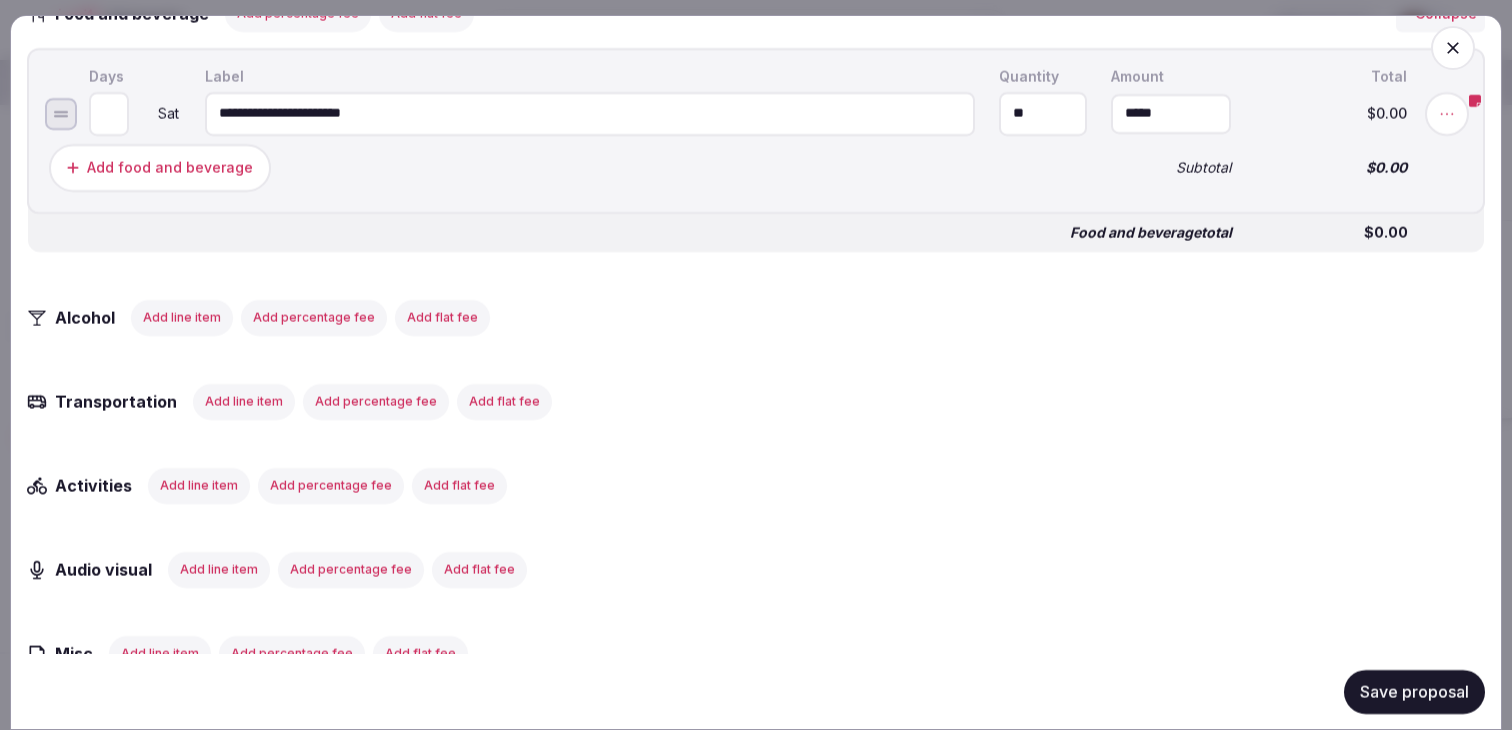 click on "*" at bounding box center [109, 113] 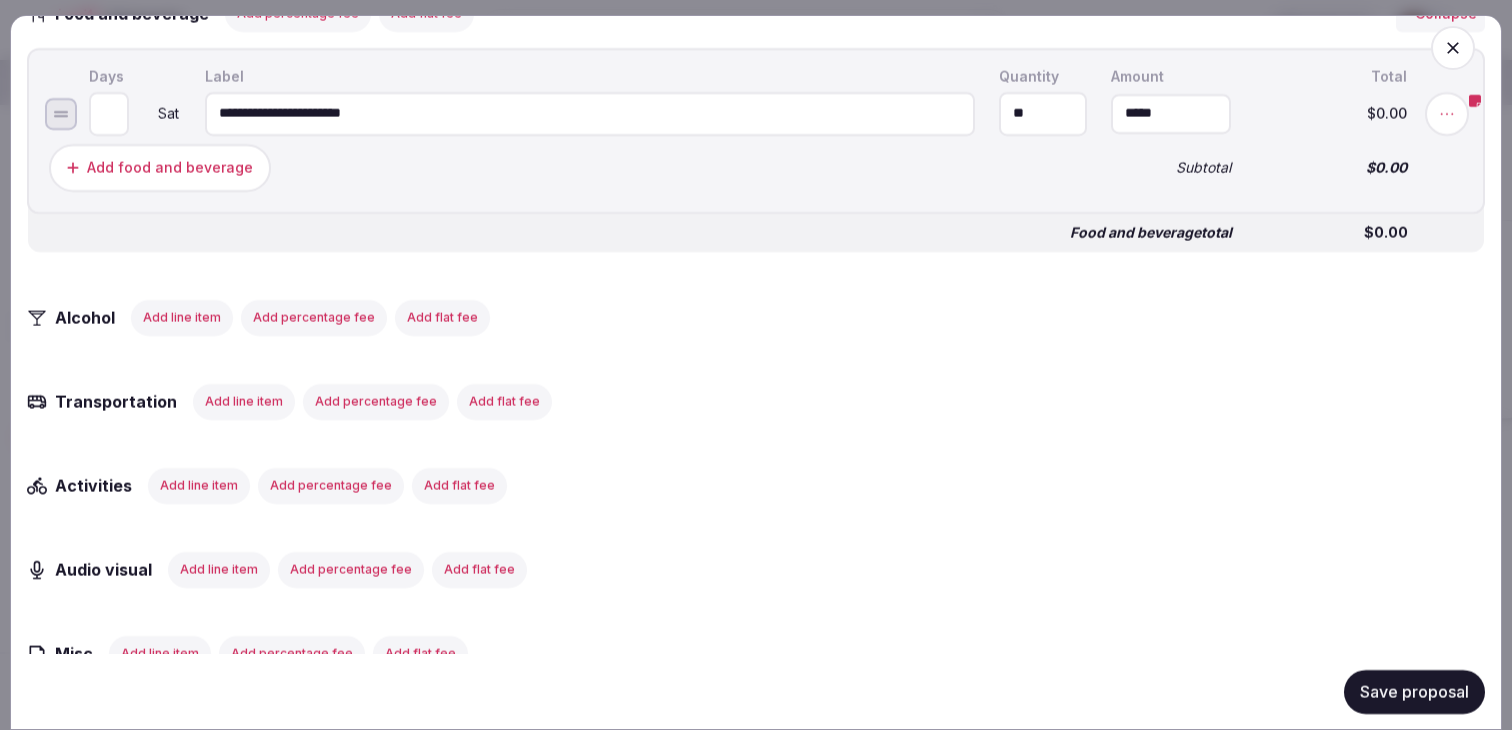 click on "**********" at bounding box center [756, 130] 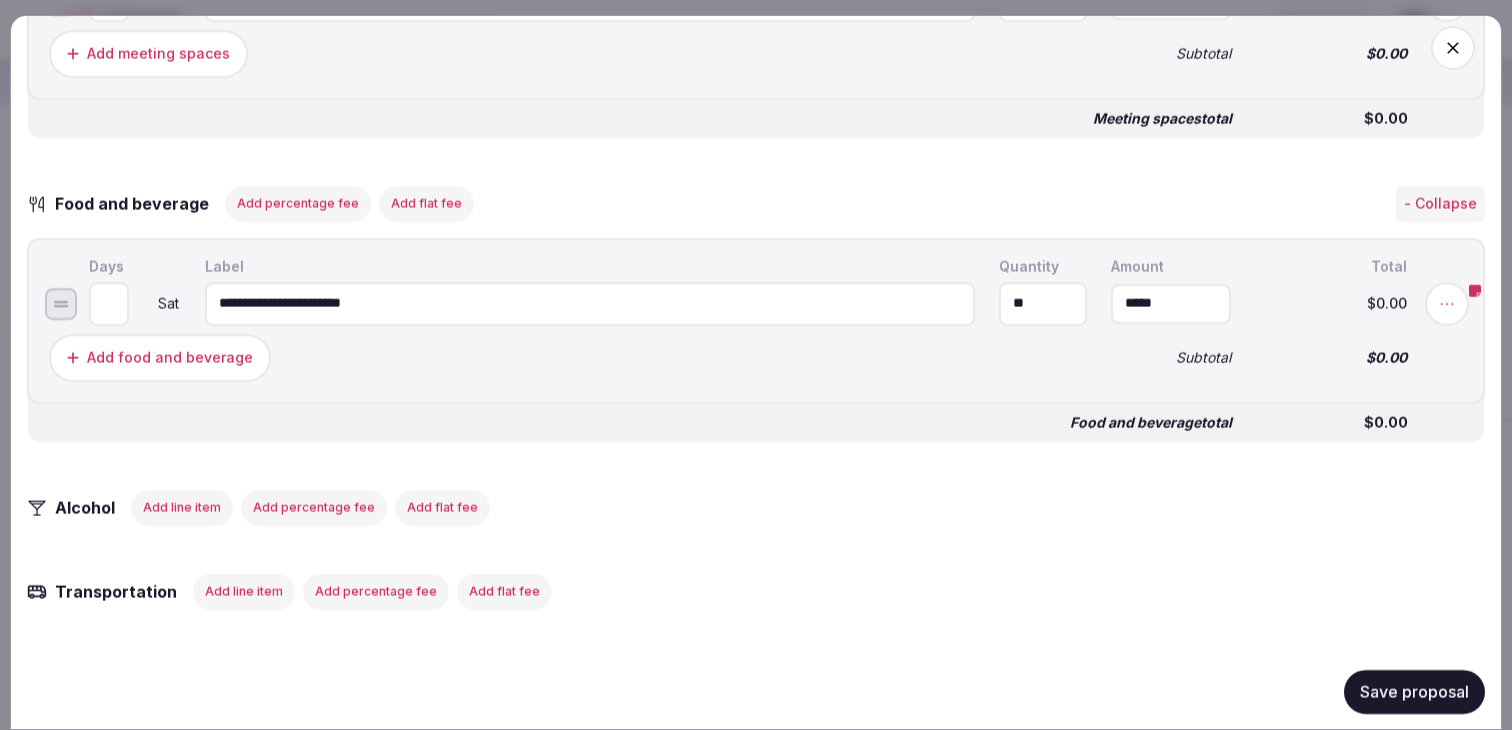 scroll, scrollTop: 1905, scrollLeft: 0, axis: vertical 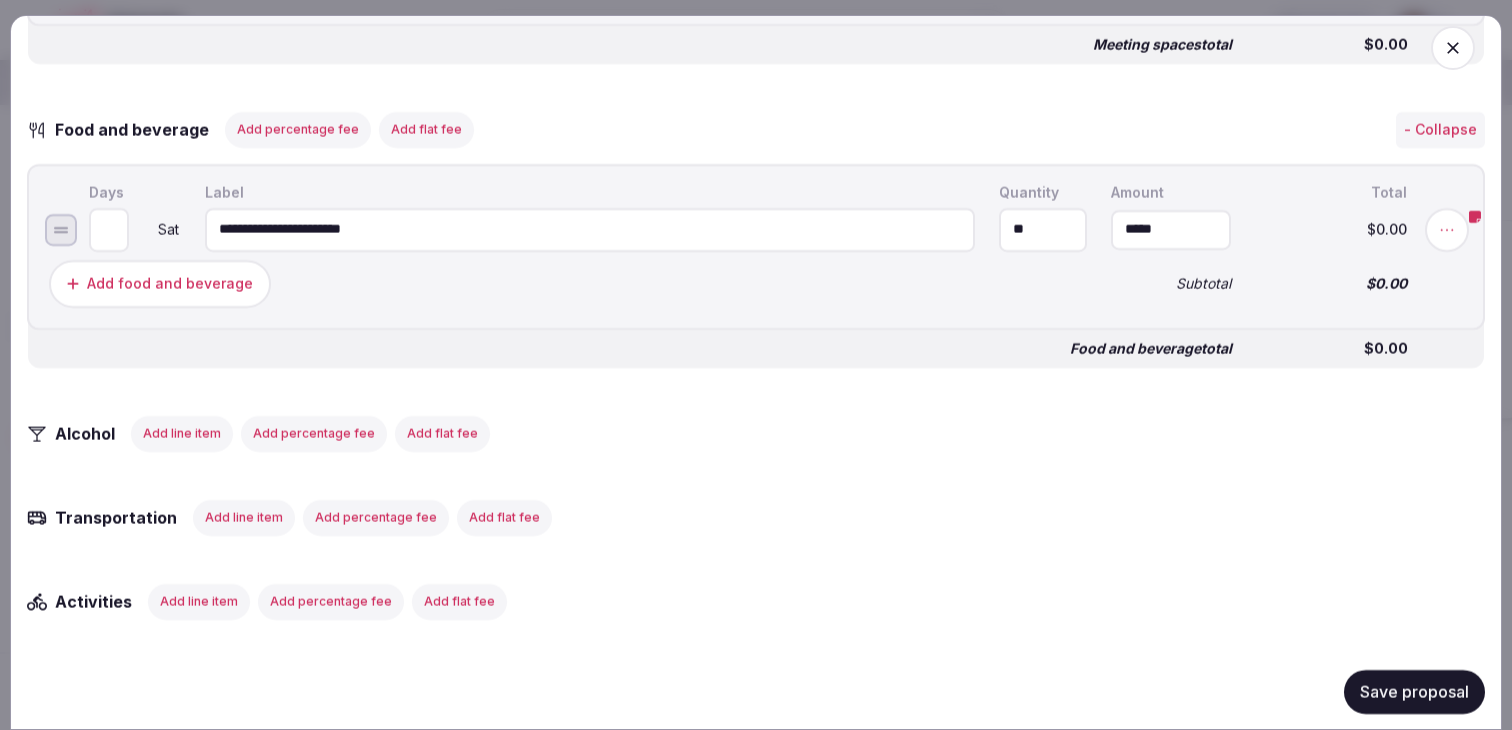 click on "Save proposal" at bounding box center (1414, 691) 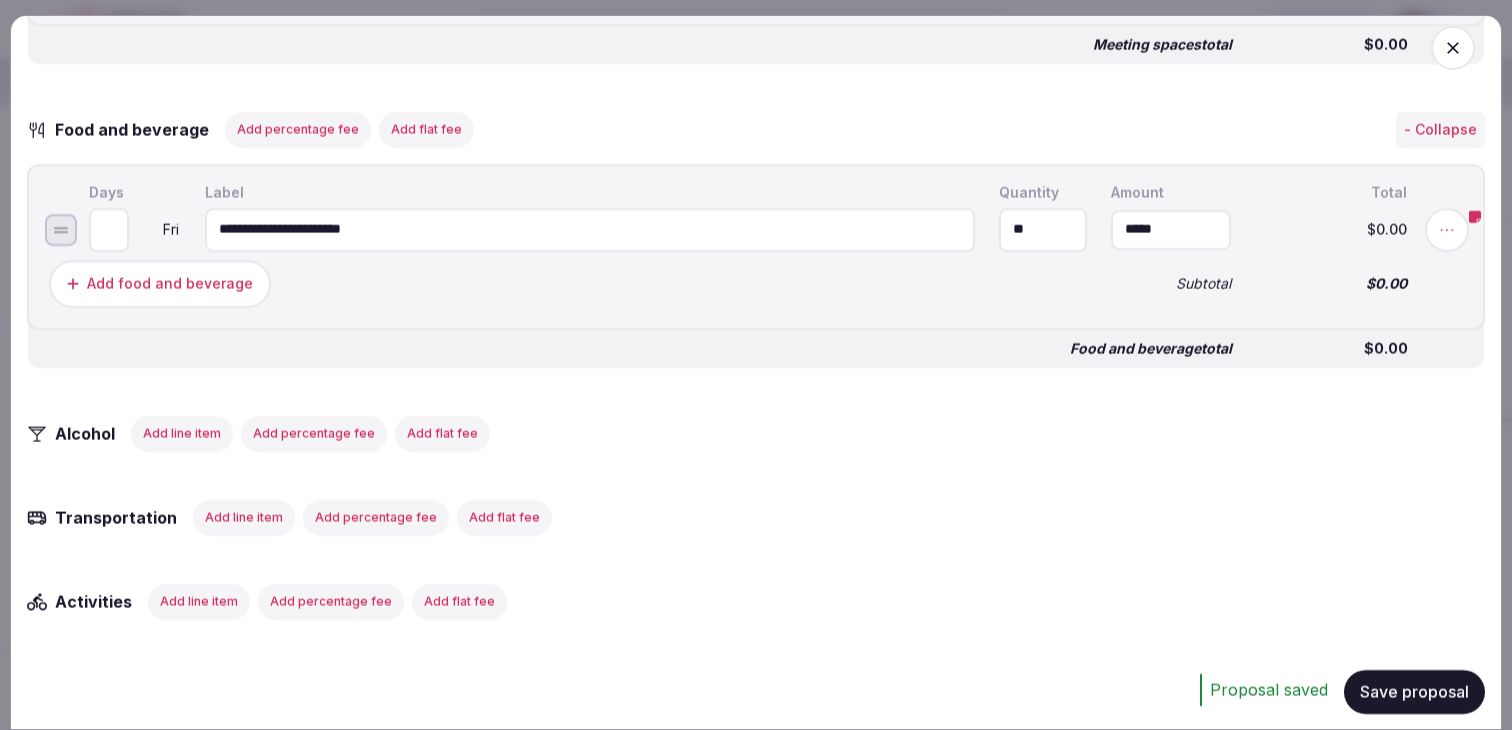 type on "*" 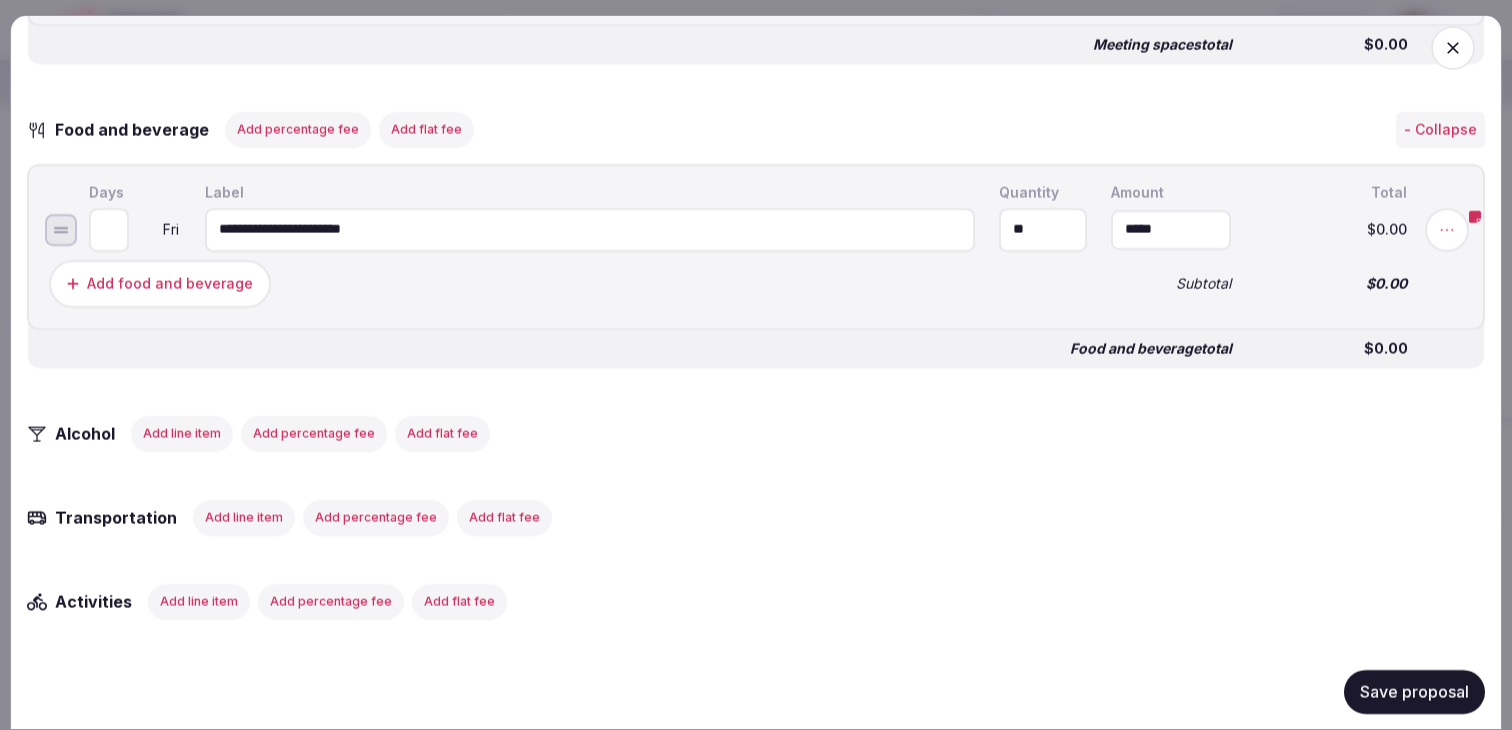 click on "Add food and beverage" at bounding box center (568, 283) 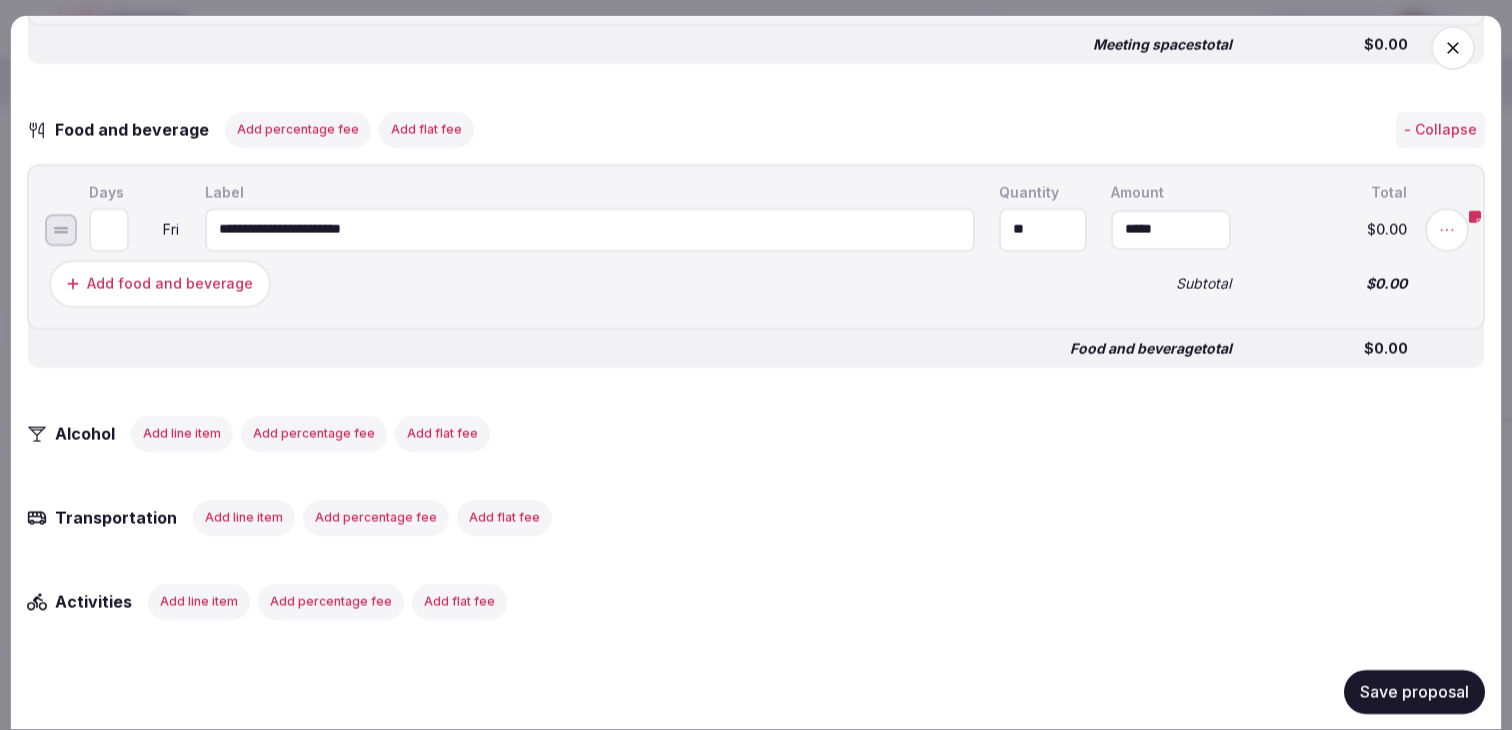 click on "*****" at bounding box center [1171, 229] 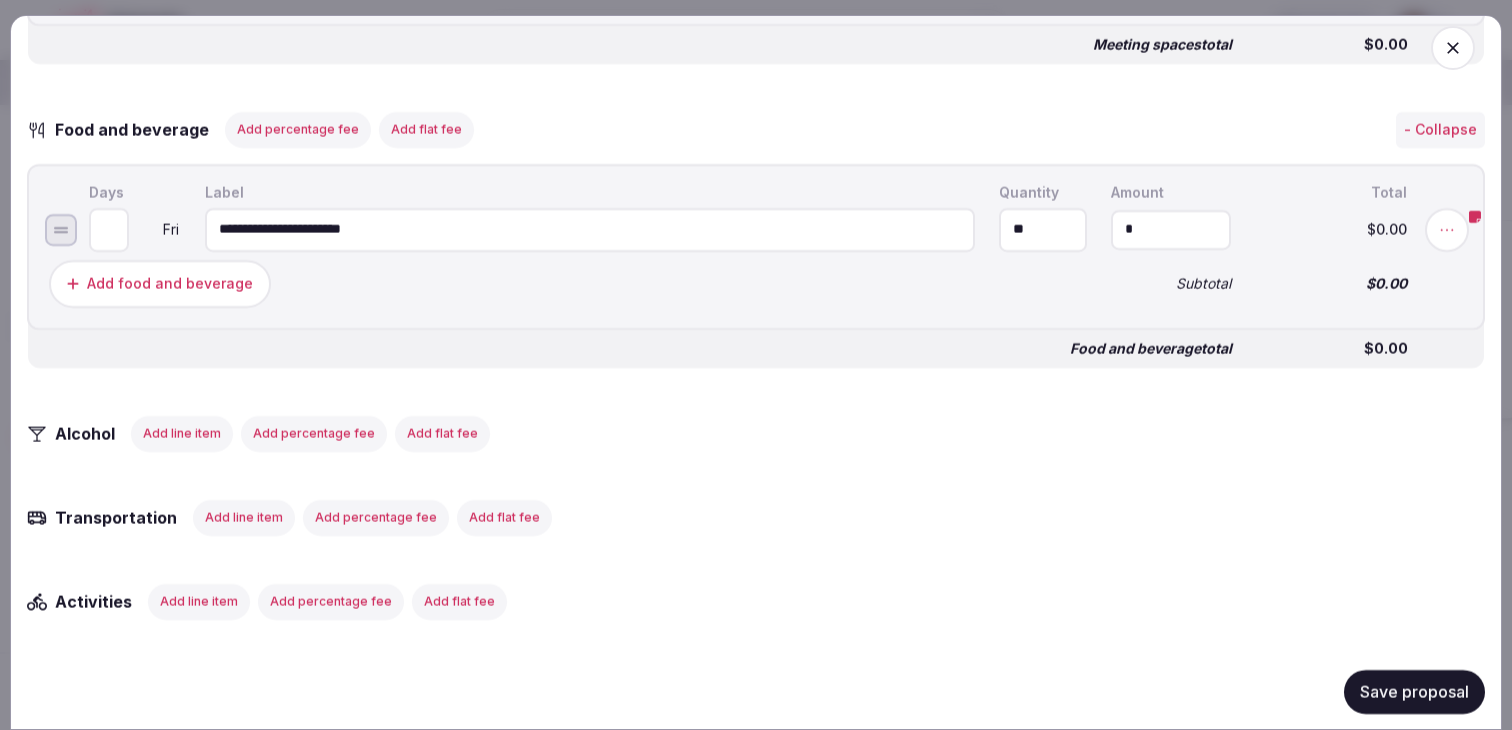 click on "*" at bounding box center [1171, 229] 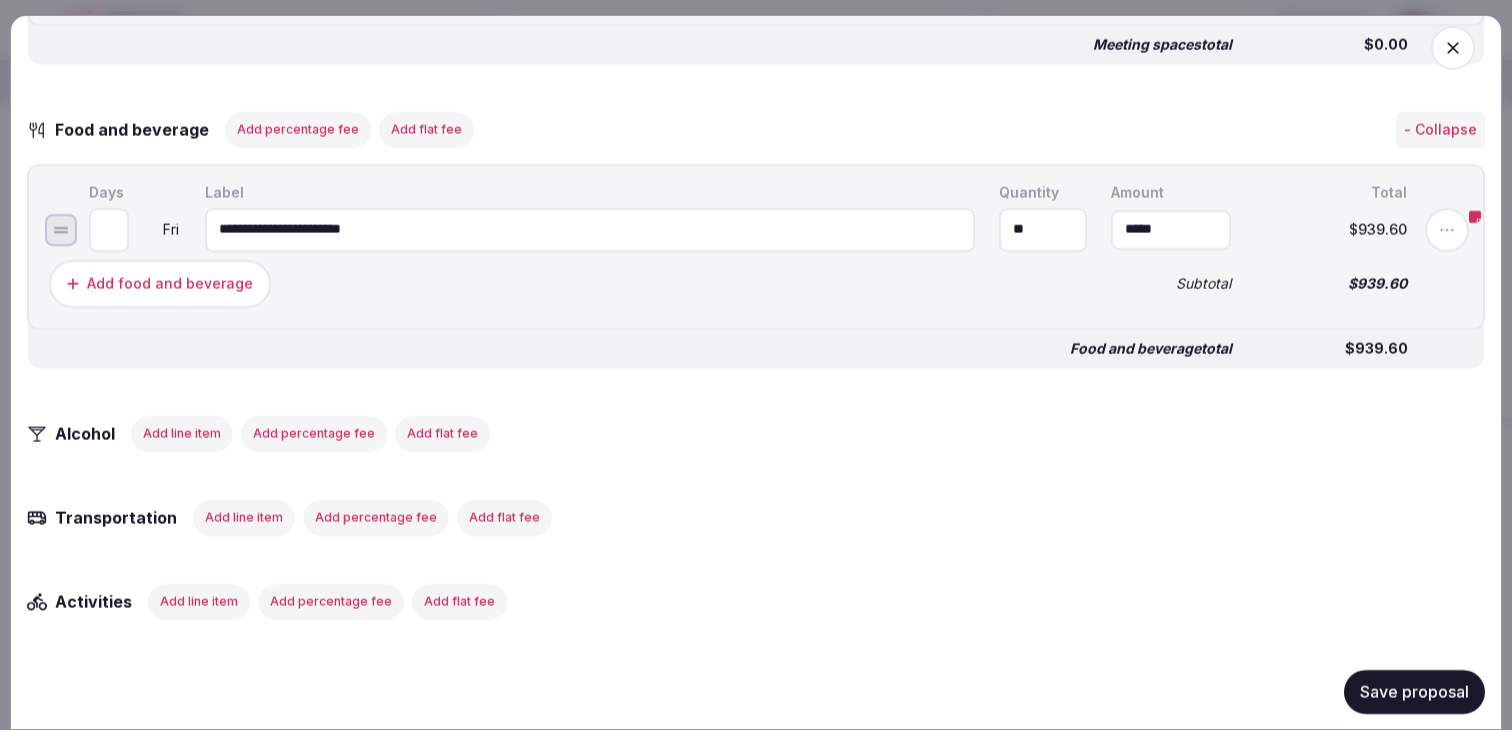 type on "******" 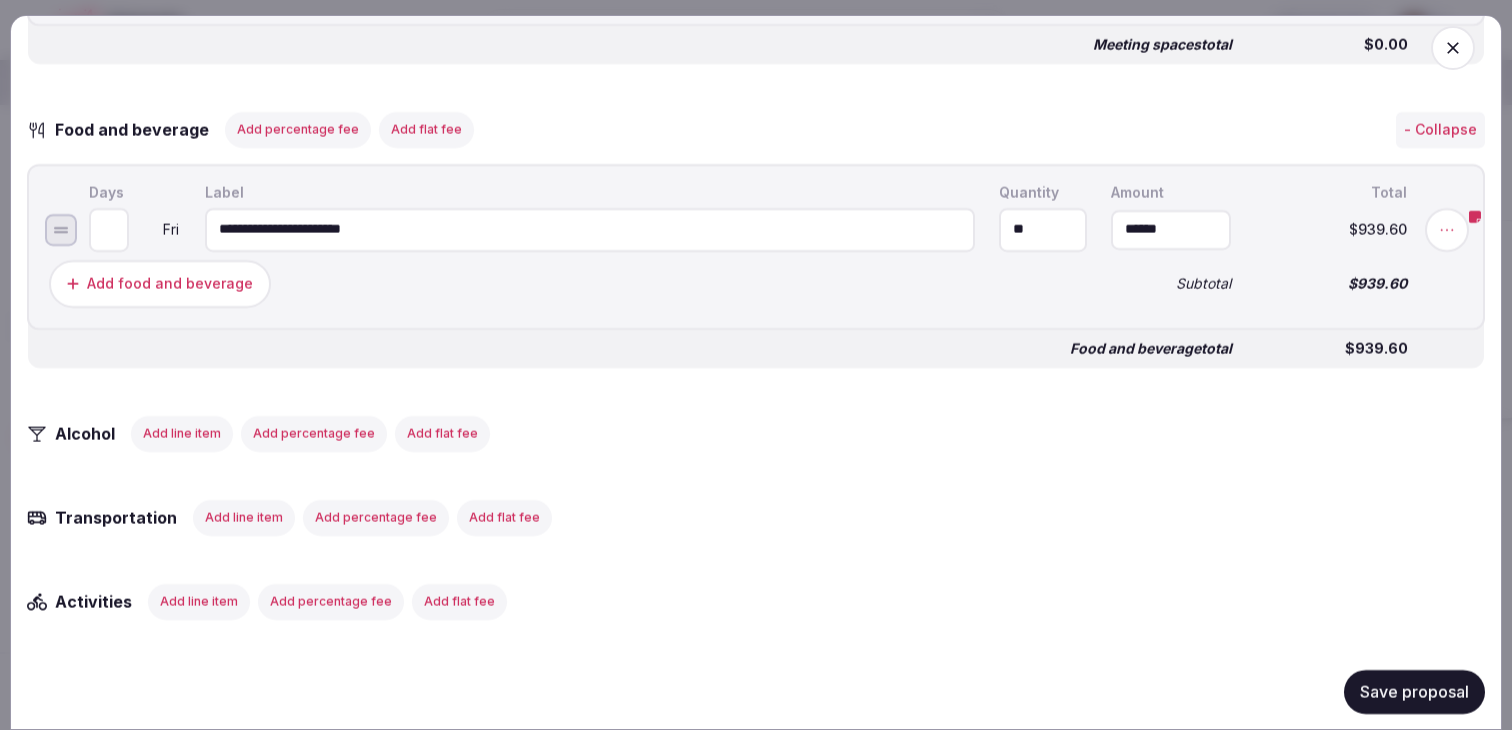click on "**********" at bounding box center (756, 246) 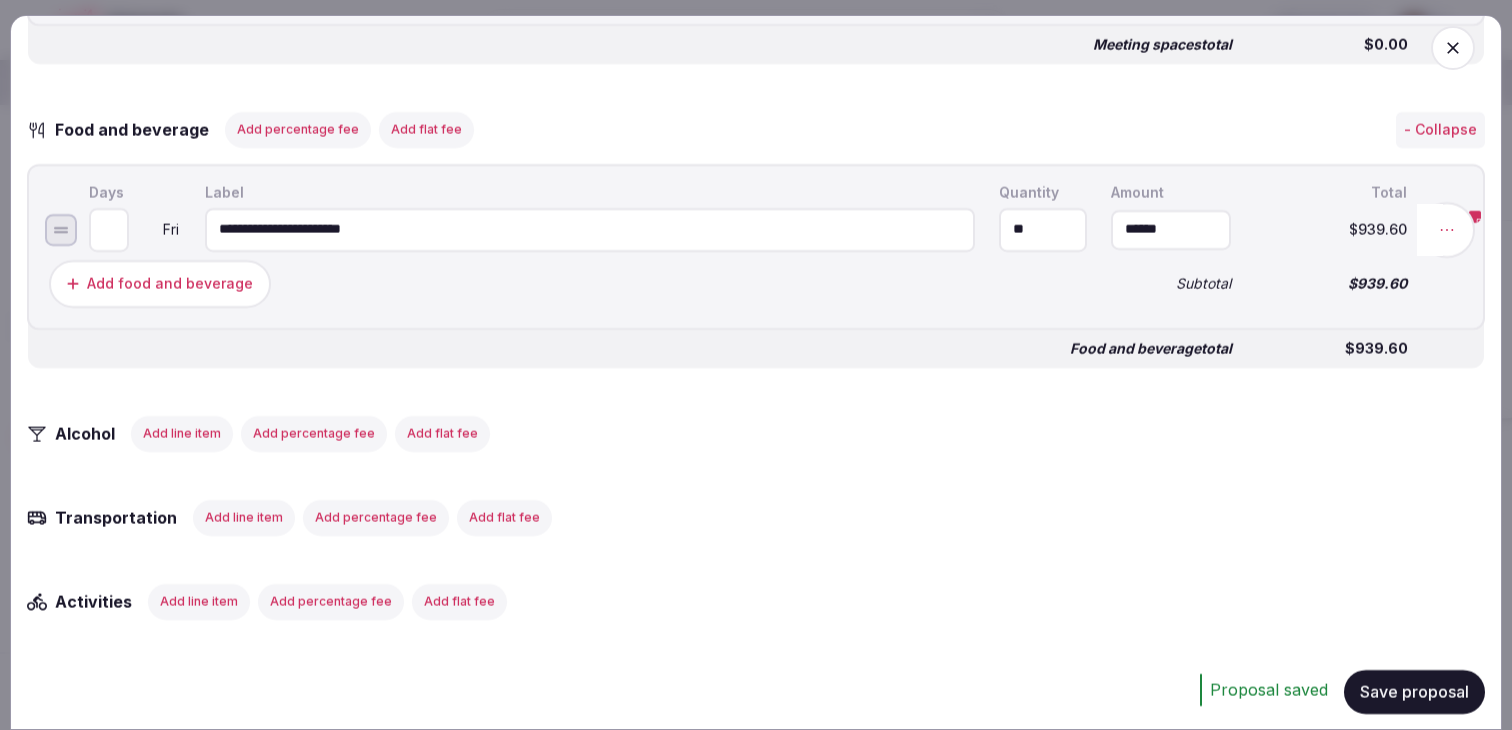 click 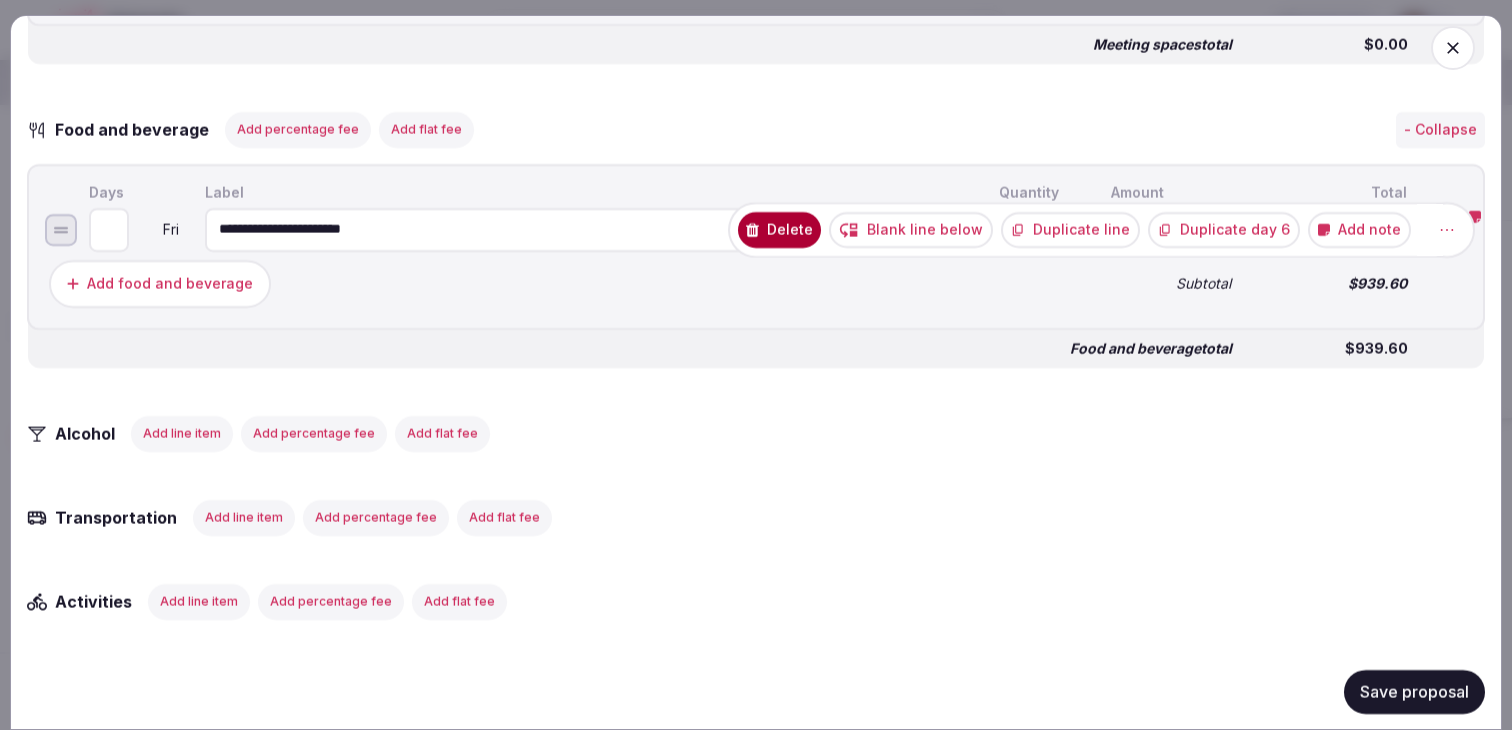click on "Duplicate line" at bounding box center [1070, 229] 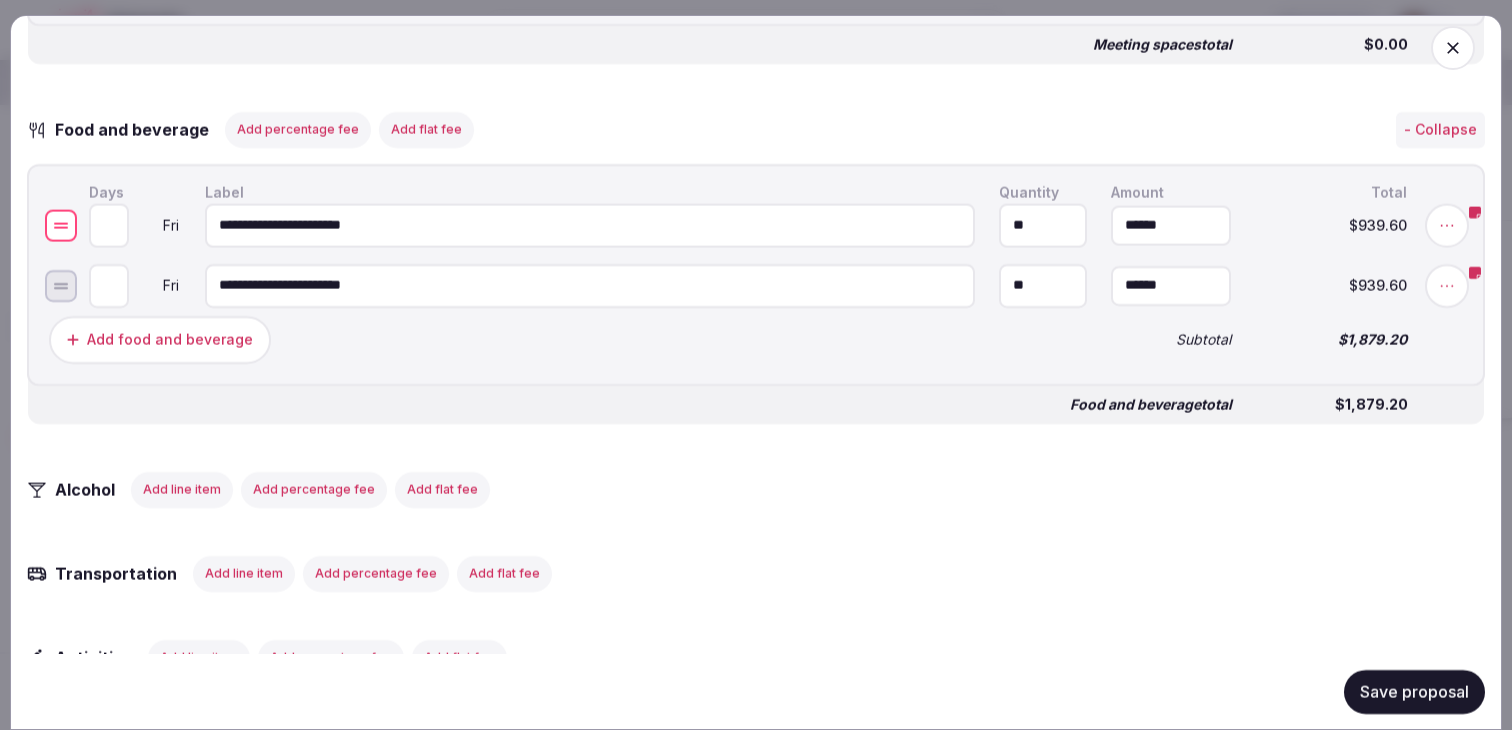 drag, startPoint x: 61, startPoint y: 306, endPoint x: 61, endPoint y: 246, distance: 60 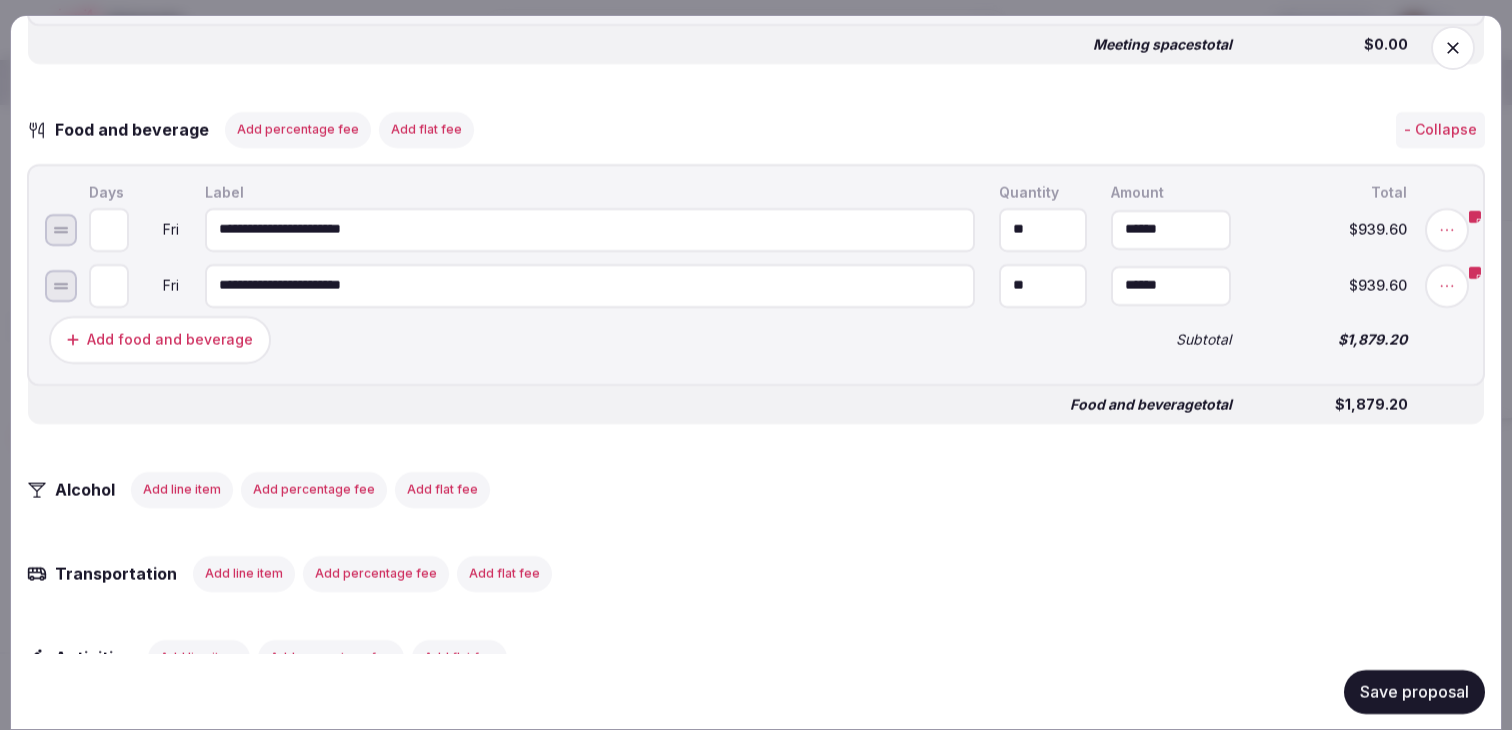 type on "*" 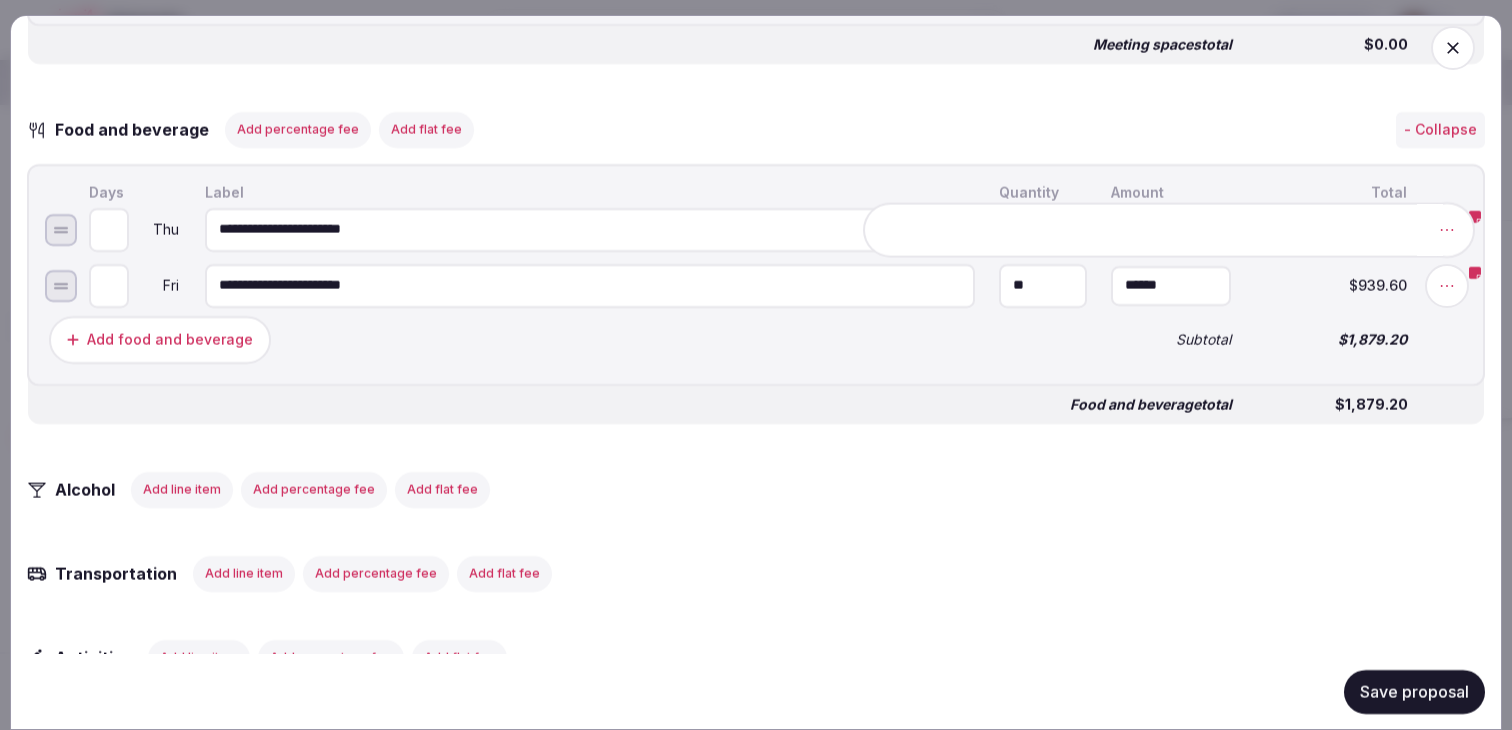 click 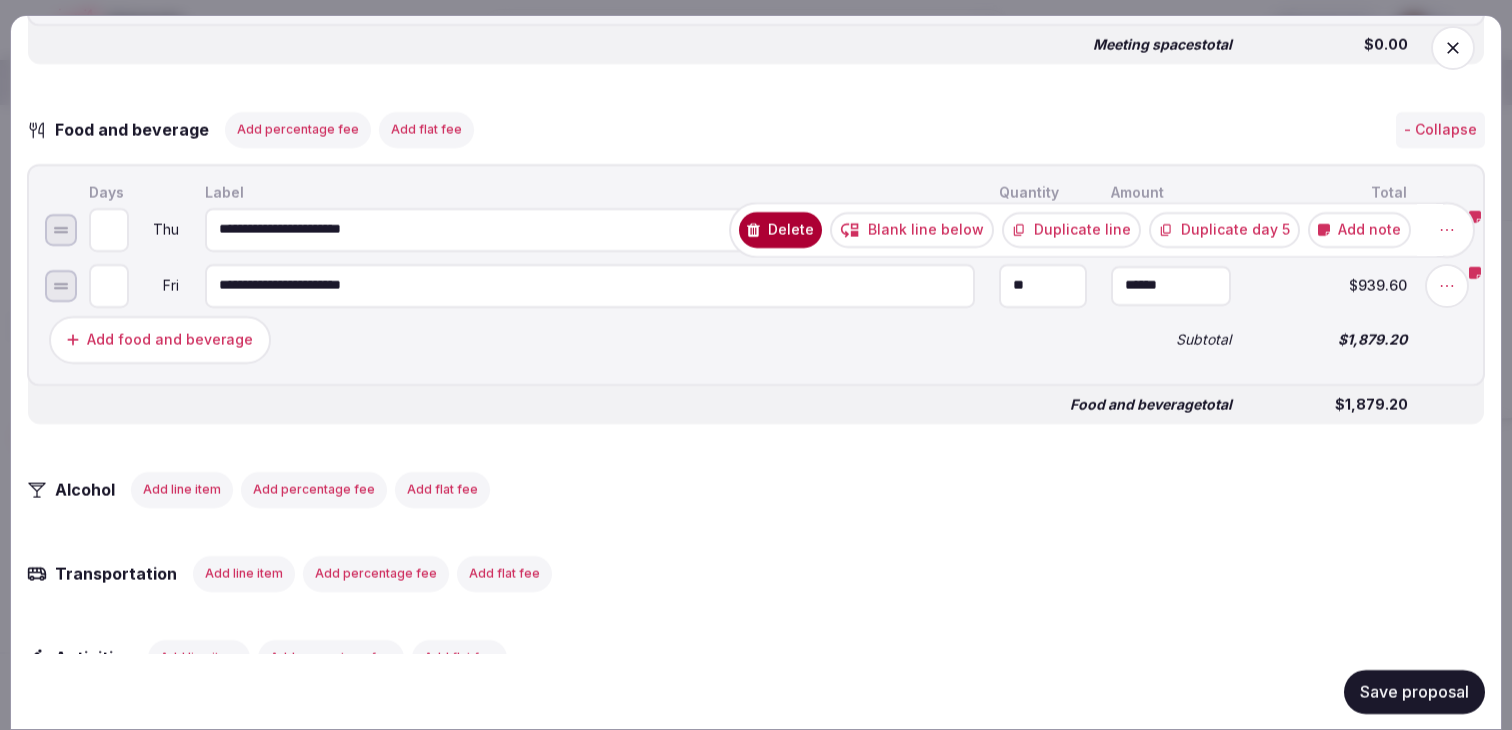 click on "Add note" at bounding box center [1359, 229] 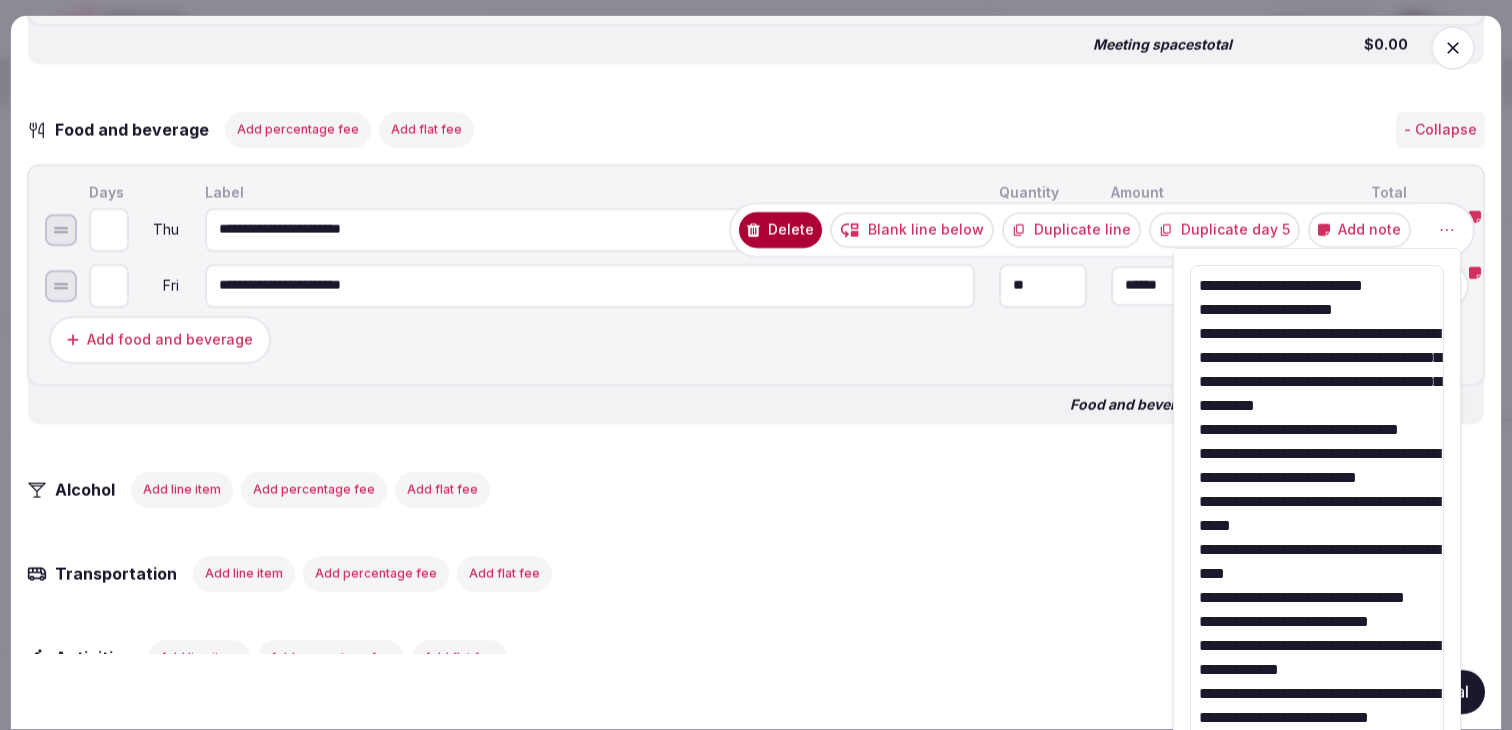 drag, startPoint x: 1202, startPoint y: 287, endPoint x: 1278, endPoint y: 815, distance: 533.44165 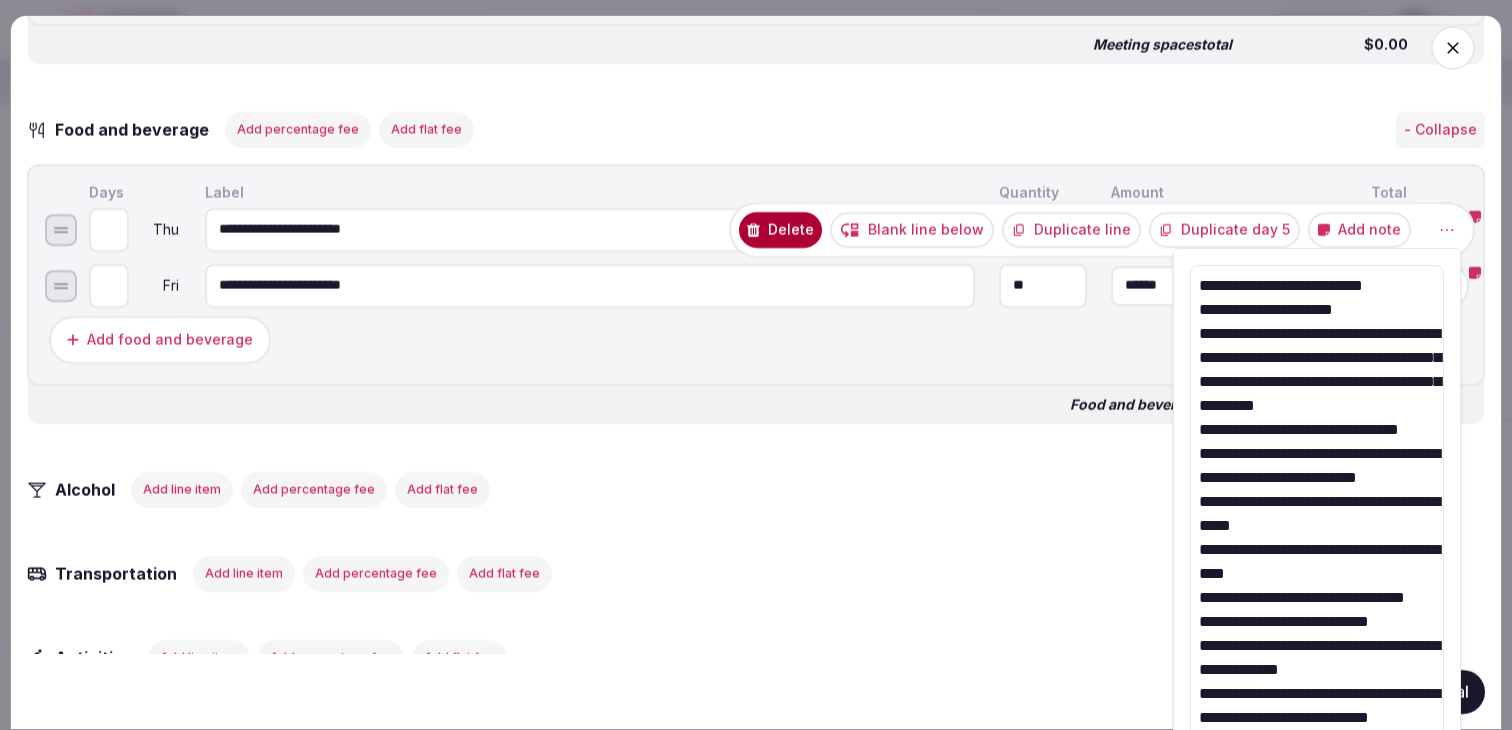 click on "**********" at bounding box center (756, 330) 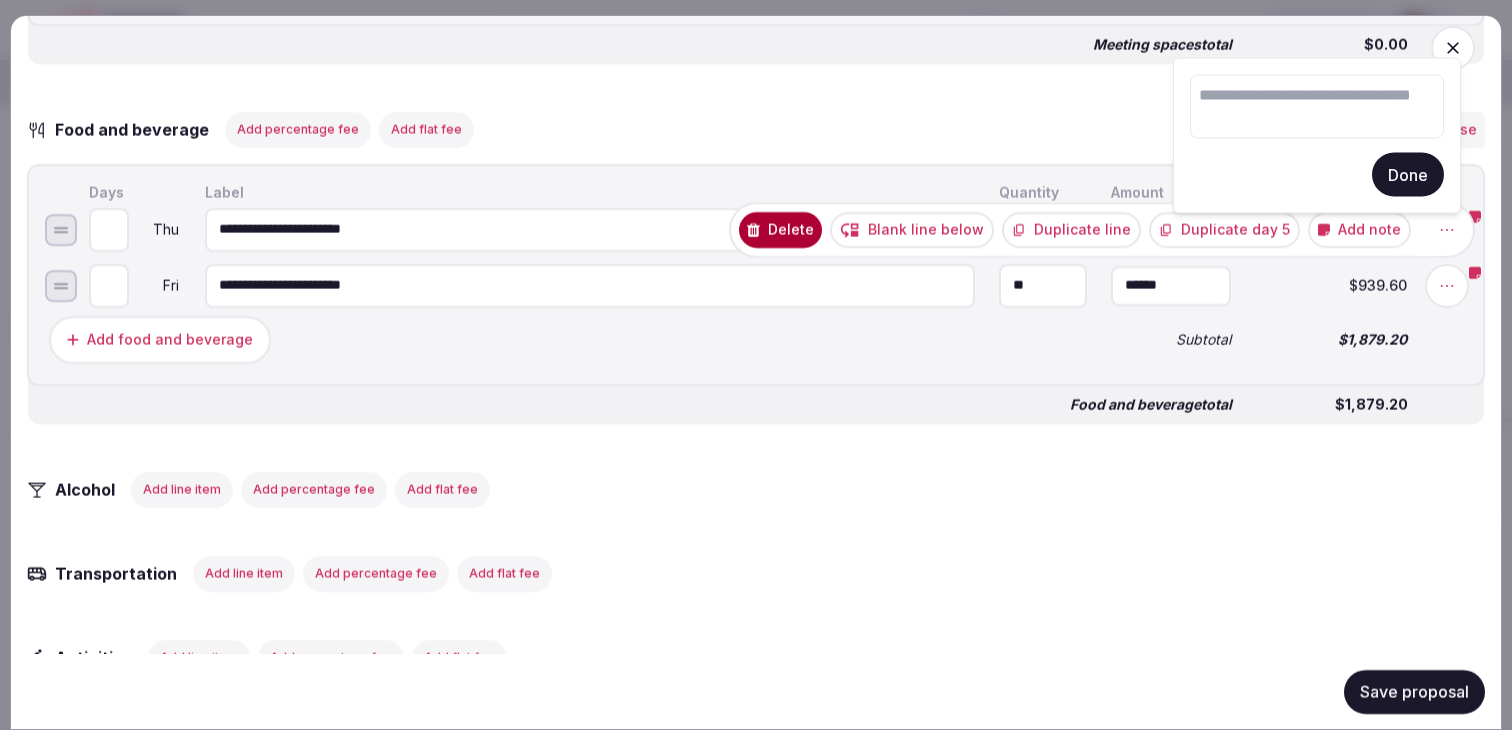 type 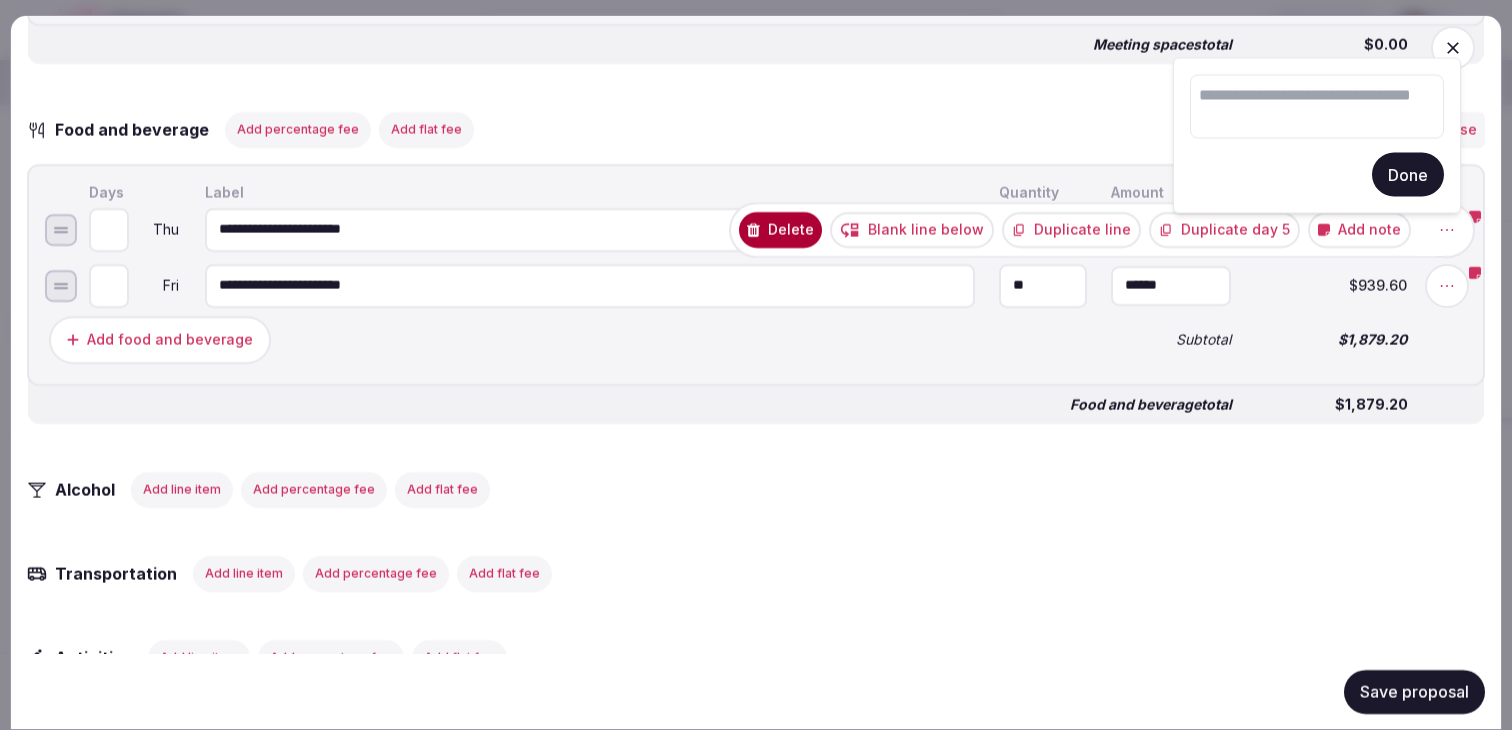 click on "Done" at bounding box center [1408, 175] 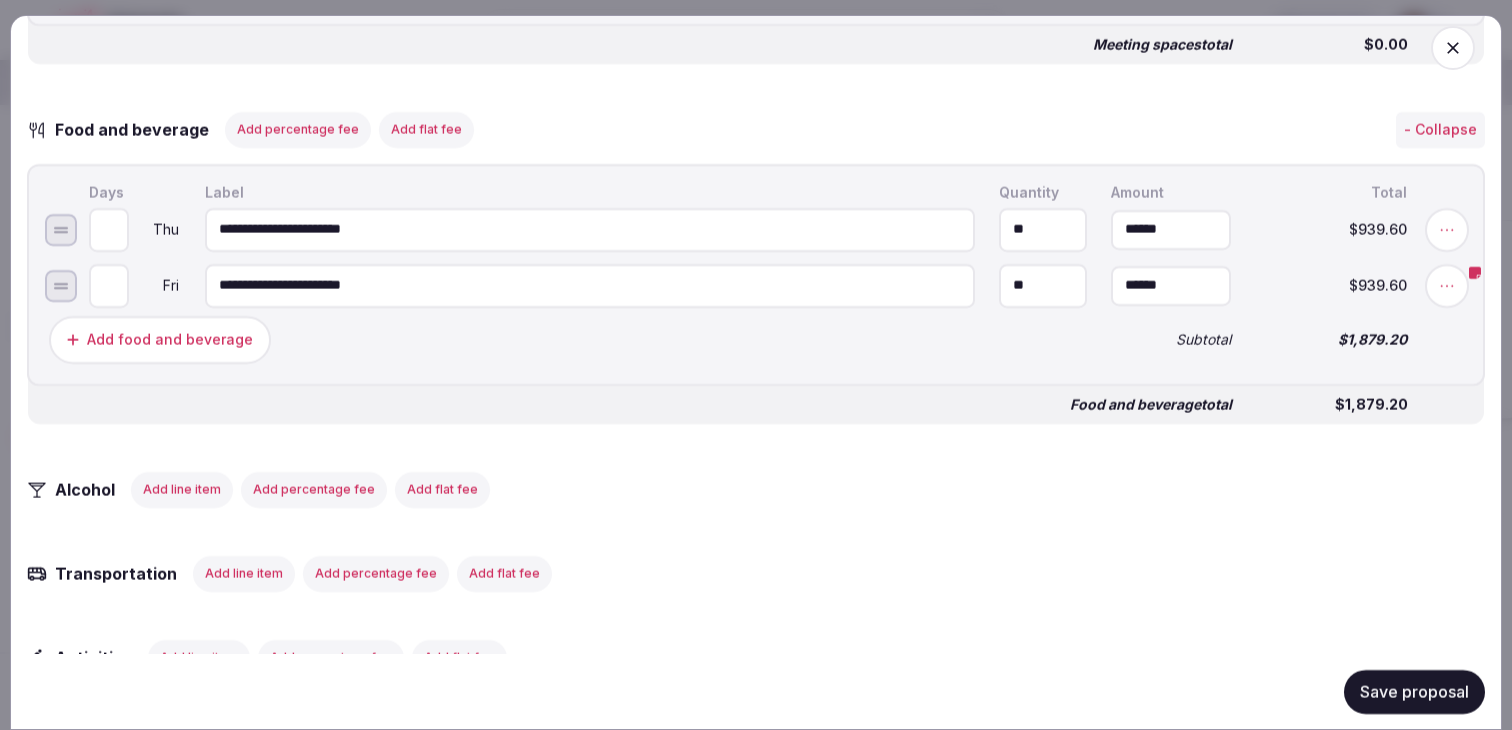 click on "Save proposal" at bounding box center (1414, 691) 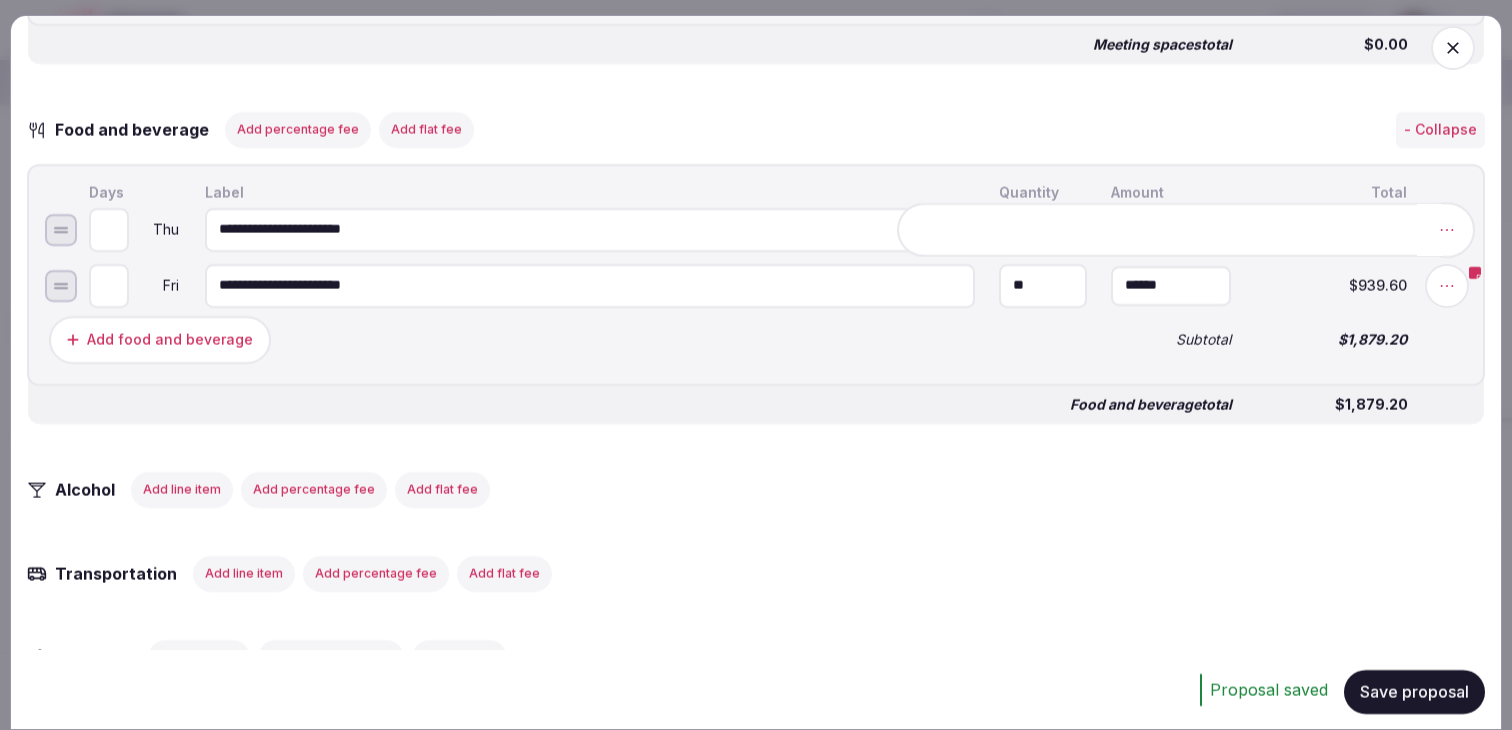 click 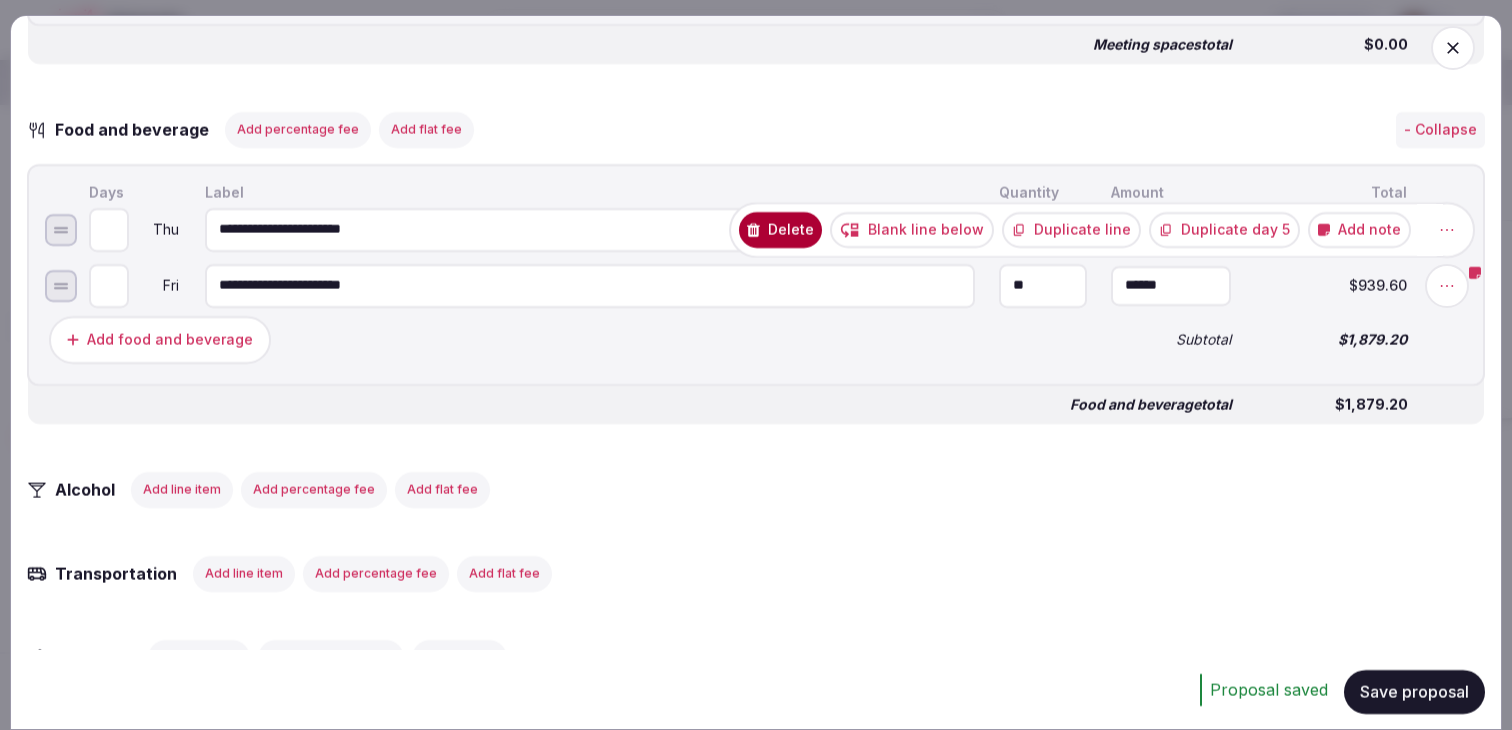 click on "Duplicate line" at bounding box center [1071, 229] 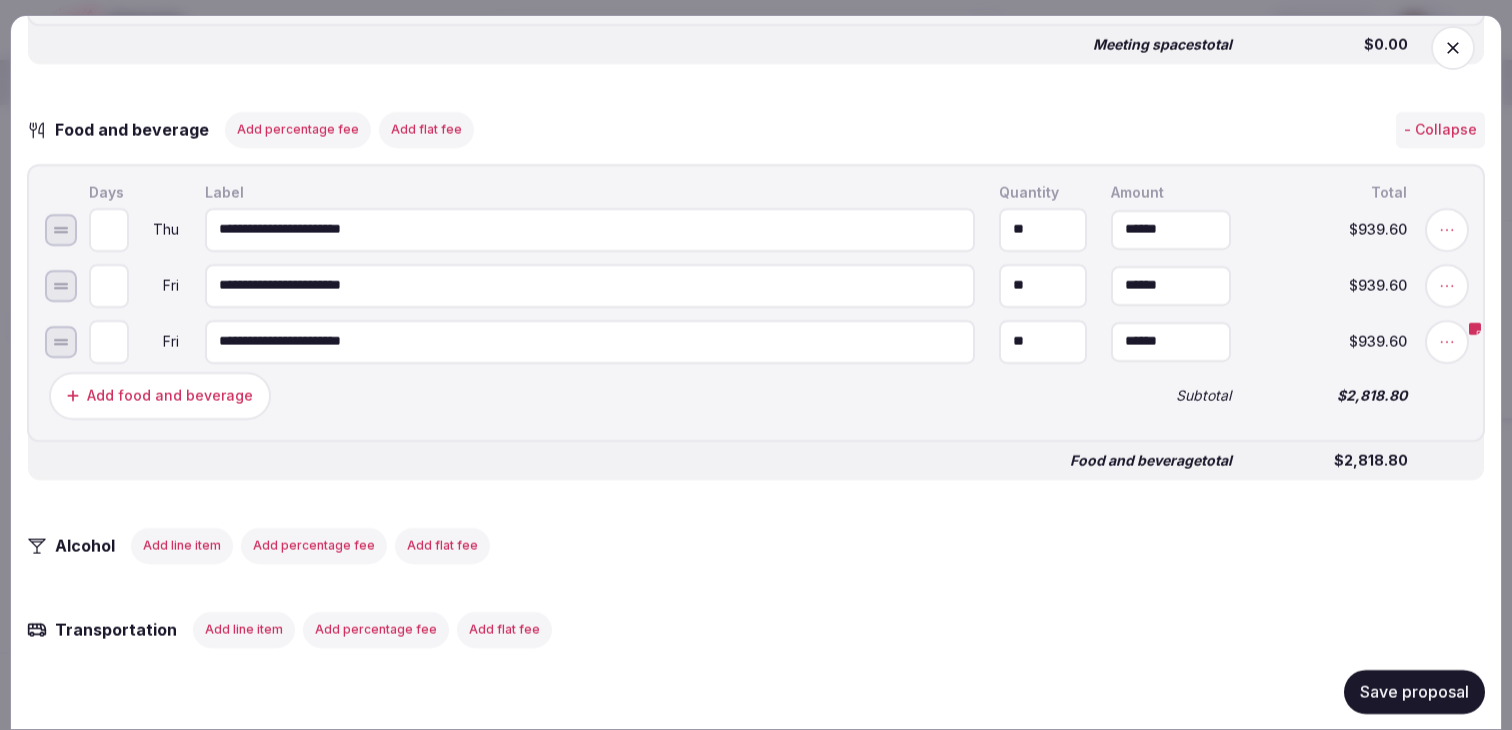 click on "*" at bounding box center (109, 285) 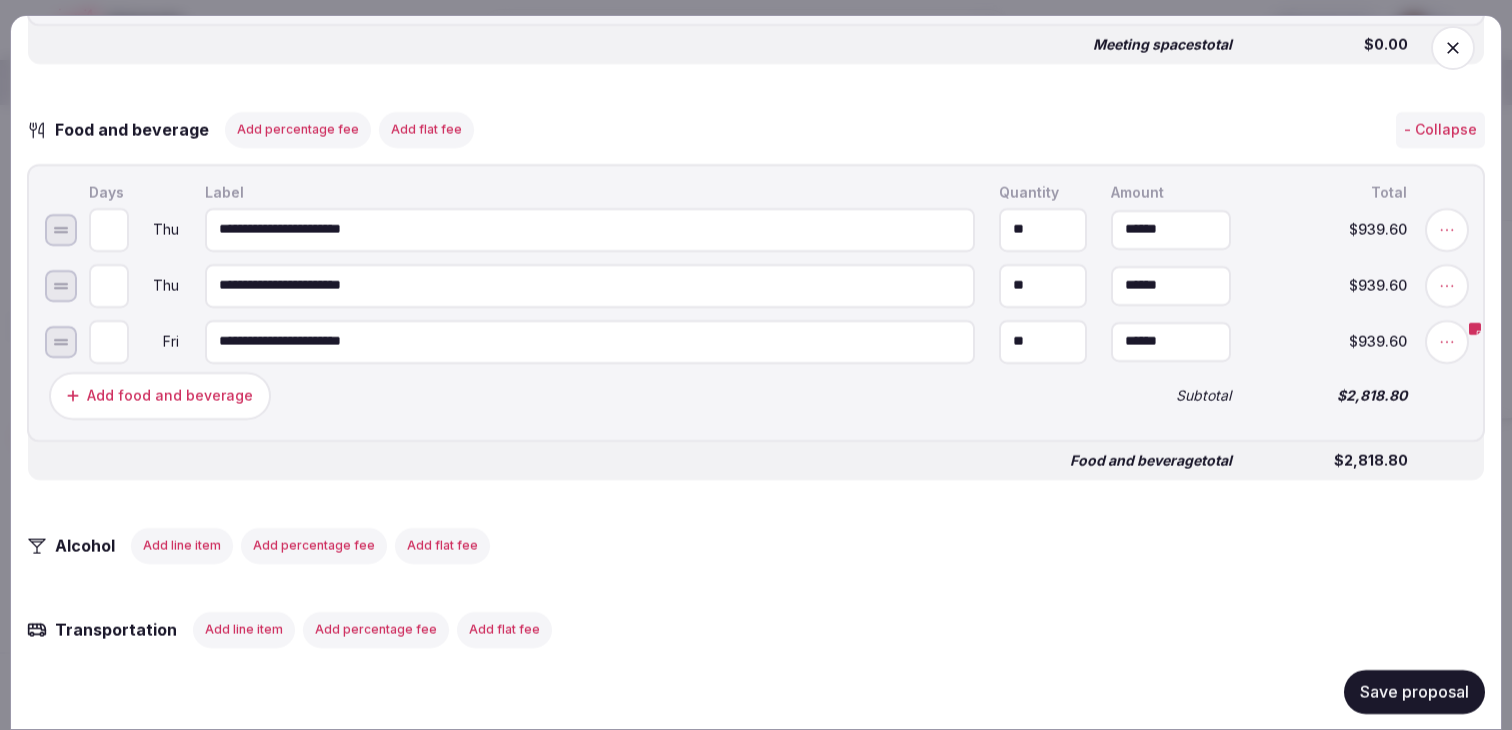 click on "*" at bounding box center (109, 285) 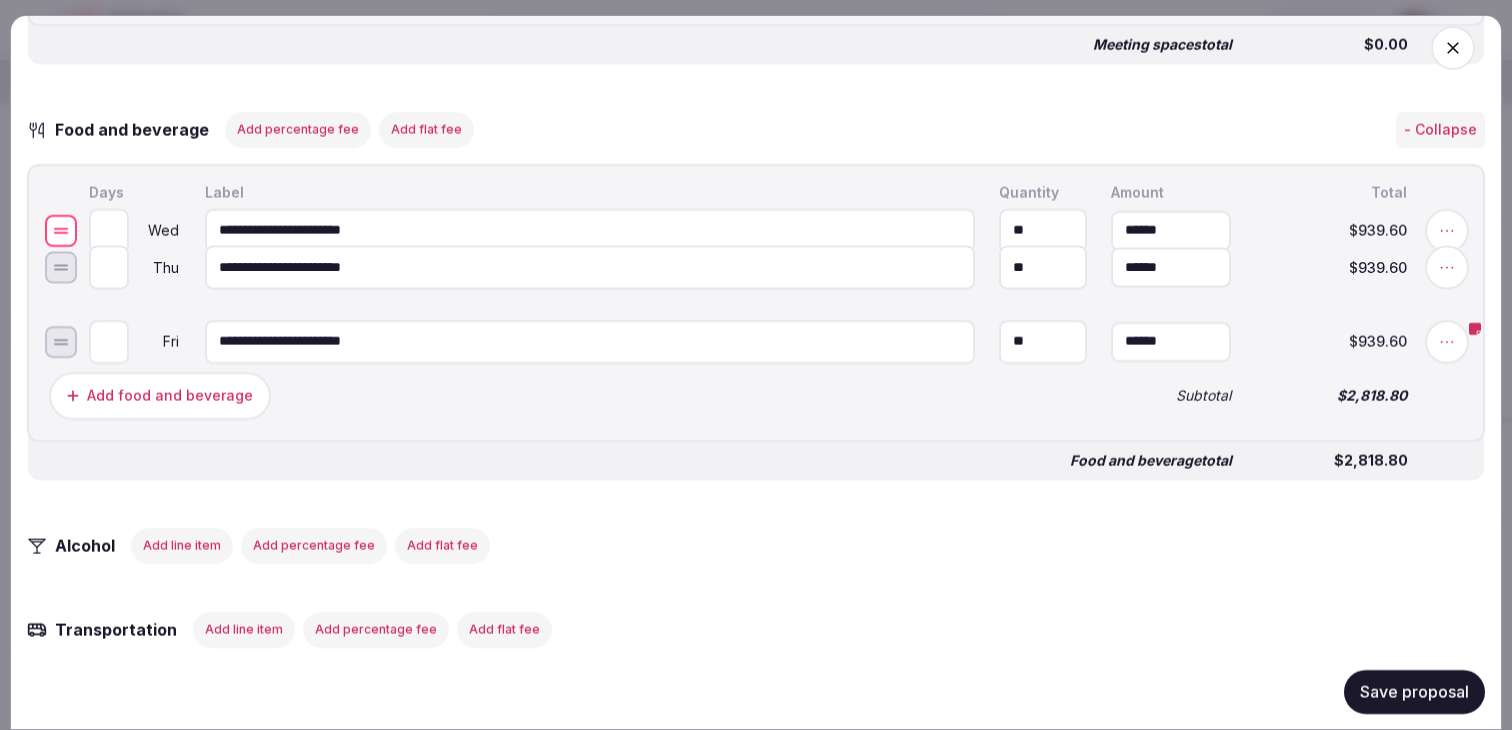 drag, startPoint x: 51, startPoint y: 297, endPoint x: 54, endPoint y: 242, distance: 55.081757 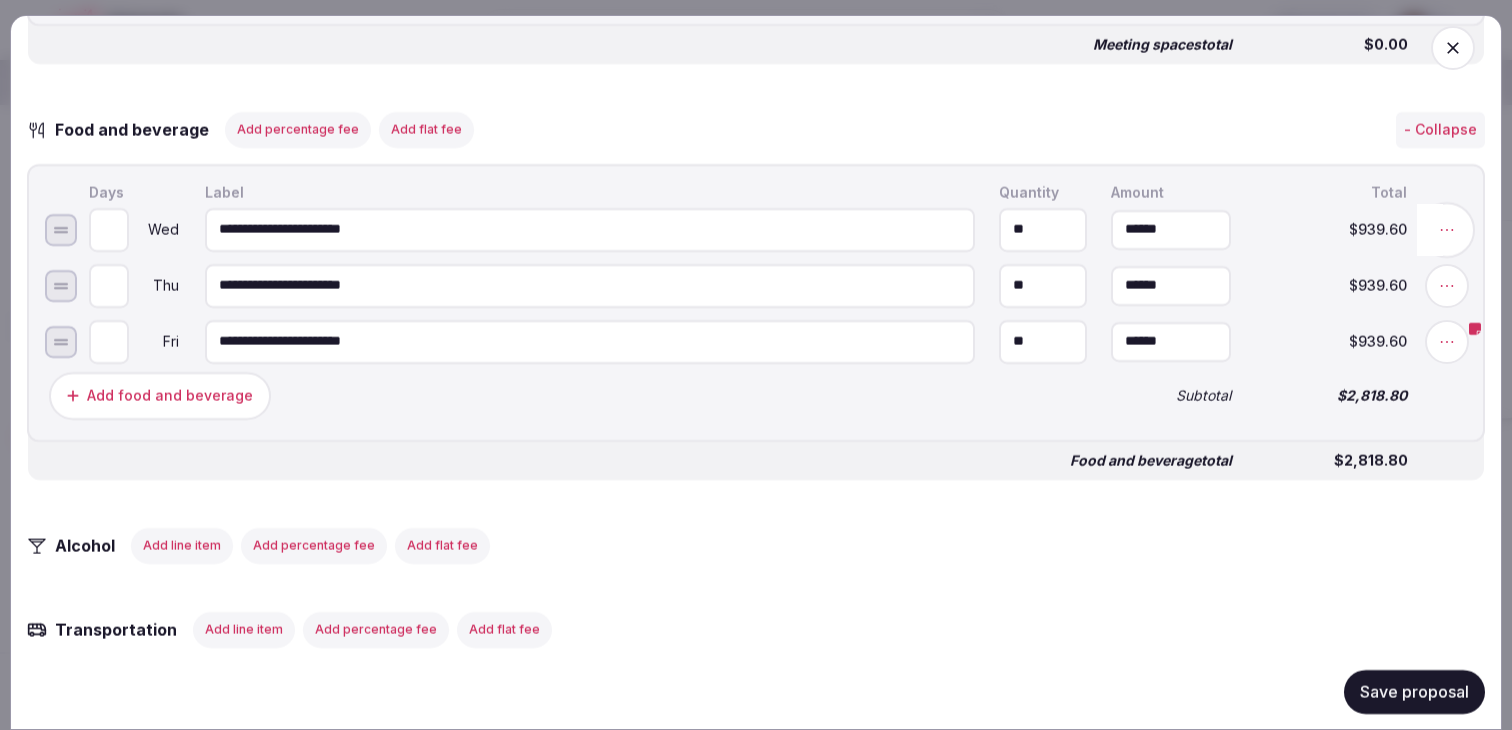 click 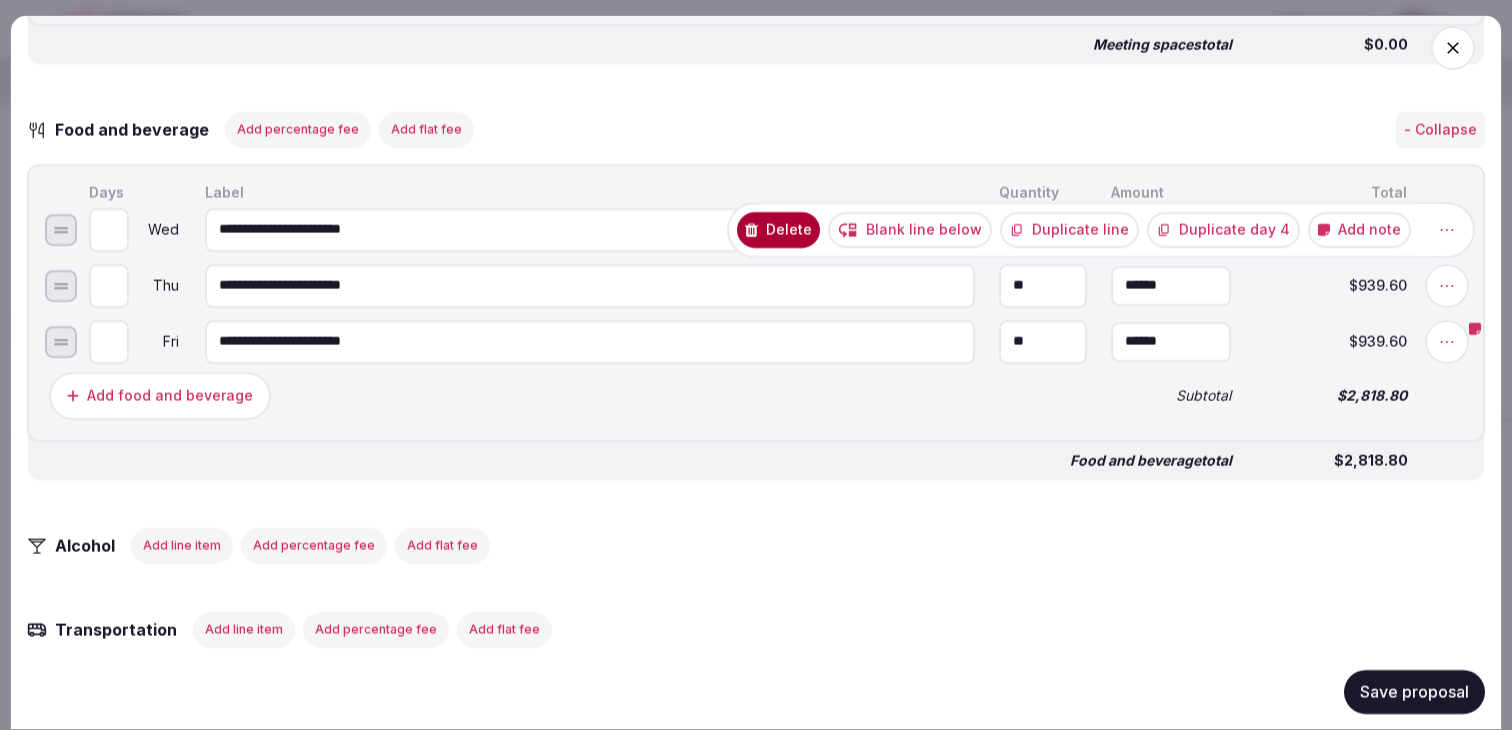 click on "Duplicate line" at bounding box center [1069, 229] 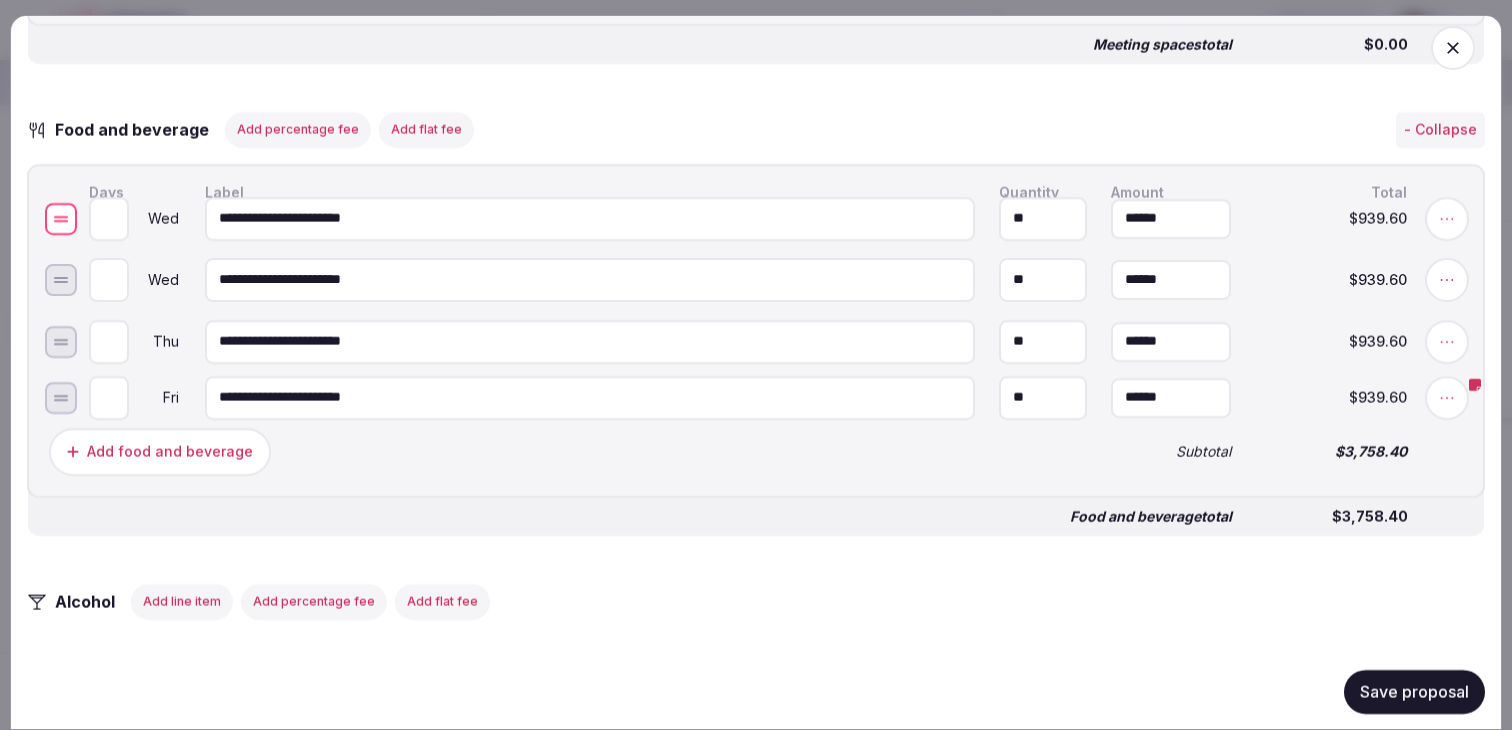 drag, startPoint x: 63, startPoint y: 299, endPoint x: 63, endPoint y: 233, distance: 66 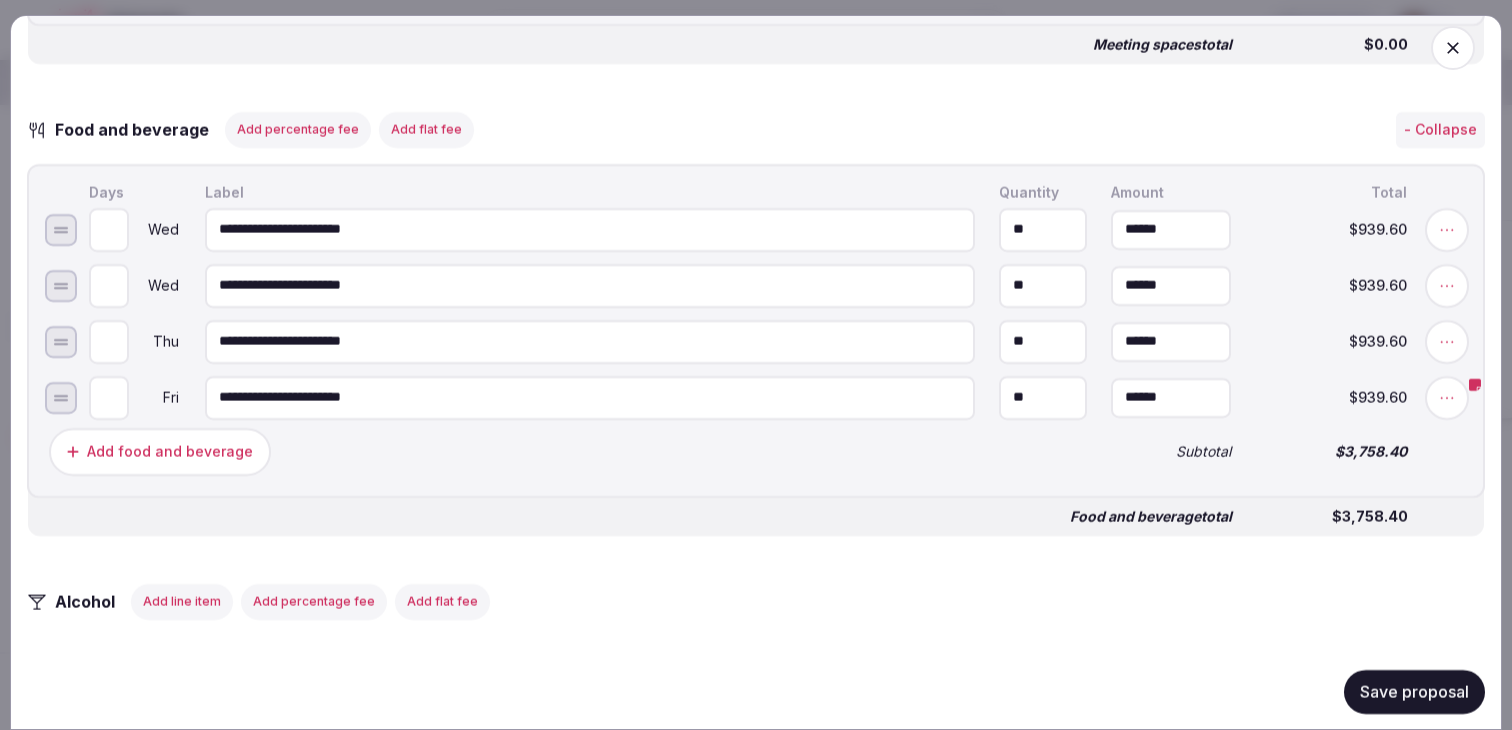 type on "*" 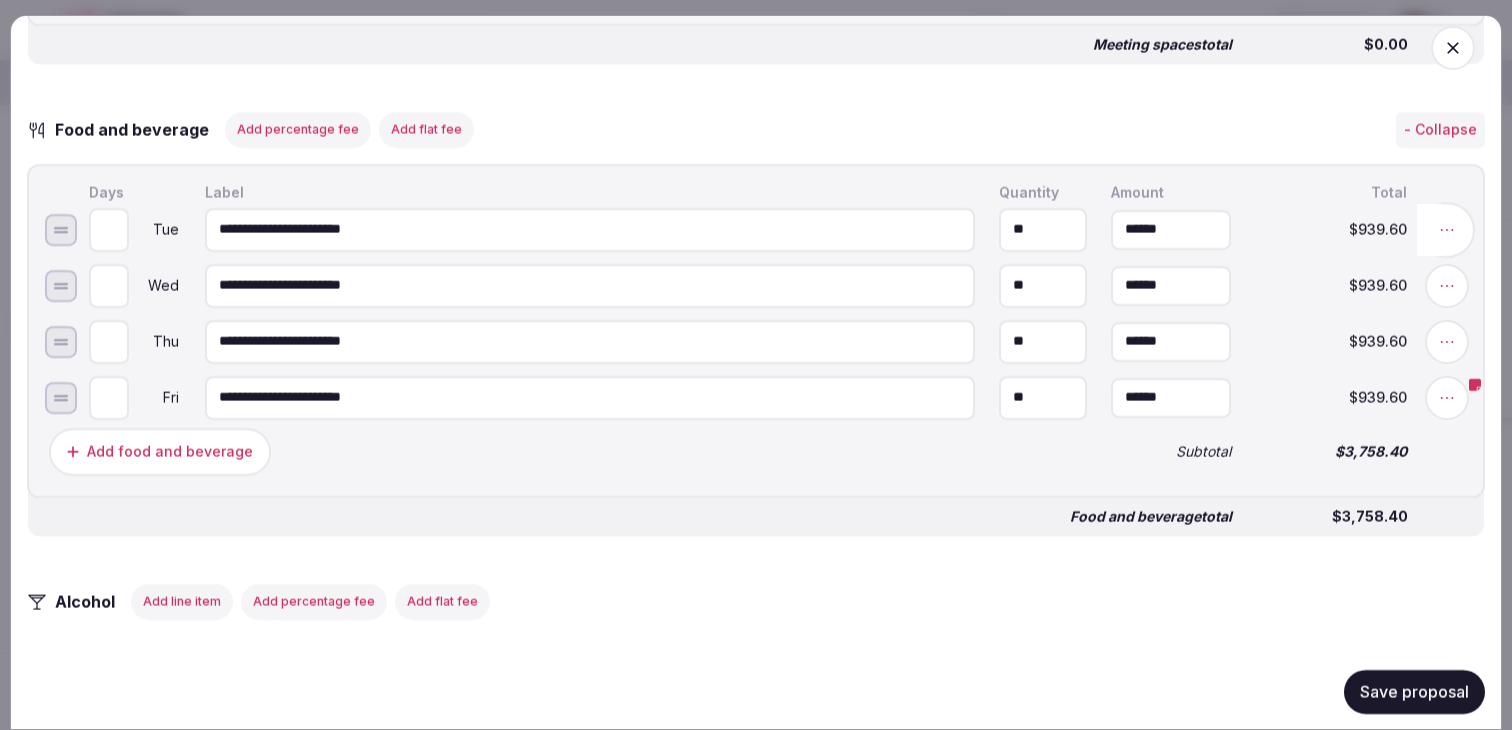 click 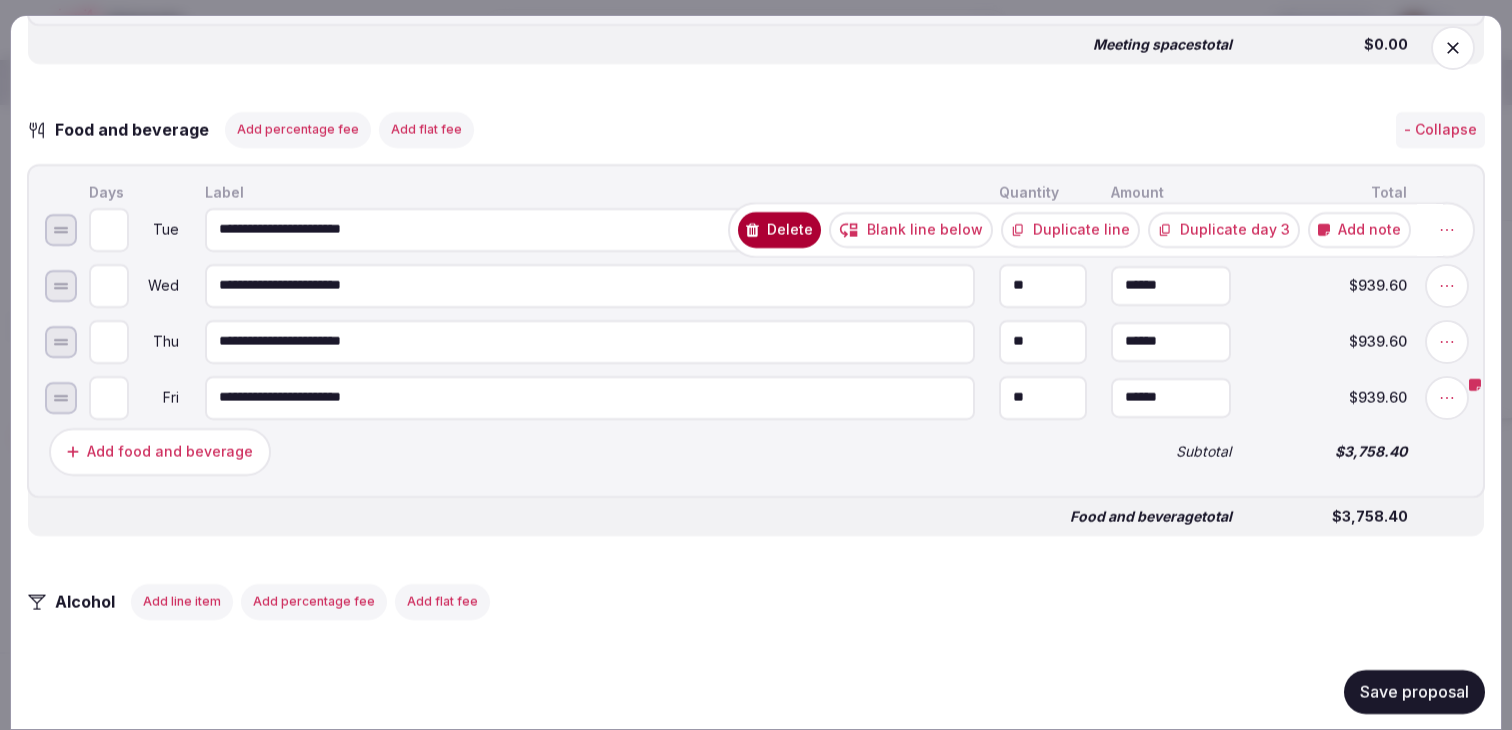 click on "Duplicate line" at bounding box center (1070, 229) 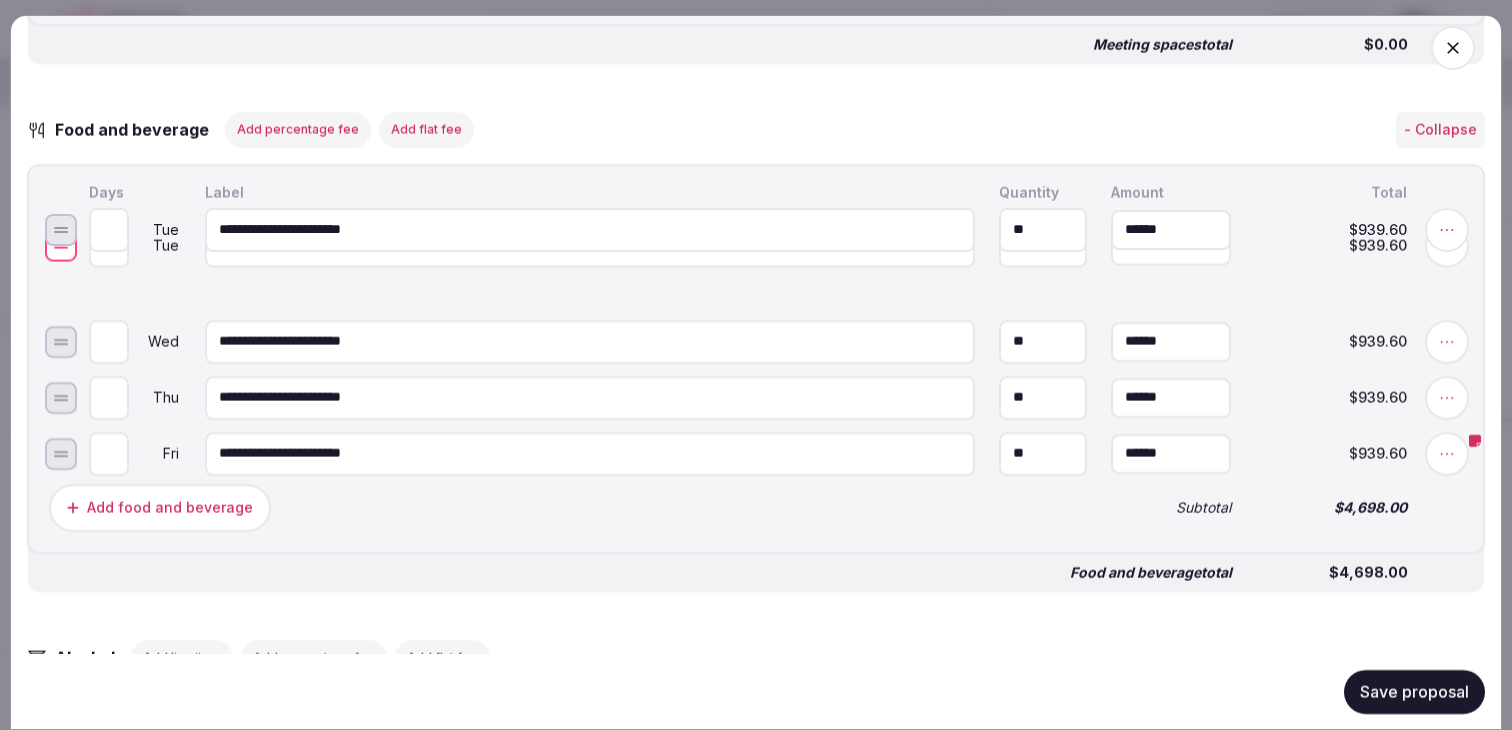 drag, startPoint x: 65, startPoint y: 298, endPoint x: 63, endPoint y: 252, distance: 46.043457 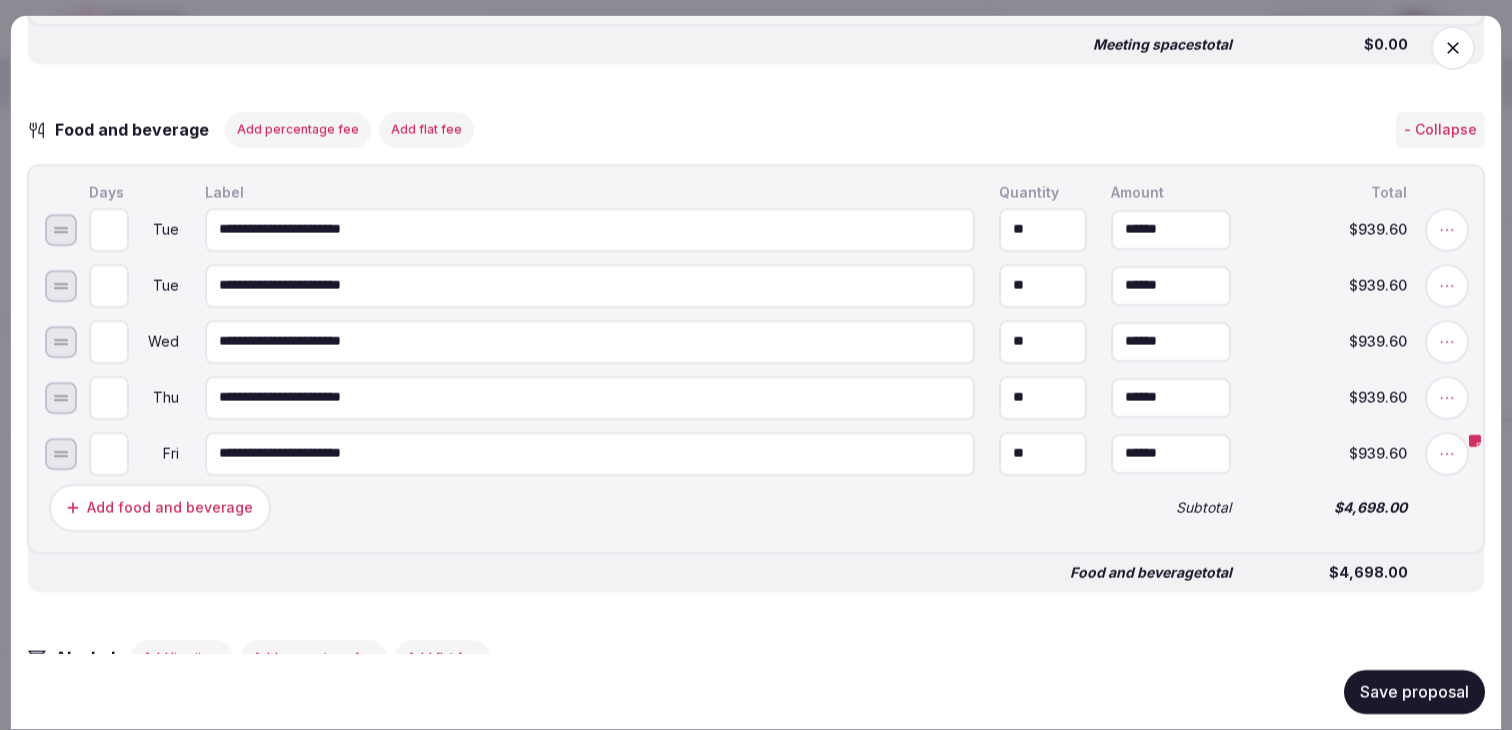 type on "*" 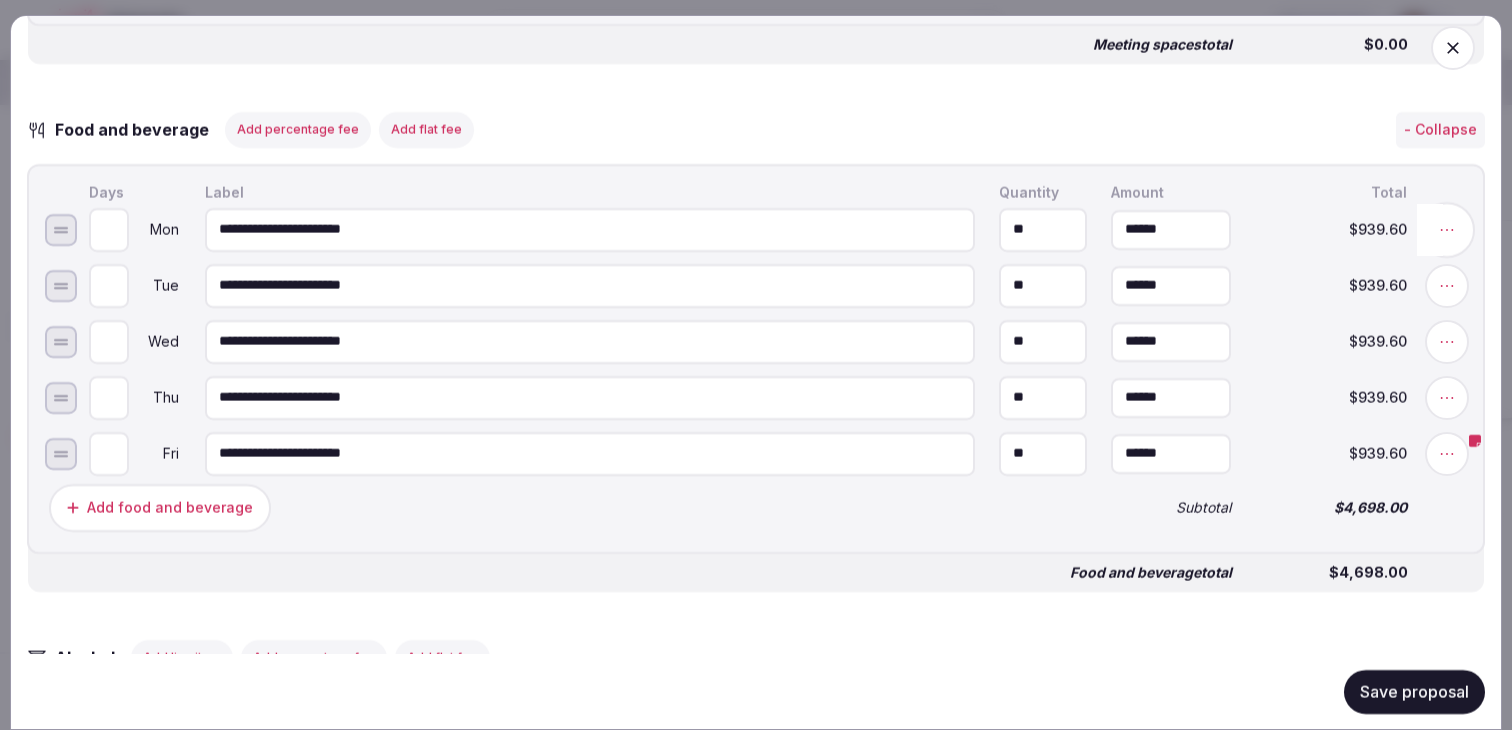 click at bounding box center [1447, 229] 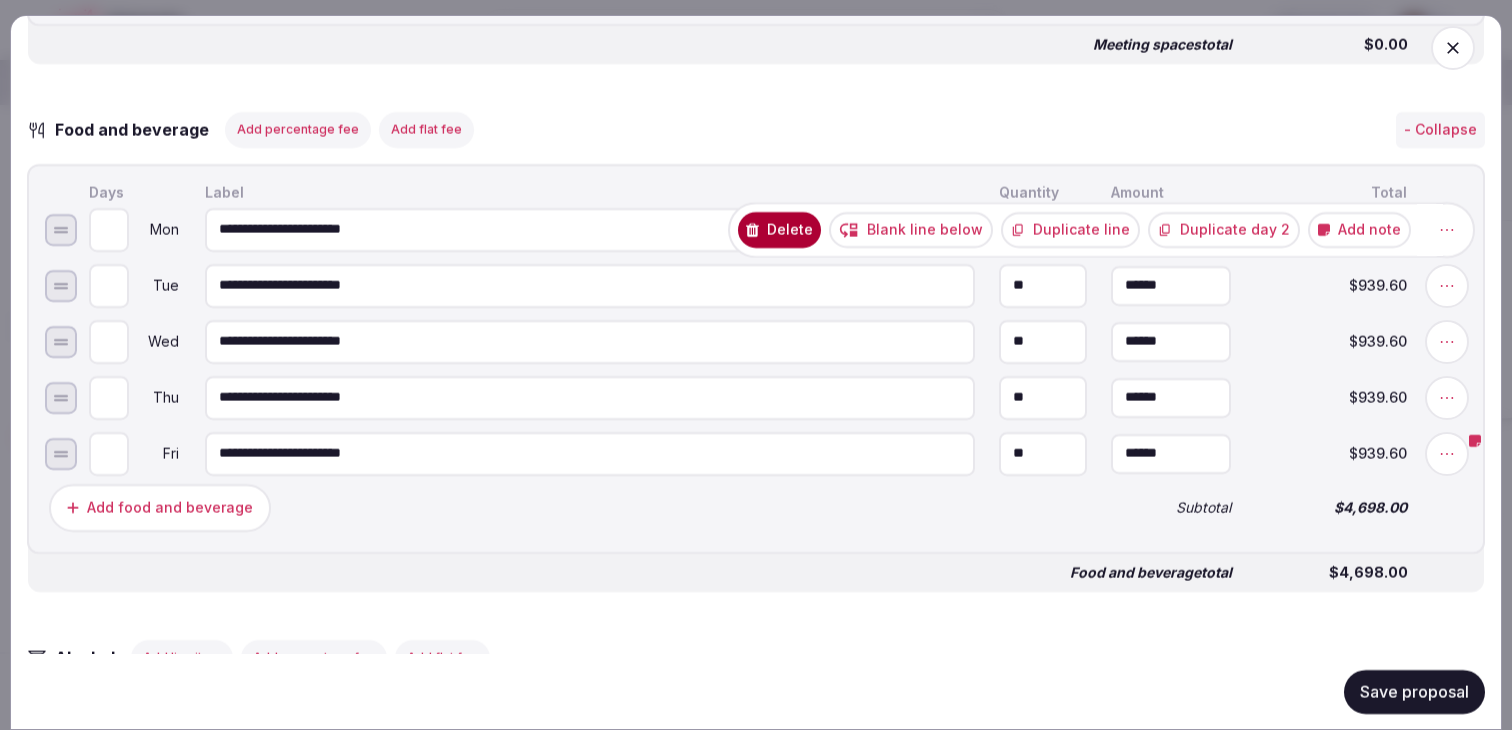 click on "Duplicate line" at bounding box center [1070, 229] 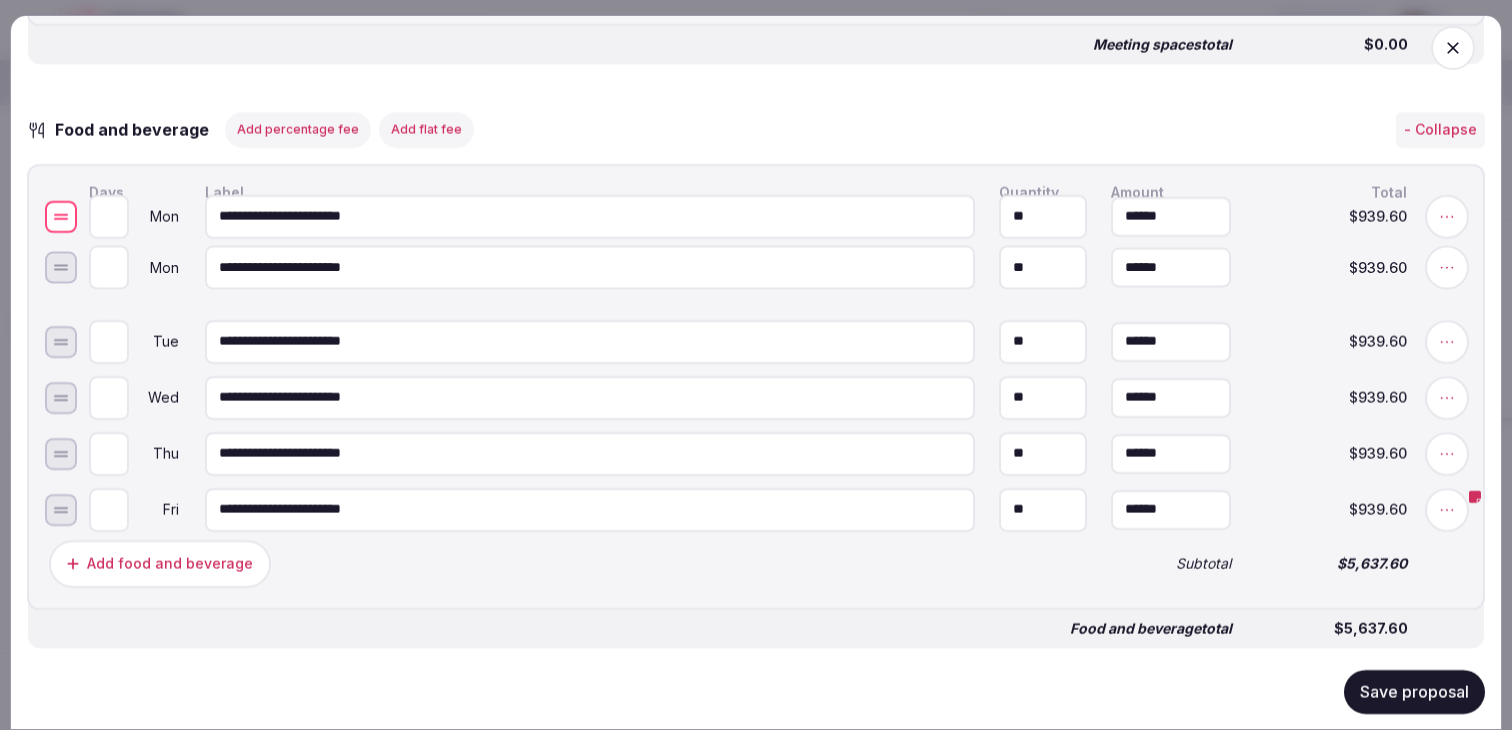 drag, startPoint x: 57, startPoint y: 306, endPoint x: 56, endPoint y: 236, distance: 70.00714 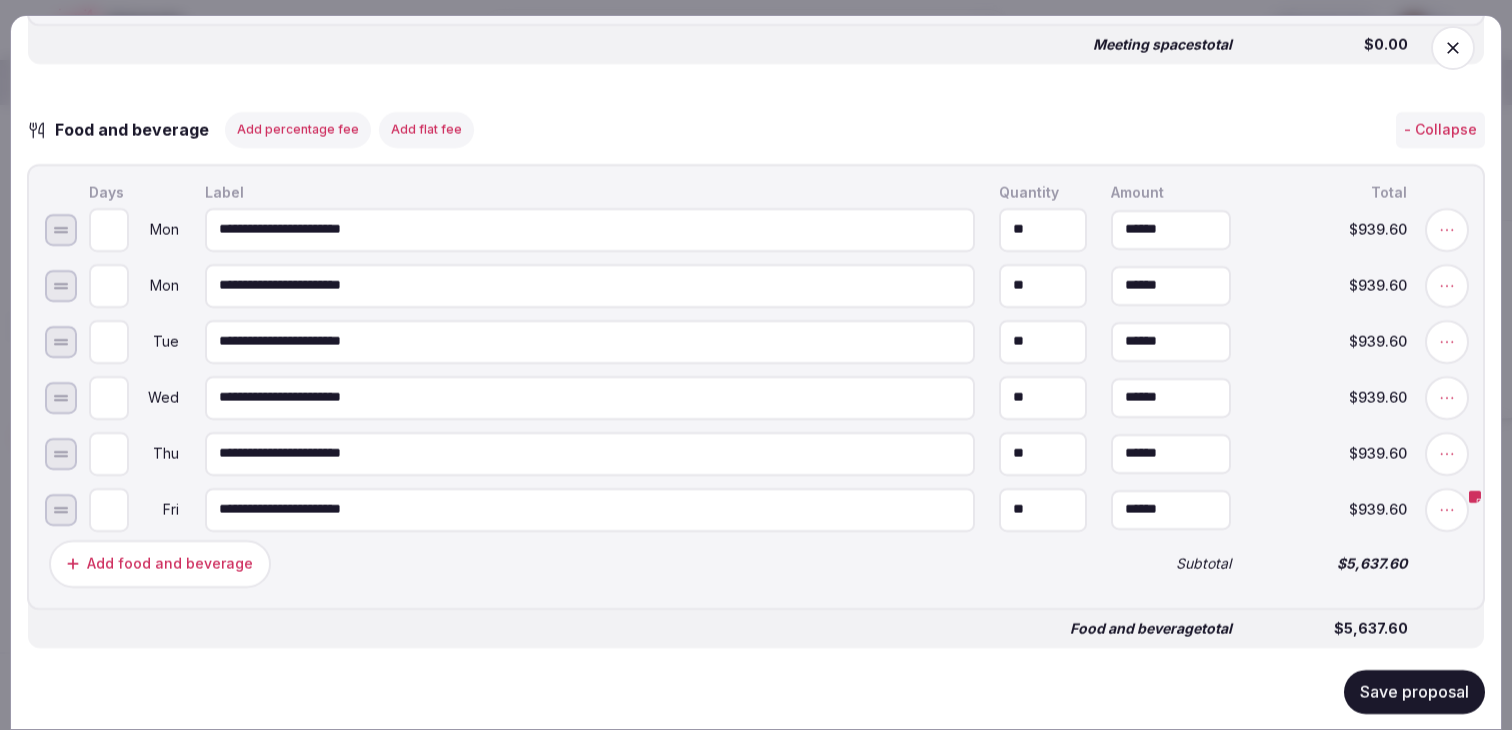 type on "*" 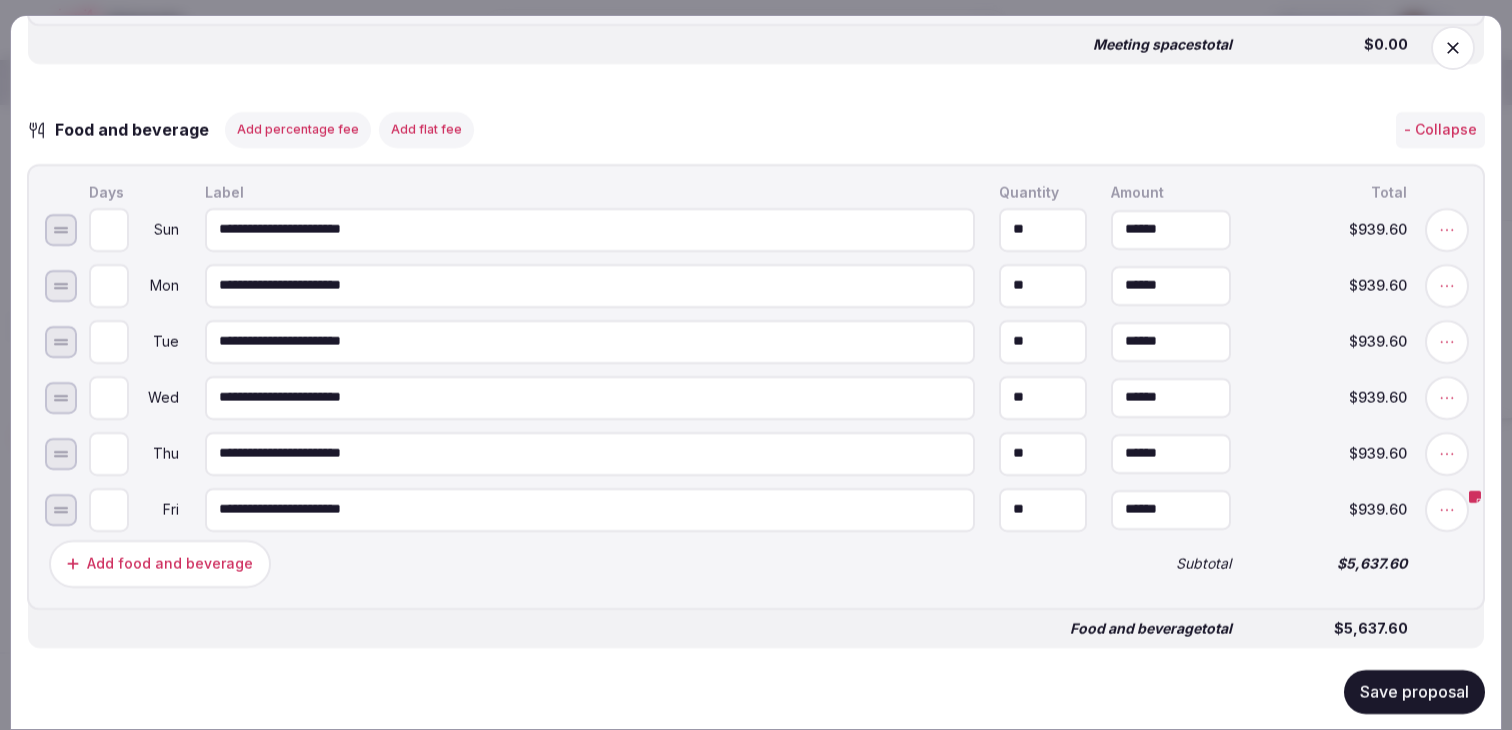 click on "Add food and beverage" at bounding box center [568, 563] 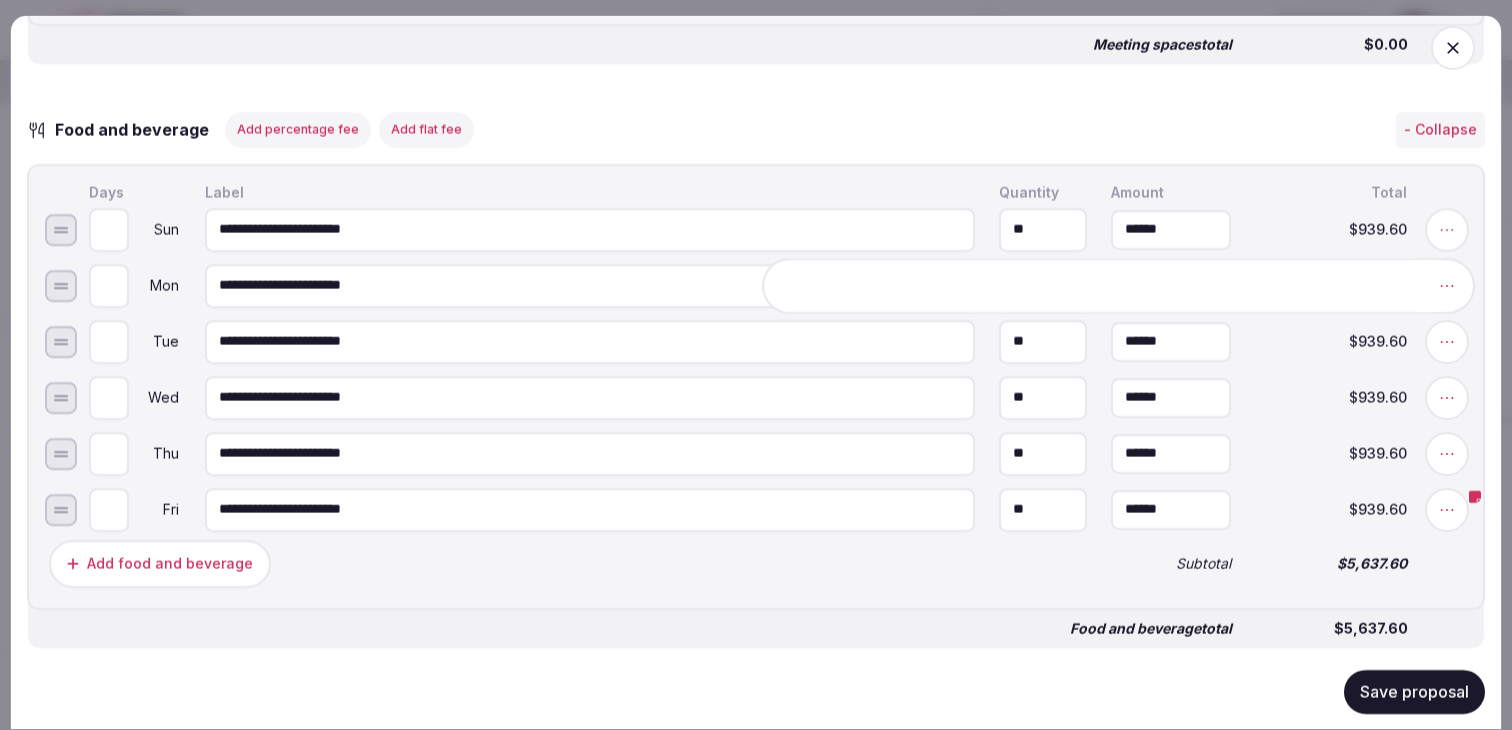 click 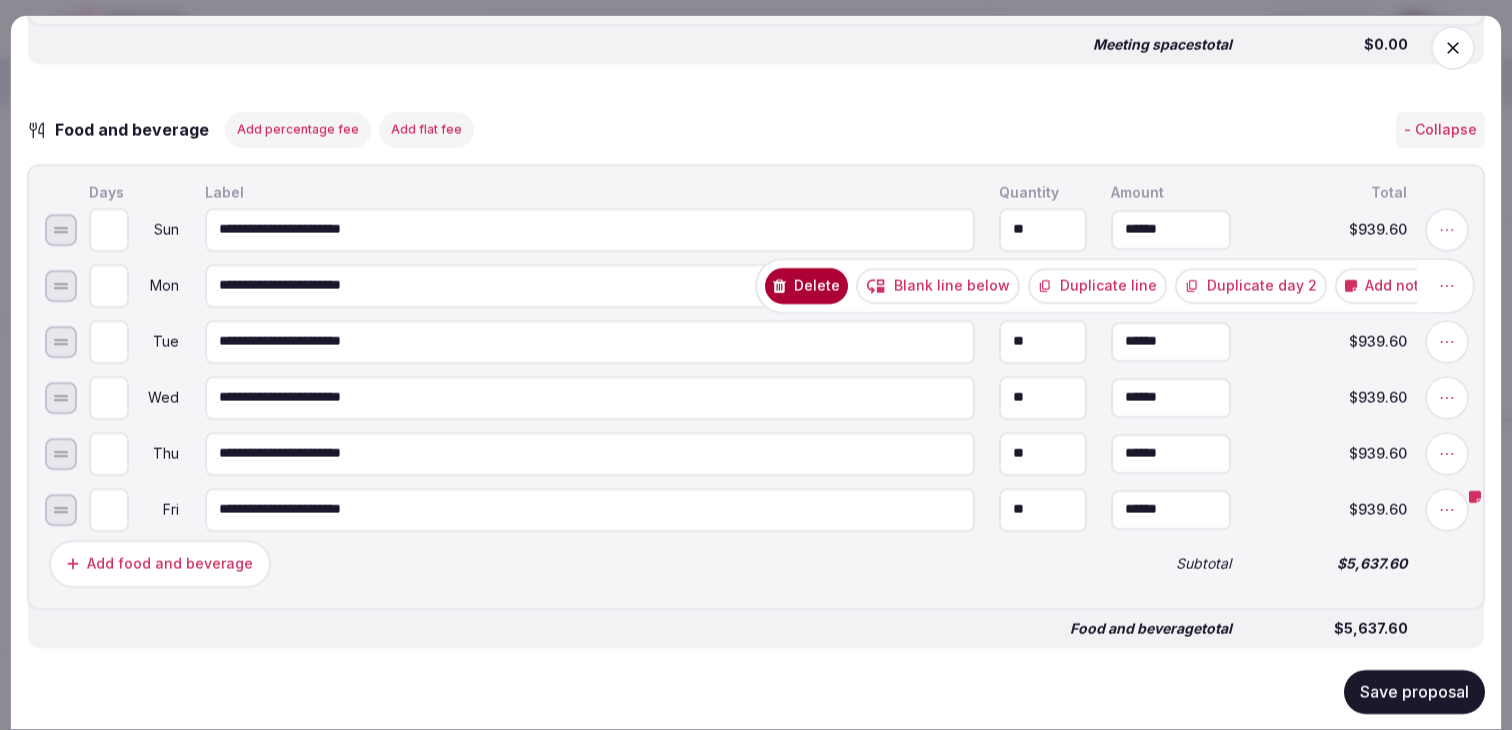 click on "Duplicate line" at bounding box center [1097, 285] 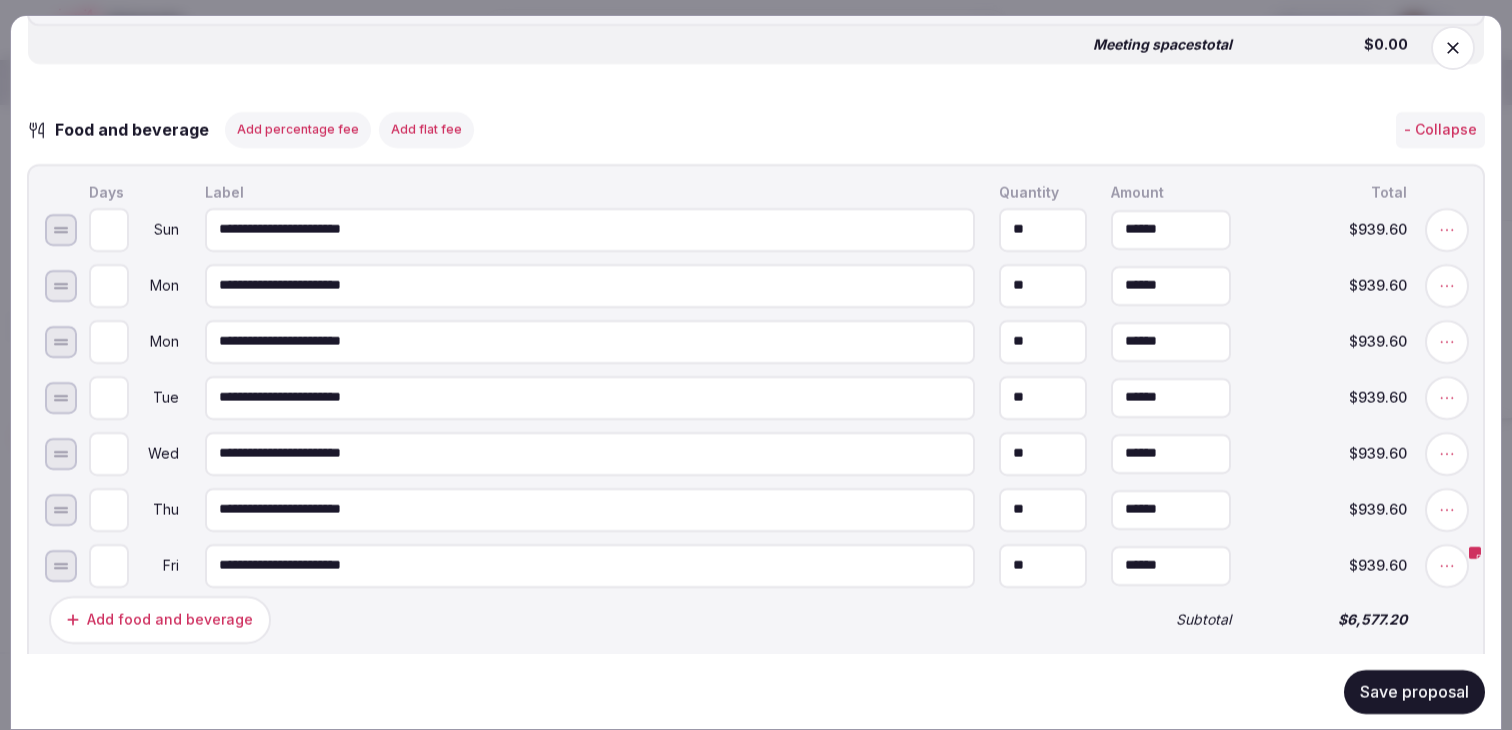 click on "**********" at bounding box center (590, 341) 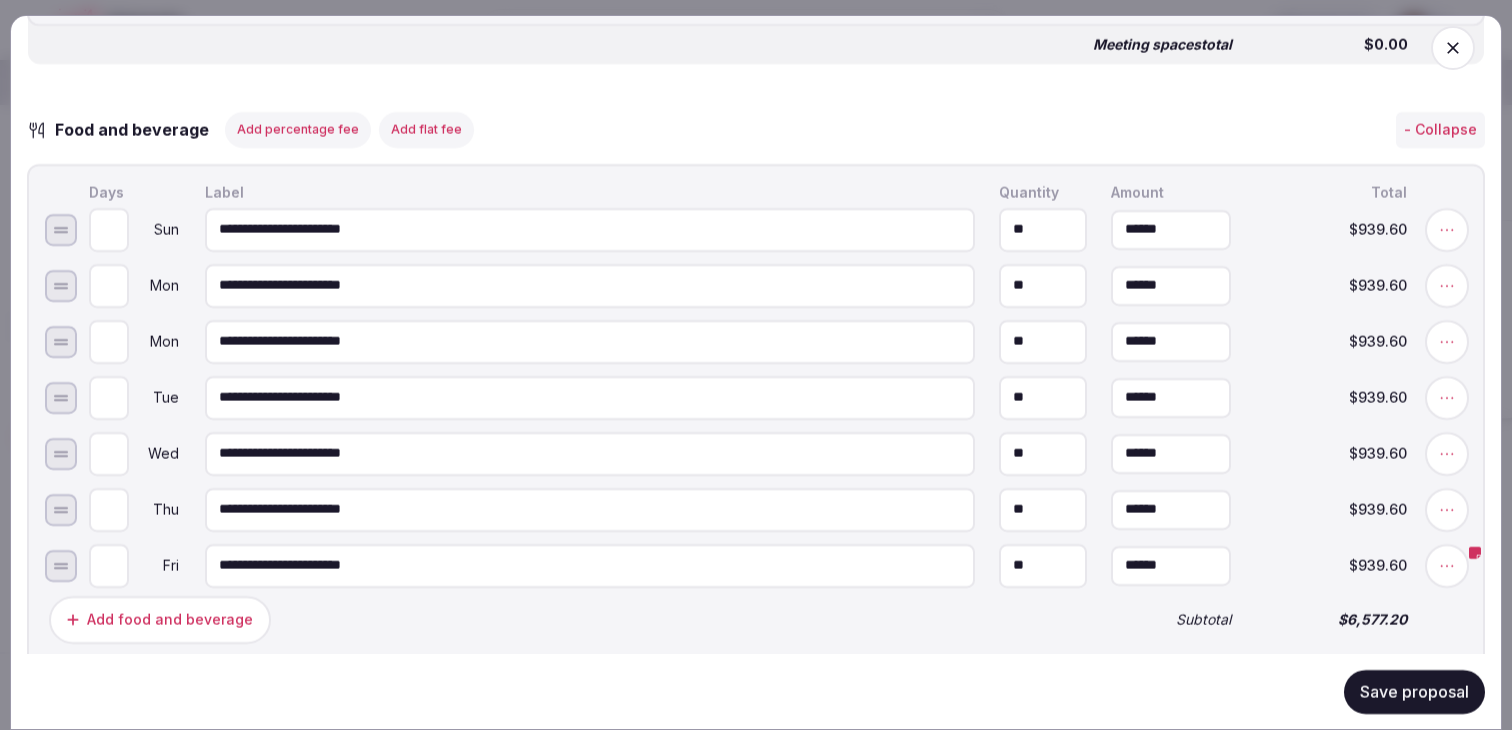 click on "**********" at bounding box center [590, 341] 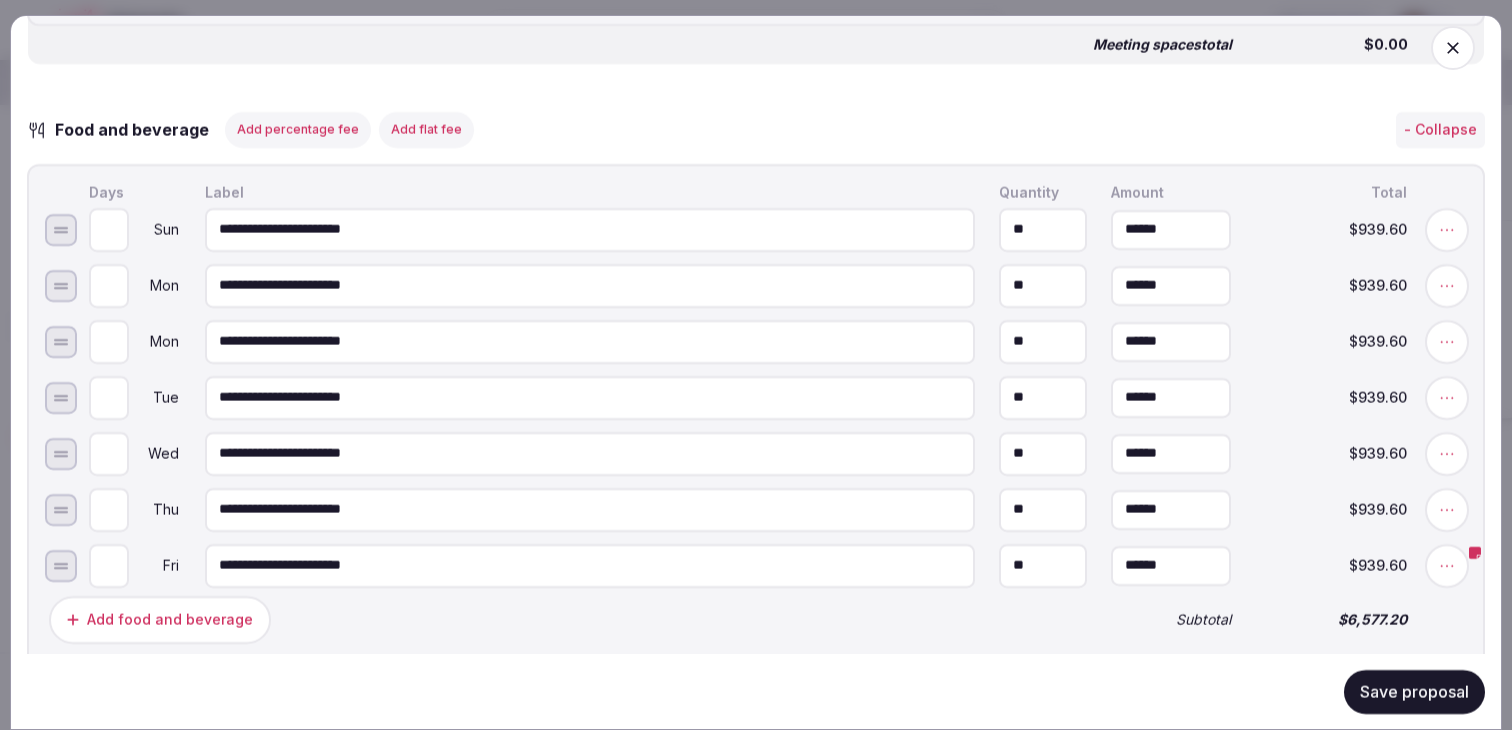 click on "**********" at bounding box center (590, 341) 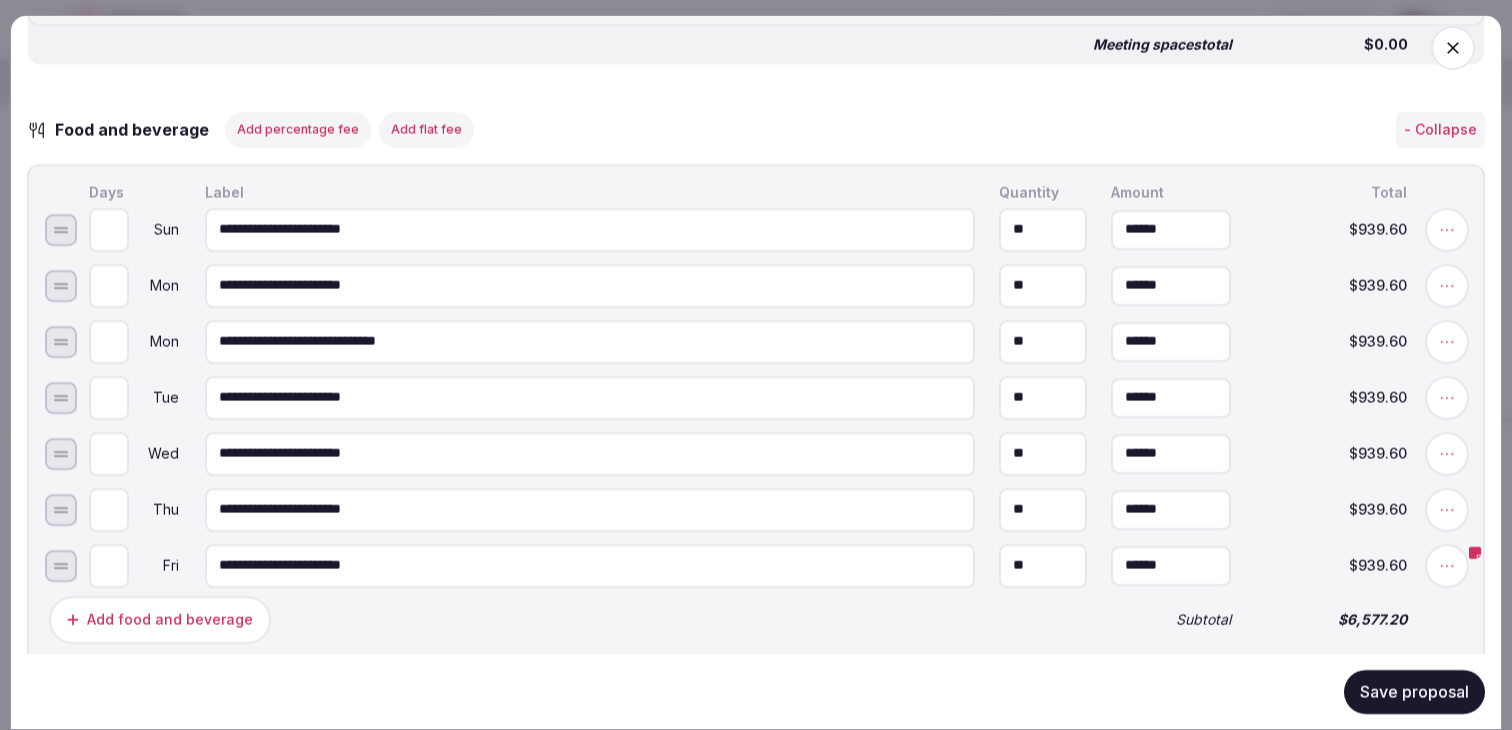 type on "**********" 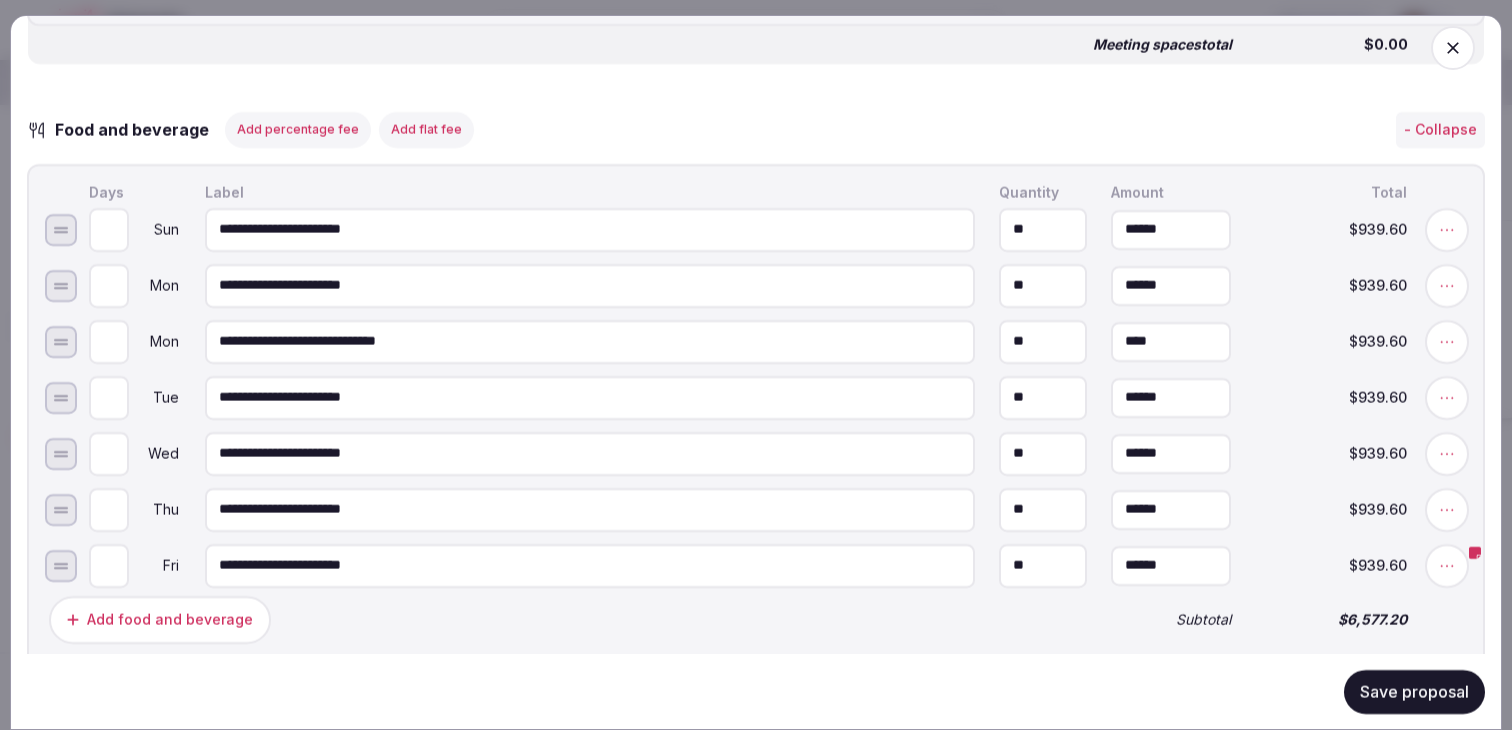 click on "****" at bounding box center (1171, 341) 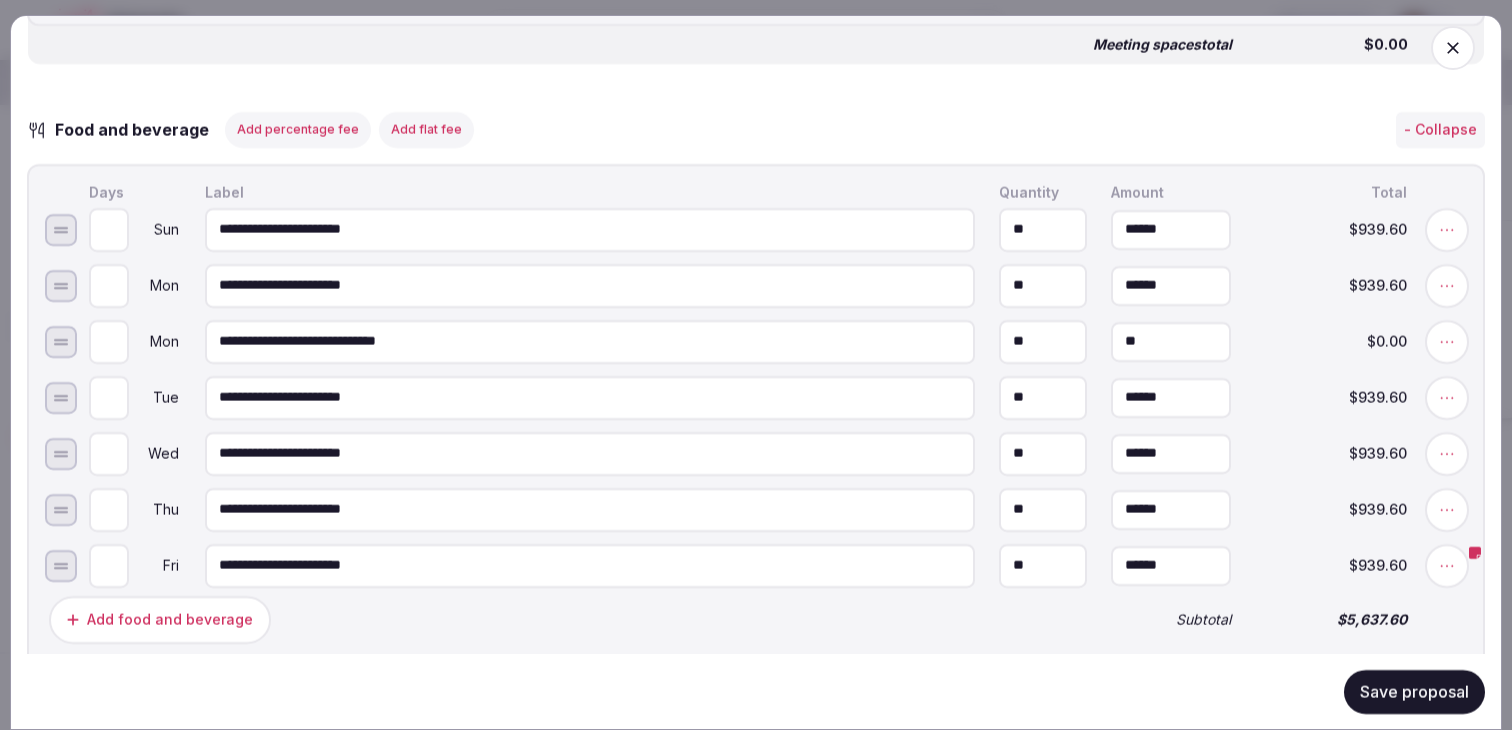 type on "*****" 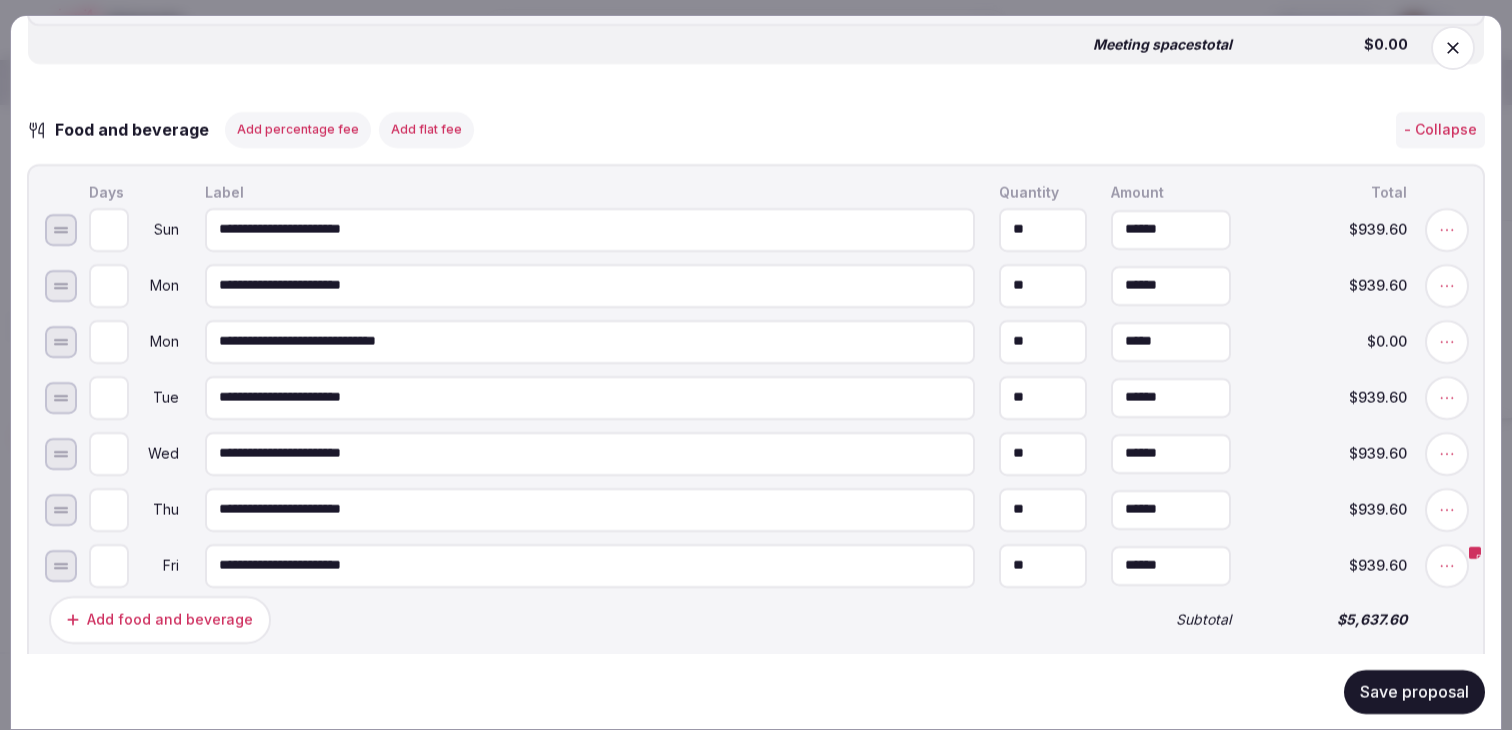 click on "$0.00" at bounding box center [1331, 341] 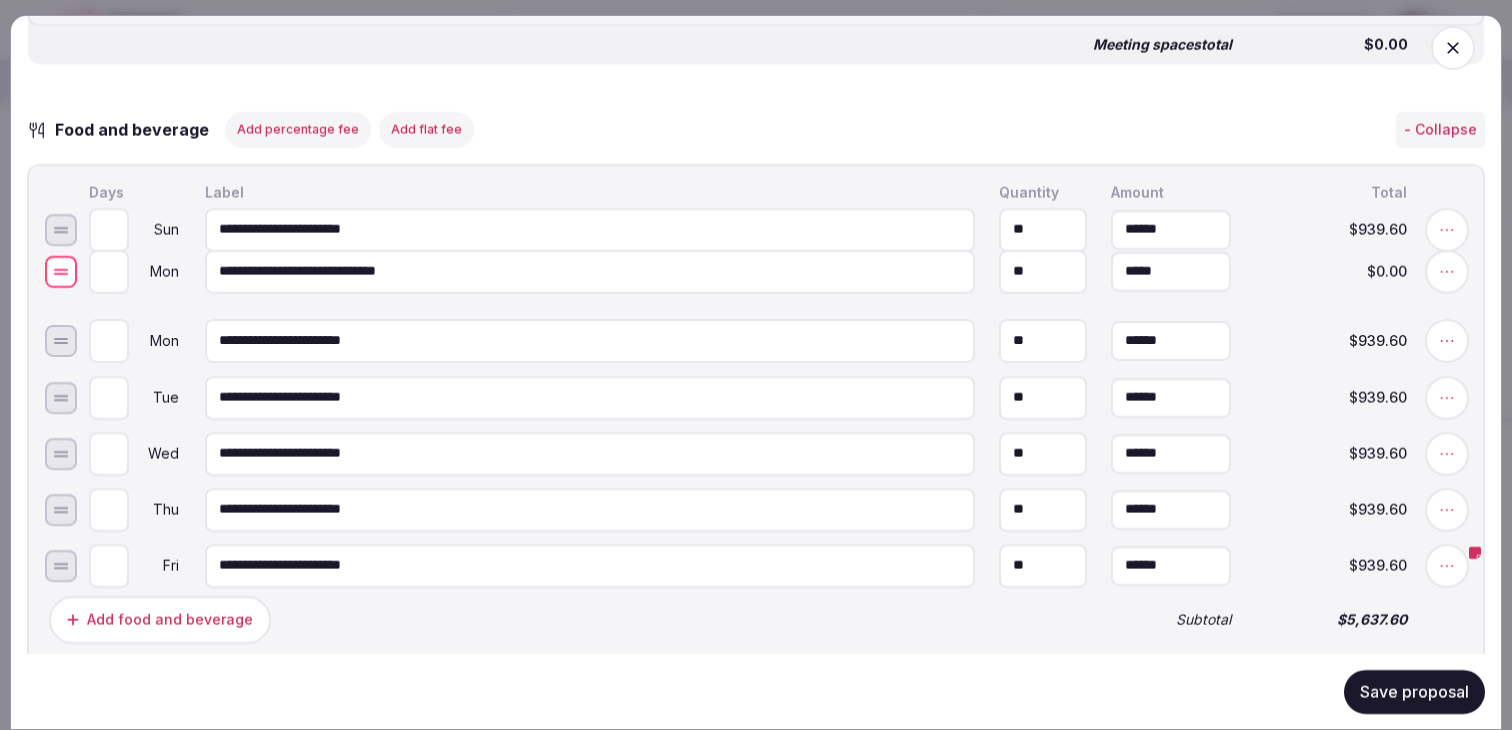 drag, startPoint x: 63, startPoint y: 361, endPoint x: 63, endPoint y: 291, distance: 70 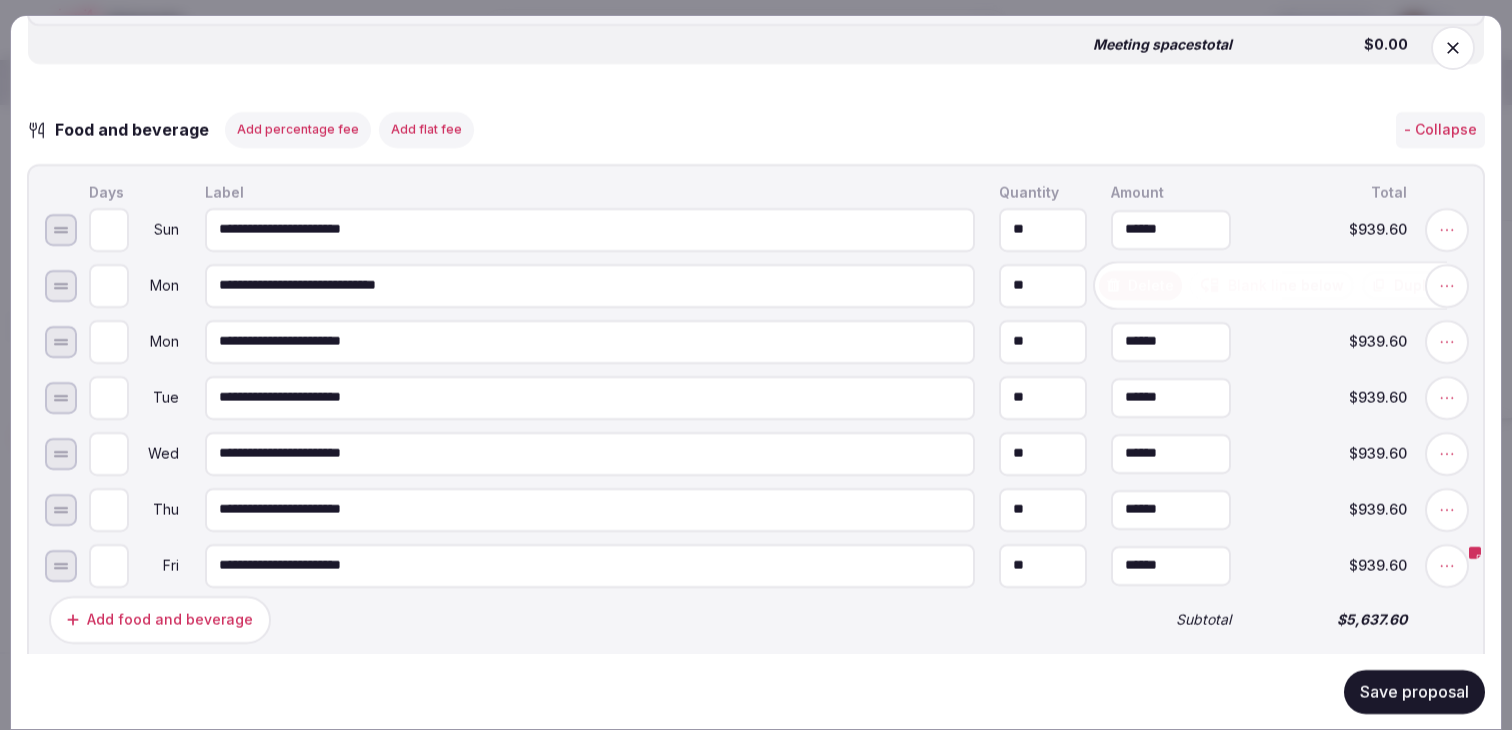click at bounding box center [1447, 285] 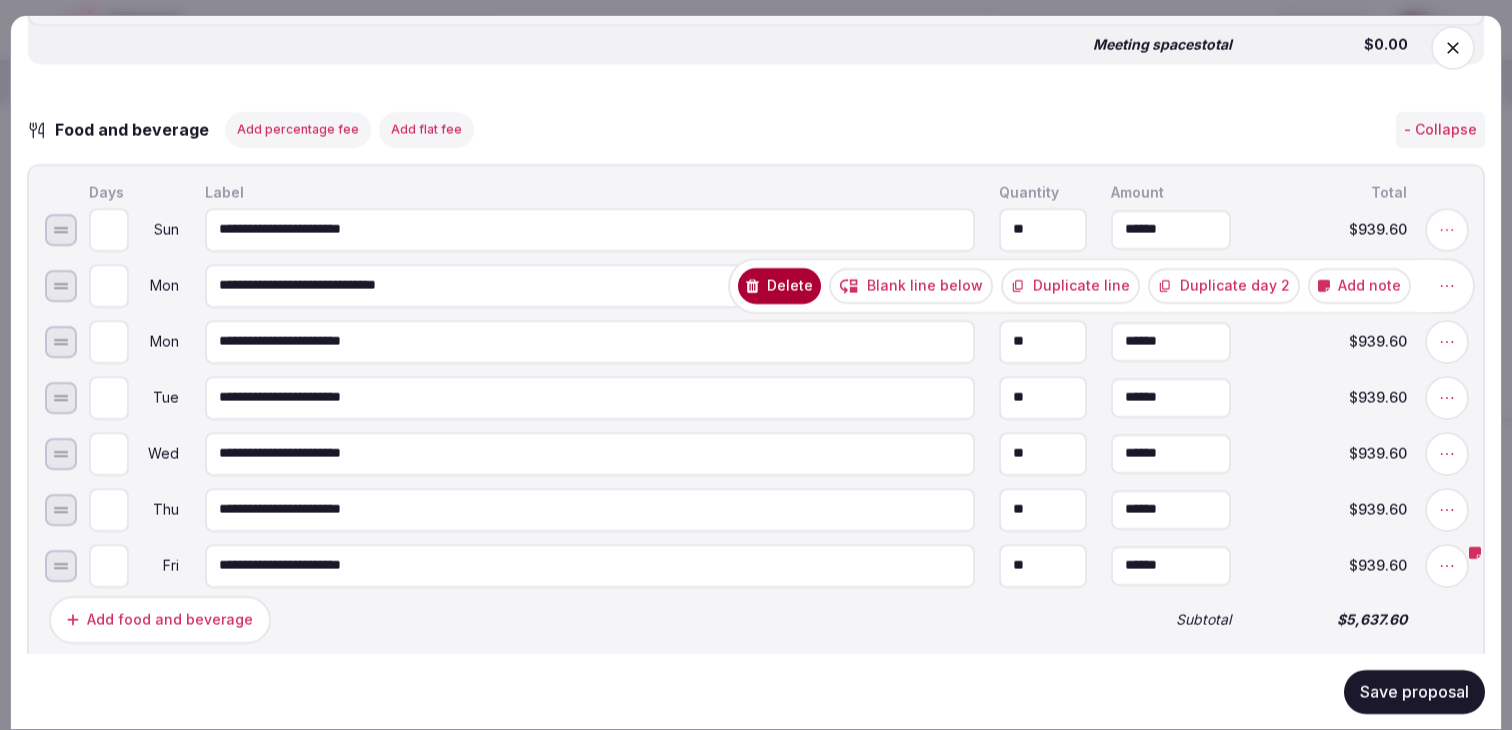 click on "Duplicate line" at bounding box center [1070, 285] 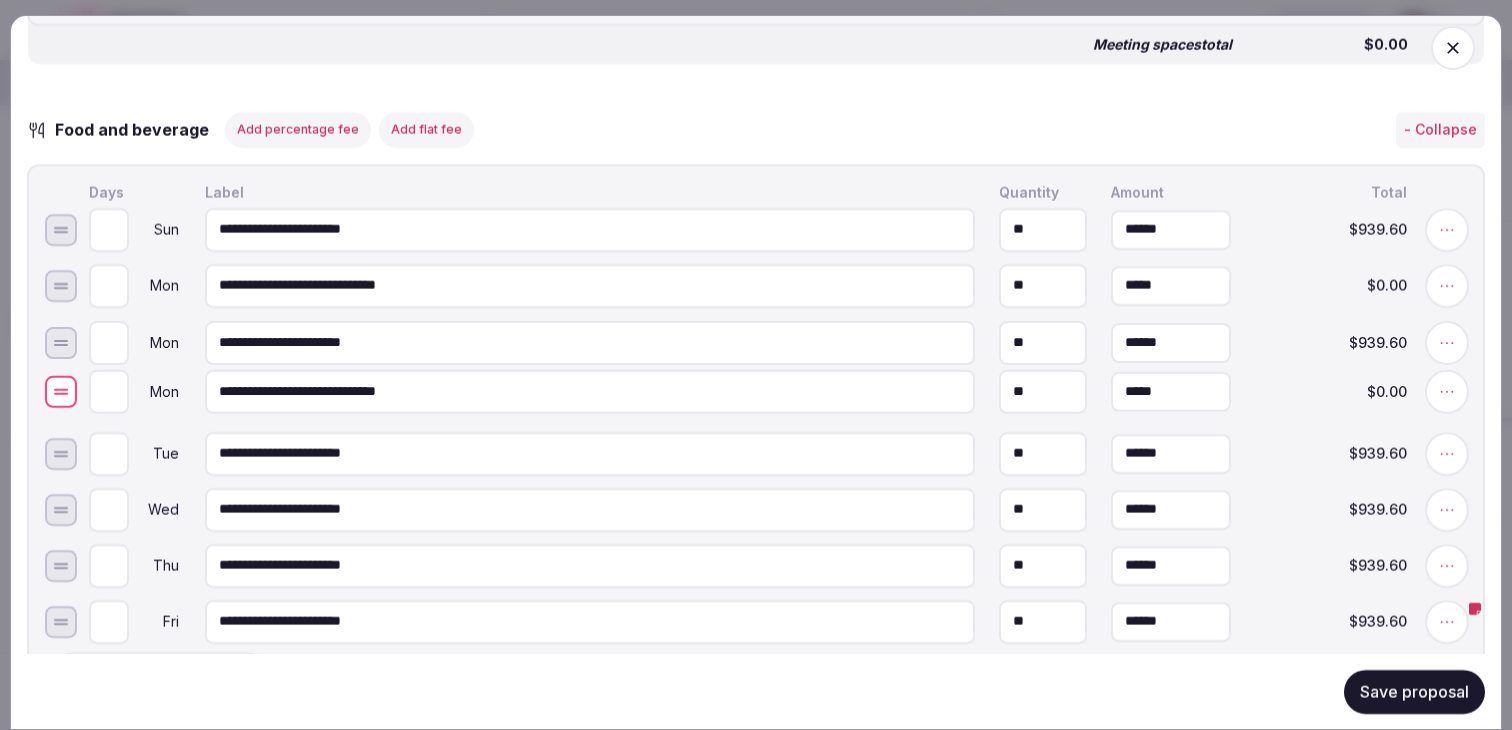 drag, startPoint x: 57, startPoint y: 357, endPoint x: 58, endPoint y: 407, distance: 50.01 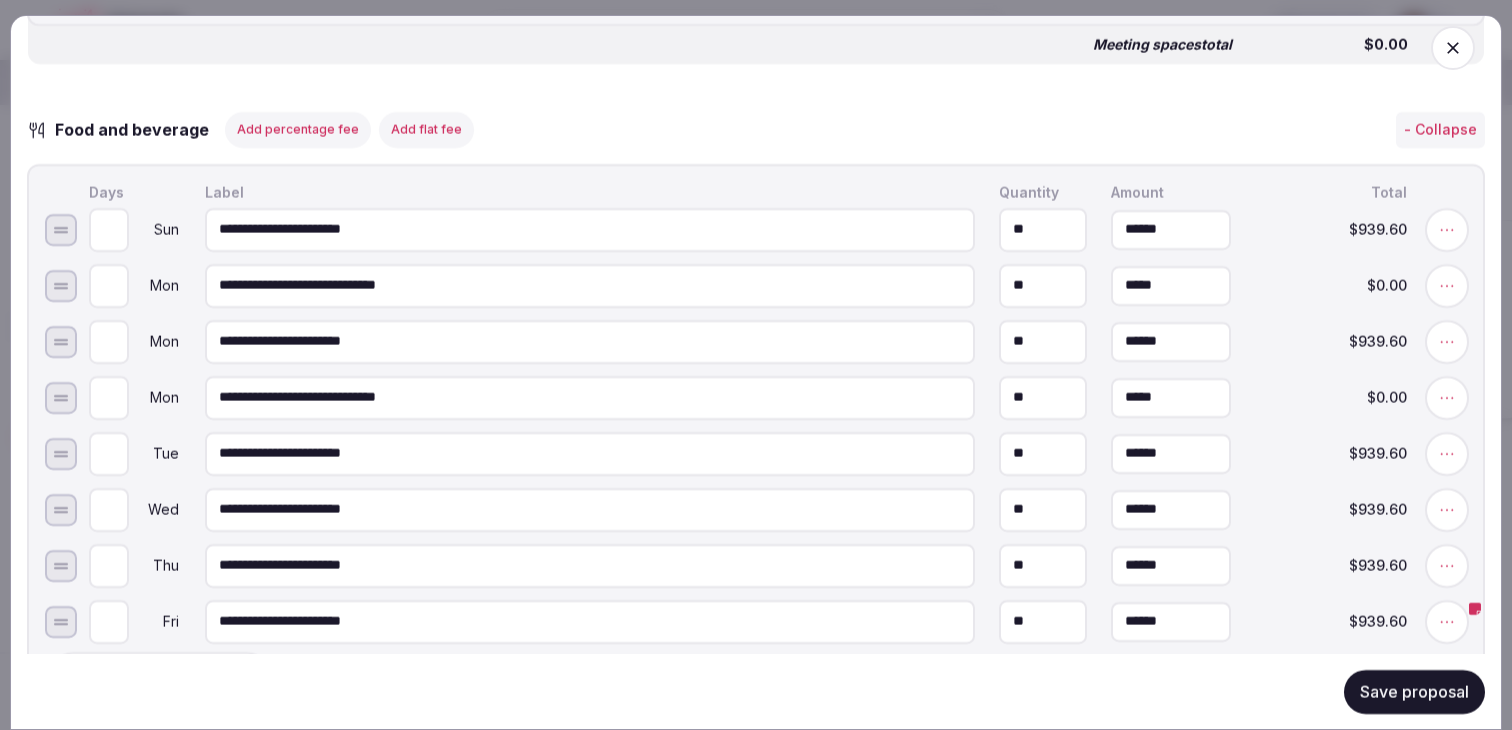 type on "*" 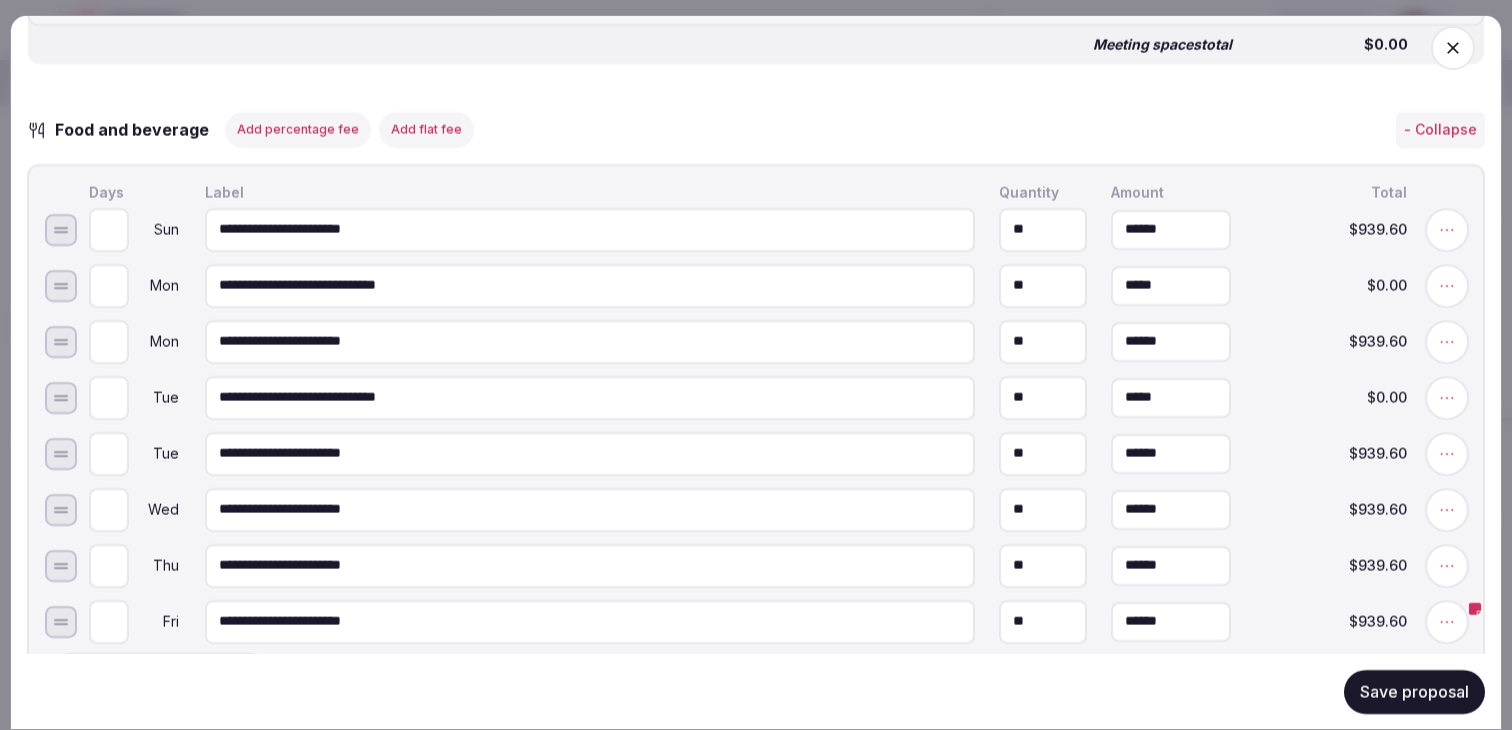click on "**********" at bounding box center (776, 397) 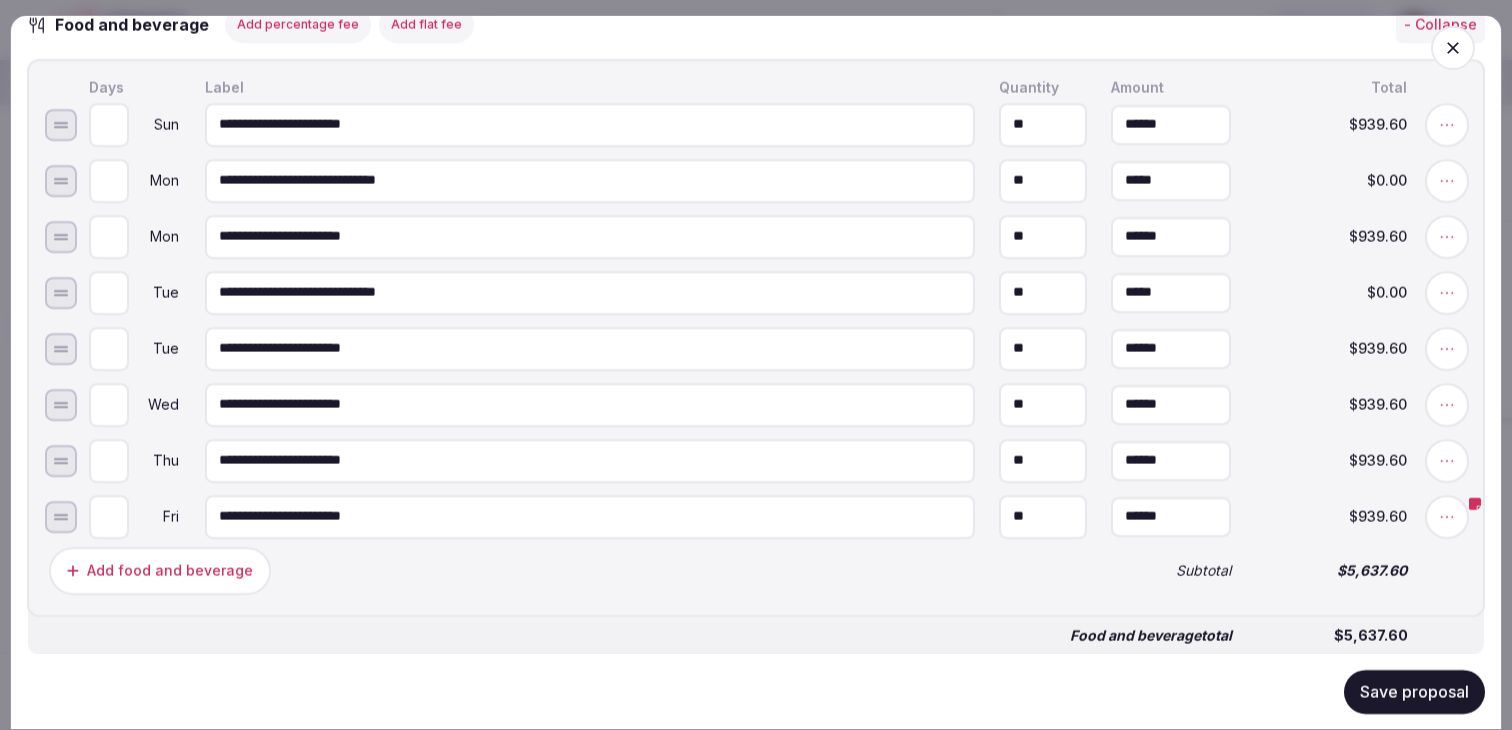 scroll, scrollTop: 2046, scrollLeft: 0, axis: vertical 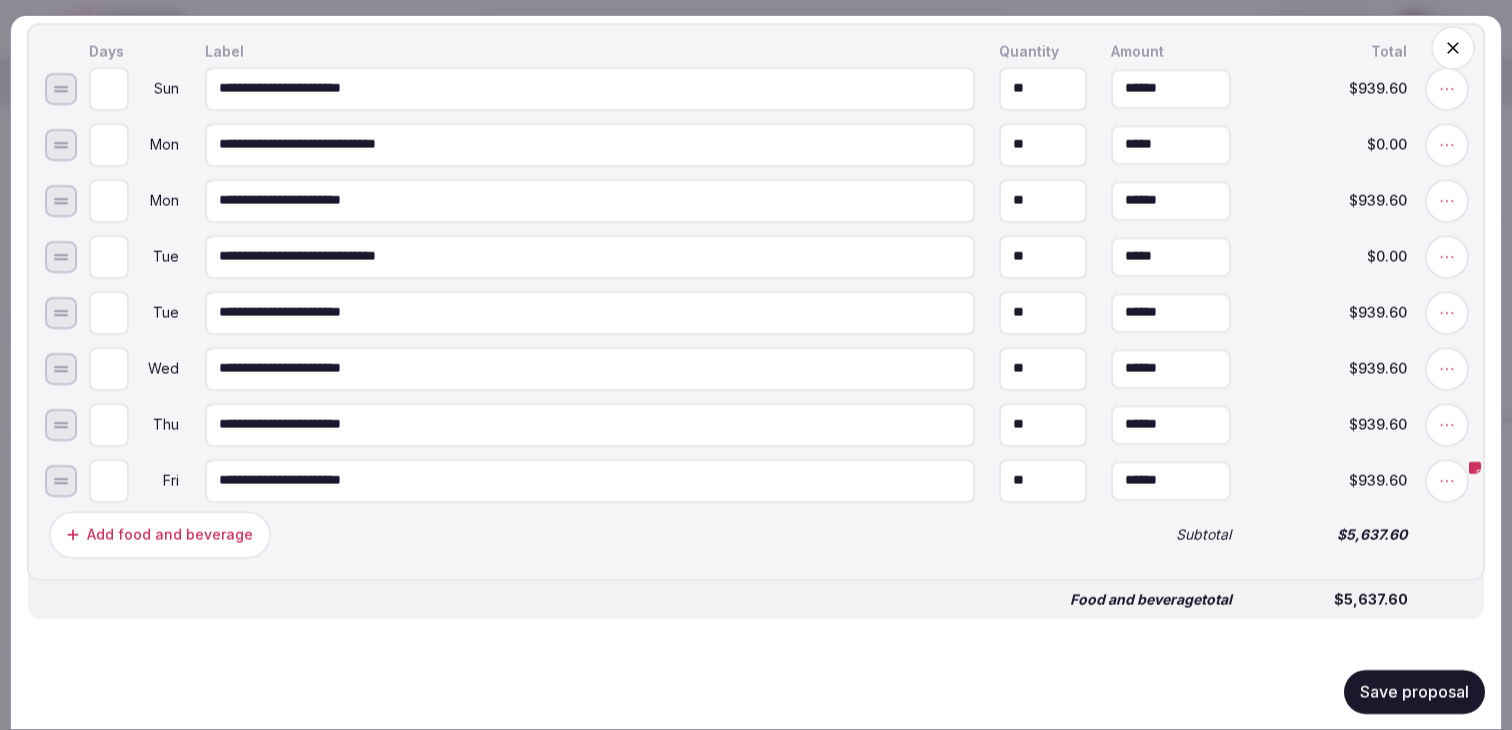 click at bounding box center (1447, 256) 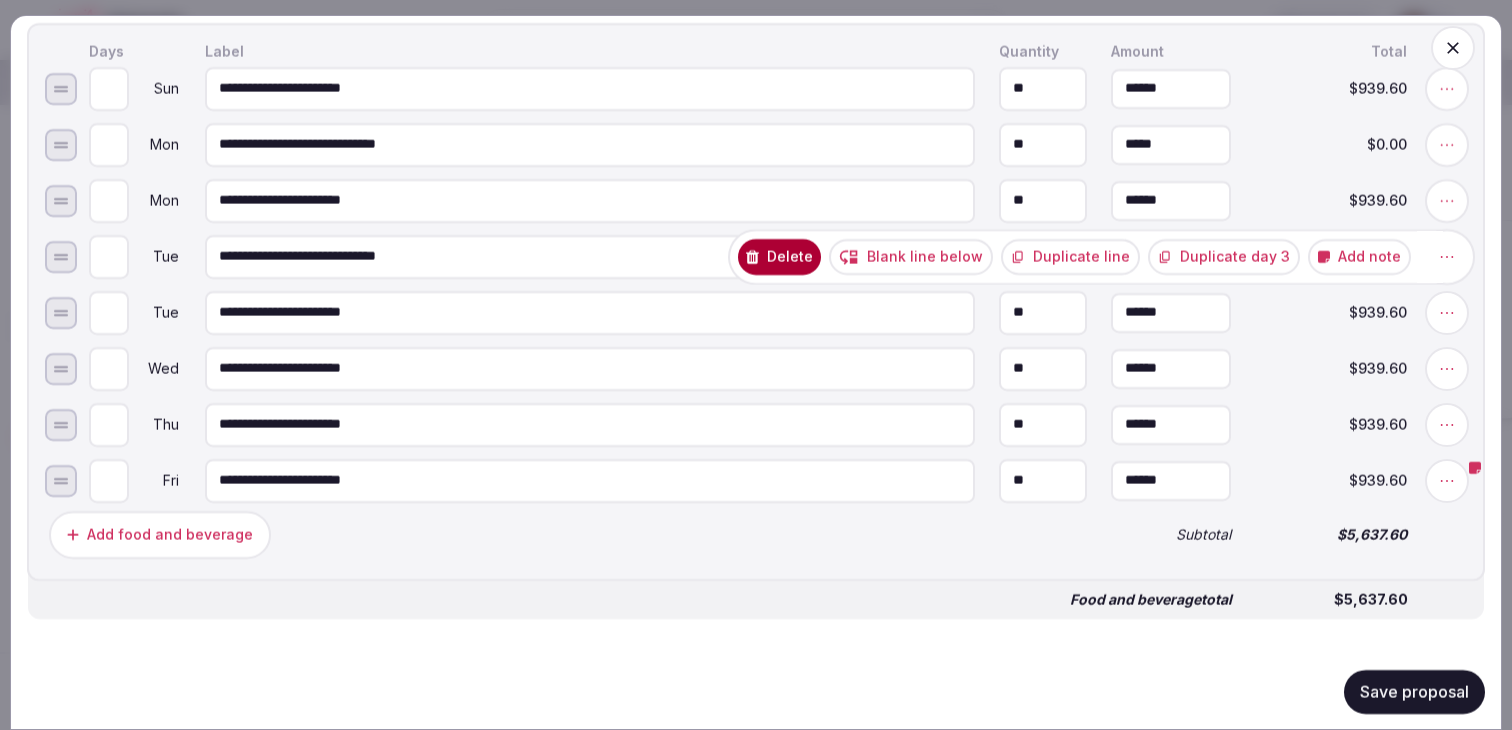 click on "Duplicate line" at bounding box center [1070, 256] 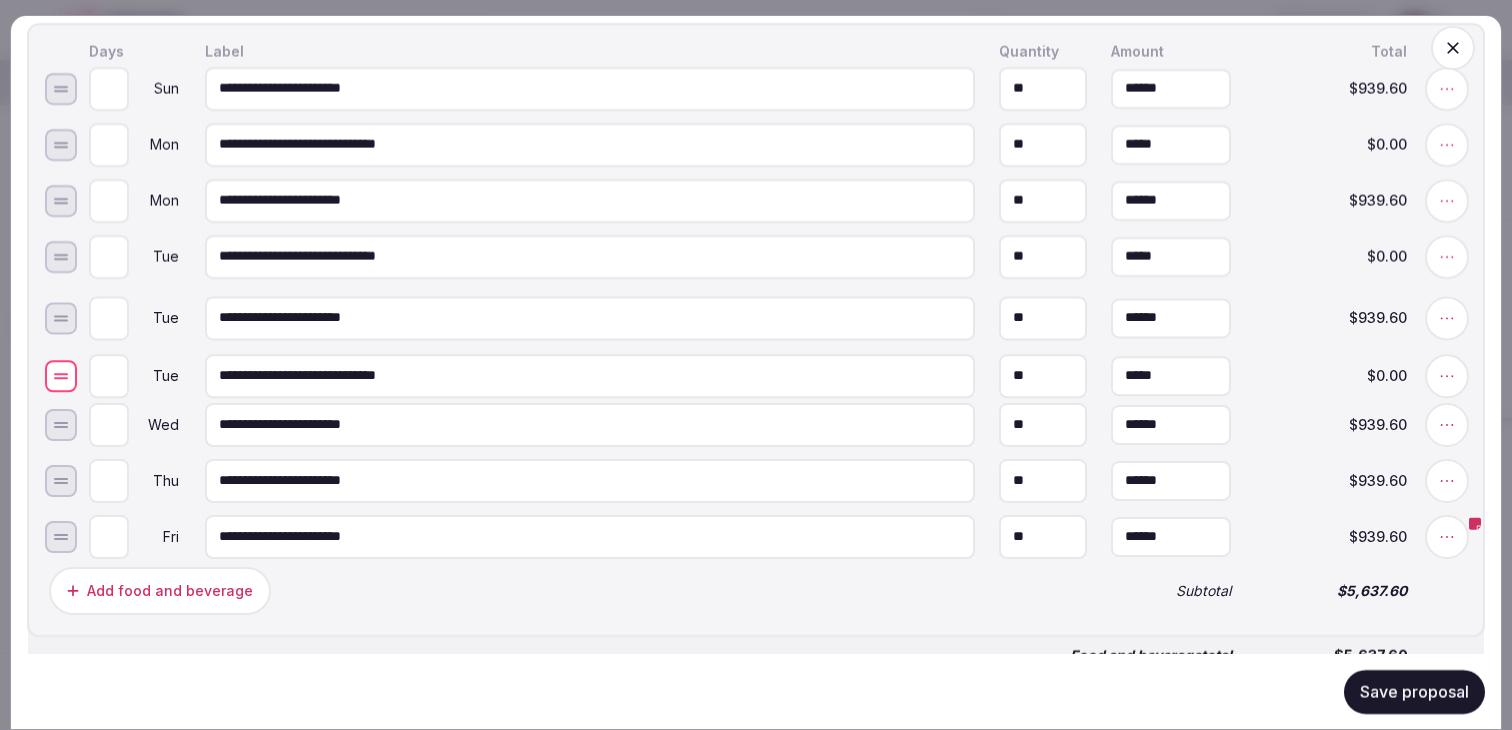 drag, startPoint x: 59, startPoint y: 321, endPoint x: 62, endPoint y: 385, distance: 64.070274 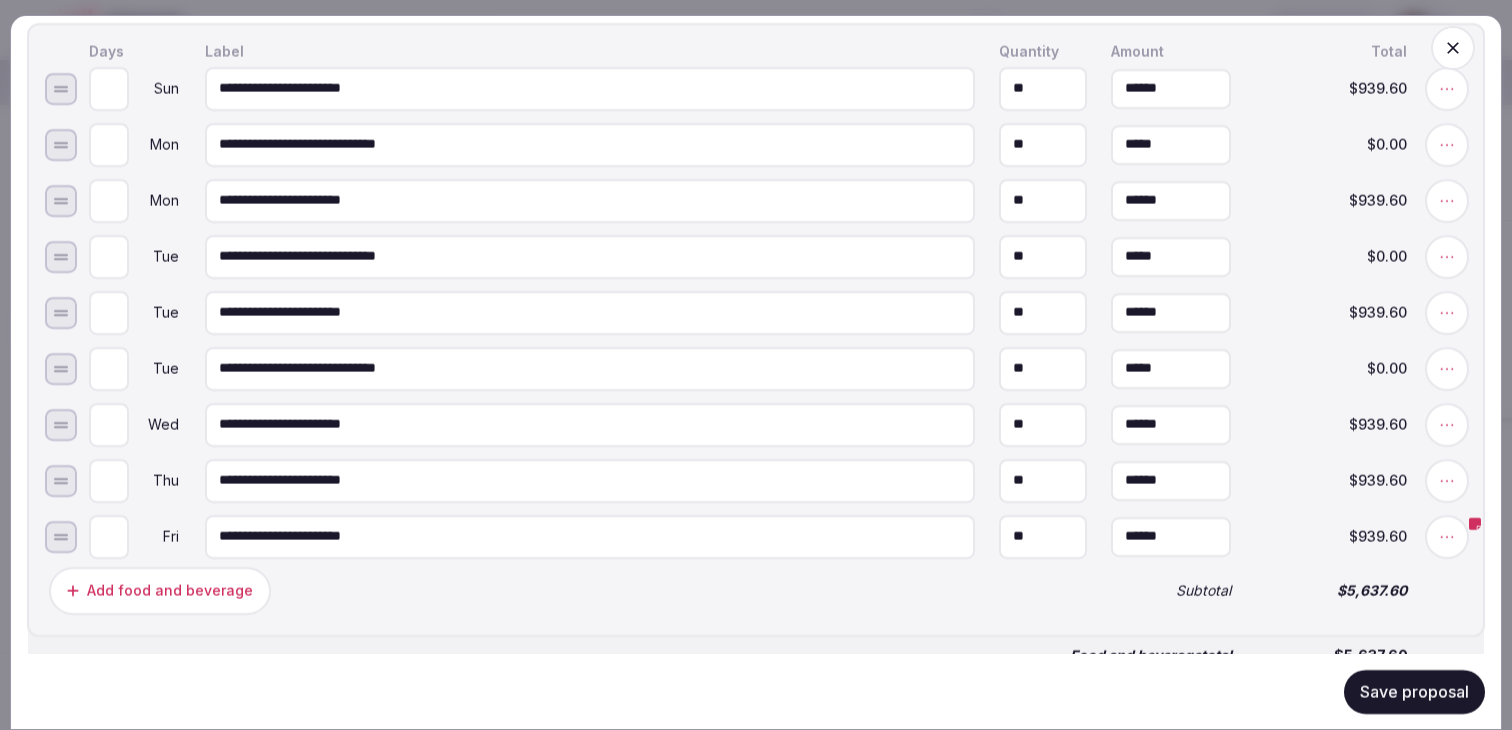 type on "*" 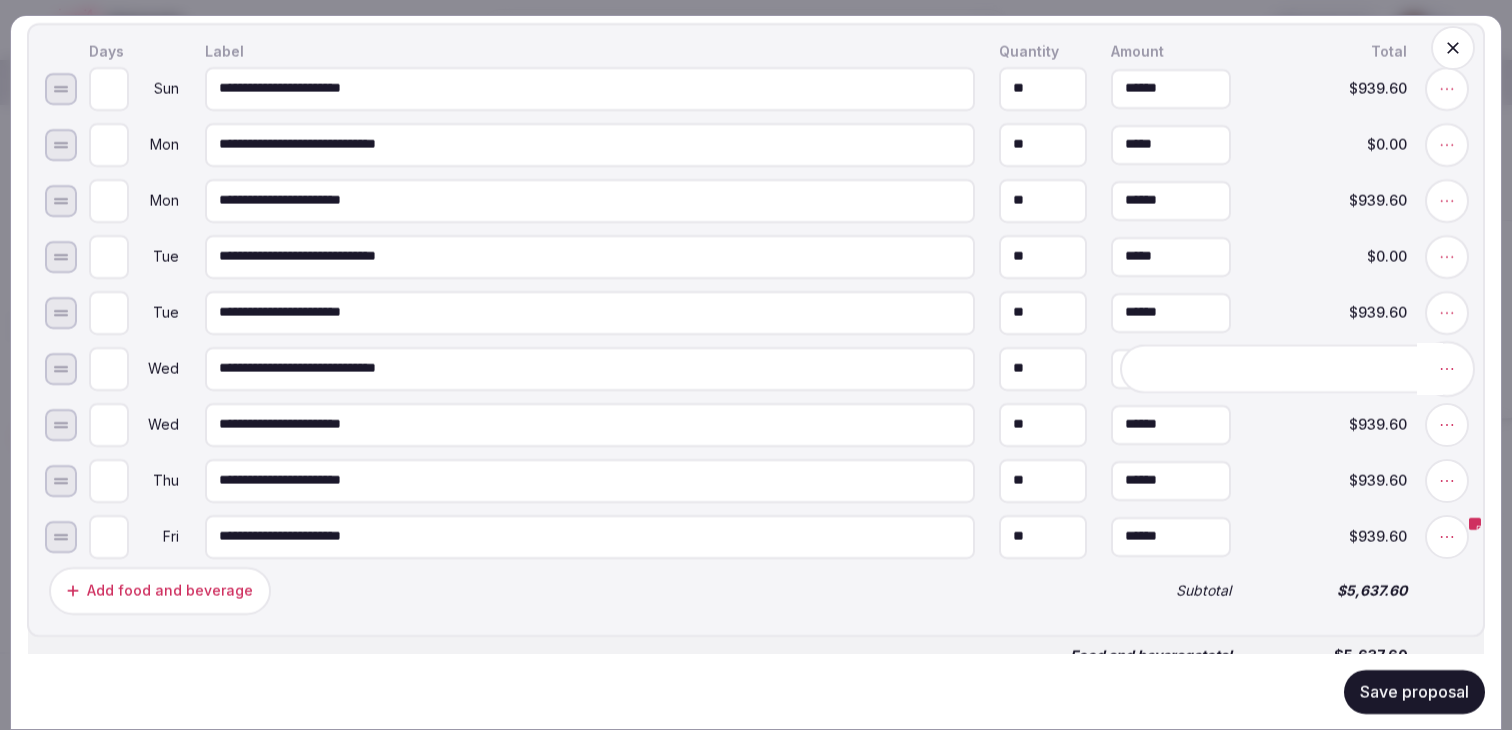 click 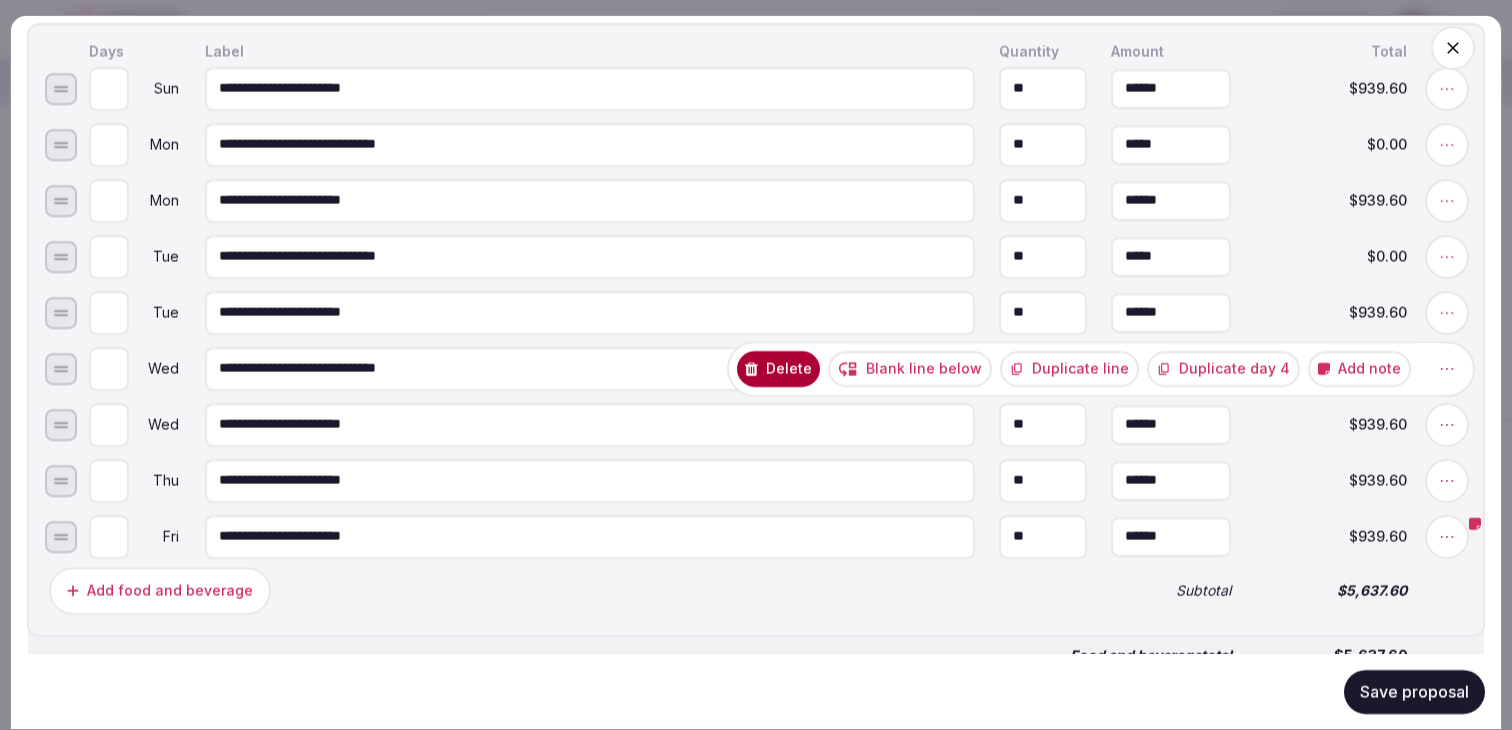 click on "Duplicate line" at bounding box center [1069, 368] 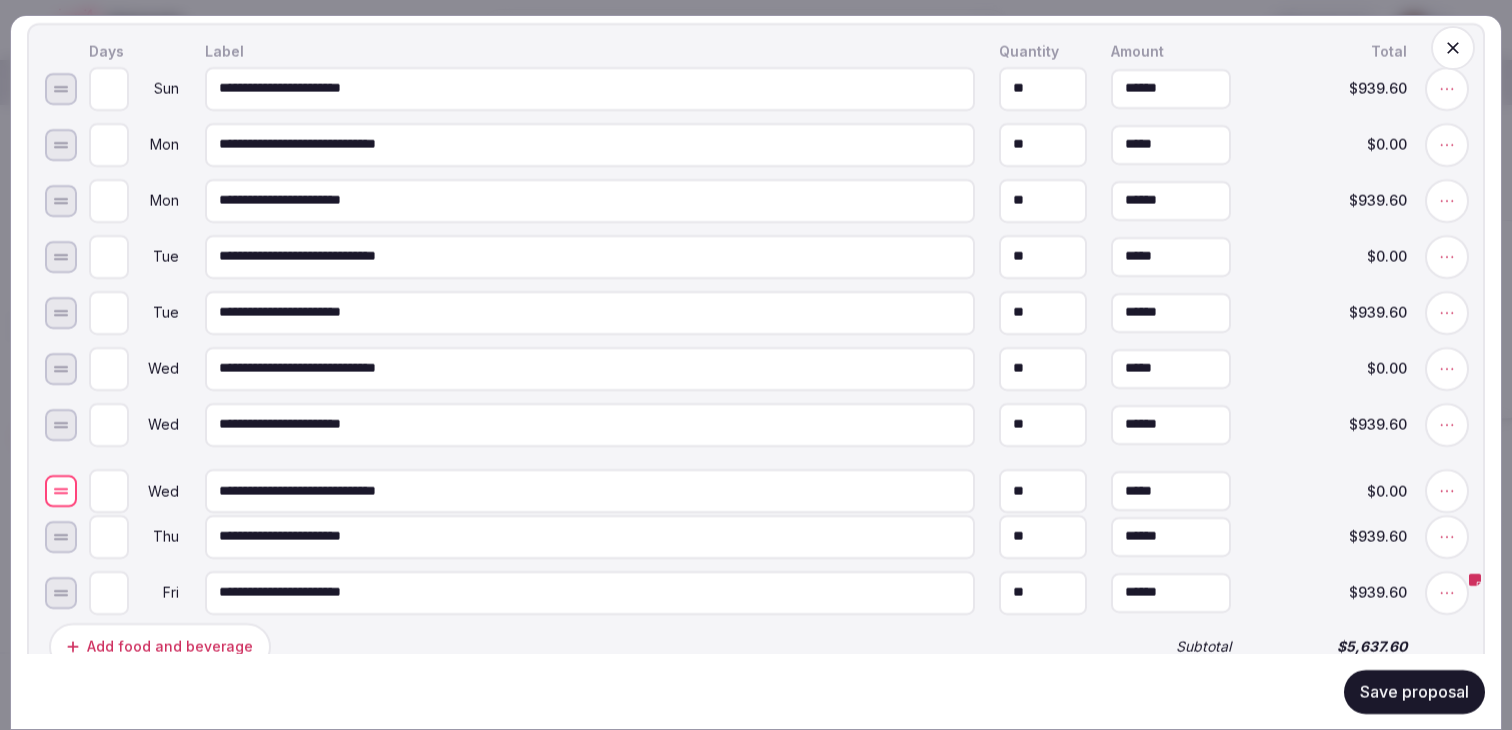 drag, startPoint x: 60, startPoint y: 440, endPoint x: 62, endPoint y: 506, distance: 66.0303 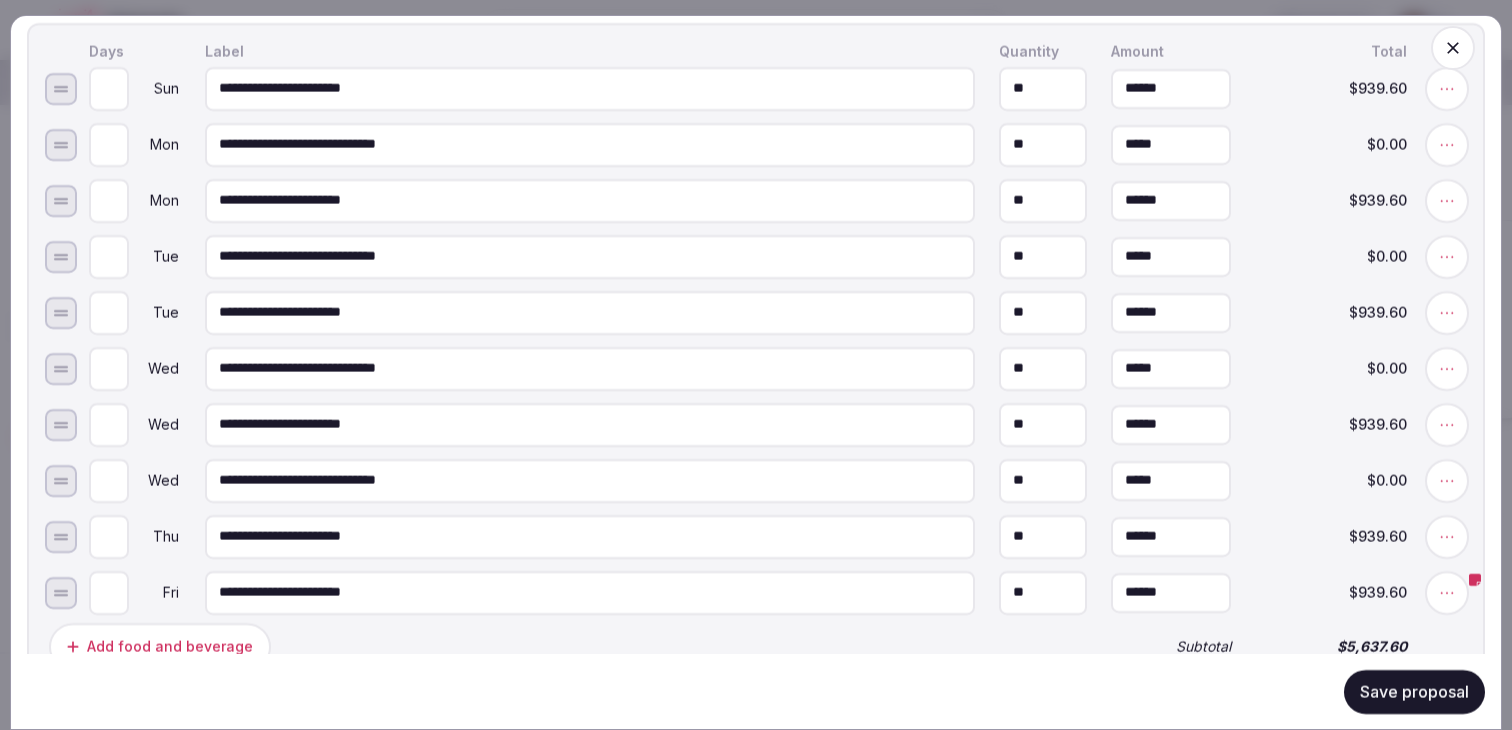 type on "*" 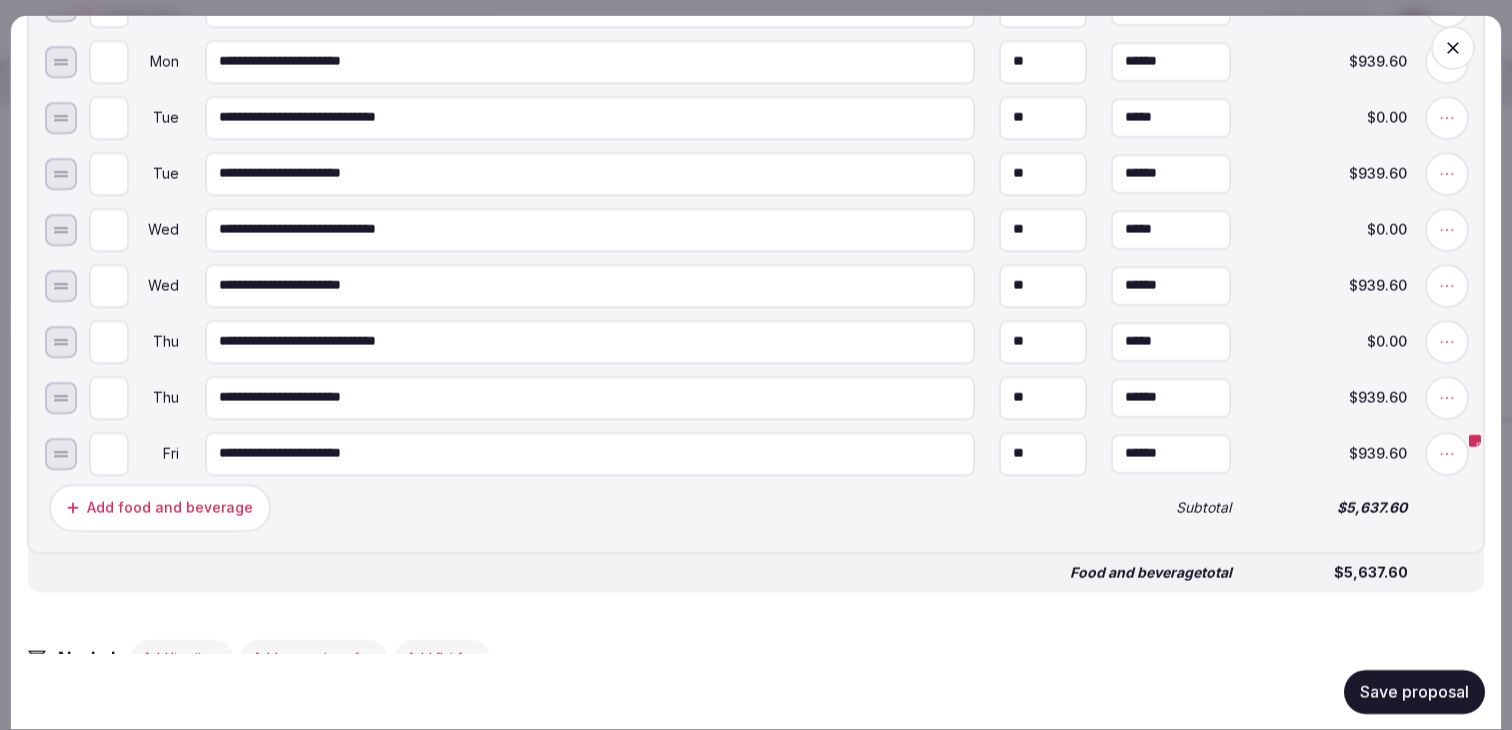 scroll, scrollTop: 2189, scrollLeft: 0, axis: vertical 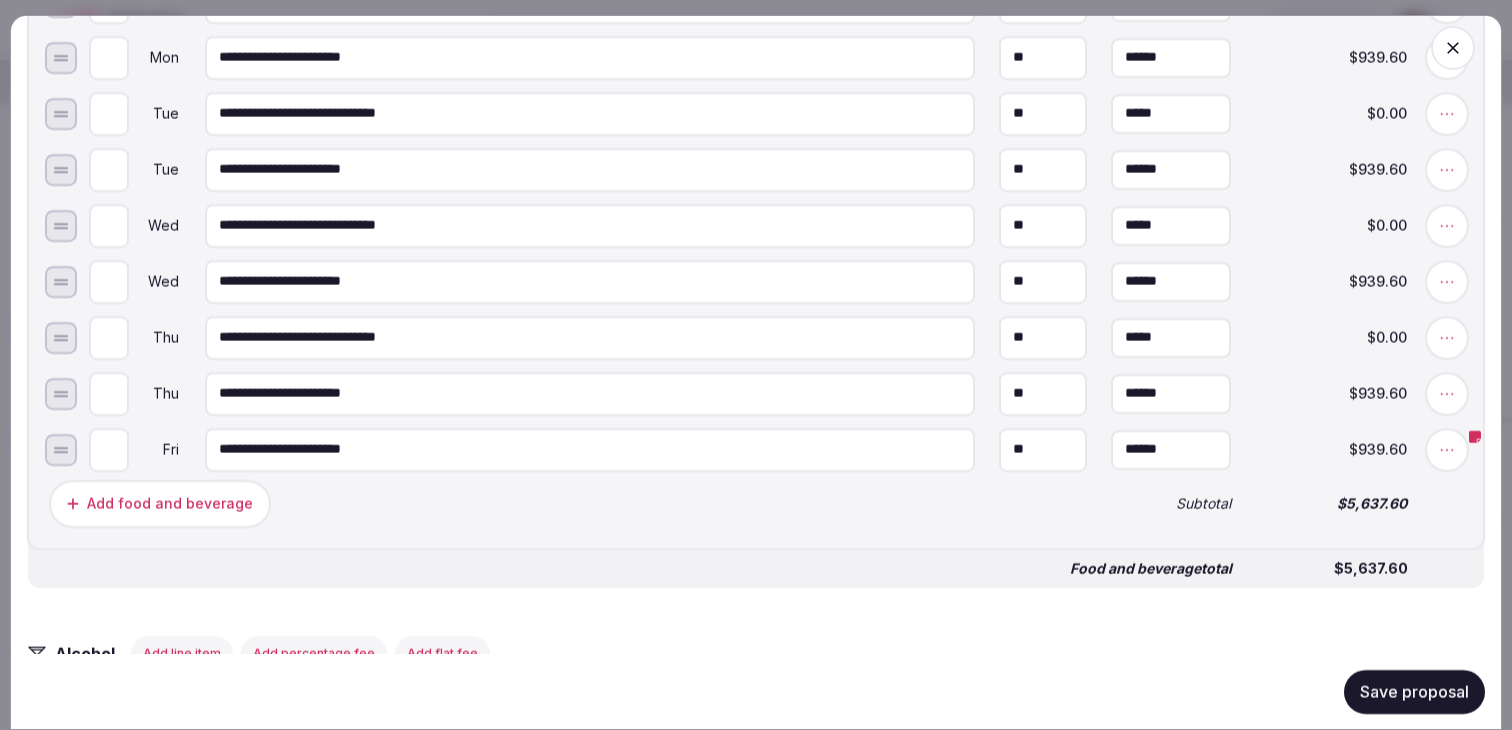 click 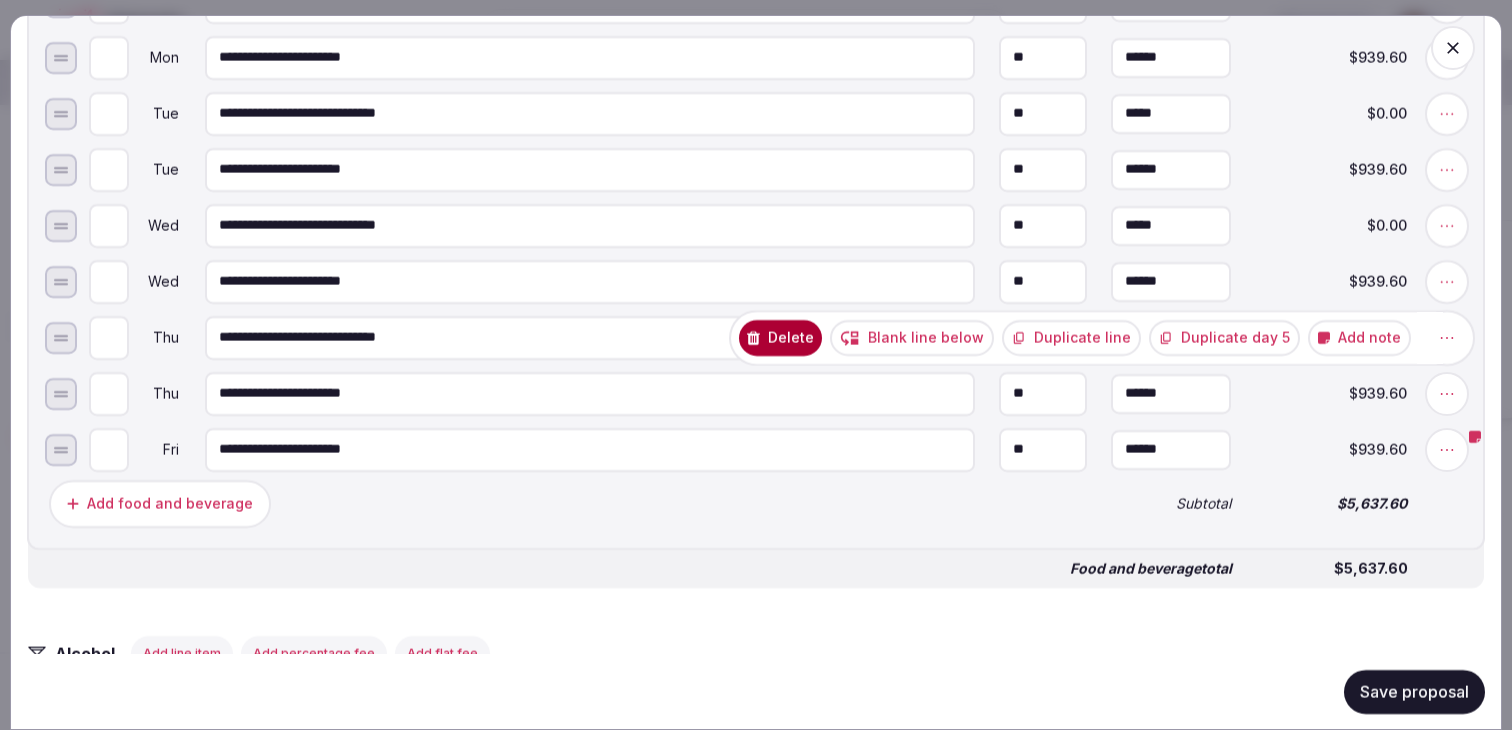 click on "Duplicate line" at bounding box center (1071, 337) 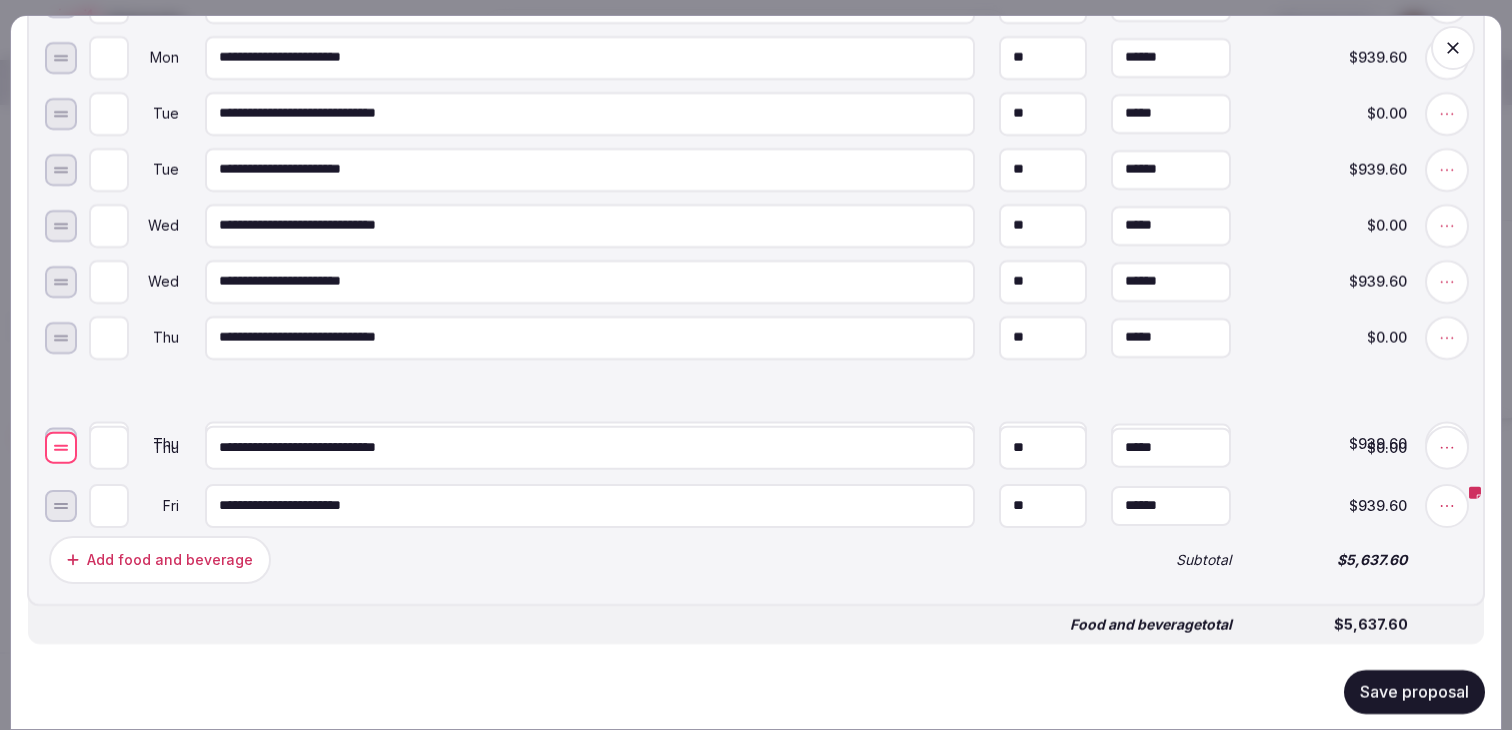 drag, startPoint x: 63, startPoint y: 405, endPoint x: 70, endPoint y: 460, distance: 55.443665 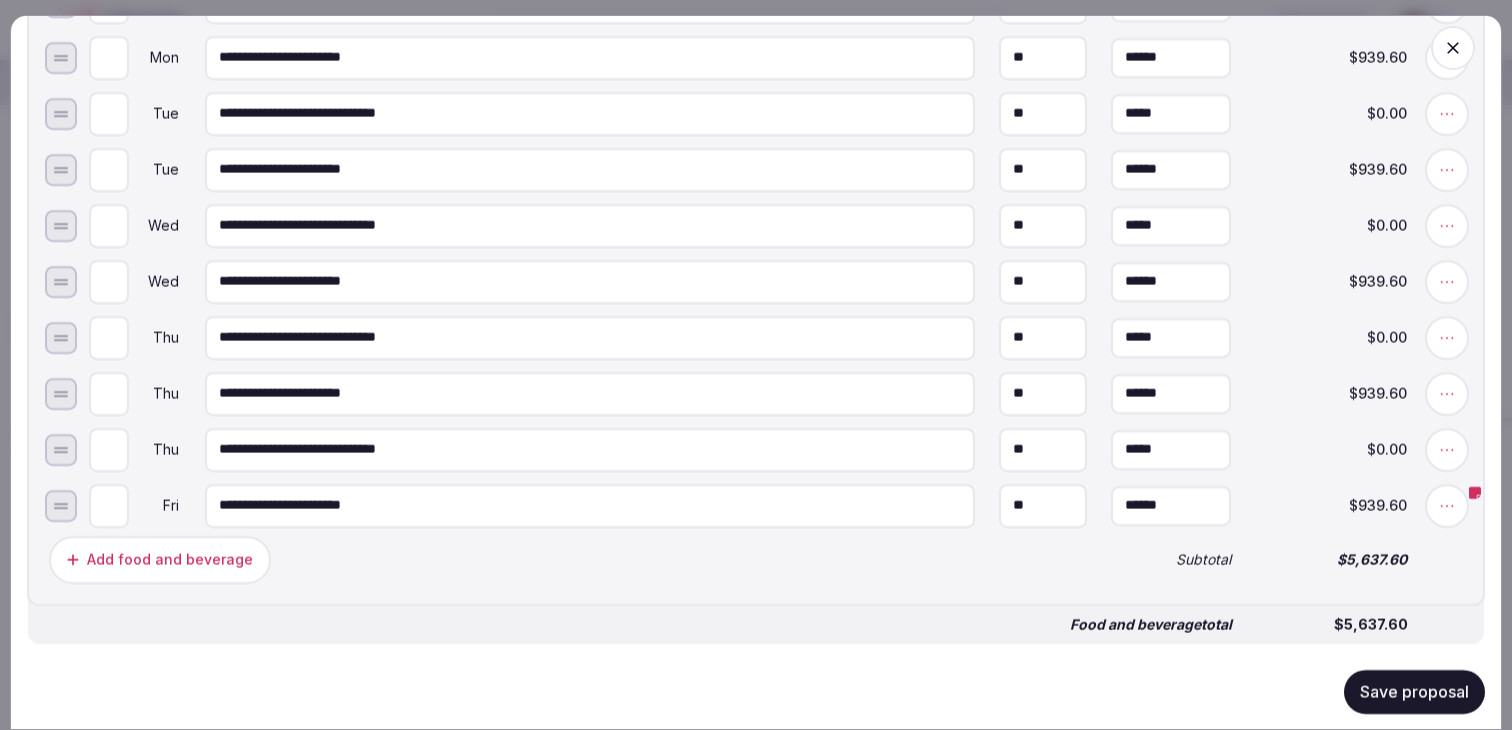 type on "*" 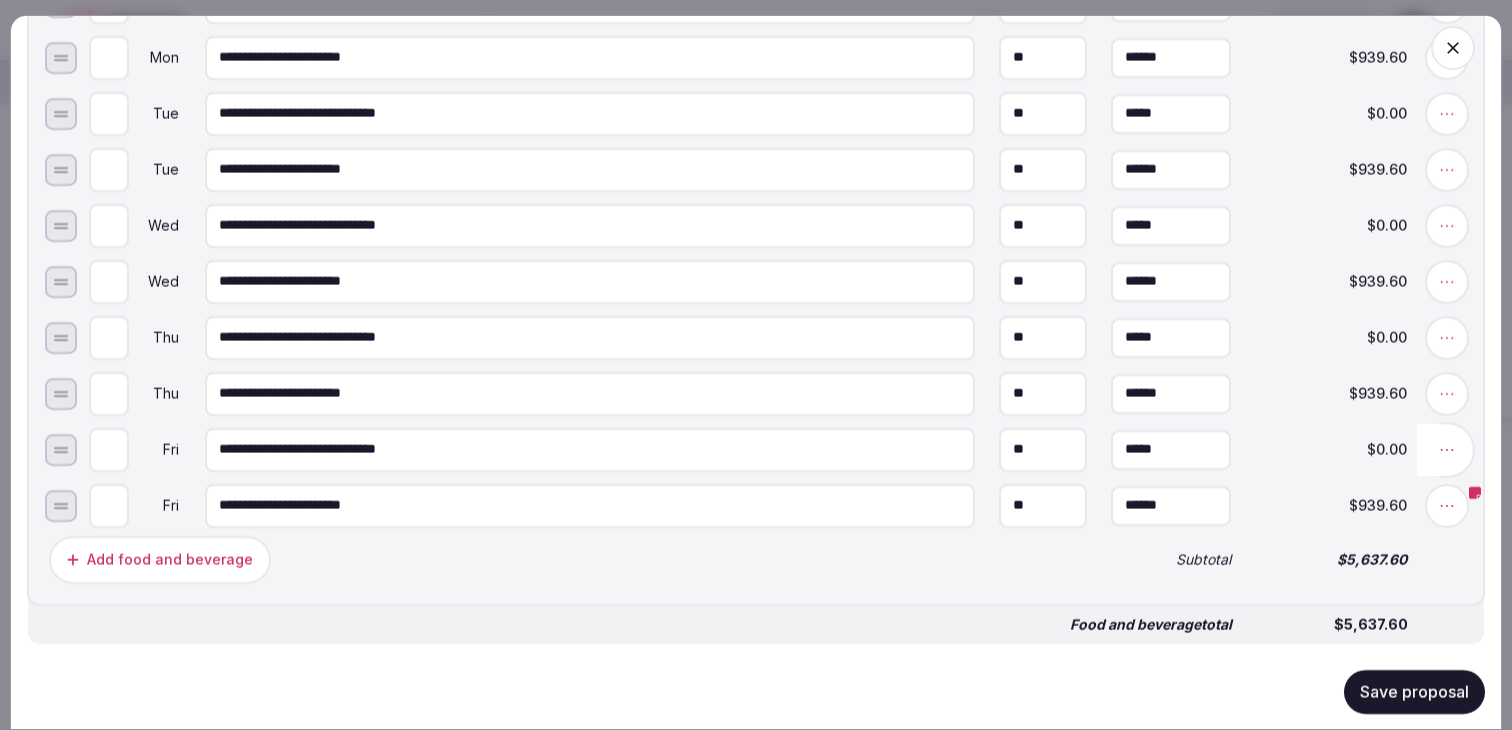 click 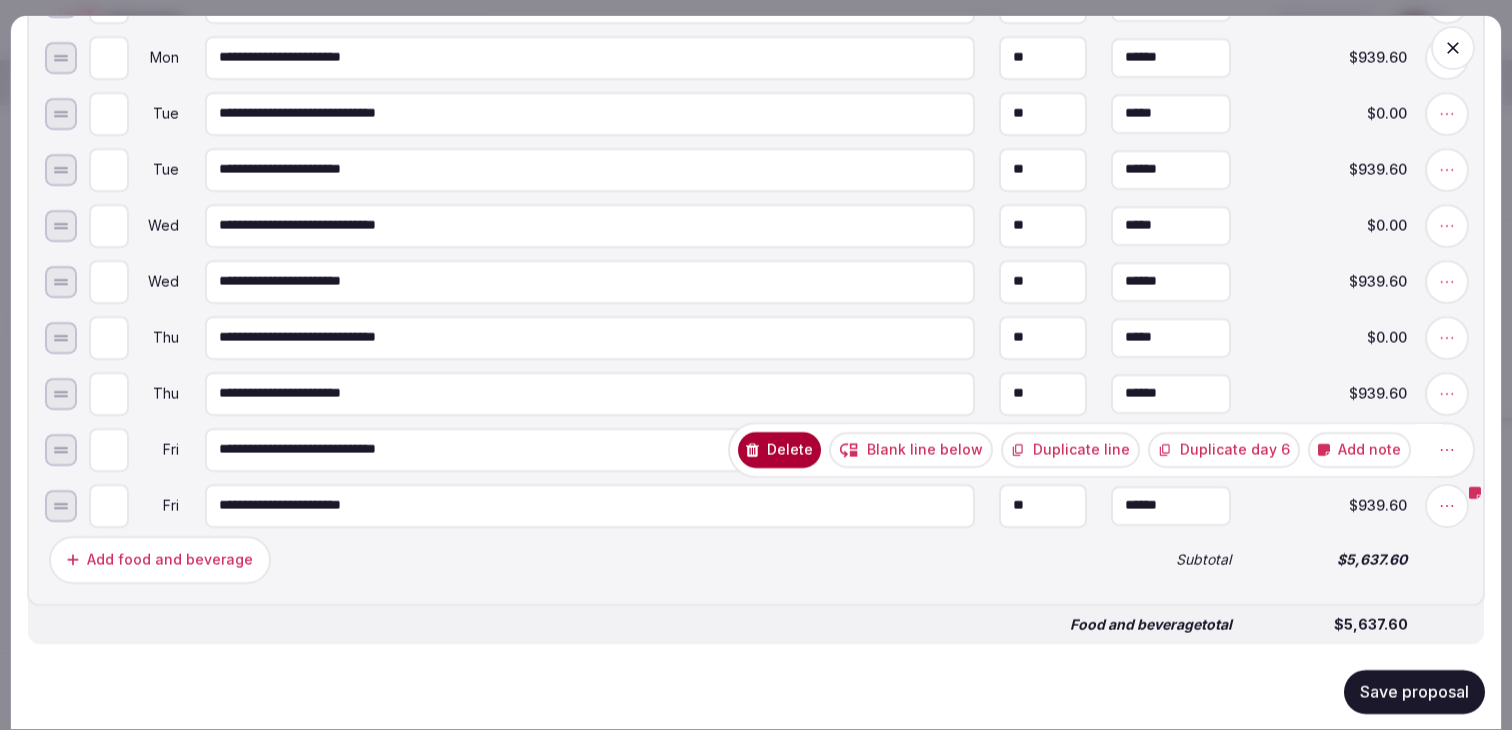 click on "Duplicate line" at bounding box center (1070, 449) 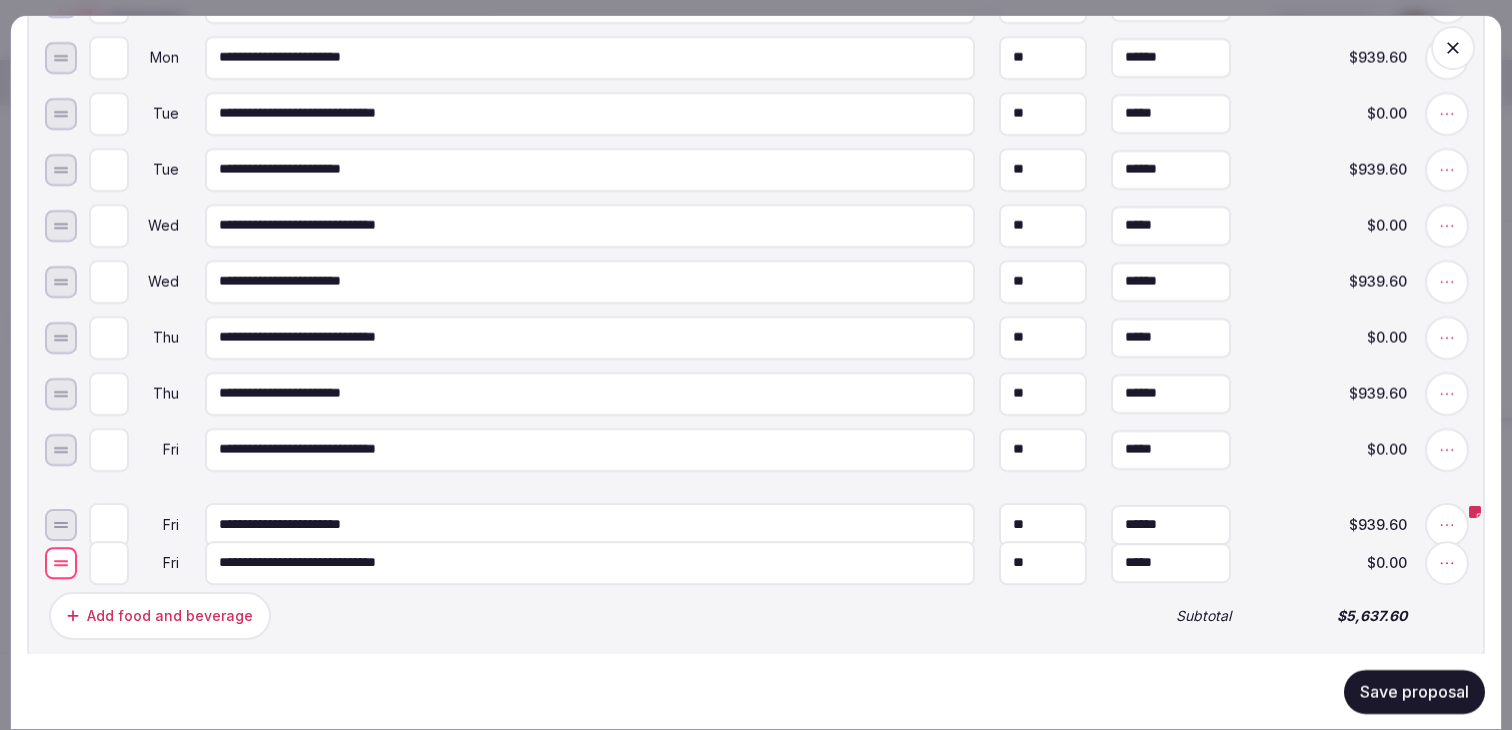 drag, startPoint x: 52, startPoint y: 518, endPoint x: 54, endPoint y: 575, distance: 57.035076 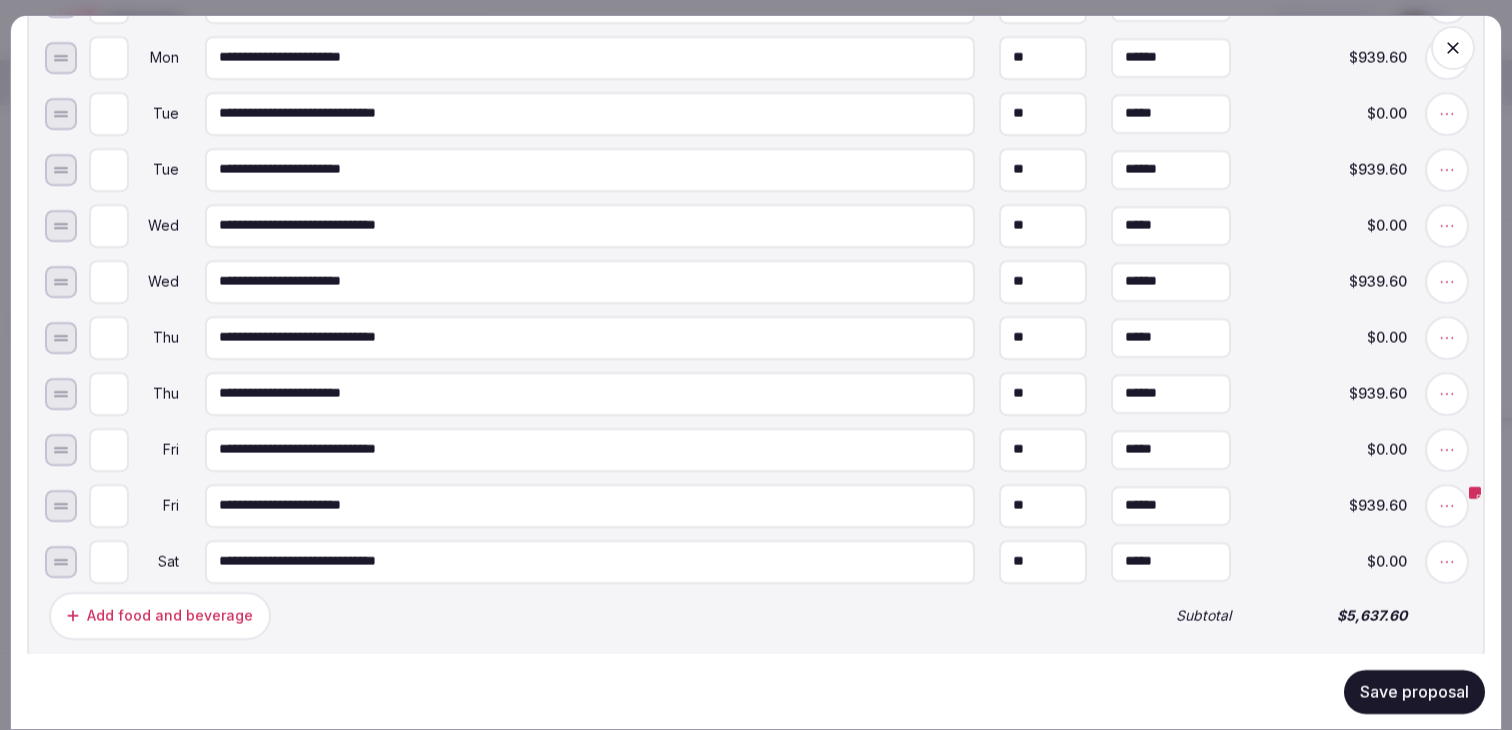 type on "*" 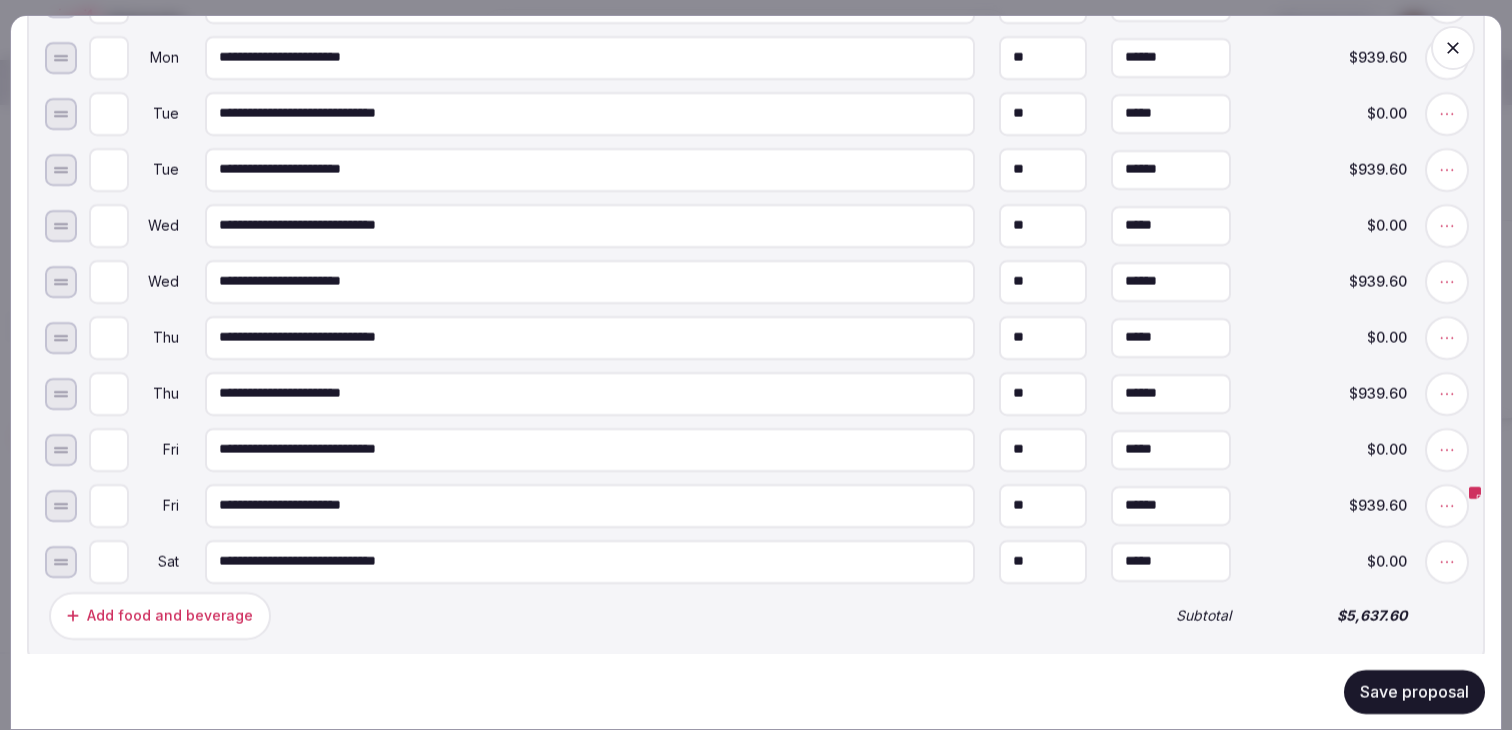 click on "Save proposal" at bounding box center (1414, 691) 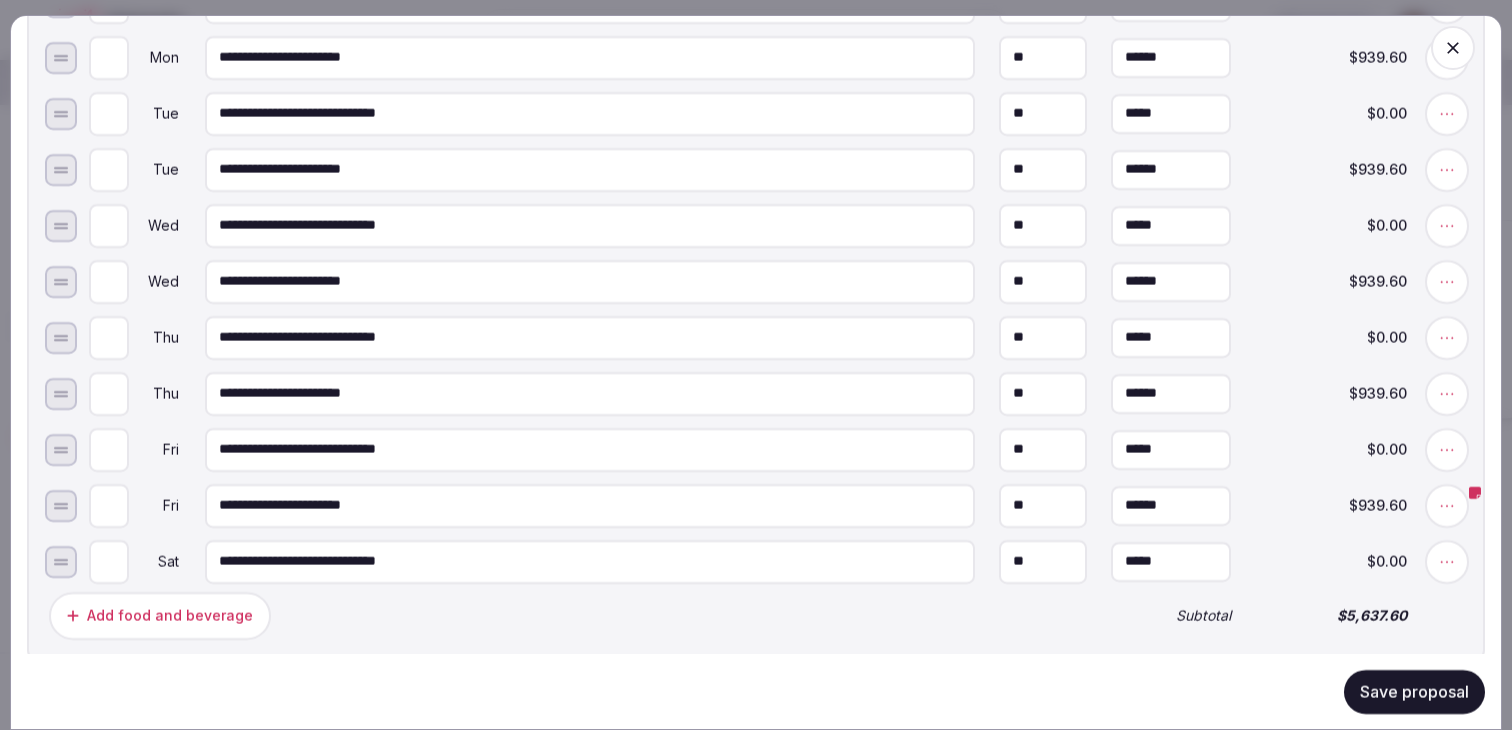 click on "Add food and beverage" at bounding box center (568, 615) 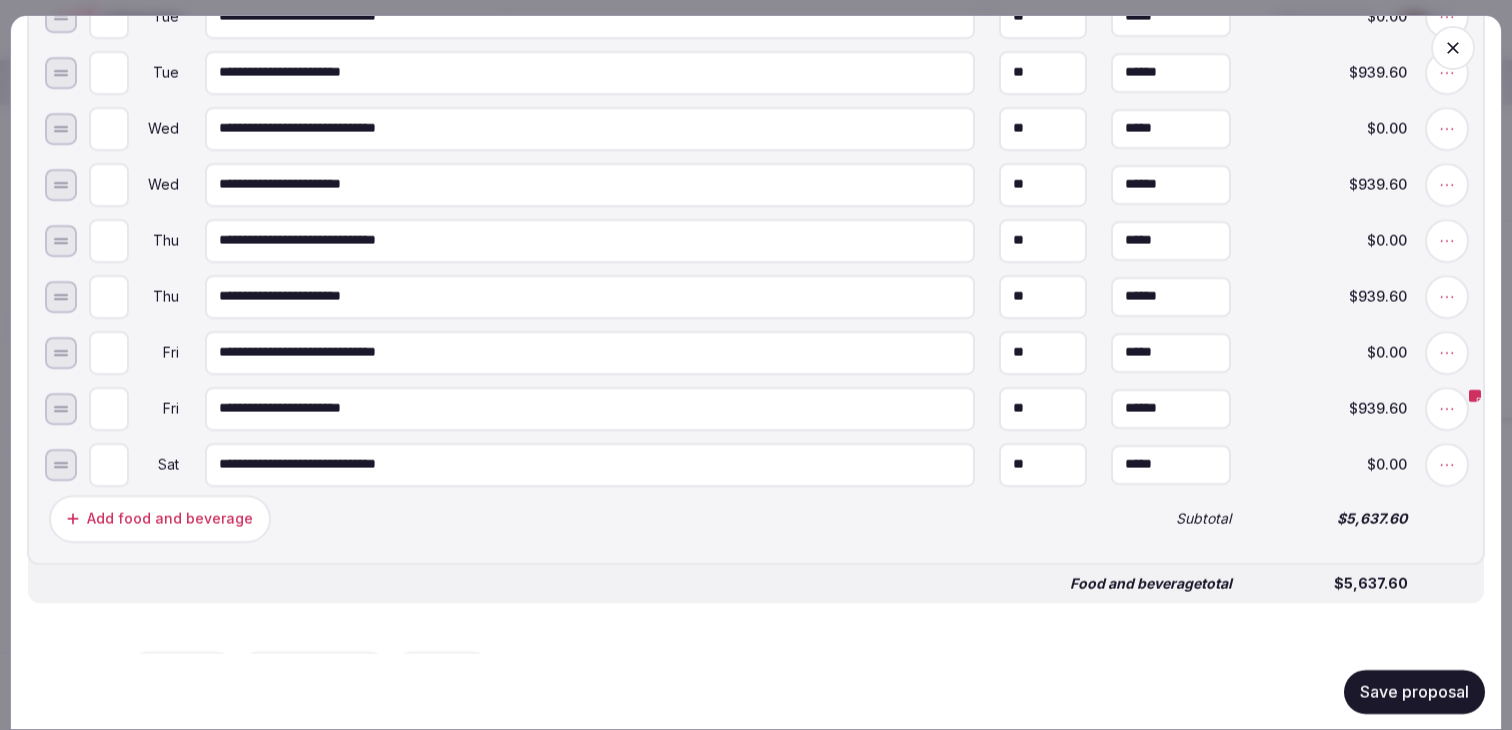 scroll, scrollTop: 2343, scrollLeft: 0, axis: vertical 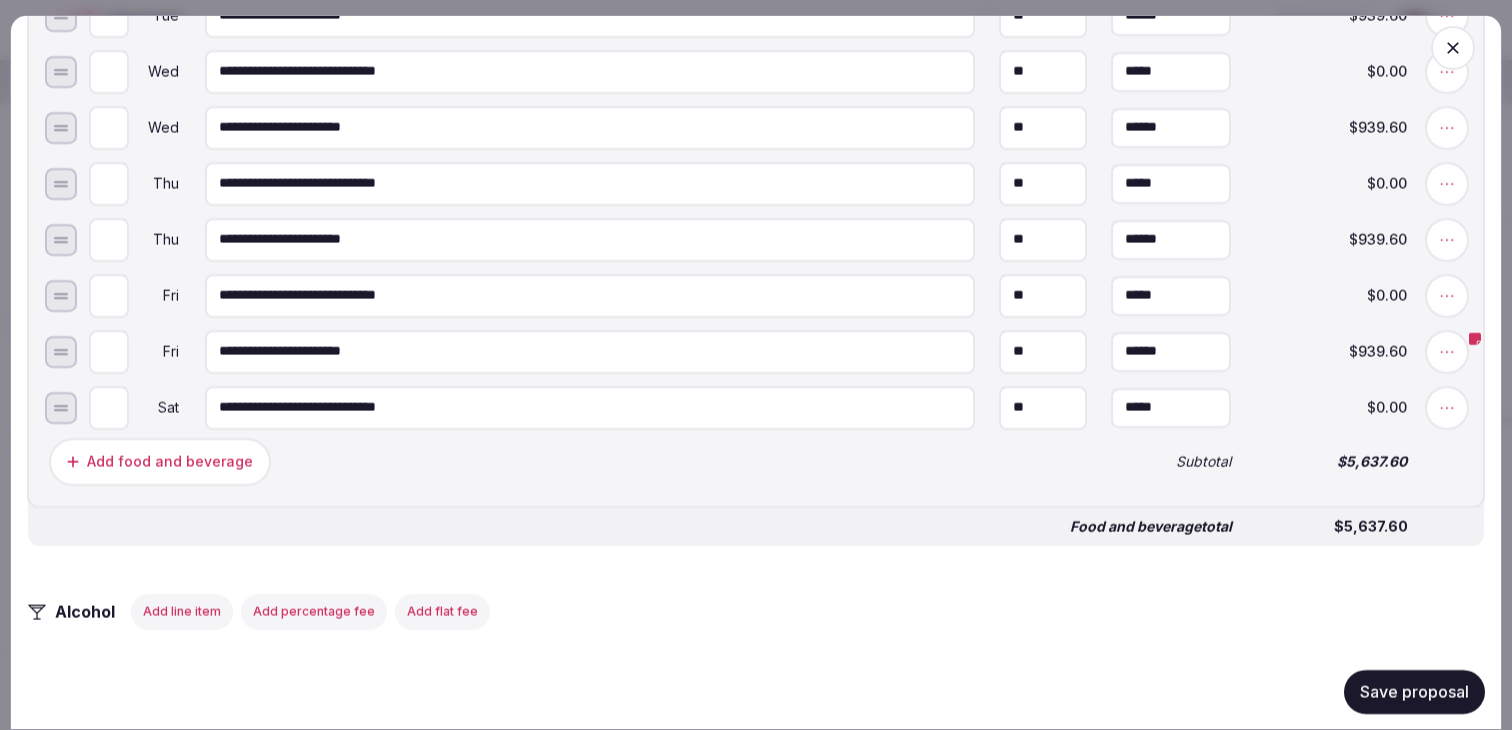 click on "Save proposal" at bounding box center [1414, 691] 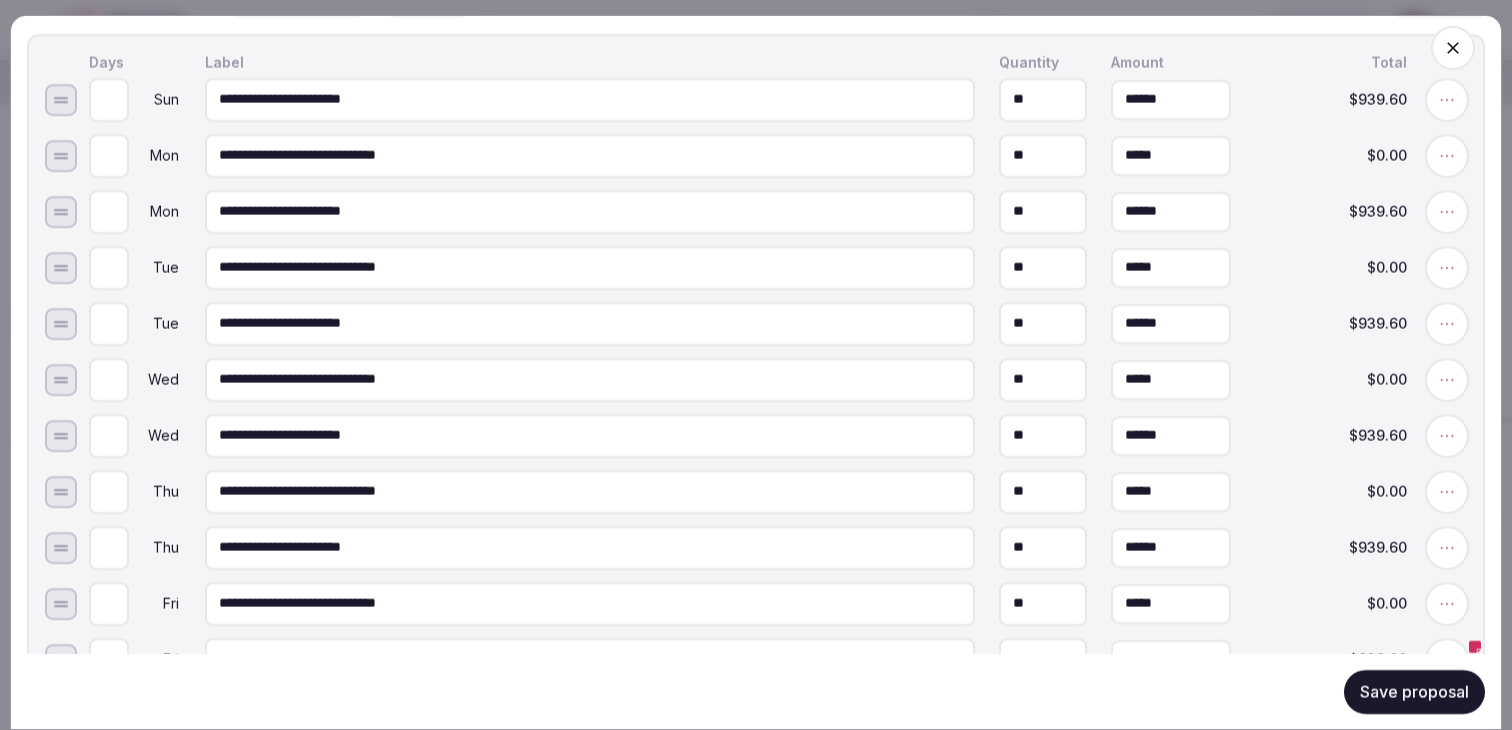 scroll, scrollTop: 1903, scrollLeft: 0, axis: vertical 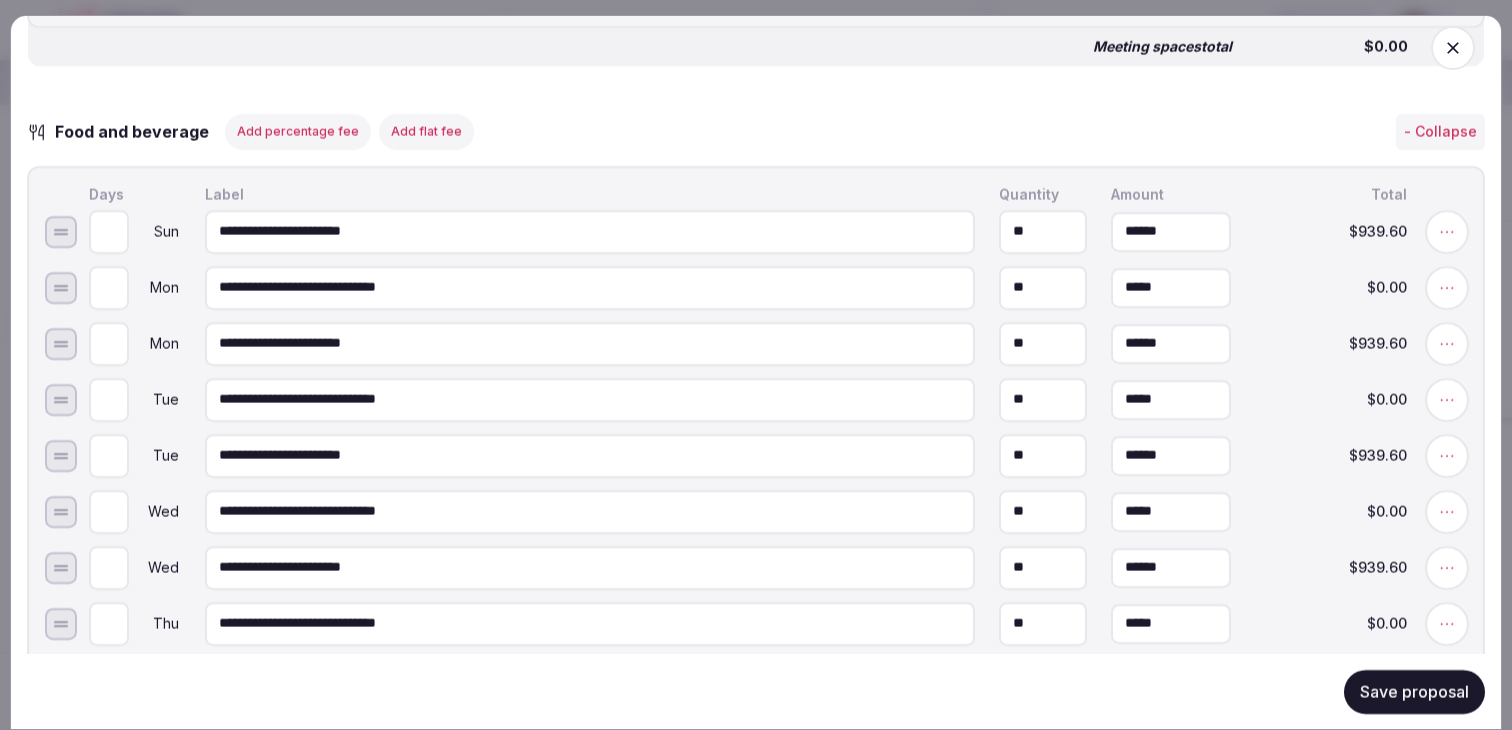 click on "Add percentage fee" at bounding box center (298, 131) 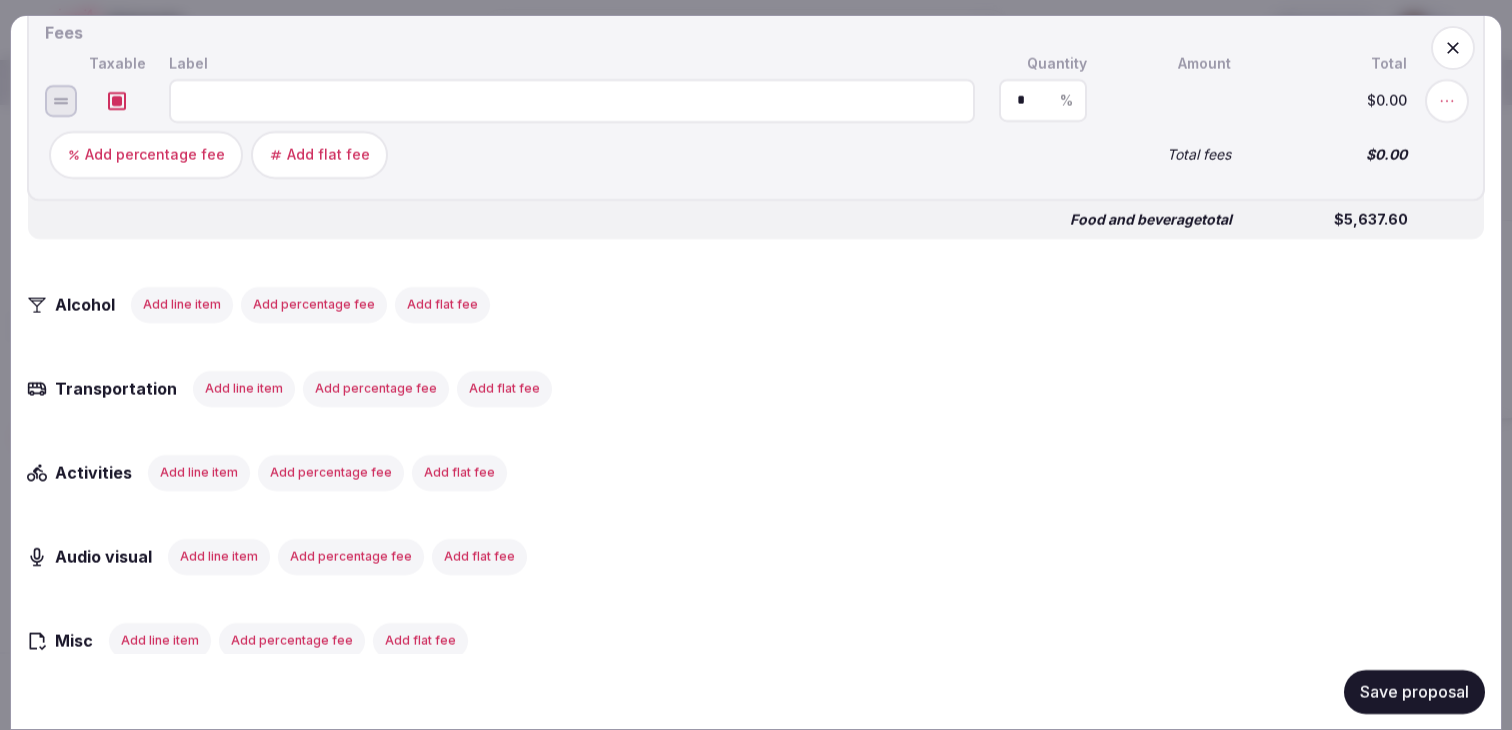 scroll, scrollTop: 2863, scrollLeft: 0, axis: vertical 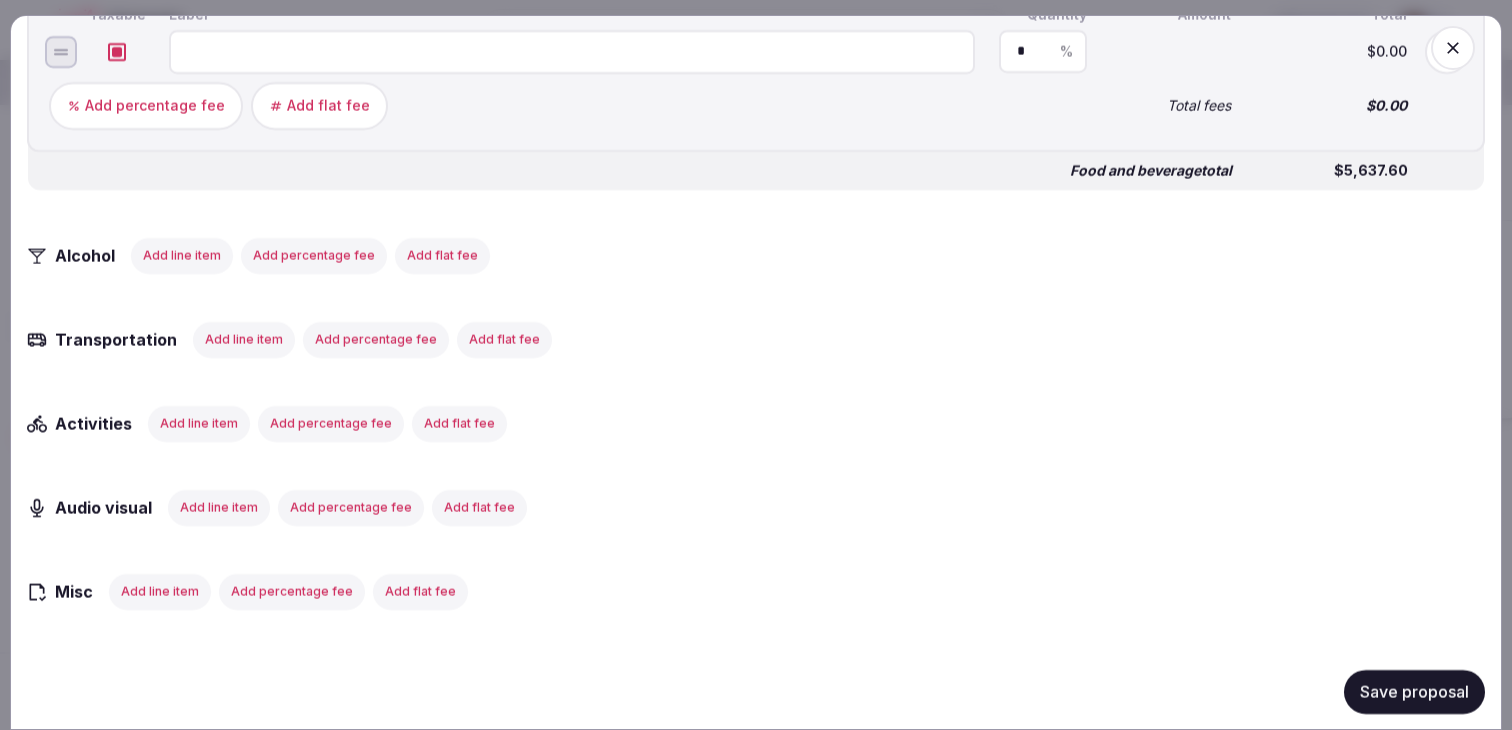 click at bounding box center [117, 51] 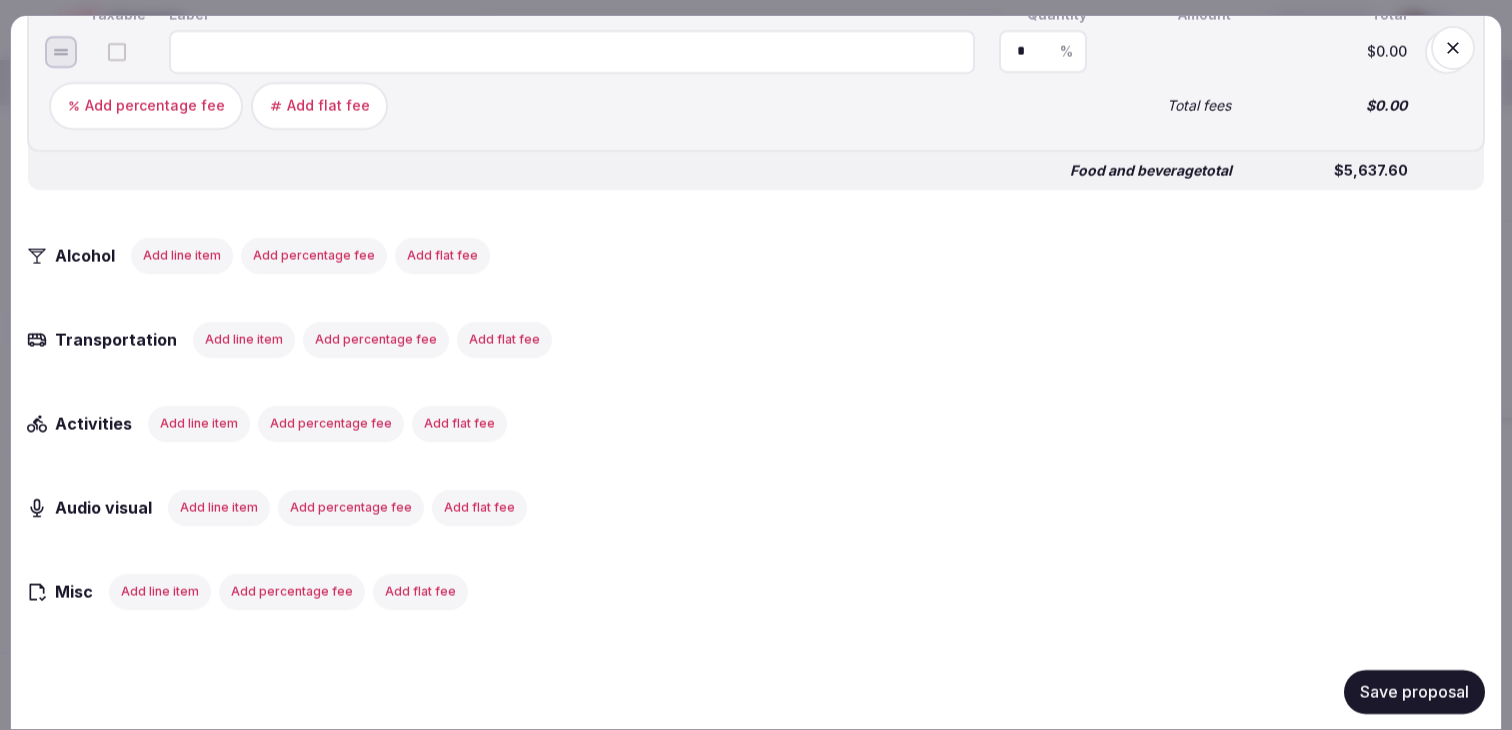 click at bounding box center (572, 51) 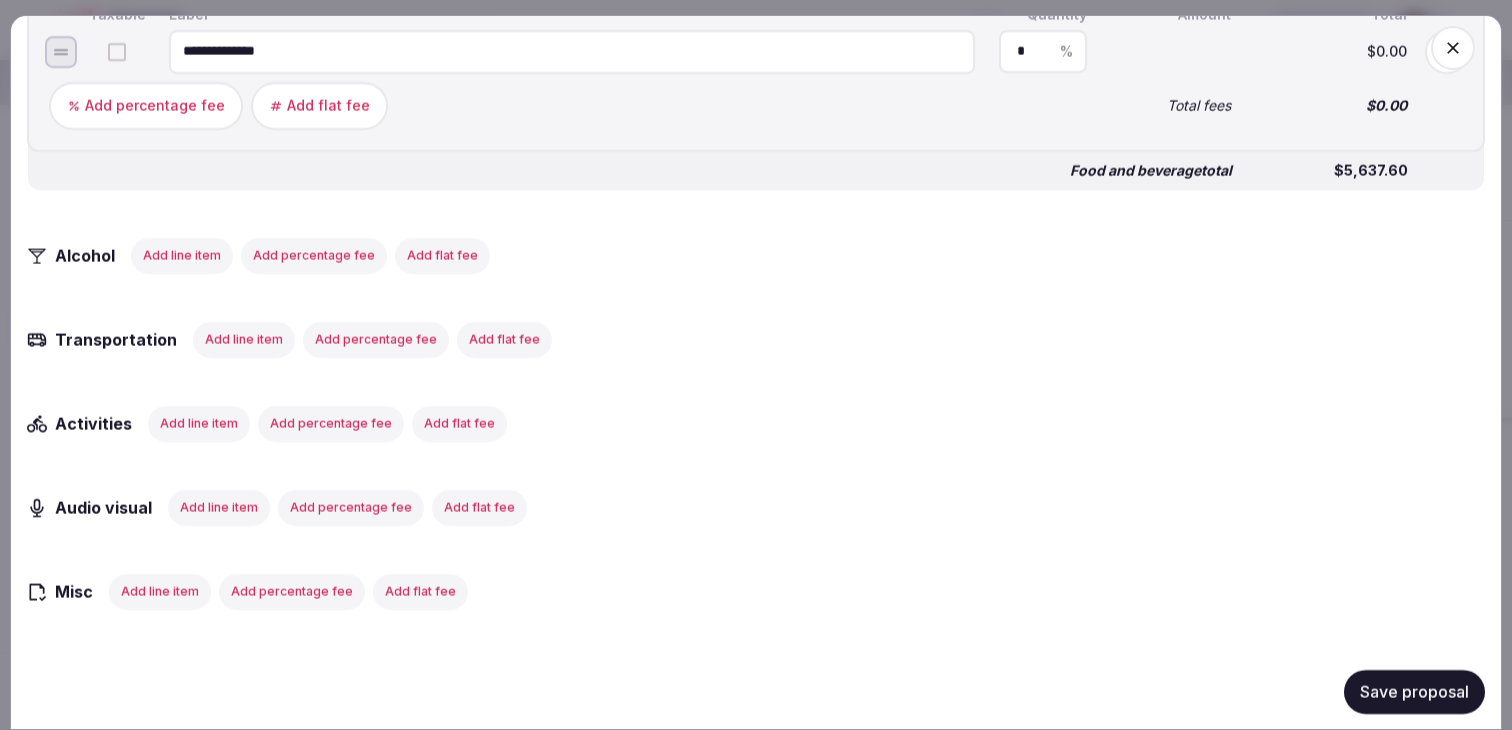 type on "**********" 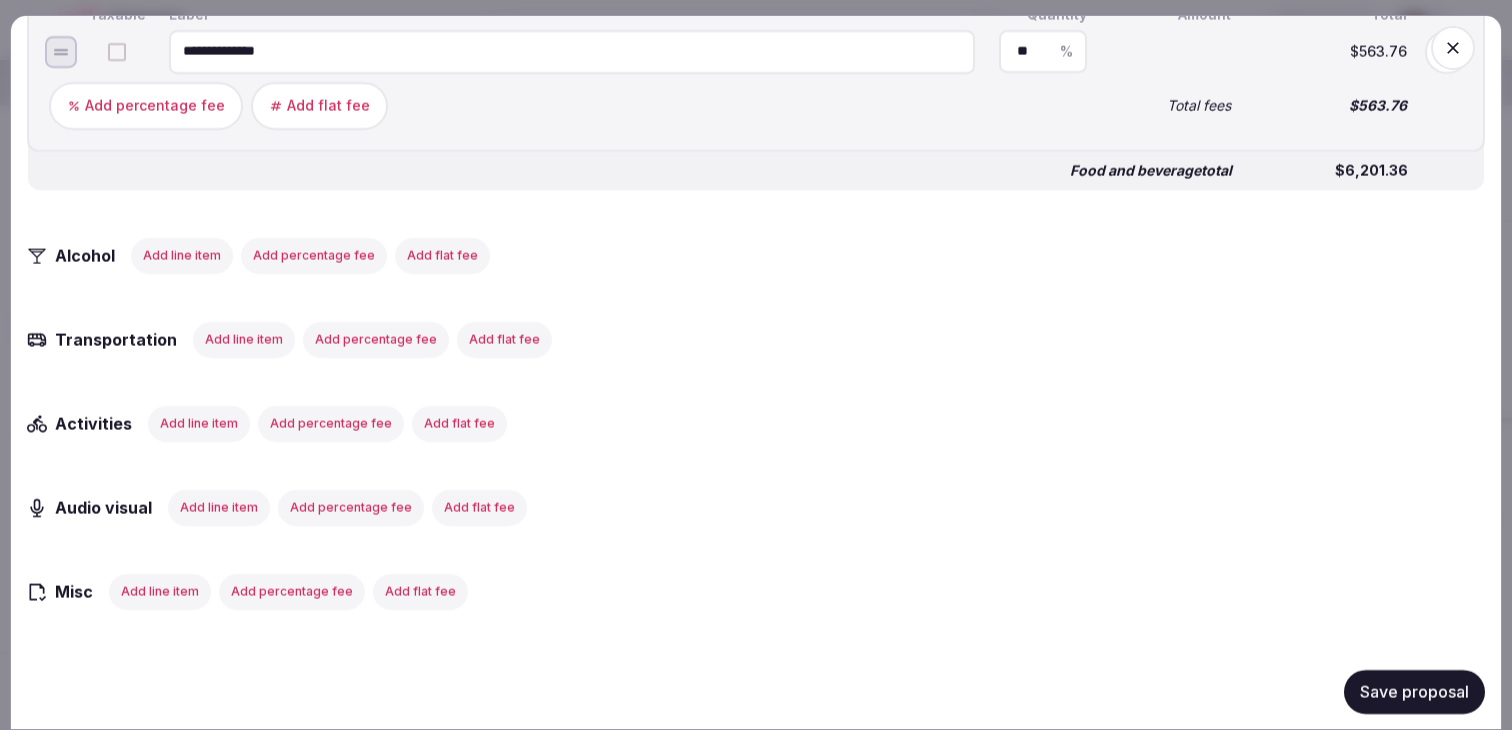 type on "**" 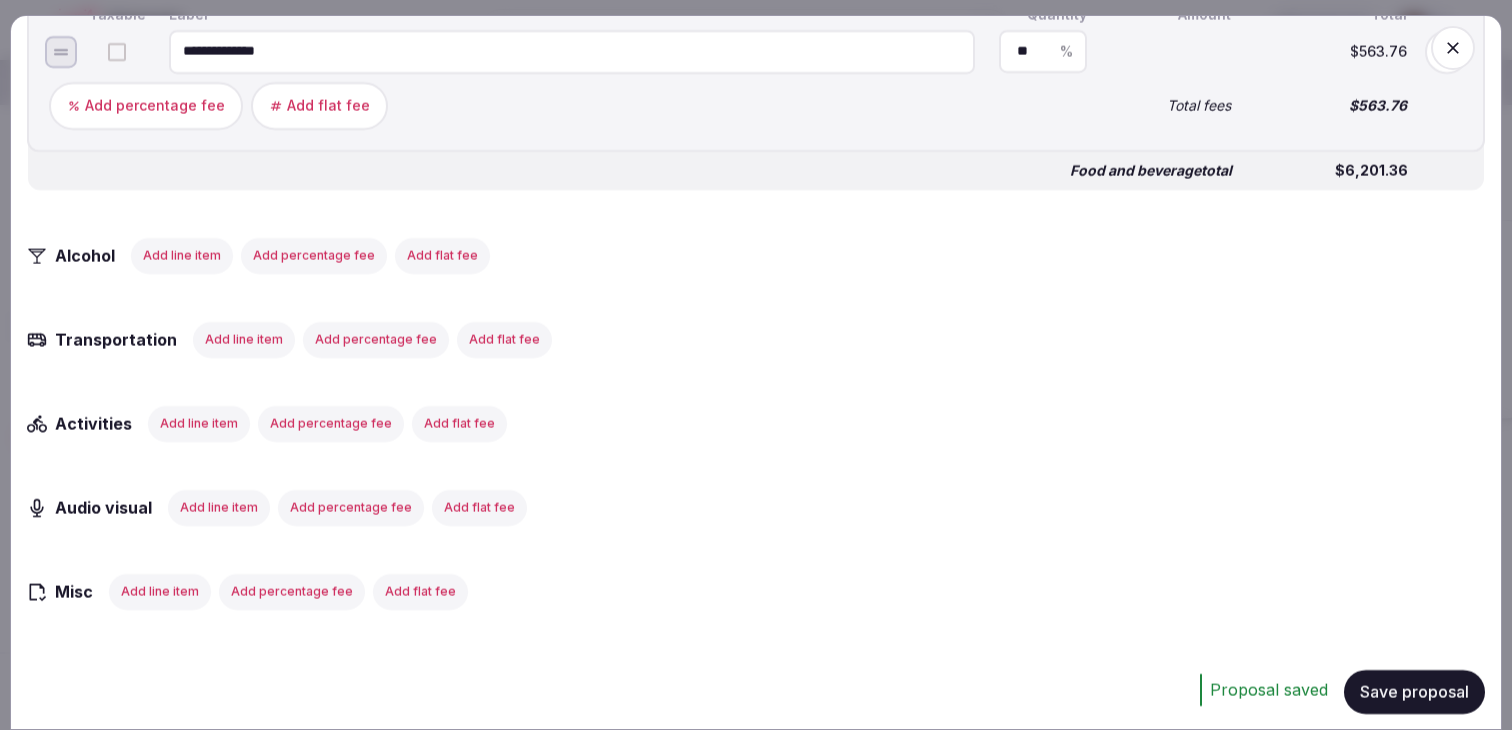 click on "**********" at bounding box center (756, -202) 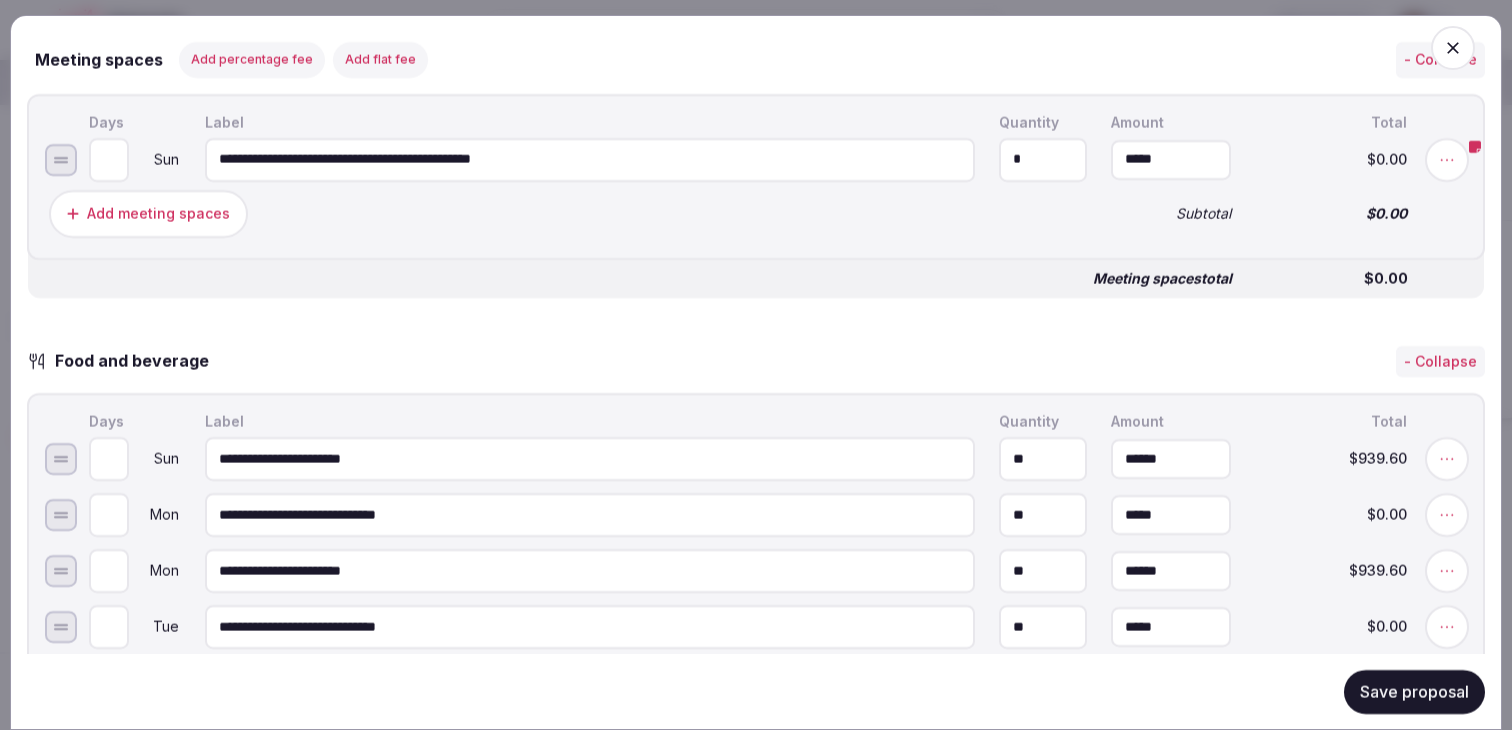 scroll, scrollTop: 1611, scrollLeft: 0, axis: vertical 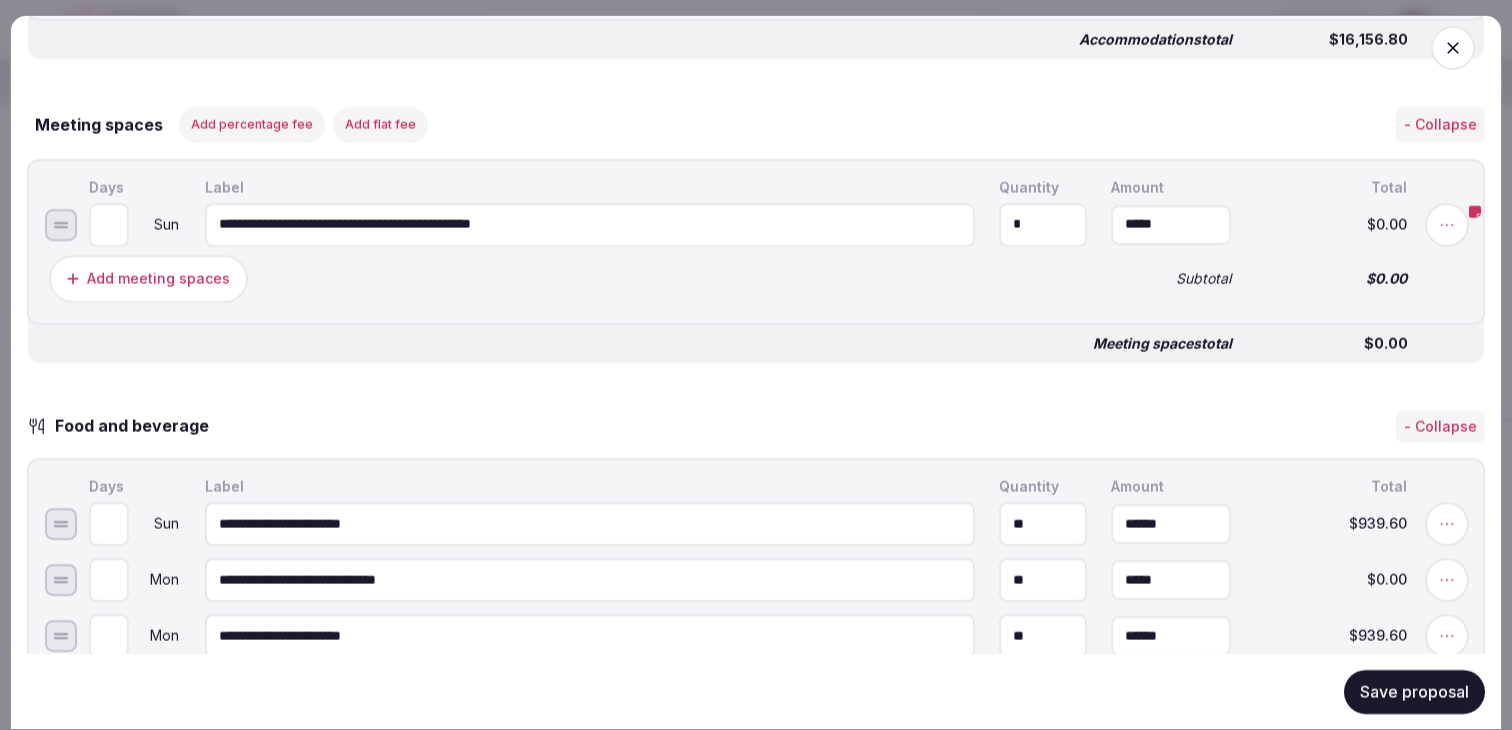 drag, startPoint x: 594, startPoint y: 246, endPoint x: 395, endPoint y: 239, distance: 199.12308 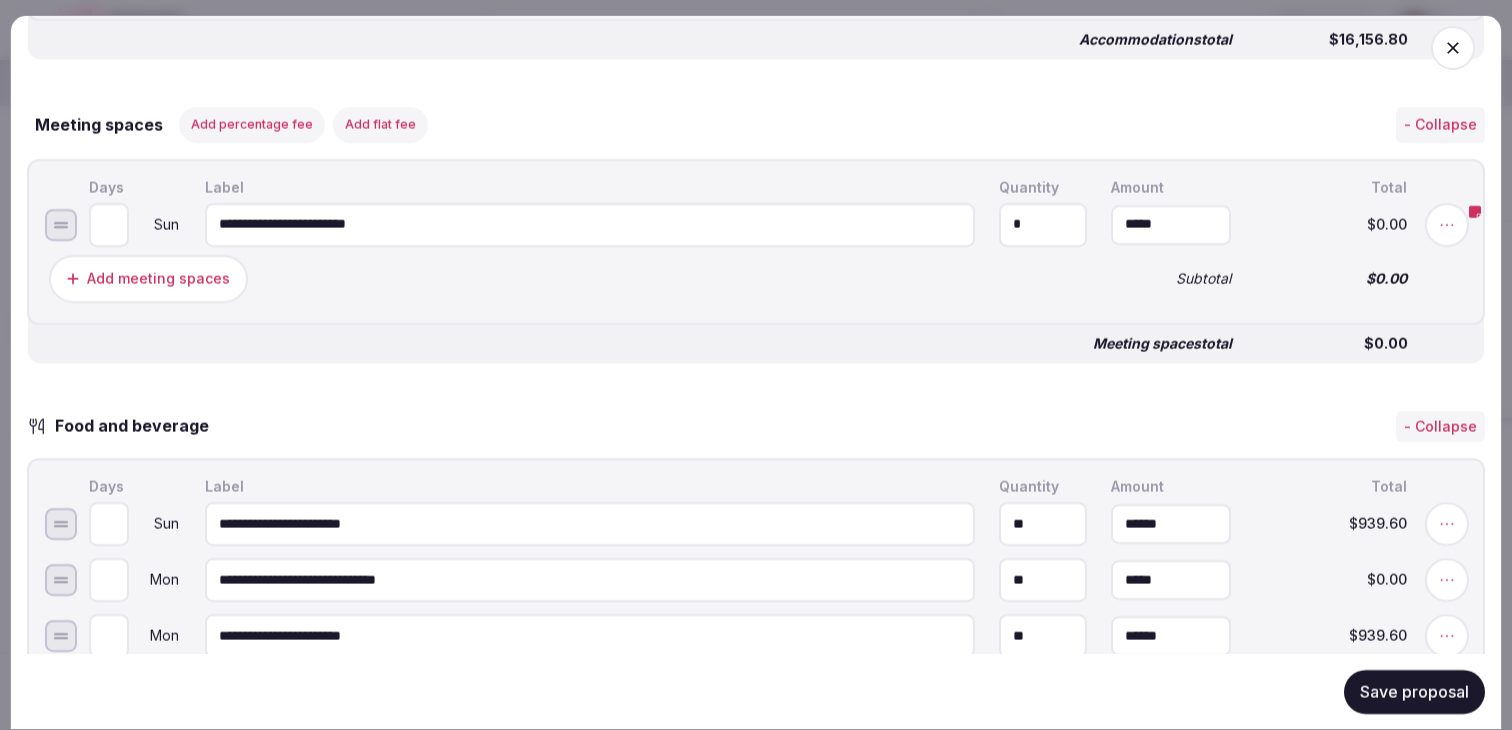 type on "**********" 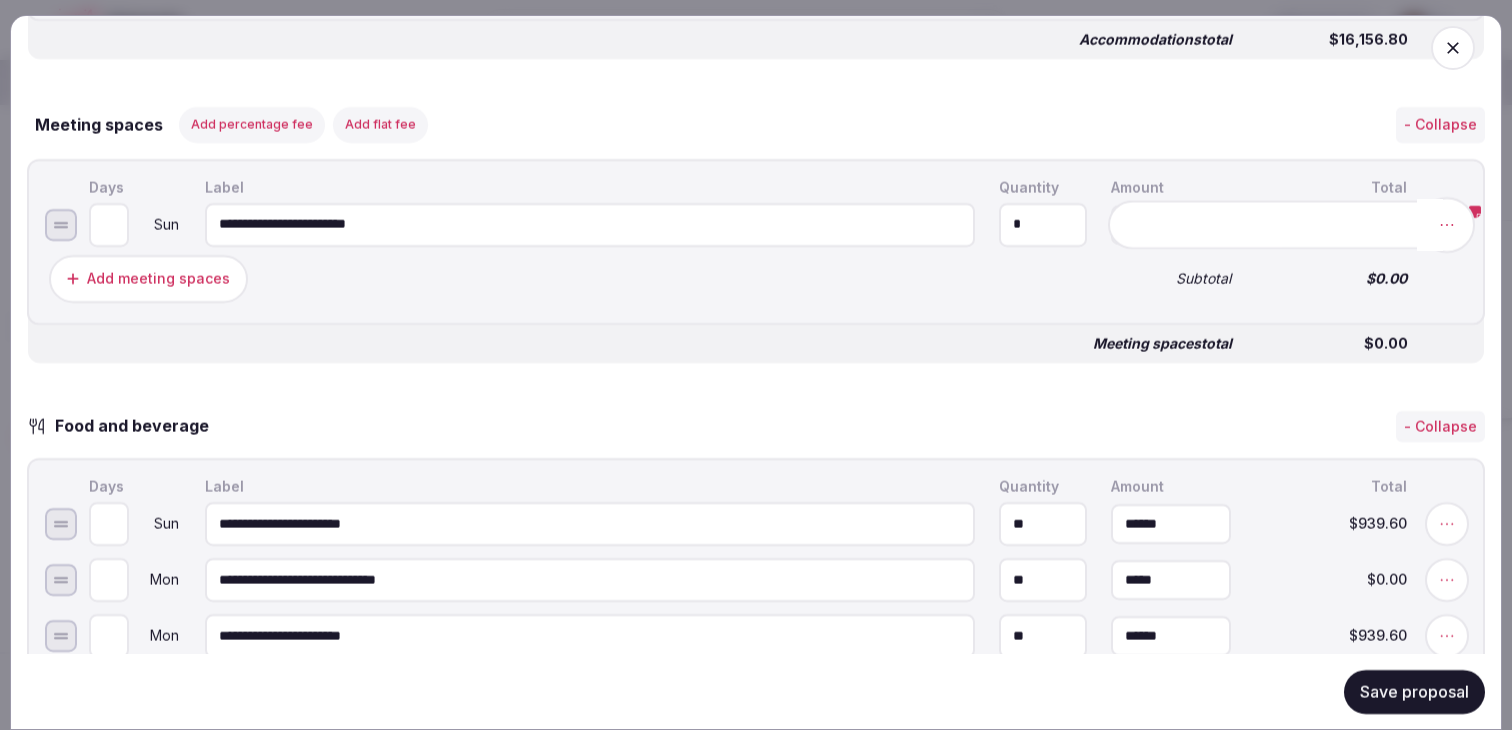 click 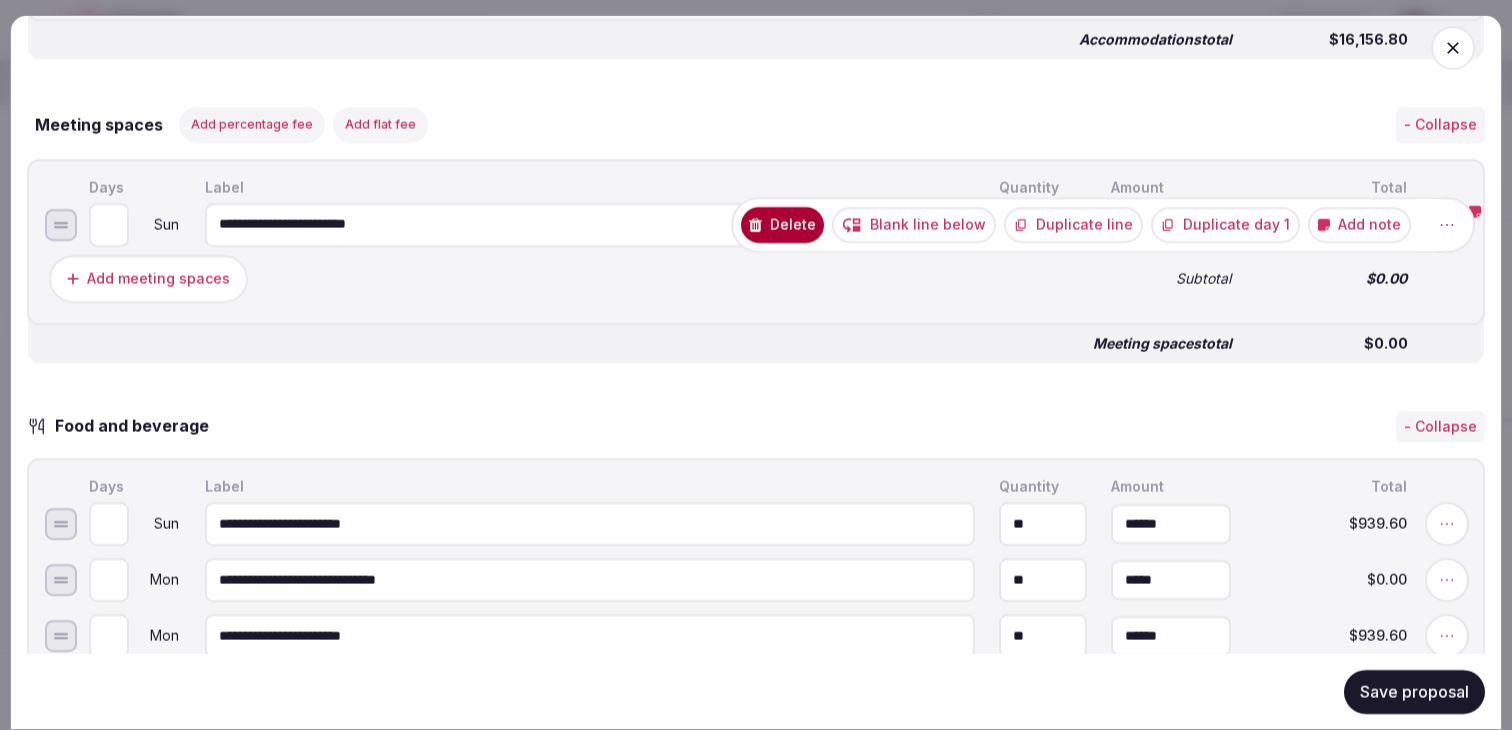 click on "Add note" at bounding box center (1359, 224) 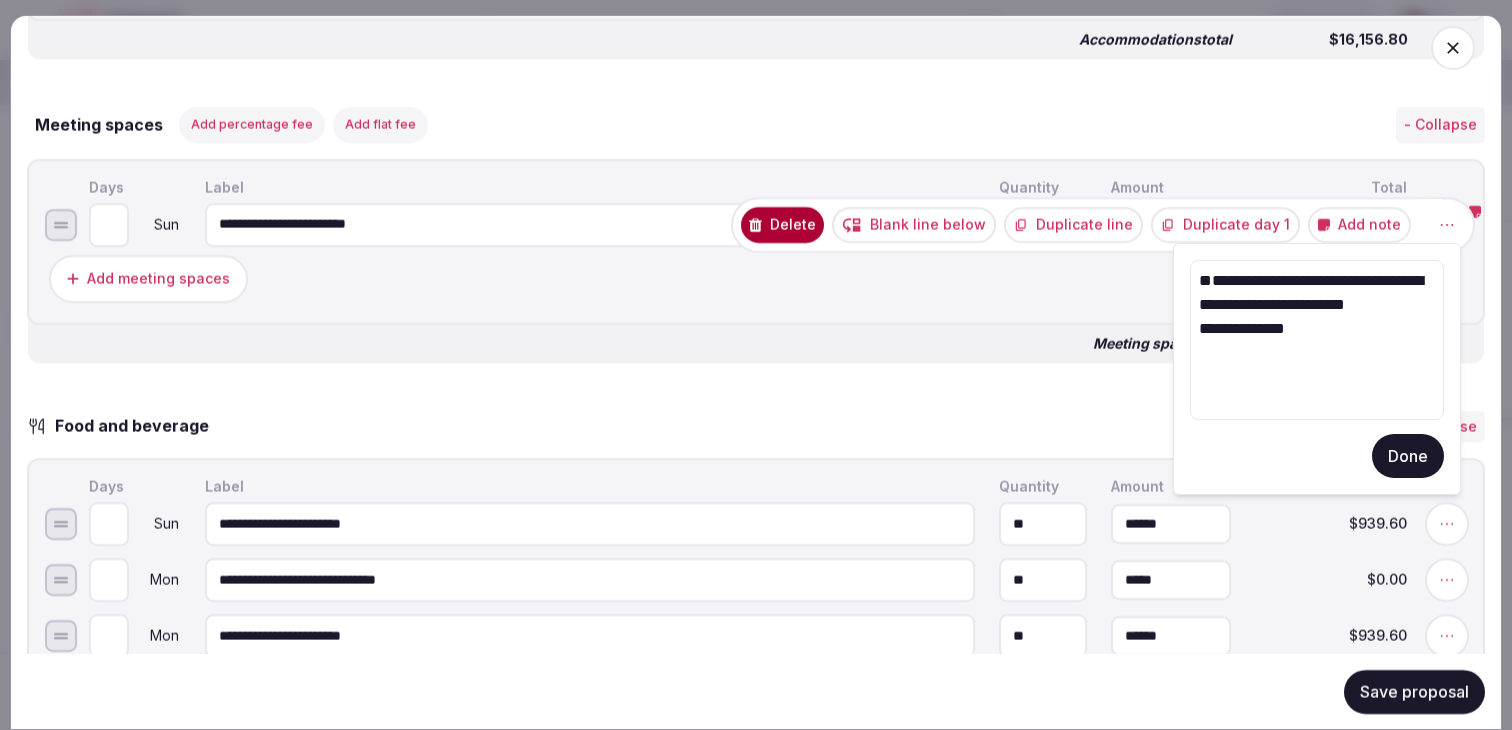 click on "**********" at bounding box center [1317, 340] 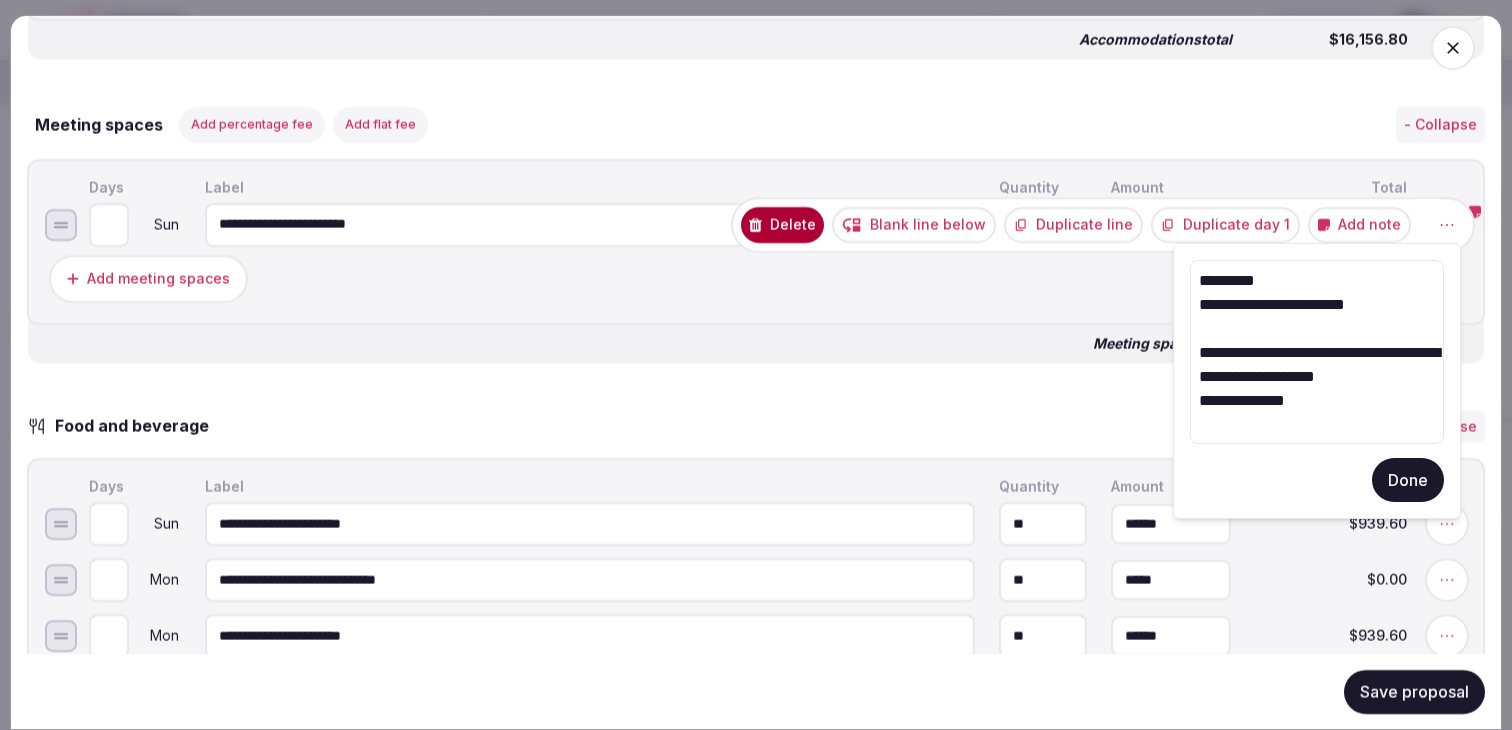 click on "**********" at bounding box center [1317, 352] 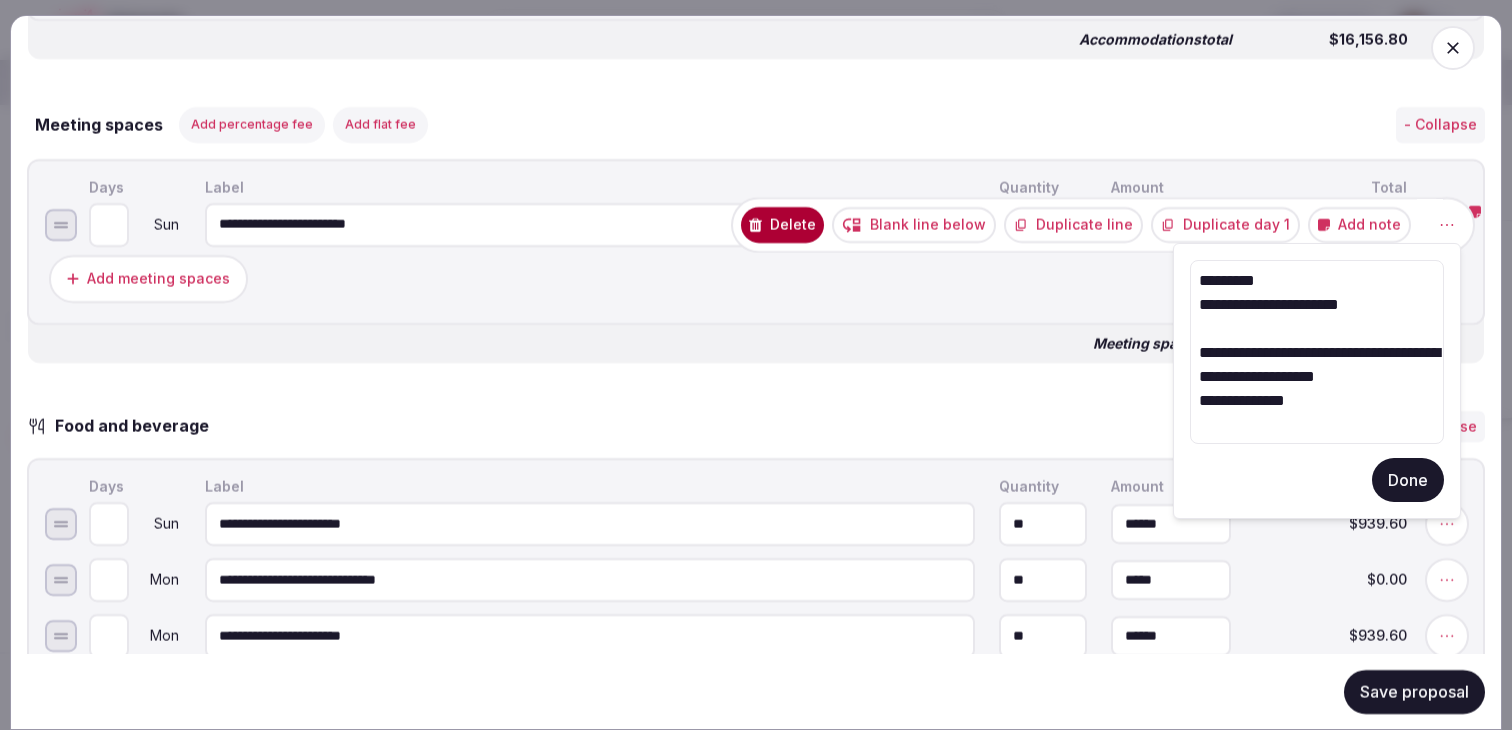 click on "**********" at bounding box center [1317, 352] 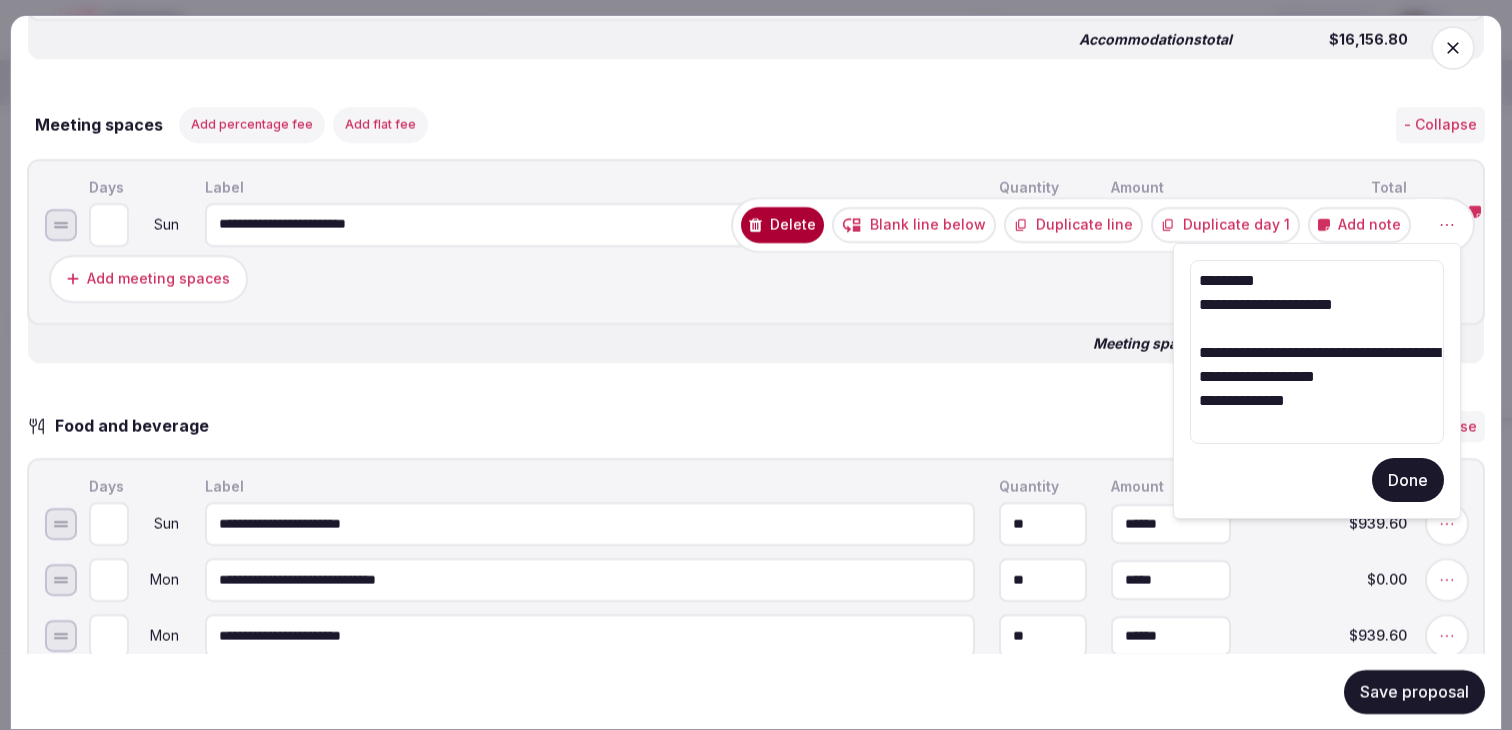 type on "**********" 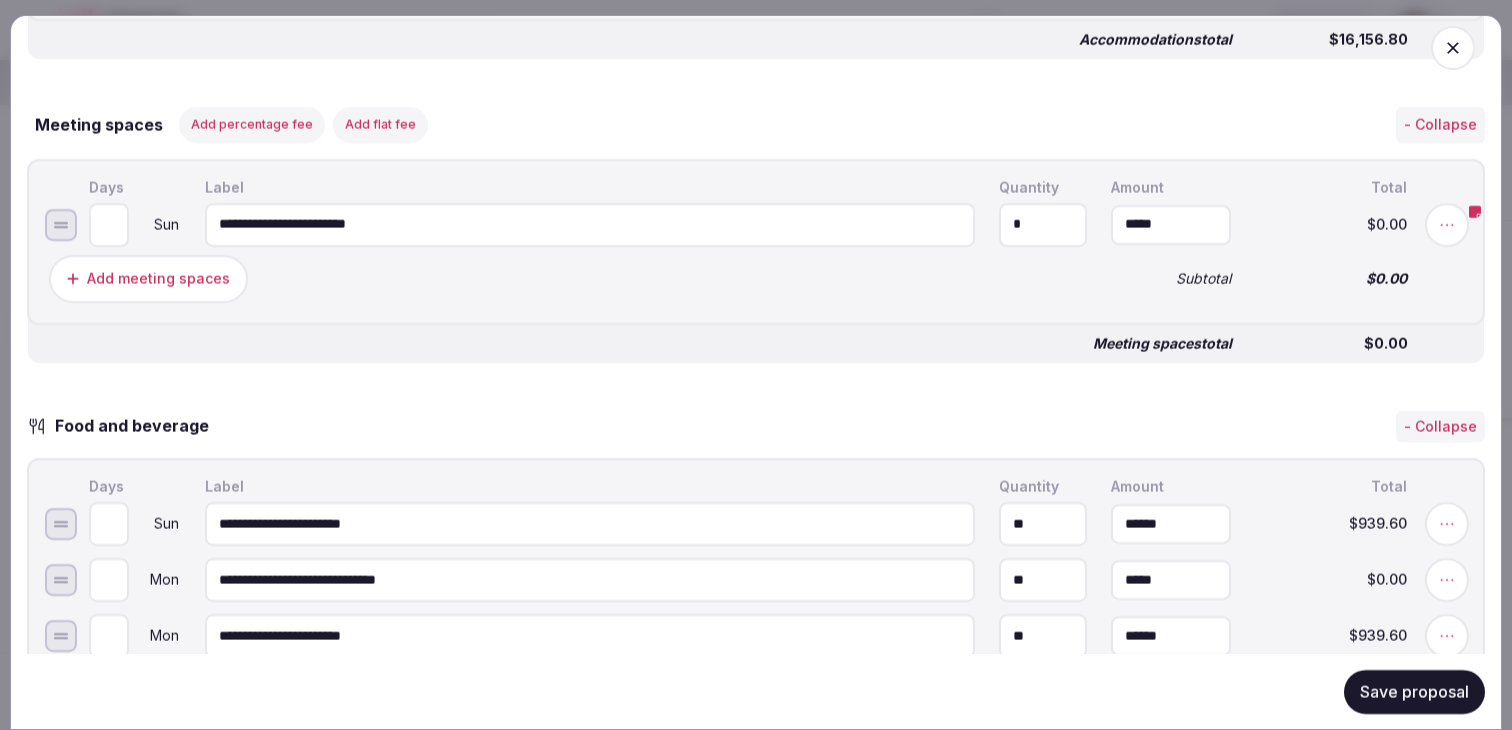 click on "Save proposal" at bounding box center (1414, 691) 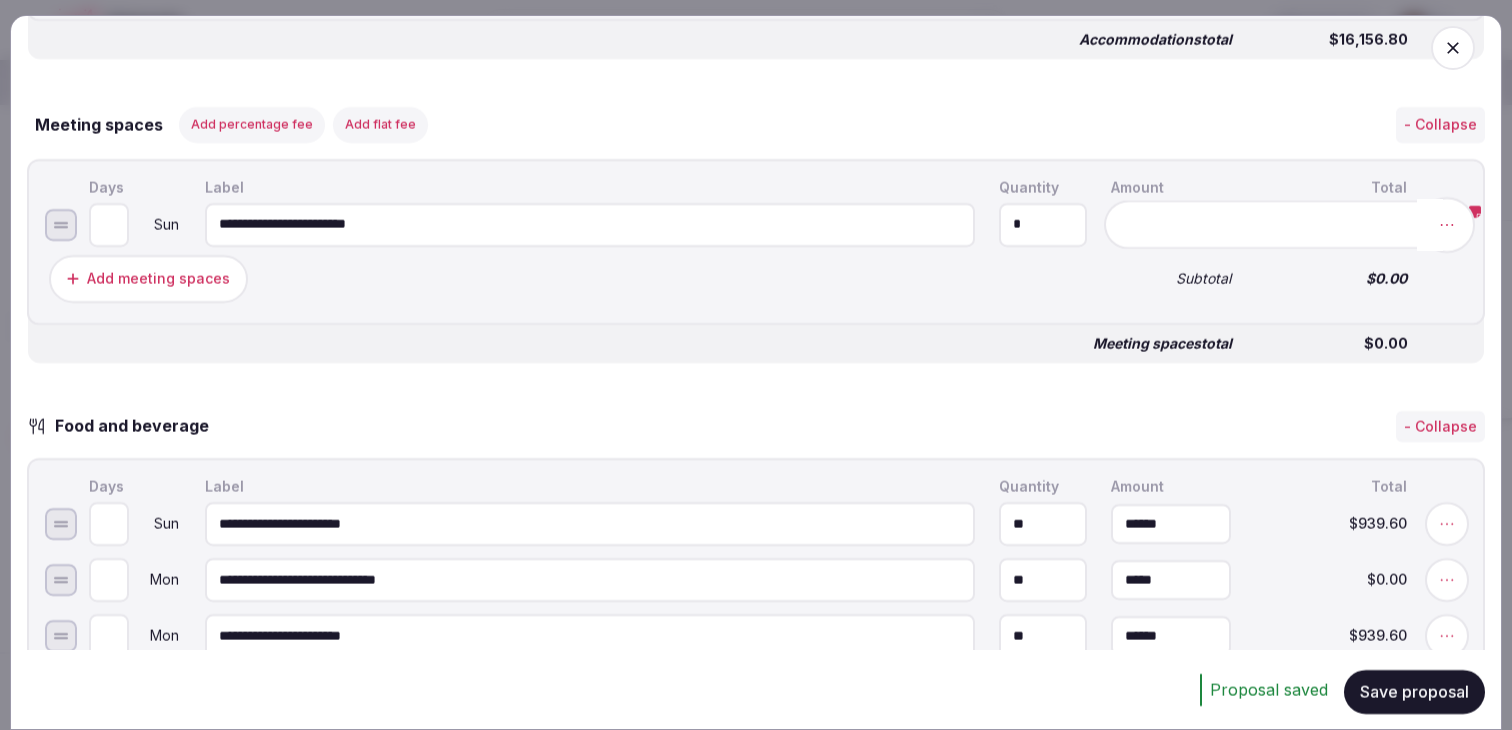 click 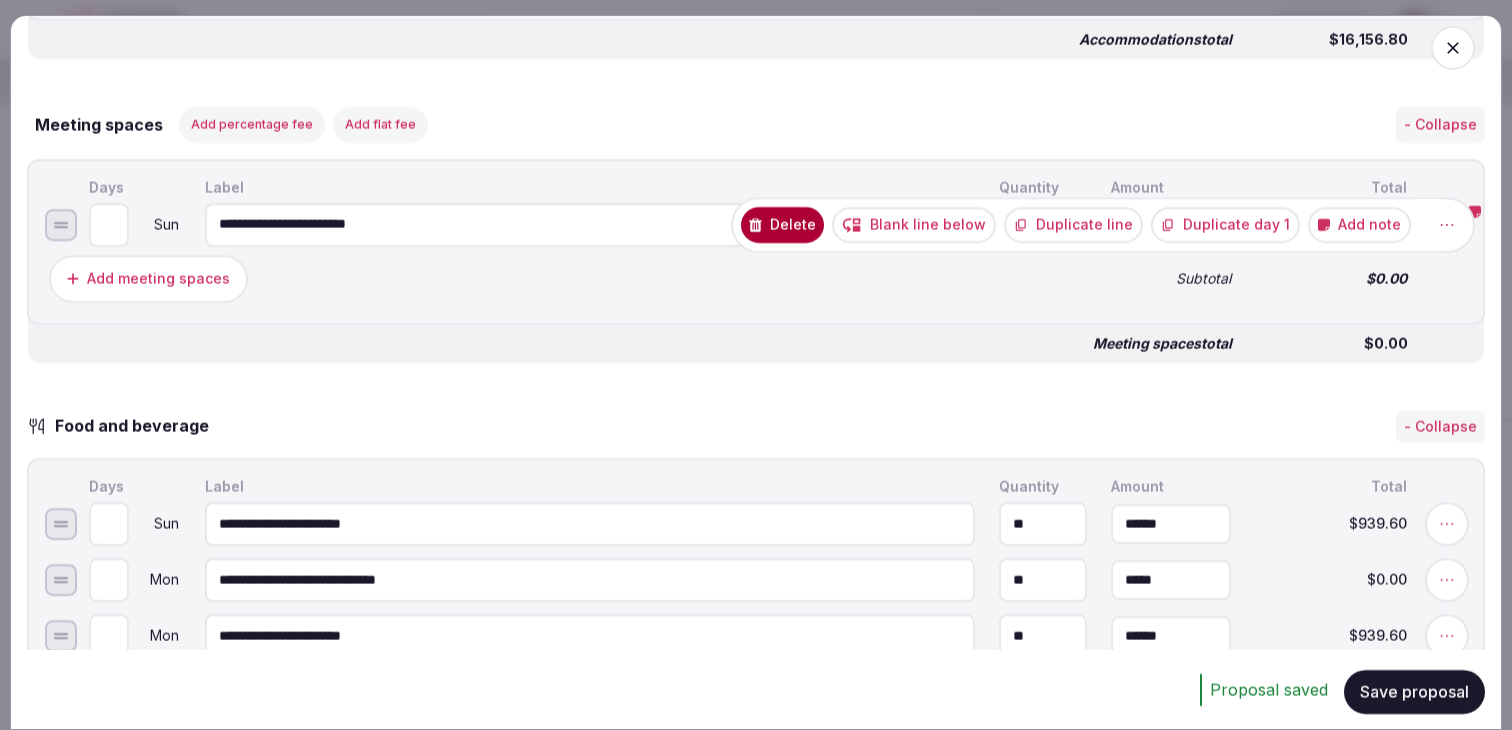 click on "Add note" at bounding box center [1359, 224] 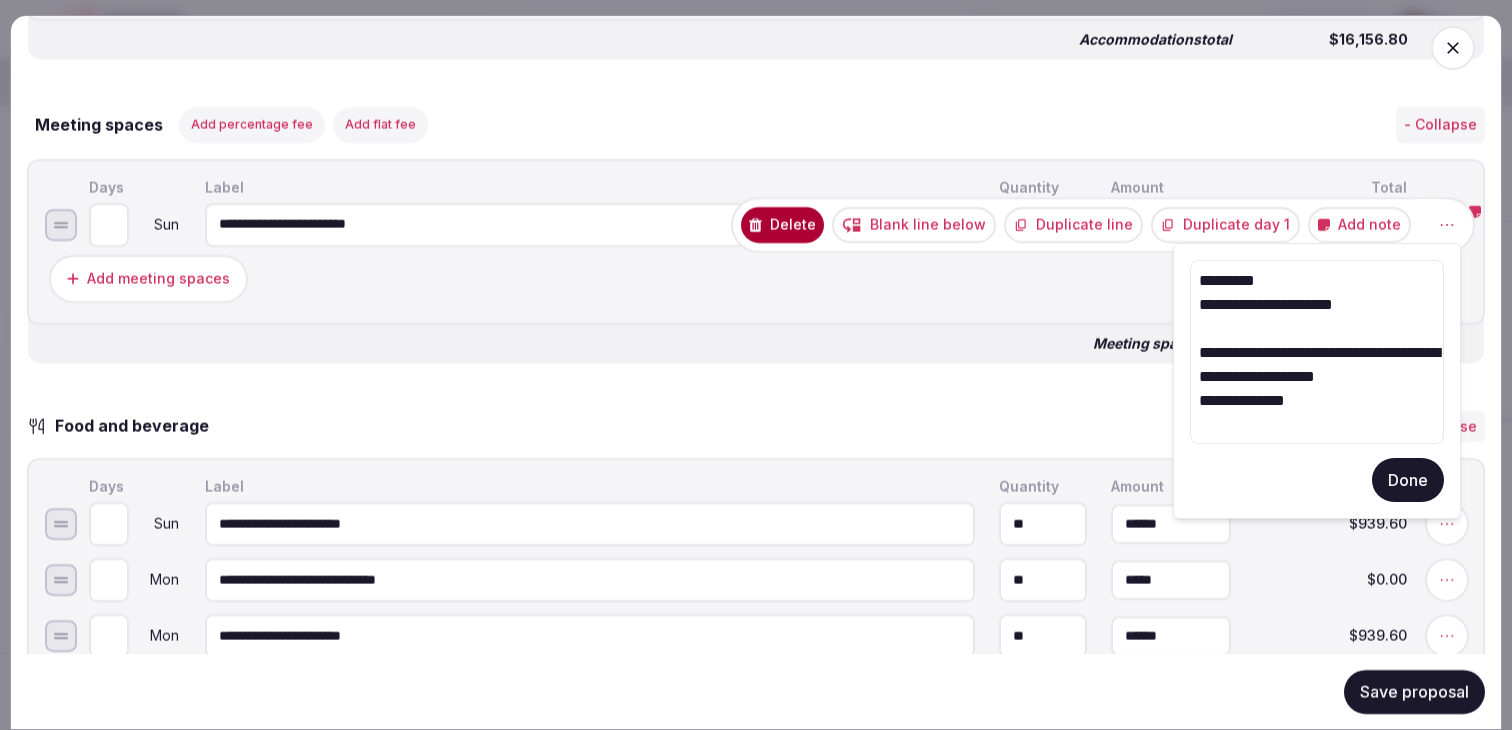 click on "**********" at bounding box center [1317, 352] 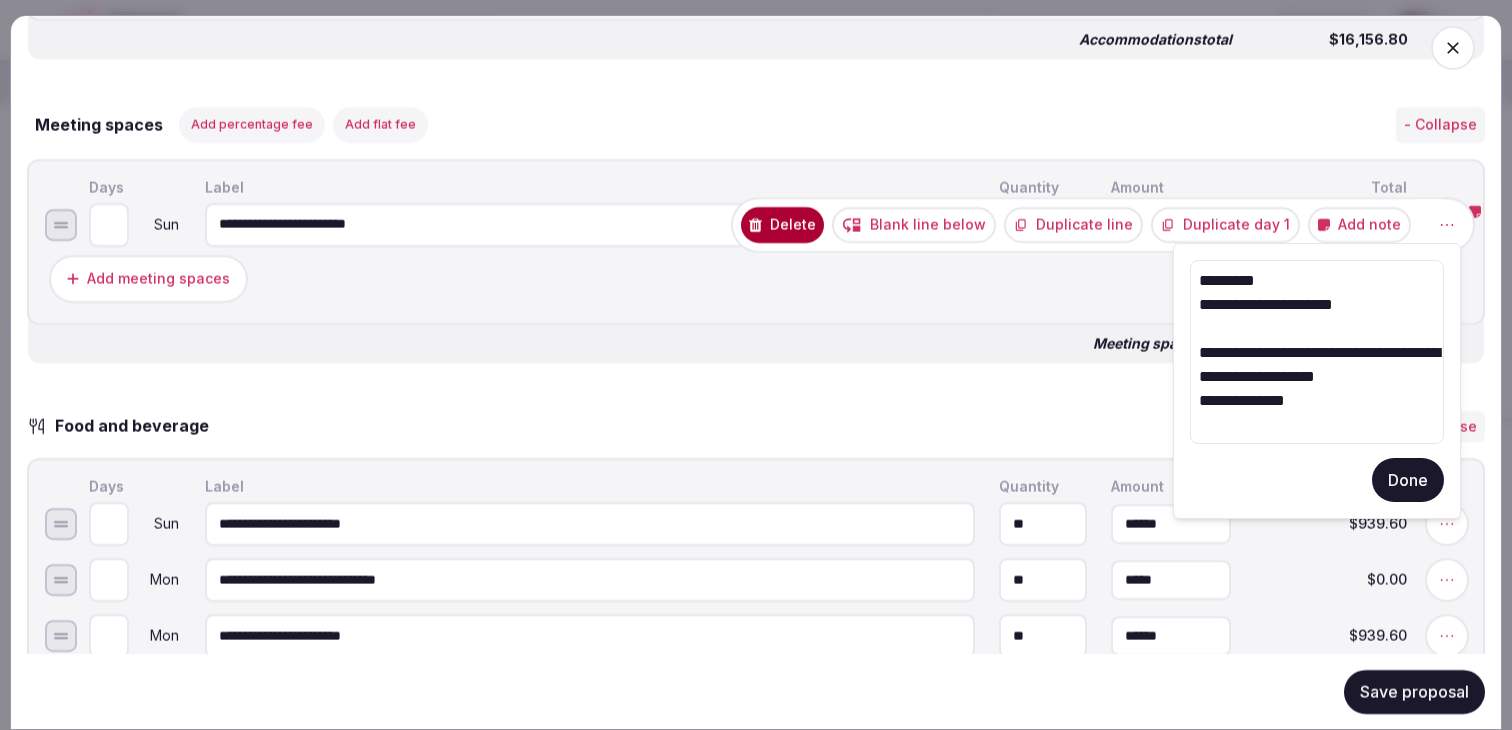 click on "**********" at bounding box center [1317, 352] 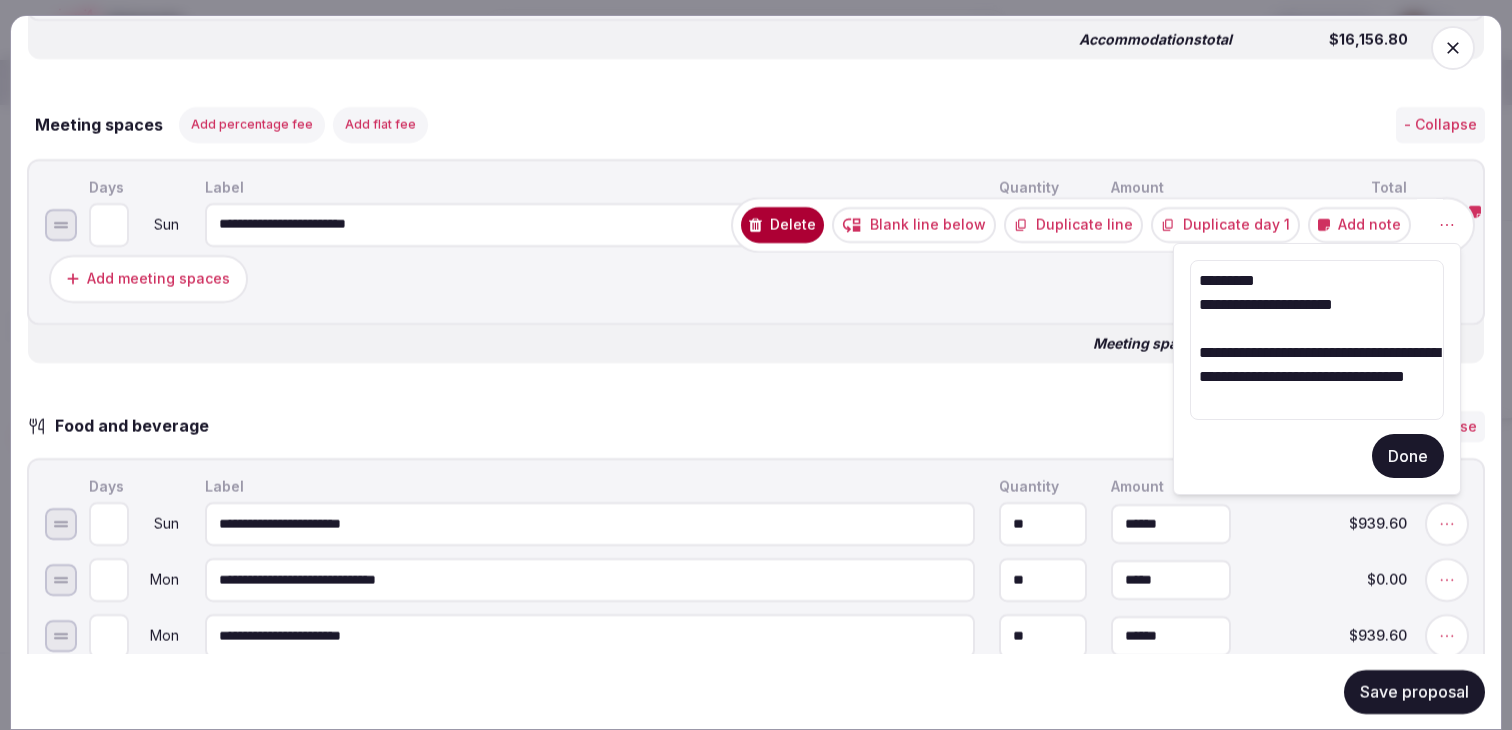click on "**********" at bounding box center [1317, 340] 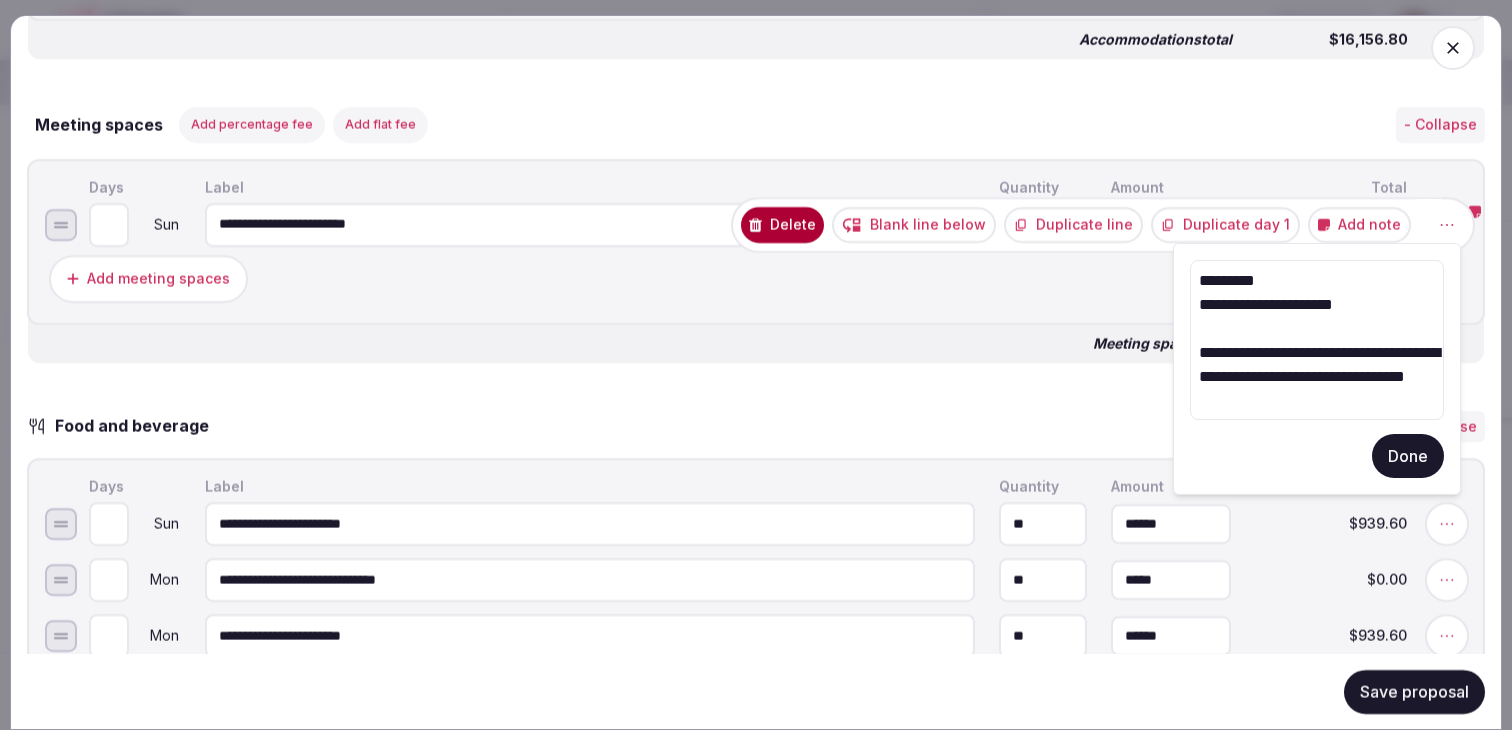 click on "**********" at bounding box center [1317, 340] 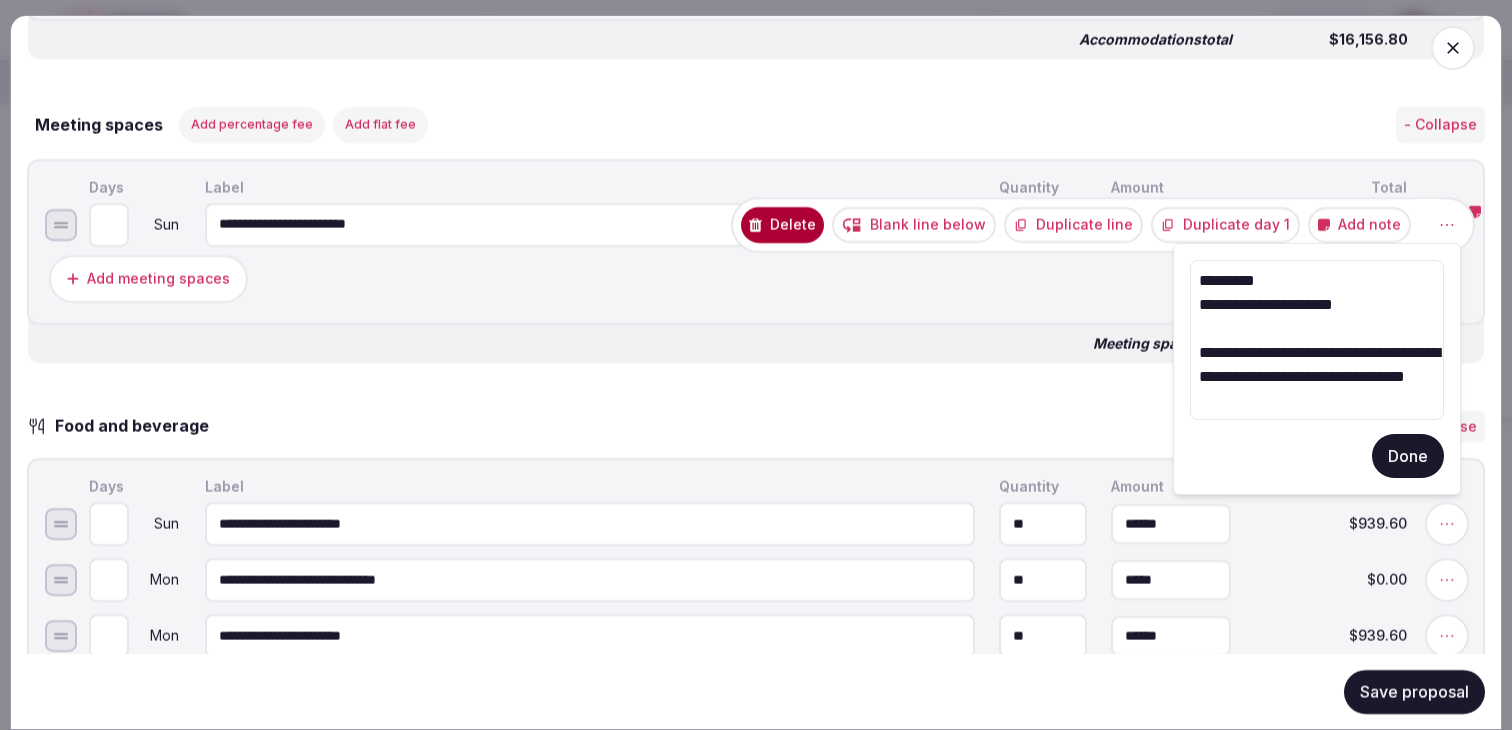click on "Done" at bounding box center (1408, 456) 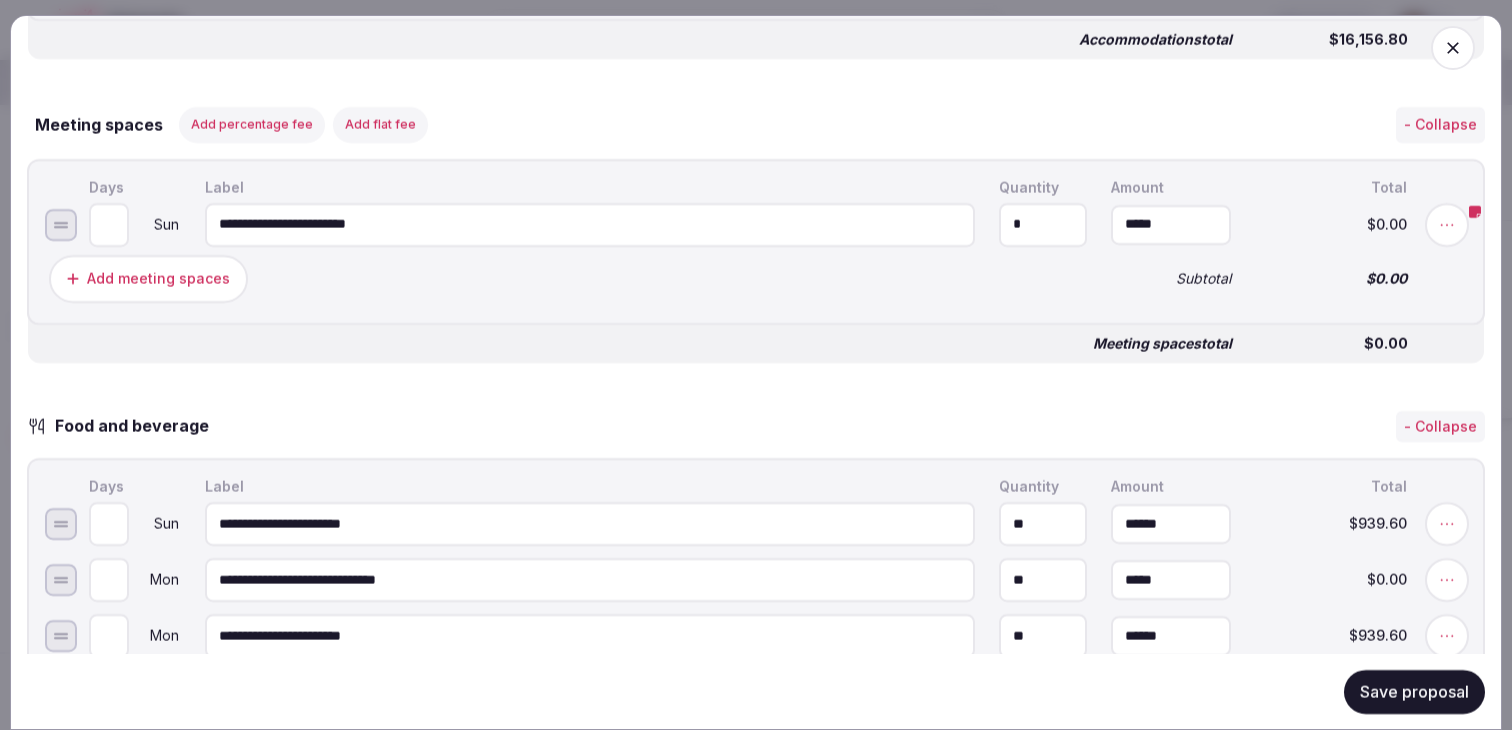 click on "Save proposal" at bounding box center (1414, 691) 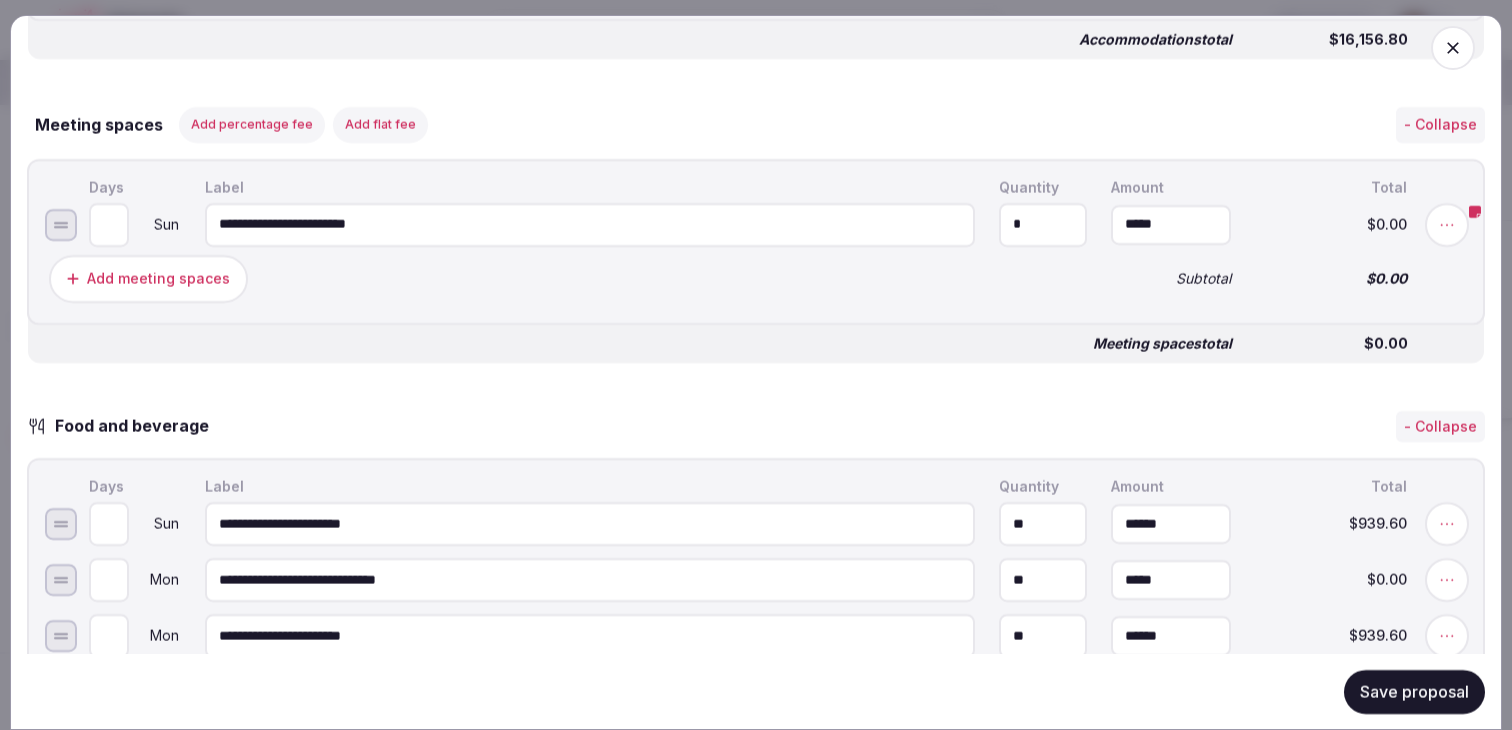 click on "Save proposal" at bounding box center [1414, 691] 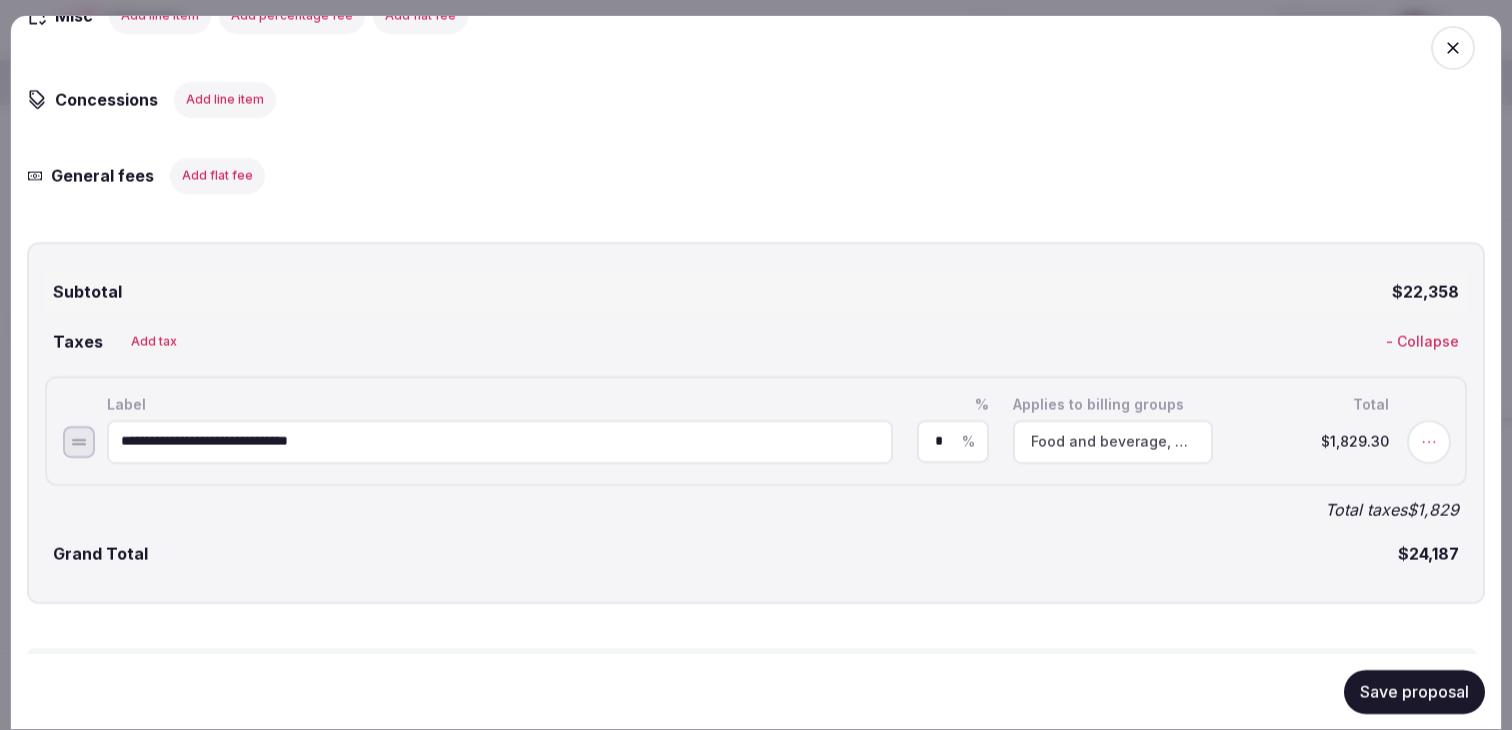 scroll, scrollTop: 3443, scrollLeft: 0, axis: vertical 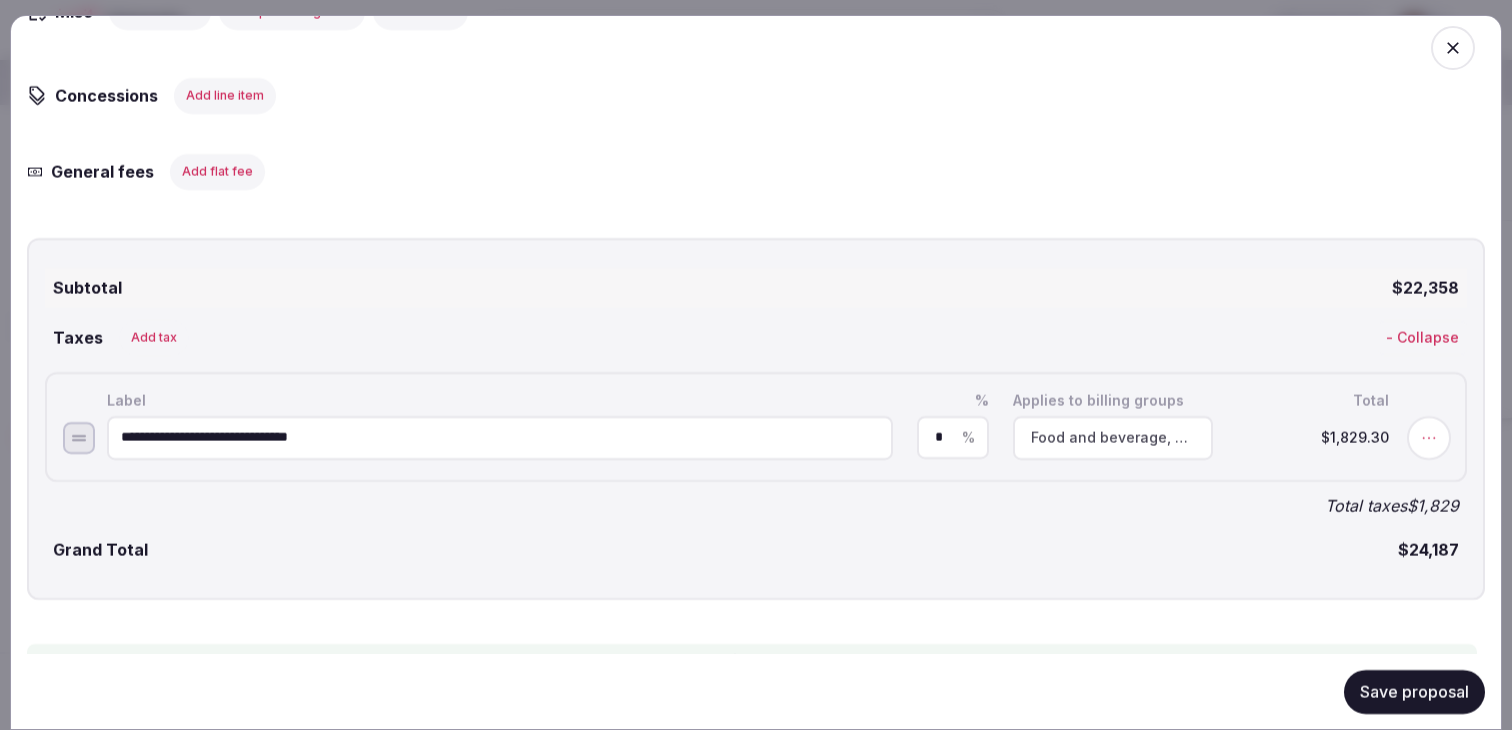 click on "Save proposal" at bounding box center [1414, 691] 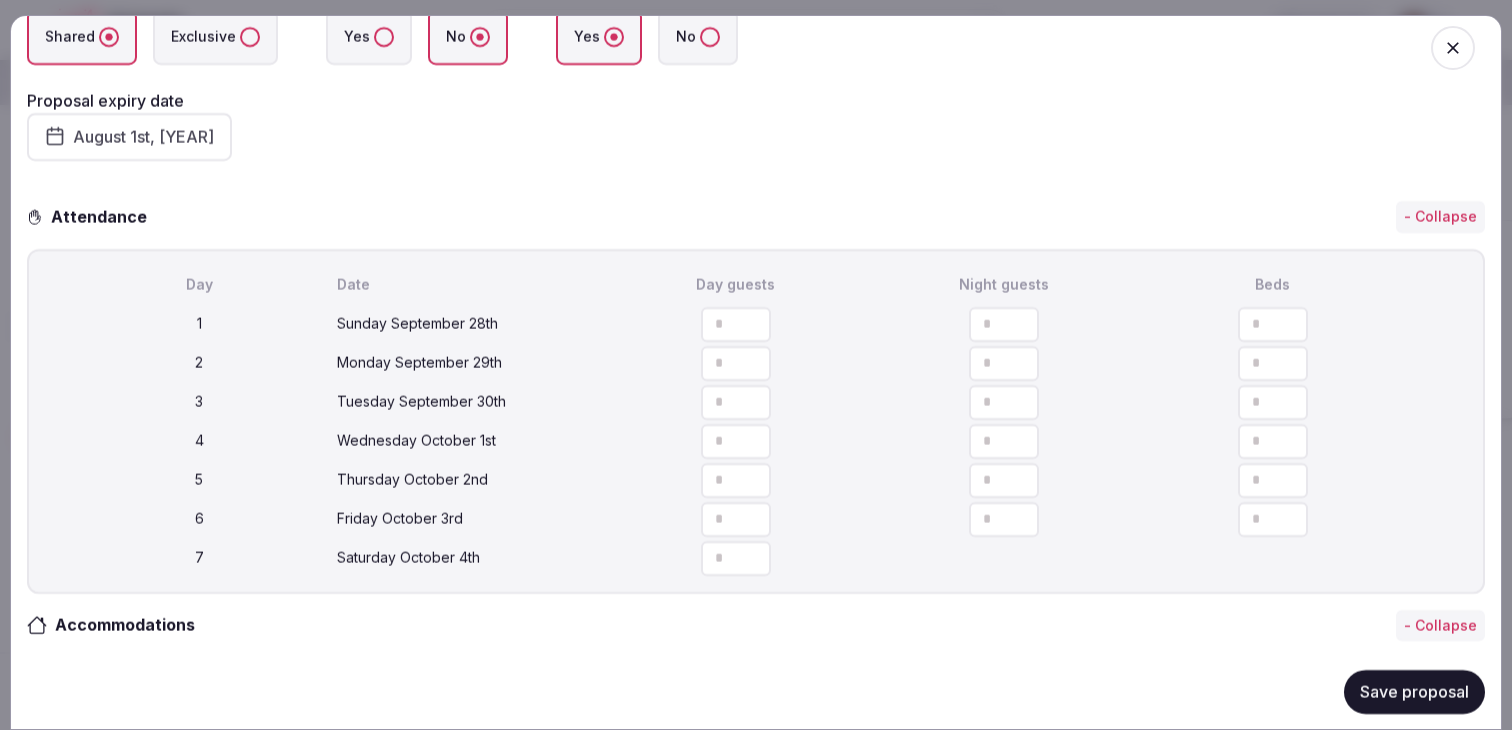 scroll, scrollTop: 0, scrollLeft: 0, axis: both 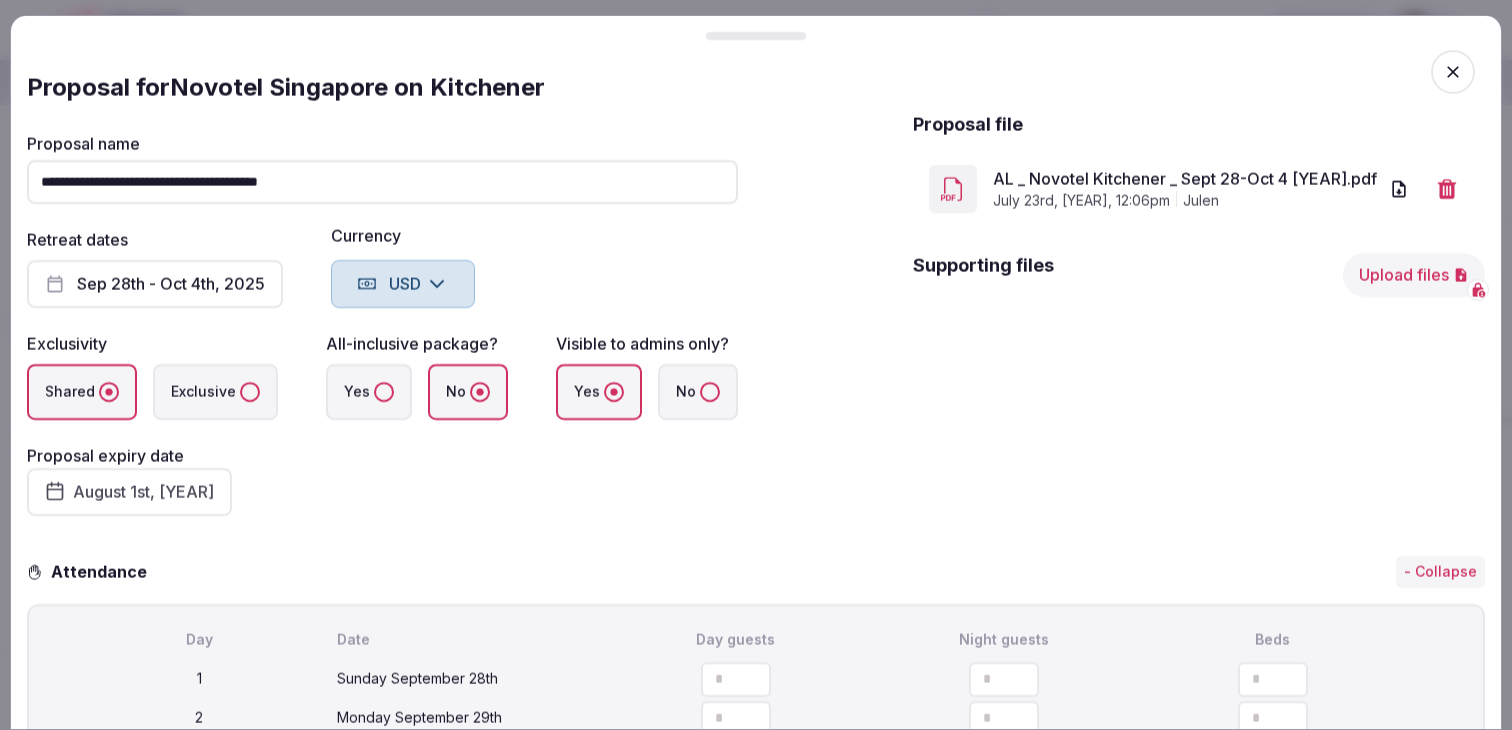 click 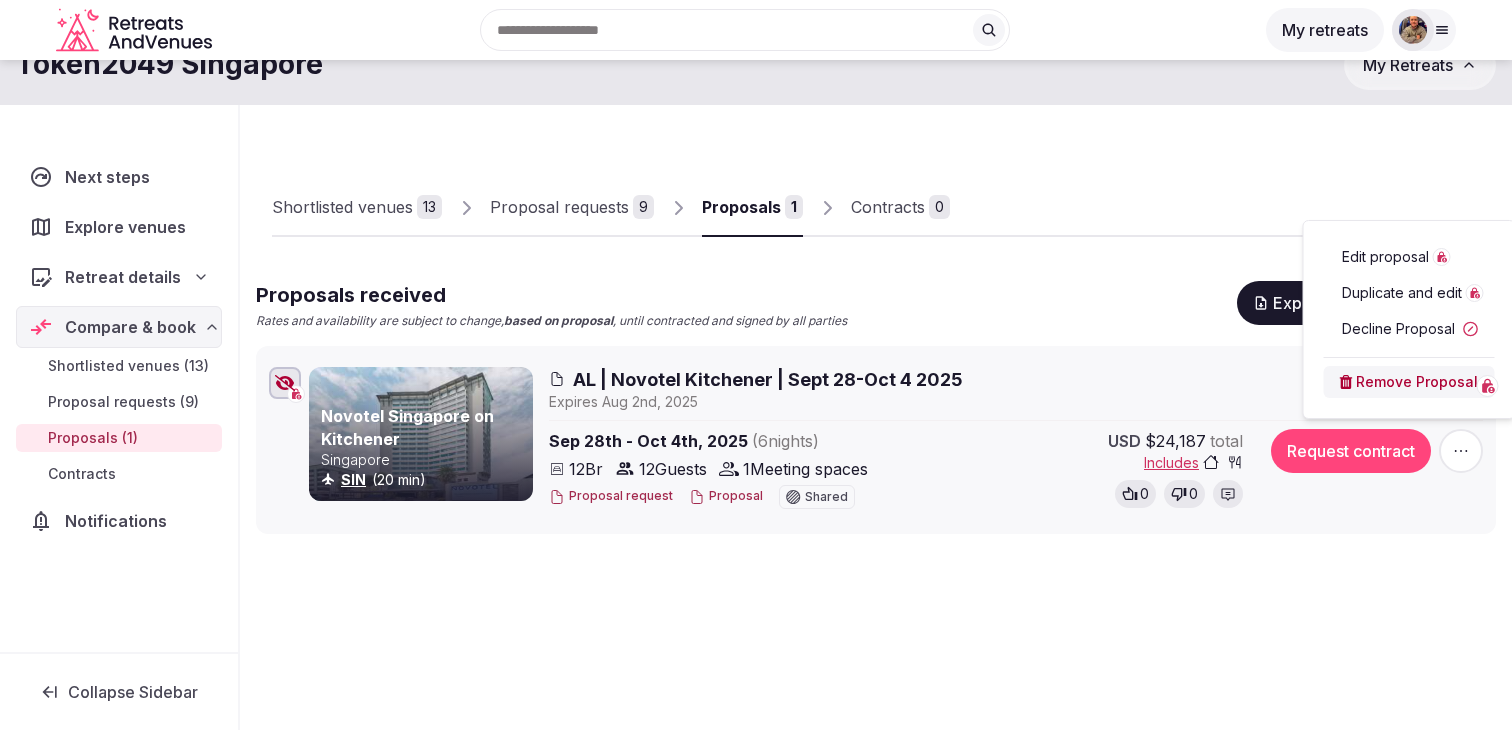 click on "Shortlisted venues 13 Proposal requests 9 Proposals 1 Contracts 0 Proposals received Rates and availability are subject to change, based on proposal , until contracted and signed by all parties Export shortlist & proposals Novotel Singapore on Kitchener Singapore SIN (20 min) AL | Novotel Kitchener | Sept 28-Oct 4 [YEAR] Expires Aug 2nd, [YEAR] Sep 28th - Oct 4th, [YEAR] ( 6 nights ) 12 Br 12 Guests 1 0" at bounding box center (876, 423) 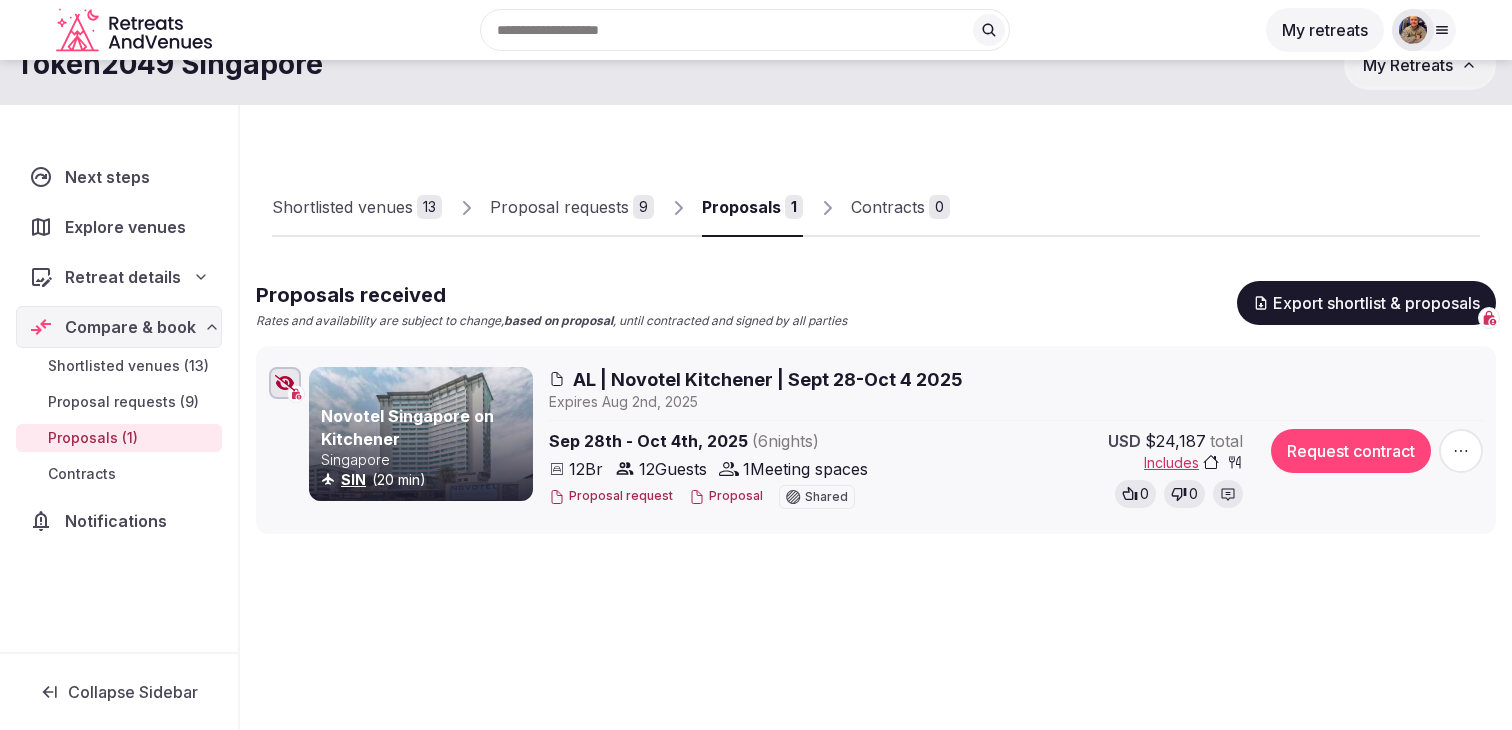 click on "Proposal requests" at bounding box center [559, 207] 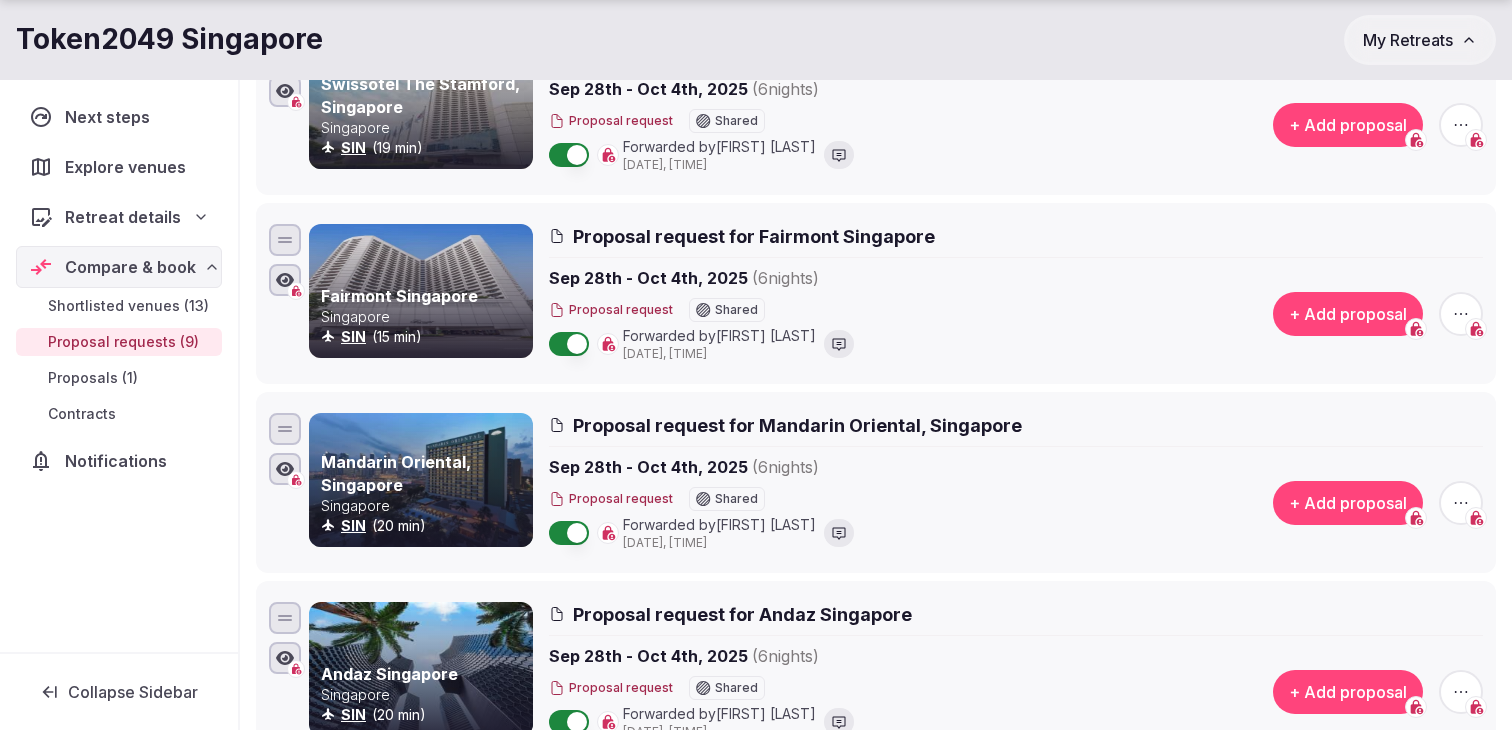 scroll, scrollTop: 352, scrollLeft: 0, axis: vertical 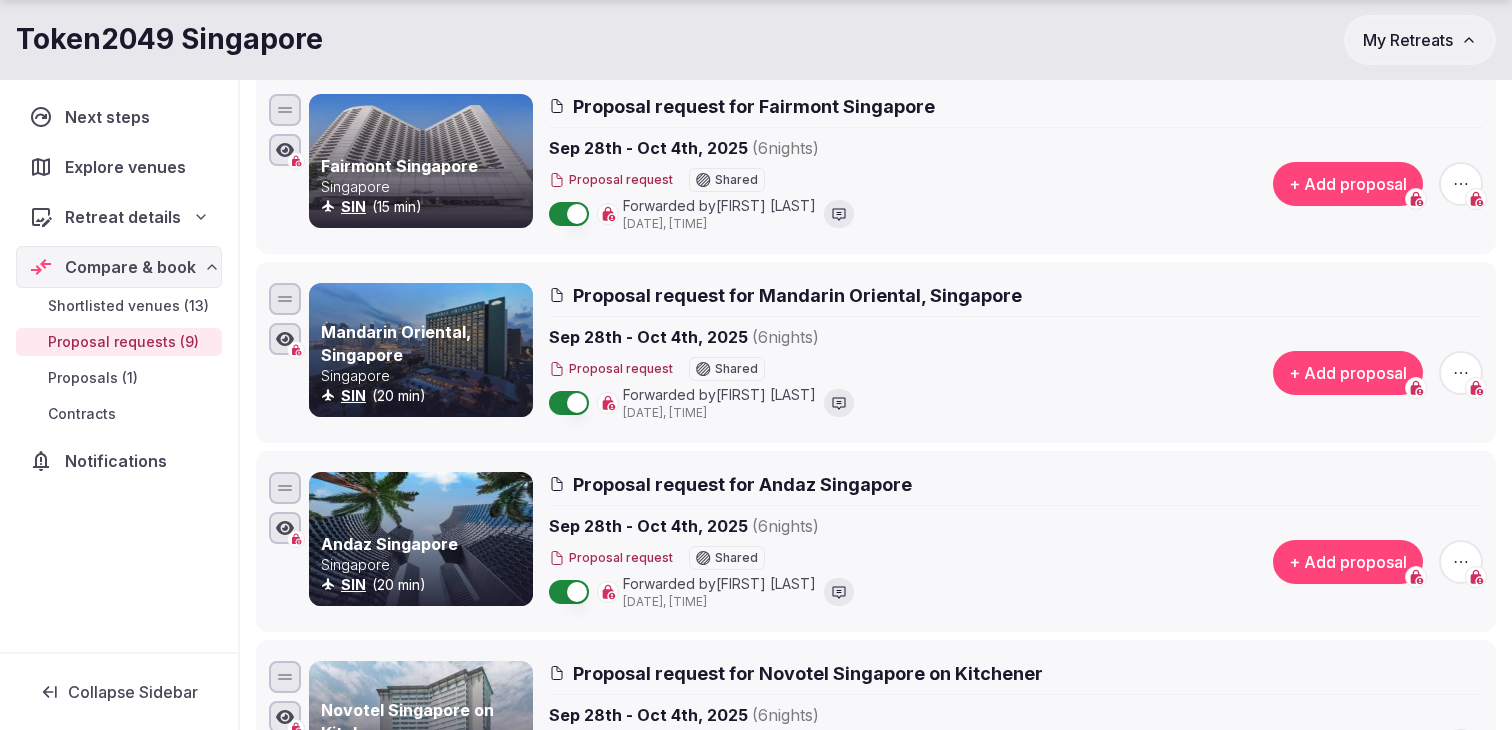 click on "+ Add proposal" at bounding box center [1348, 373] 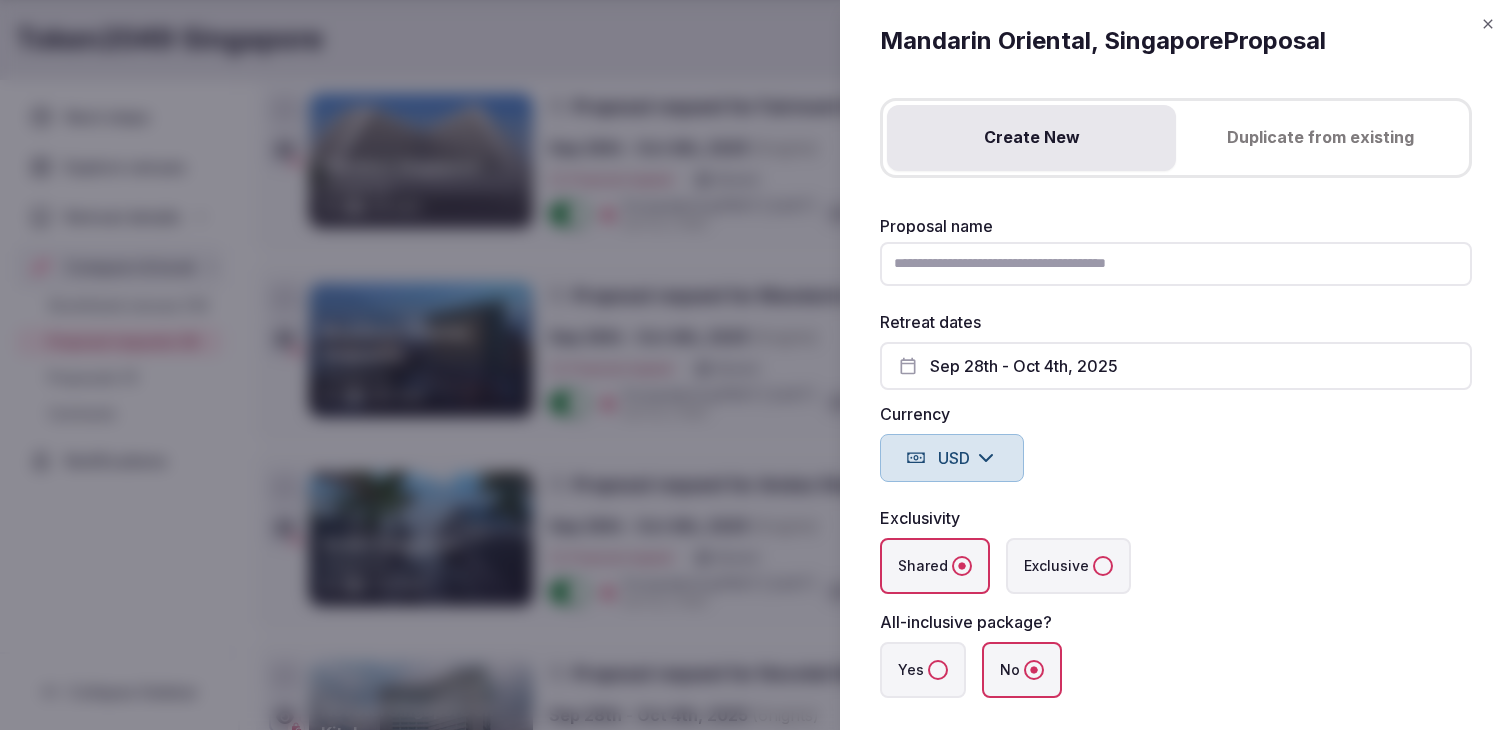 click on "Proposal name" at bounding box center [1176, 264] 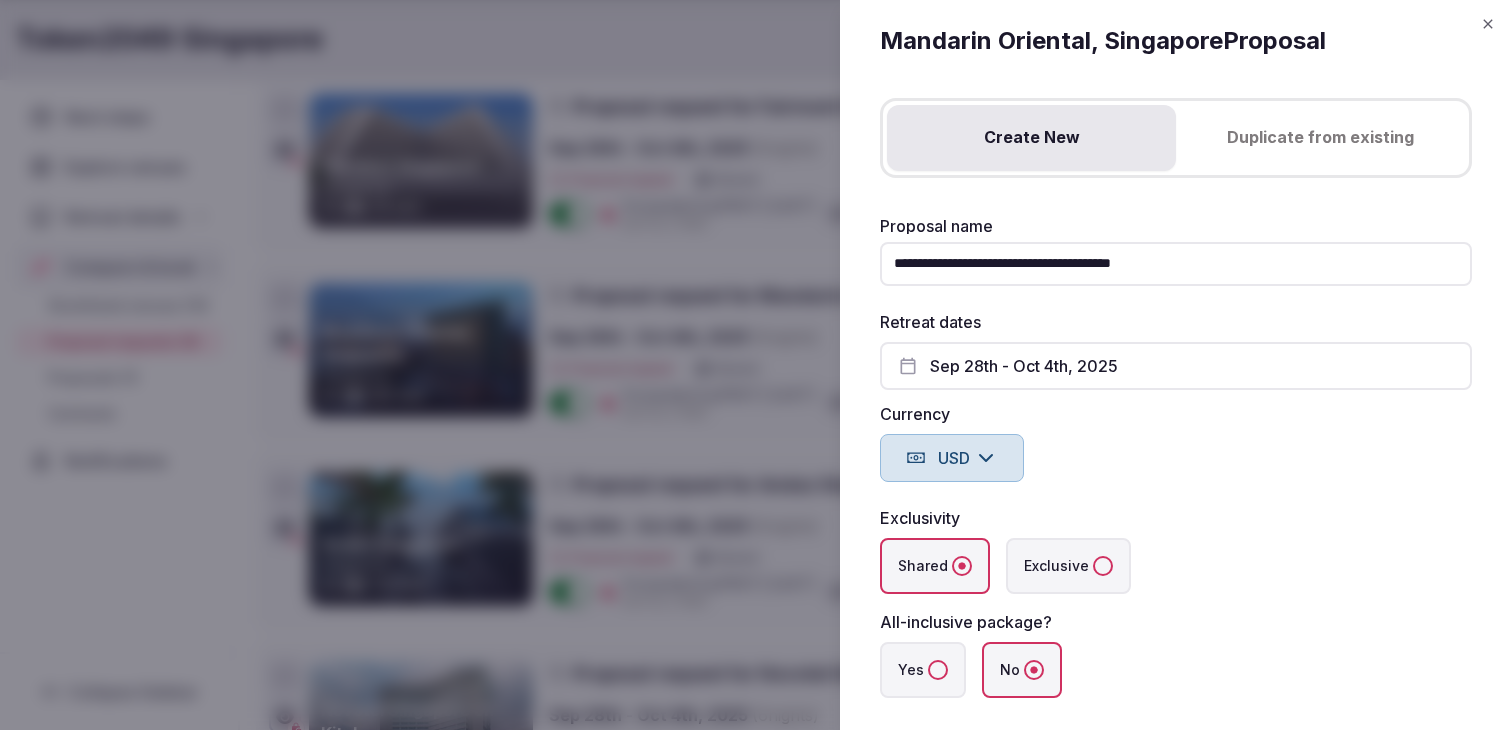 click on "**********" at bounding box center (1176, 264) 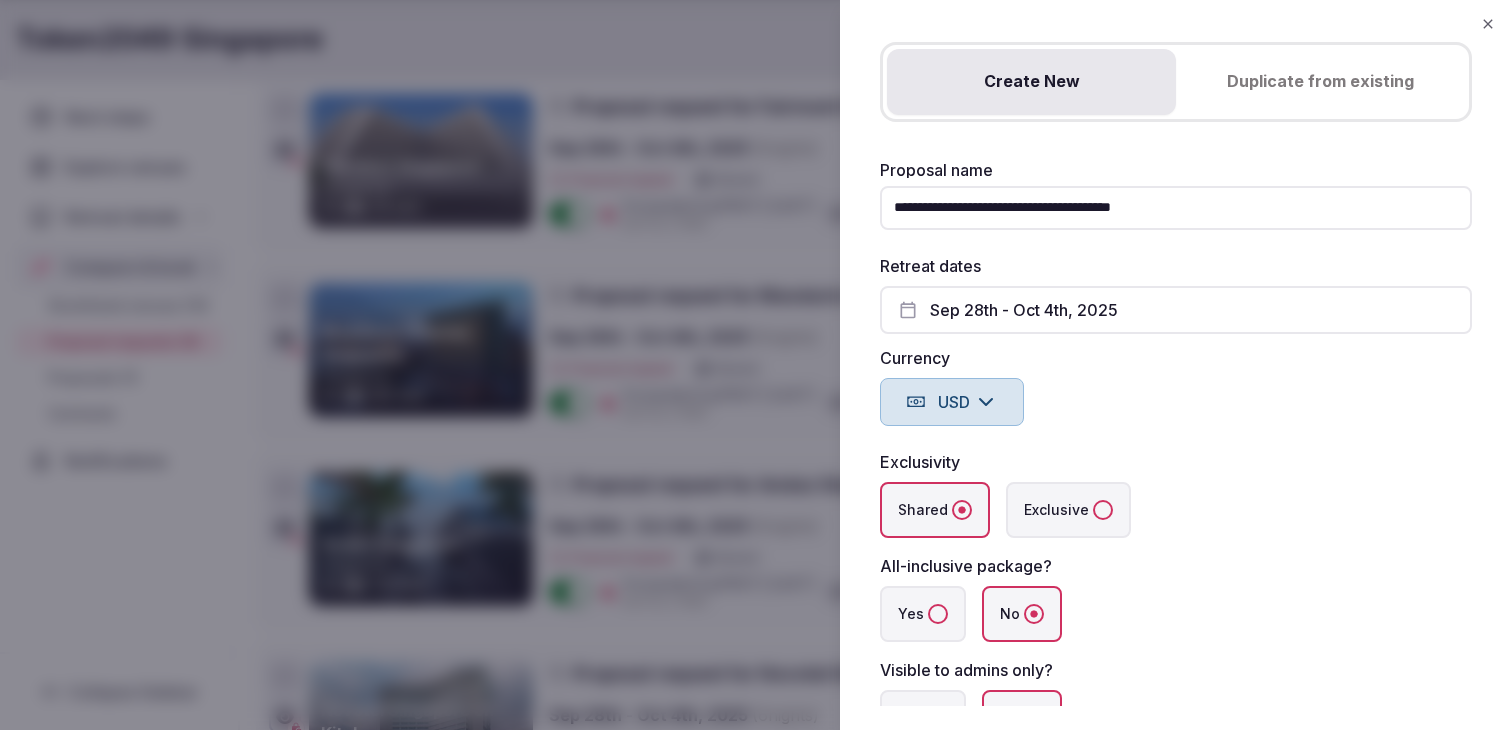scroll, scrollTop: 76, scrollLeft: 0, axis: vertical 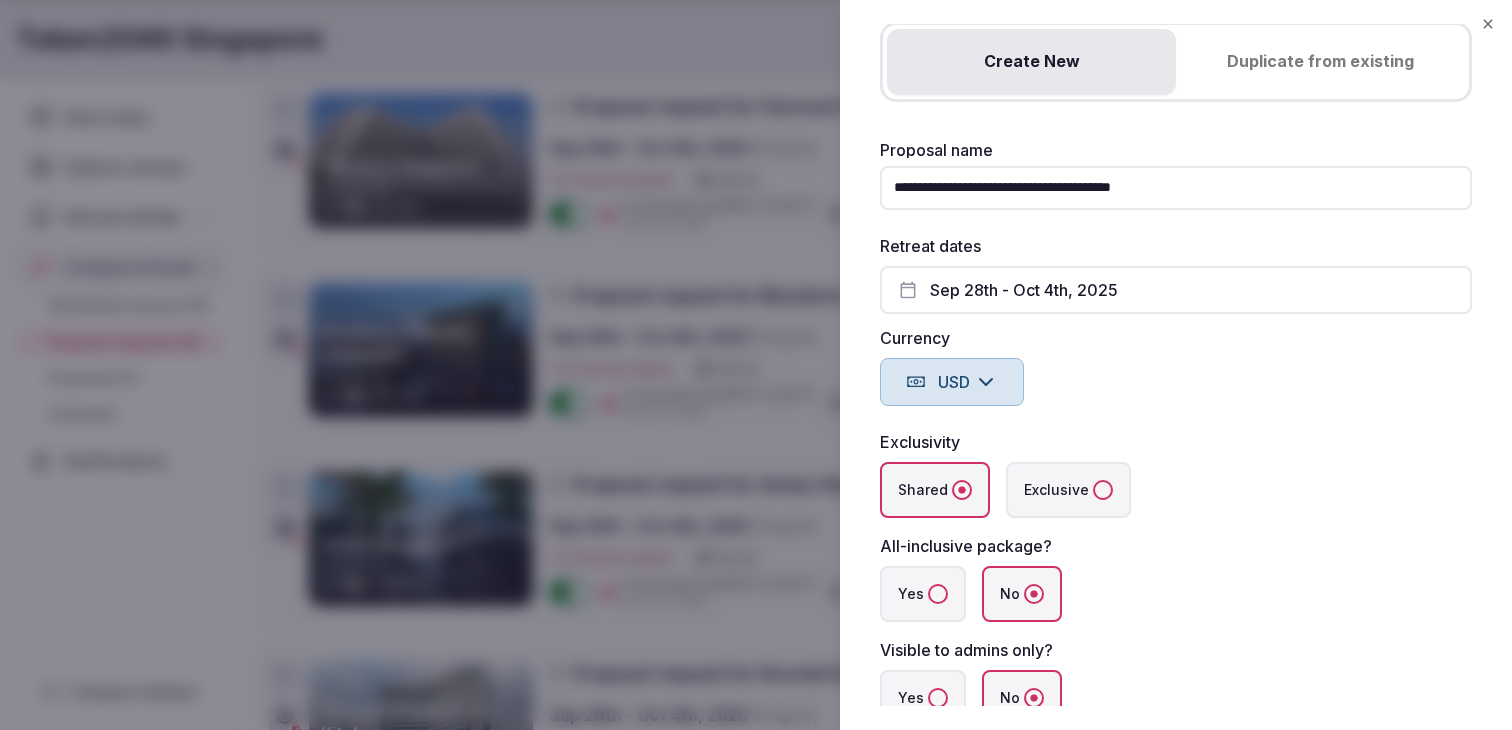 type on "**********" 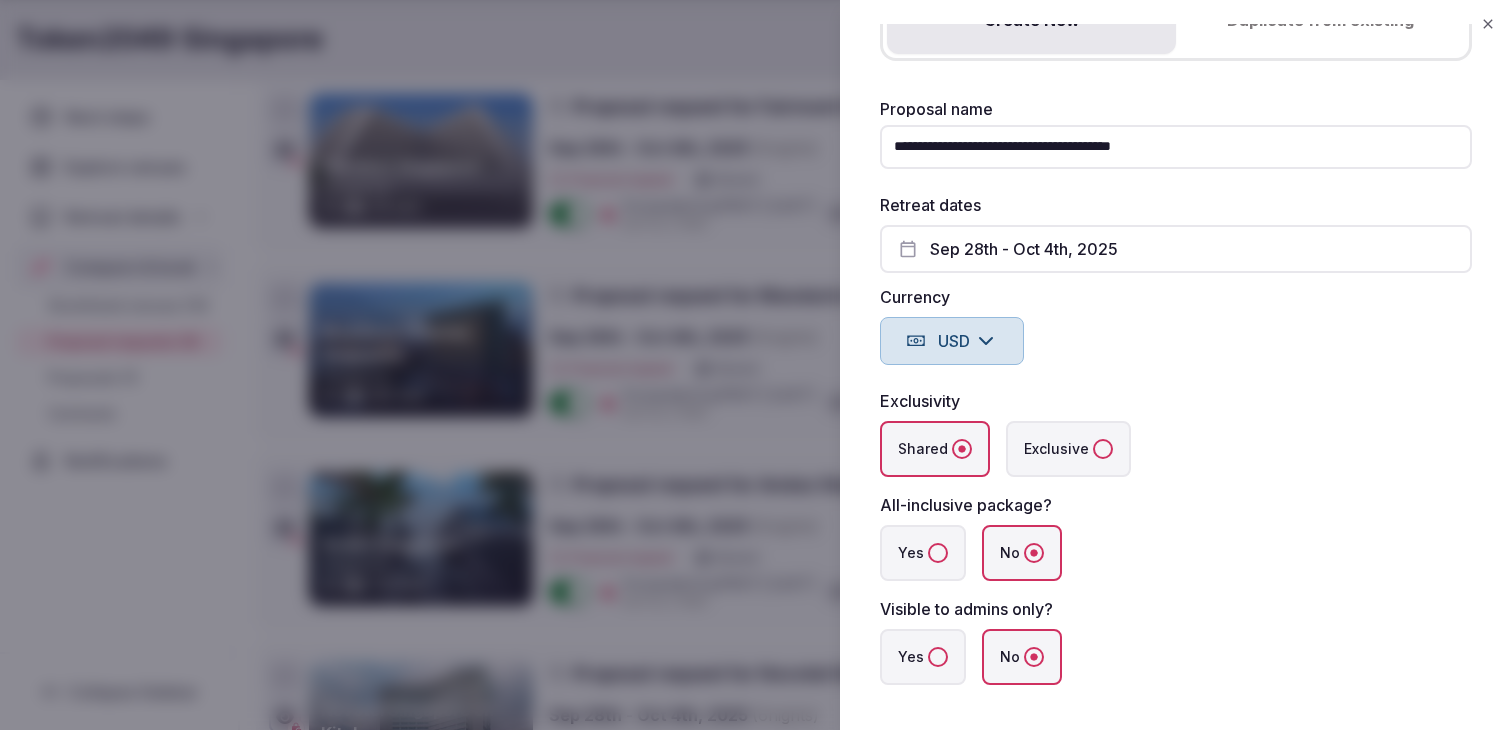 scroll, scrollTop: 183, scrollLeft: 0, axis: vertical 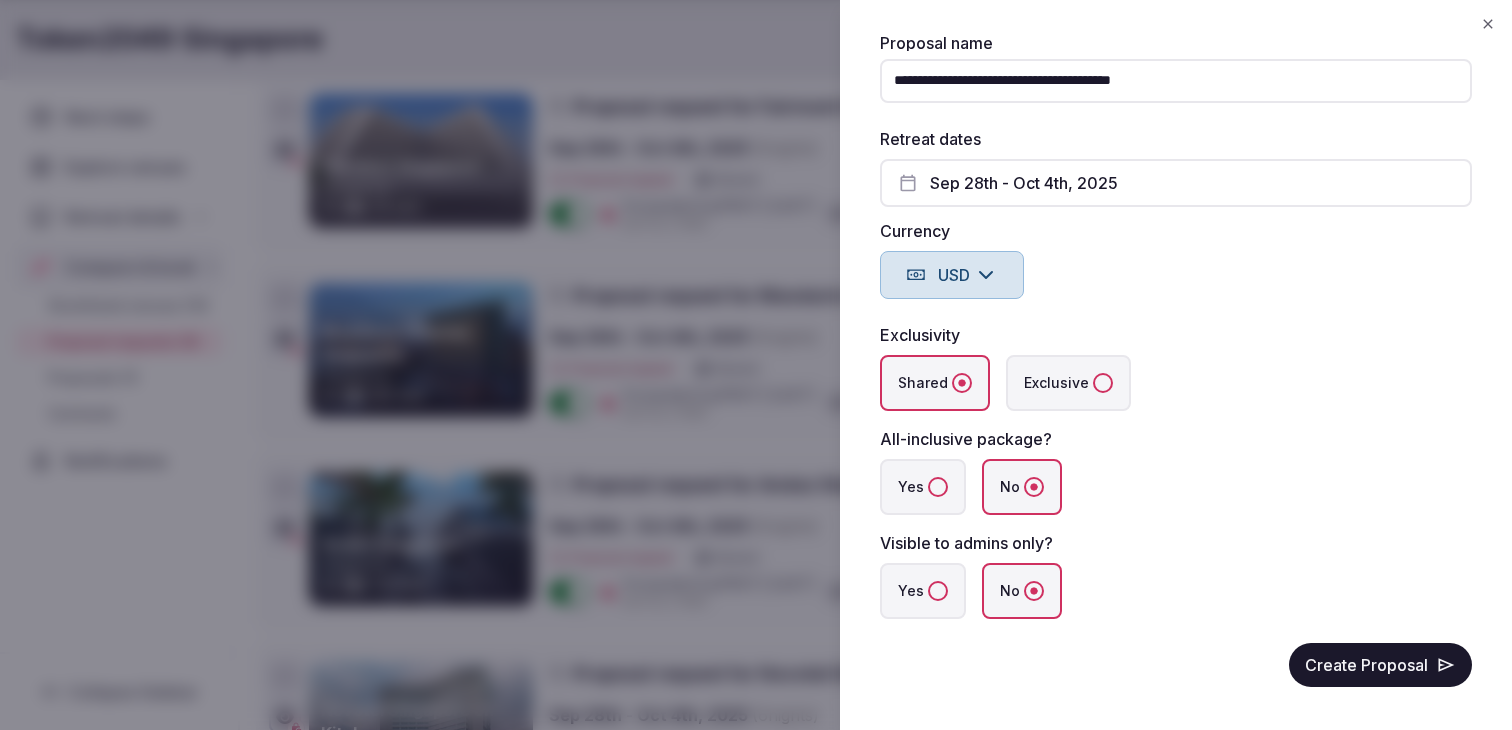 click on "Yes" at bounding box center (938, 591) 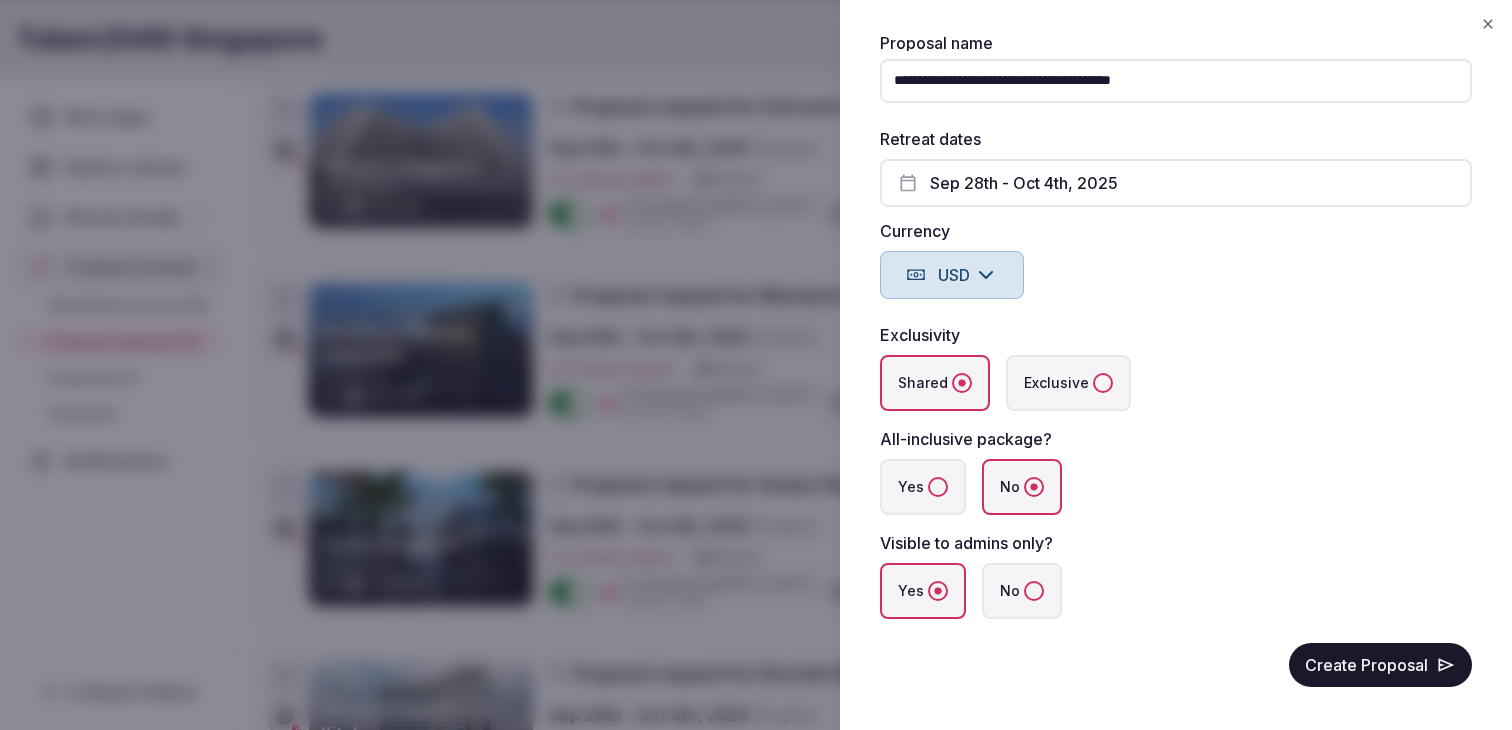 click on "Create Proposal" at bounding box center (1380, 665) 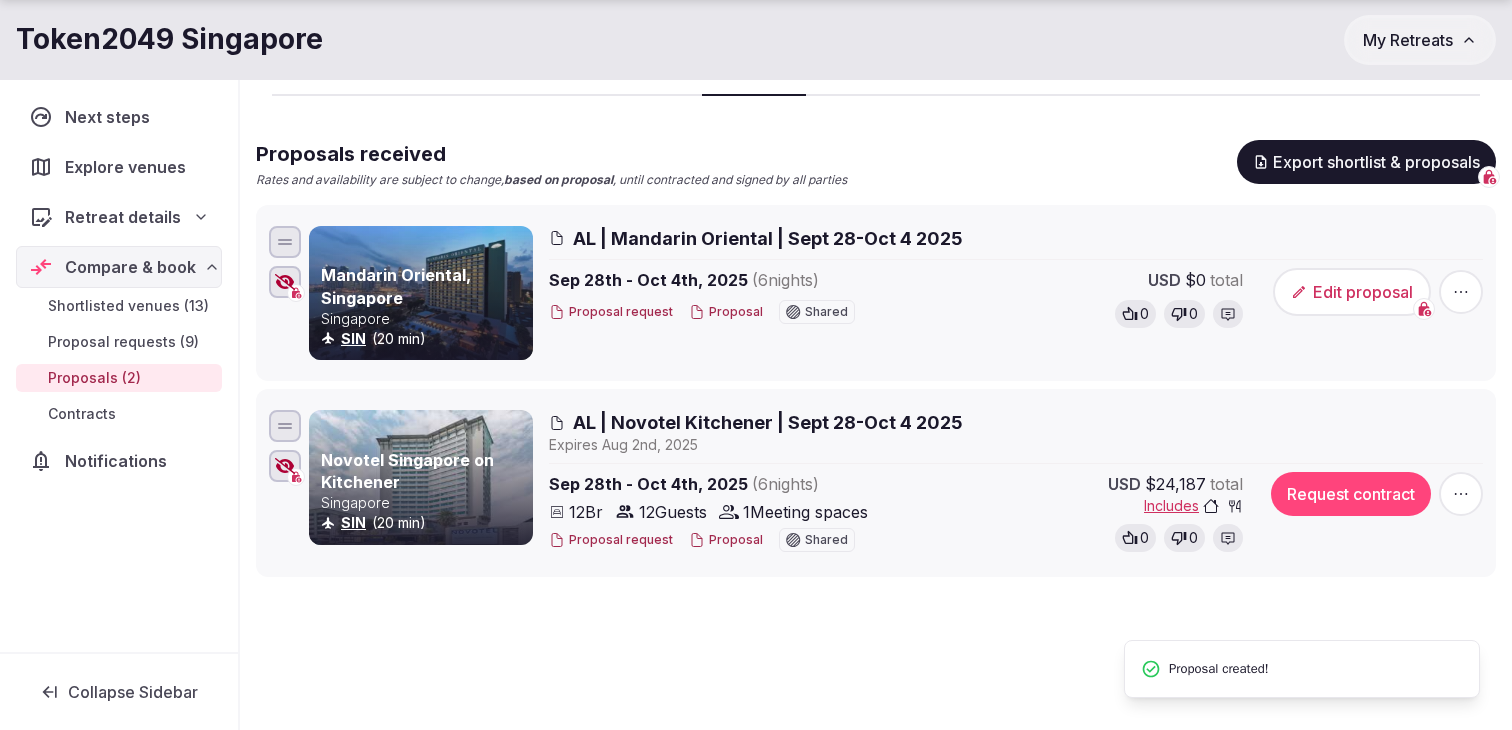 scroll, scrollTop: 177, scrollLeft: 0, axis: vertical 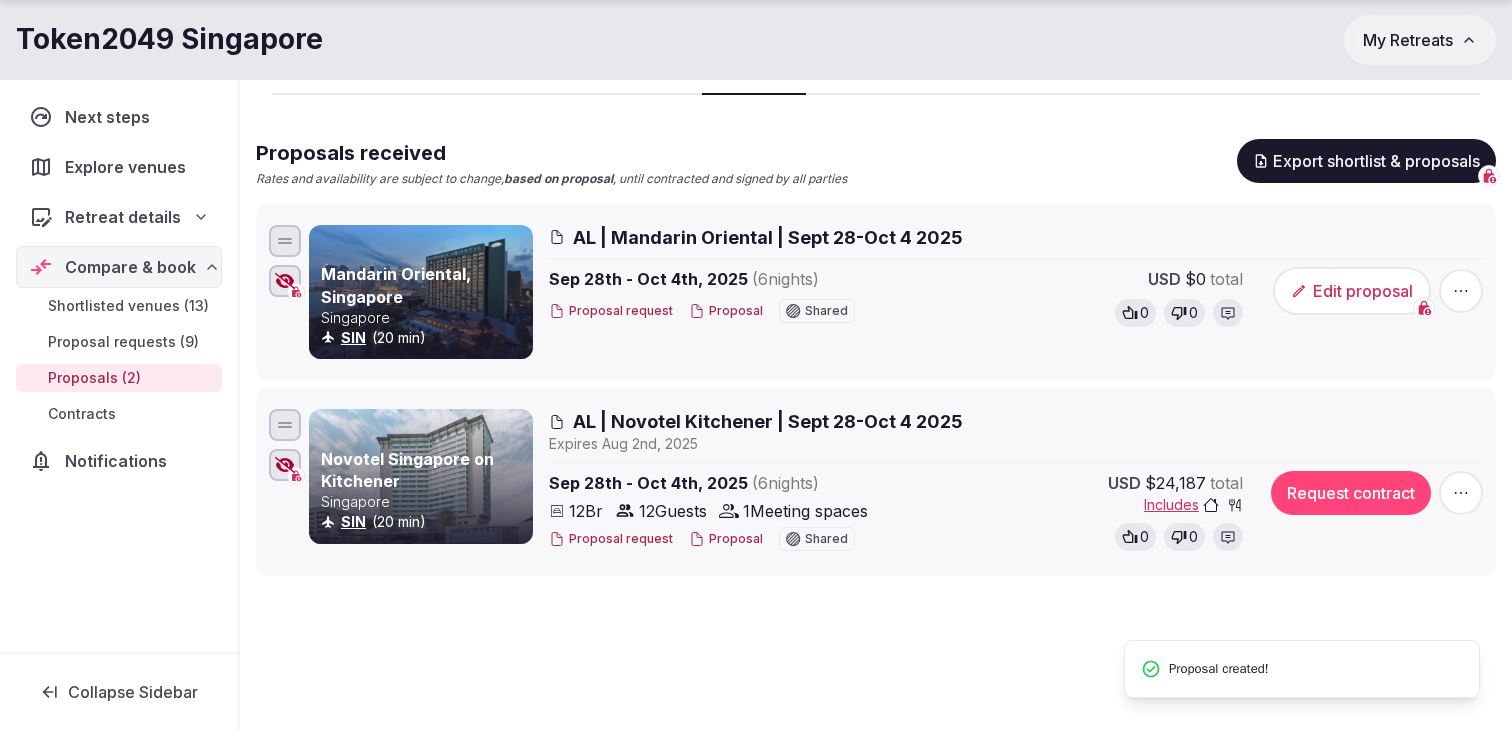 click on "Edit proposal" at bounding box center (1352, 291) 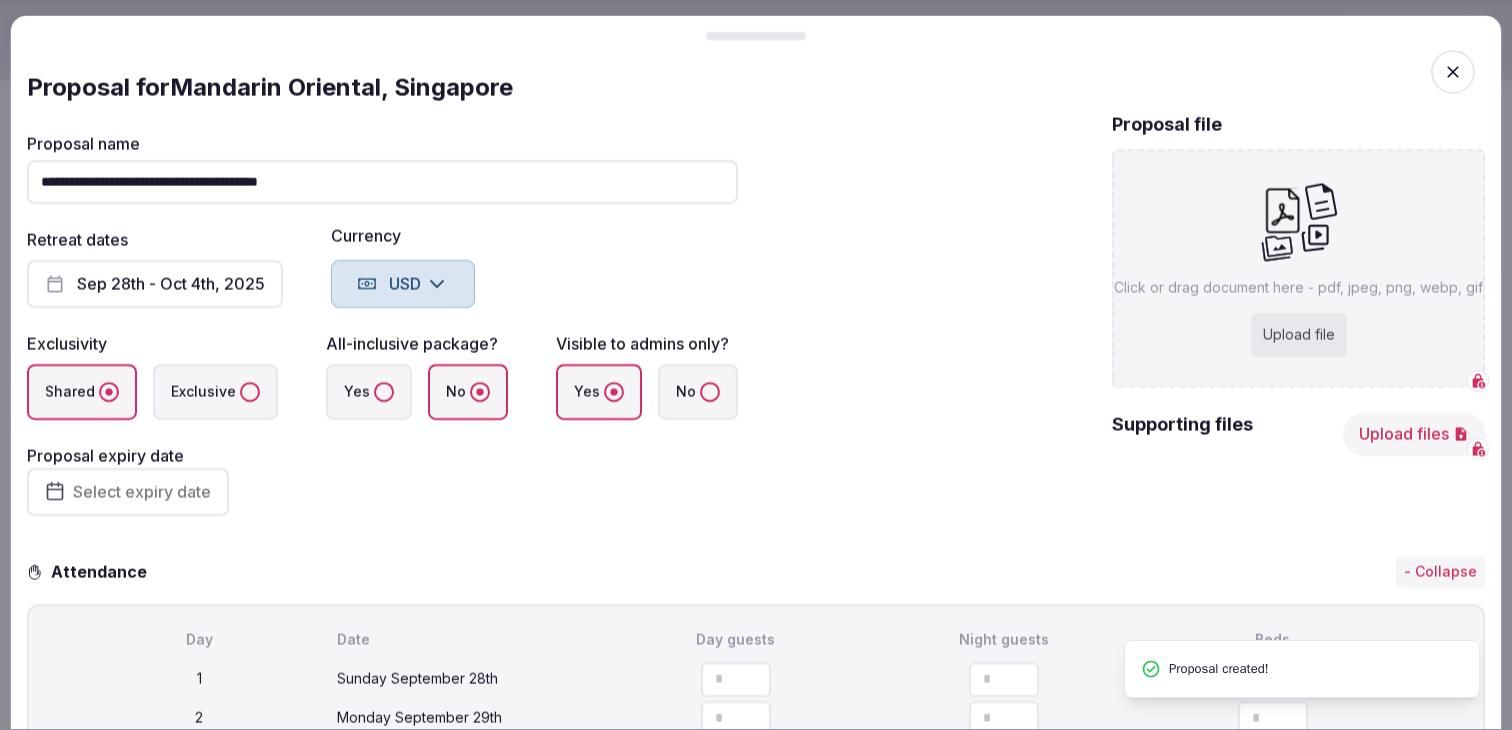 click on "Upload file" at bounding box center [1299, 335] 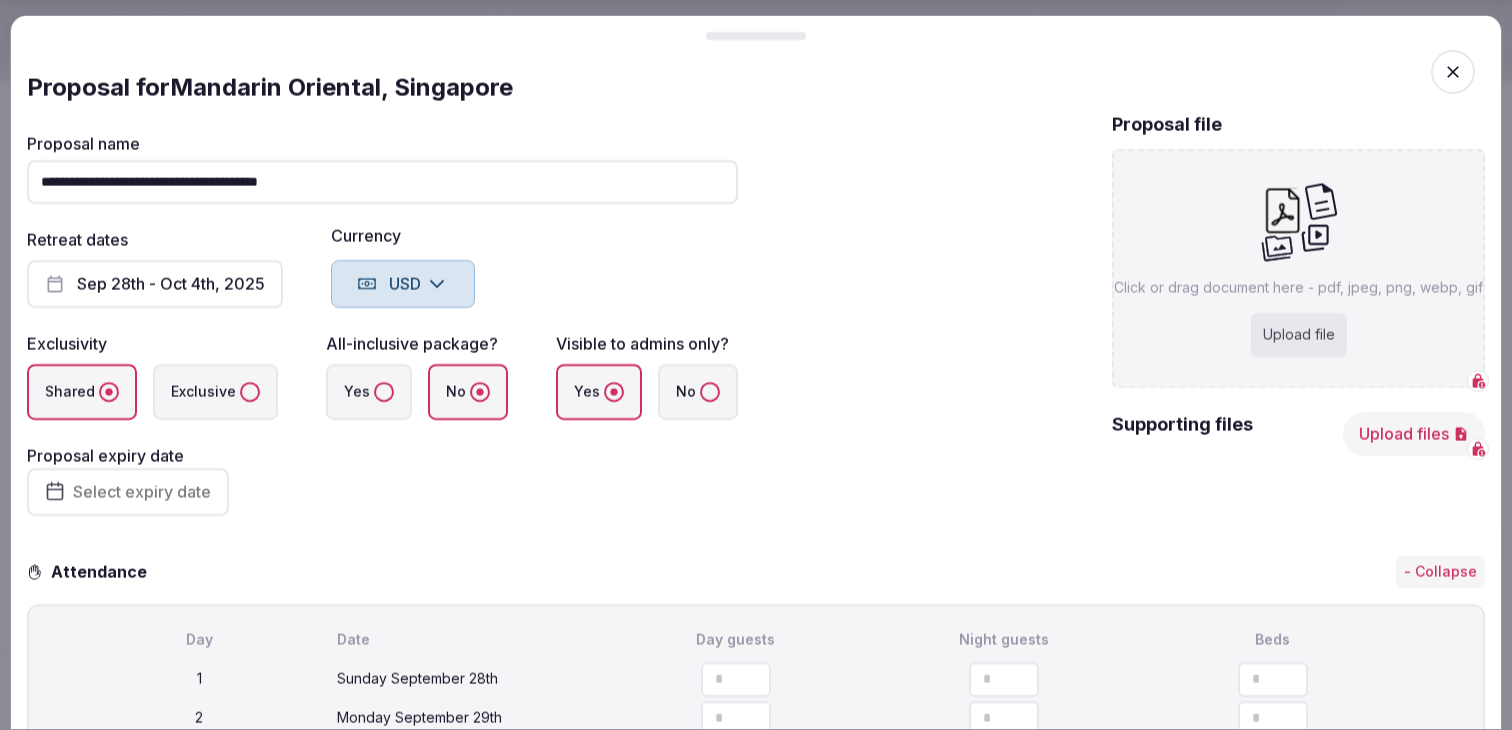 type on "**********" 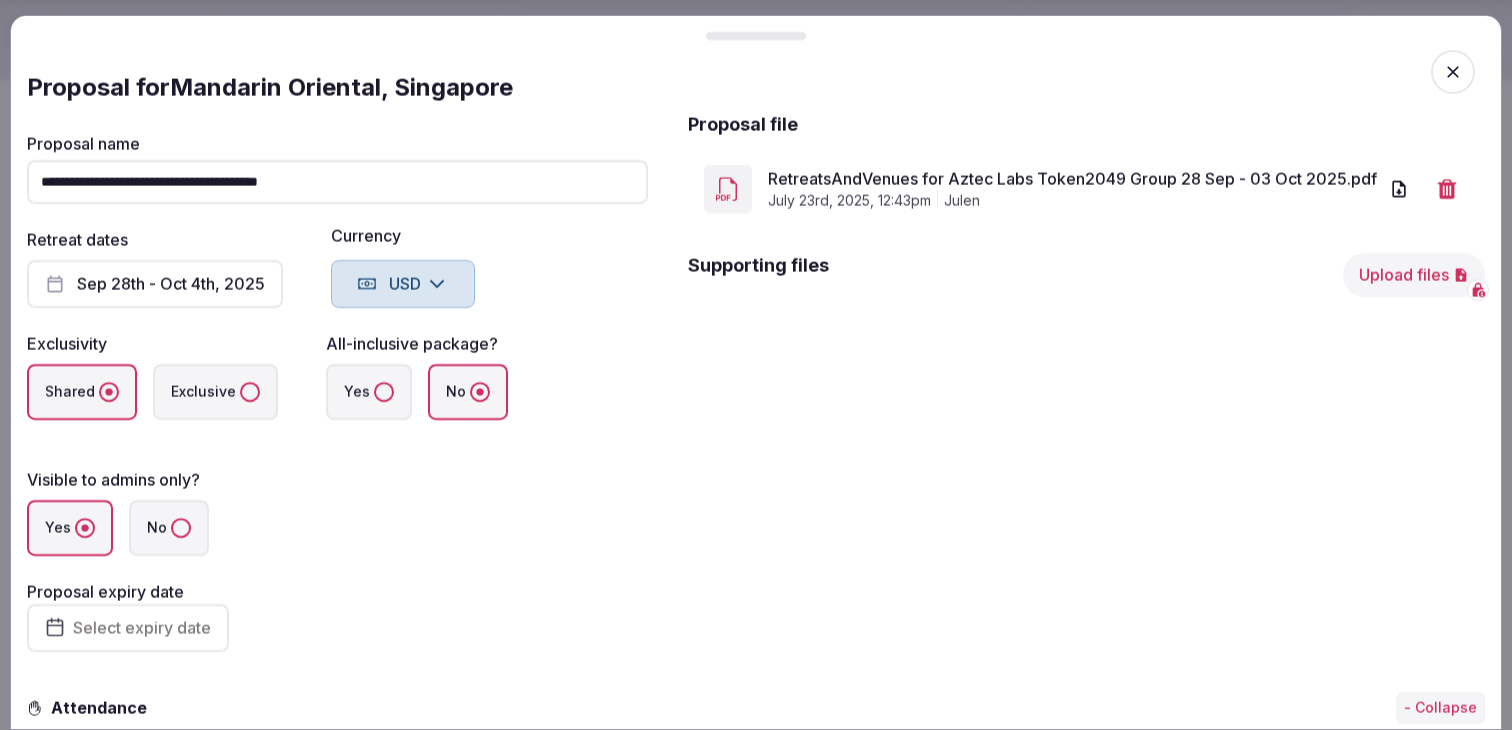 click on "Upload files" at bounding box center [1414, 275] 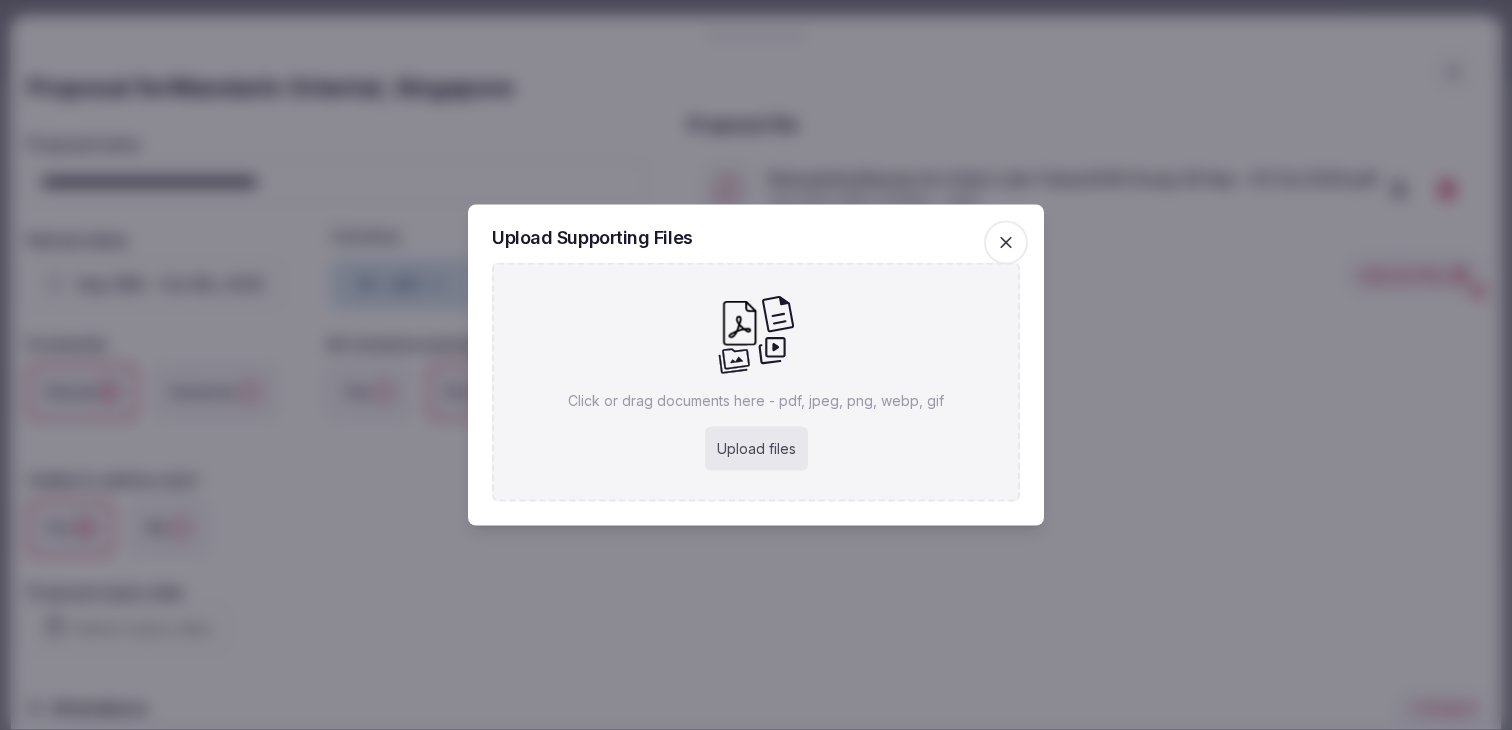 click on "Upload files" at bounding box center (756, 449) 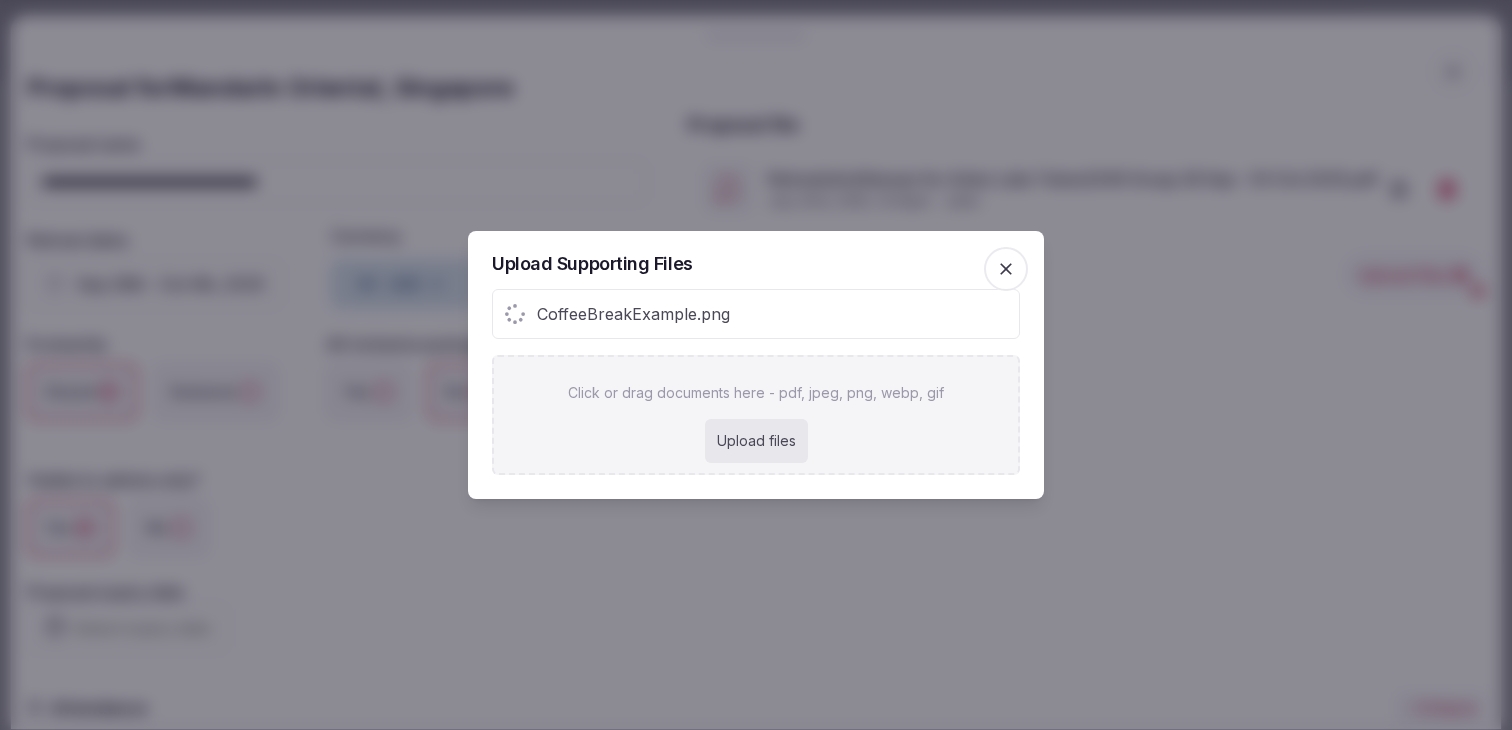 click on "Upload files" at bounding box center [756, 441] 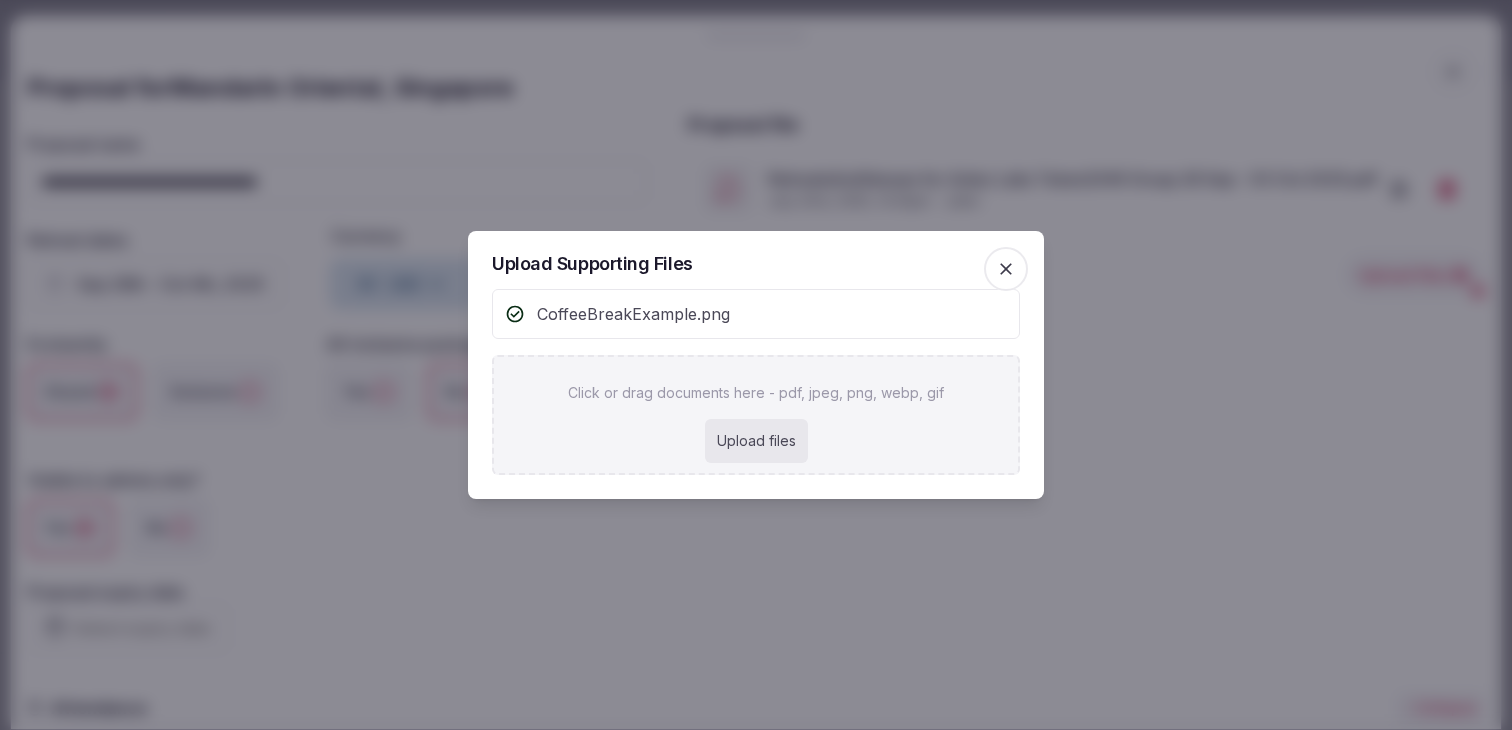 type on "**********" 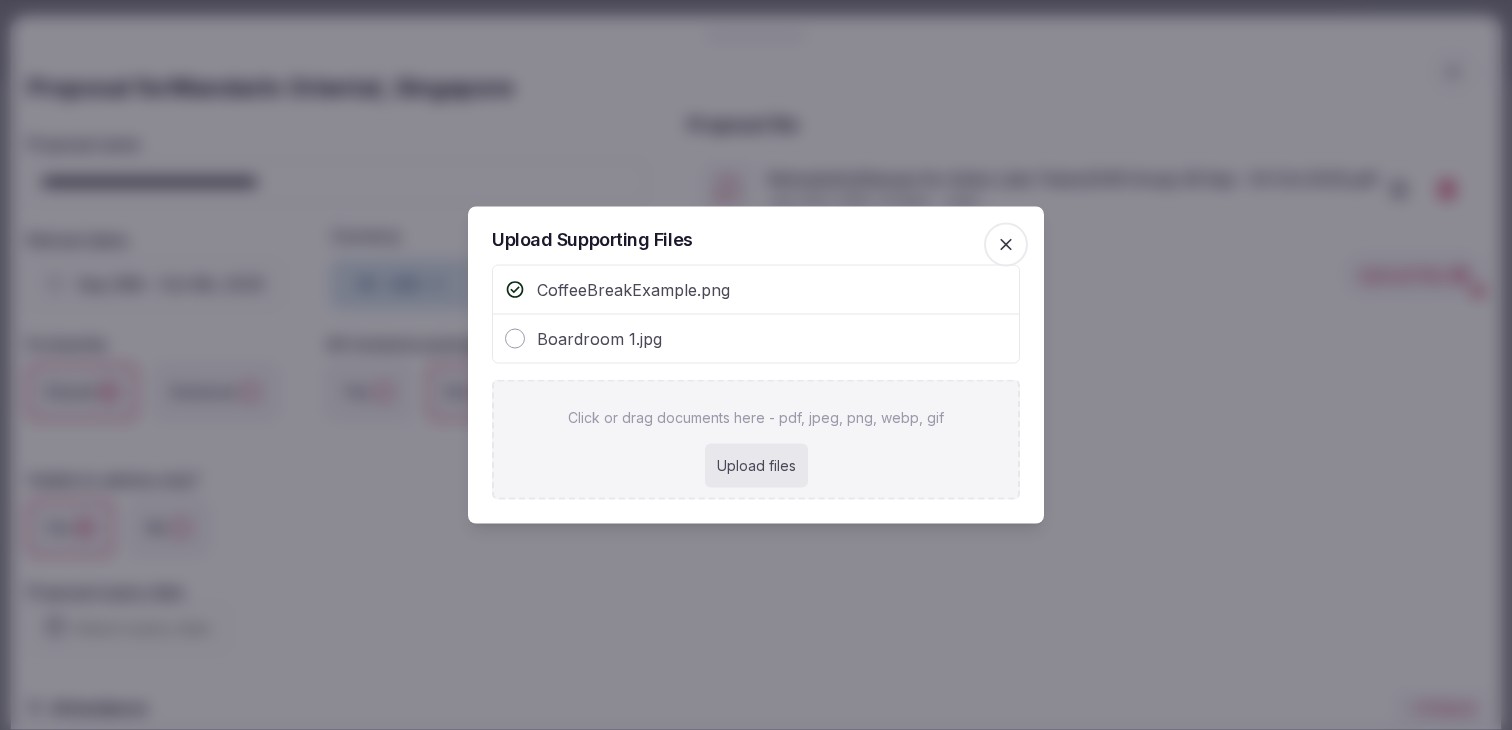 click 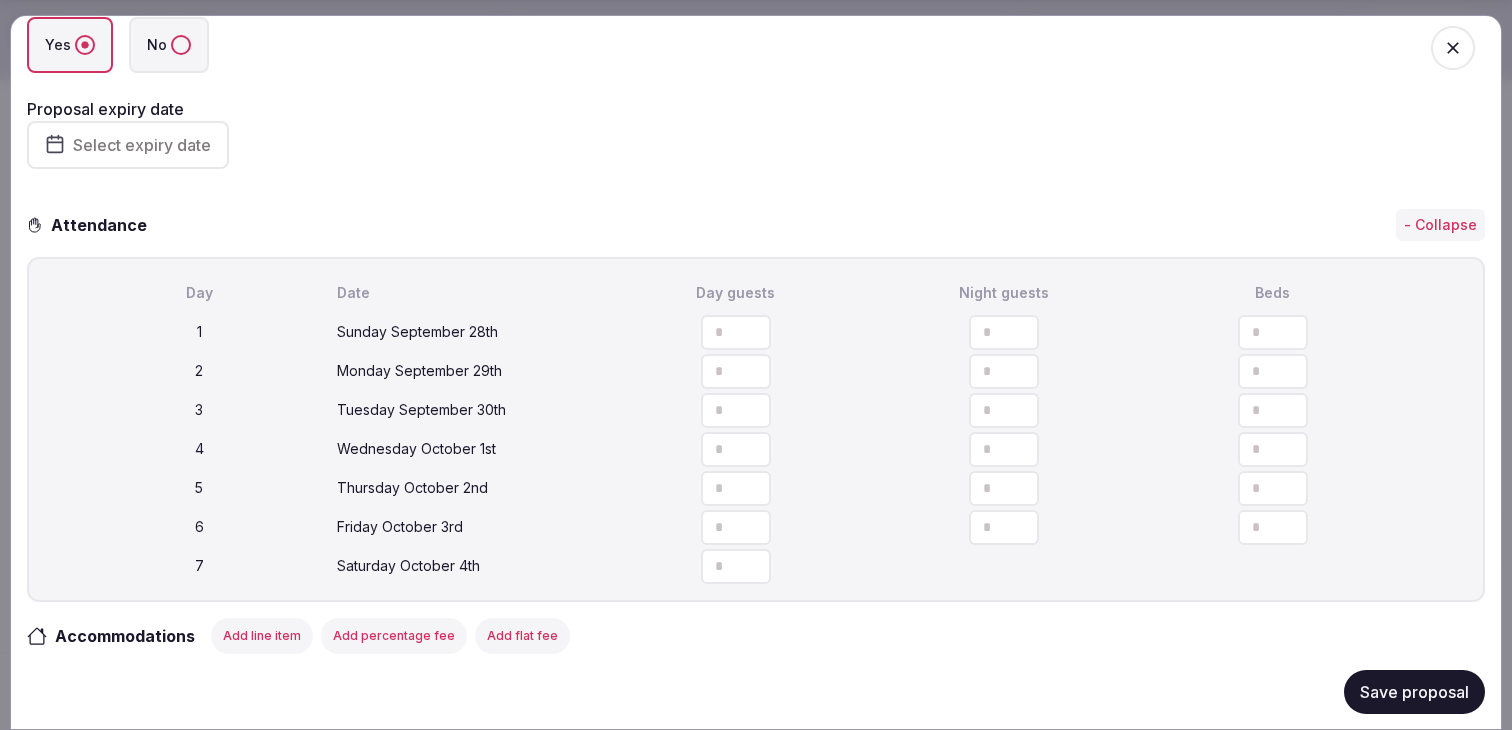 scroll, scrollTop: 492, scrollLeft: 0, axis: vertical 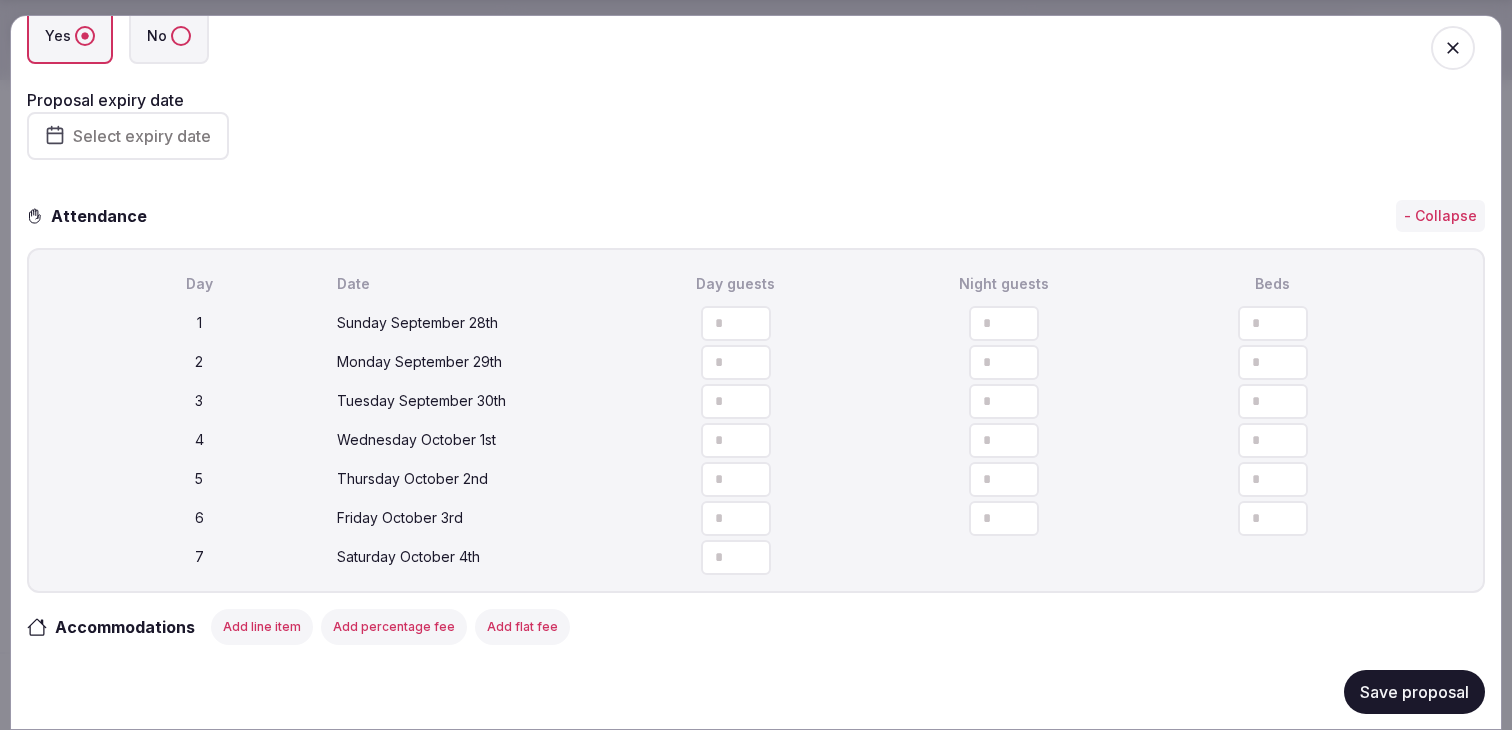 click at bounding box center [736, 322] 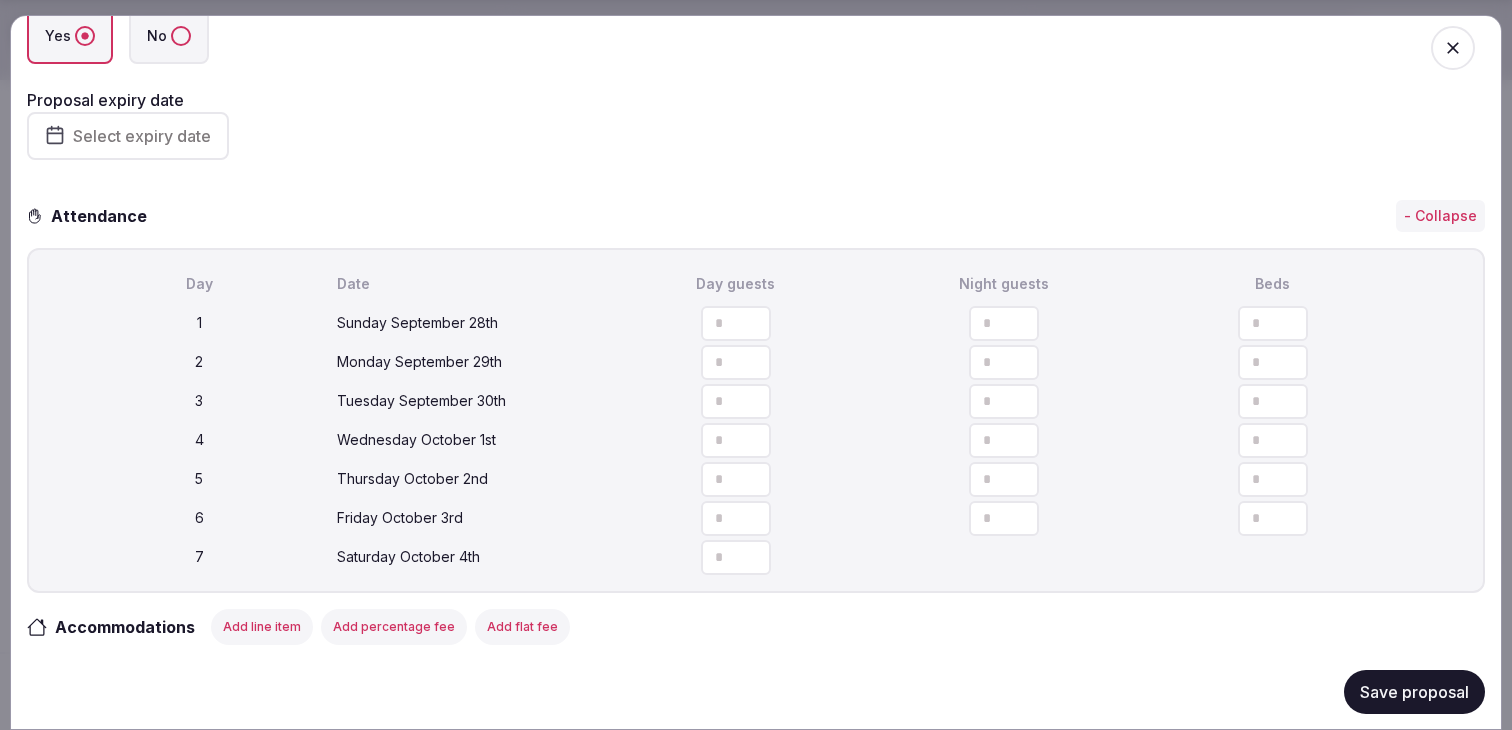type on "**" 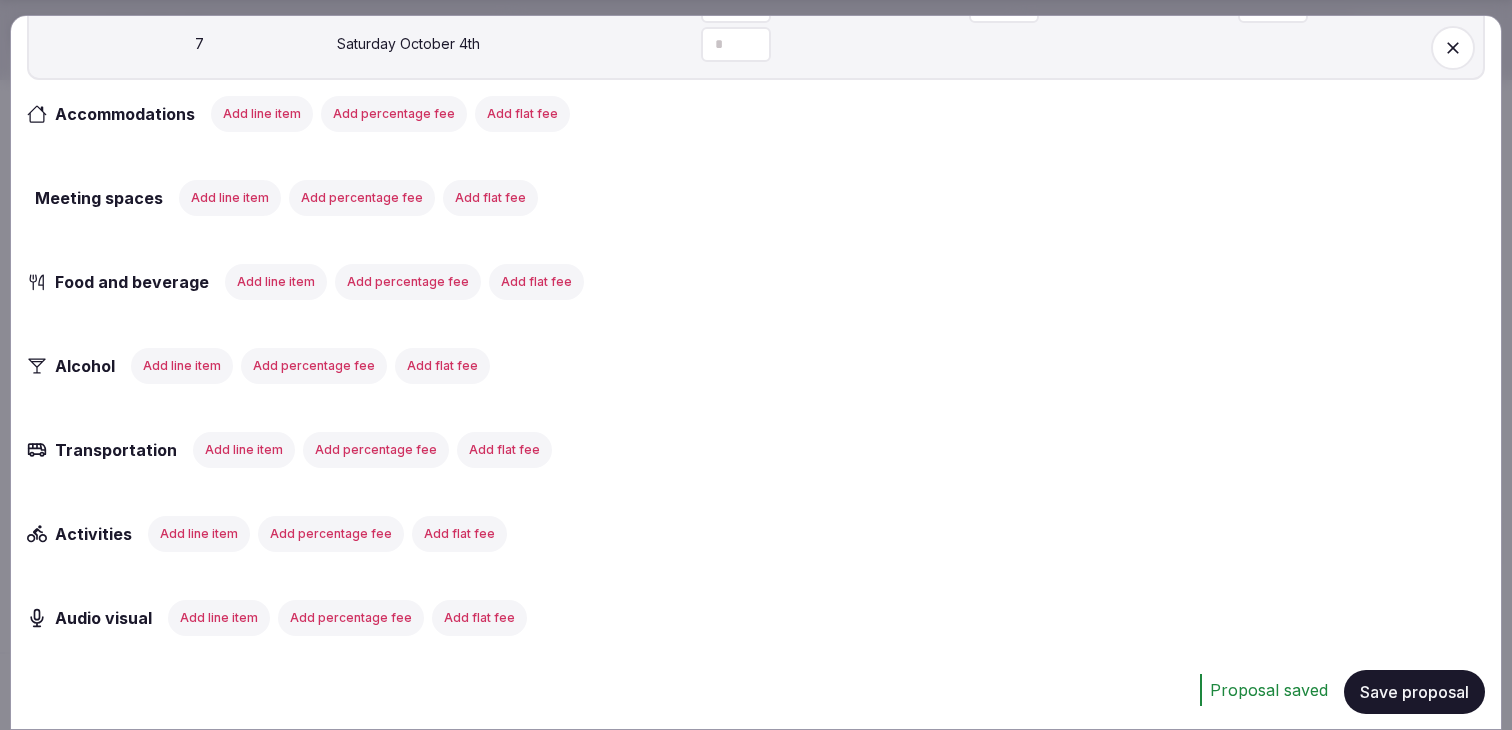 scroll, scrollTop: 1007, scrollLeft: 0, axis: vertical 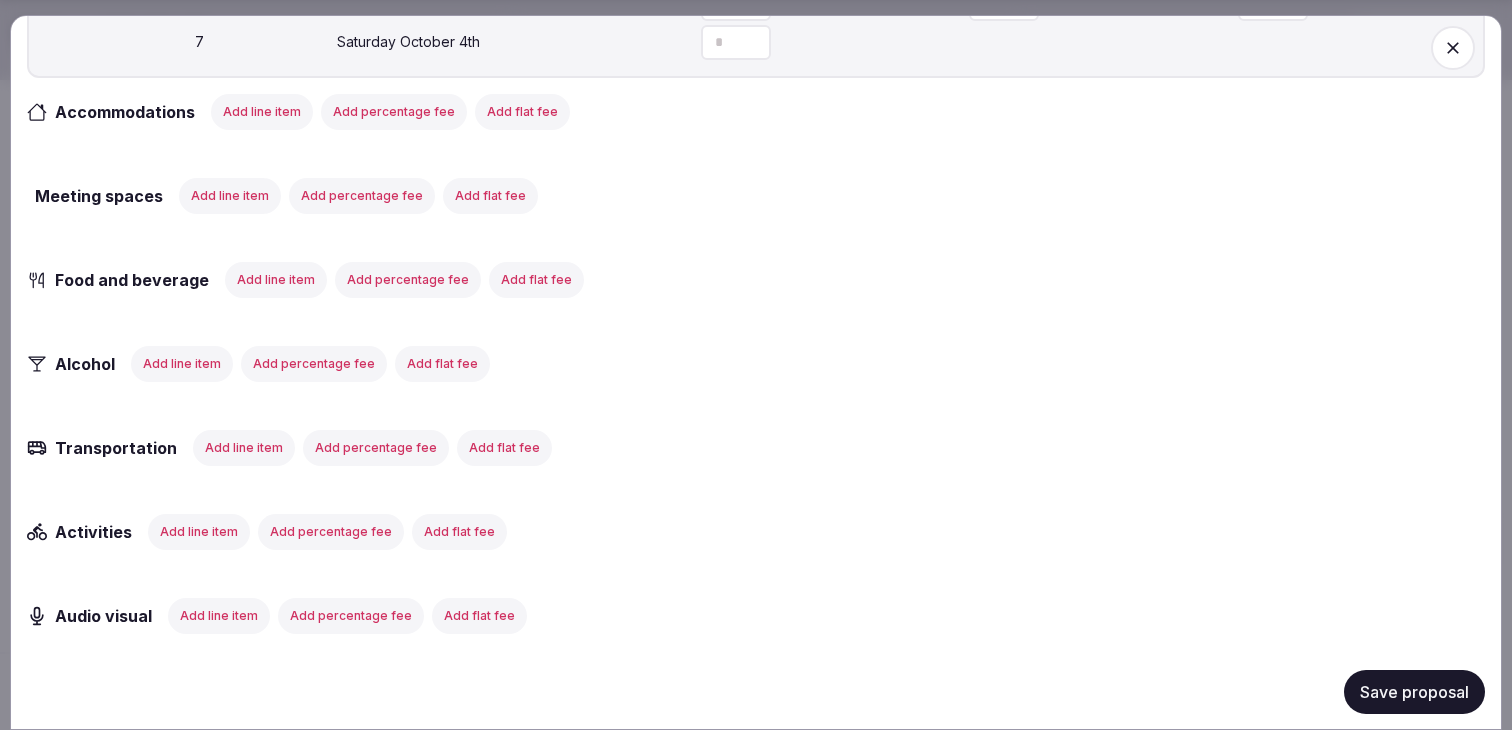 click on "Add line item" at bounding box center [262, 111] 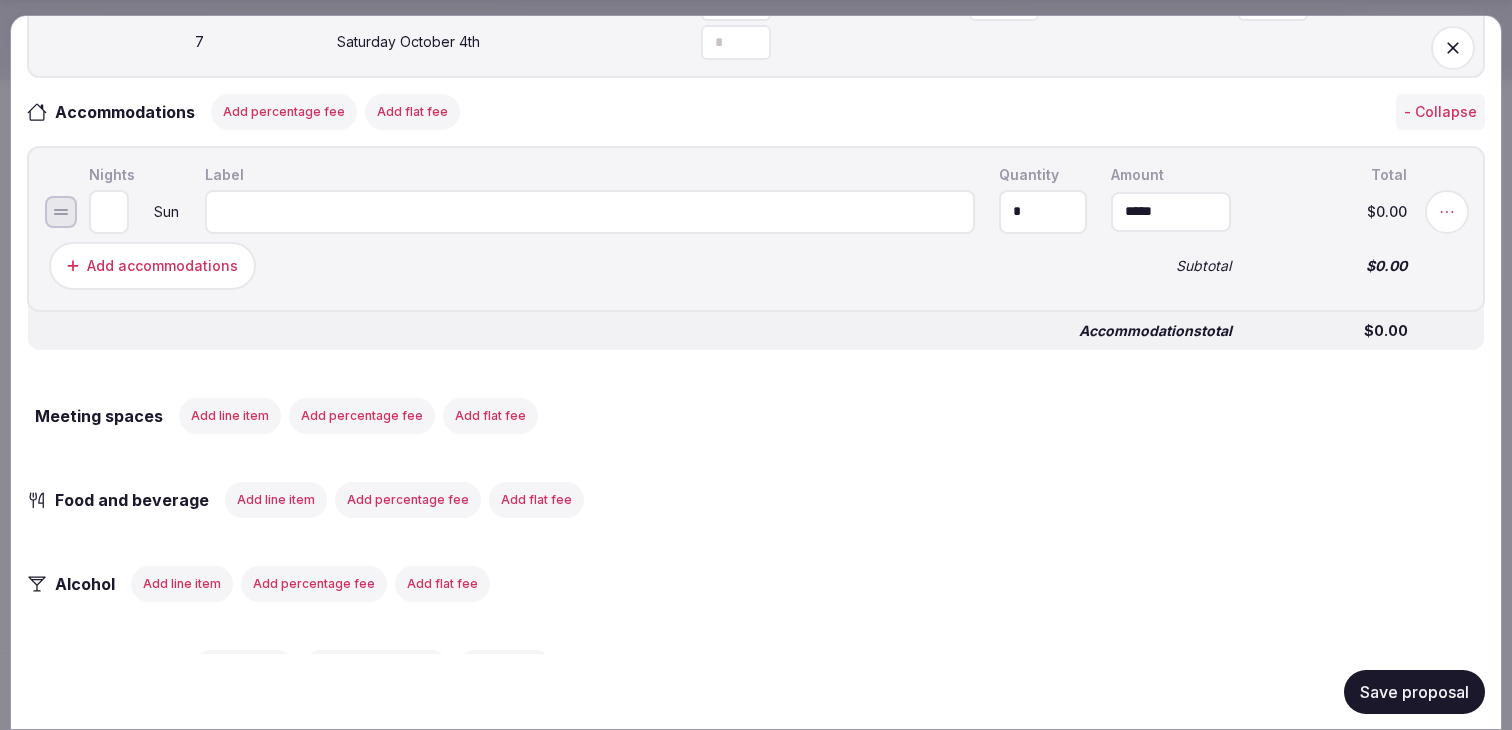 click at bounding box center (590, 211) 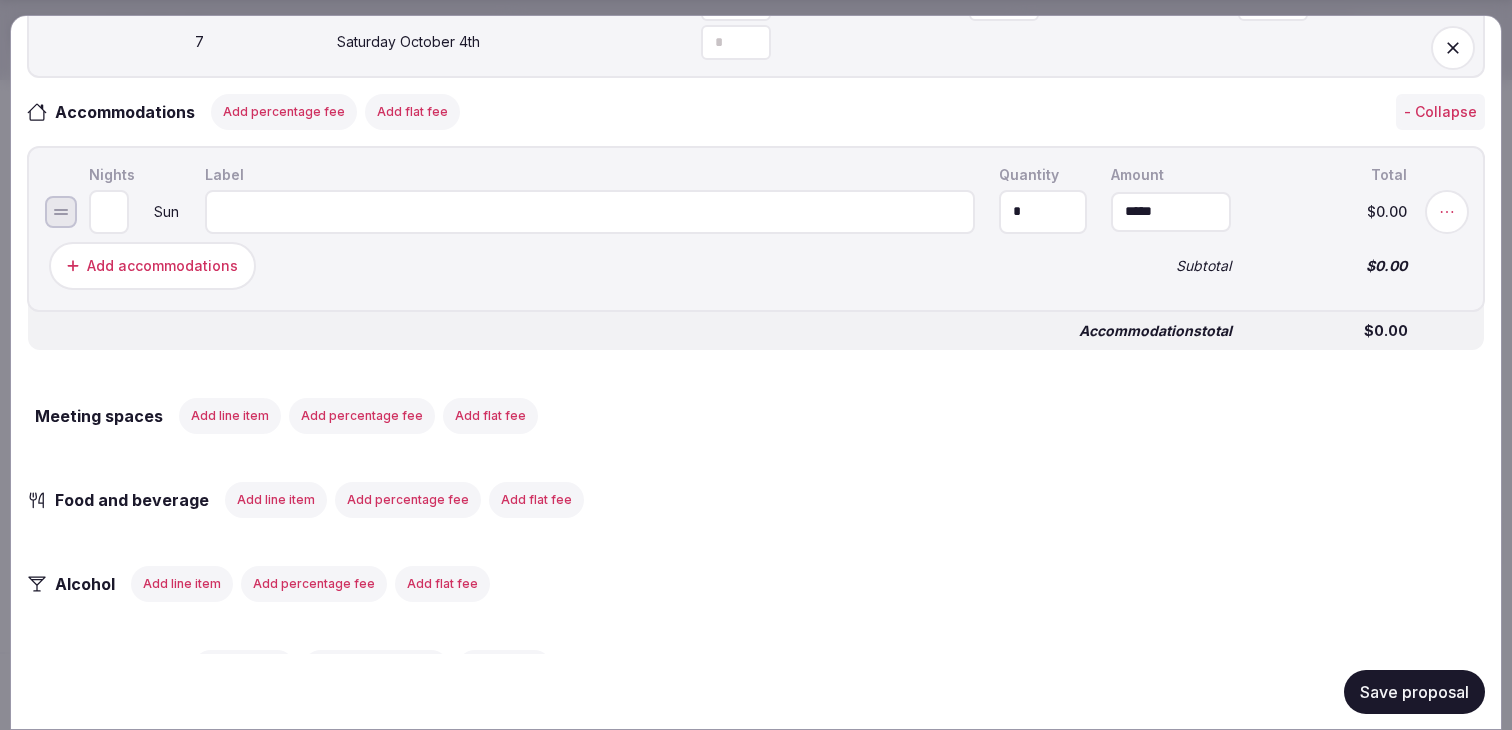 paste on "**********" 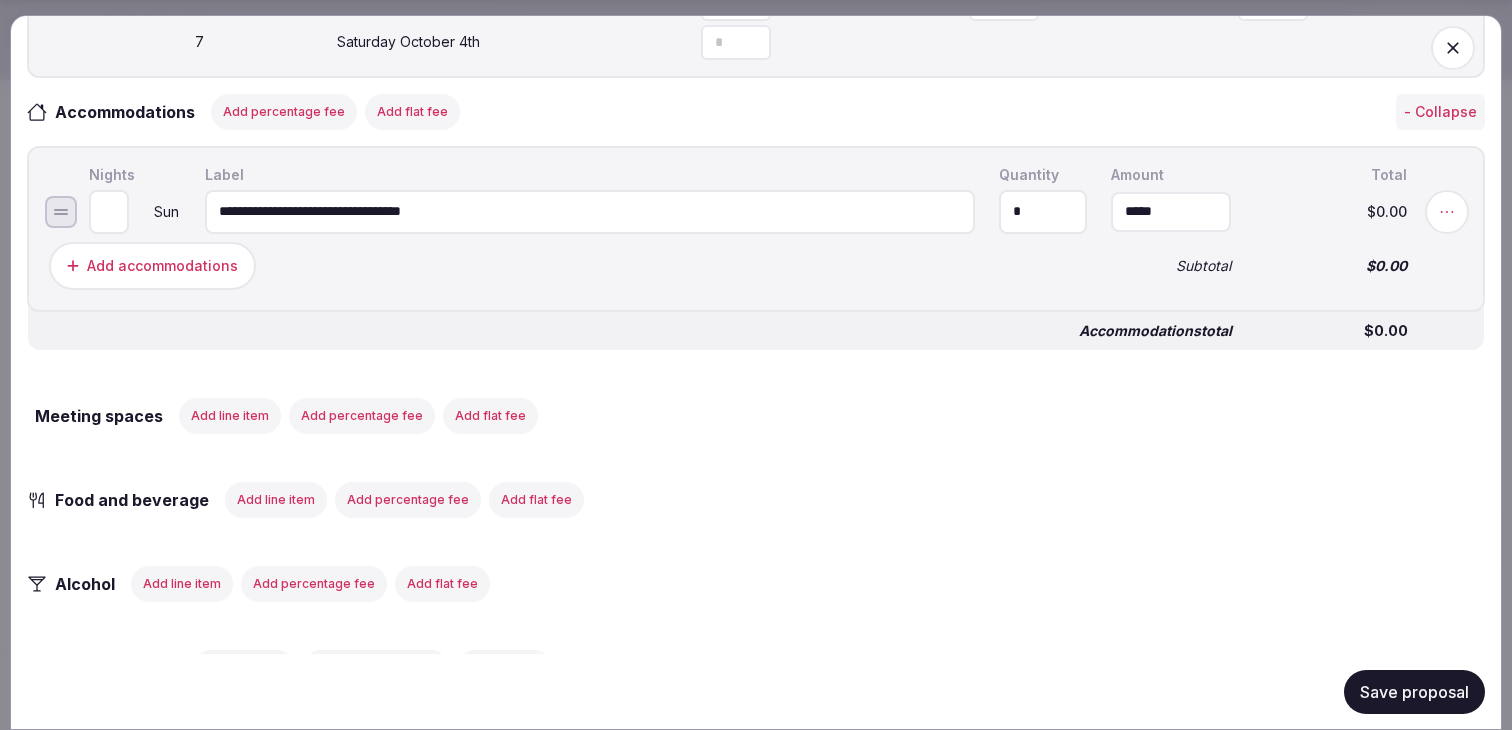 type on "**********" 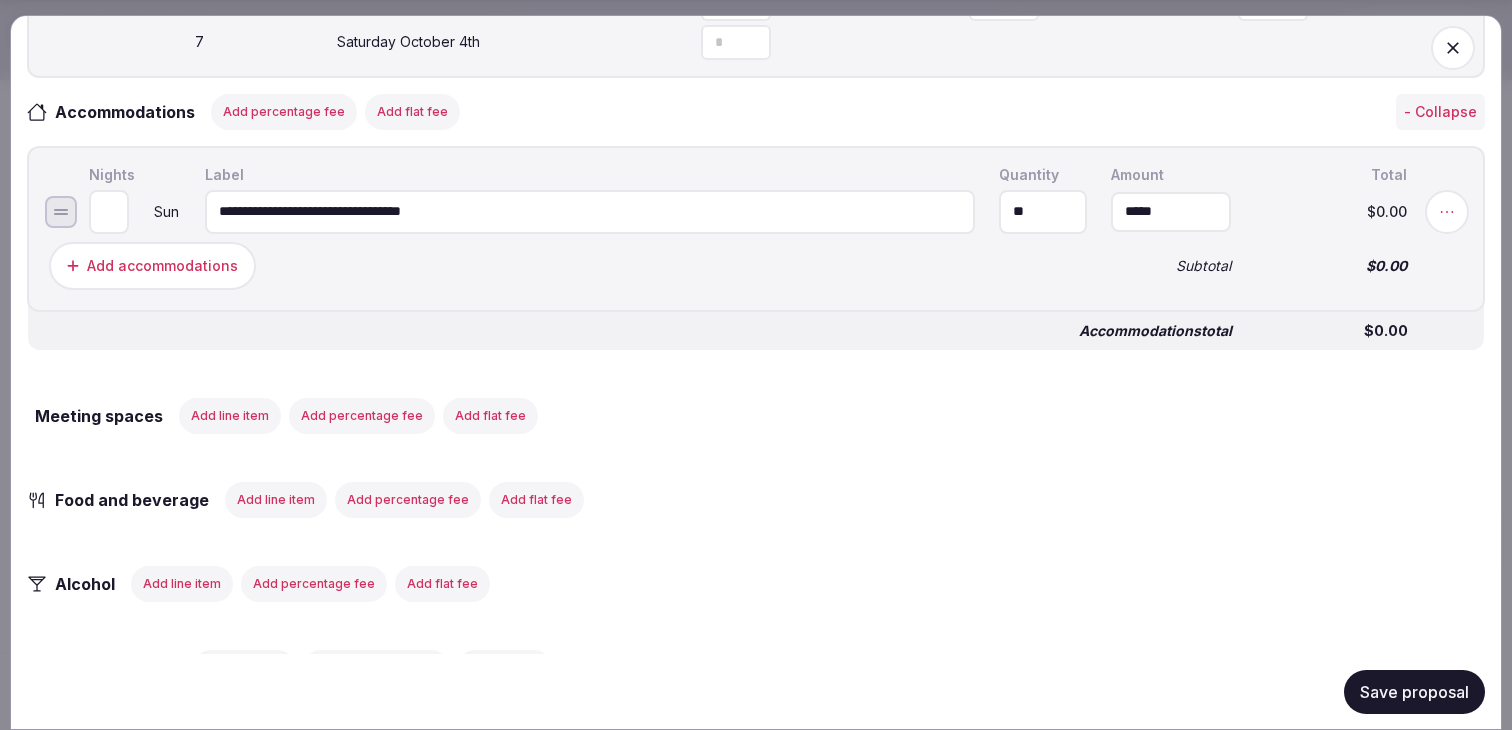 type on "**" 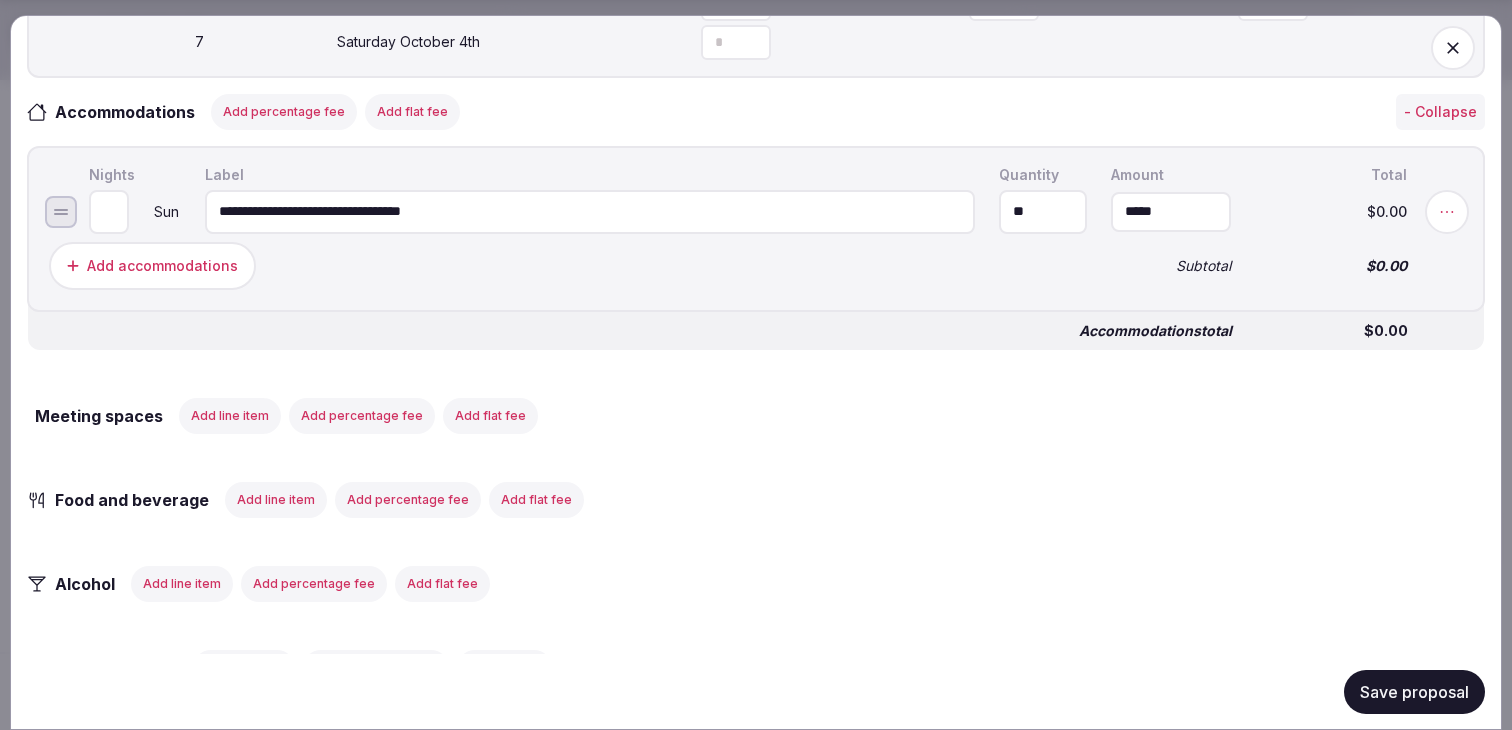 click on "*****" at bounding box center [1171, 211] 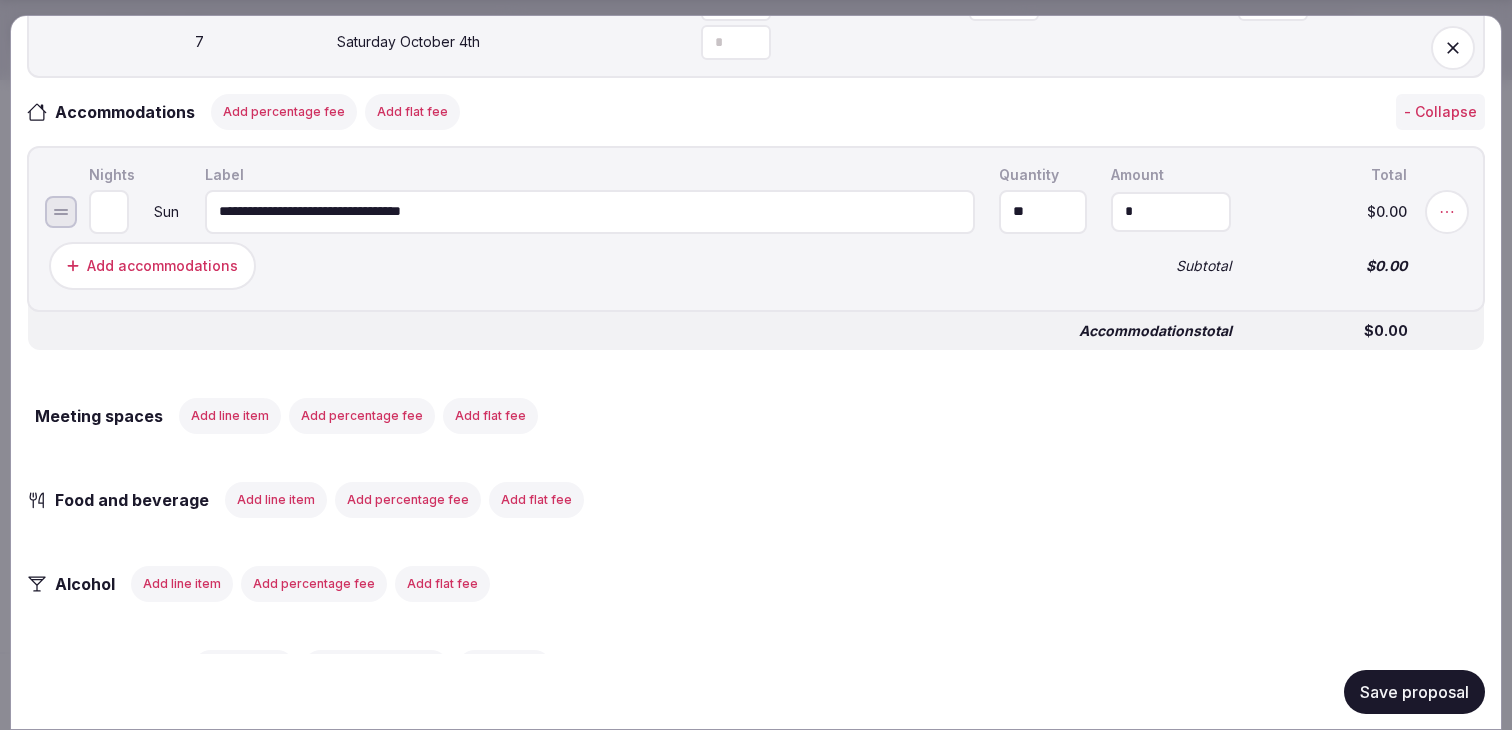 click on "*" at bounding box center (1171, 211) 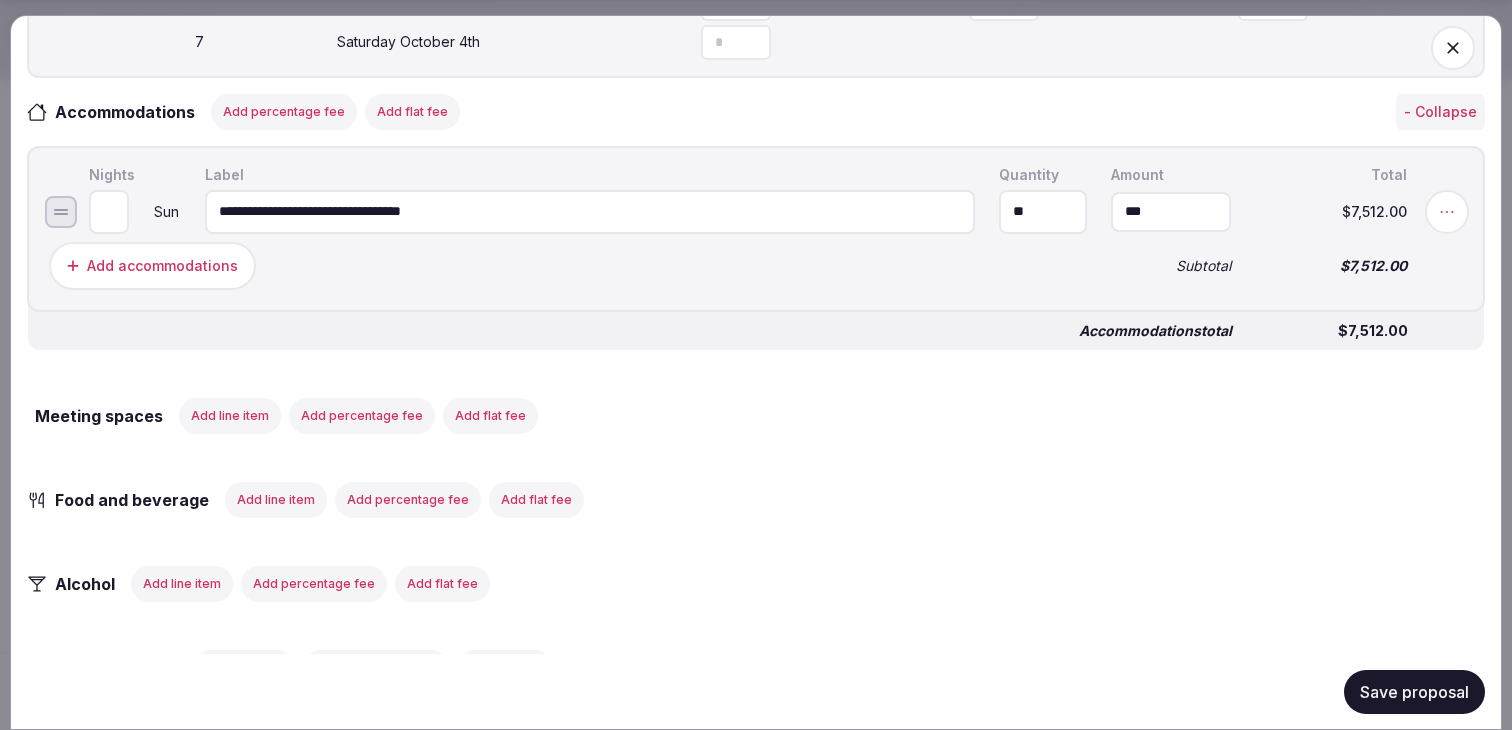 type on "*******" 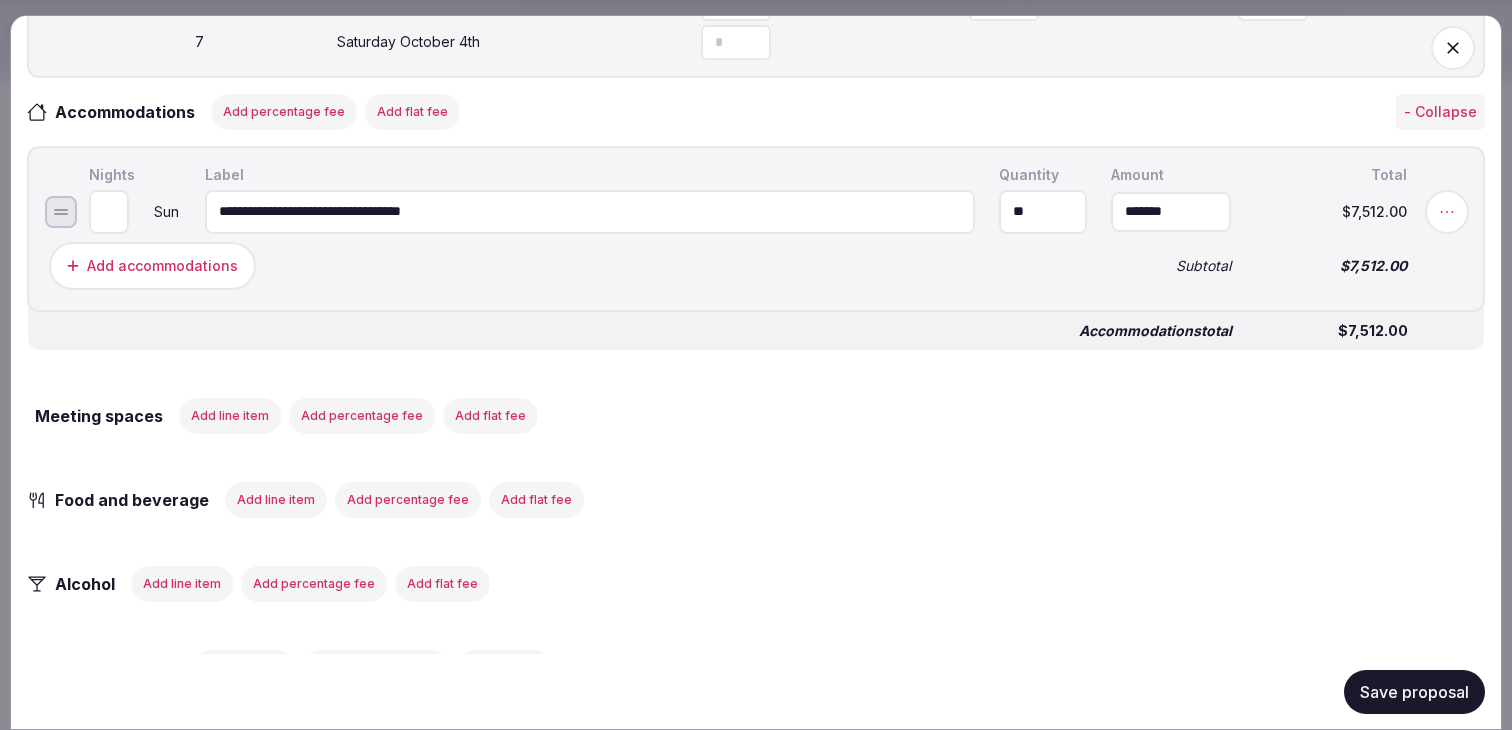 click on "Subtotal" at bounding box center (1171, 265) 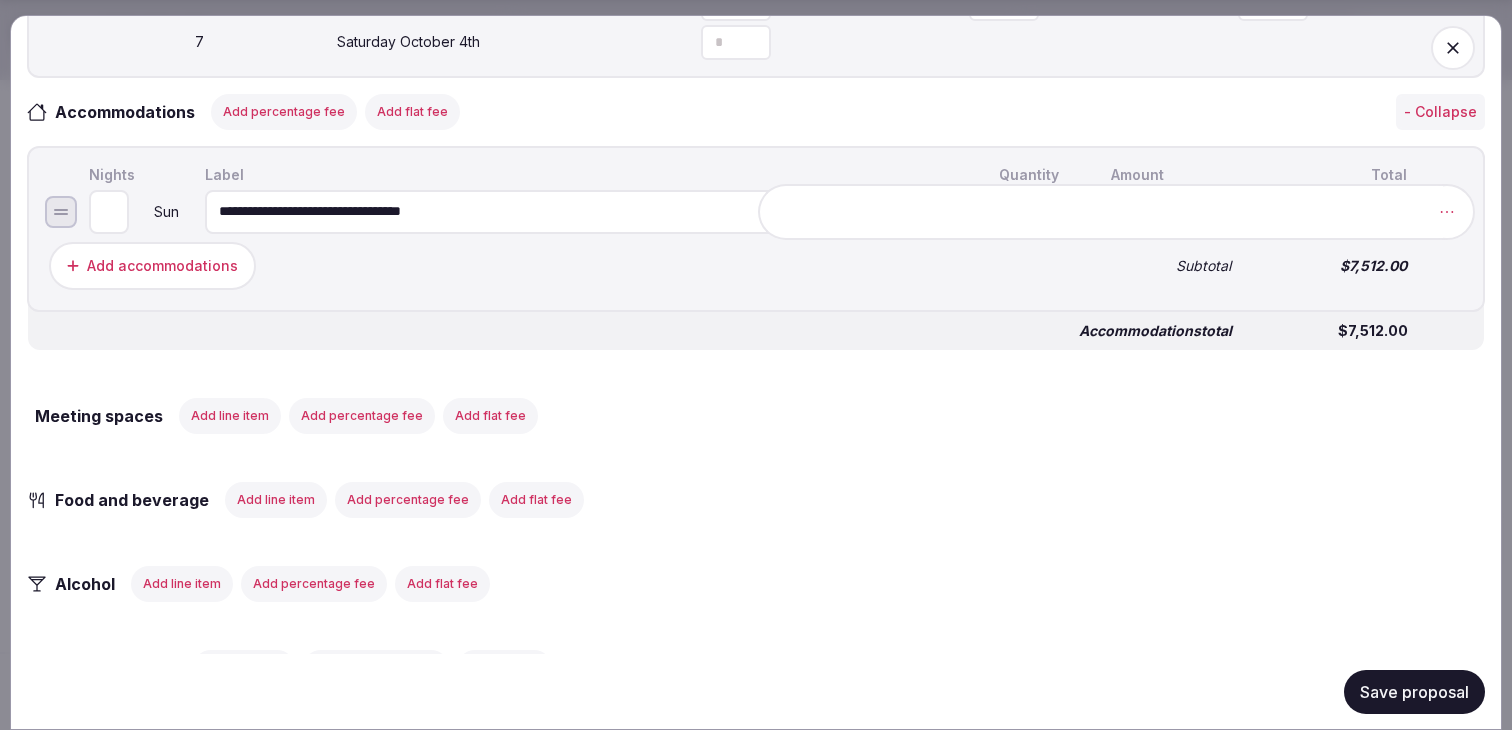 click 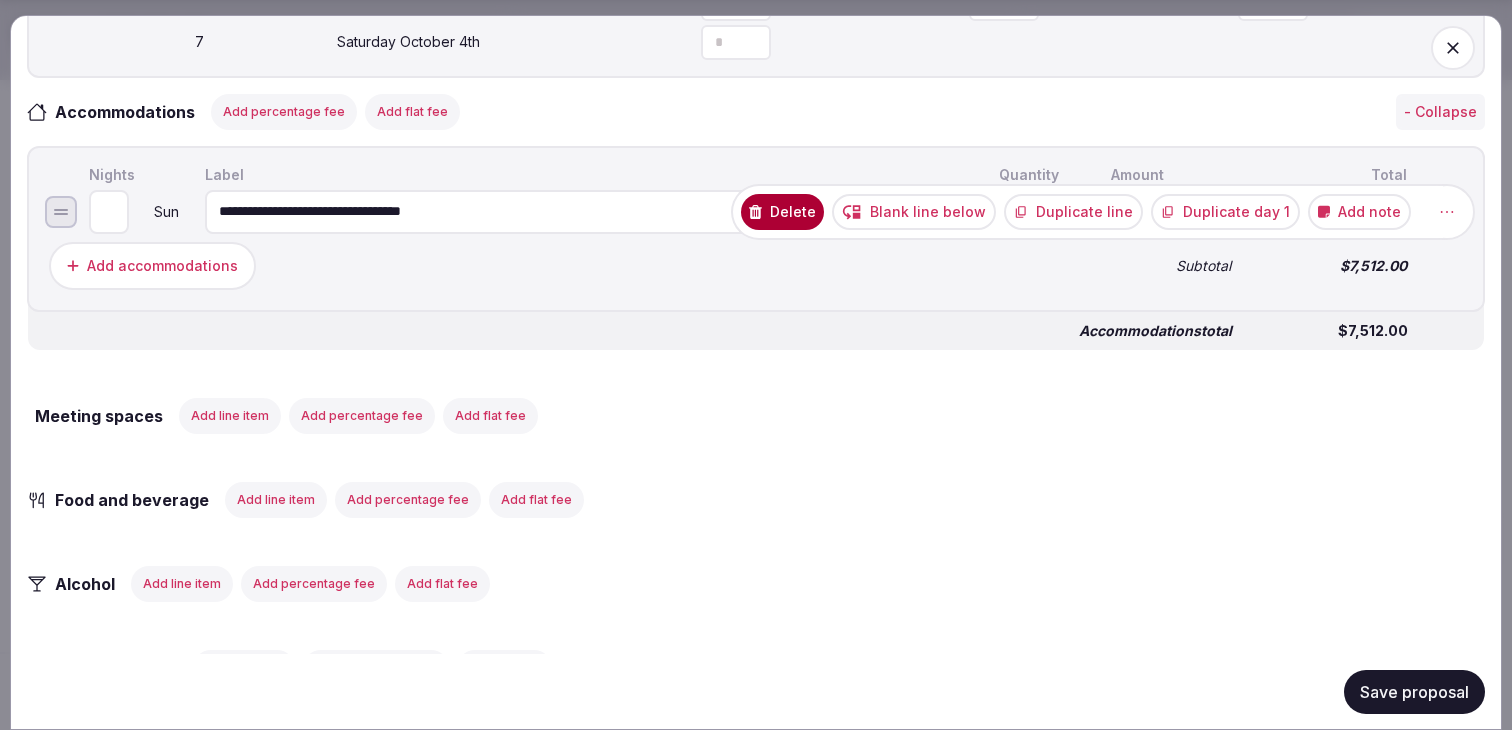 click on "Duplicate day 1" at bounding box center [1225, 211] 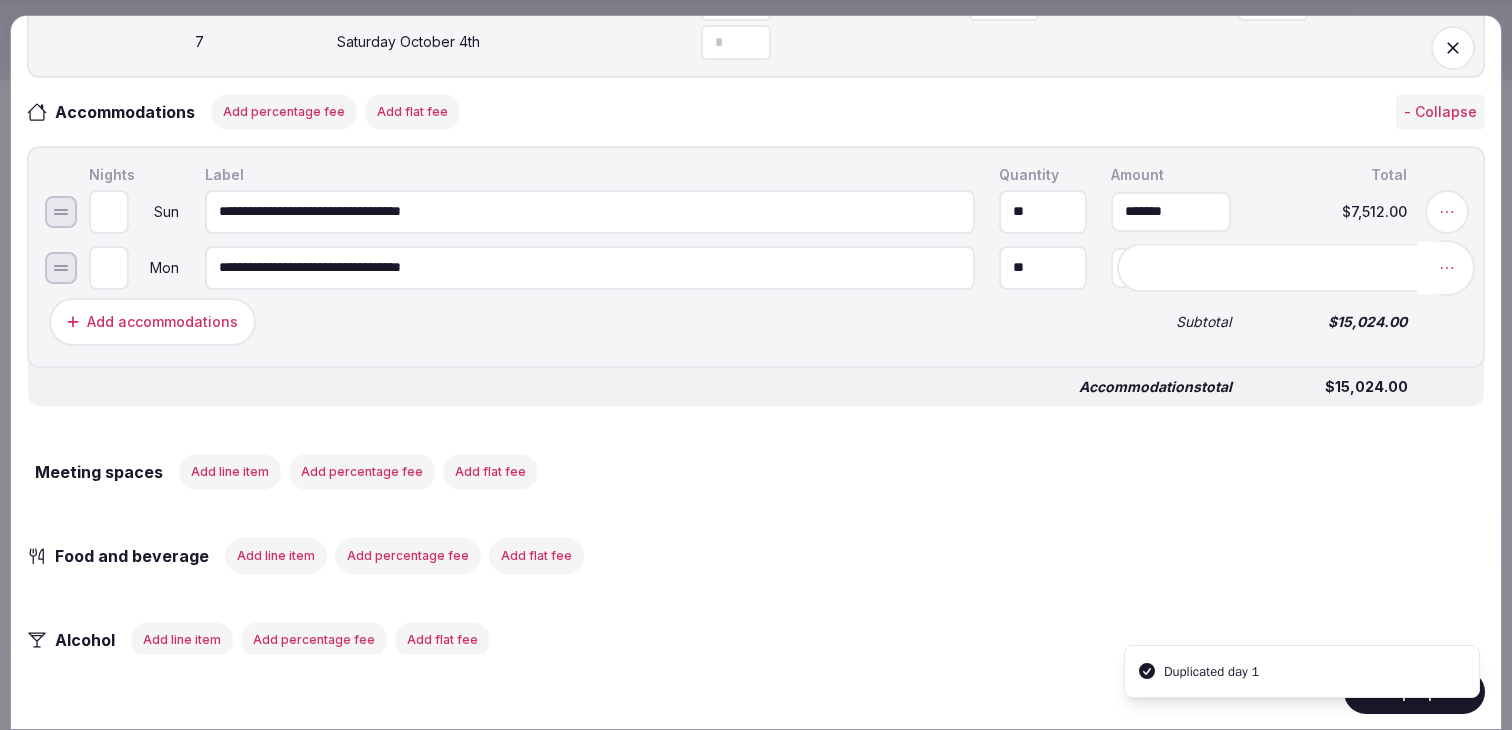 click 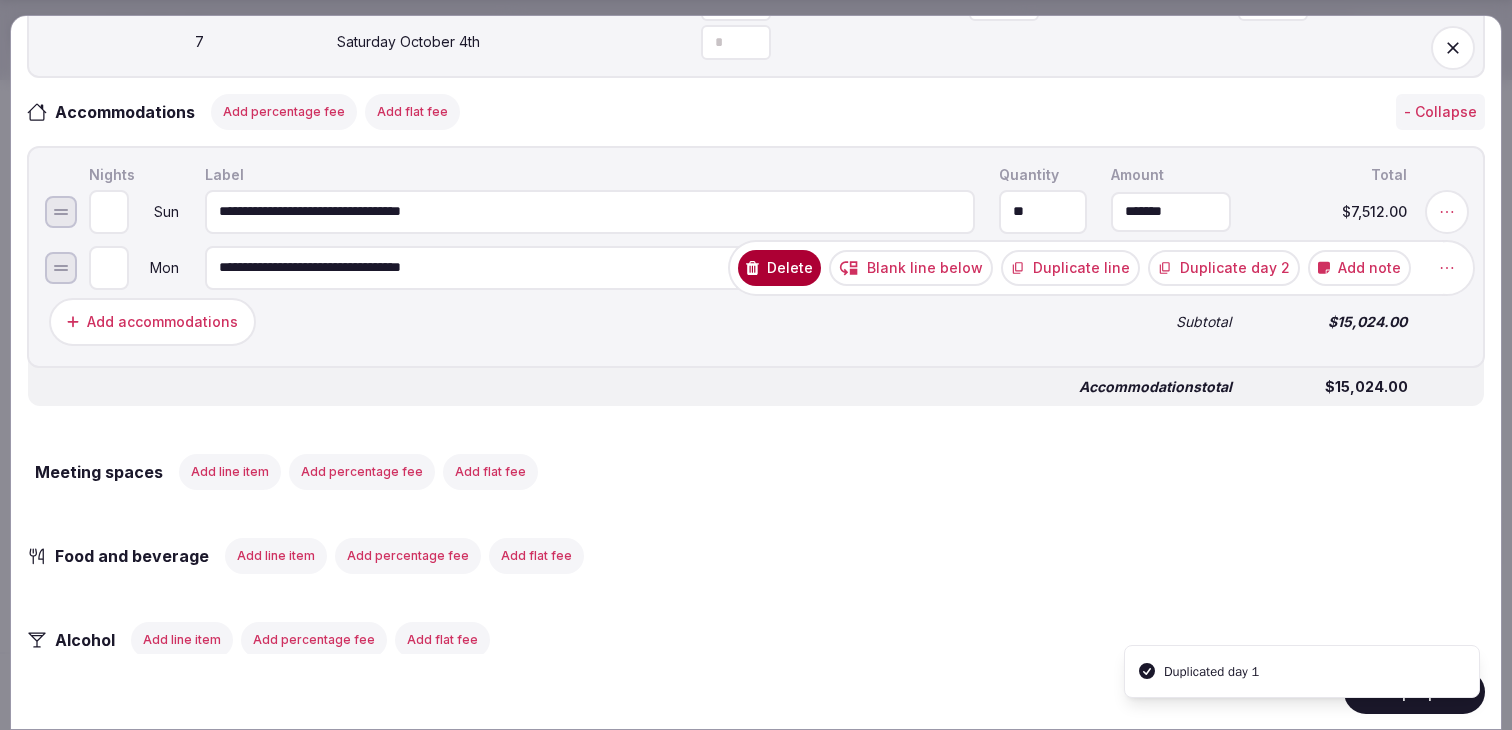 click on "Duplicate day 2" at bounding box center [1224, 267] 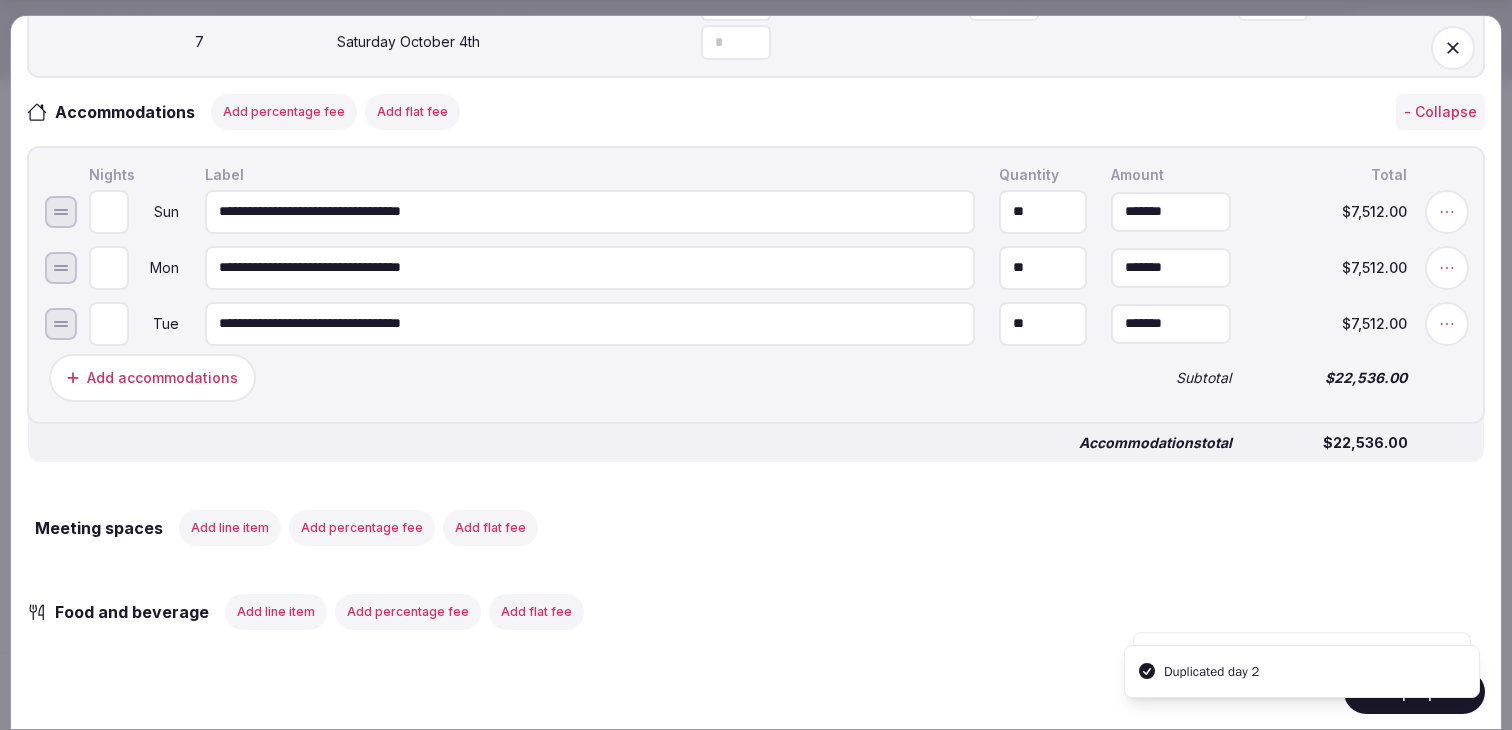 scroll, scrollTop: 1149, scrollLeft: 0, axis: vertical 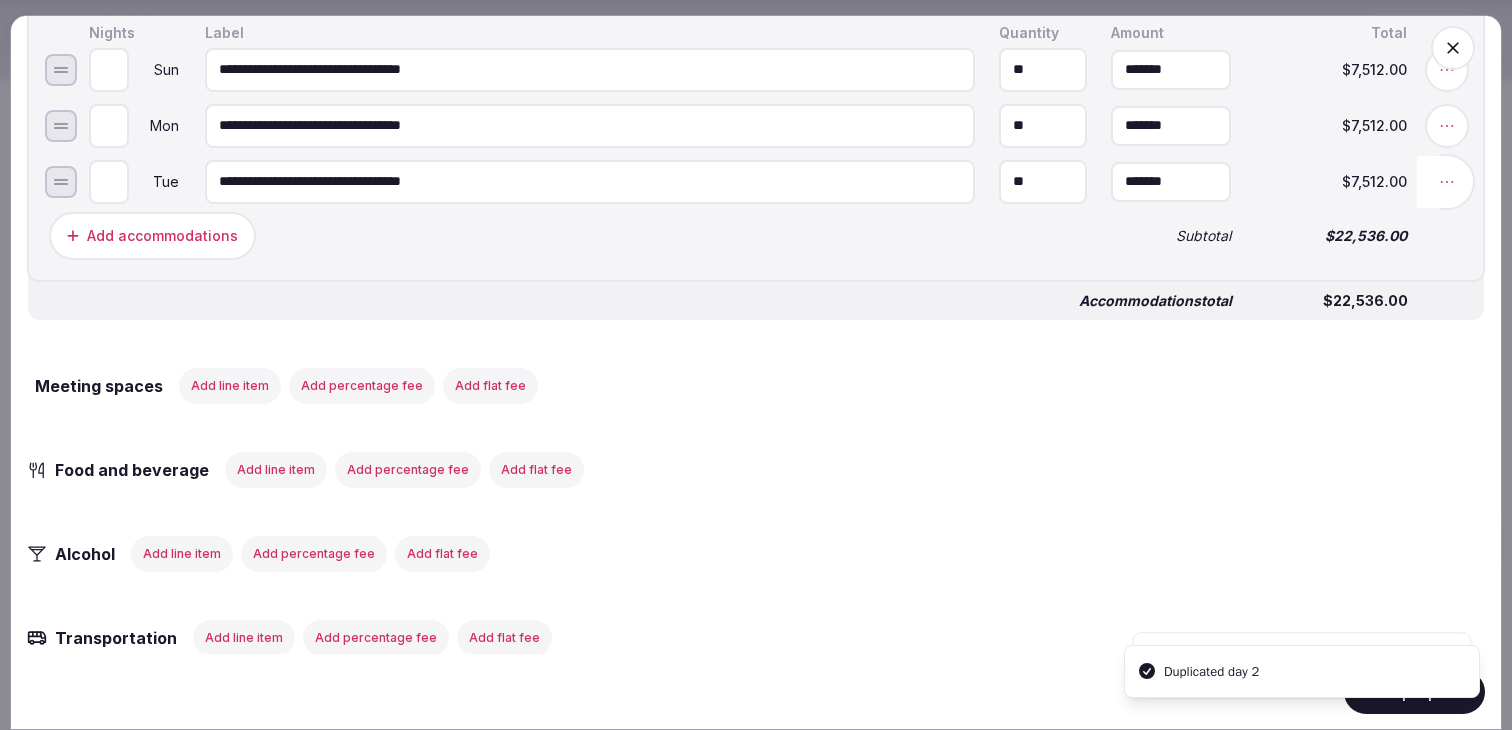 click 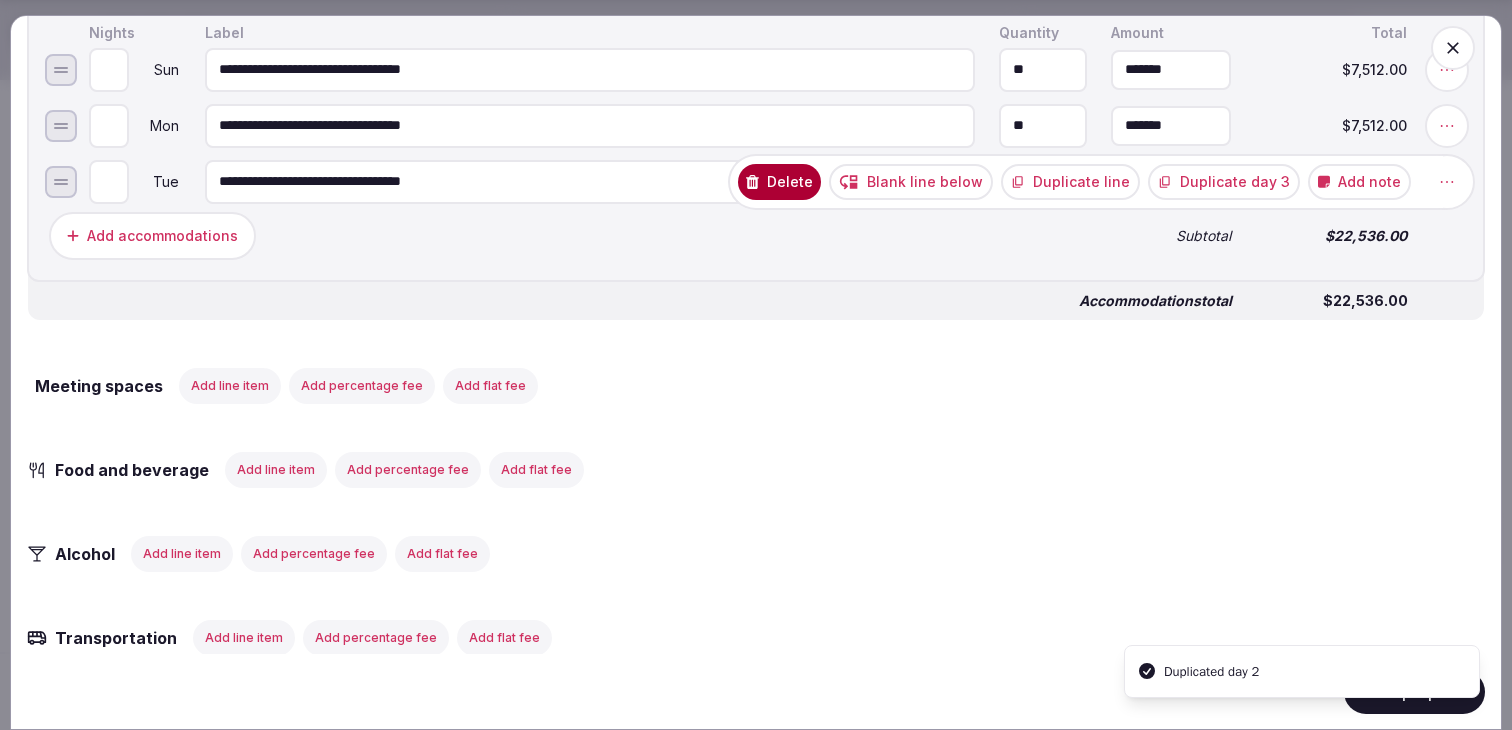click on "Duplicate day 3" at bounding box center (1224, 181) 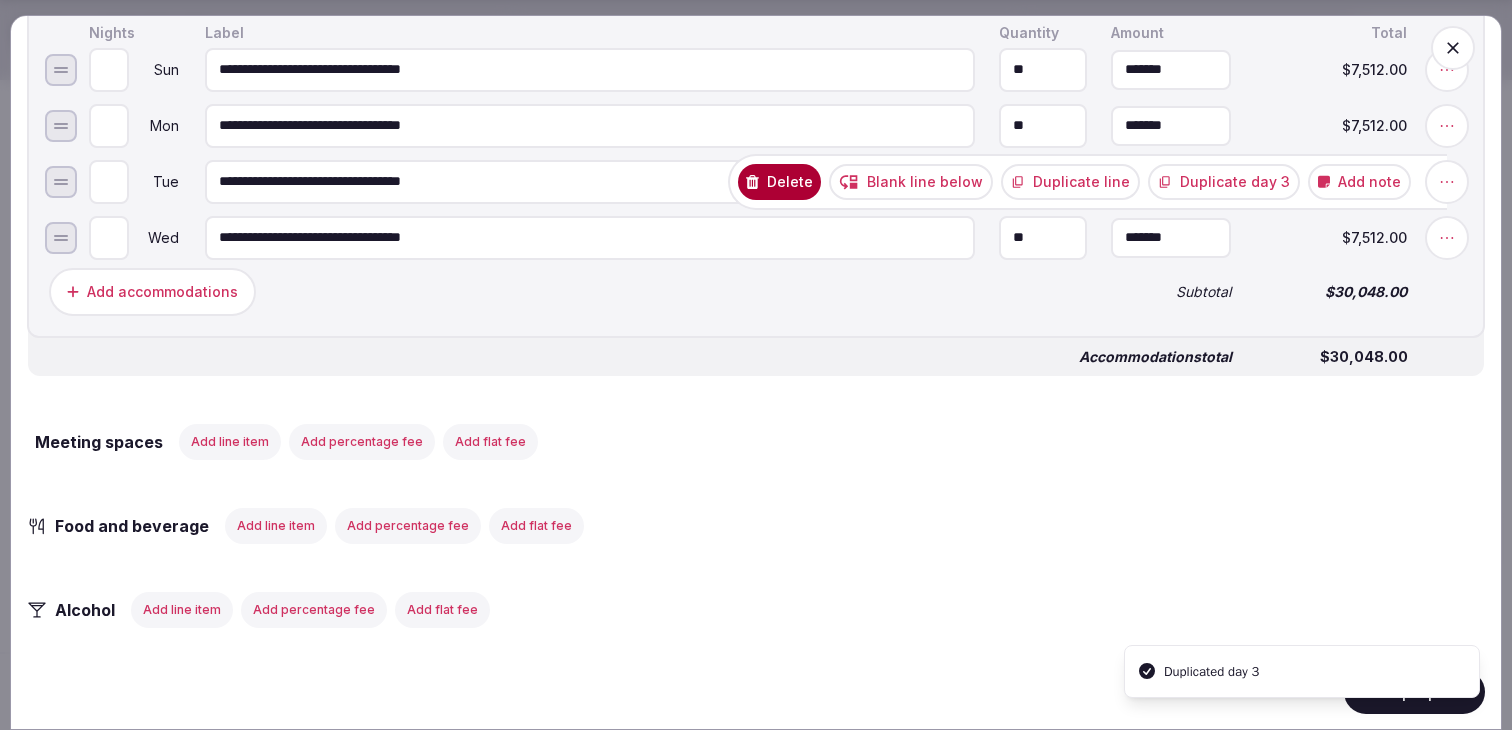click 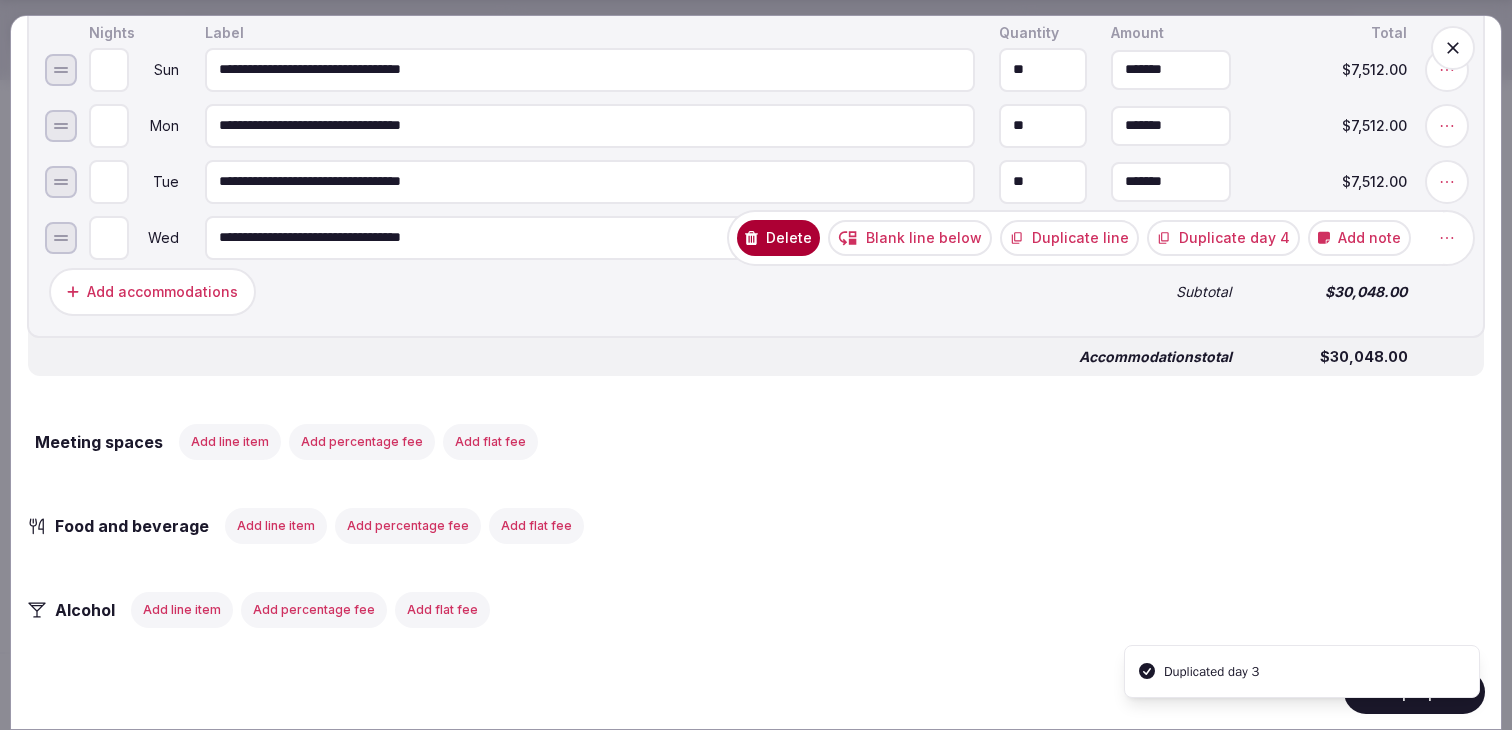 click on "Duplicate day 4" at bounding box center [1223, 237] 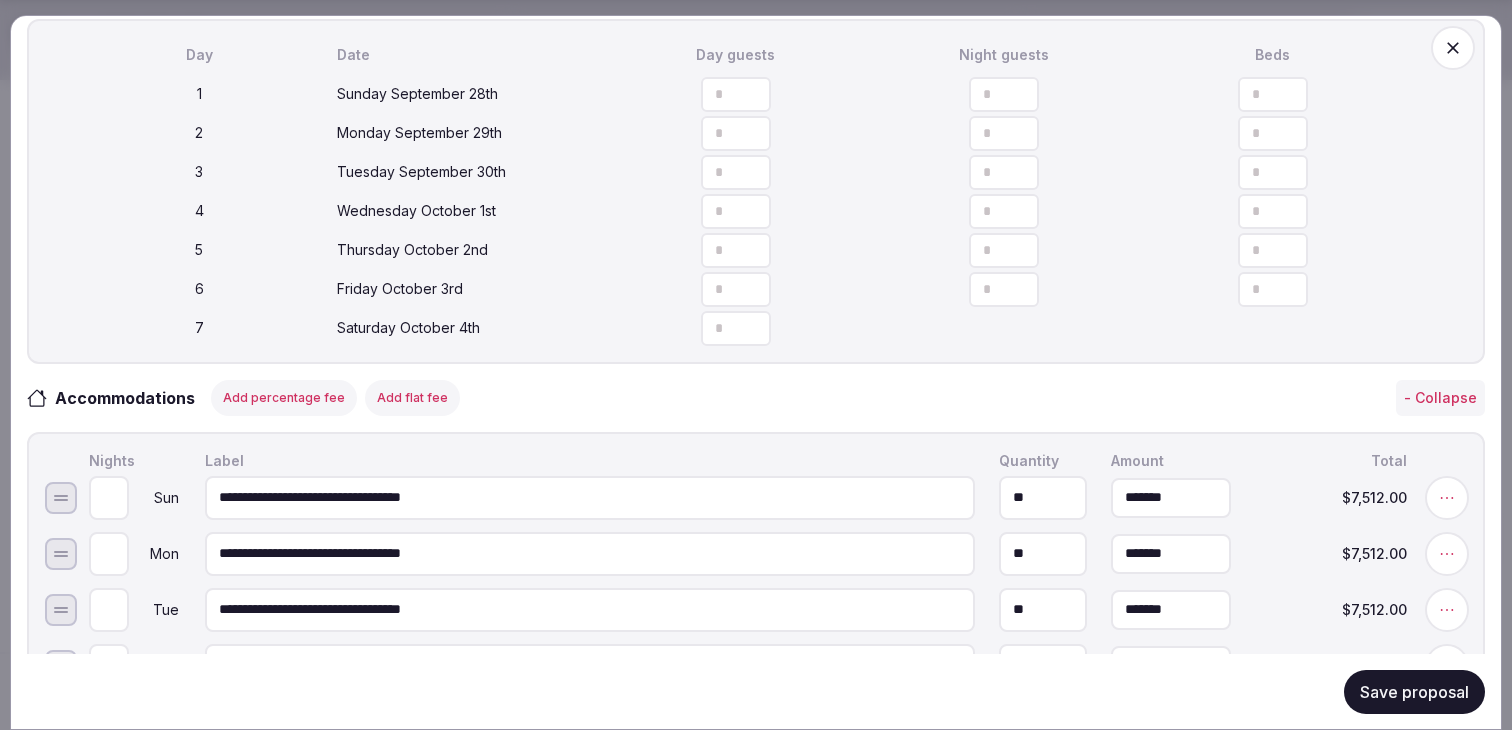 scroll, scrollTop: 718, scrollLeft: 0, axis: vertical 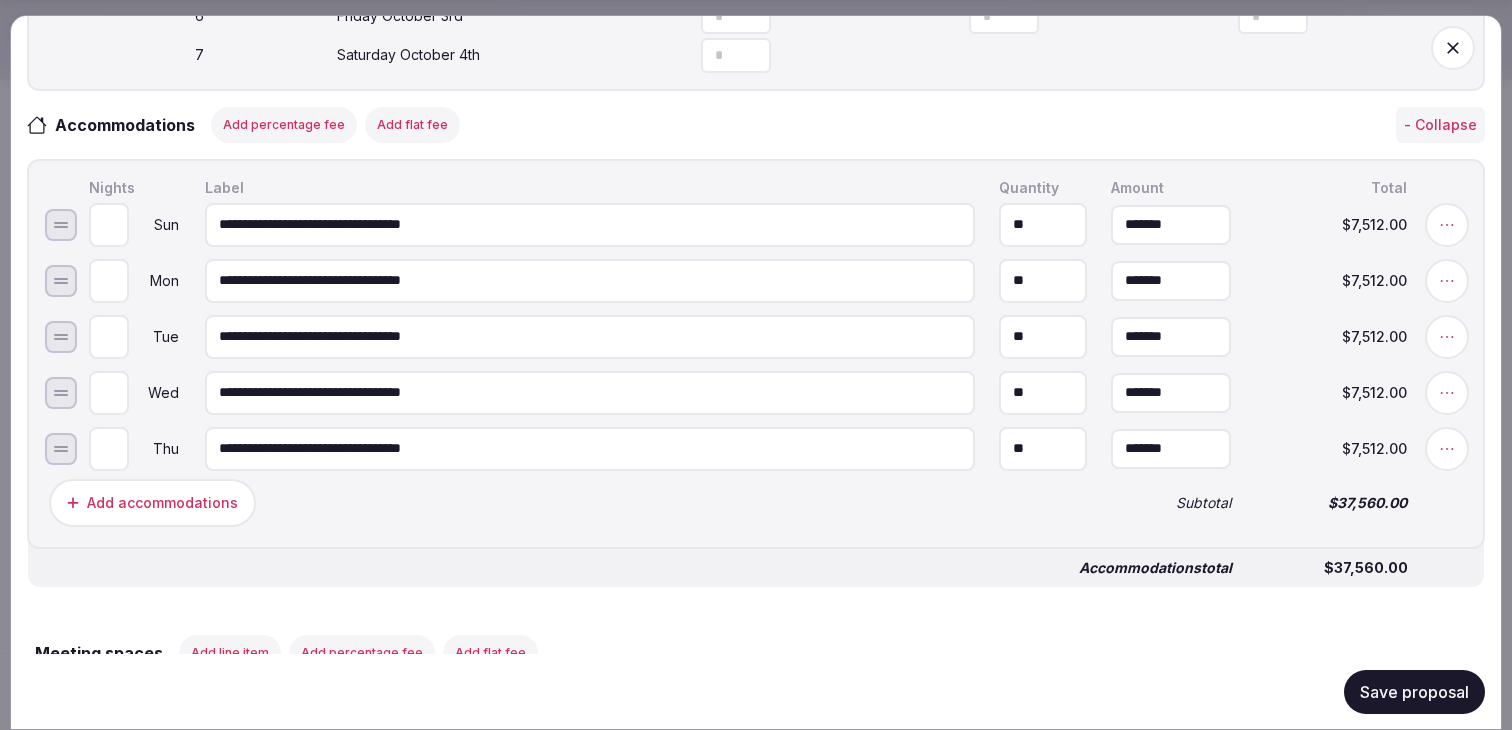 click on "*******" at bounding box center (1171, 448) 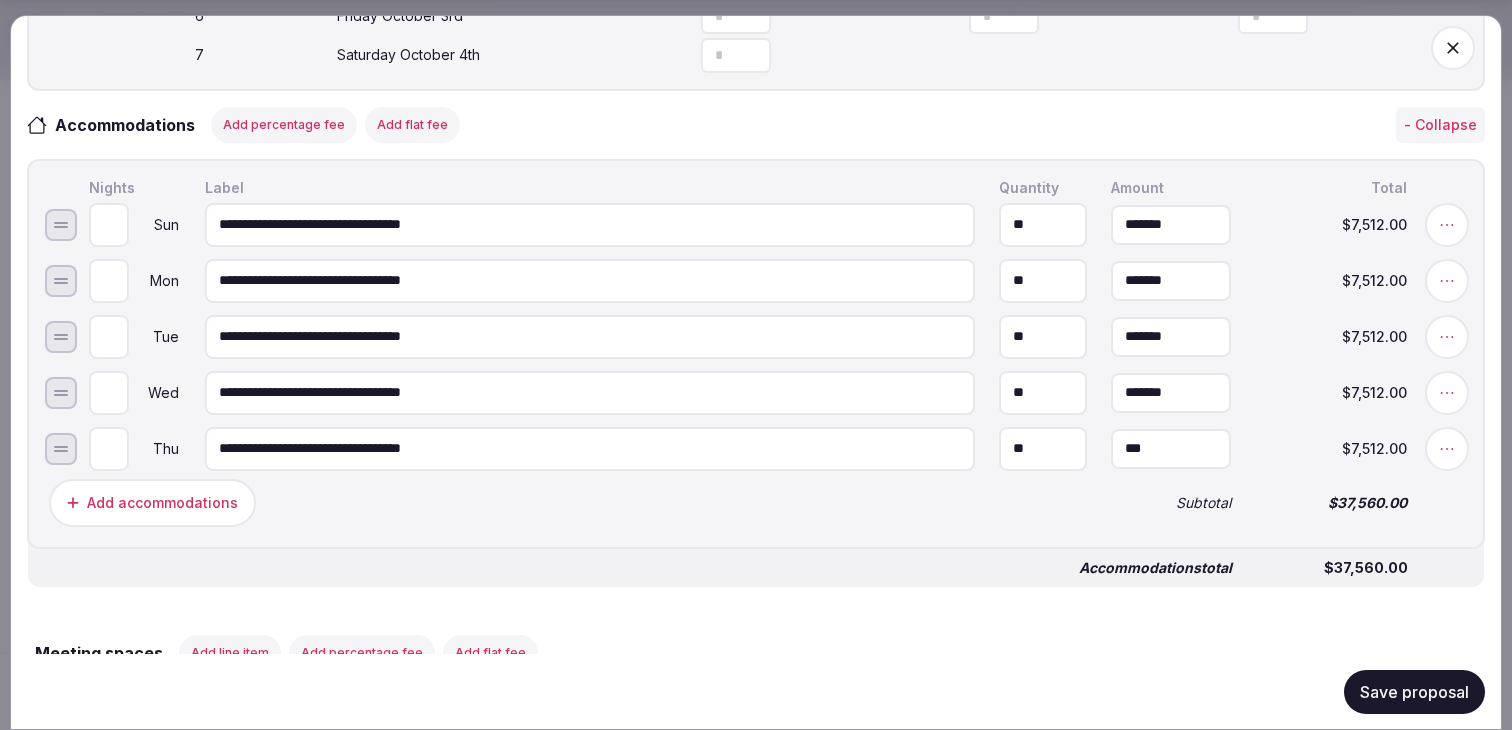 click on "***" at bounding box center (1171, 448) 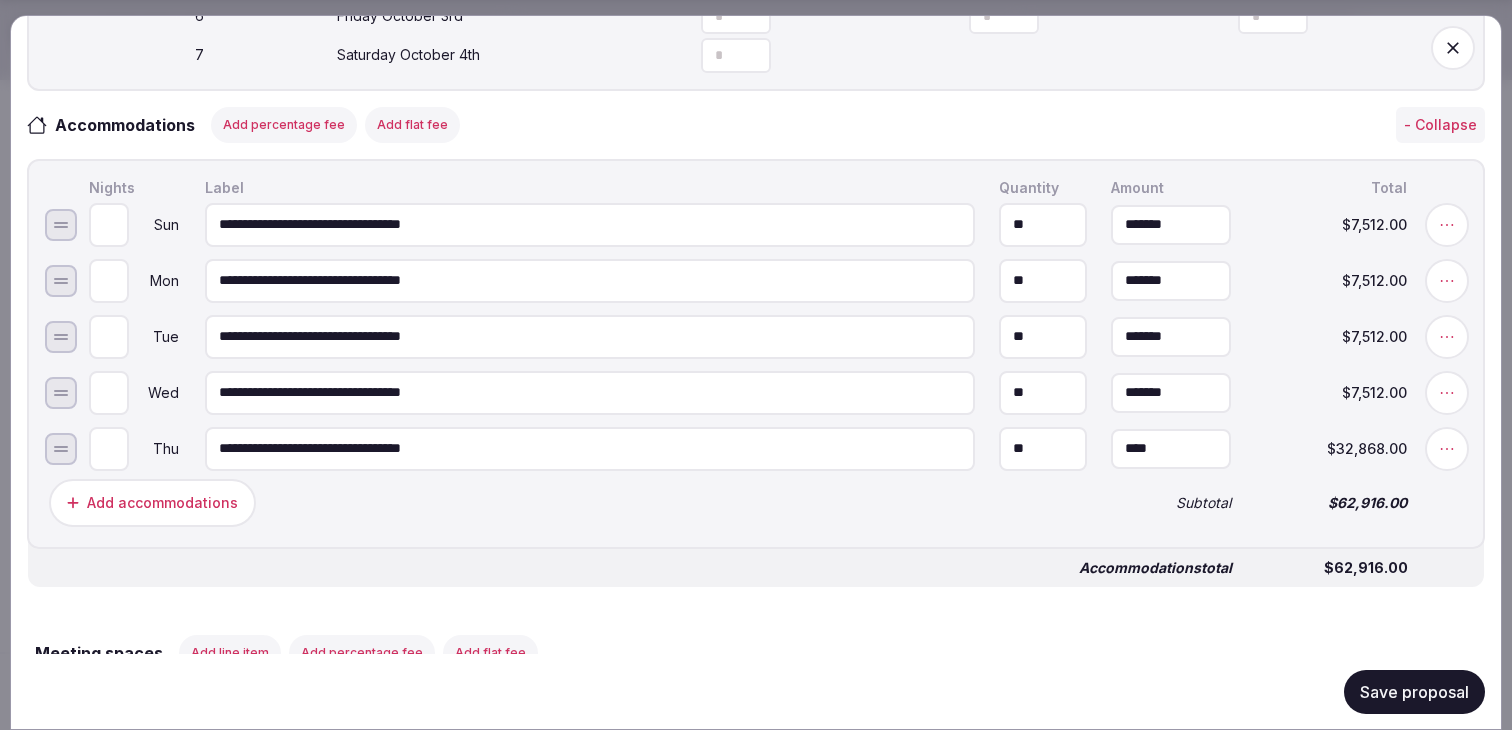 type on "*********" 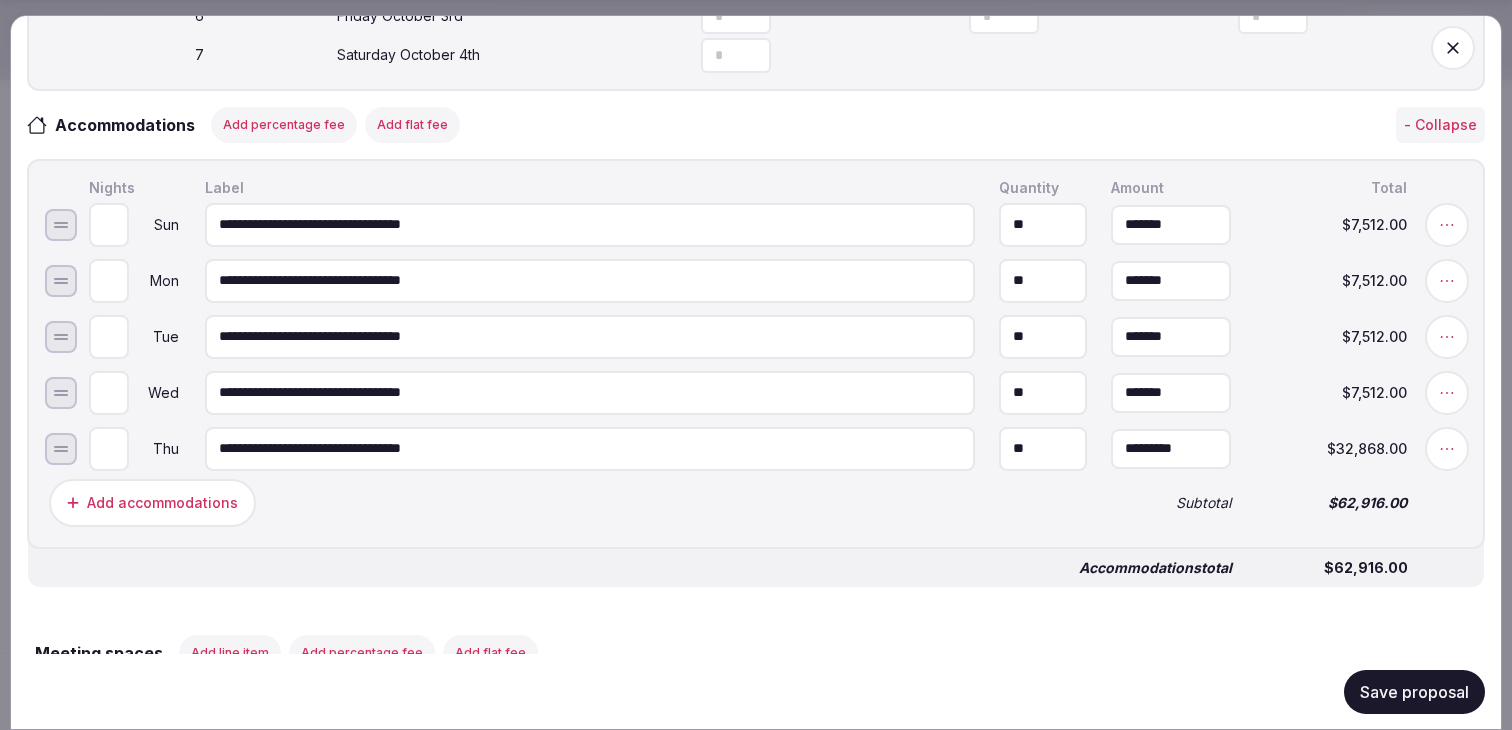 click on "Add accommodations Subtotal $62,916.00" at bounding box center [756, 502] 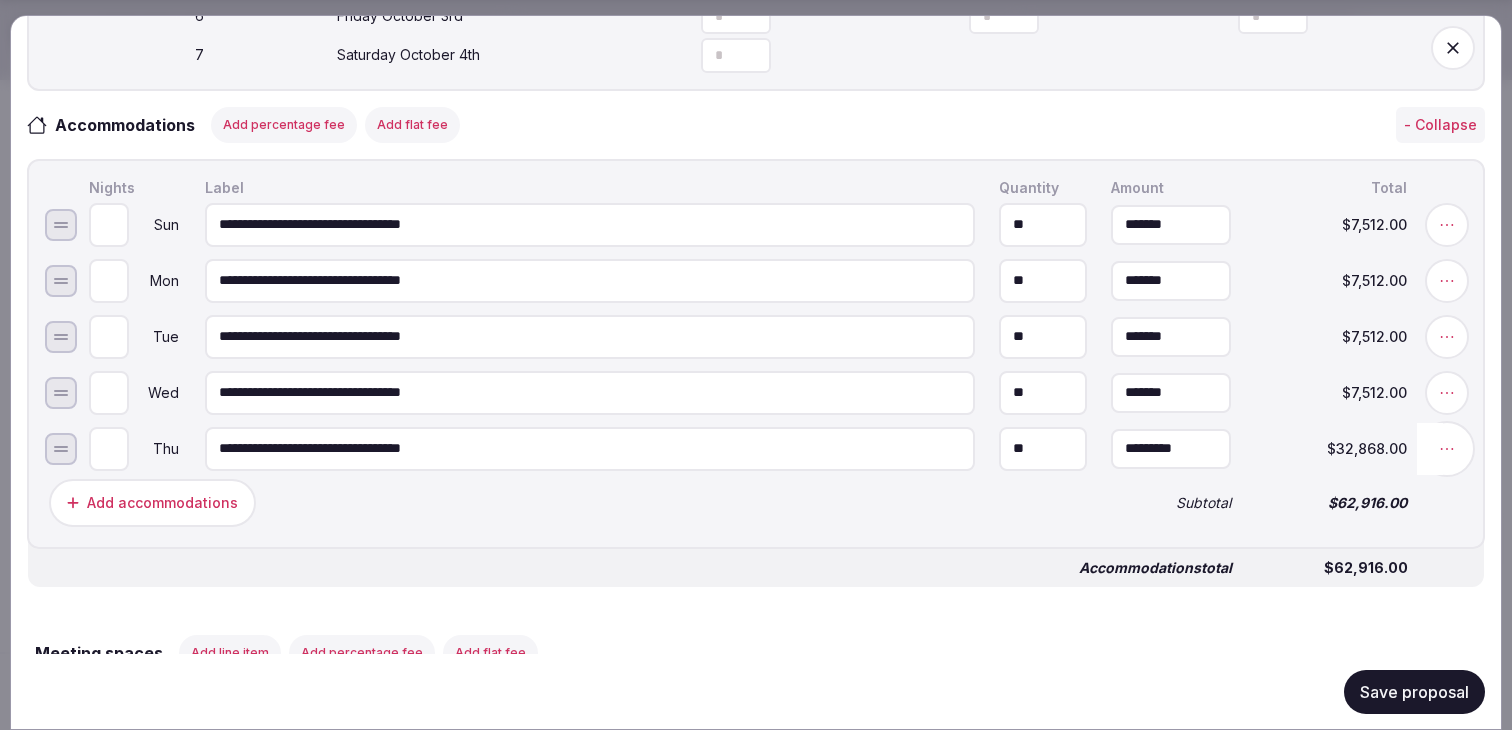 click at bounding box center (1447, 448) 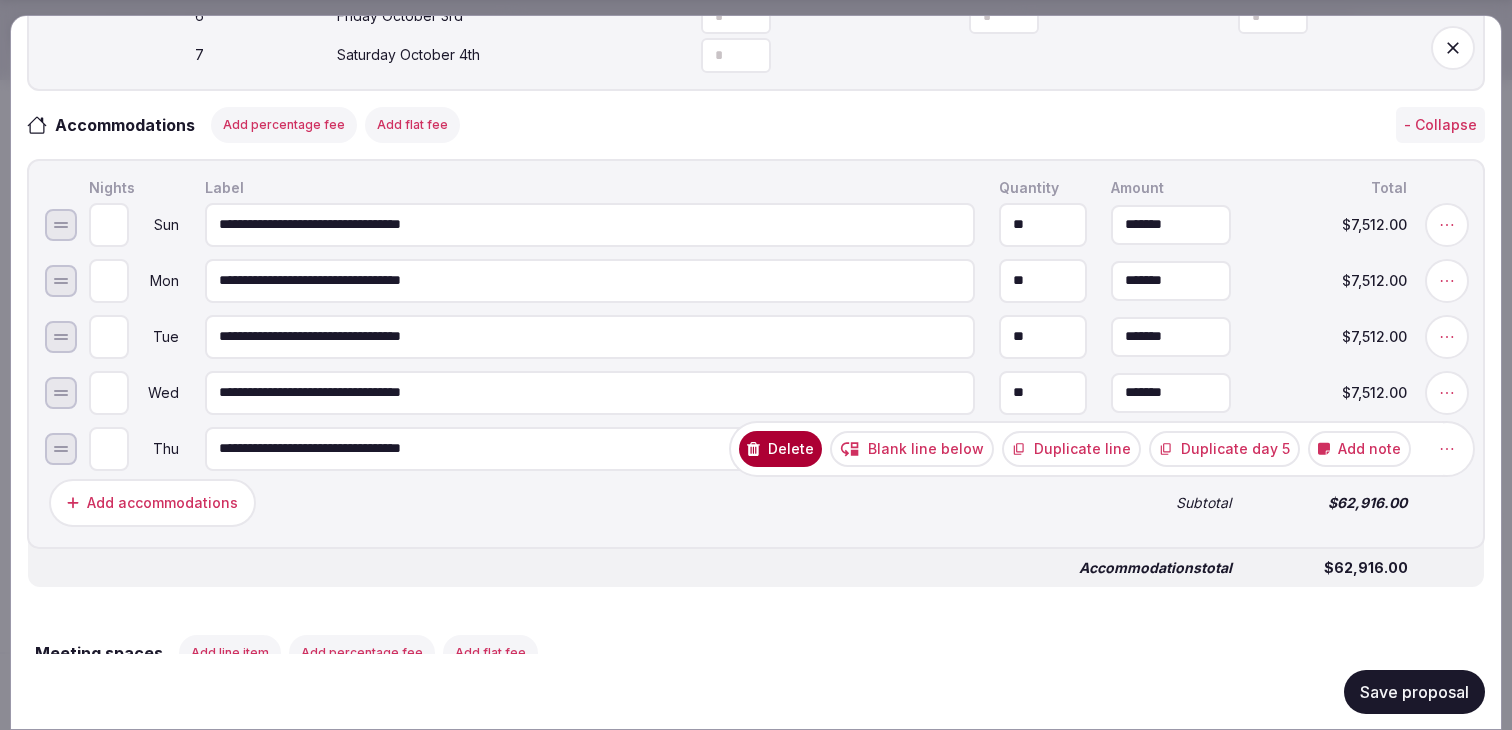 click on "Duplicate day 5" at bounding box center [1224, 448] 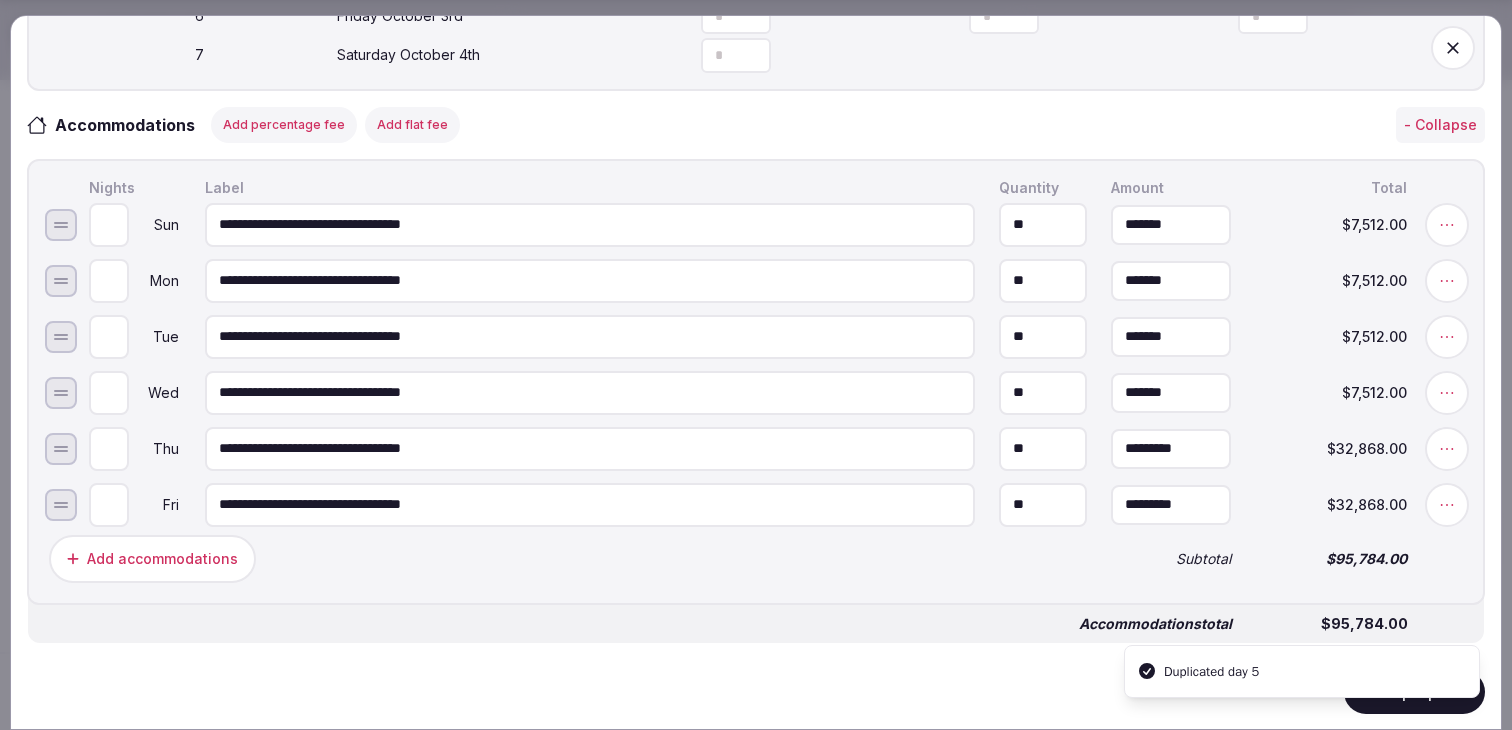 click on "Add accommodations" at bounding box center [568, 558] 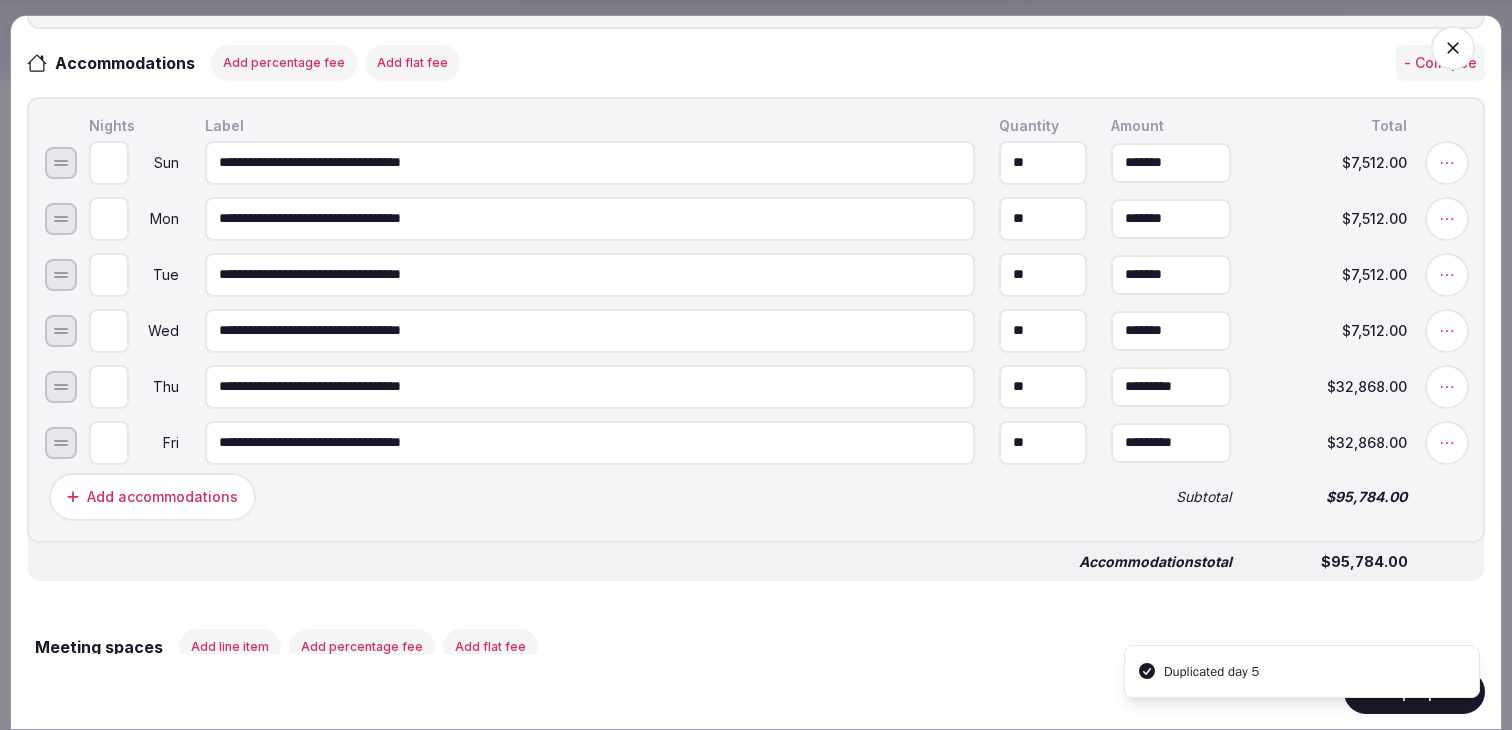 scroll, scrollTop: 1054, scrollLeft: 0, axis: vertical 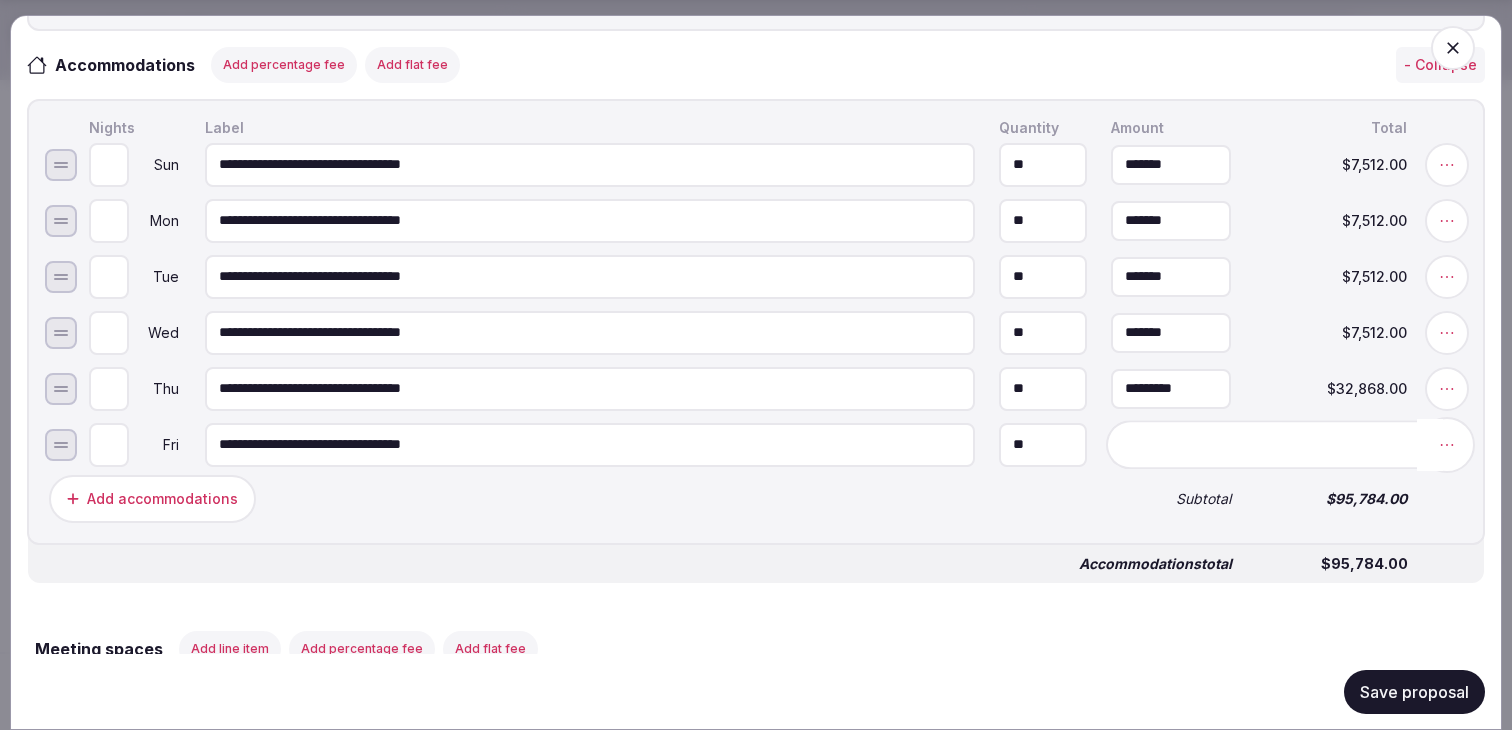 click 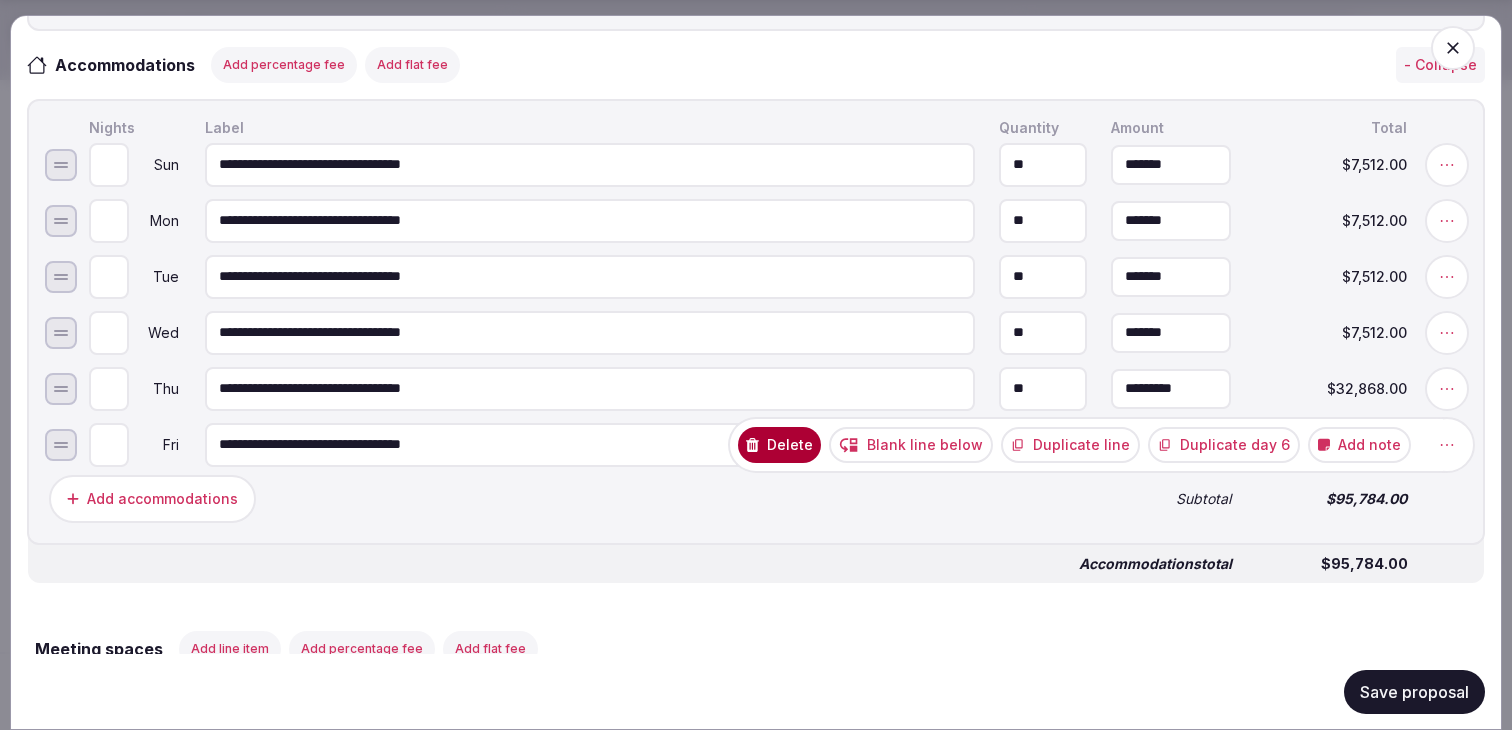 click on "Add note" at bounding box center (1359, 444) 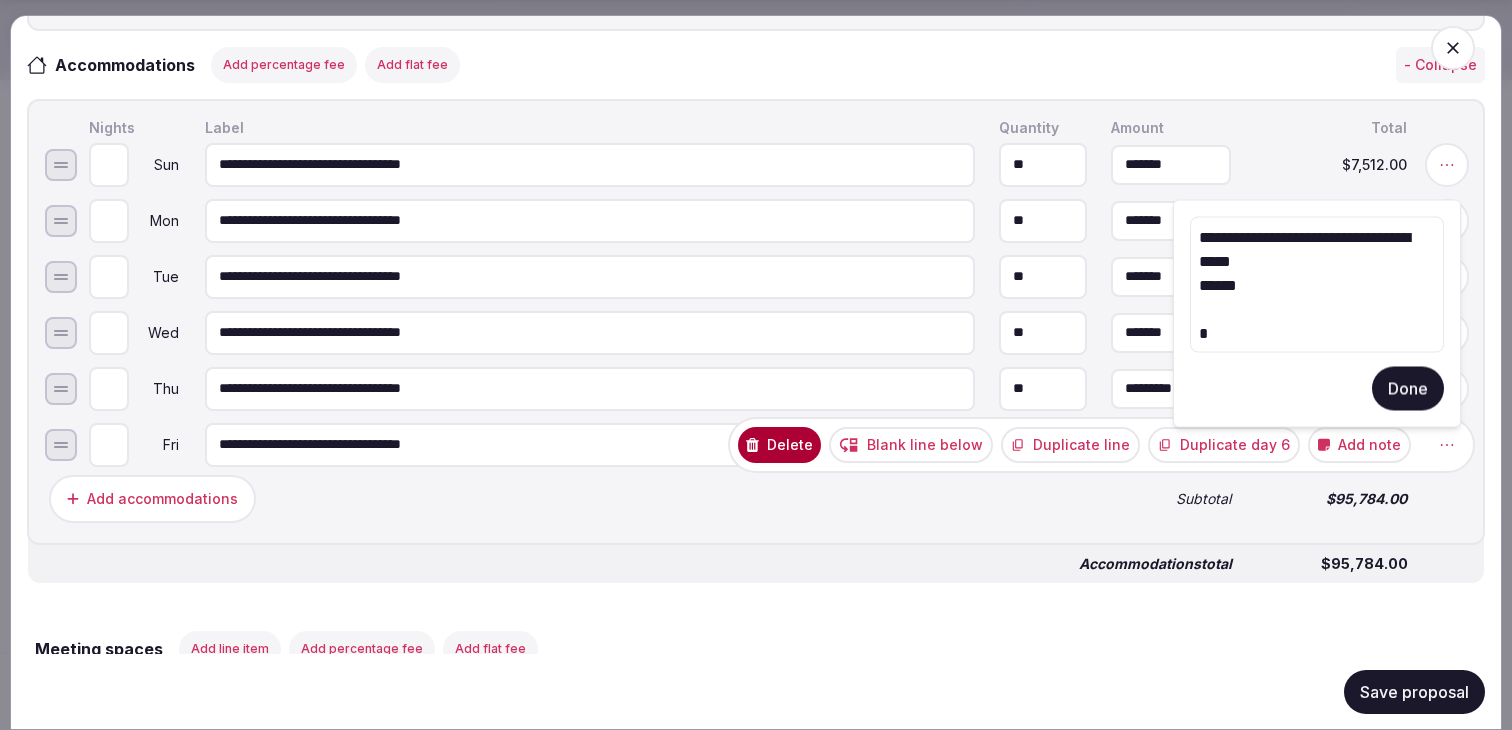 paste on "**********" 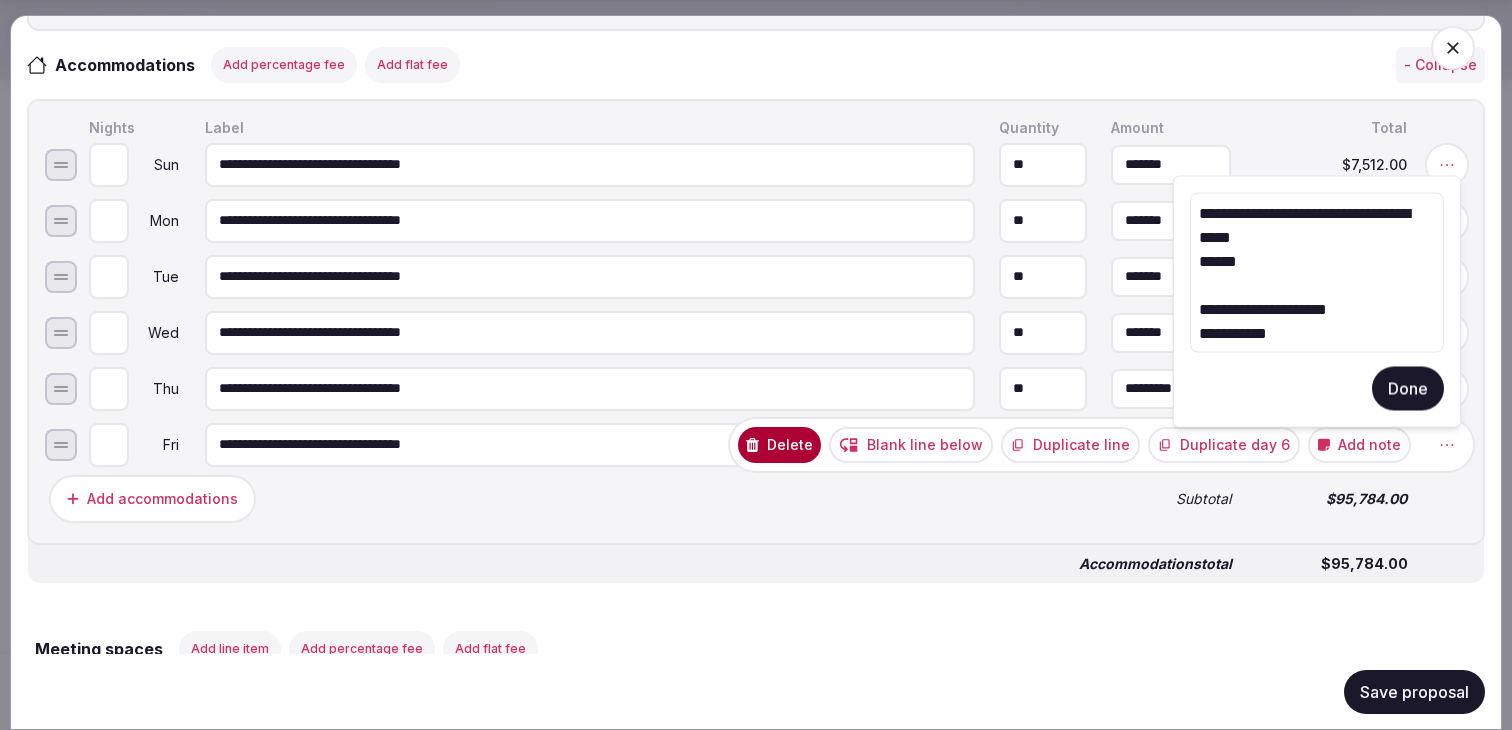 type on "**********" 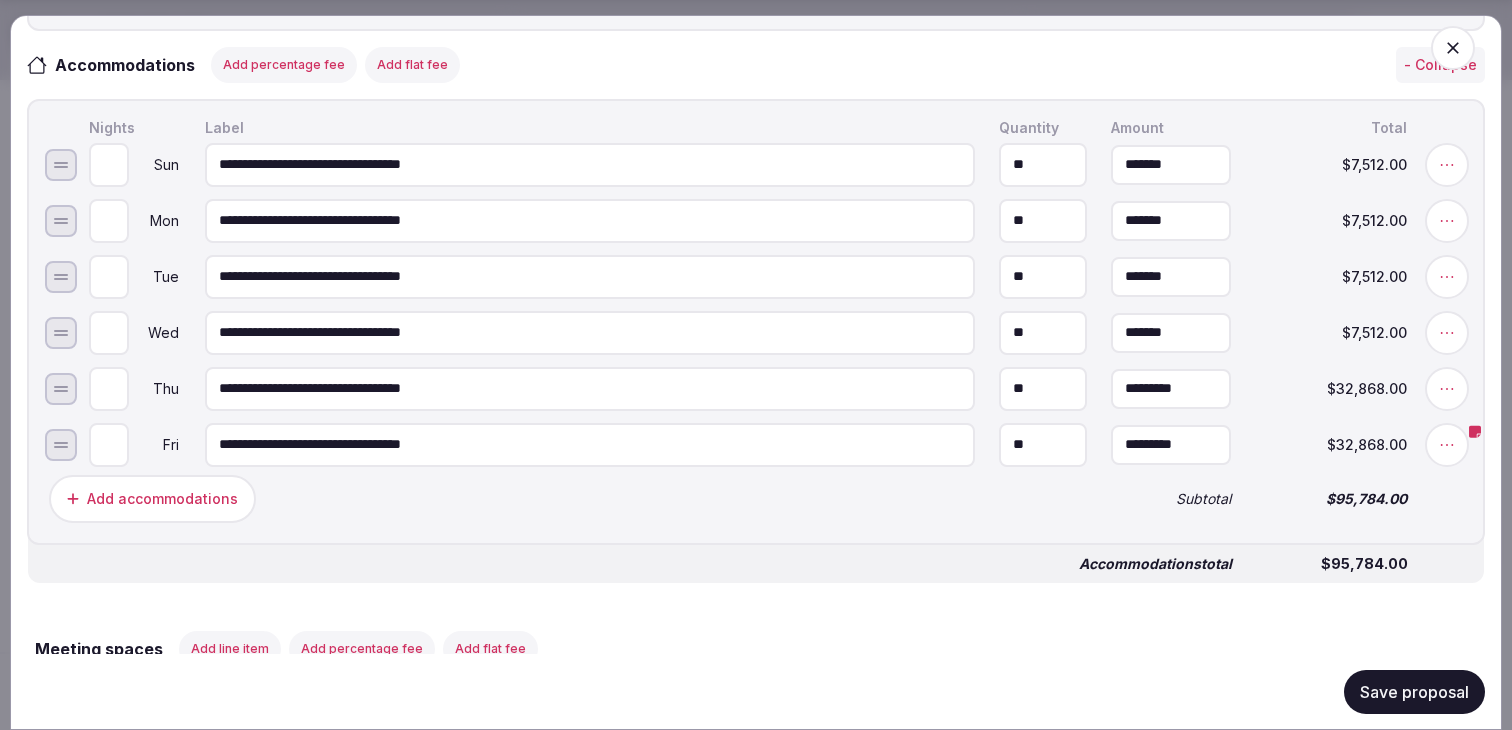 click on "Save proposal" at bounding box center (1414, 691) 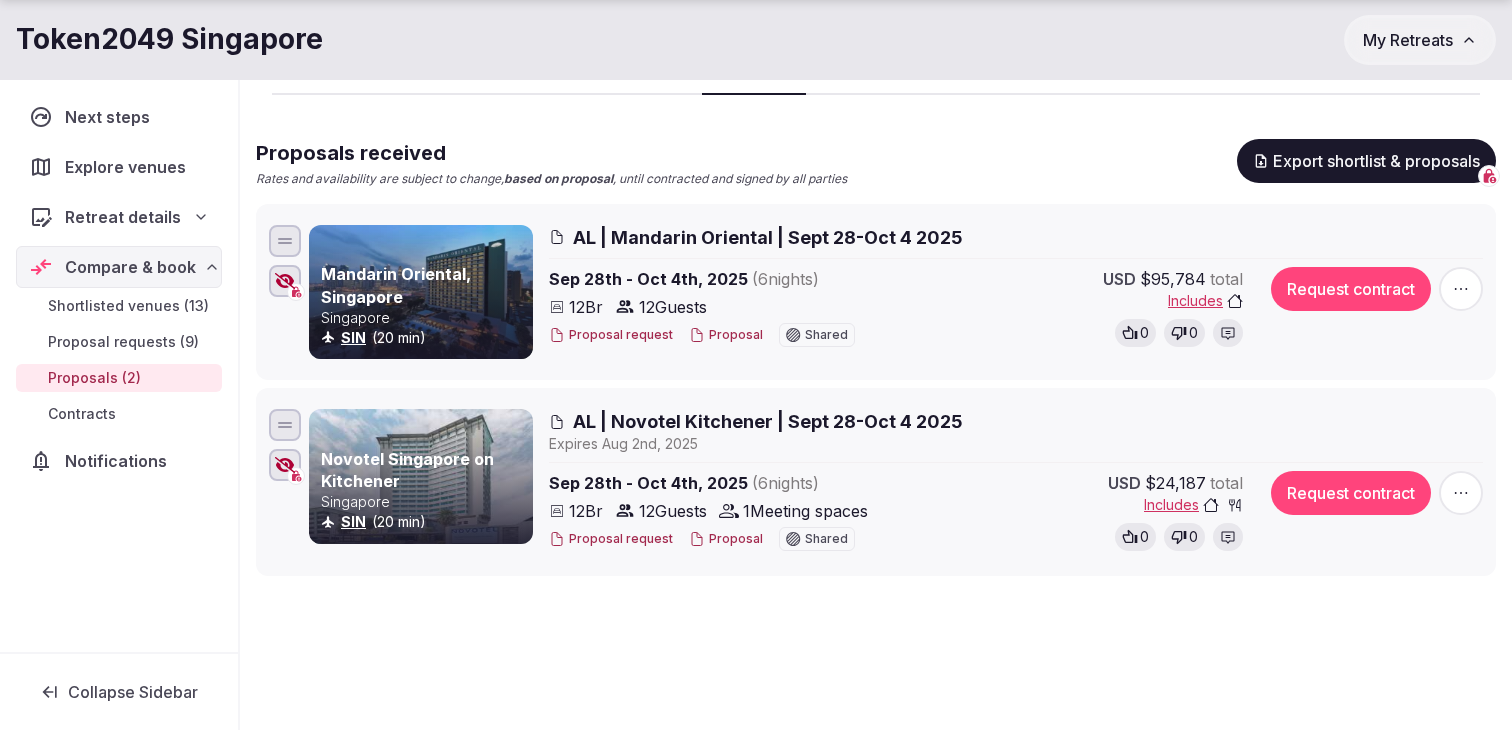 click at bounding box center [1461, 289] 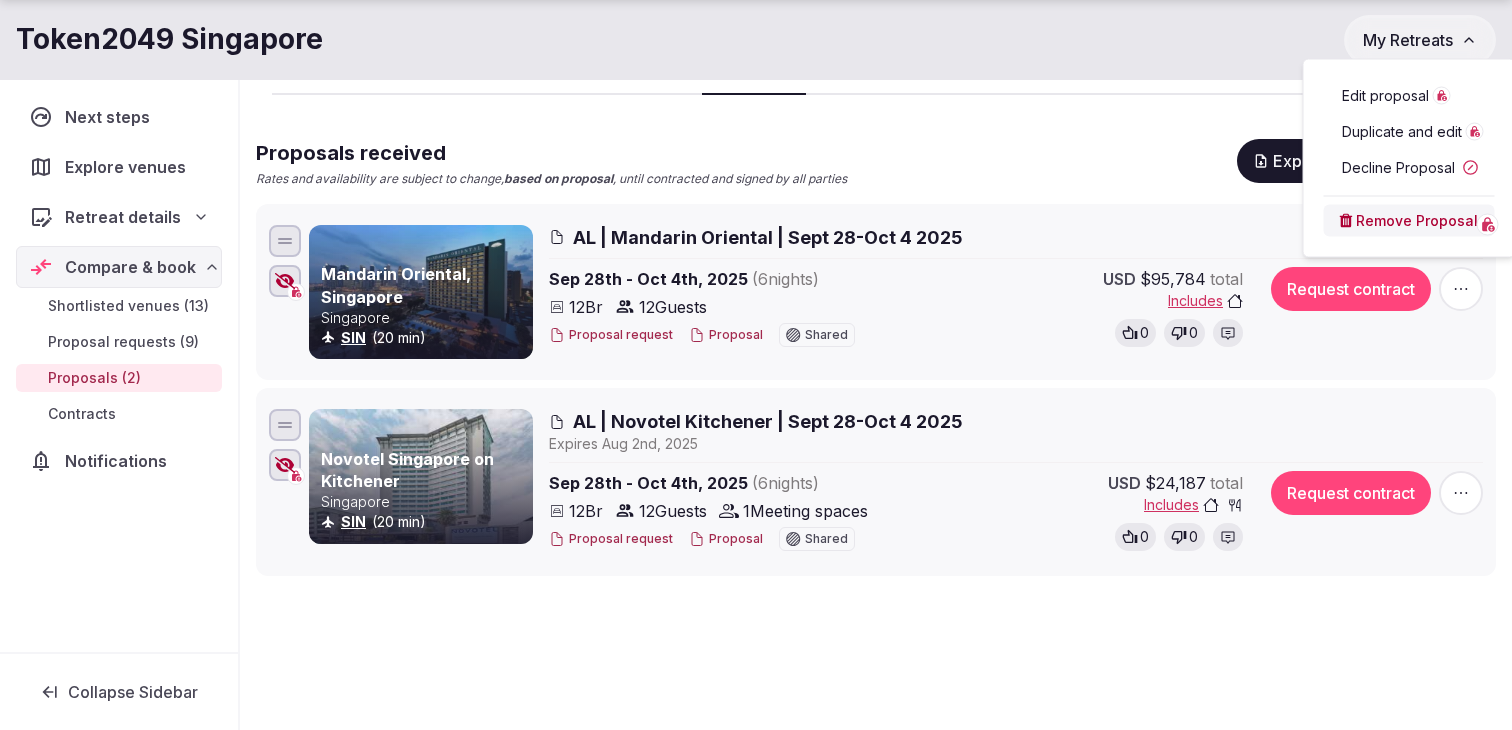 click on "Edit proposal" at bounding box center (1385, 96) 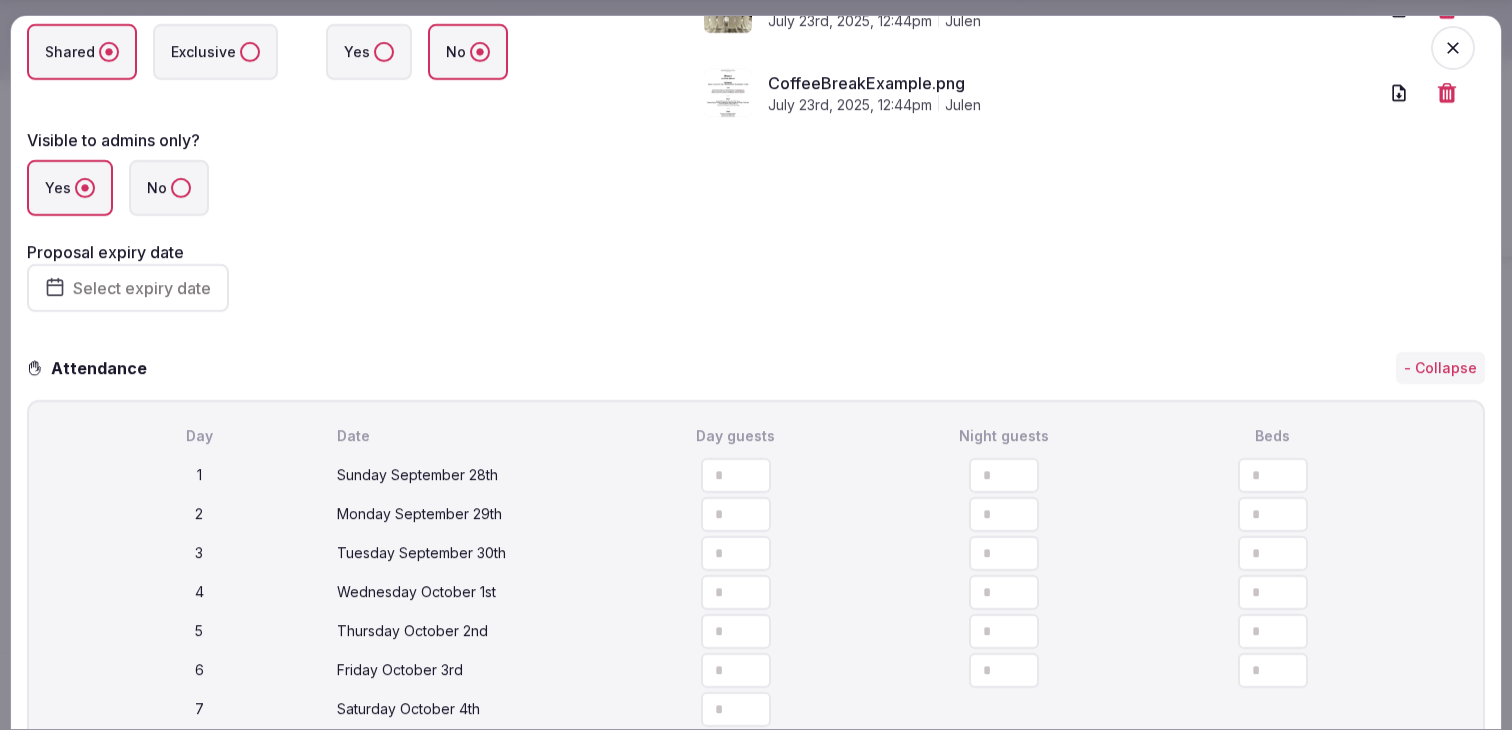scroll, scrollTop: 404, scrollLeft: 0, axis: vertical 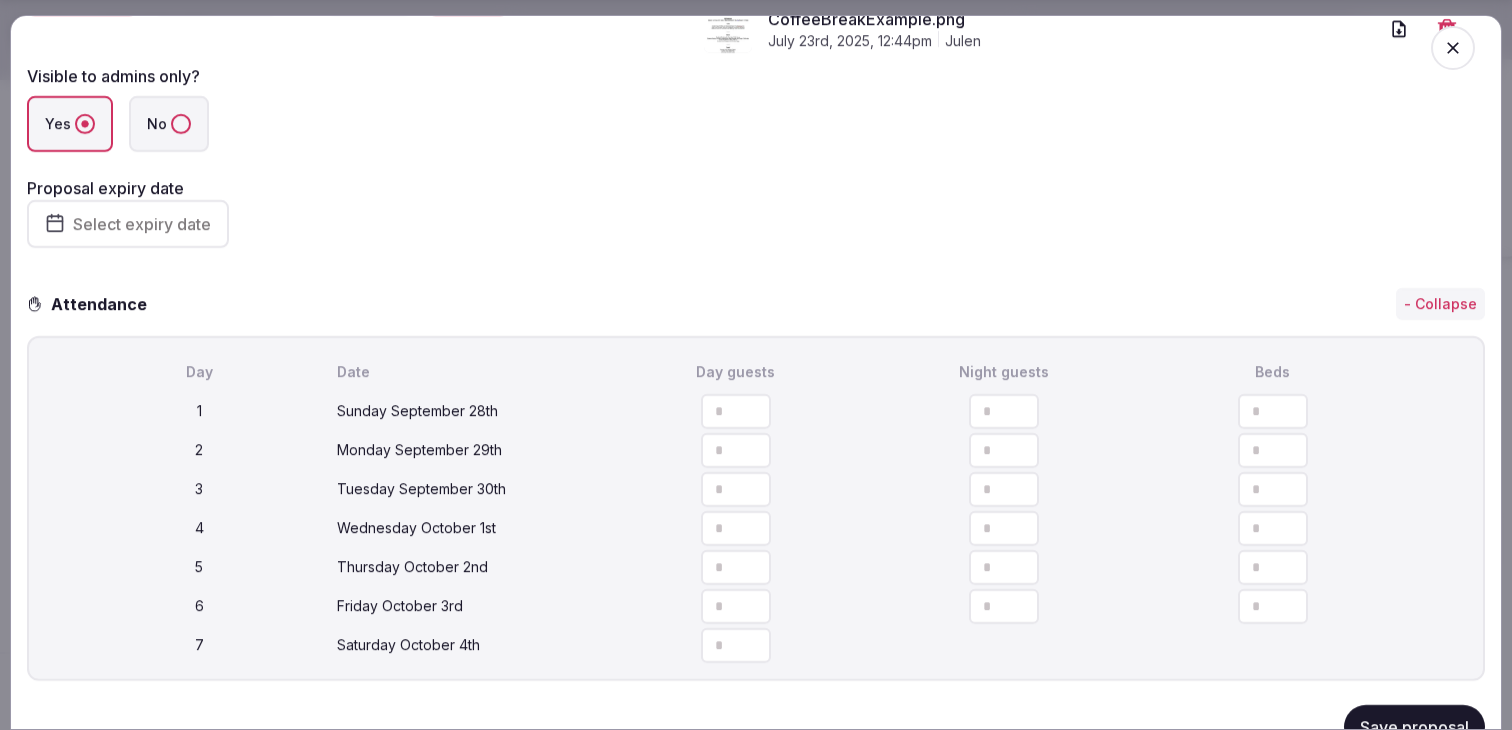click on "Select expiry date" at bounding box center (142, 224) 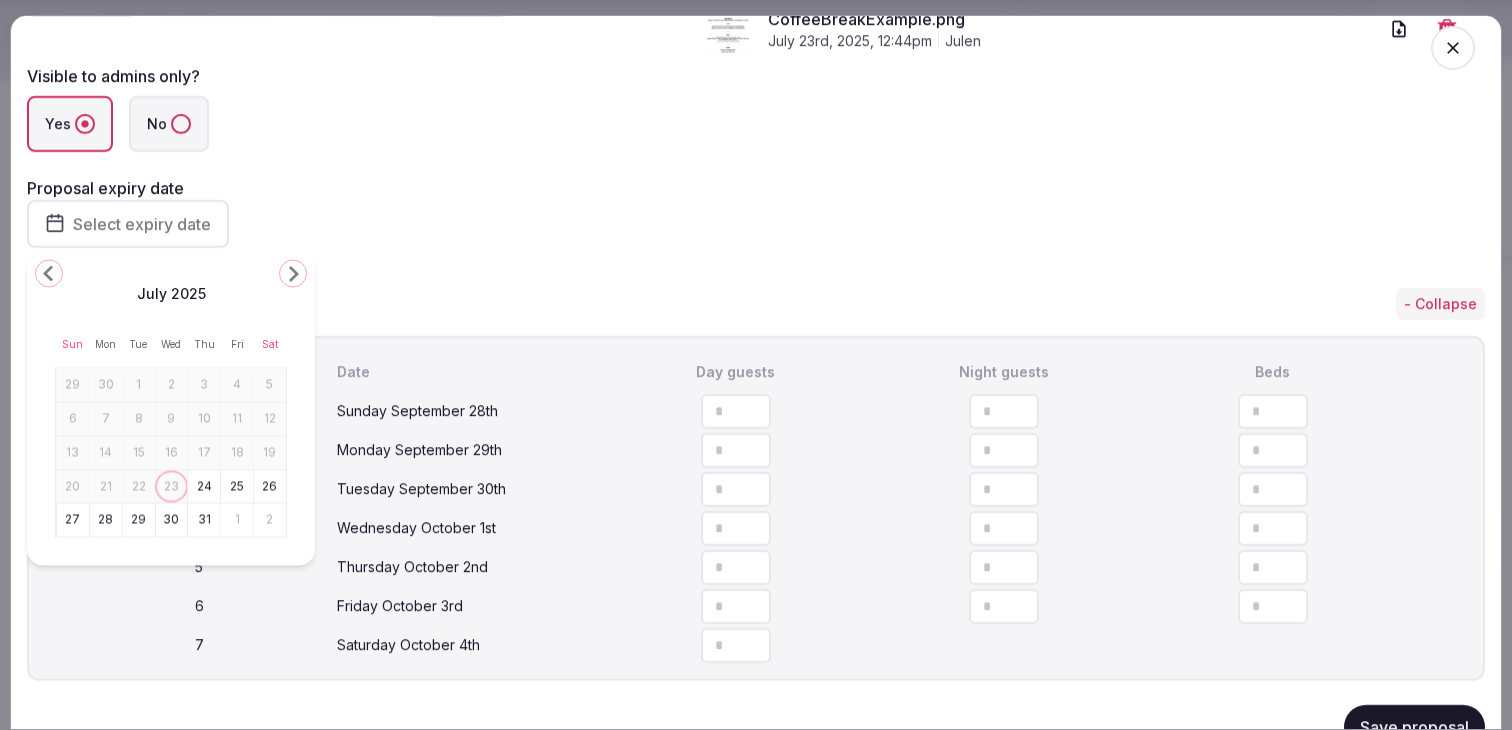 click on "31" at bounding box center (204, 520) 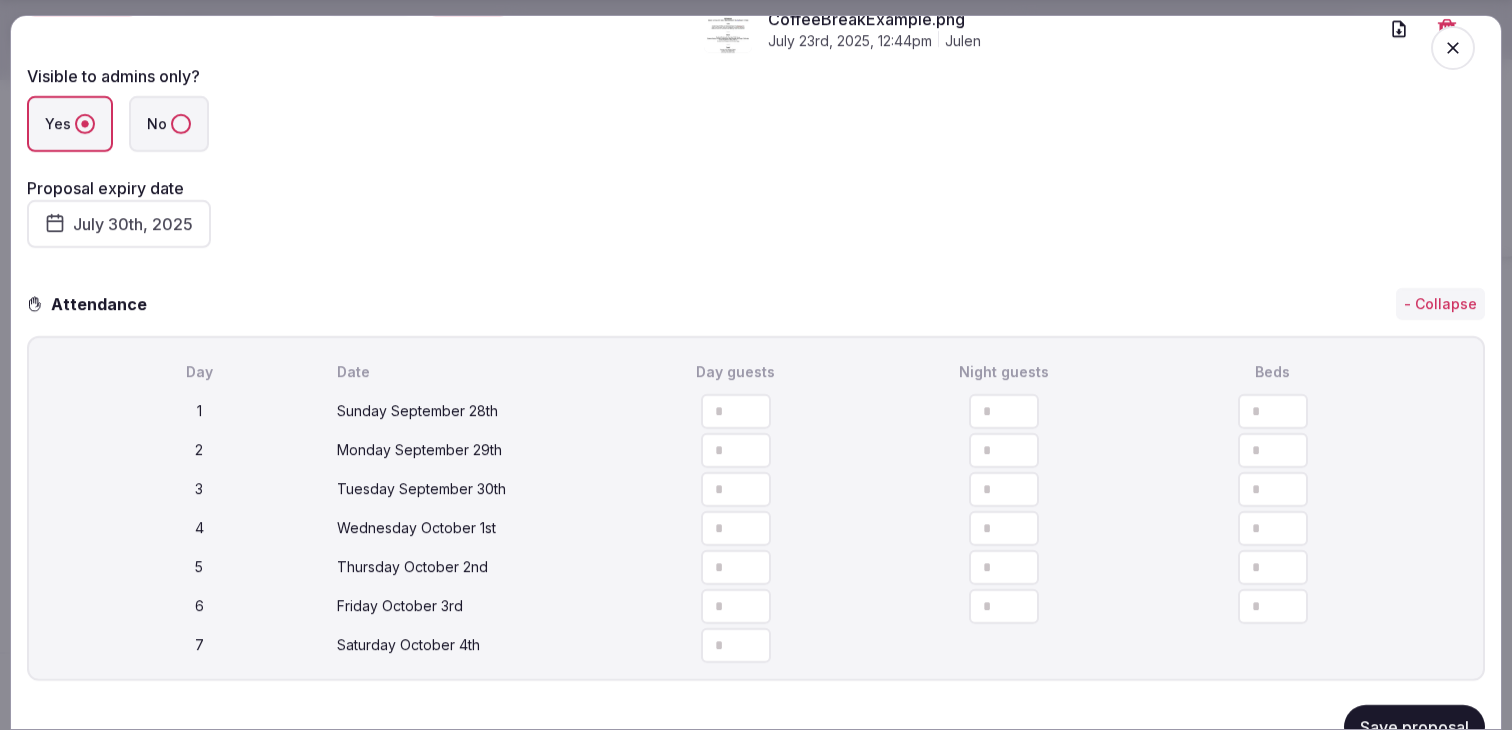 click on "**********" at bounding box center (756, -22) 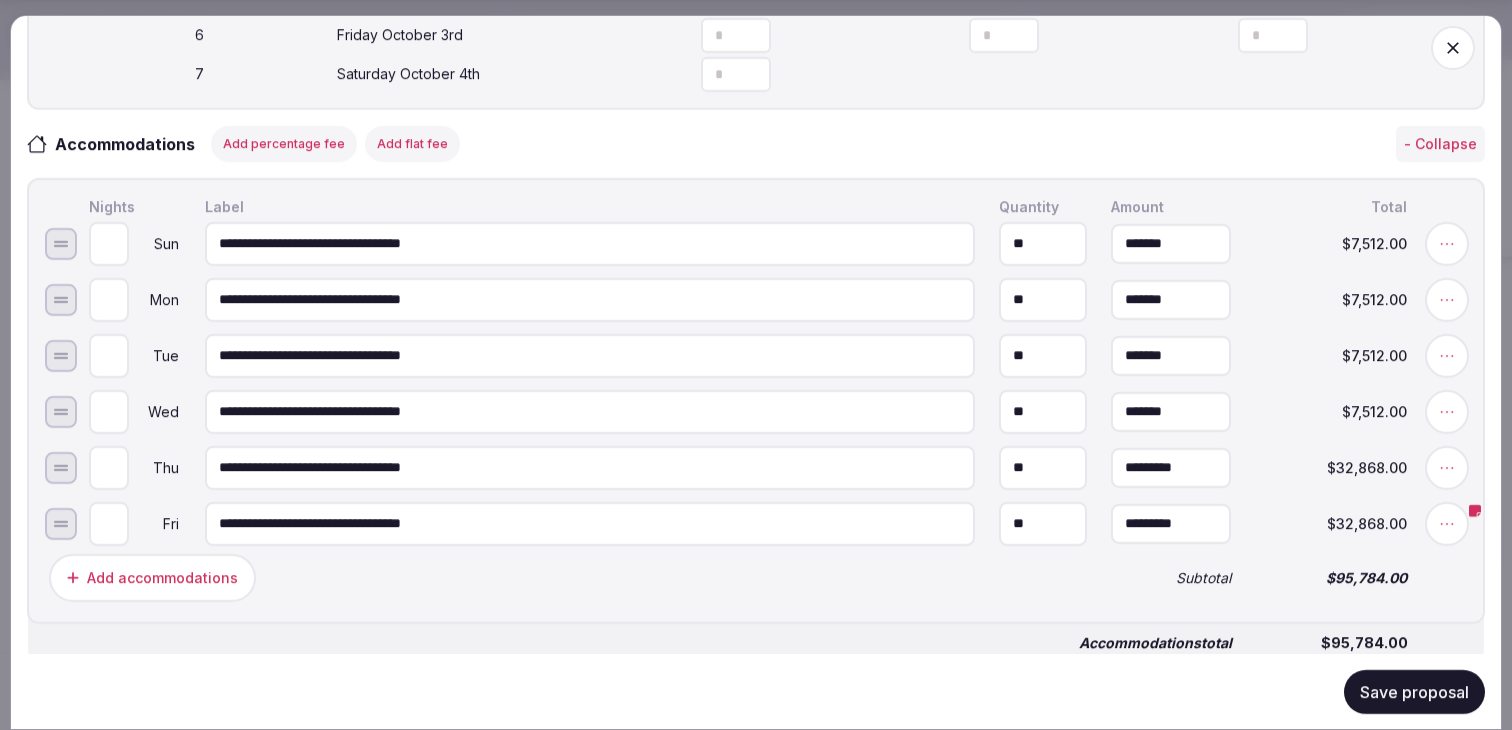 scroll, scrollTop: 1087, scrollLeft: 0, axis: vertical 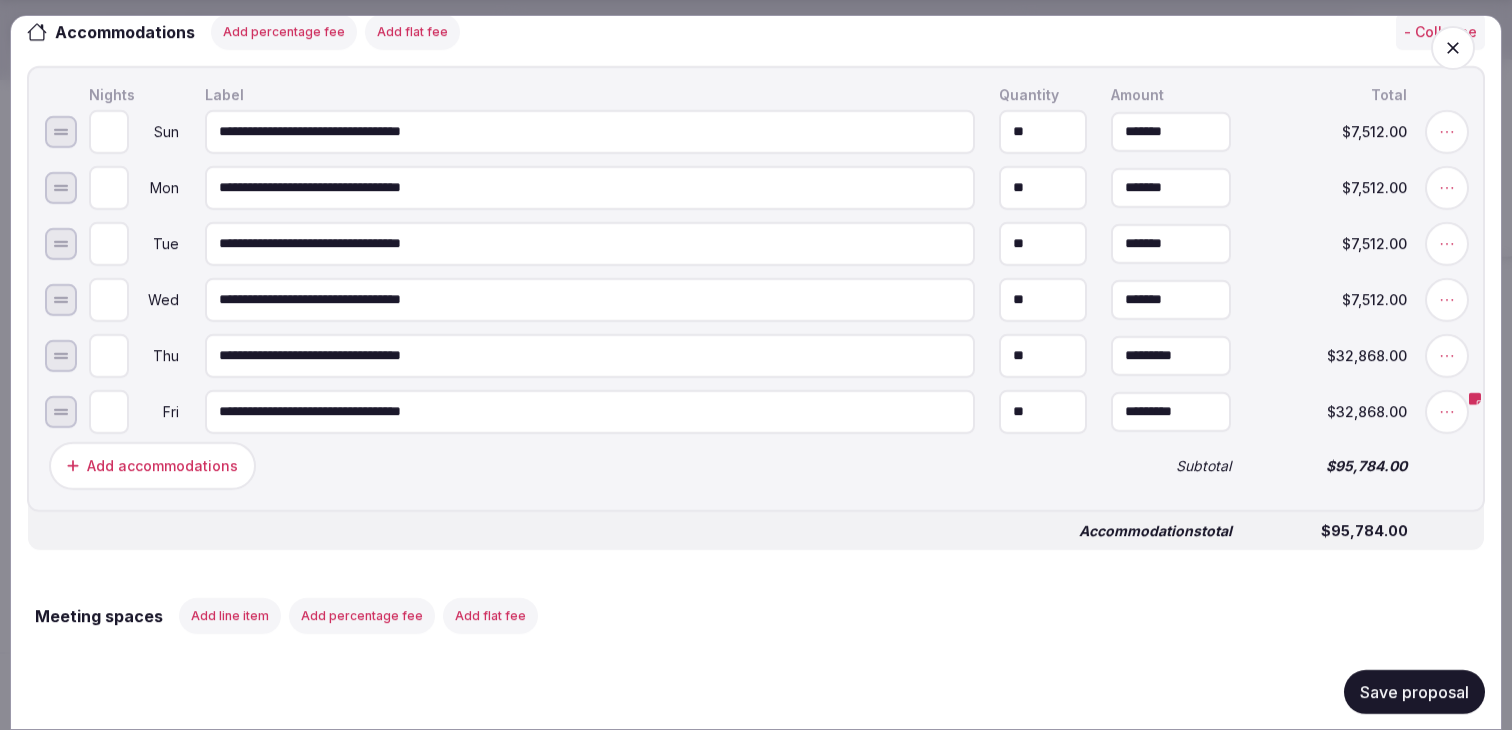 click on "Proposal details" at bounding box center [756, 32] 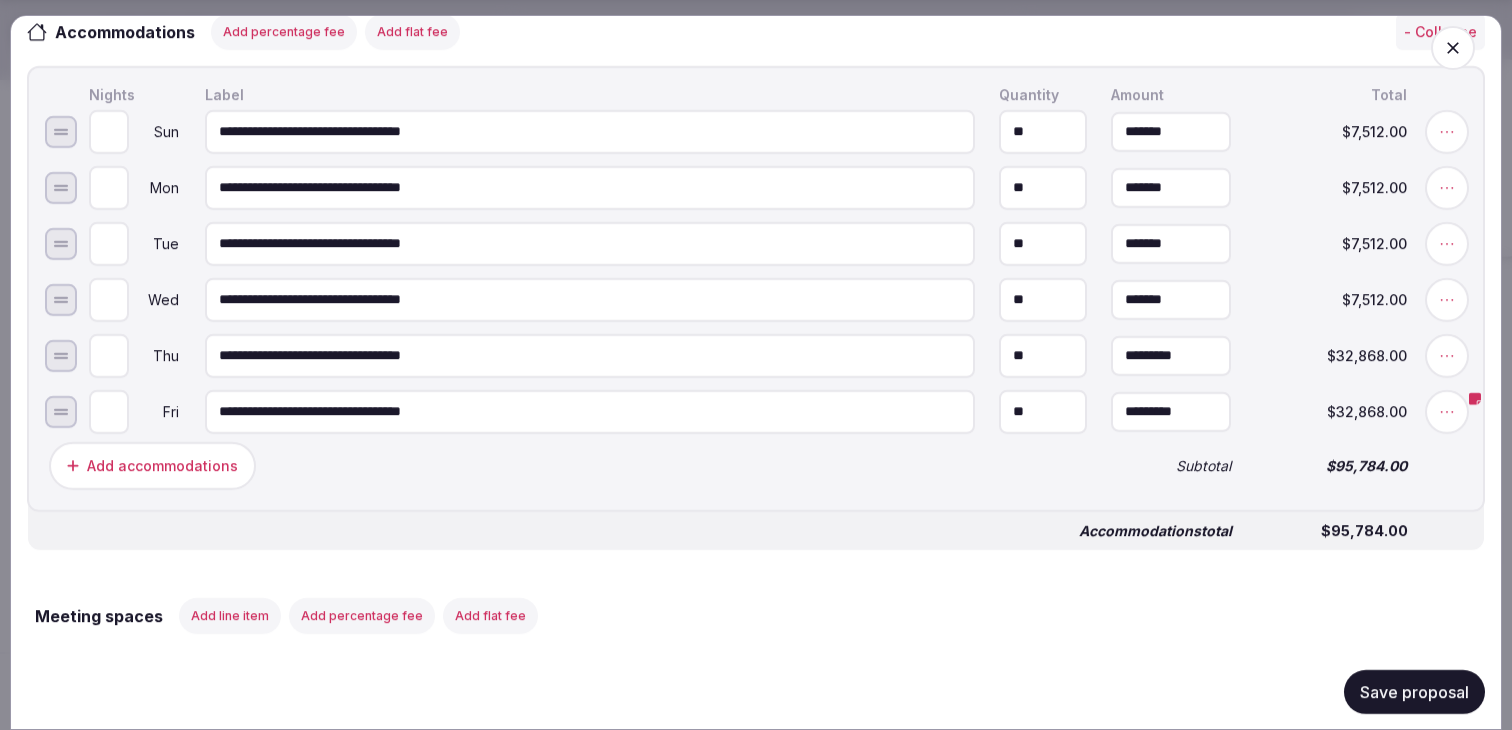 scroll, scrollTop: 1044, scrollLeft: 0, axis: vertical 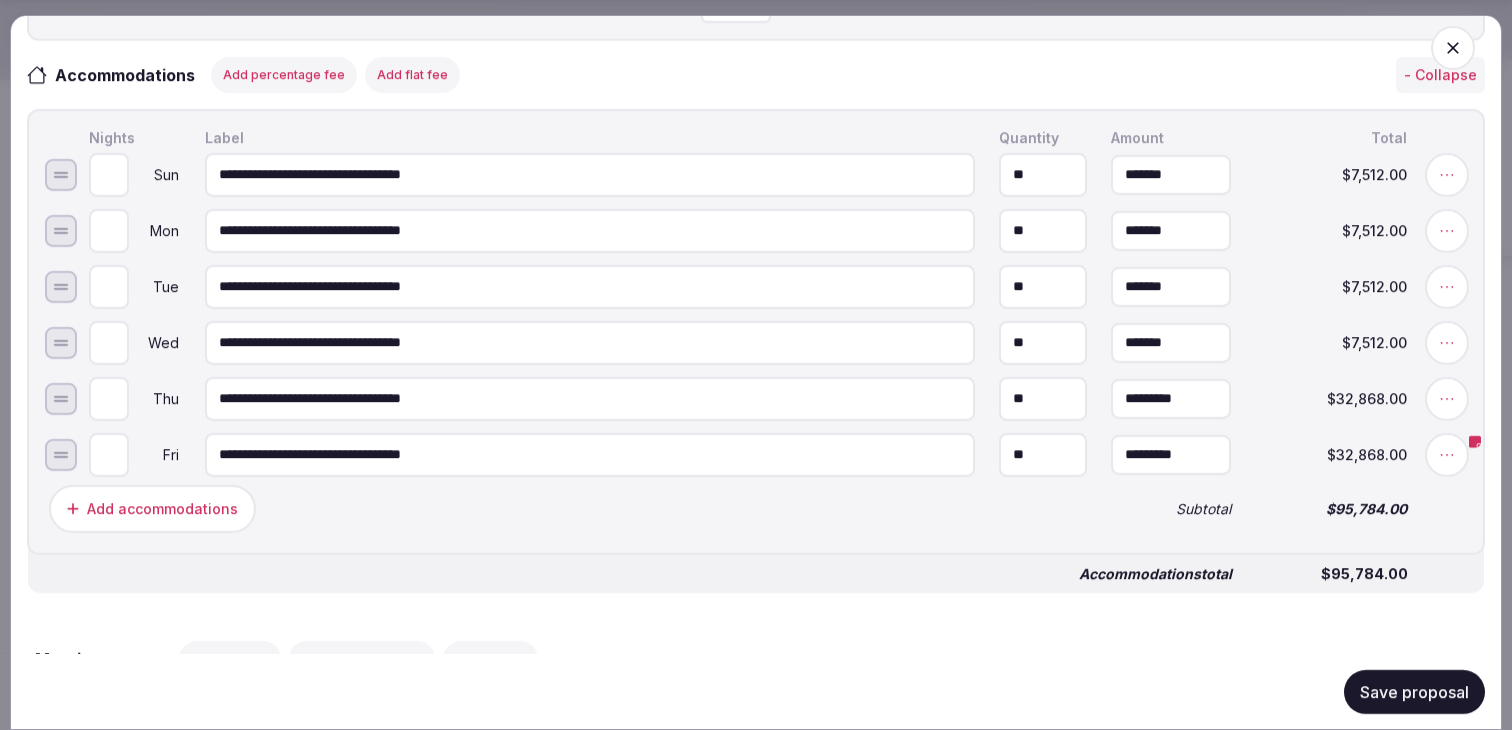 click on "Add percentage fee" at bounding box center (284, 74) 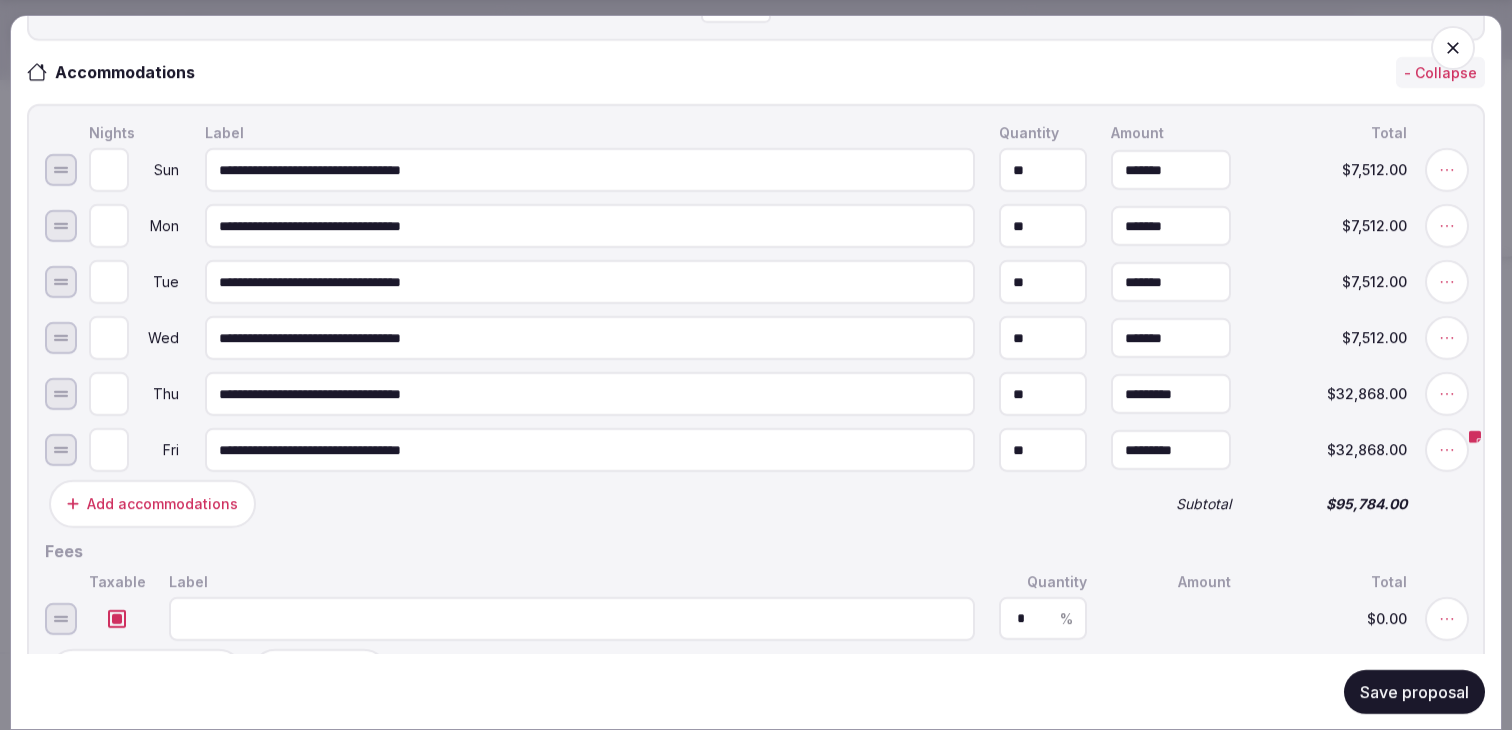 click at bounding box center (572, 618) 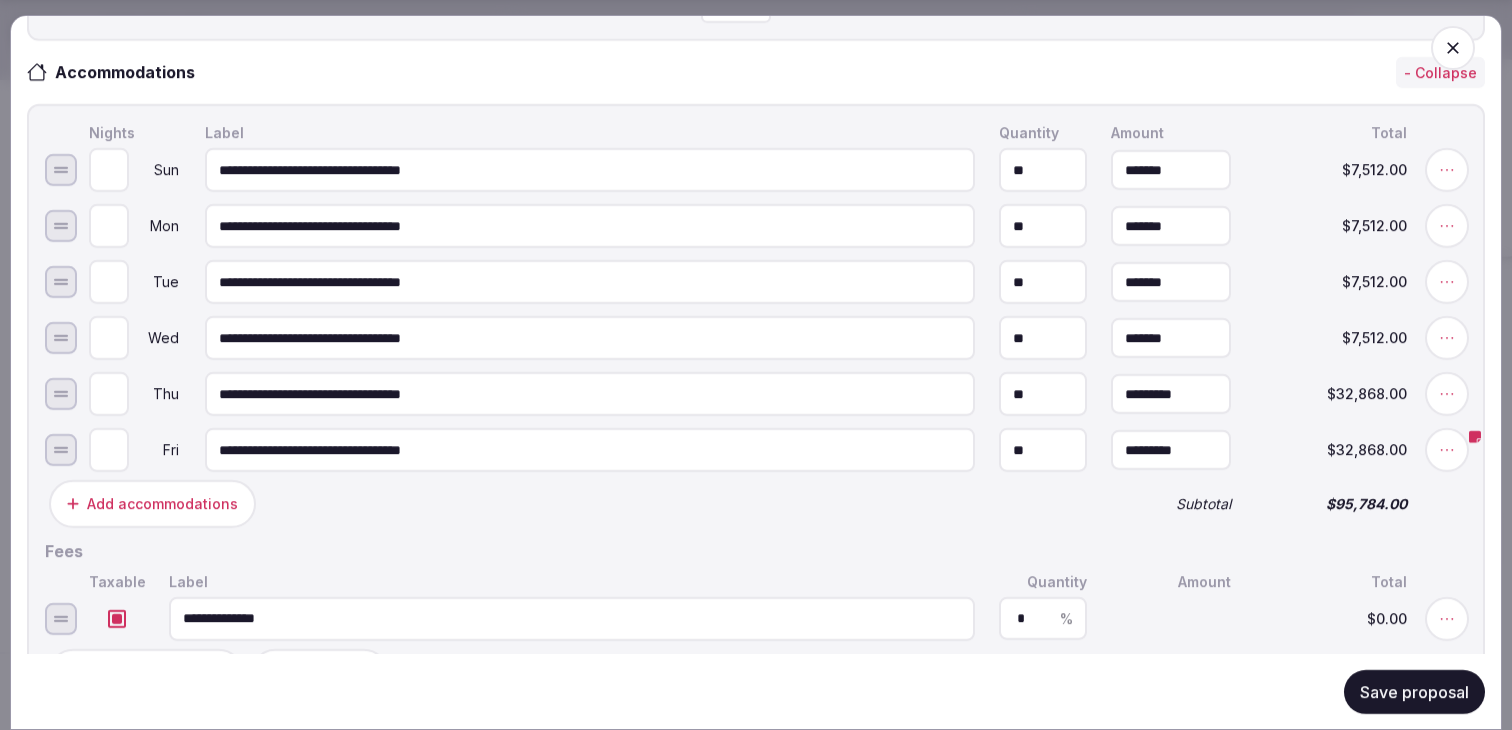type on "**********" 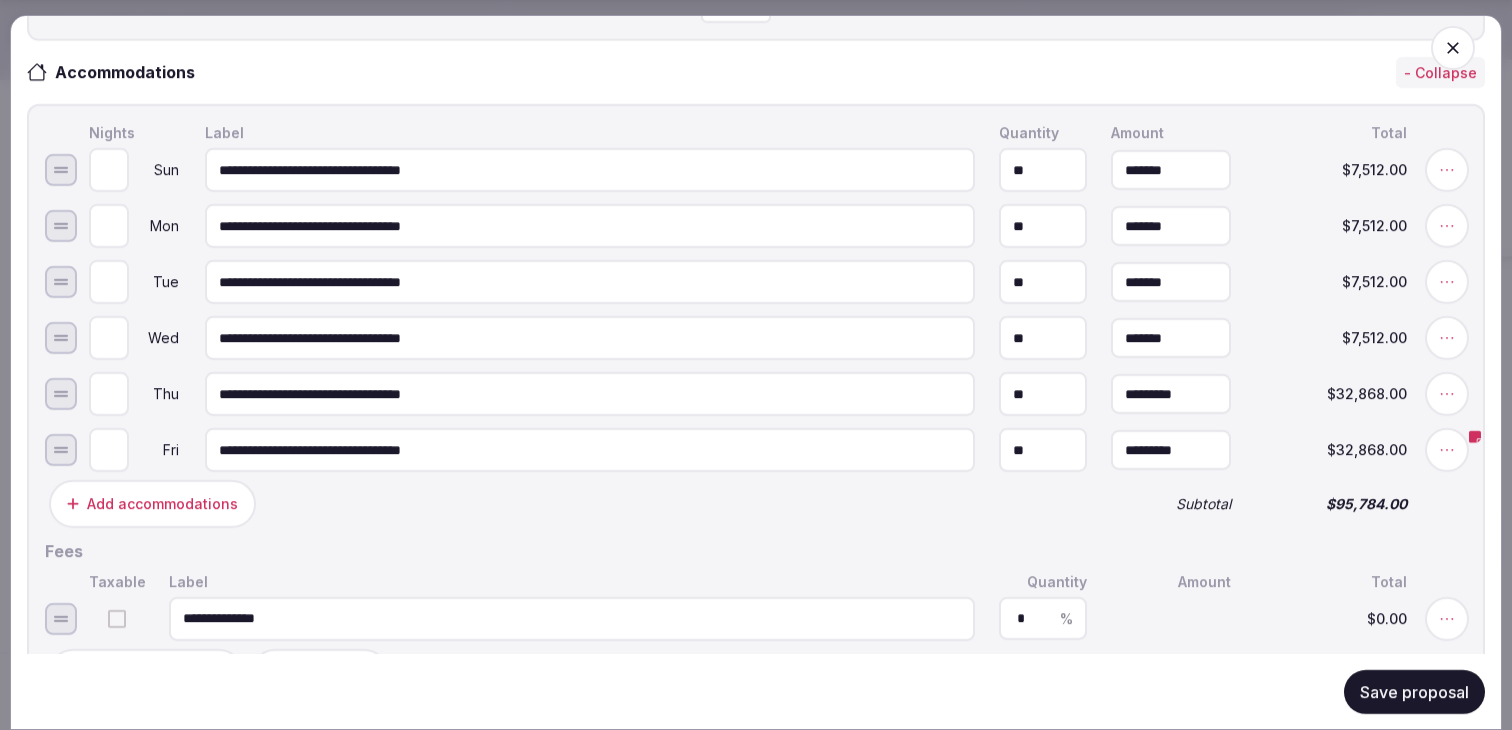 click on "Add accommodations" at bounding box center [568, 504] 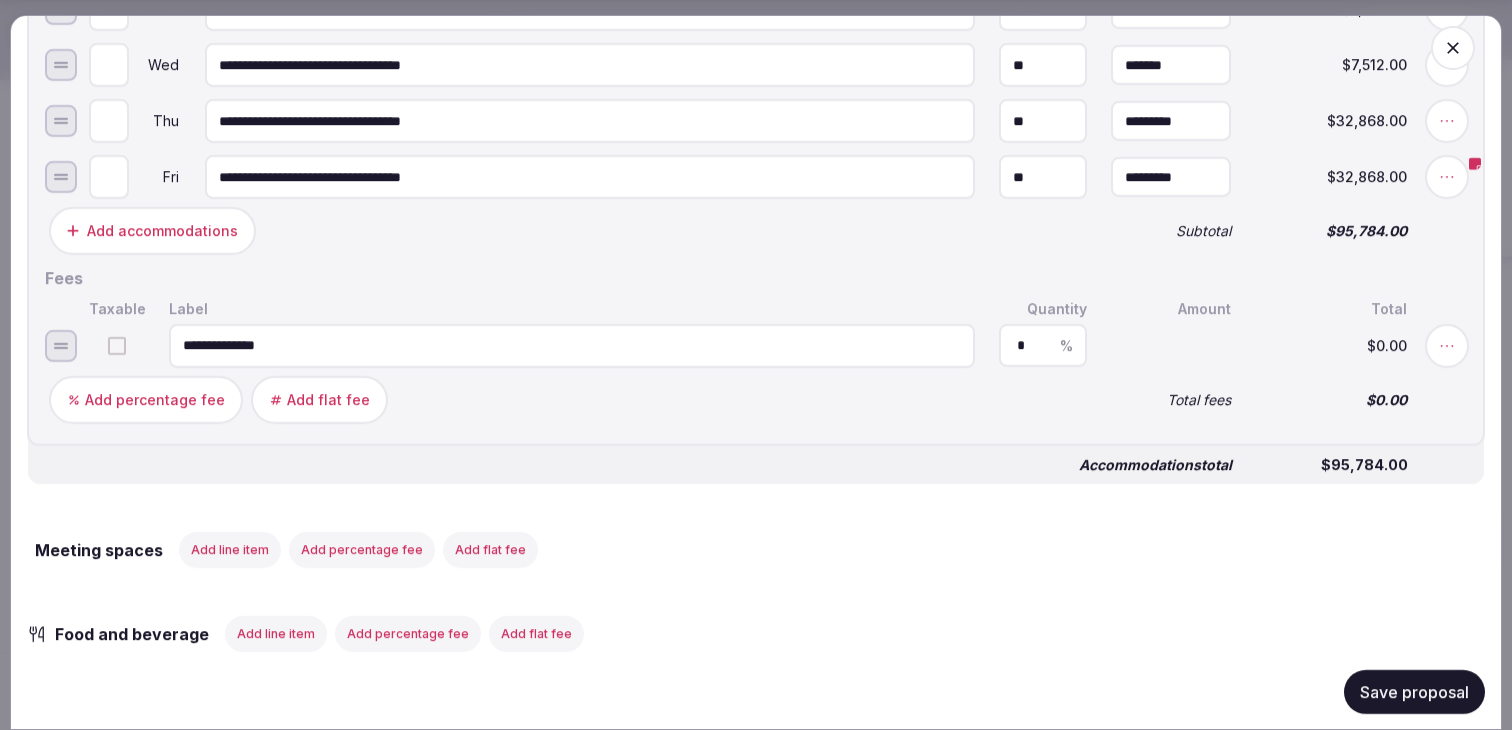 scroll, scrollTop: 1388, scrollLeft: 0, axis: vertical 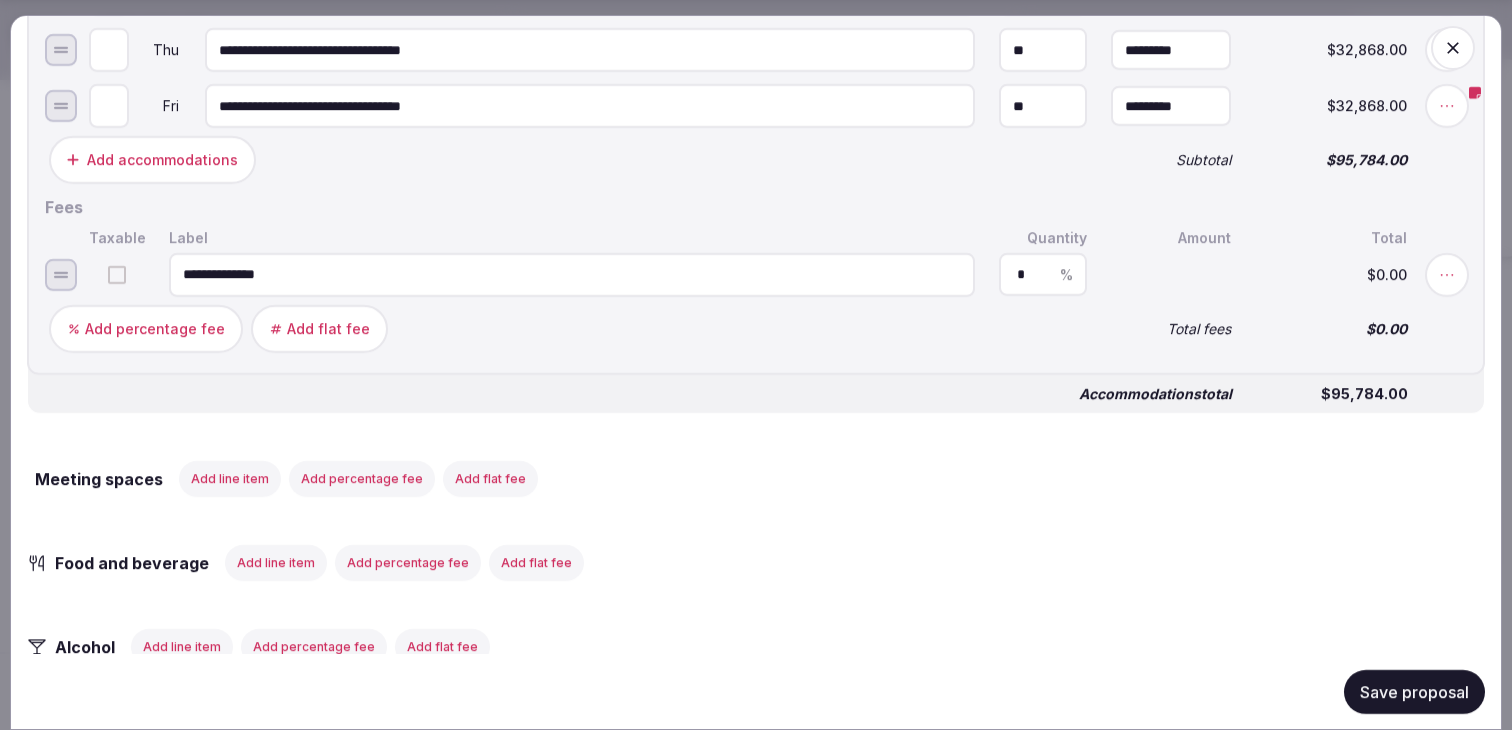 click on "* %" at bounding box center (1043, 274) 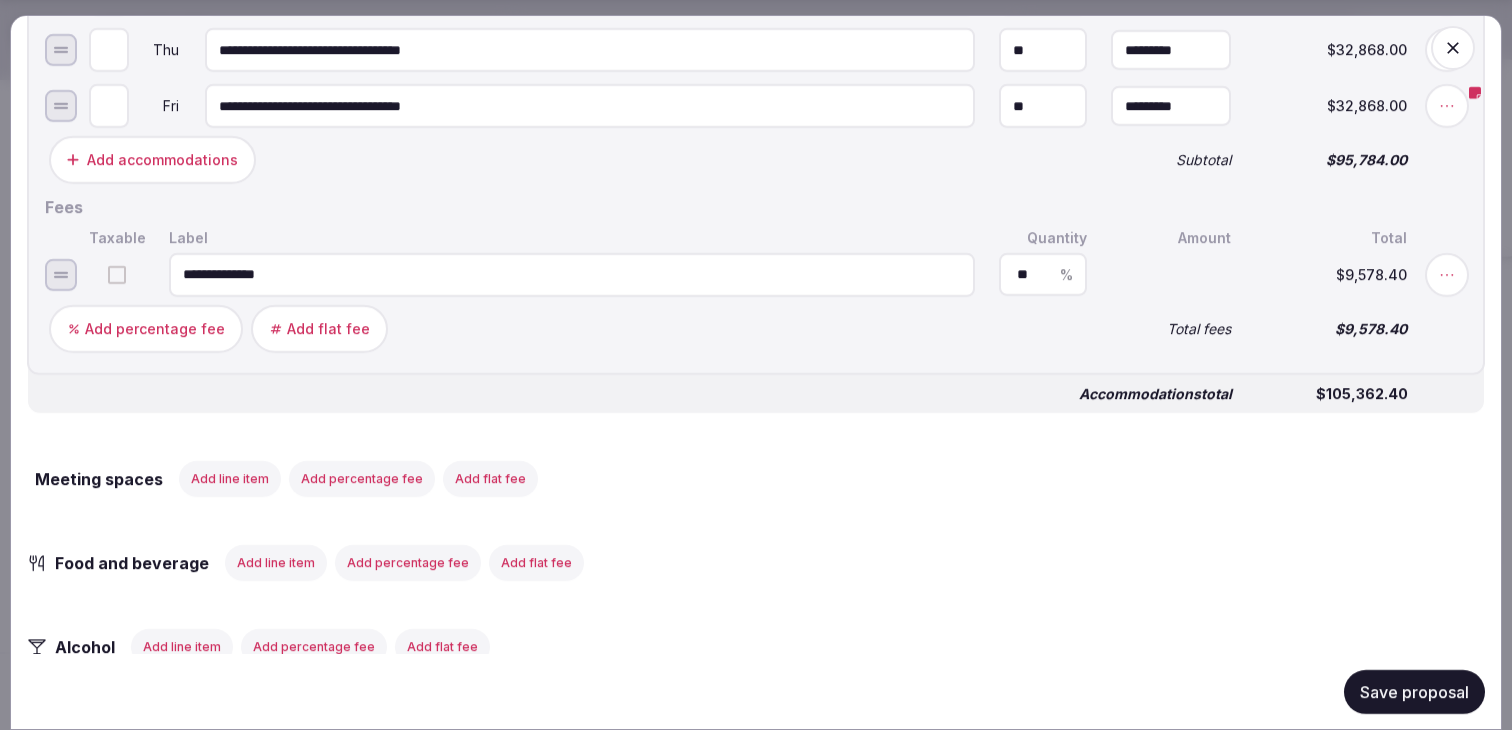 type on "**" 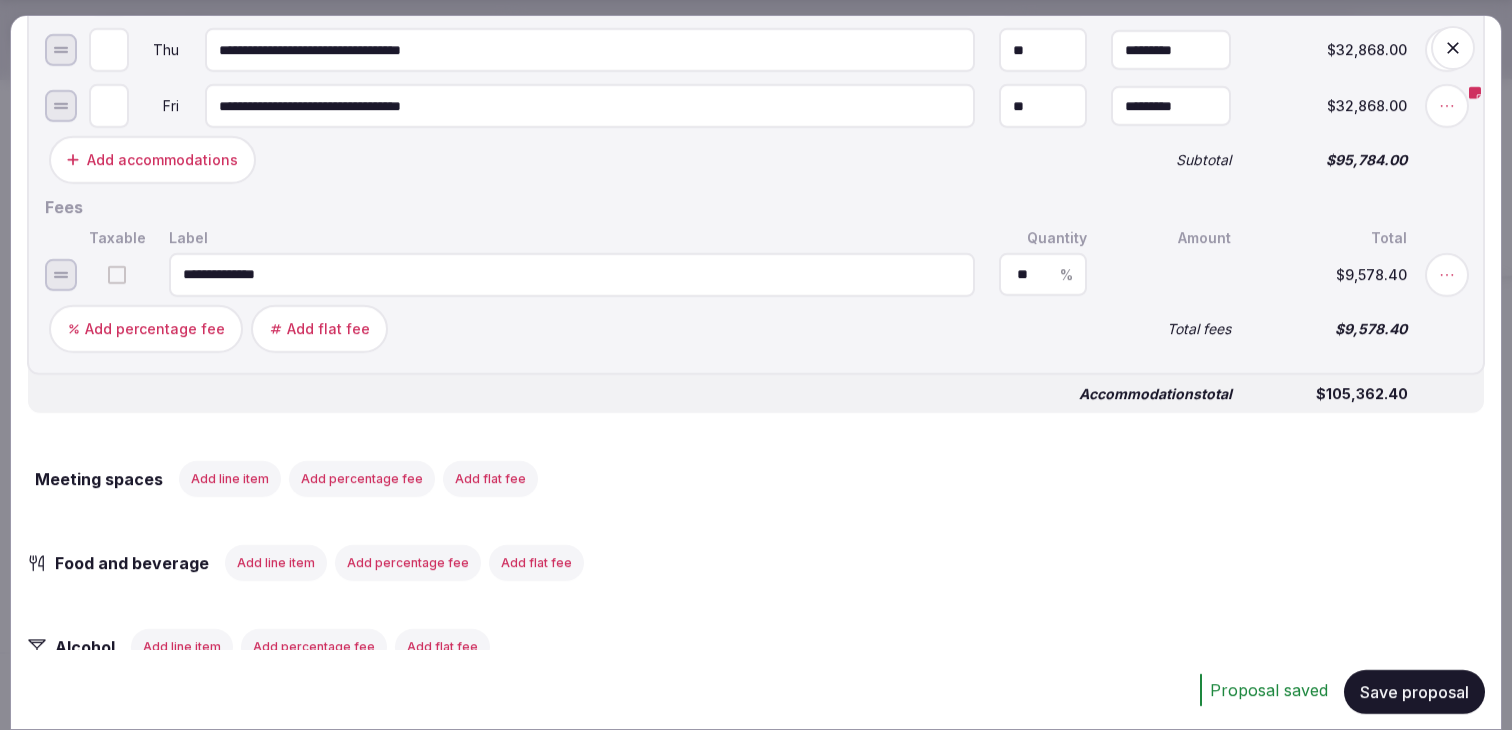scroll, scrollTop: 2407, scrollLeft: 0, axis: vertical 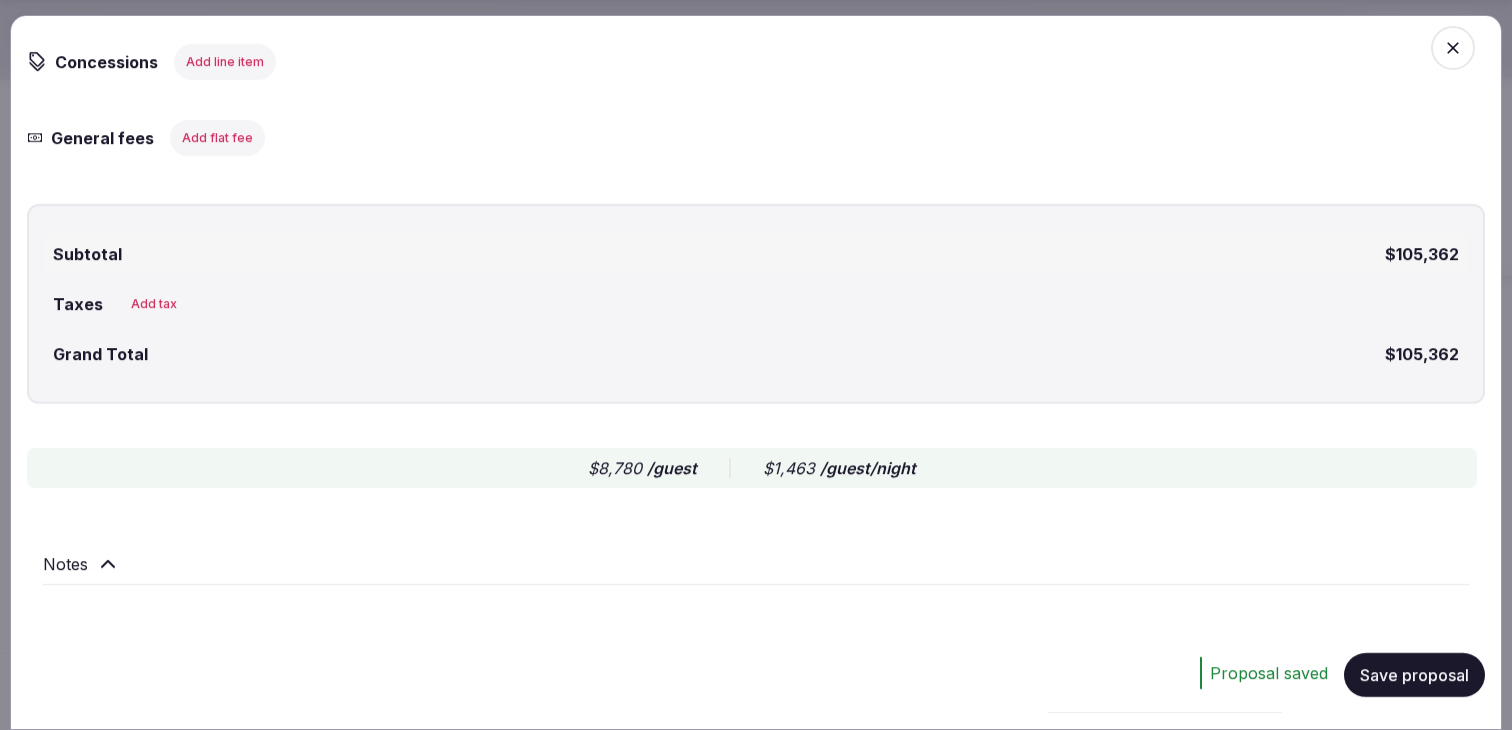 click on "Add tax" at bounding box center [154, 303] 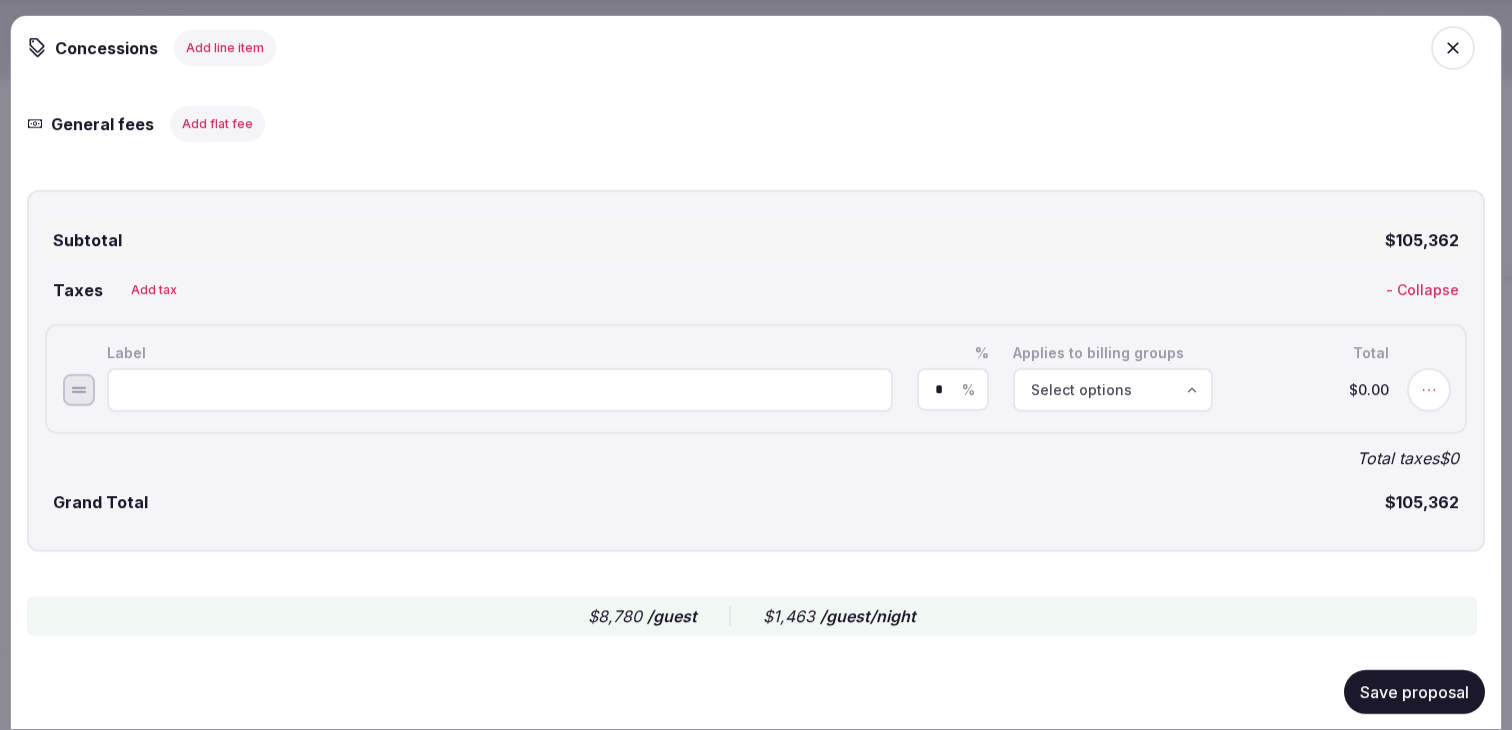 click at bounding box center (500, 389) 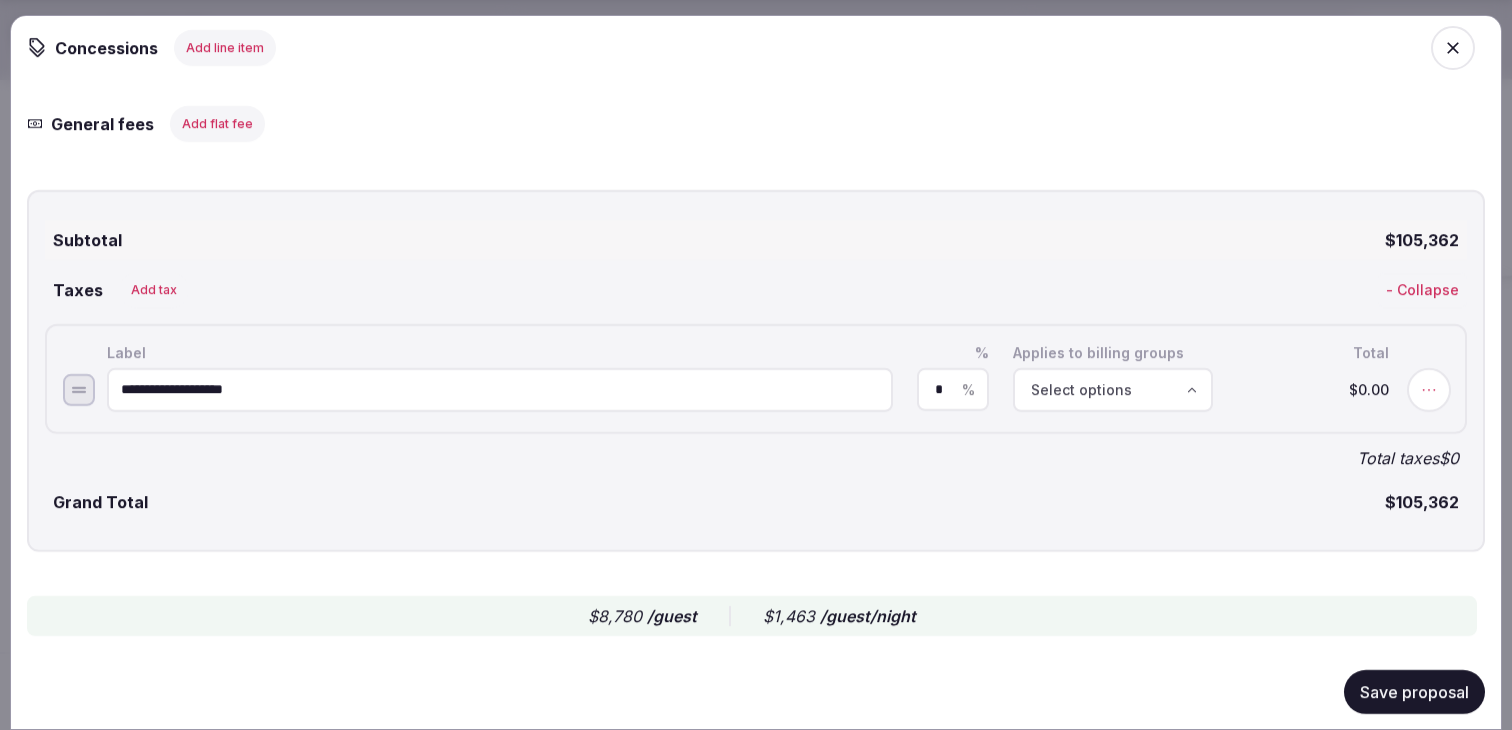type on "**********" 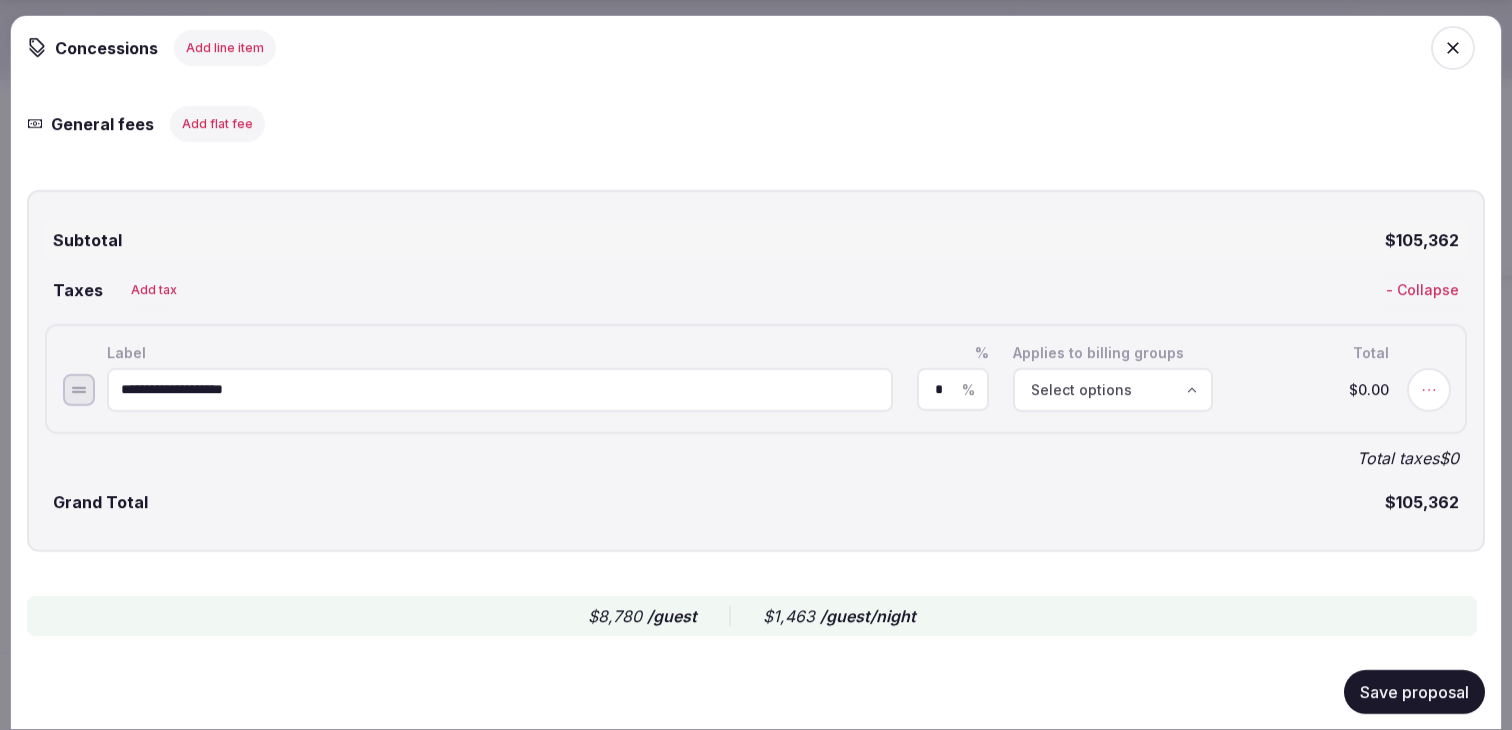 type on "*" 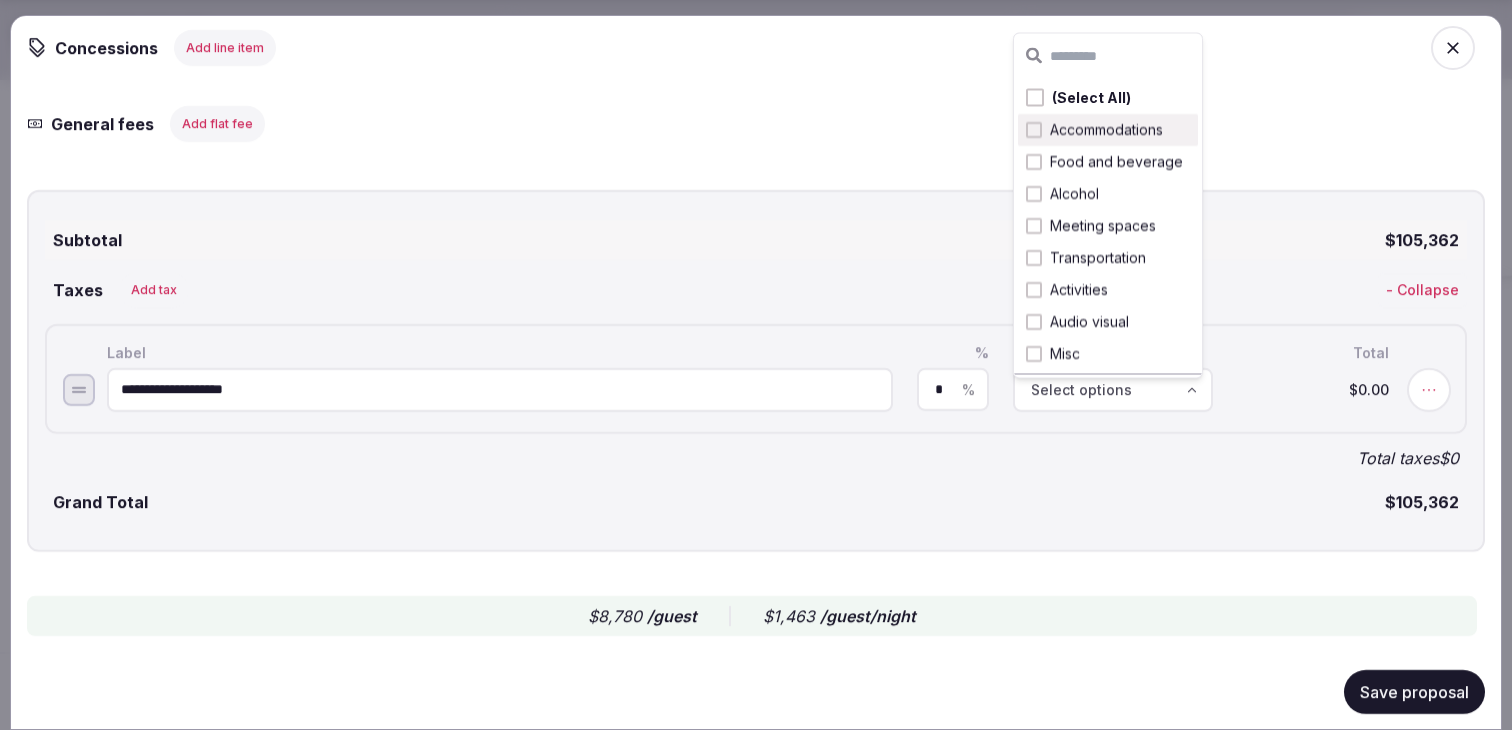 click on "Accommodations" at bounding box center [1106, 130] 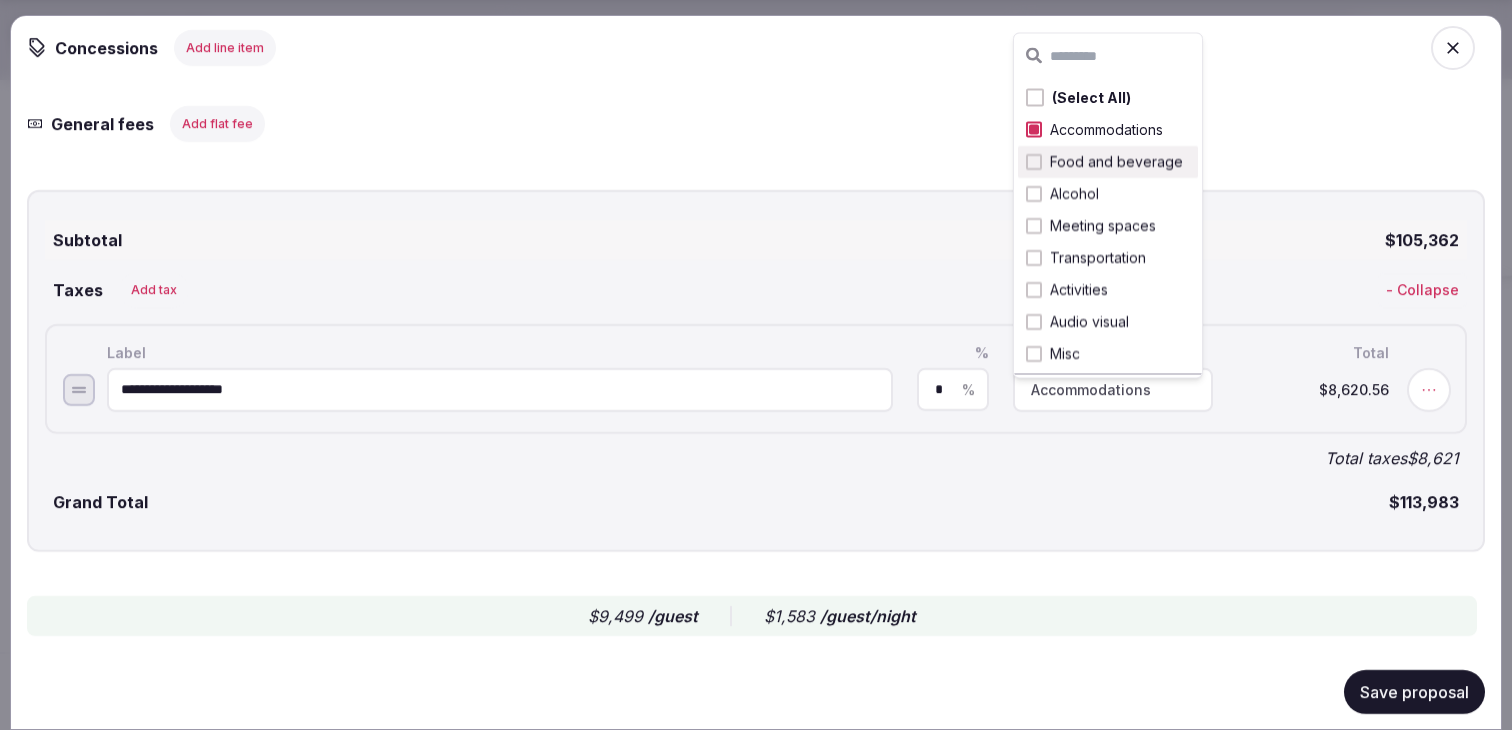 click on "Food and beverage" at bounding box center (1116, 162) 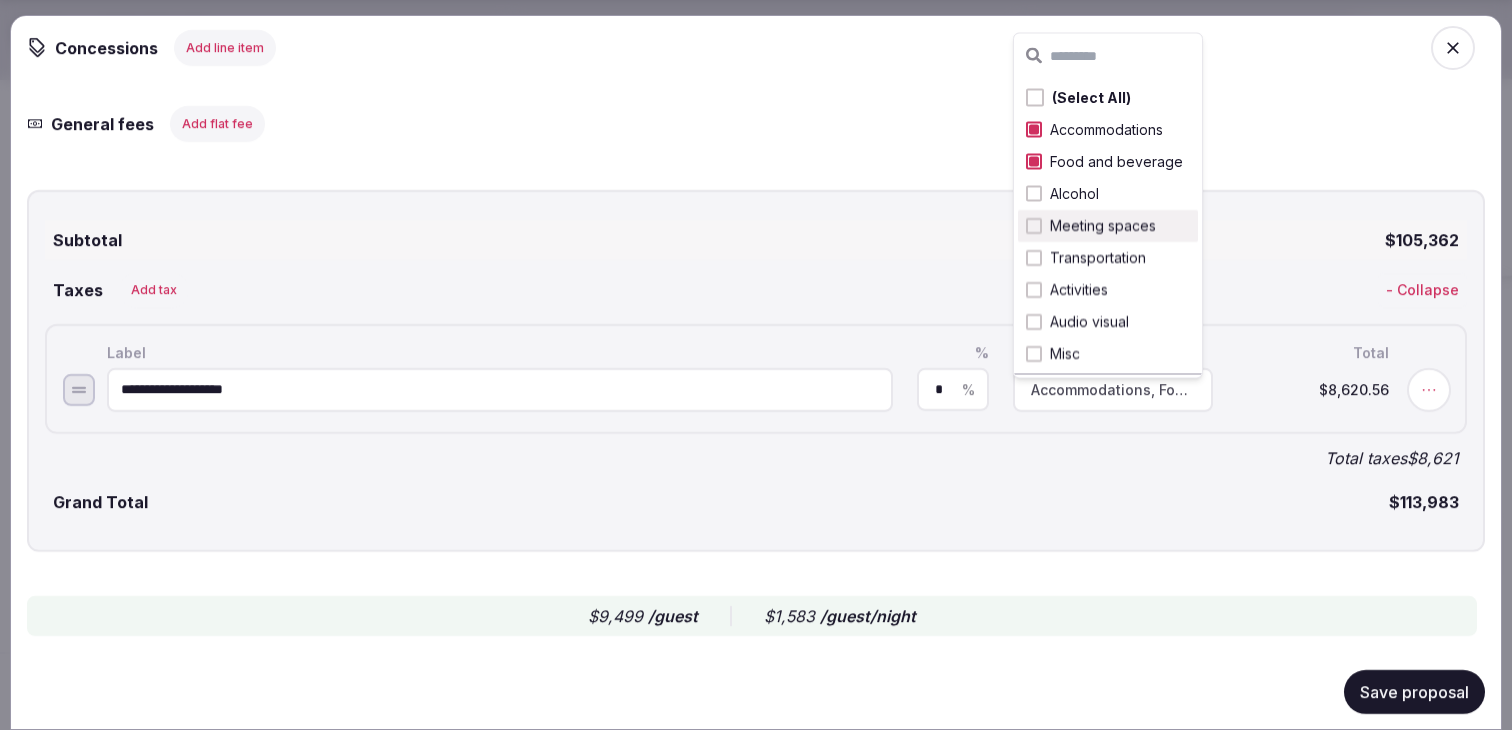 click on "Meeting spaces" at bounding box center (1103, 226) 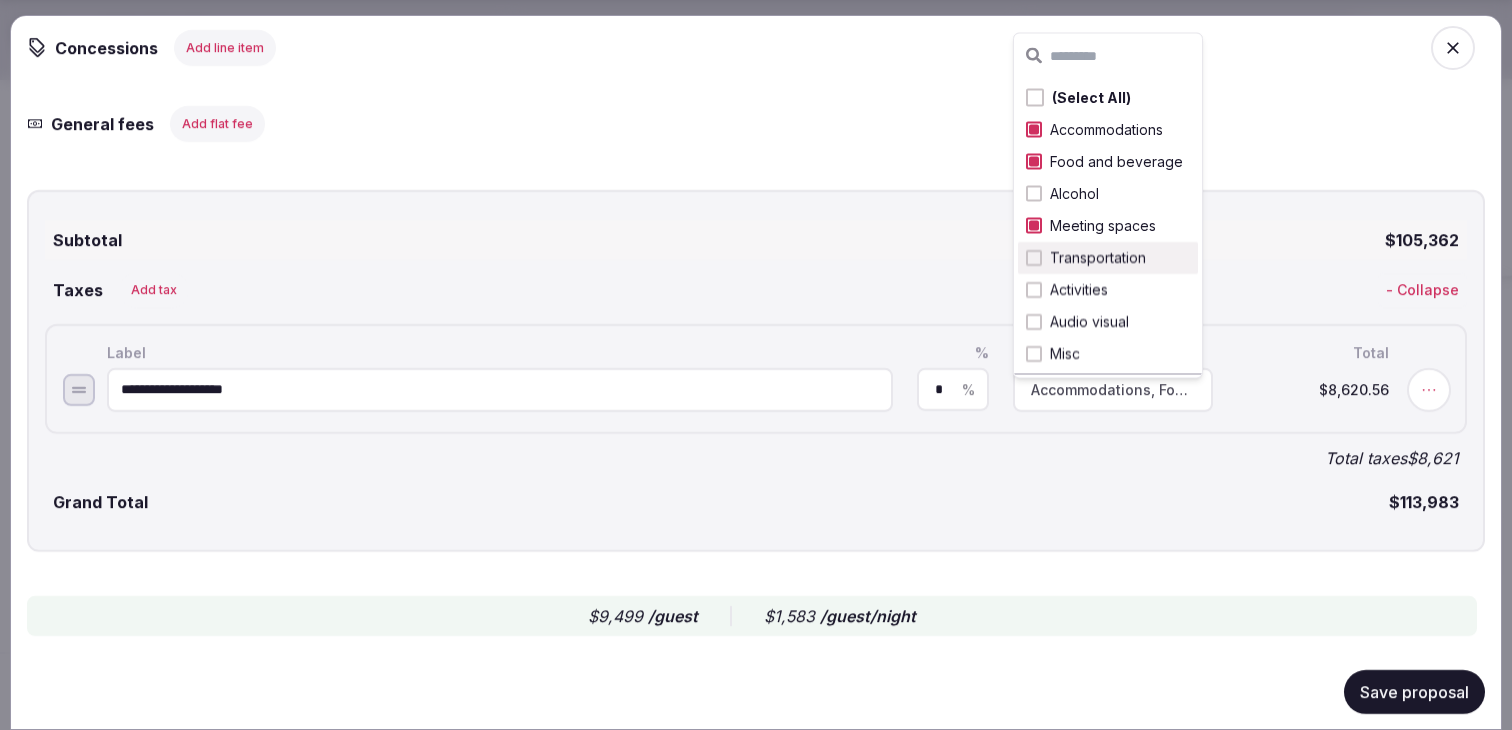 click on "Grand Total $113,983" at bounding box center [756, 501] 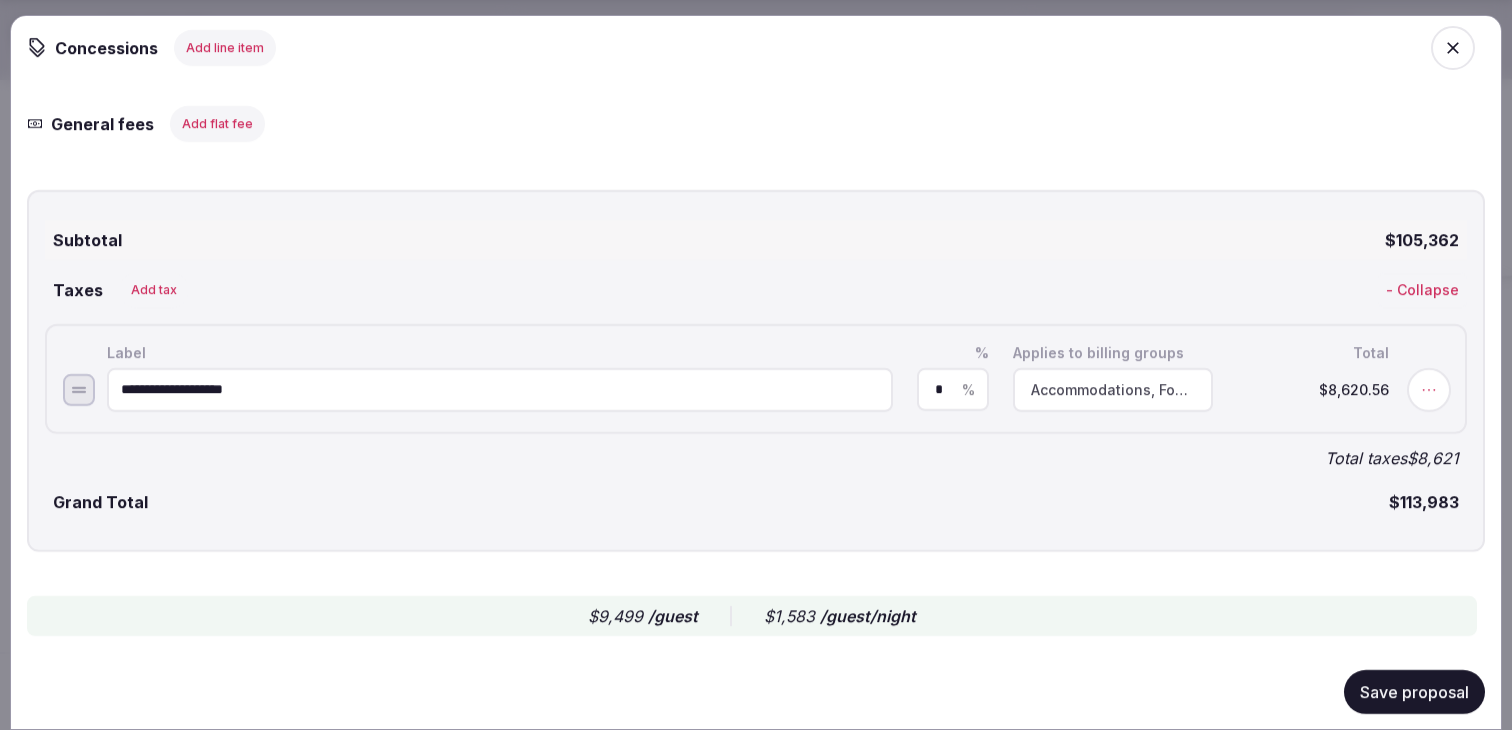 click on "Save proposal" at bounding box center (1414, 691) 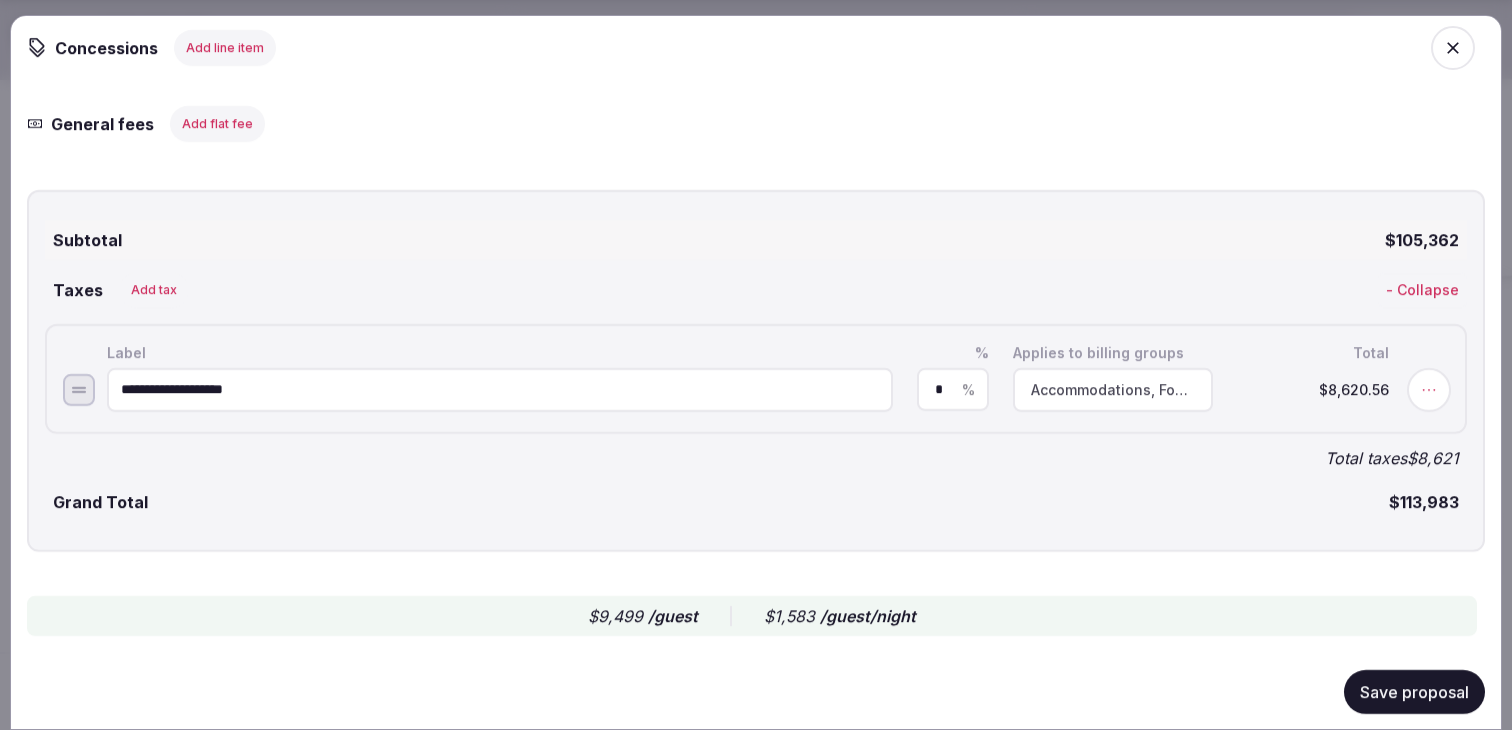 click on "Save proposal" at bounding box center [1414, 691] 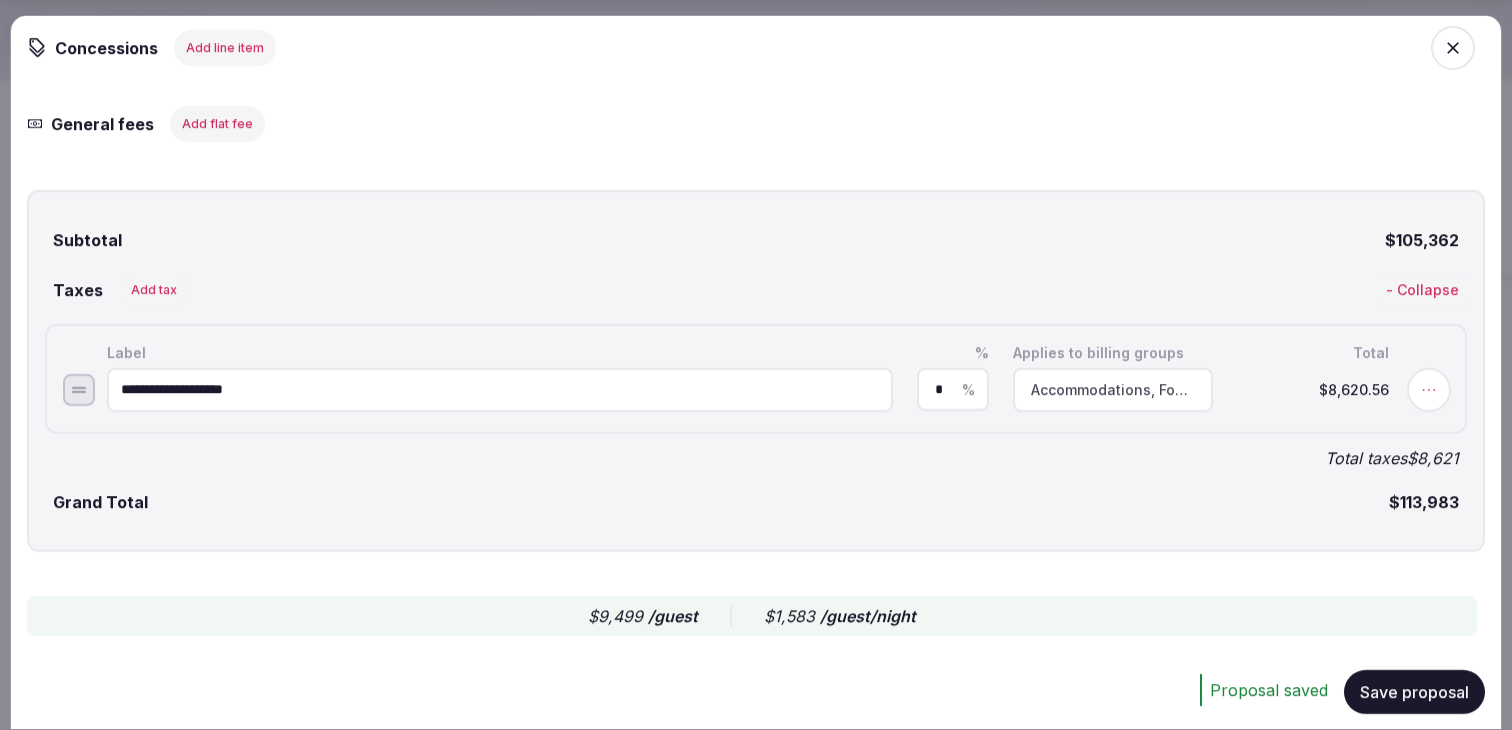 click on "Grand Total $113,983" at bounding box center (756, 501) 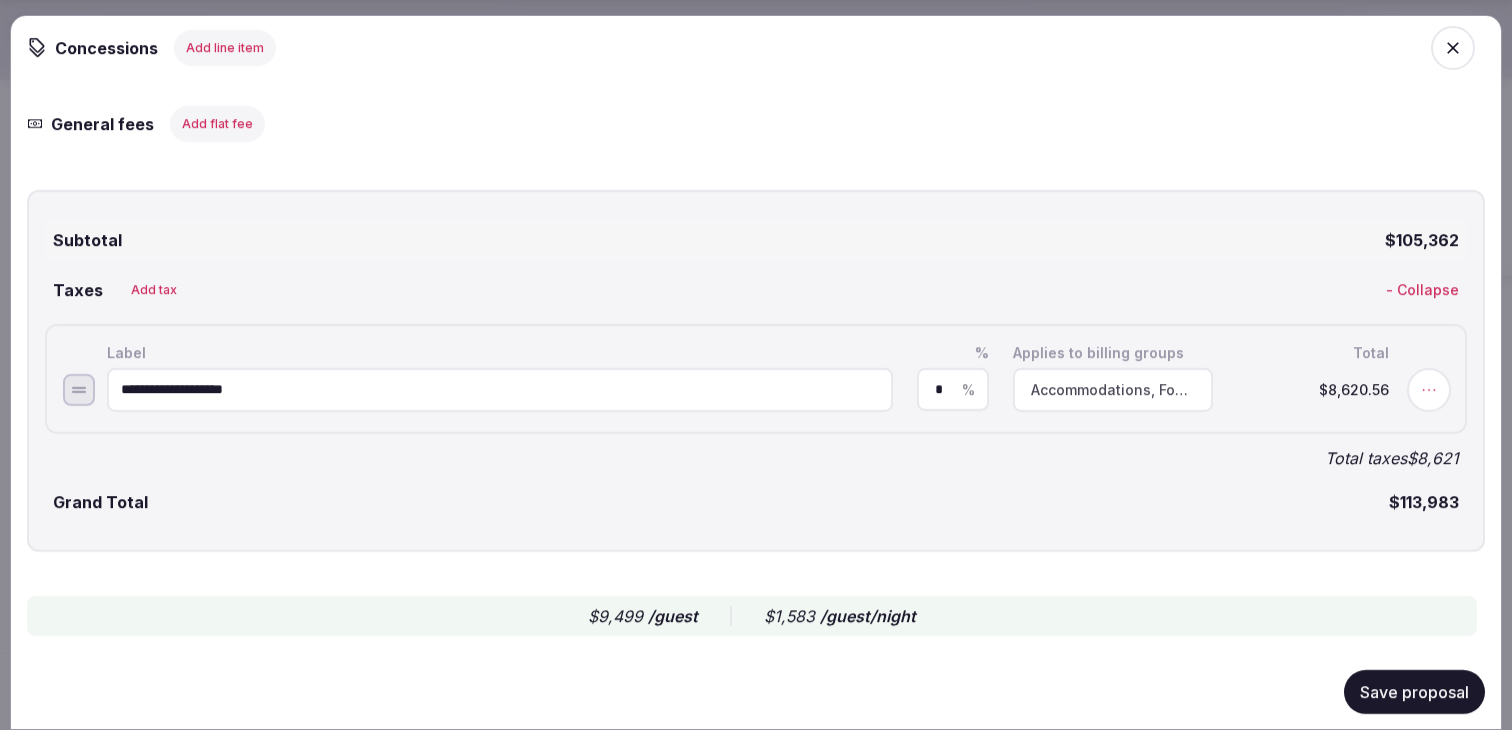click on "Total taxes  $8,621" at bounding box center [752, 457] 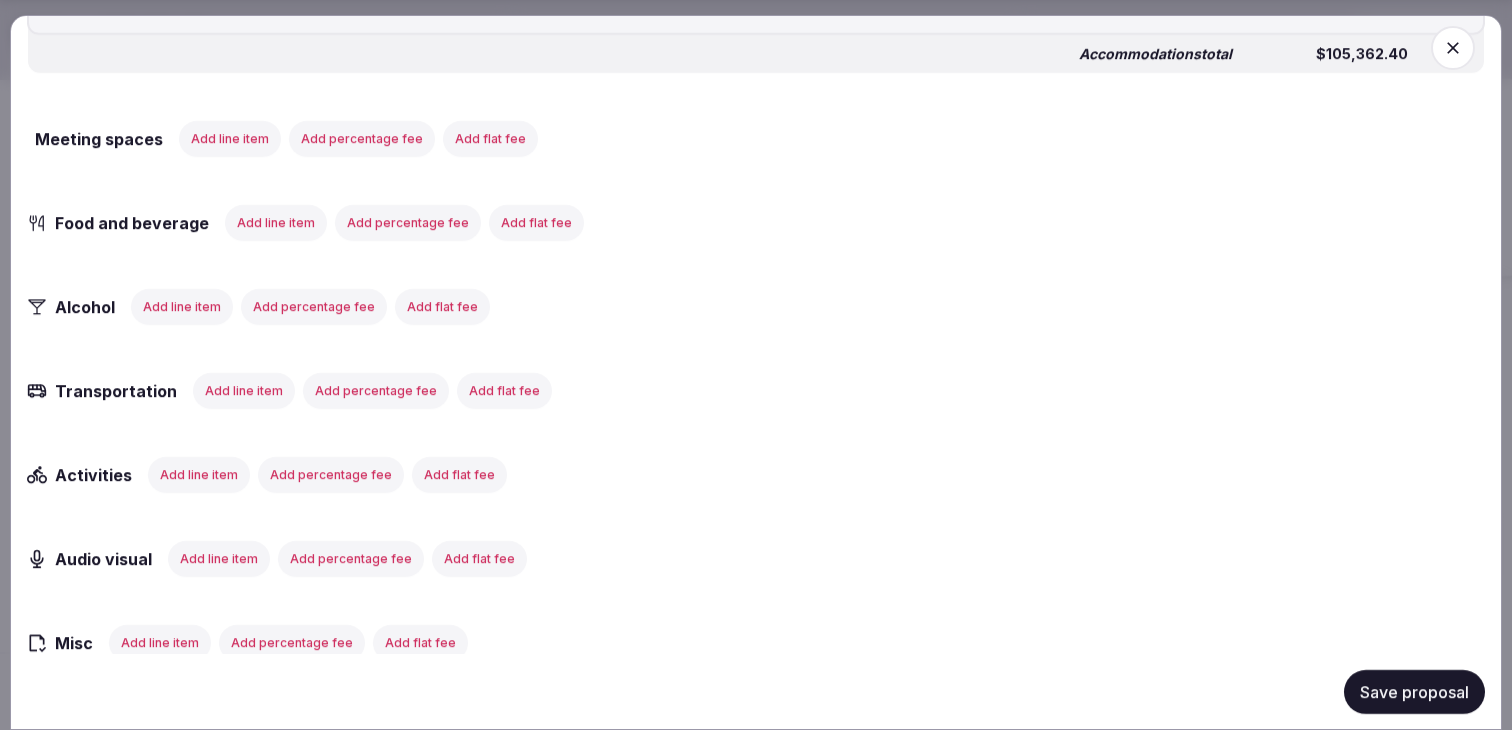 scroll, scrollTop: 1696, scrollLeft: 0, axis: vertical 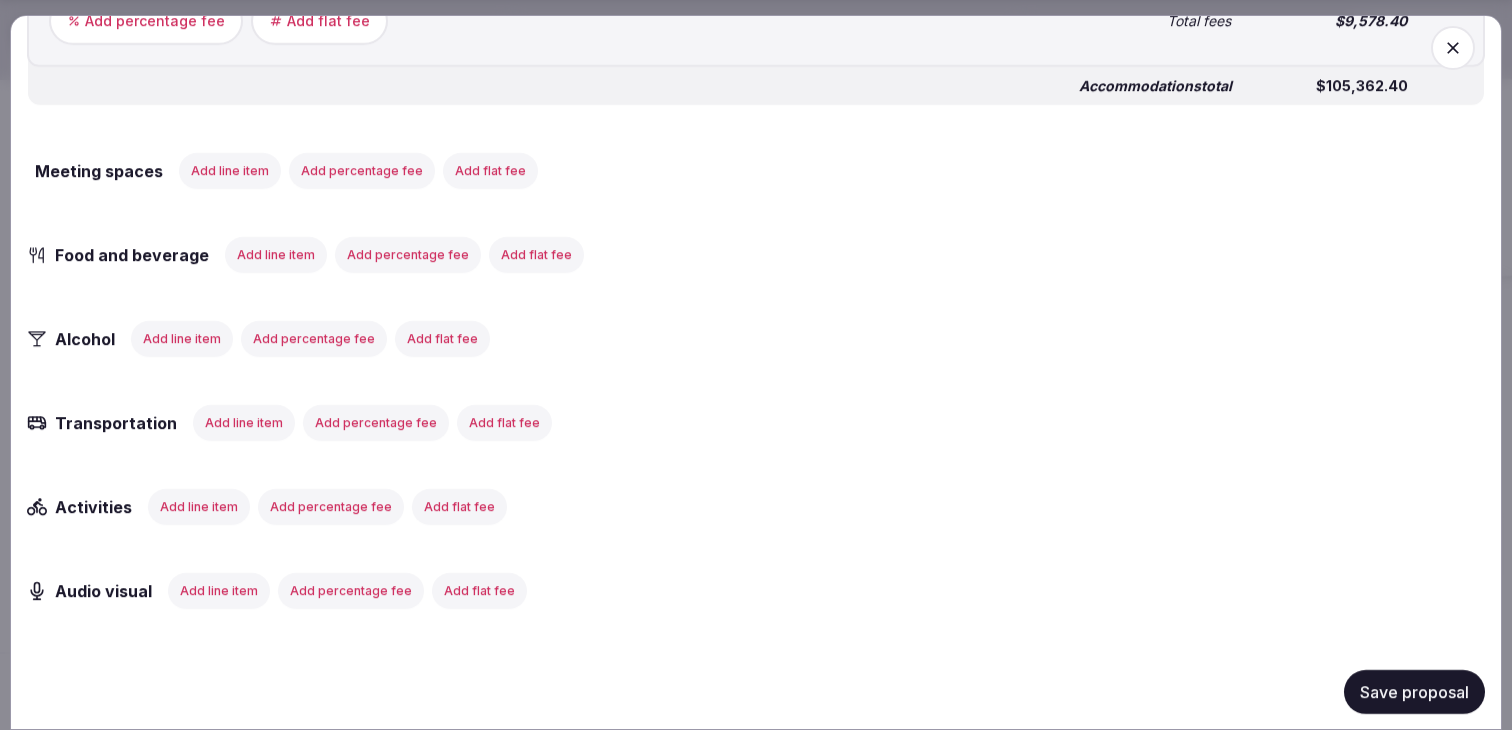 click on "Add line item" at bounding box center [276, 254] 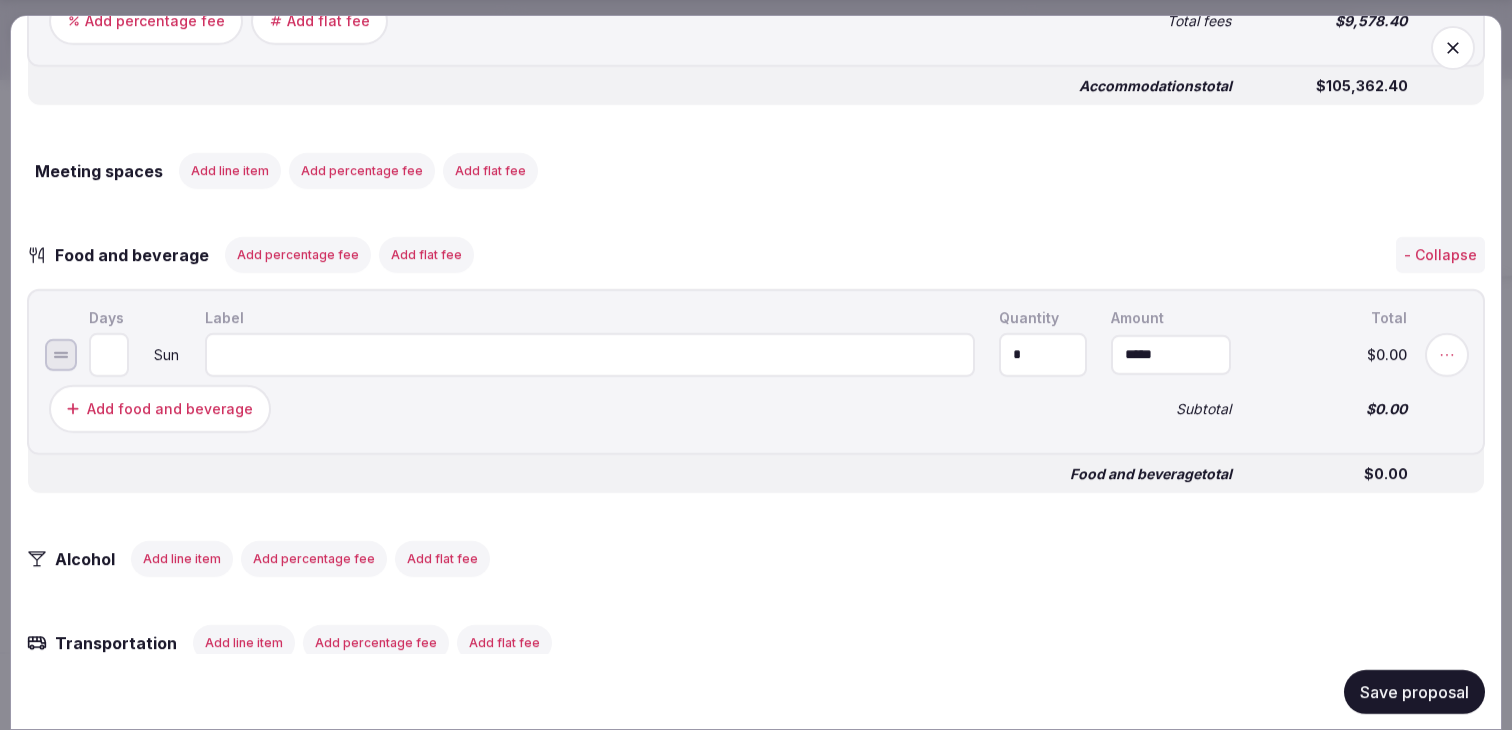 click at bounding box center (590, 354) 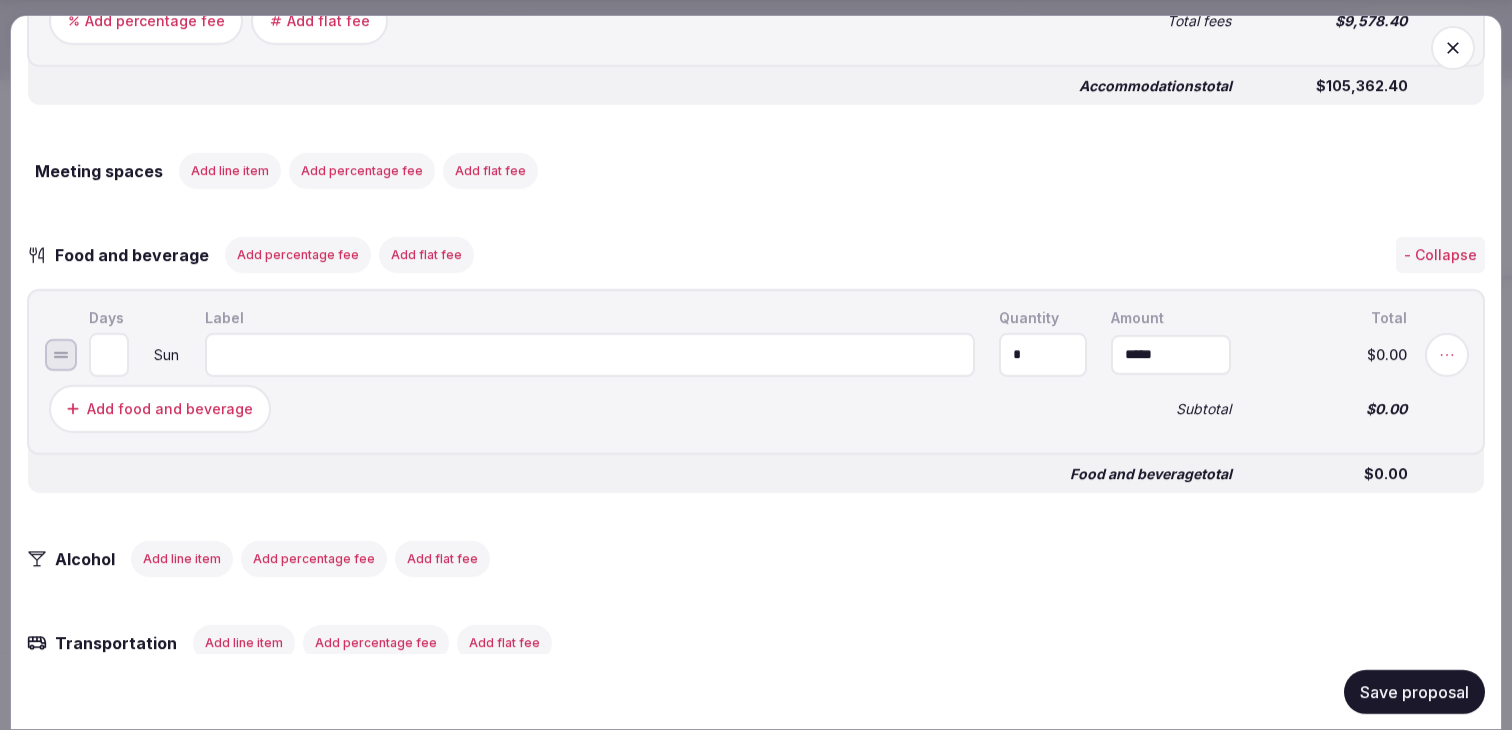 type on "*" 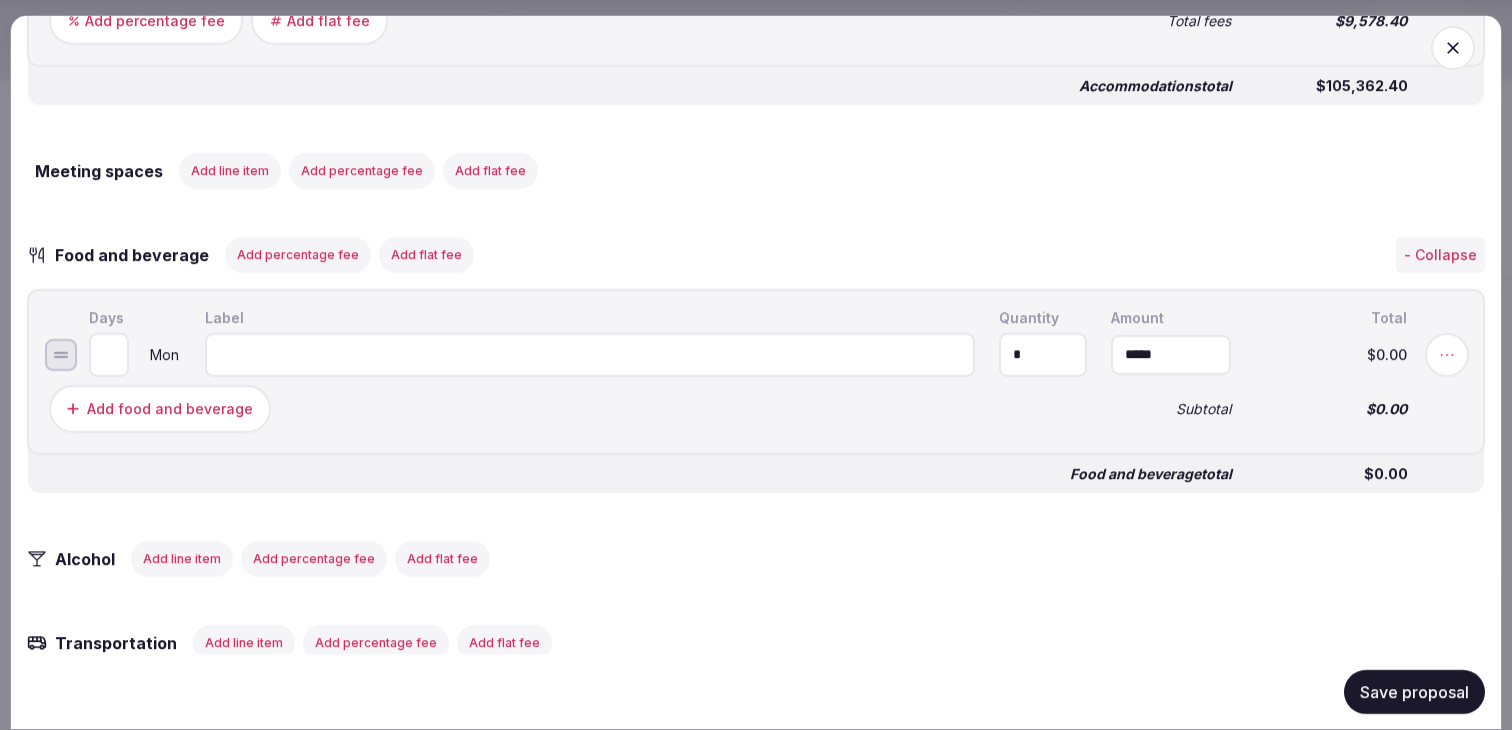 click at bounding box center [590, 354] 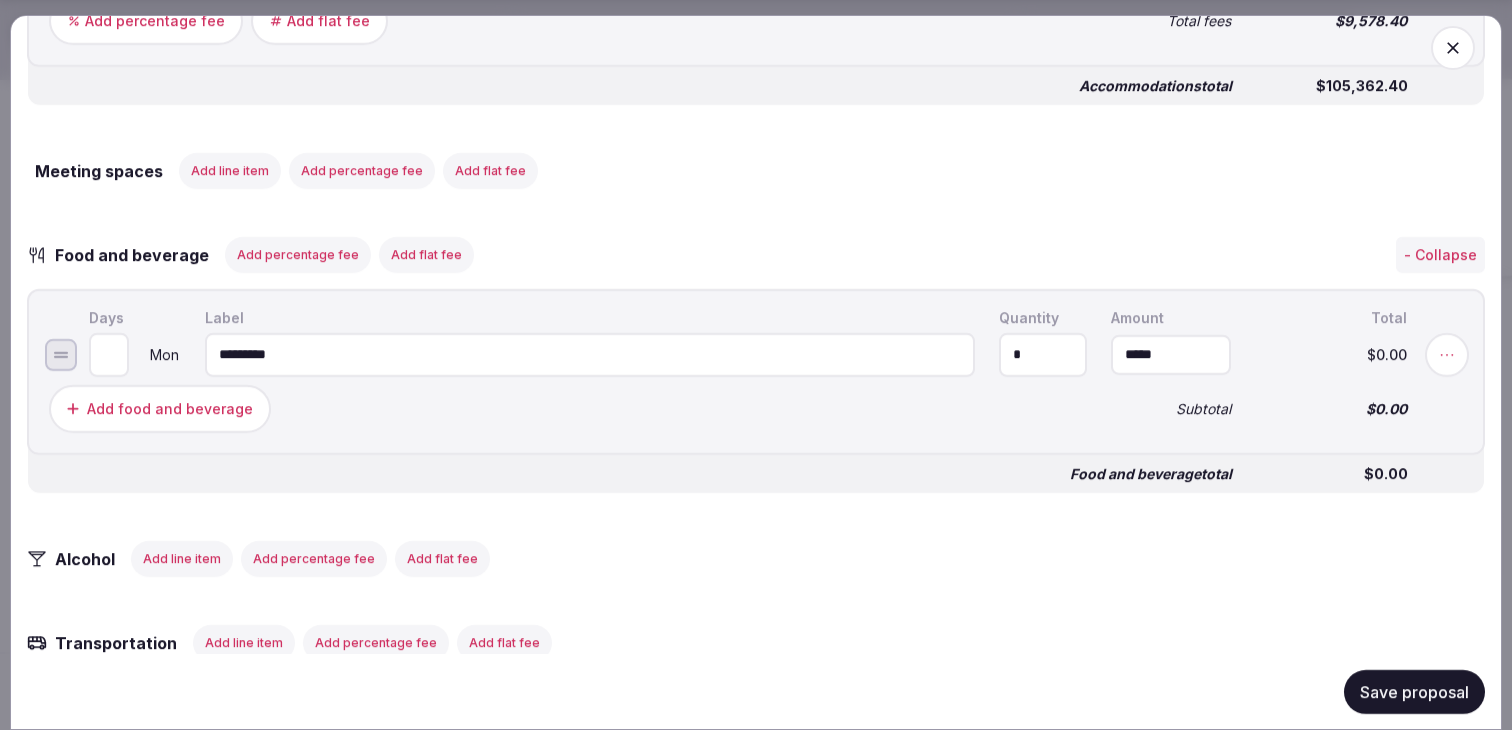 type on "*********" 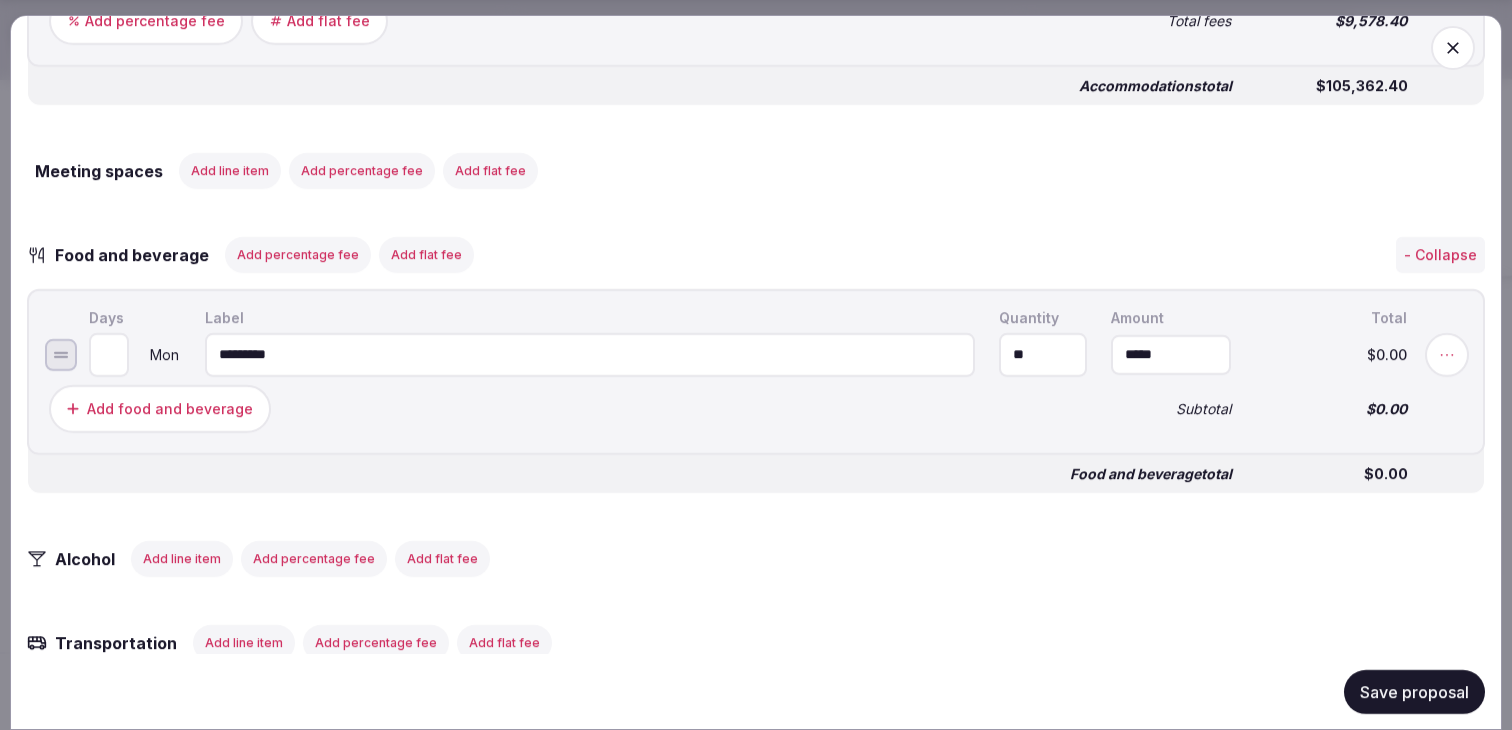 type on "**" 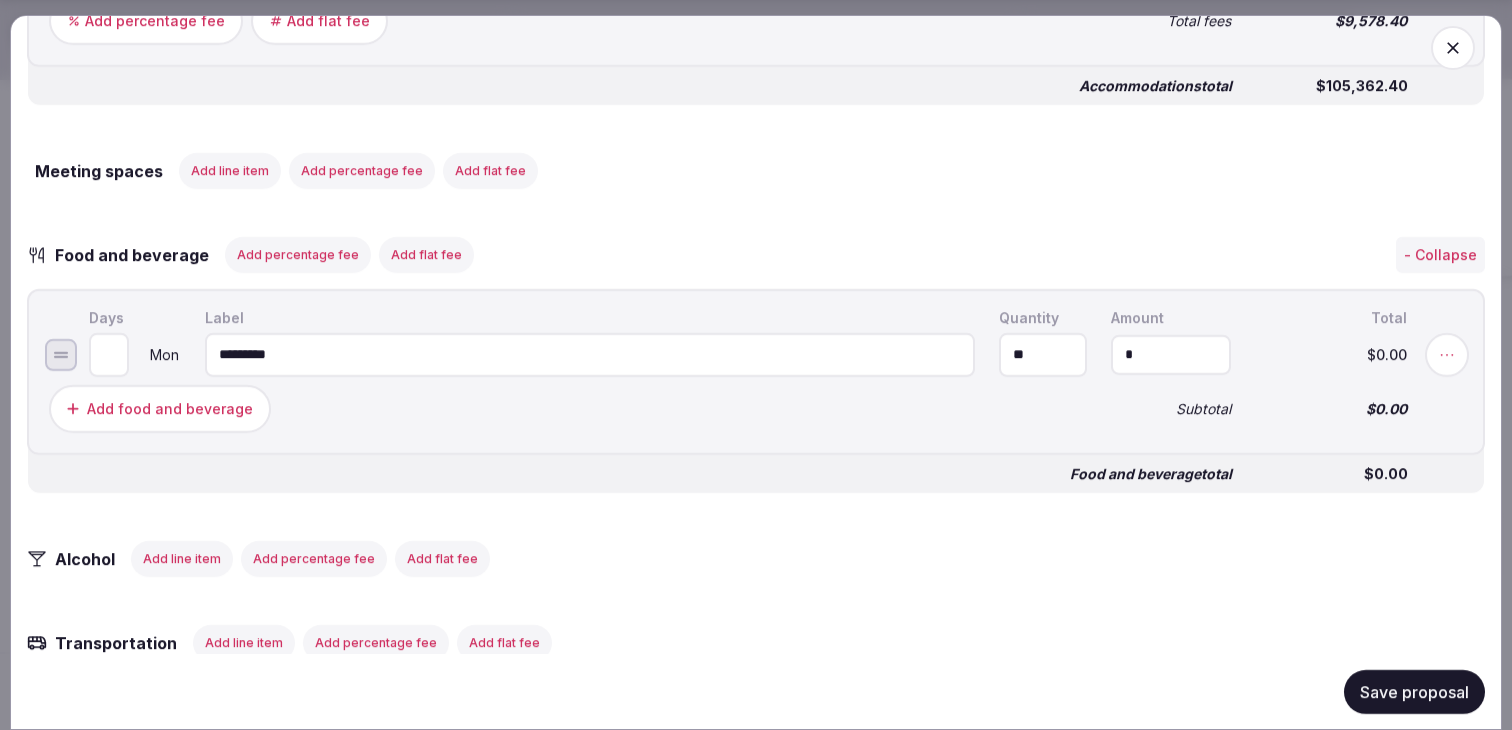 click on "*" at bounding box center (1171, 354) 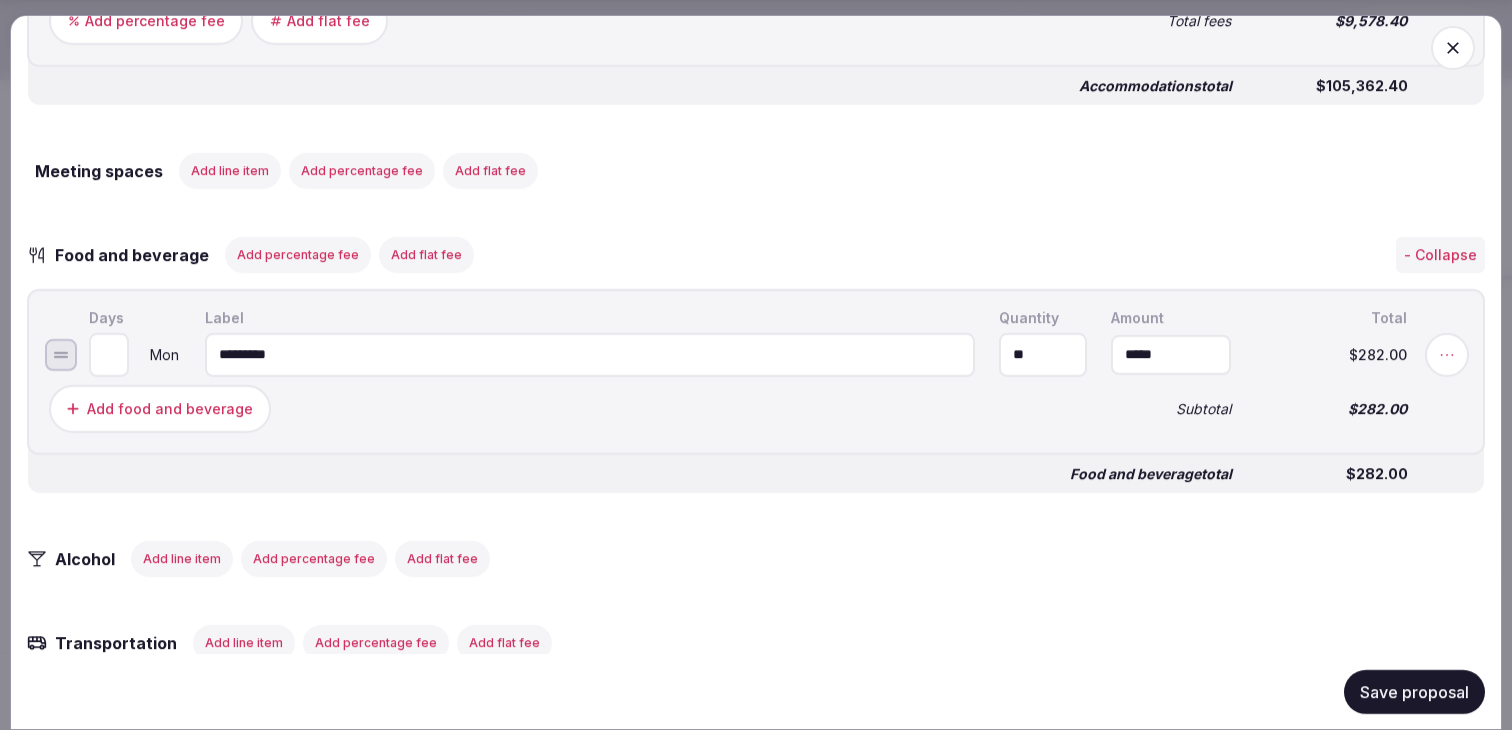 type on "******" 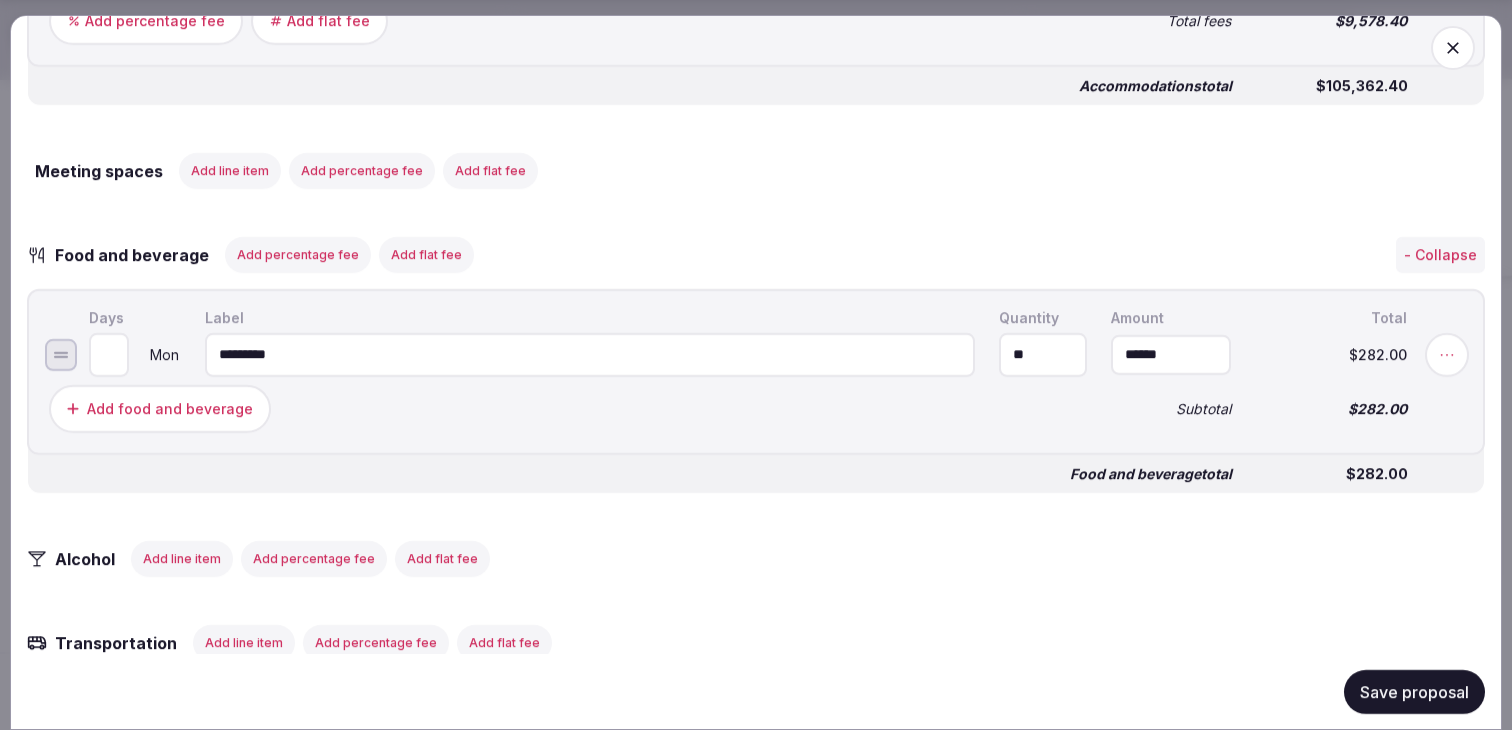 click on "******" at bounding box center [1171, 354] 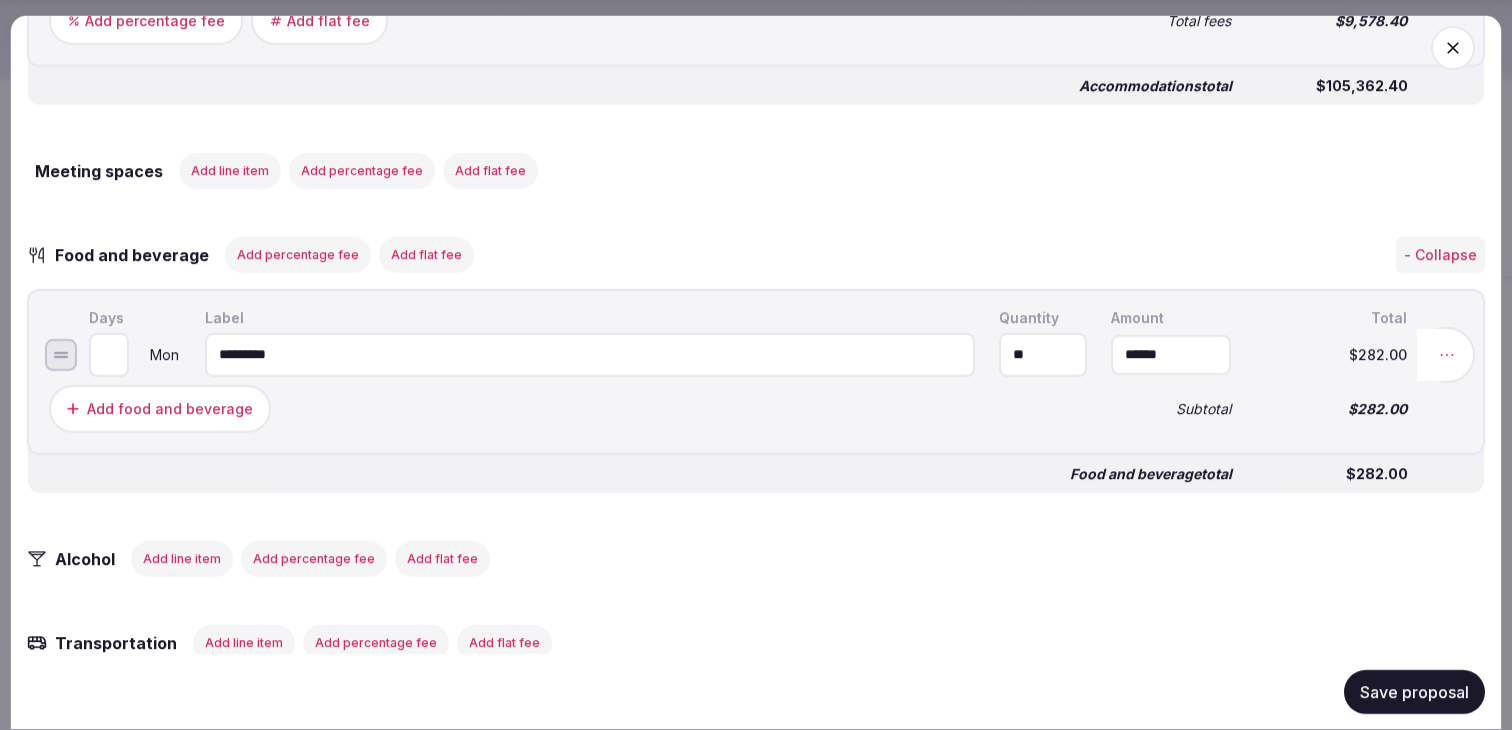 click 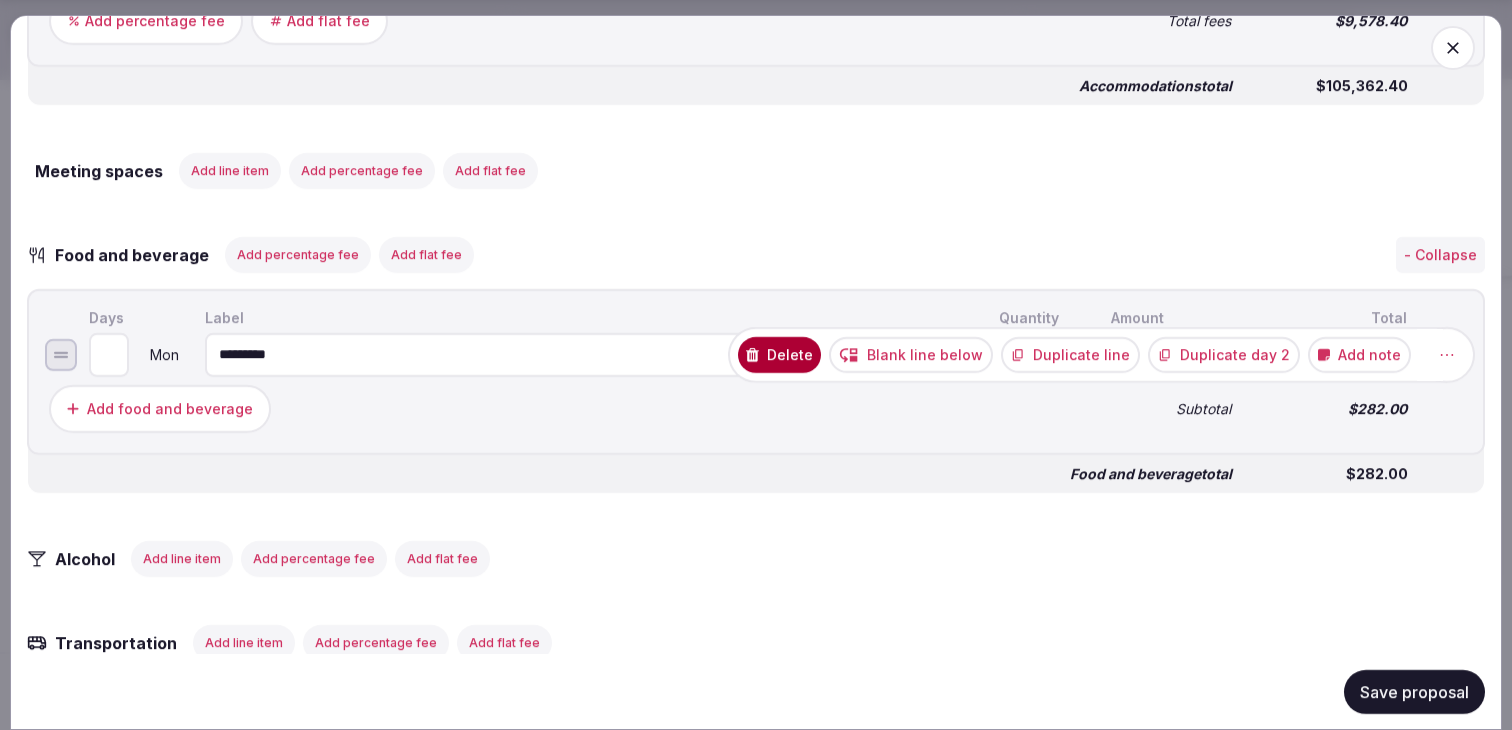 click on "Duplicate line" at bounding box center [1070, 354] 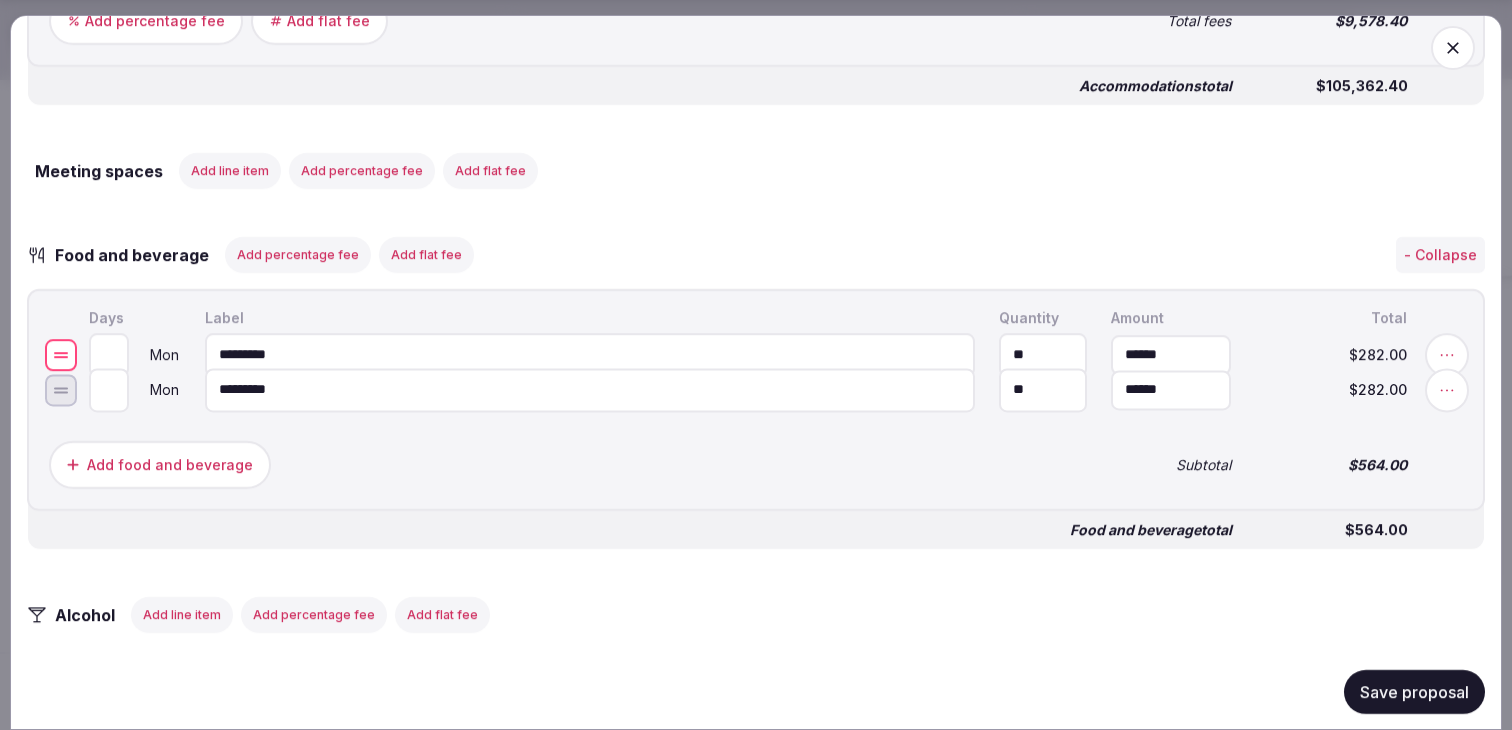 drag, startPoint x: 54, startPoint y: 429, endPoint x: 51, endPoint y: 370, distance: 59.07622 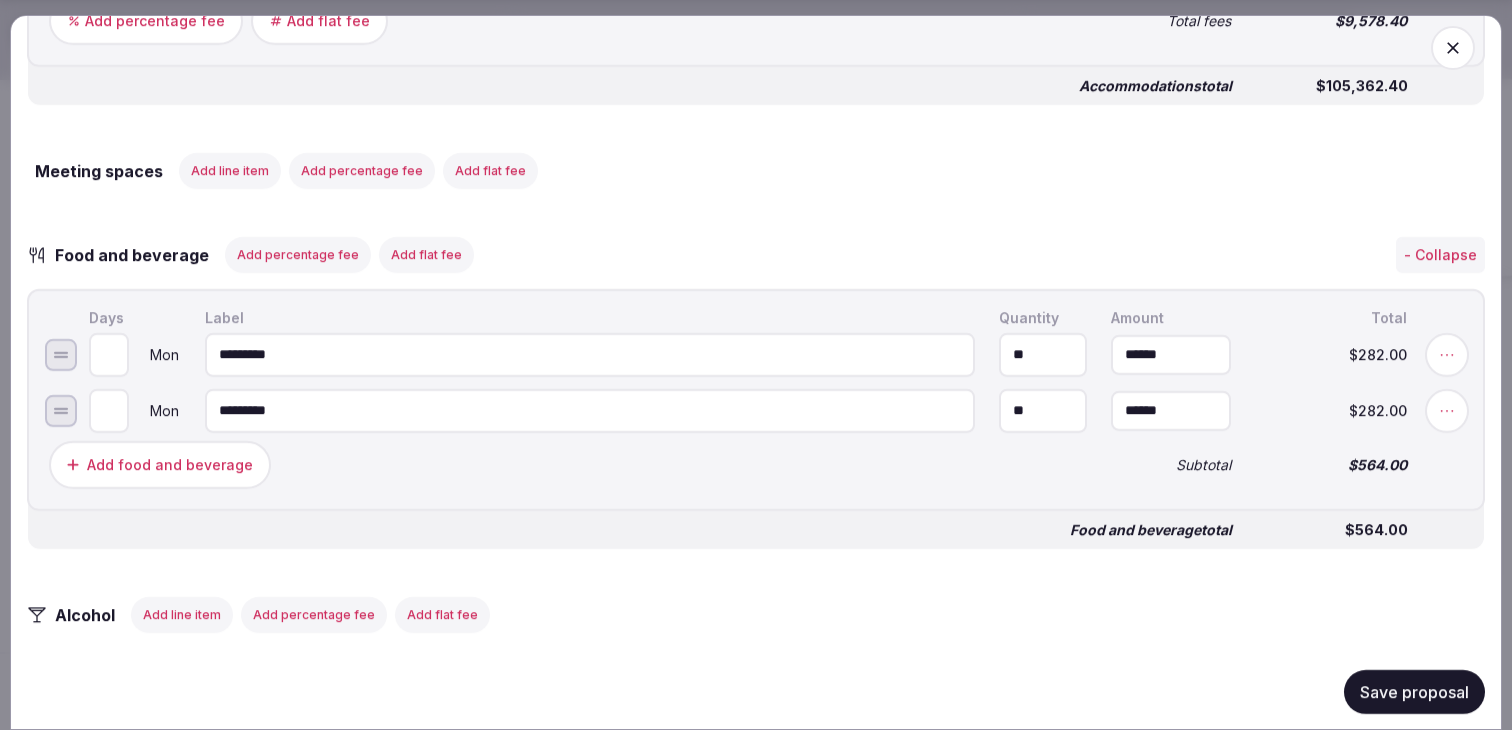 click on "*" at bounding box center [109, 354] 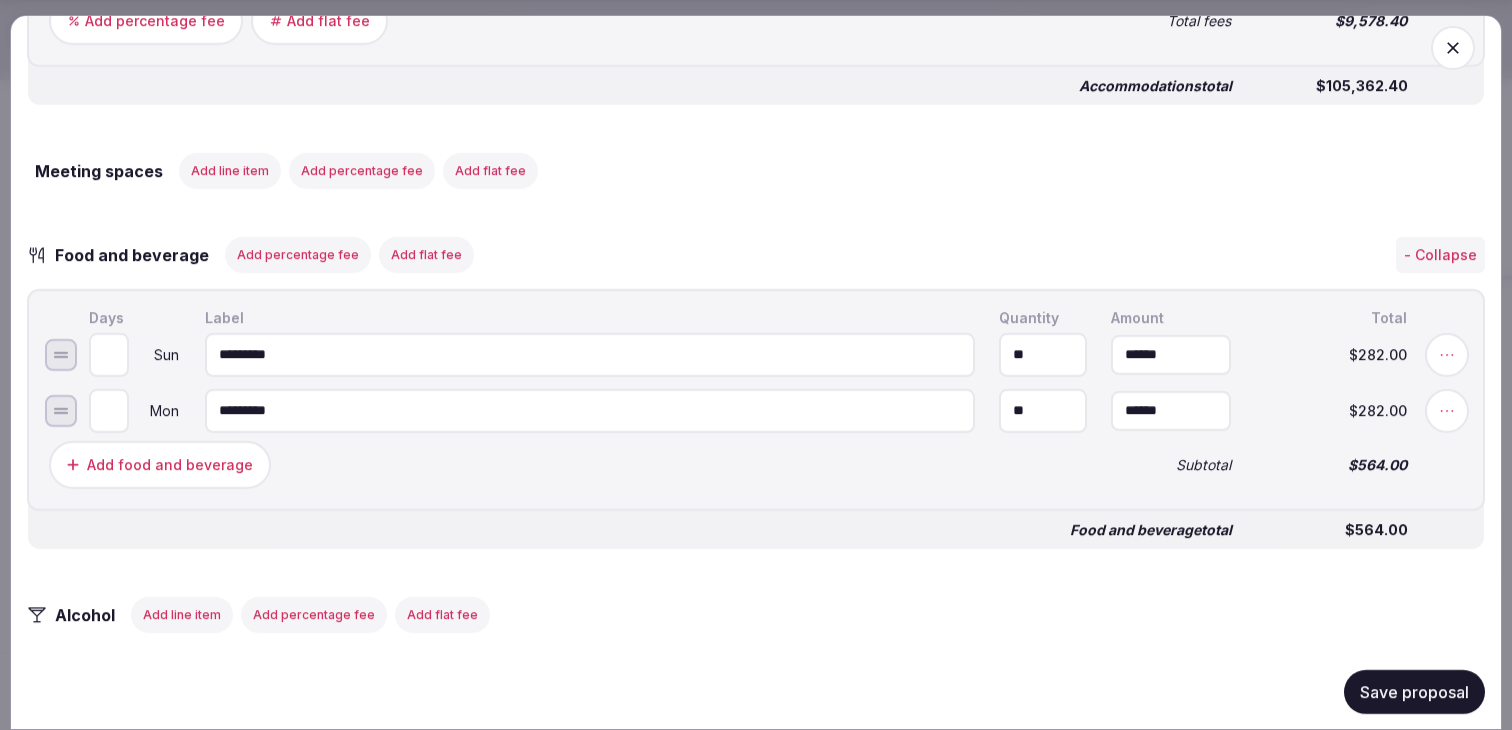 type on "*" 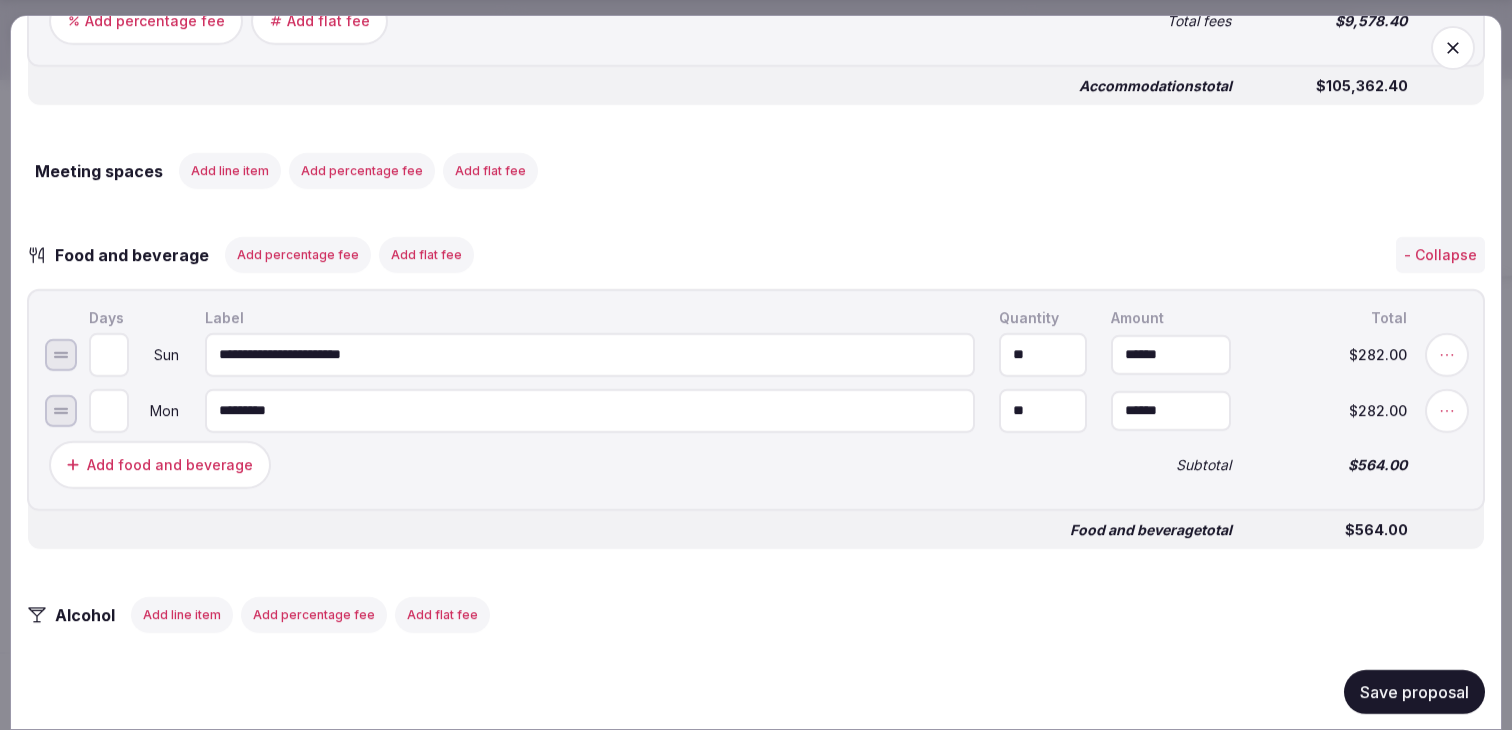 type on "**********" 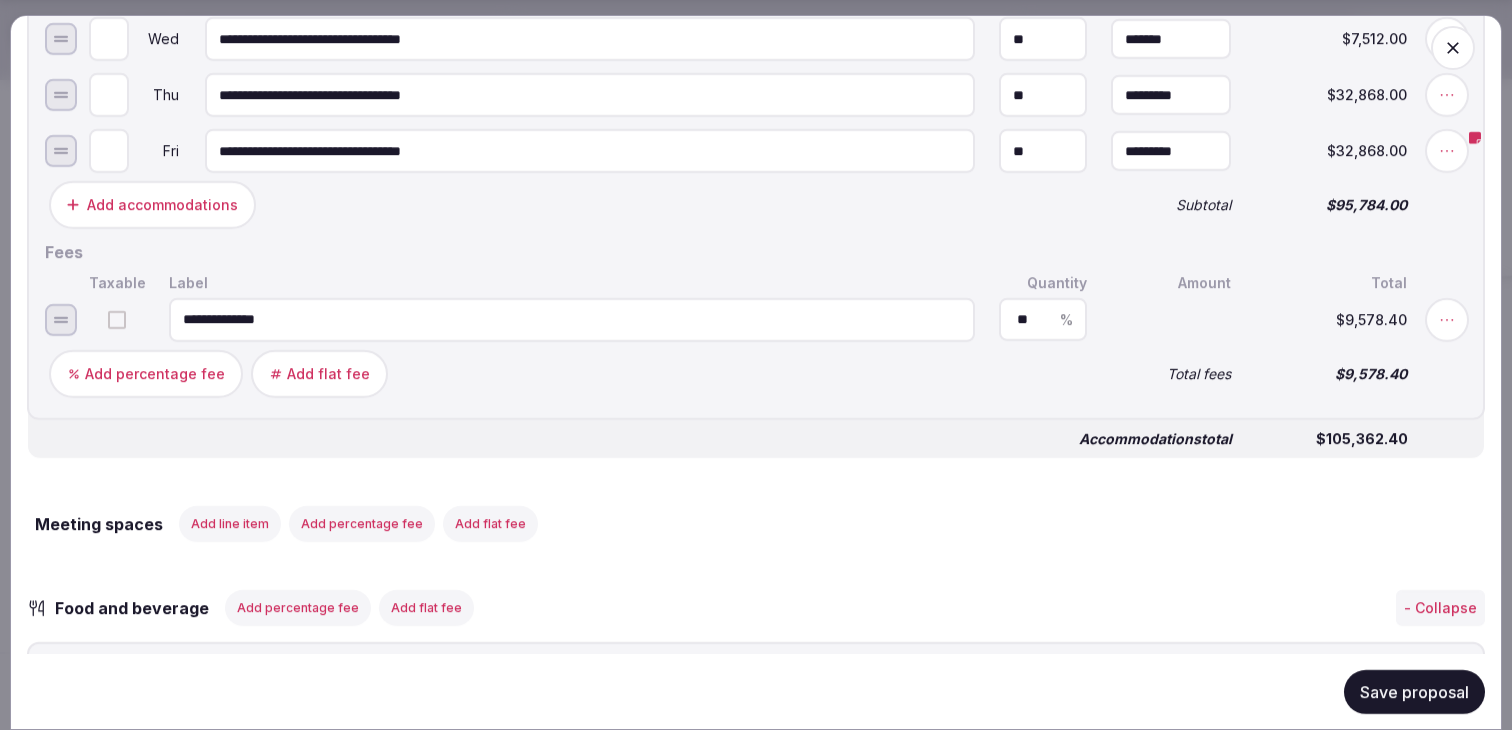 scroll, scrollTop: 1309, scrollLeft: 0, axis: vertical 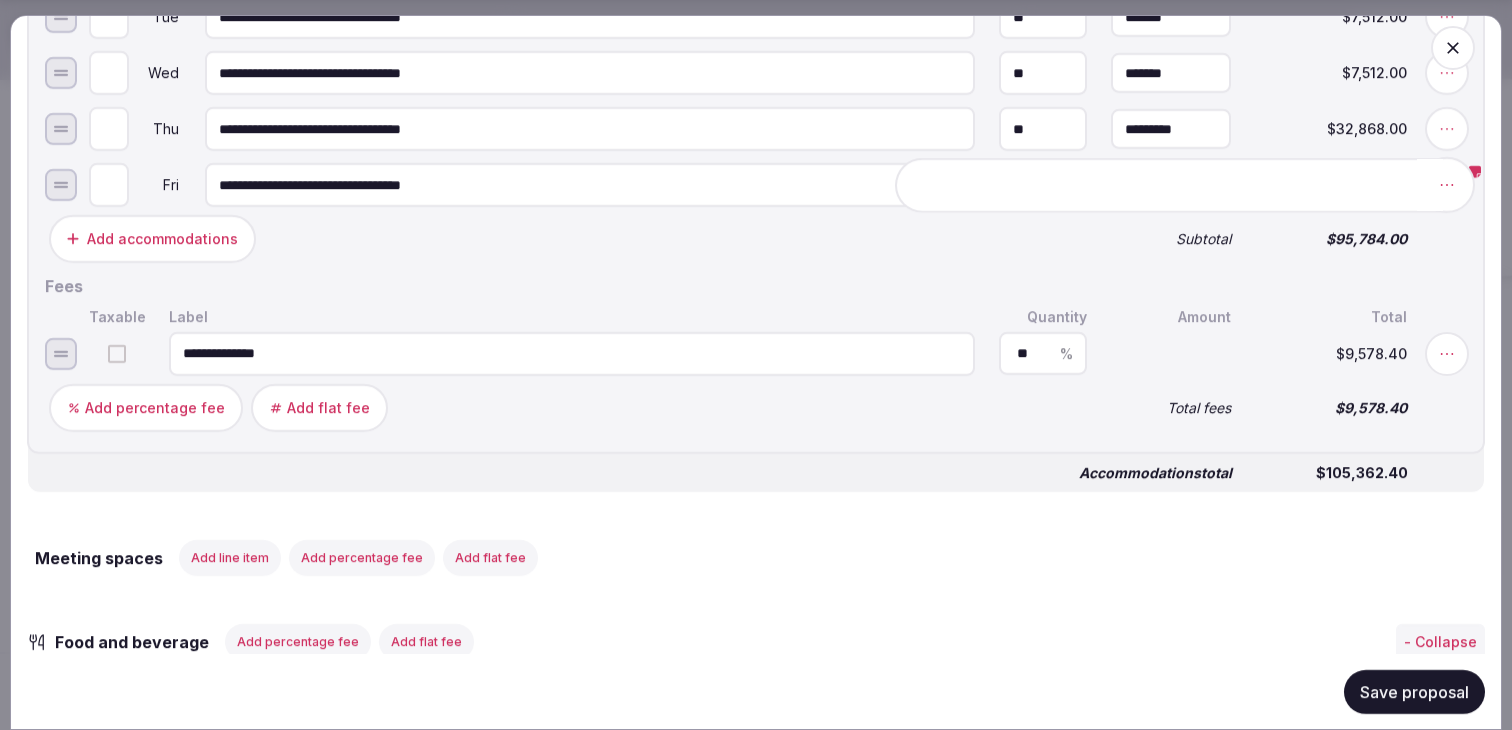click at bounding box center (1447, 185) 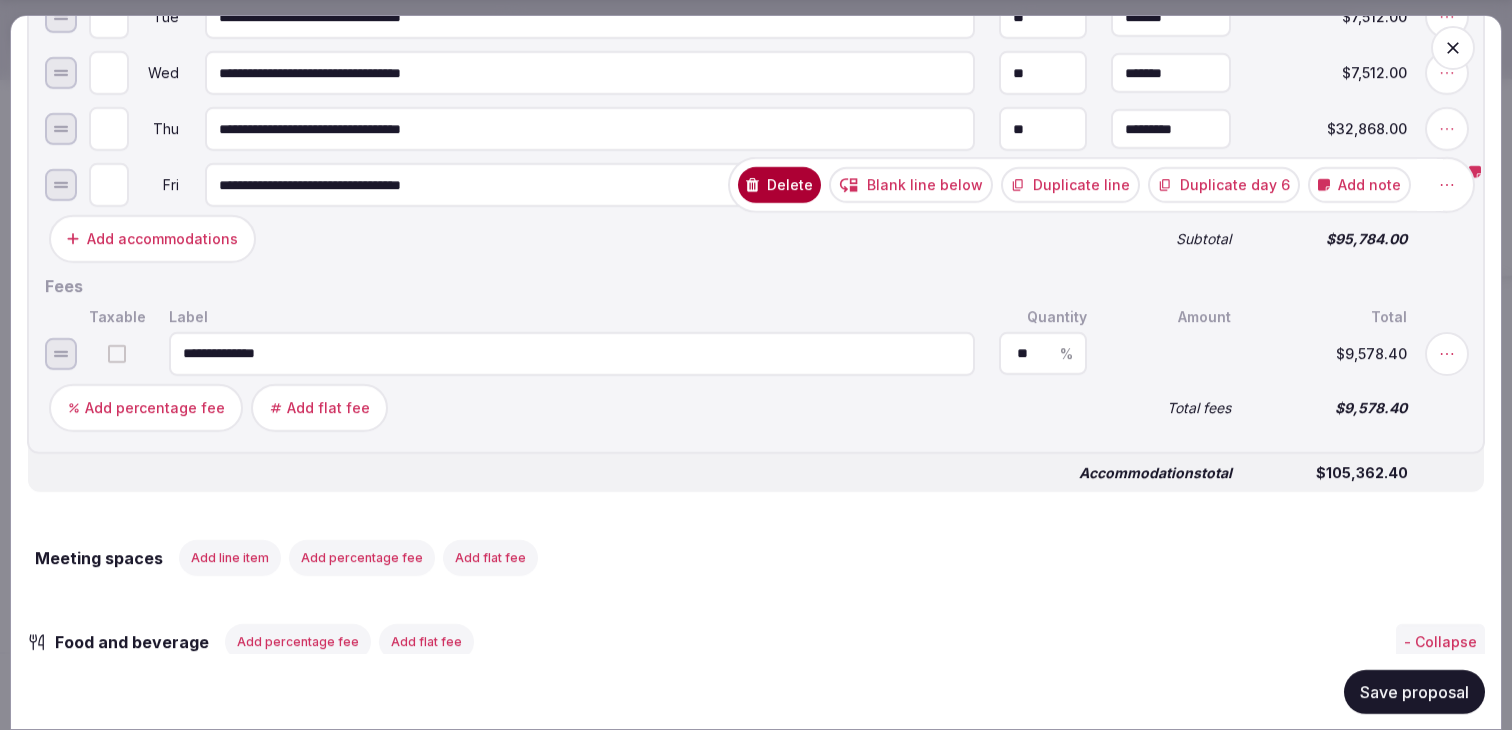 click on "Add note" at bounding box center (1359, 185) 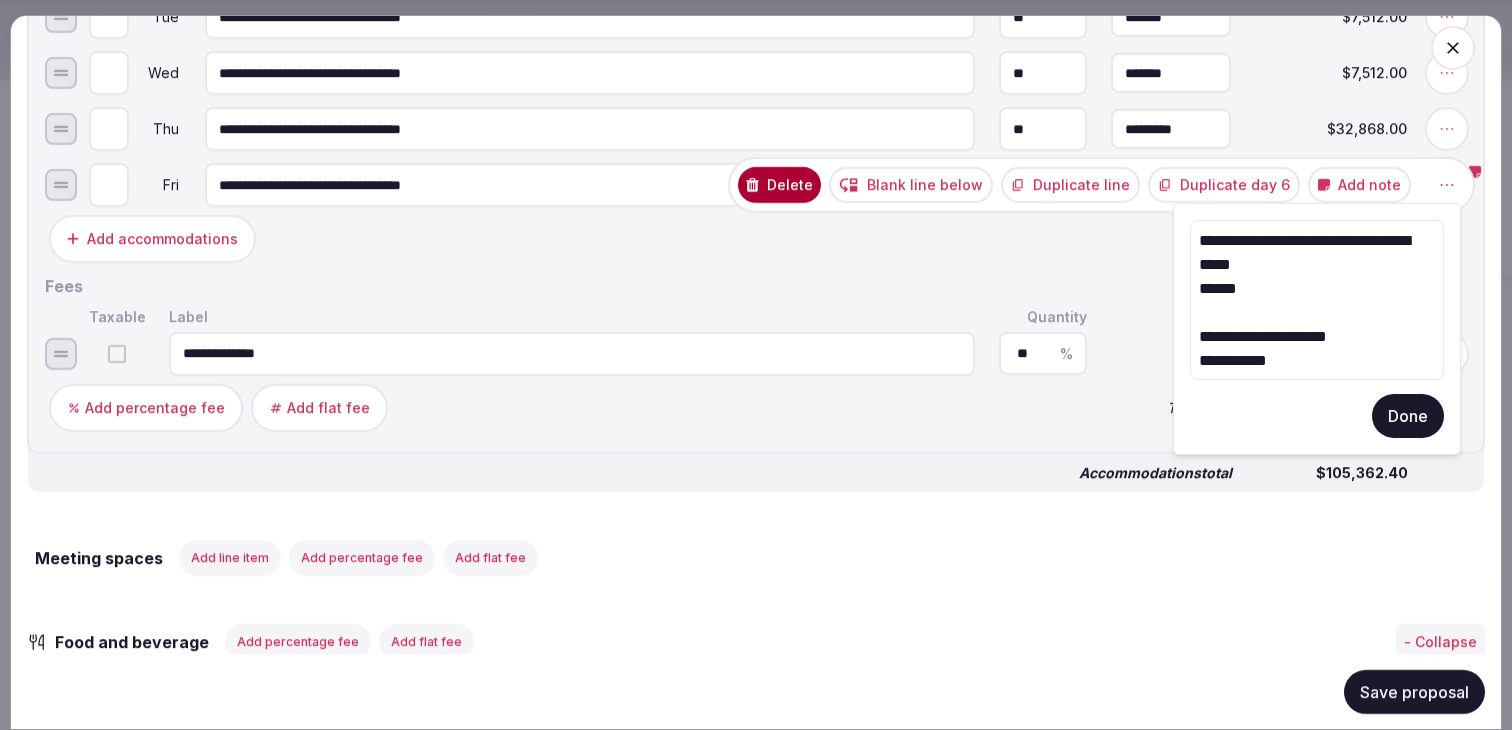 click on "**********" at bounding box center (1317, 300) 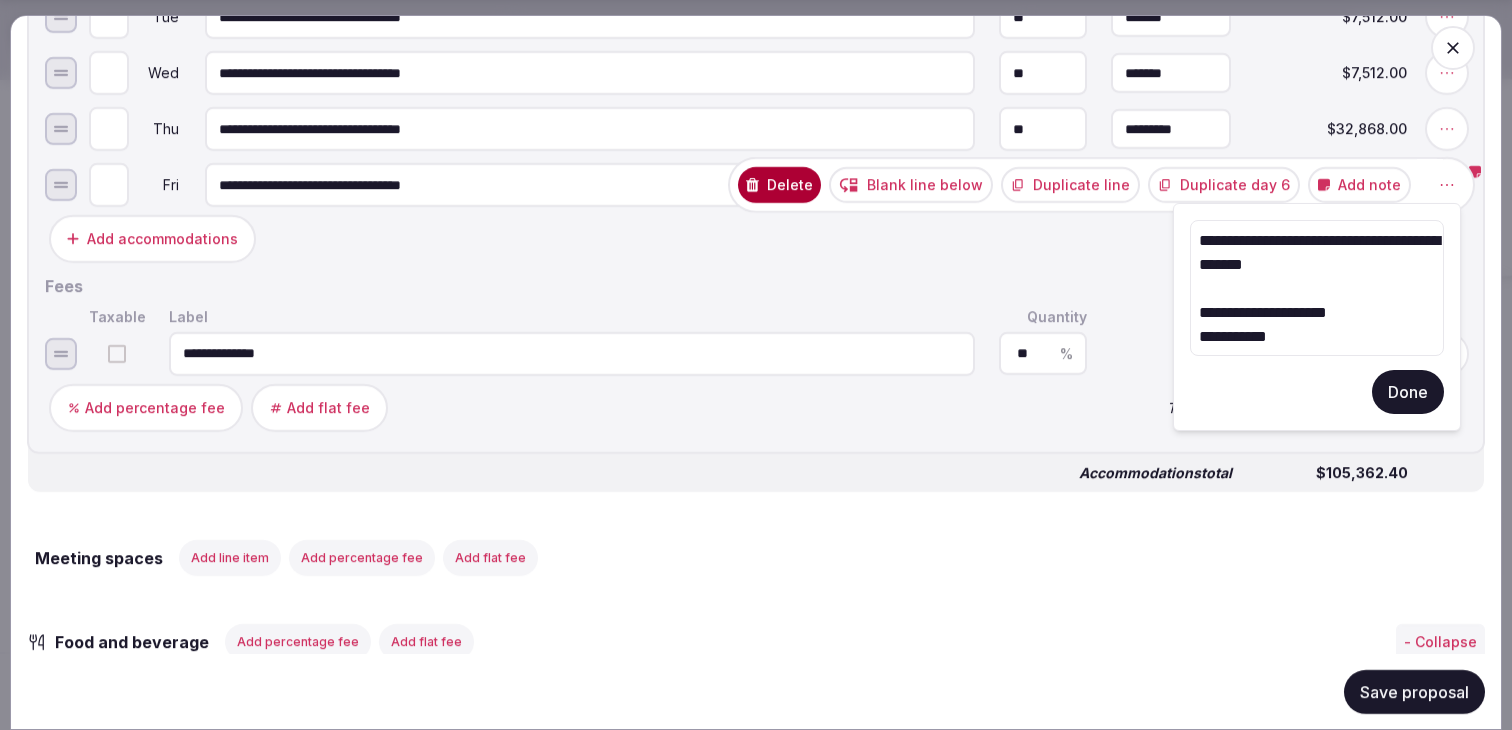 click on "**********" at bounding box center [1317, 288] 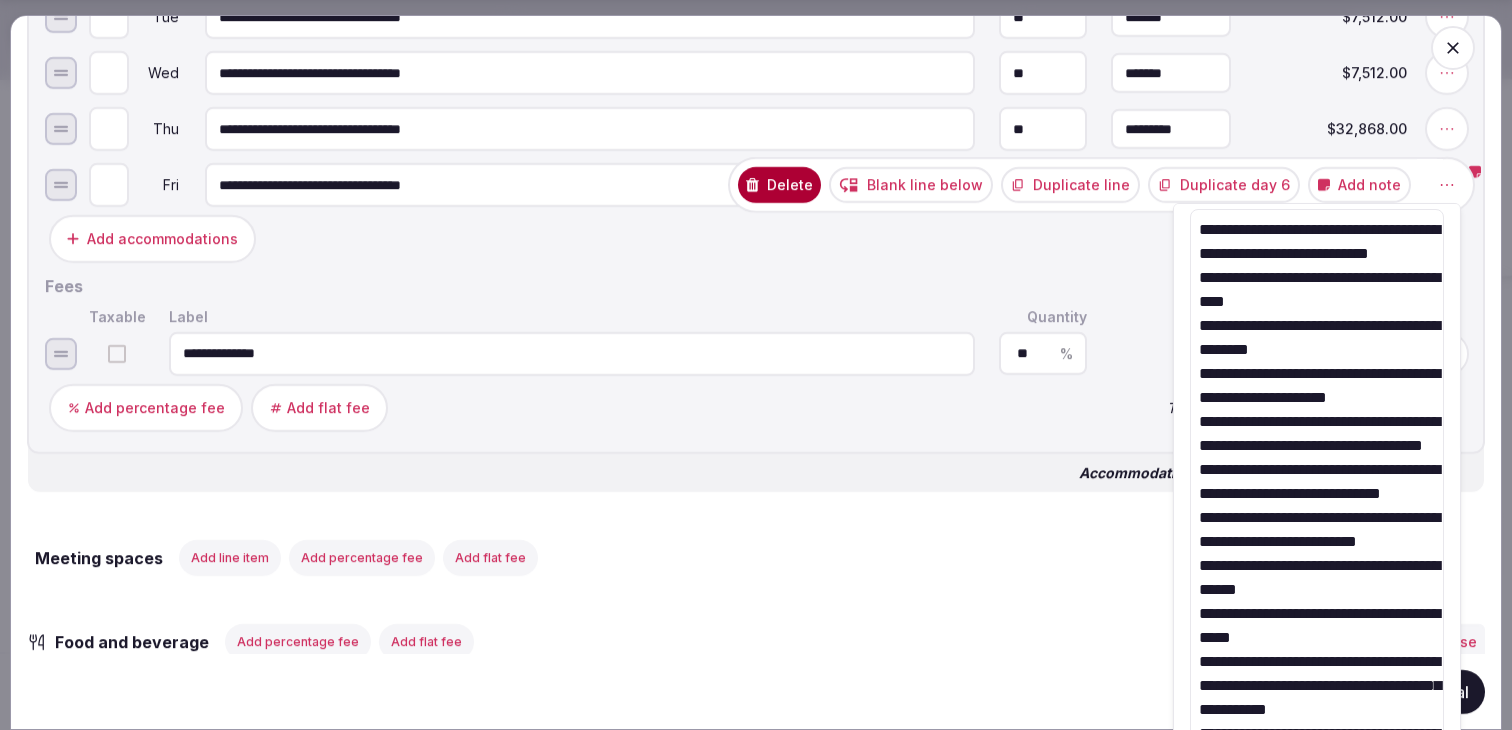 scroll, scrollTop: 0, scrollLeft: 0, axis: both 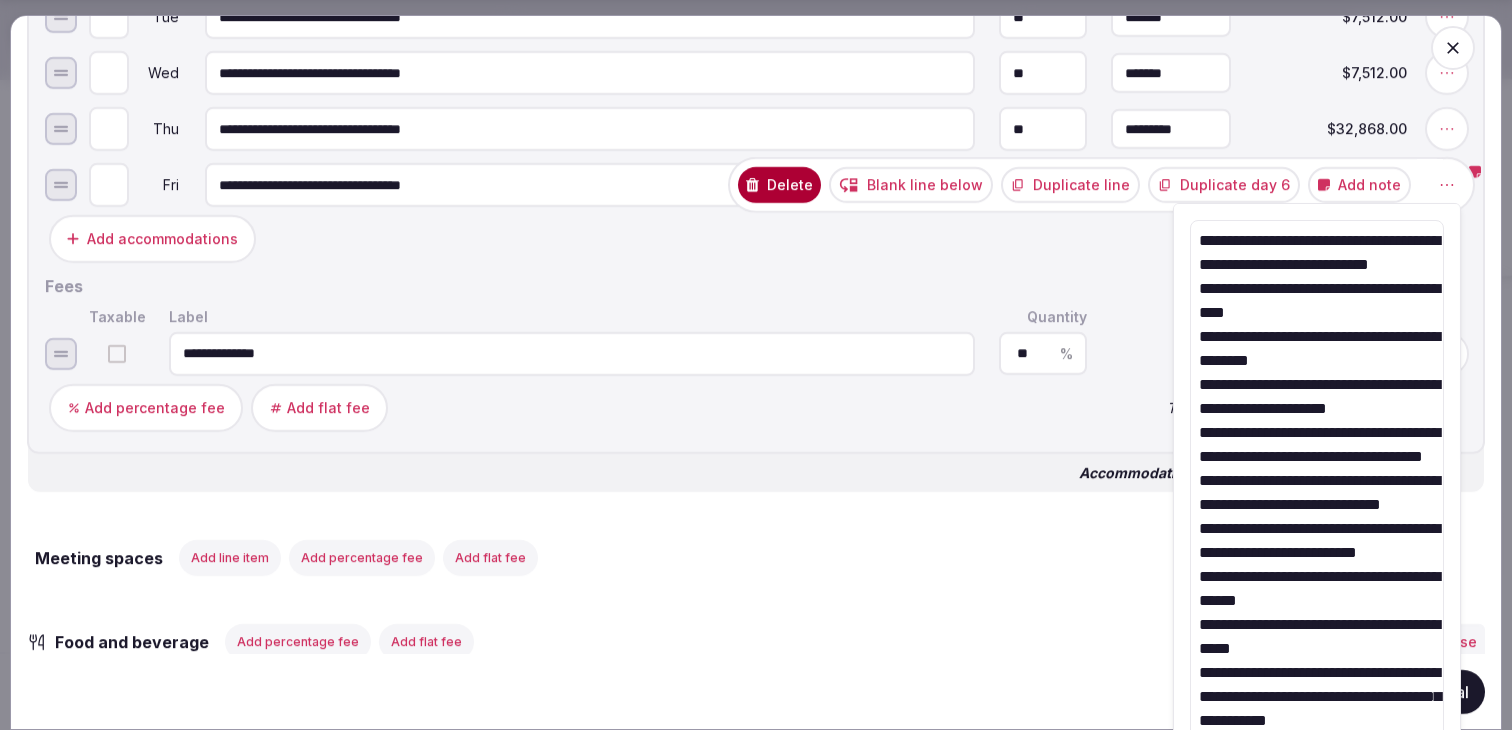 drag, startPoint x: 1275, startPoint y: 297, endPoint x: 1253, endPoint y: 184, distance: 115.12167 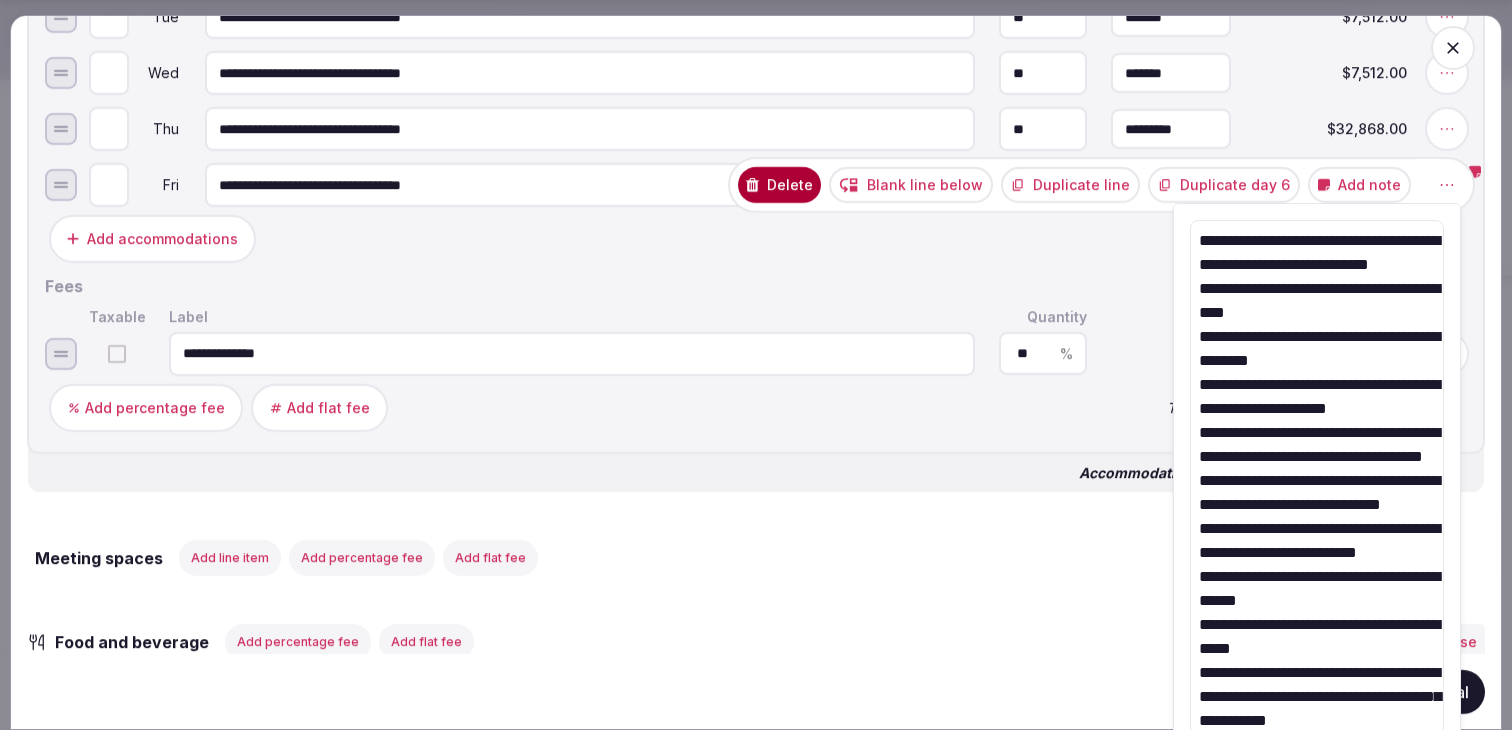 click on "**********" at bounding box center [1317, 660] 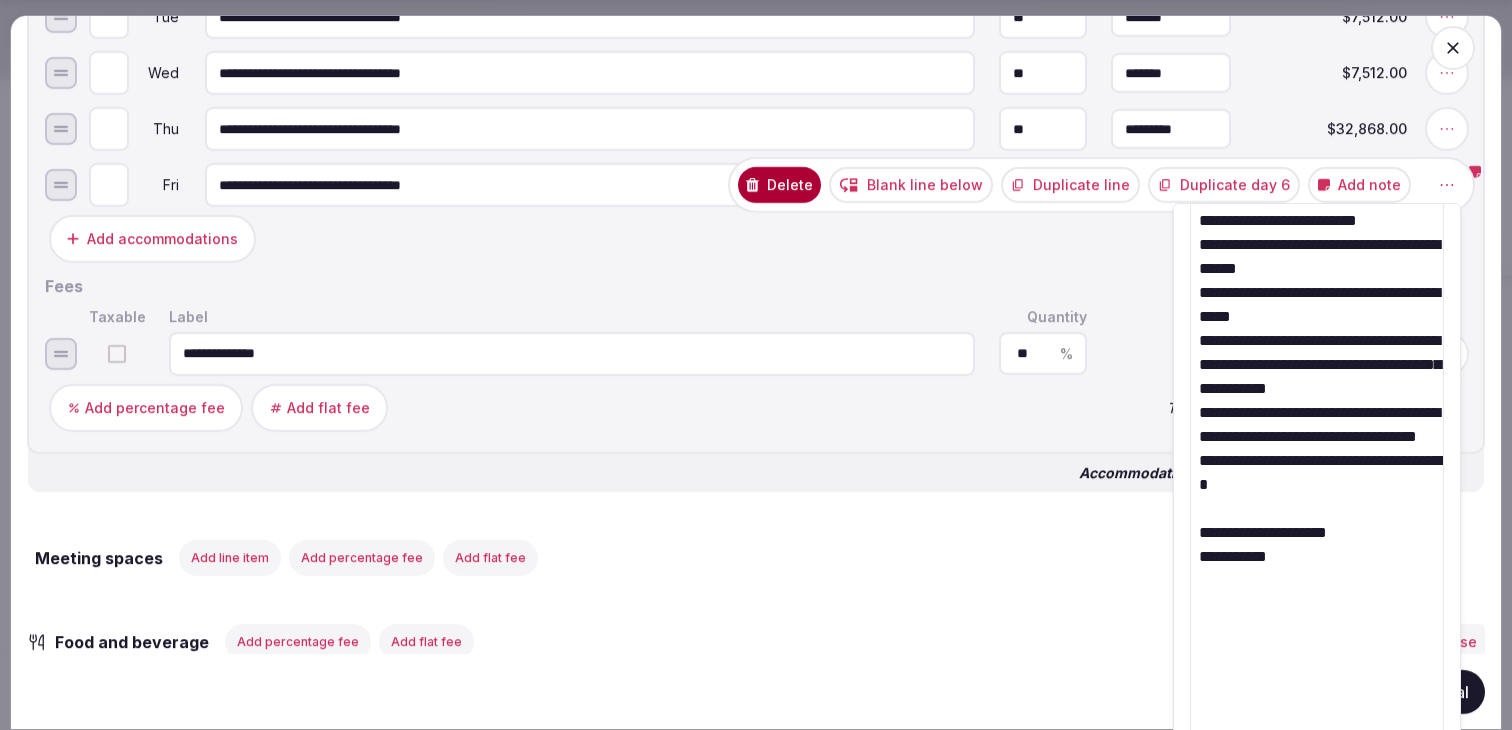 scroll, scrollTop: 388, scrollLeft: 0, axis: vertical 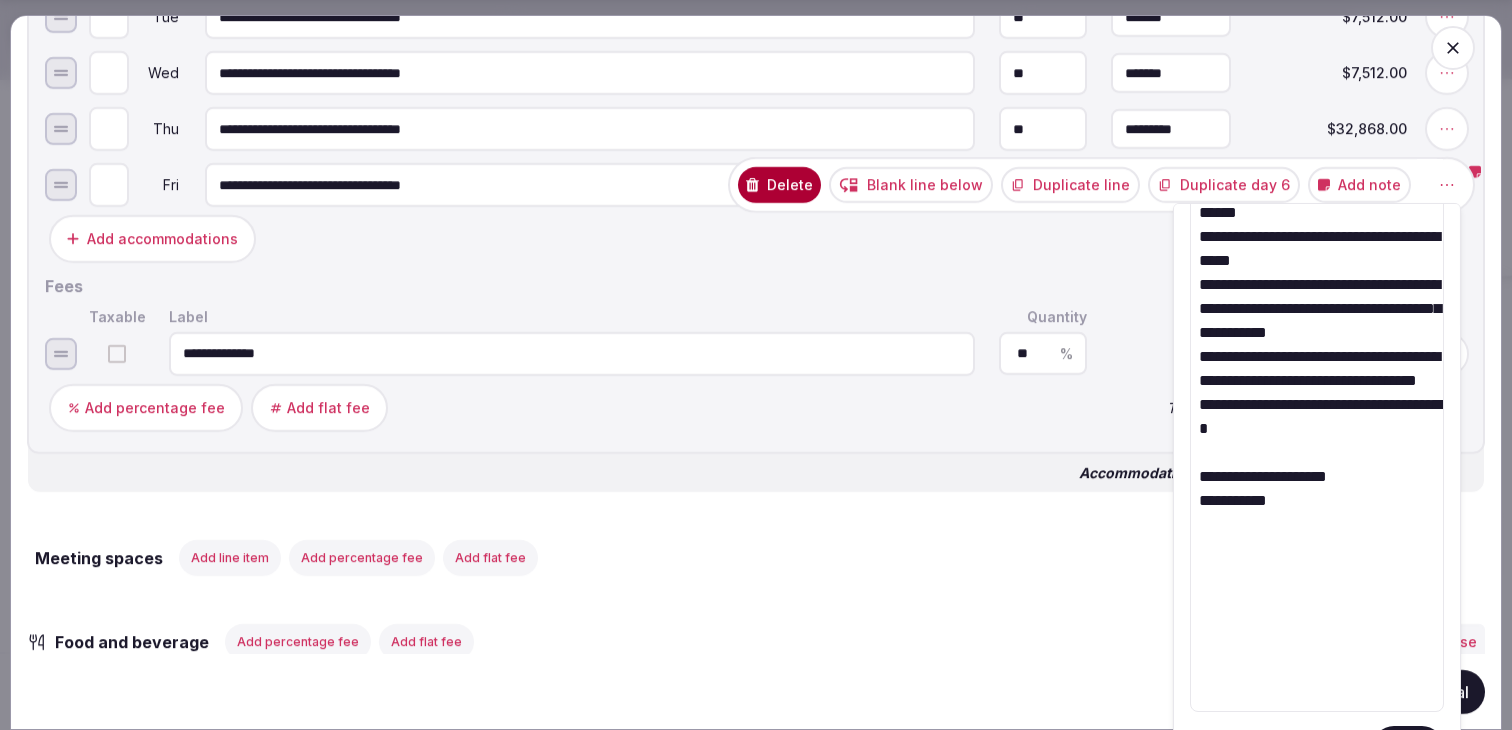 drag, startPoint x: 1269, startPoint y: 286, endPoint x: 1325, endPoint y: 799, distance: 516.0475 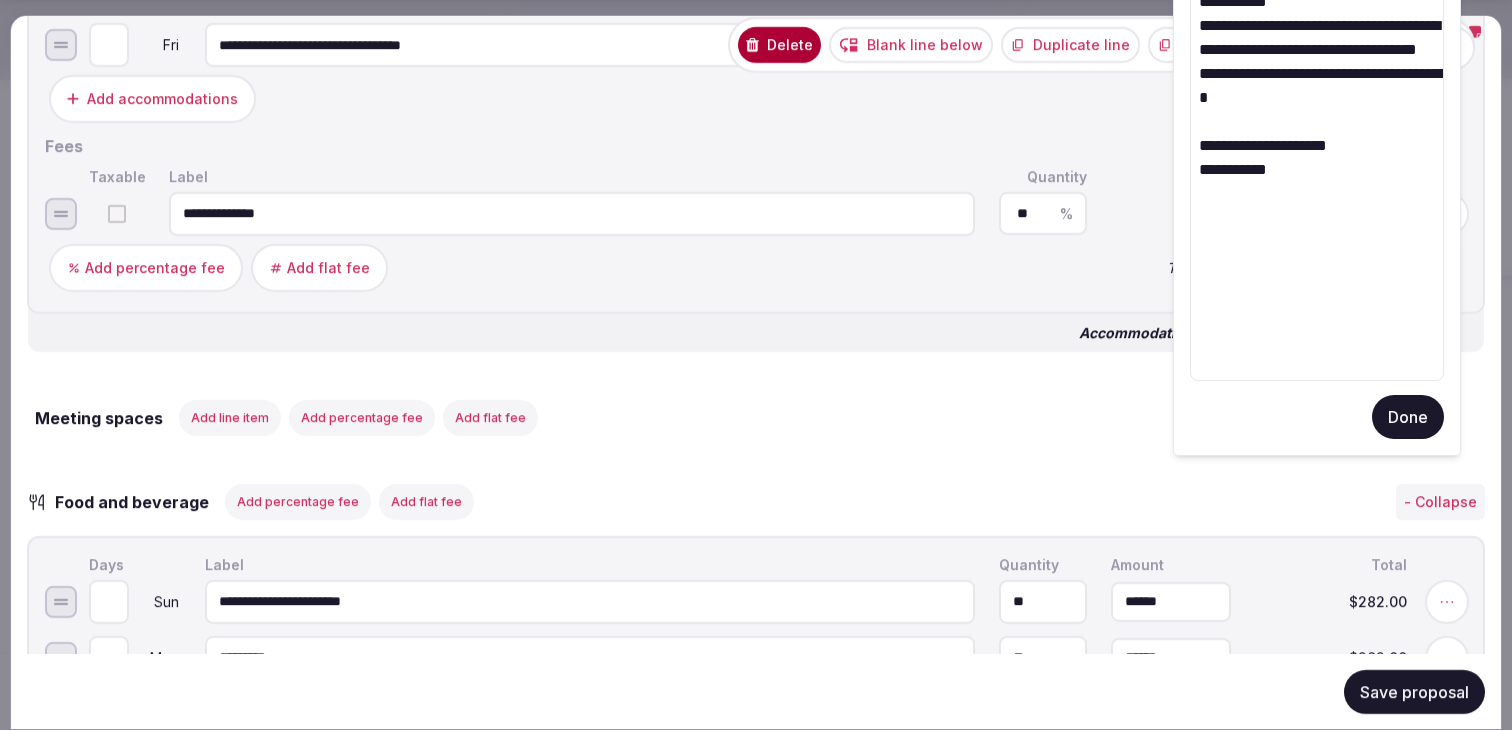 scroll, scrollTop: 1701, scrollLeft: 0, axis: vertical 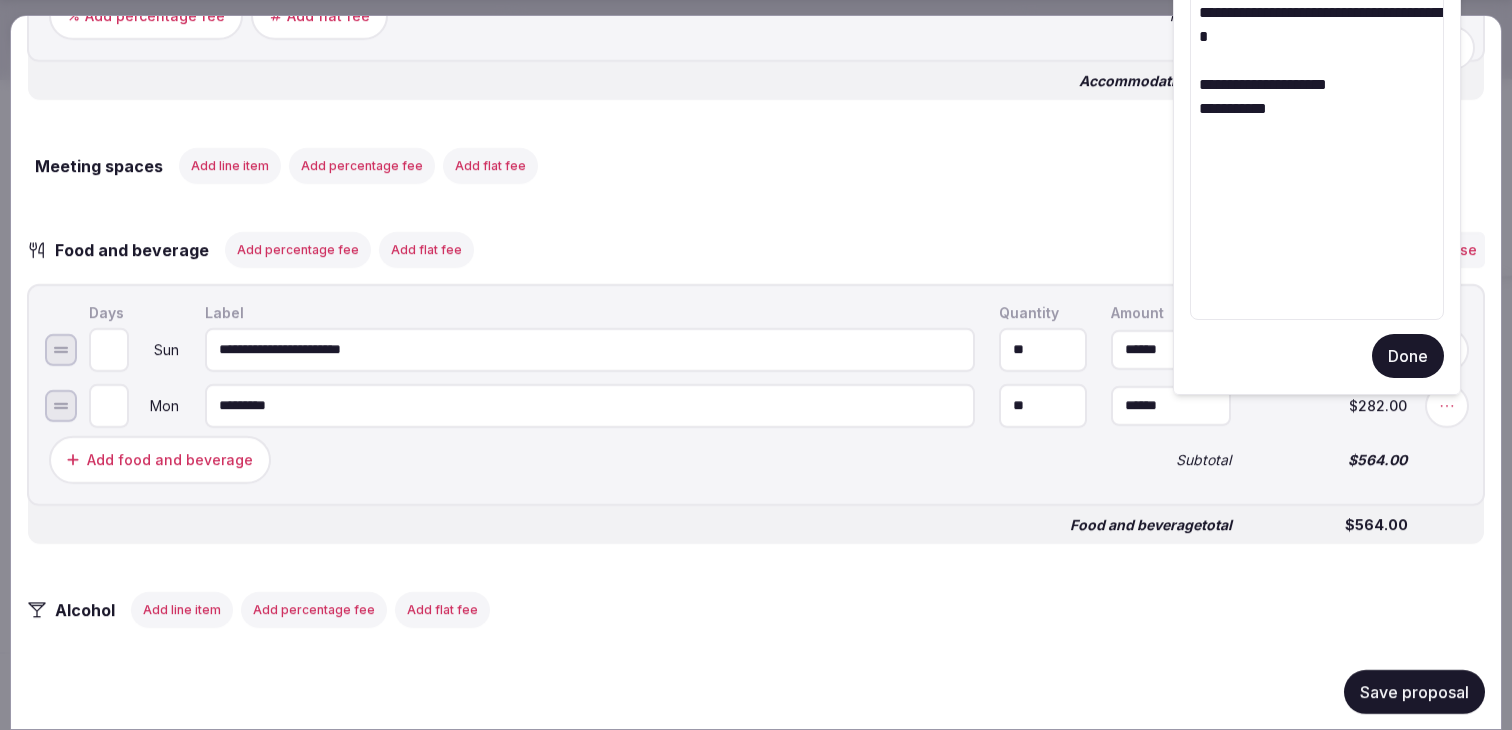 type on "**********" 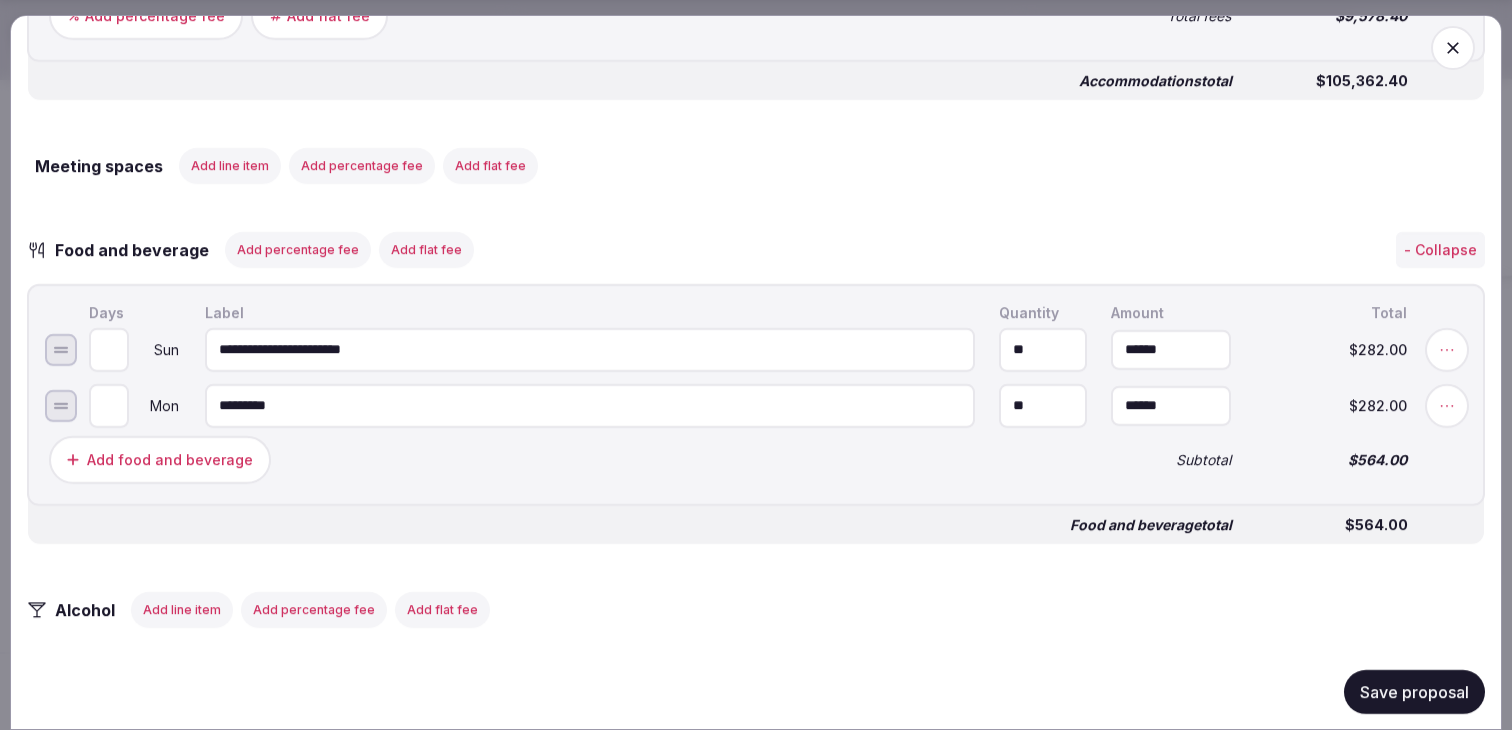 click on "Save proposal" at bounding box center (1414, 691) 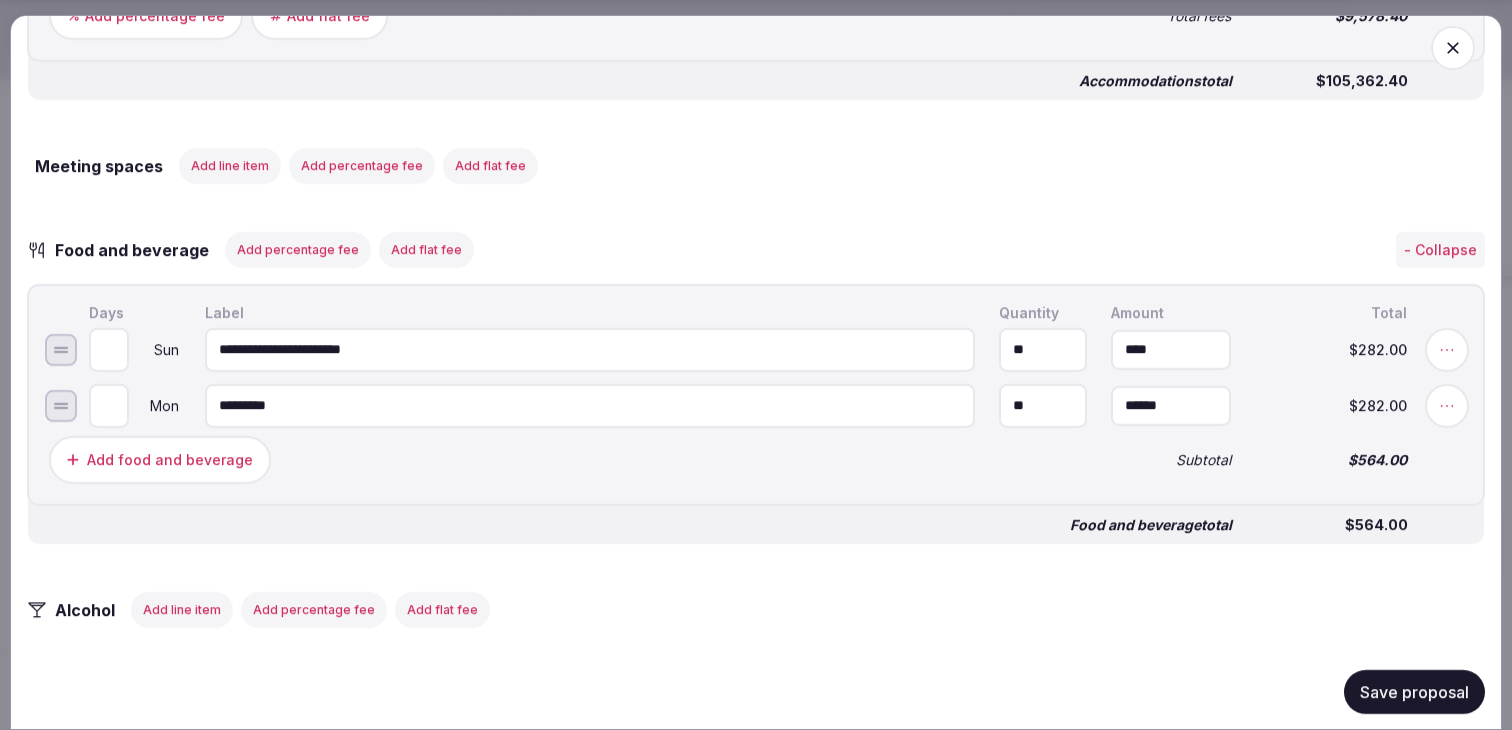 click on "****" at bounding box center (1171, 349) 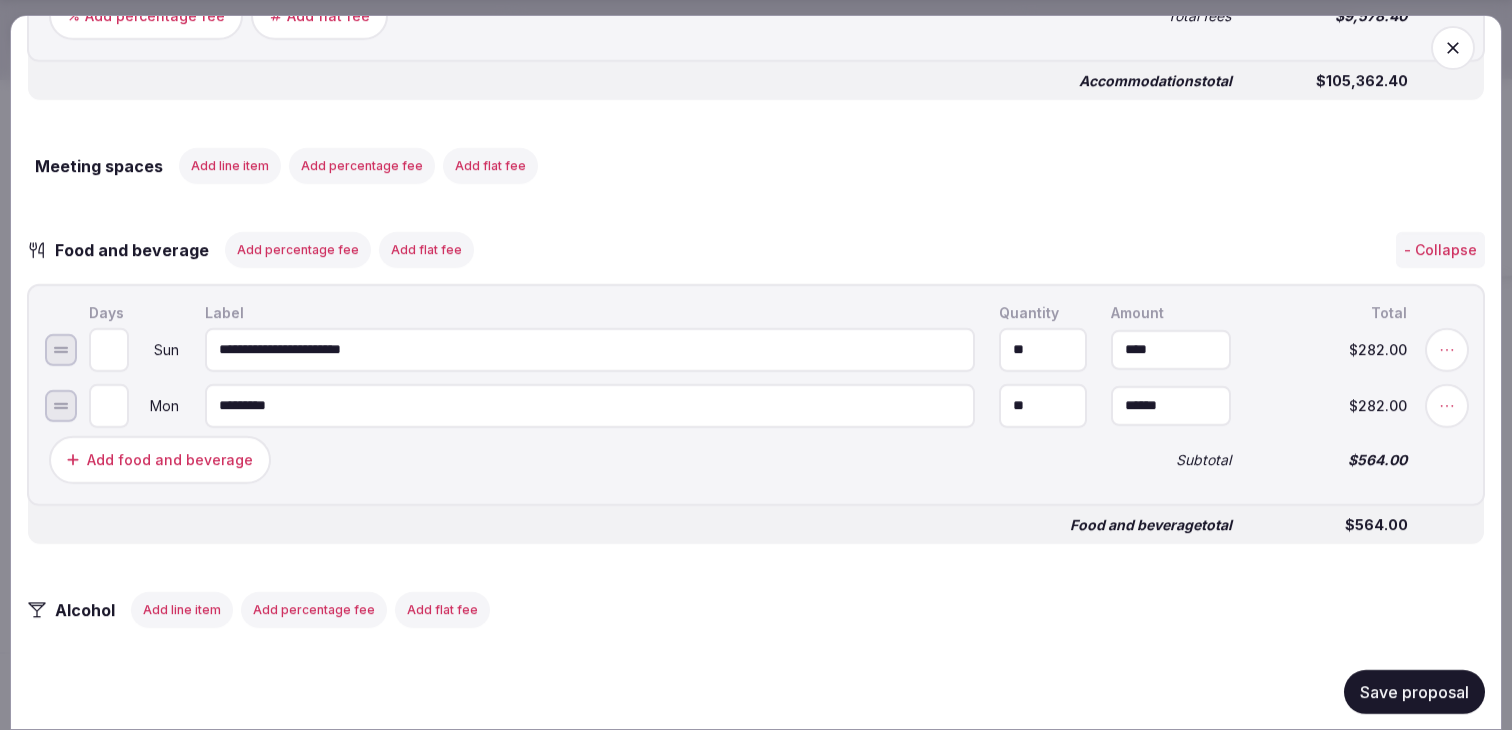 click on "****" at bounding box center (1171, 349) 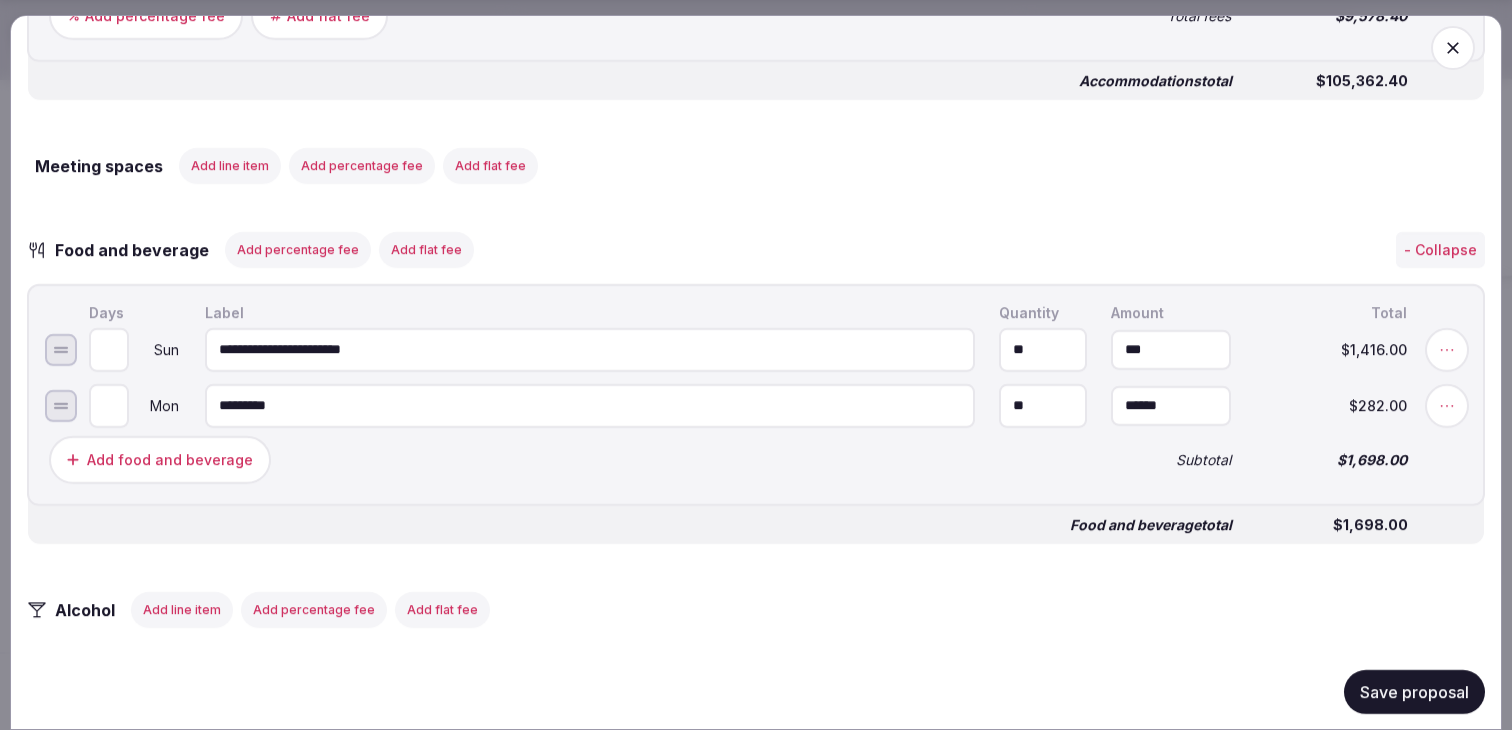 type on "*******" 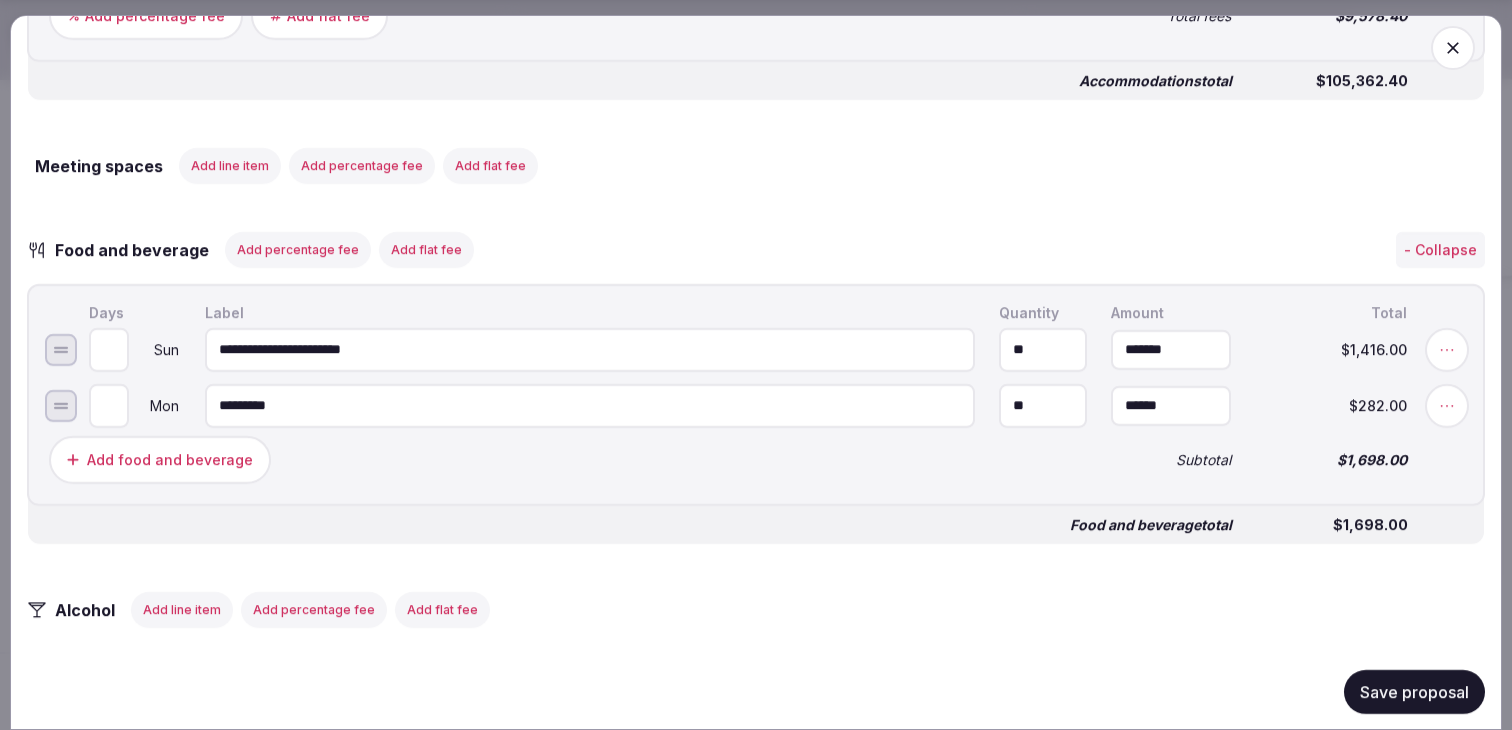 click on "Food and beverage  total" at bounding box center (640, 524) 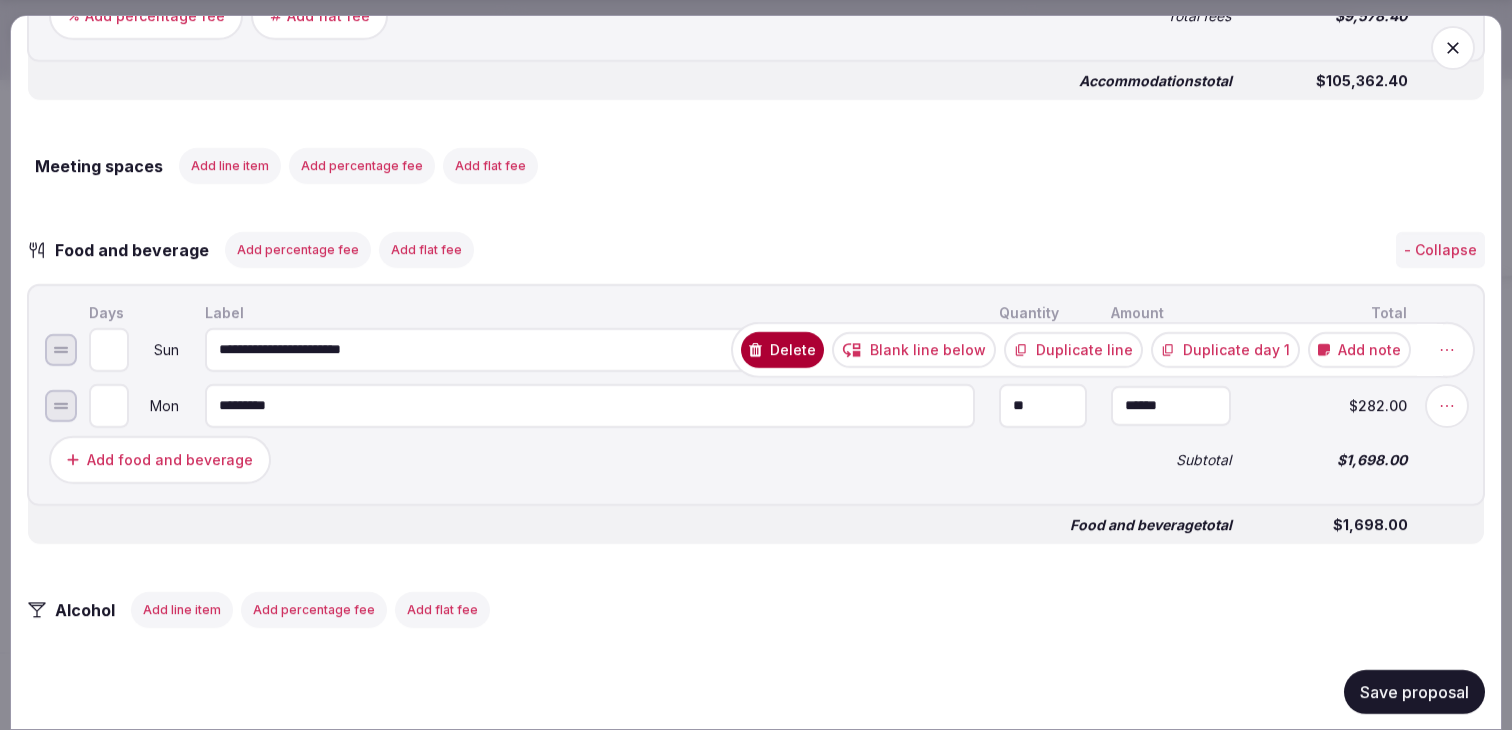 click on "Duplicate line" at bounding box center [1073, 349] 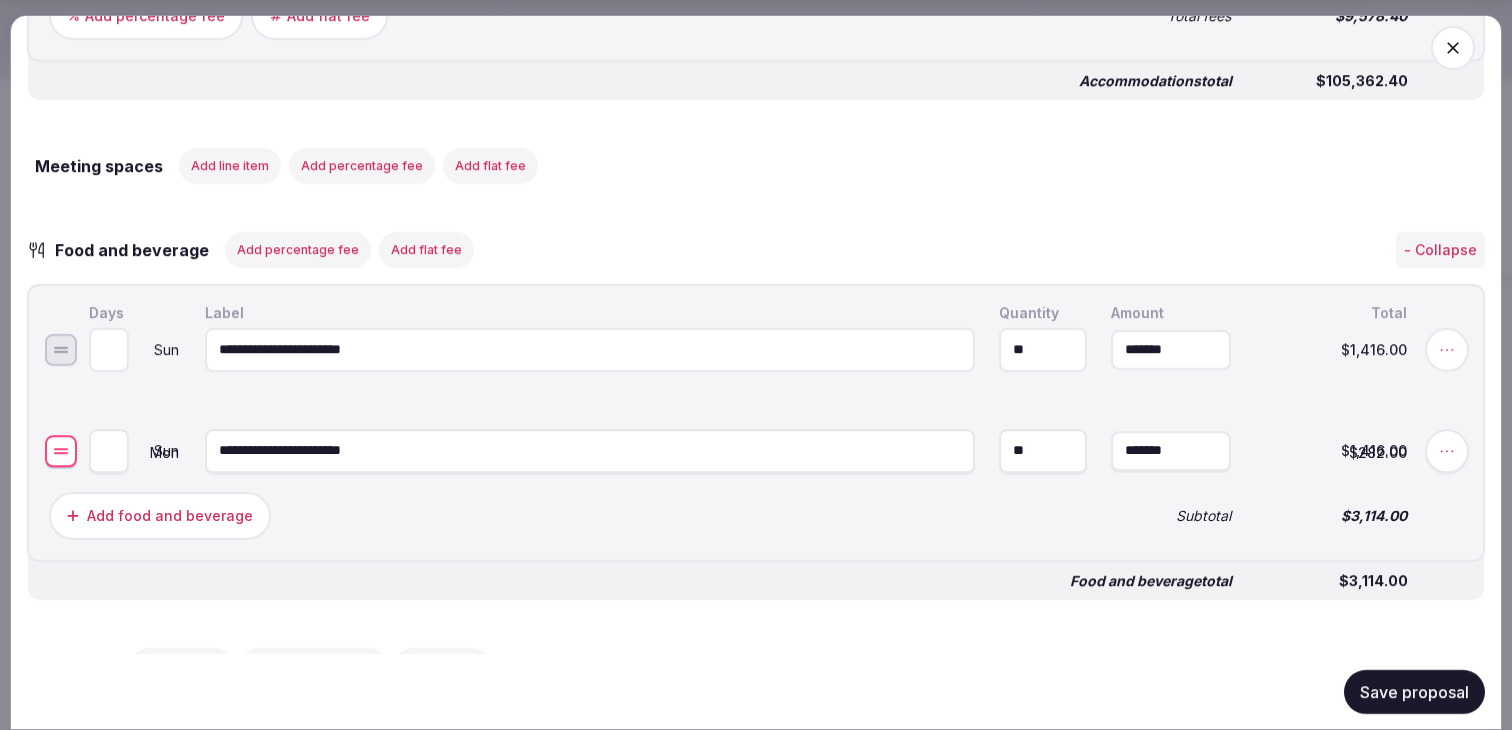 drag, startPoint x: 65, startPoint y: 423, endPoint x: 68, endPoint y: 471, distance: 48.09366 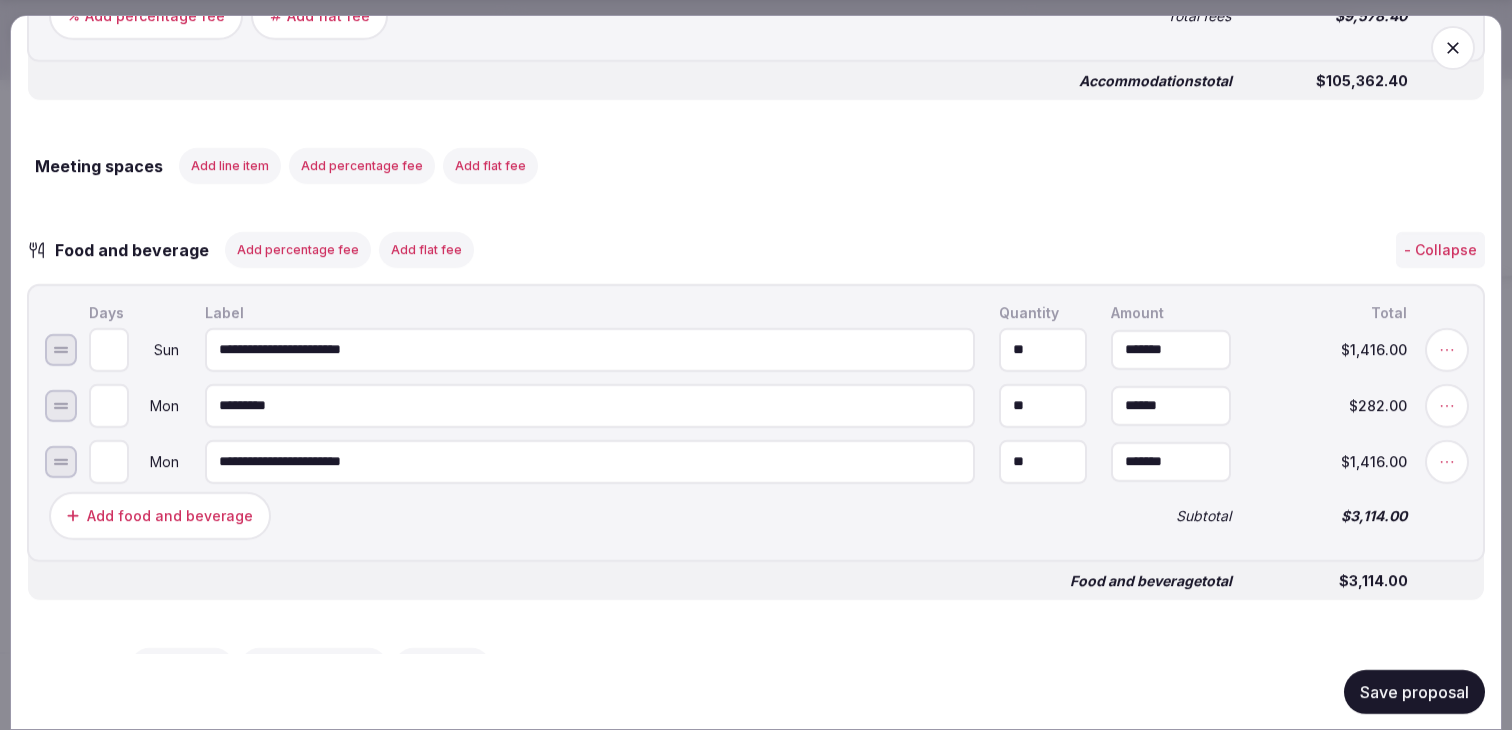 type on "*" 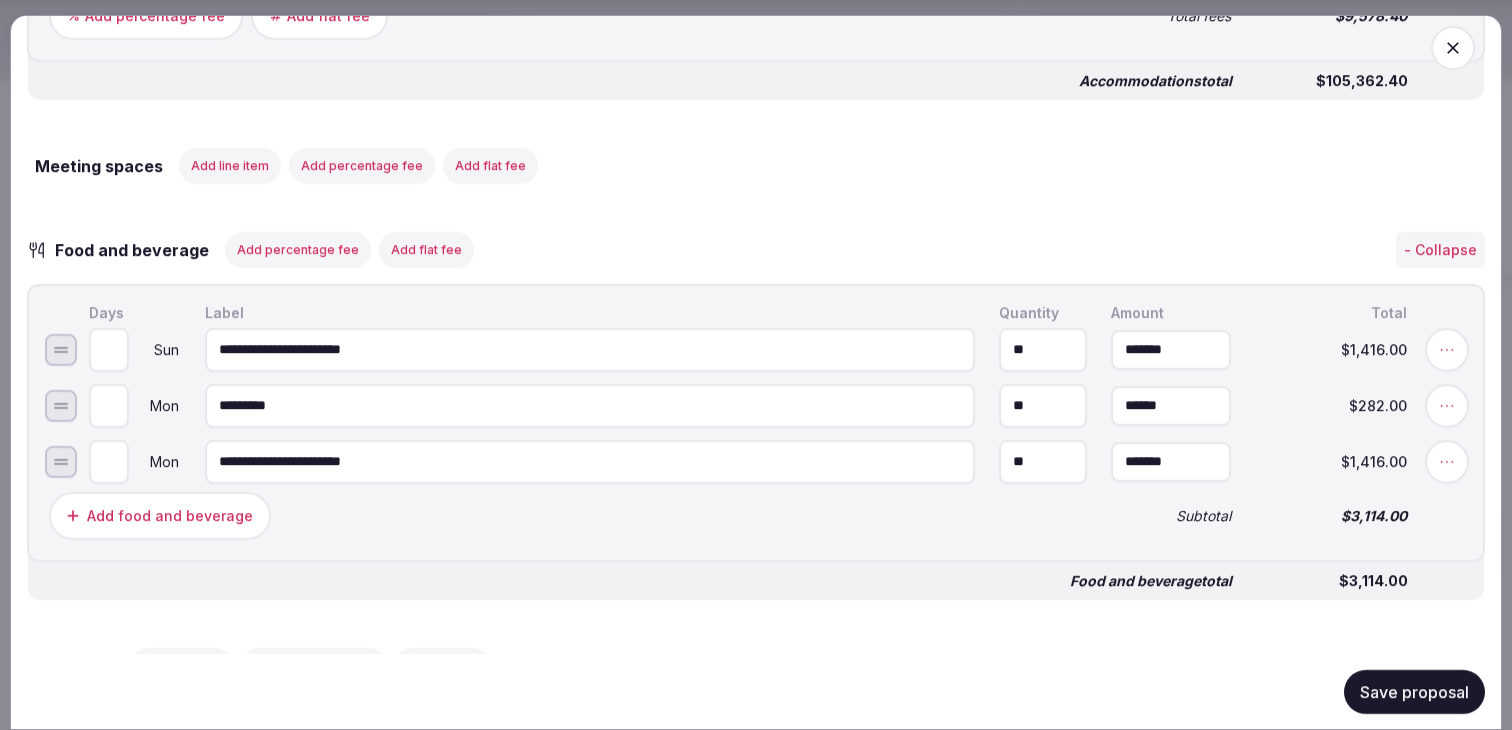 scroll, scrollTop: 1797, scrollLeft: 0, axis: vertical 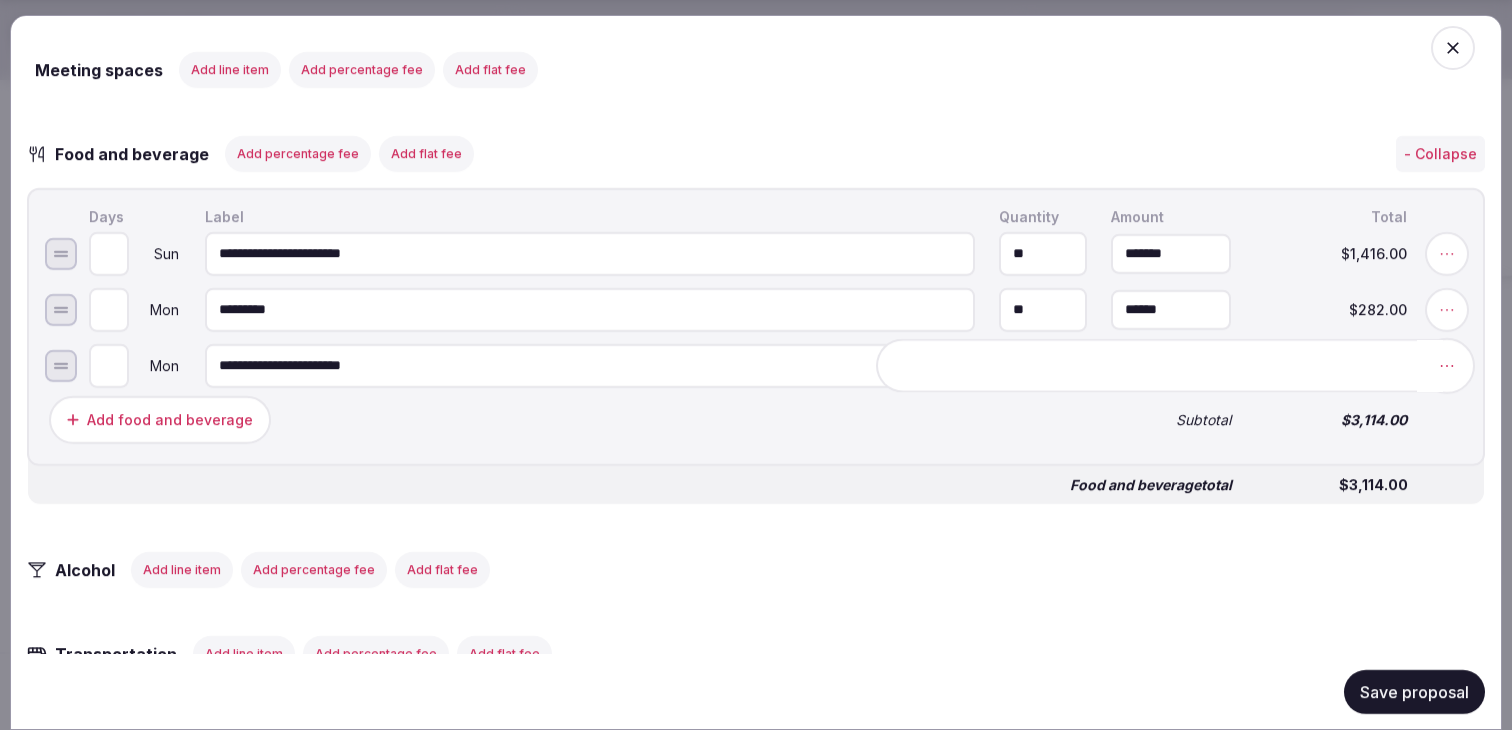 click 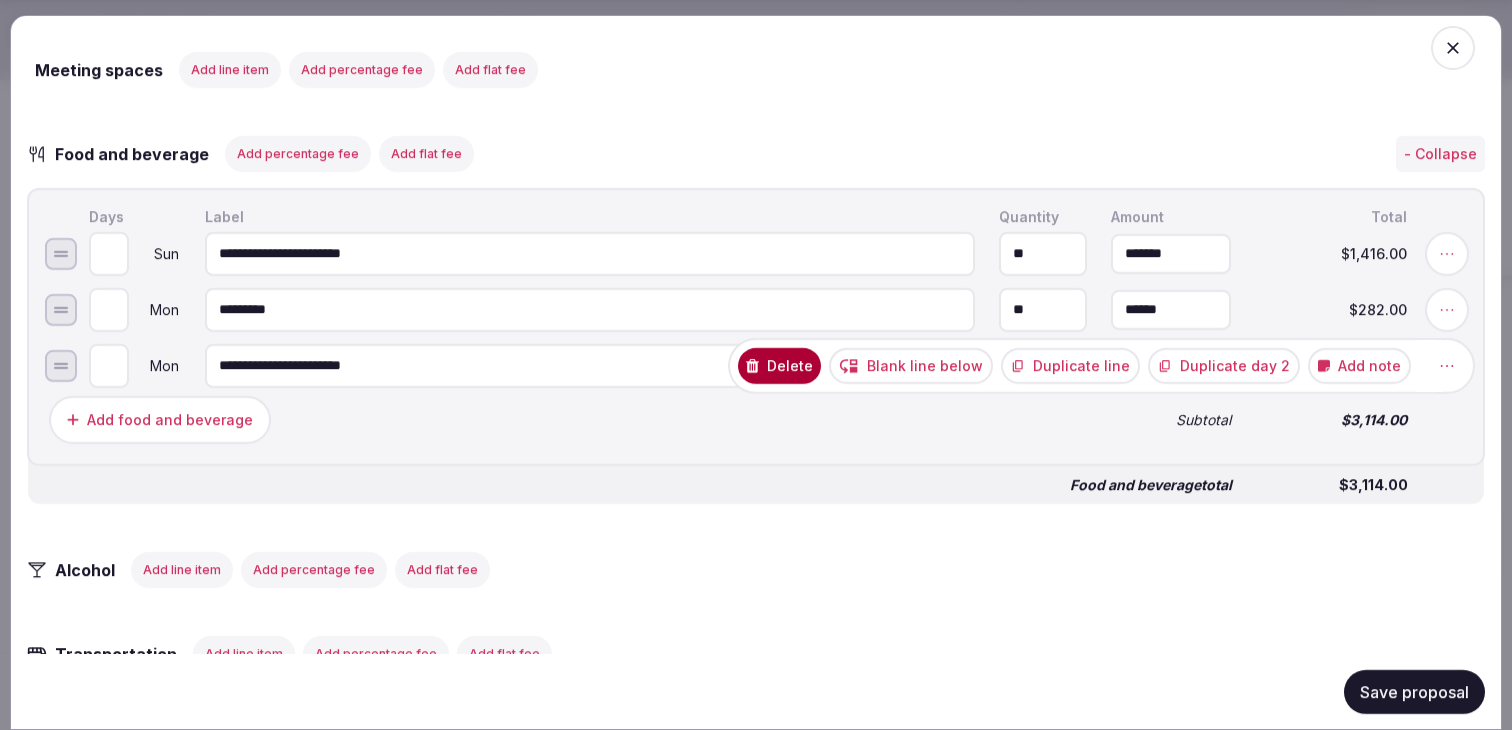 click on "Duplicate day 2" at bounding box center (1224, 365) 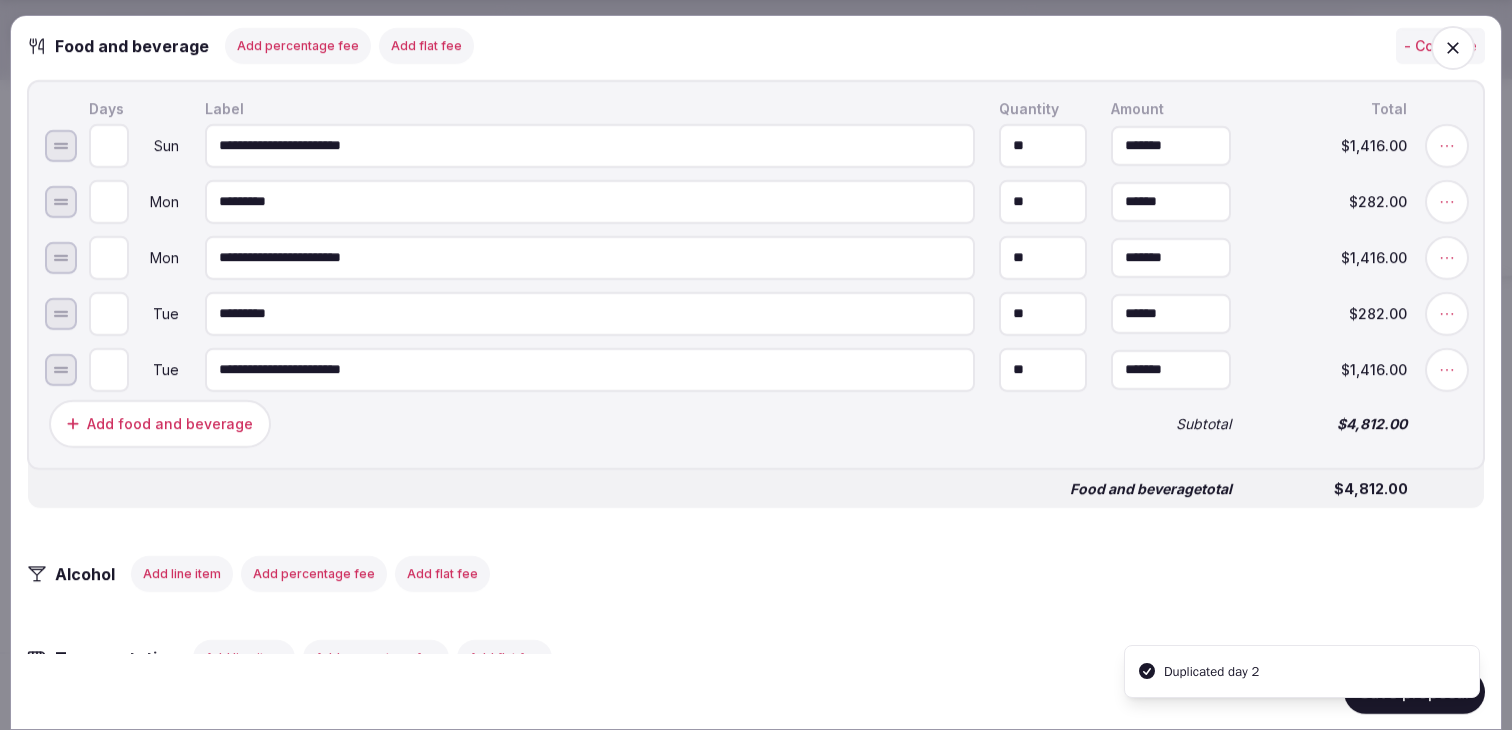 scroll, scrollTop: 1920, scrollLeft: 0, axis: vertical 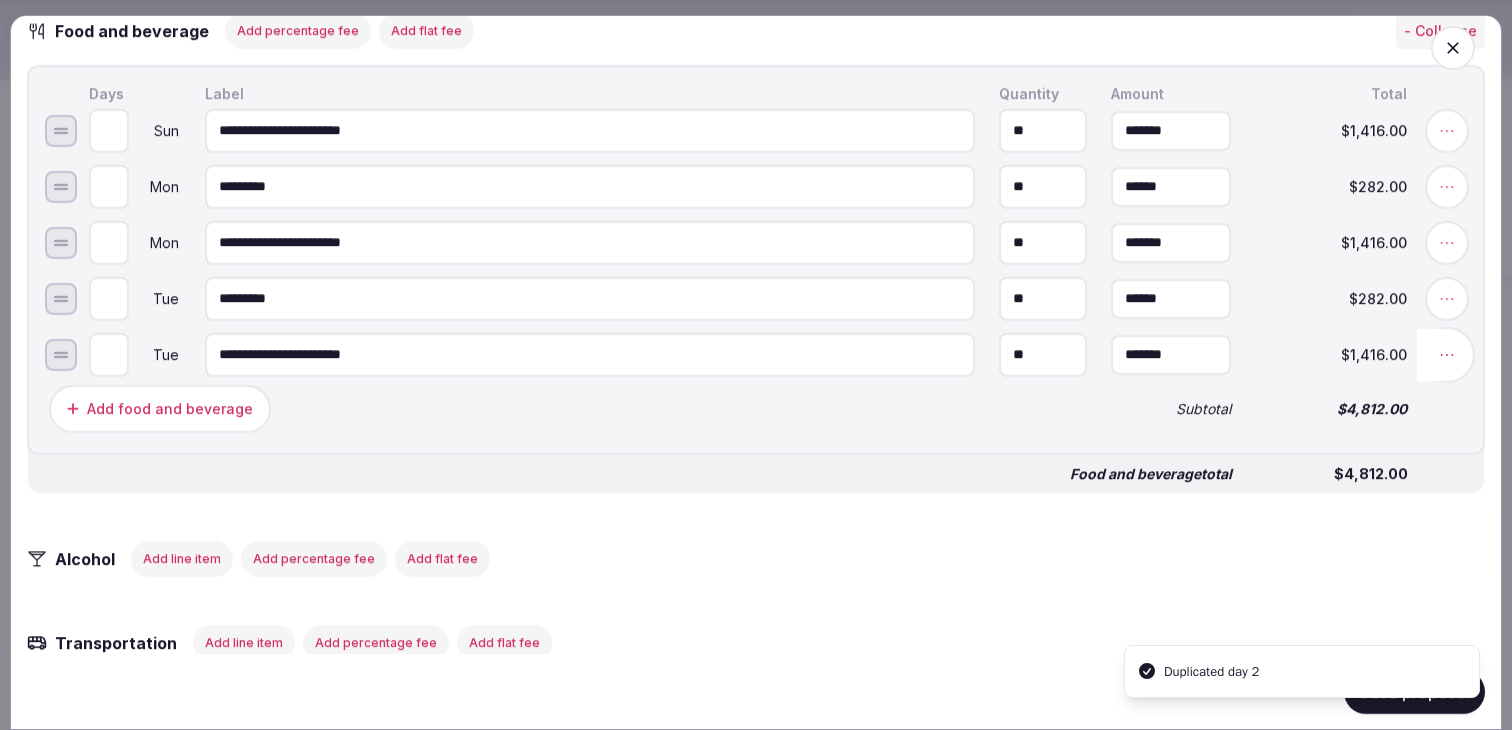 click 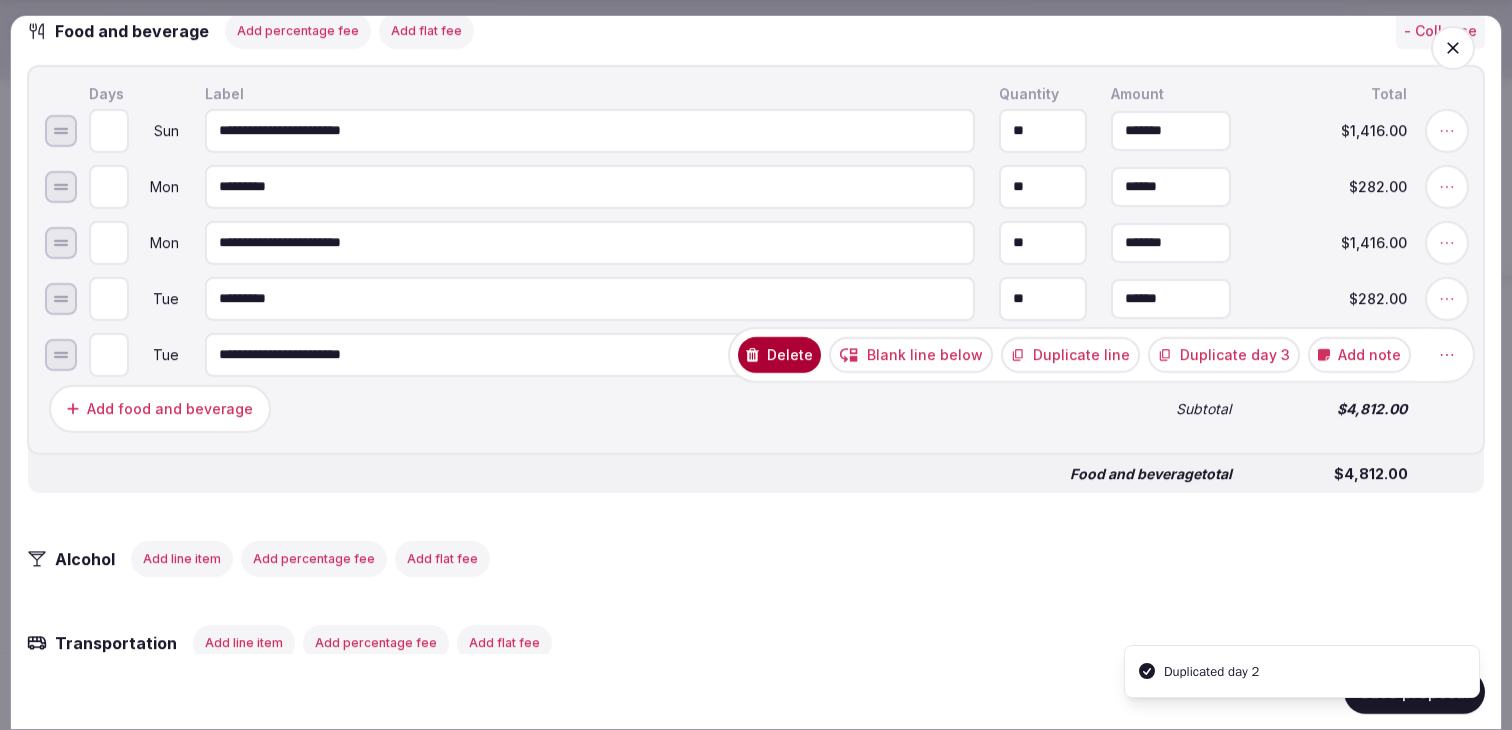 click on "Duplicate day 3" at bounding box center [1224, 354] 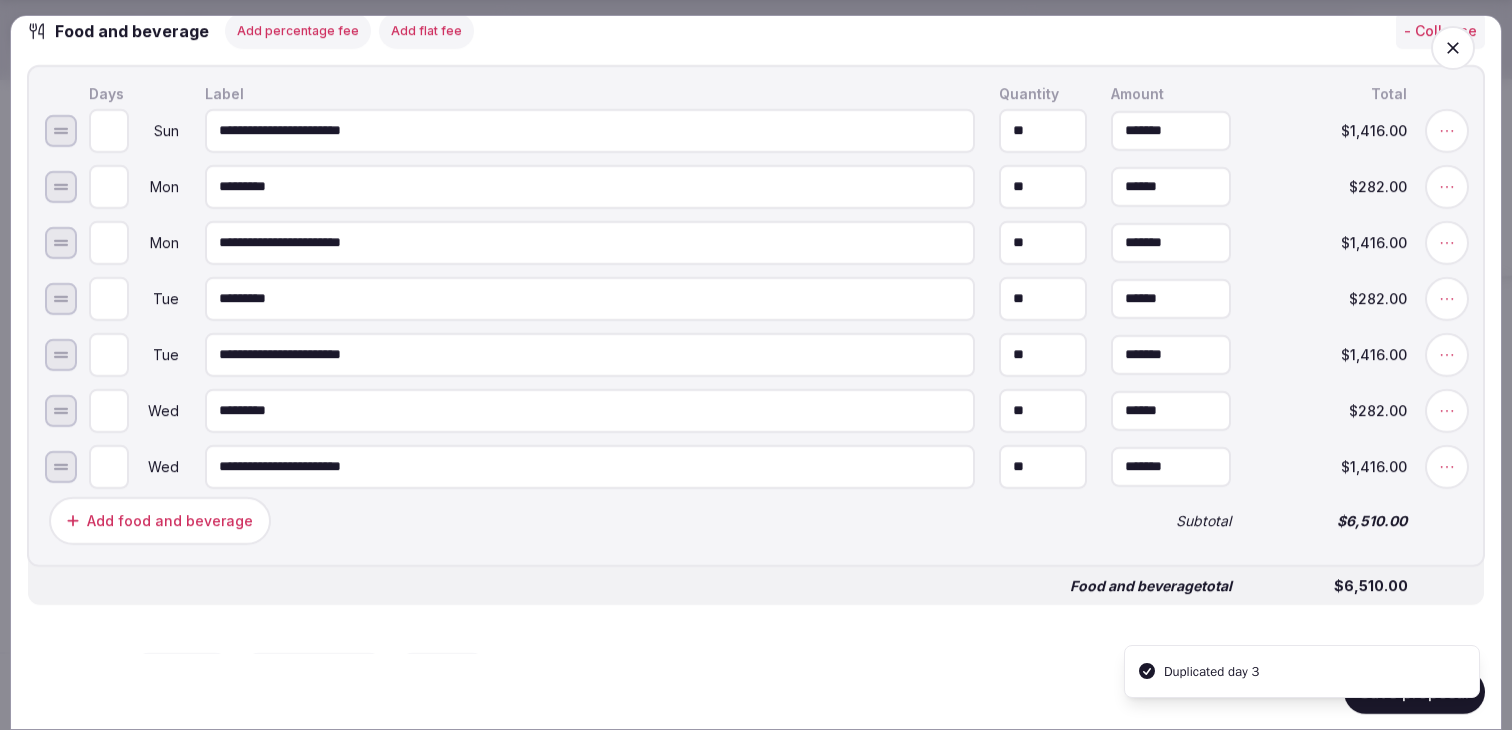 scroll, scrollTop: 2000, scrollLeft: 0, axis: vertical 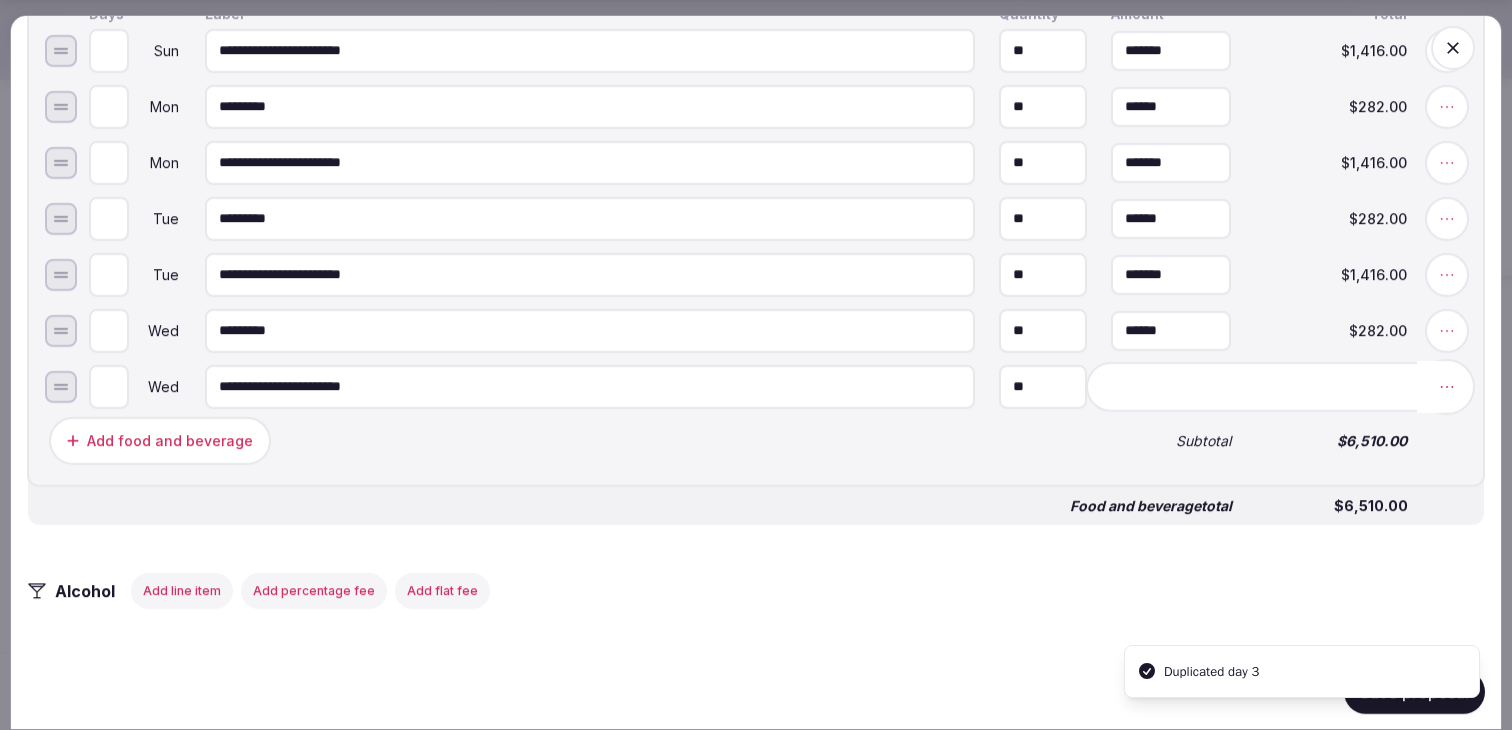 click 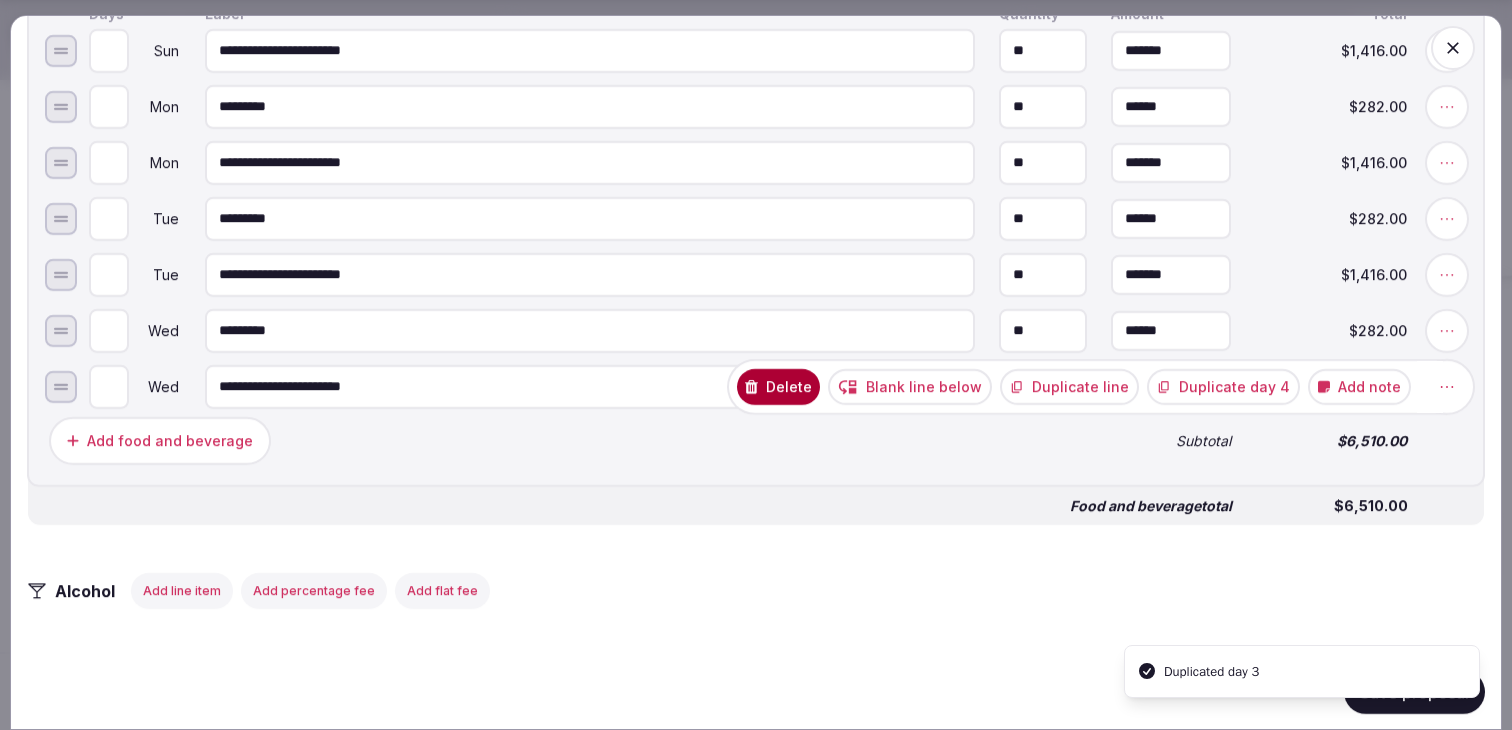 click on "Duplicate day 4" at bounding box center [1223, 386] 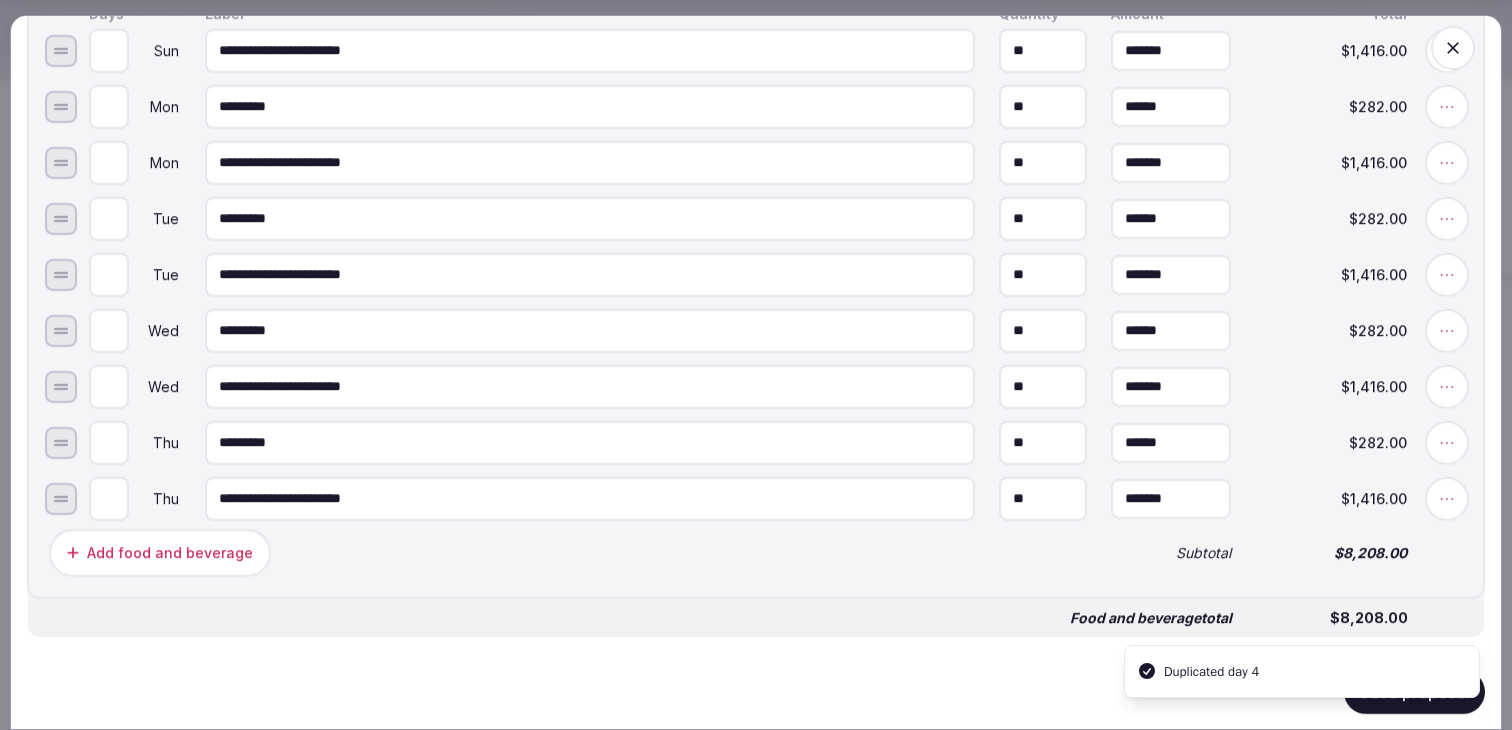 scroll, scrollTop: 2093, scrollLeft: 0, axis: vertical 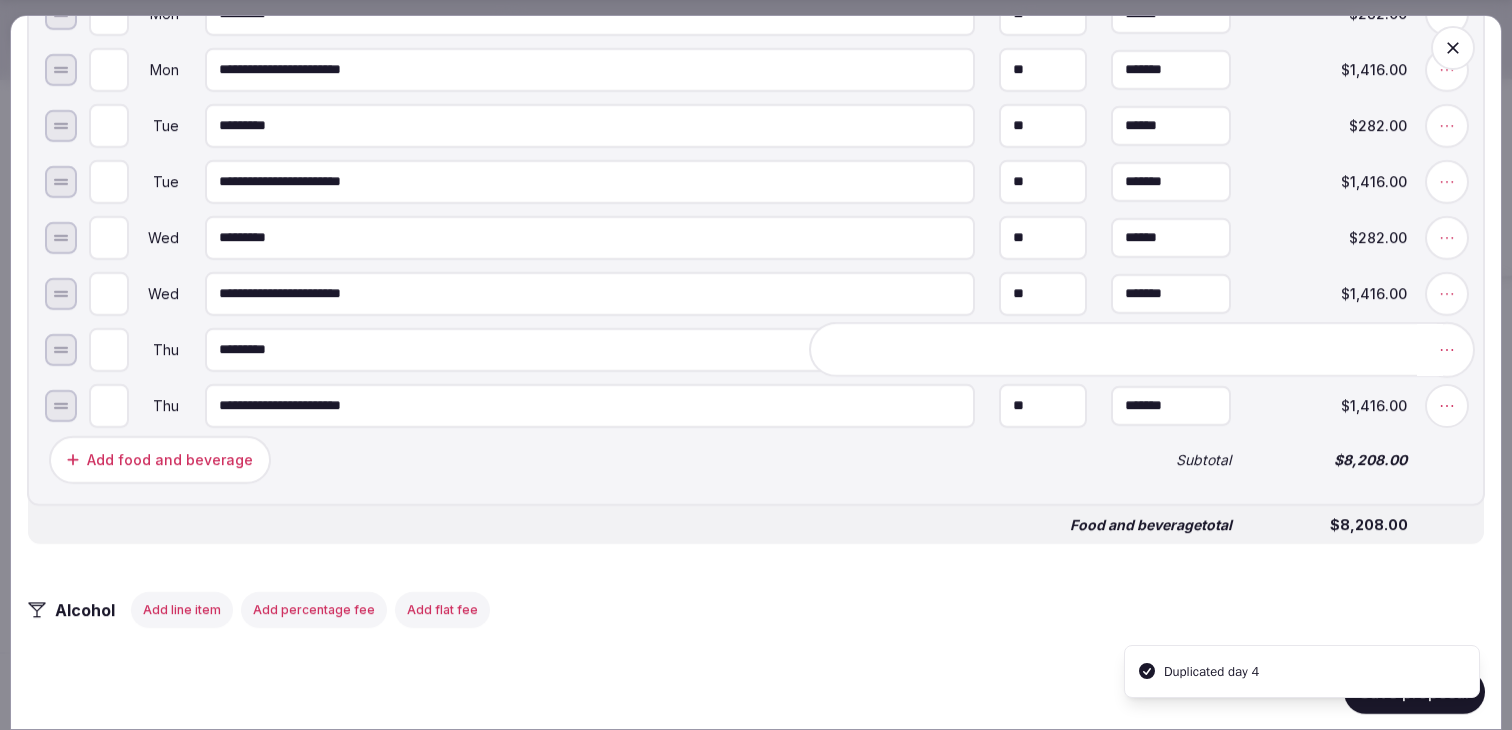 click at bounding box center (1447, 349) 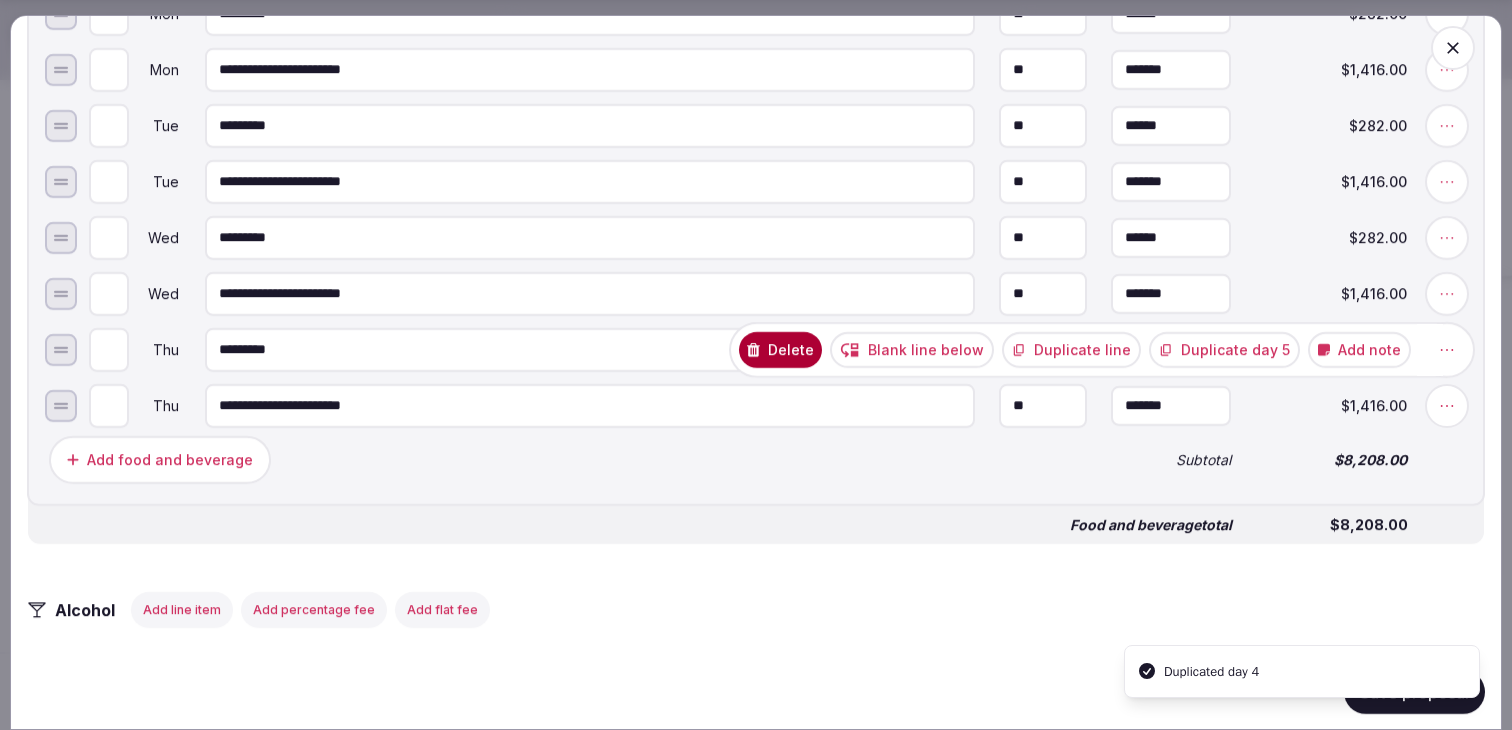 click on "Duplicate line" at bounding box center (1071, 349) 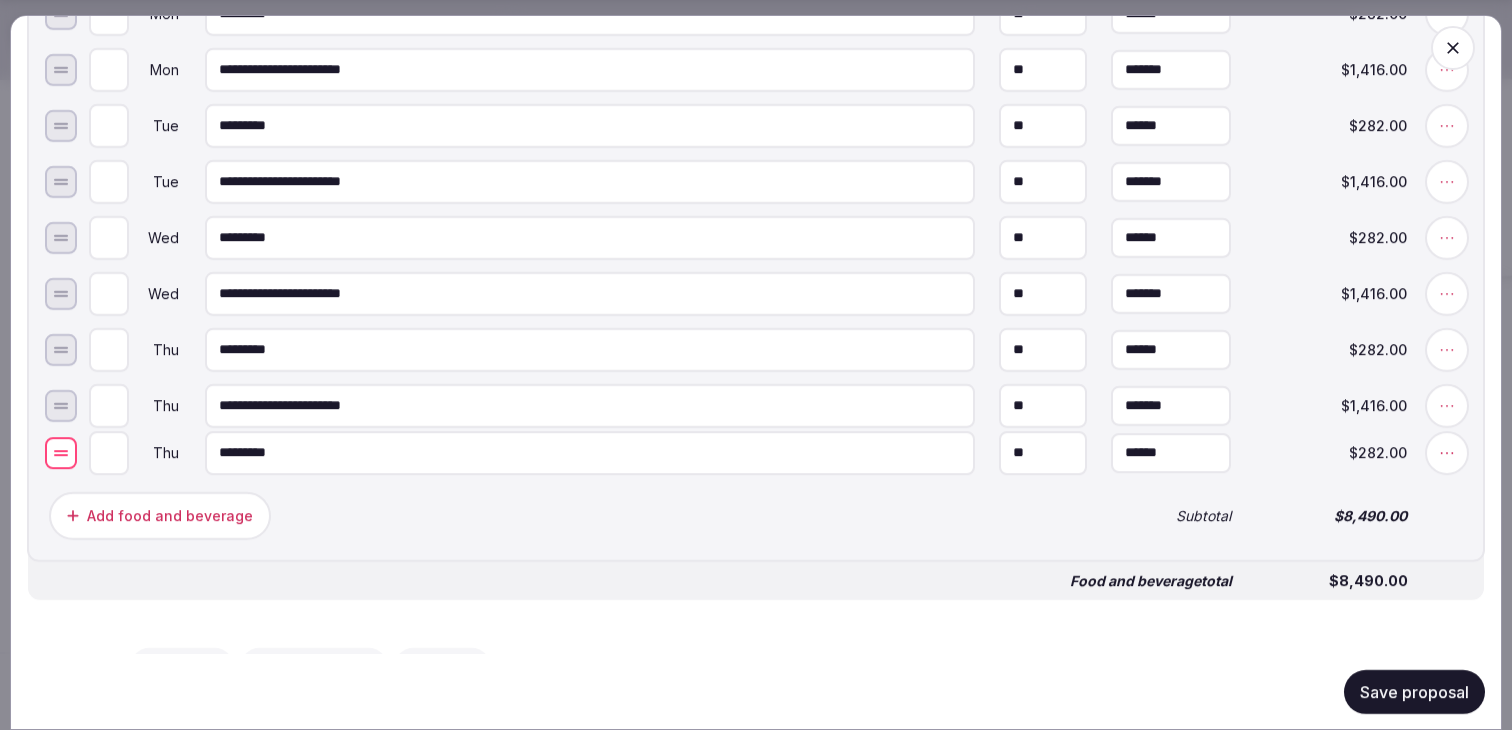 drag, startPoint x: 59, startPoint y: 427, endPoint x: 61, endPoint y: 474, distance: 47.042534 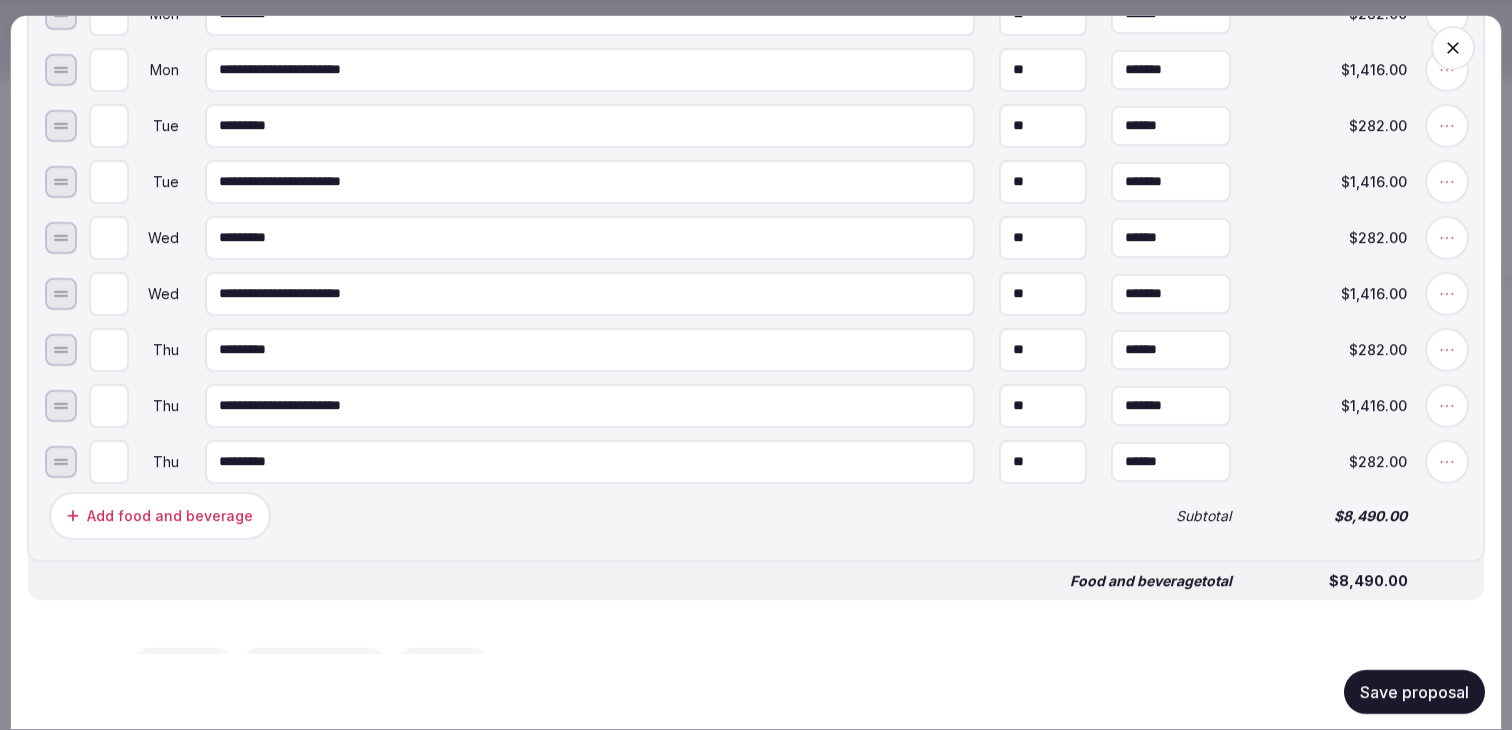 type on "*" 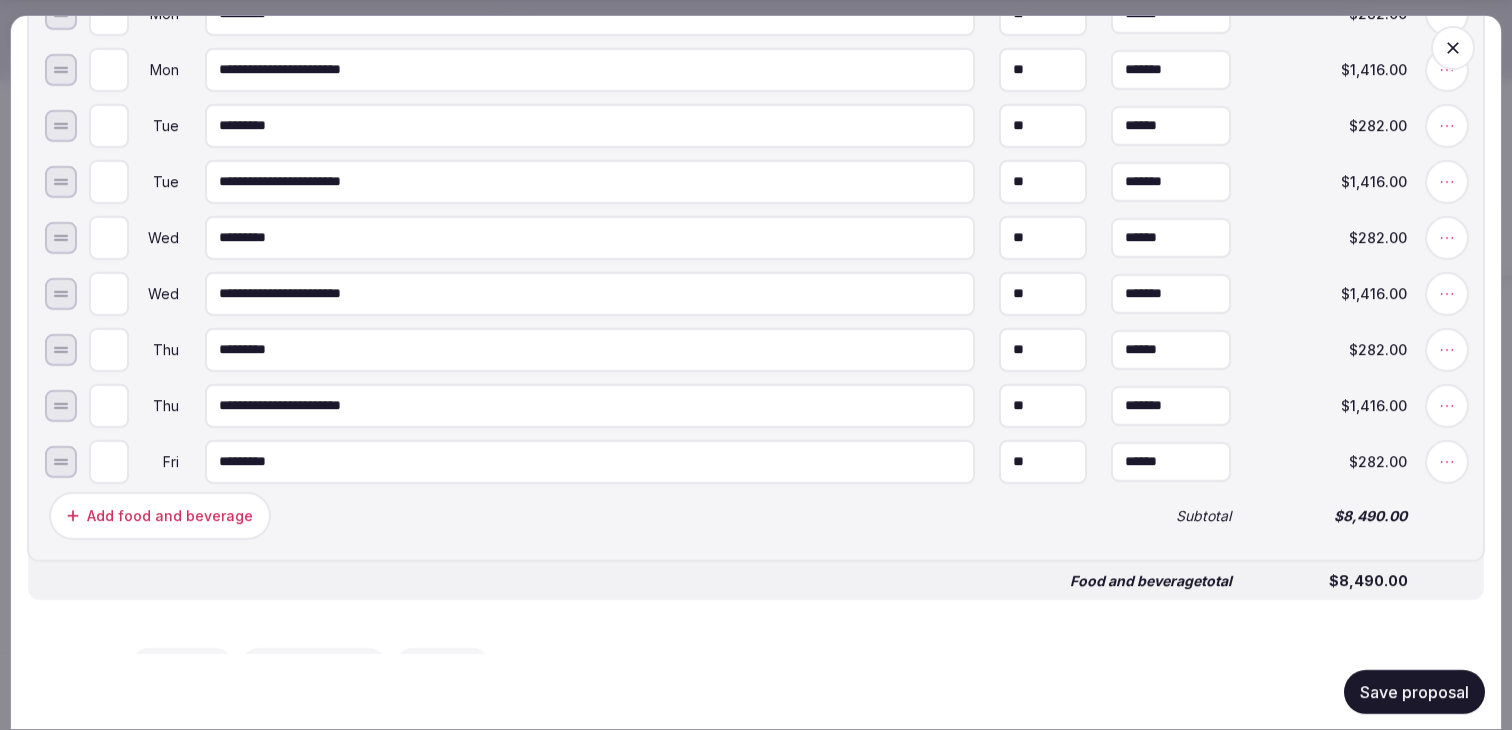 click on "Add food and beverage" at bounding box center (568, 515) 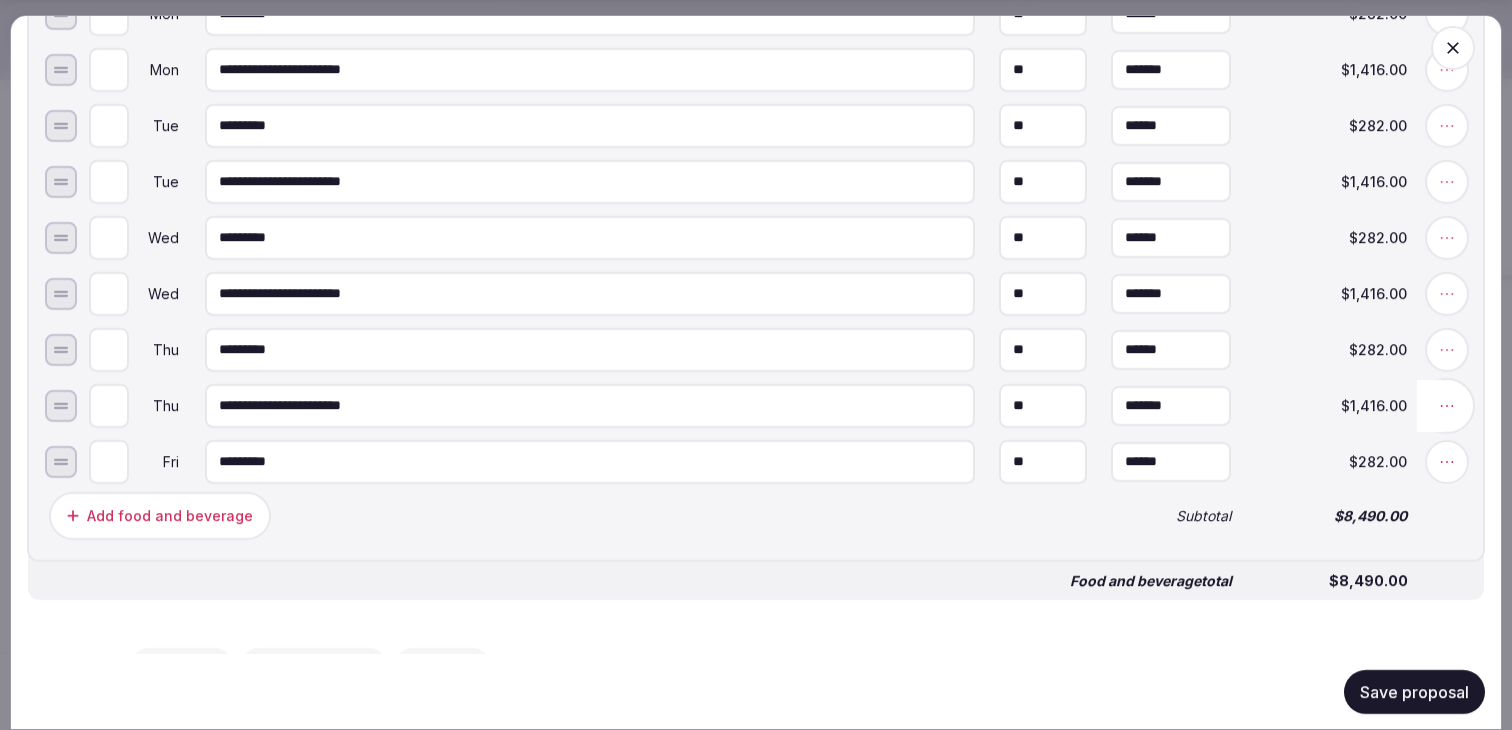 click 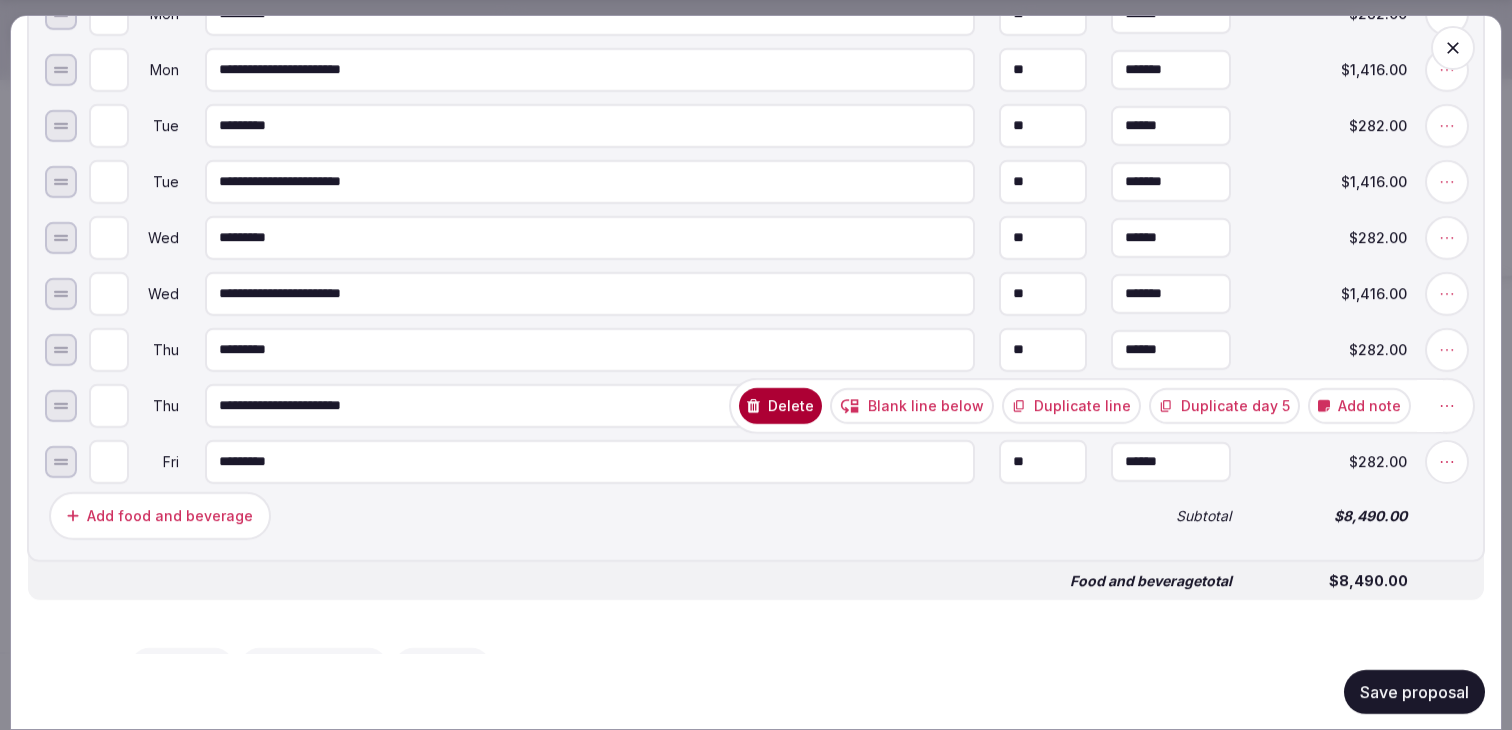 click on "Add note" at bounding box center (1359, 405) 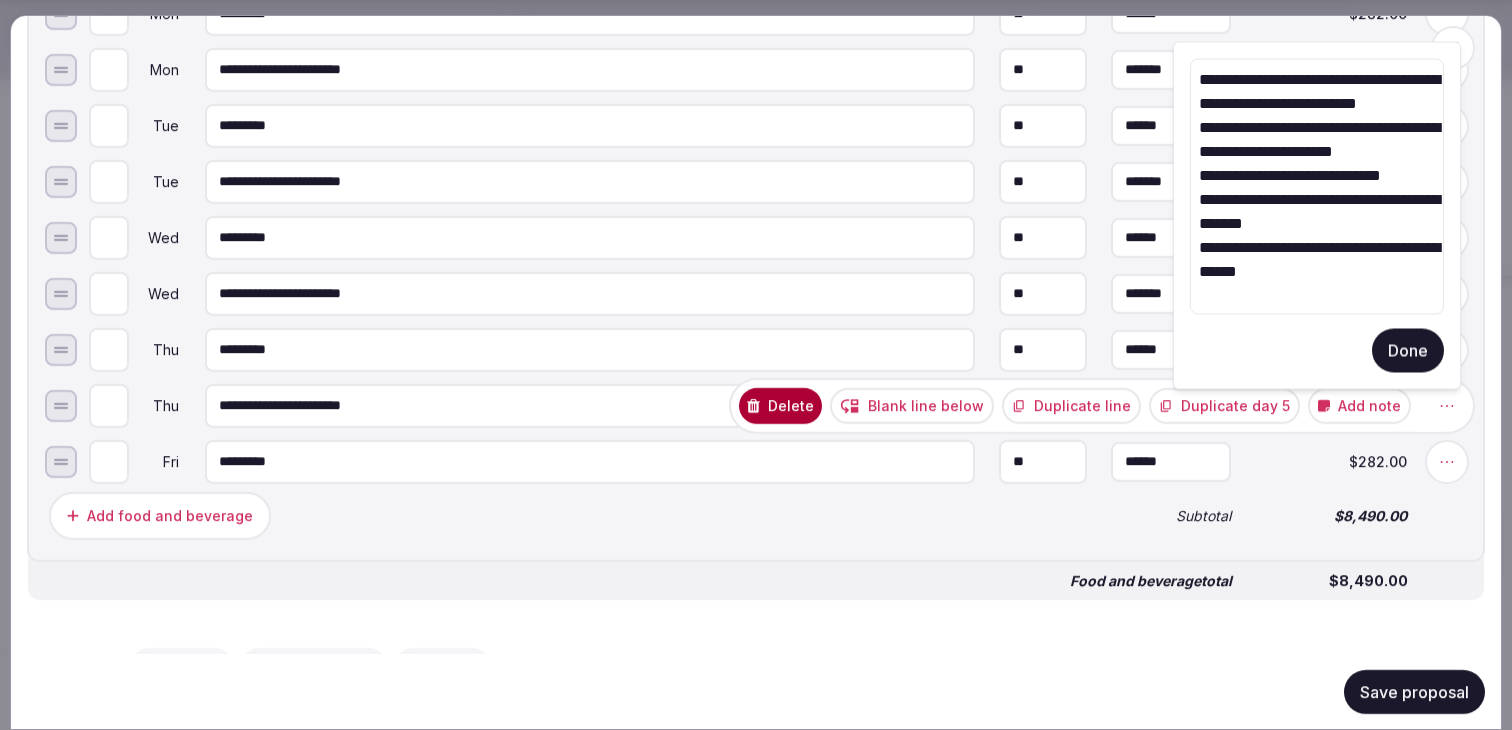 click on "**********" at bounding box center (1317, 187) 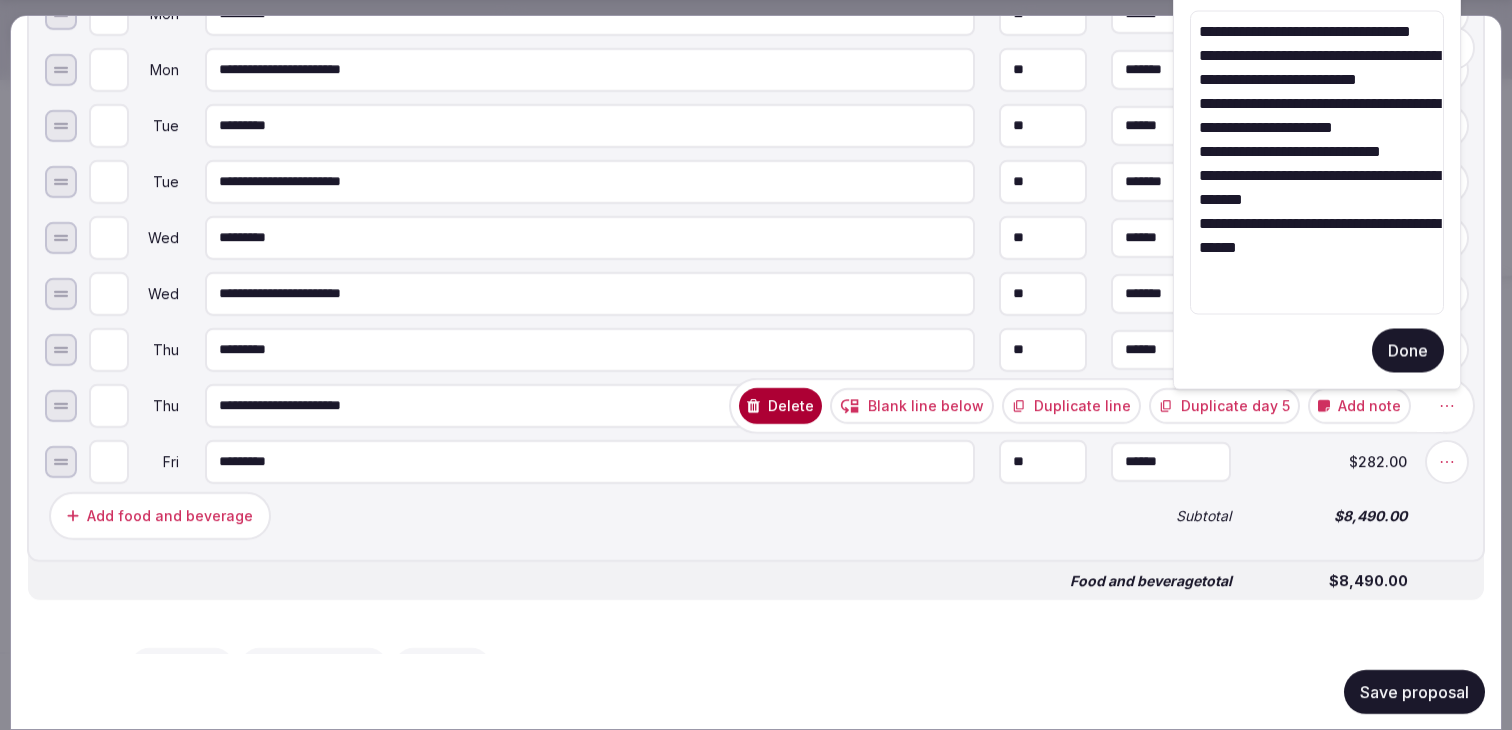 click on "**********" at bounding box center [1317, 163] 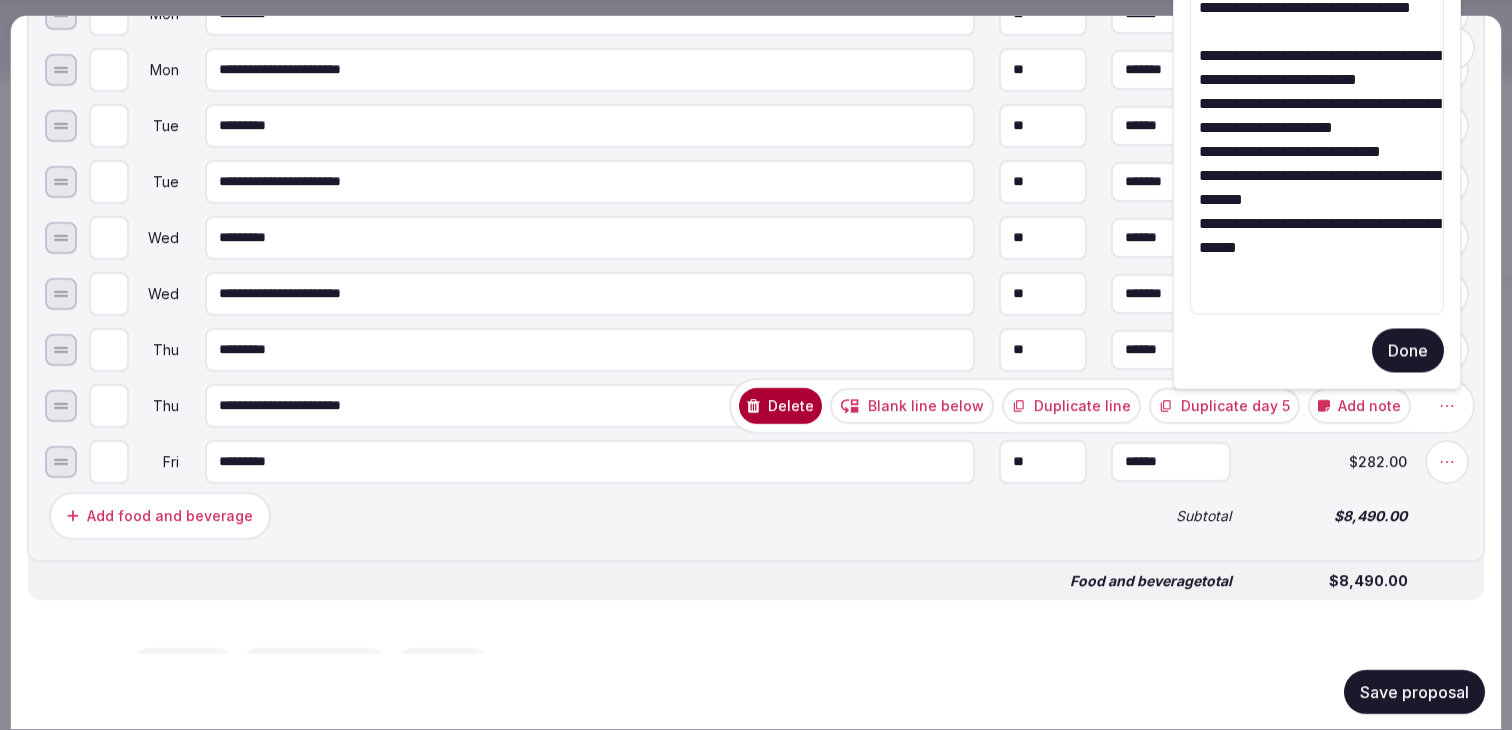 paste on "**********" 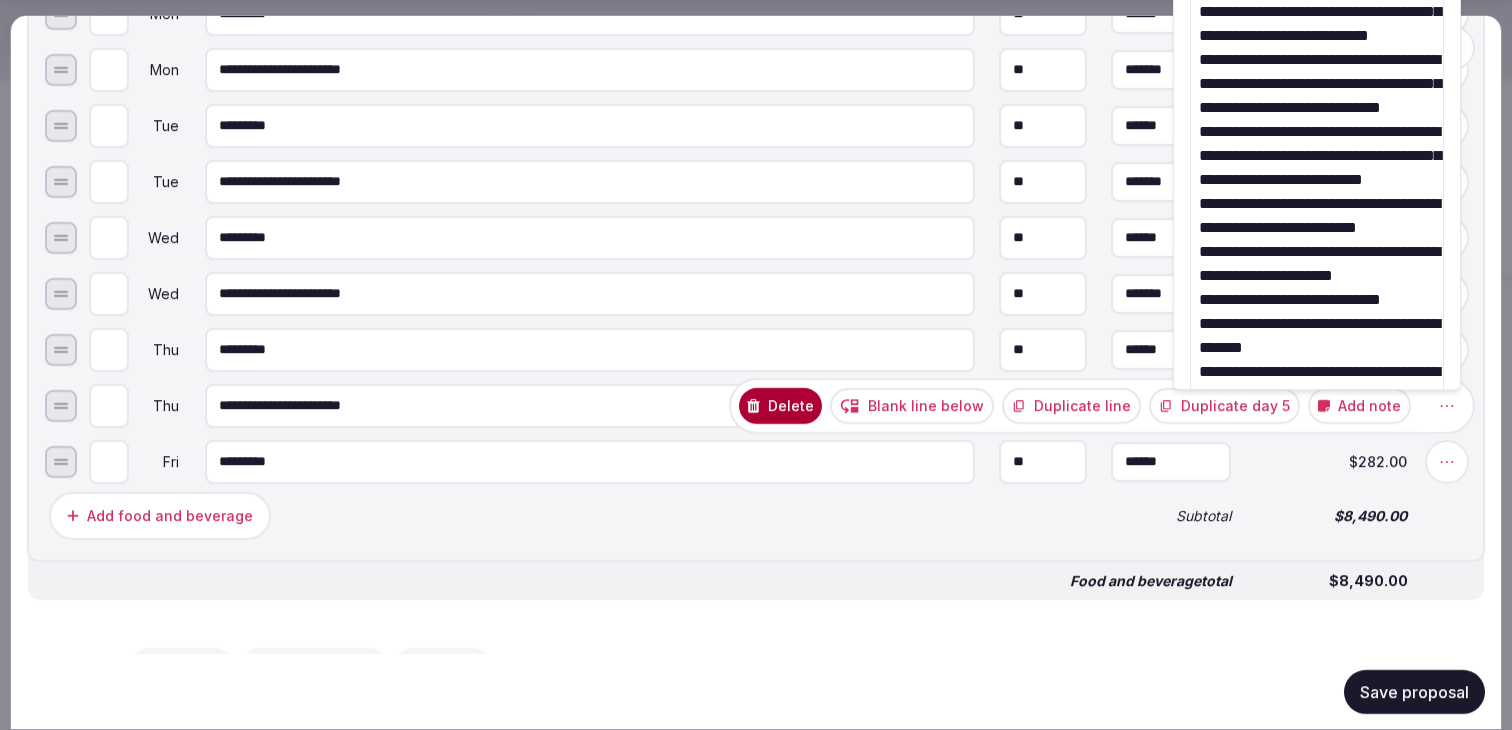 drag, startPoint x: 1325, startPoint y: 120, endPoint x: 1225, endPoint y: -55, distance: 201.55644 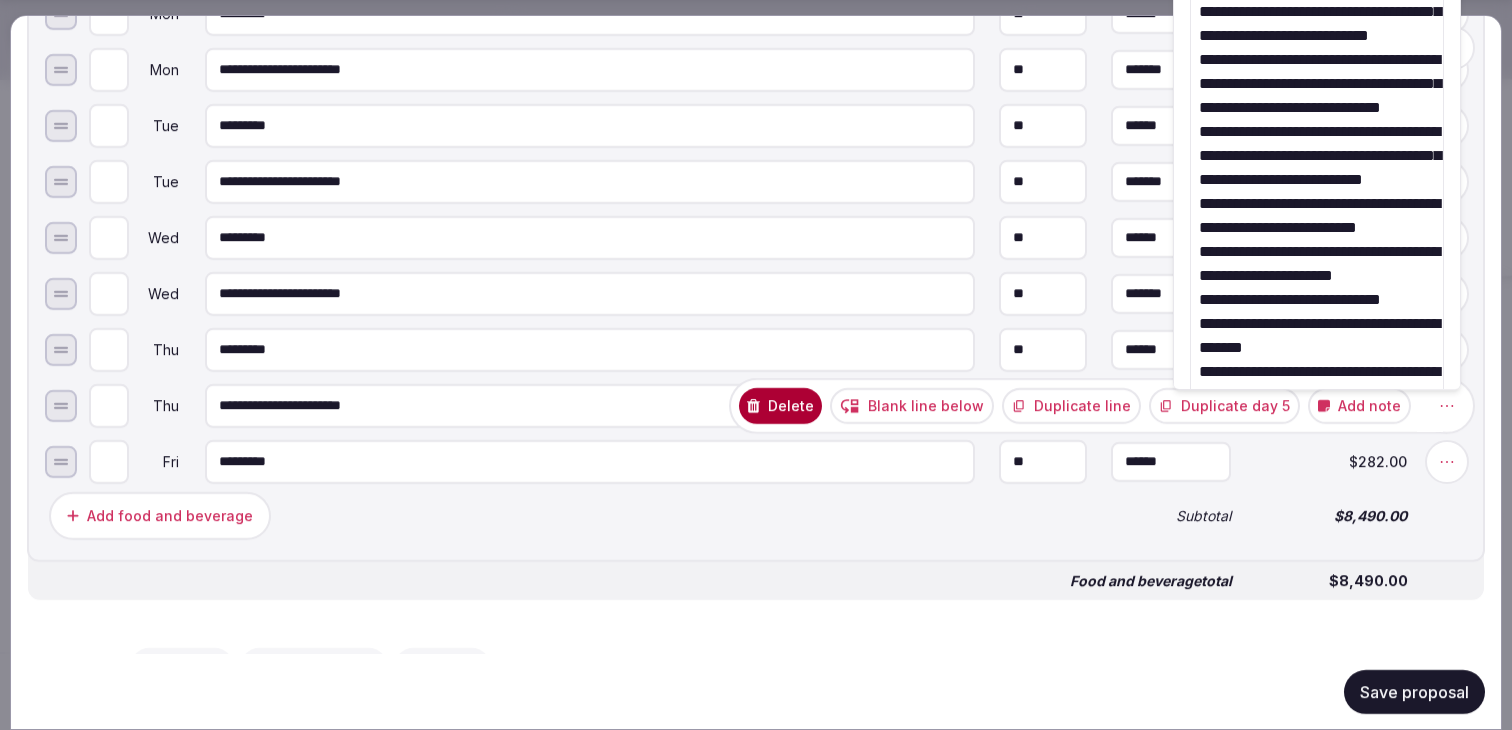 click on "Recent searches Greece Italy Madrid, Spain England, UK Egnach, Switzerland Search Popular Destinations Toscana, Italy Riviera Maya, Mexico Indonesia, Bali California, USA New York, USA Napa Valley, USA Beja, Portugal Canarias, Spain Explore destinations My retreats [PERSON] Account My venue listings My retreats Group flight planner Logout logged in as [PERSON] Account My venue listings My retreats Group flight planner Logout Token2049 Singapore My Retreats Next steps Explore venues Retreat details Compare & book Shortlisted venues (13) Proposal requests (9) Proposals (2) Contracts Notifications Collapse Sidebar Shortlisted venues 13 Proposal requests 9 Proposals 2 Contracts 0 Proposals received Rates and availability are subject to change, based on proposal , until contracted and signed by all parties Export shortlist & proposals Mandarin Oriental, Singapore Singapore SIN (20 min) AL | Mandarin Oriental | Sept 28-Oct 4 [YEAR] Expires Jul 31st, [YEAR] Sep 28th - Oct 4th, [YEAR] ( 6 nights ) 12 Br 12 Guests USD 0" at bounding box center (756, 188) 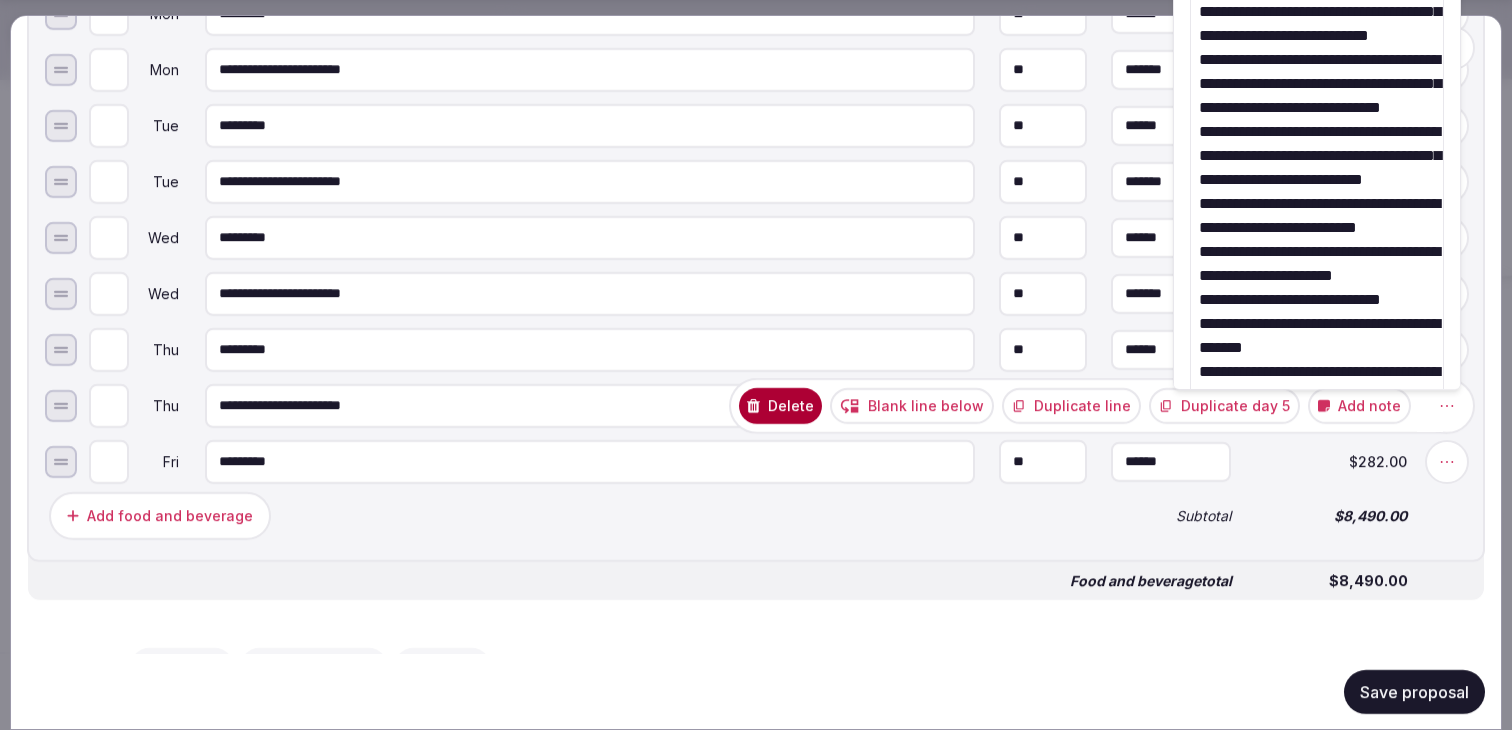 drag, startPoint x: 1298, startPoint y: 287, endPoint x: 1203, endPoint y: -128, distance: 425.73465 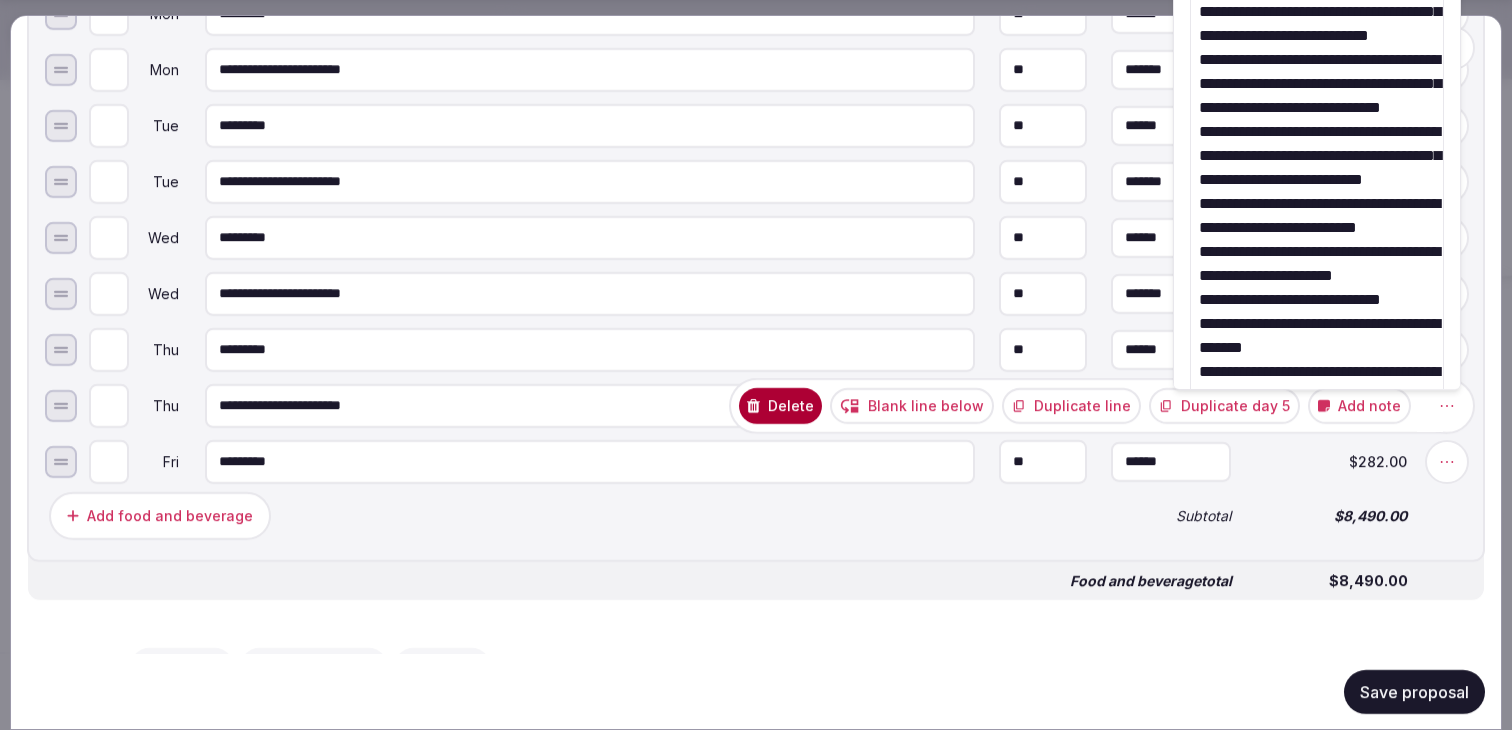 click on "Recent searches Greece Italy Madrid, Spain England, UK Egnach, Switzerland Search Popular Destinations Toscana, Italy Riviera Maya, Mexico Indonesia, Bali California, USA New York, USA Napa Valley, USA Beja, Portugal Canarias, Spain Explore destinations My retreats [PERSON] Account My venue listings My retreats Group flight planner Logout logged in as [PERSON] Account My venue listings My retreats Group flight planner Logout Token2049 Singapore My Retreats Next steps Explore venues Retreat details Compare & book Shortlisted venues (13) Proposal requests (9) Proposals (2) Contracts Notifications Collapse Sidebar Shortlisted venues 13 Proposal requests 9 Proposals 2 Contracts 0 Proposals received Rates and availability are subject to change, based on proposal , until contracted and signed by all parties Export shortlist & proposals Mandarin Oriental, Singapore Singapore SIN (20 min) AL | Mandarin Oriental | Sept 28-Oct 4 [YEAR] Expires Jul 31st, [YEAR] Sep 28th - Oct 4th, [YEAR] ( 6 nights ) 12 Br 12 Guests USD 0" at bounding box center [756, 188] 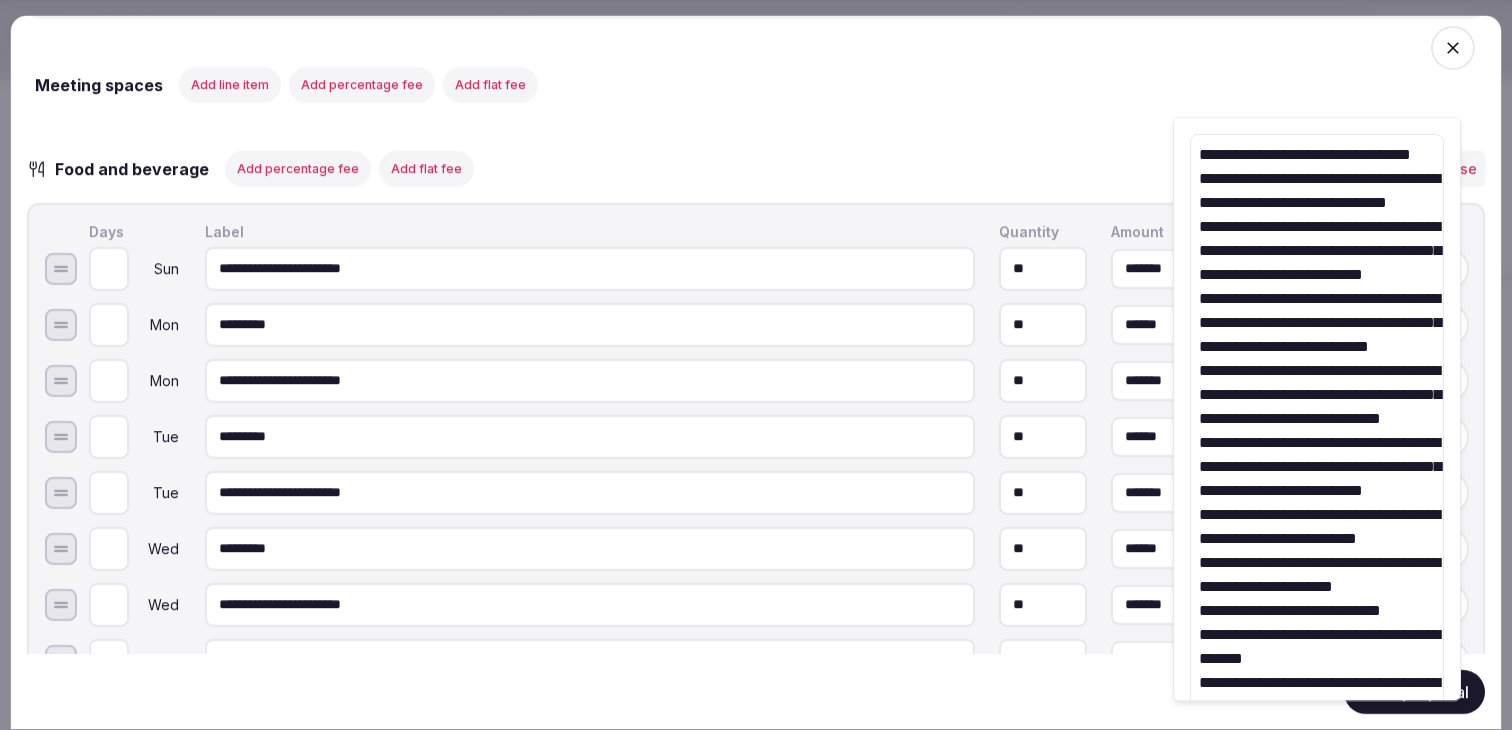 scroll, scrollTop: 1766, scrollLeft: 0, axis: vertical 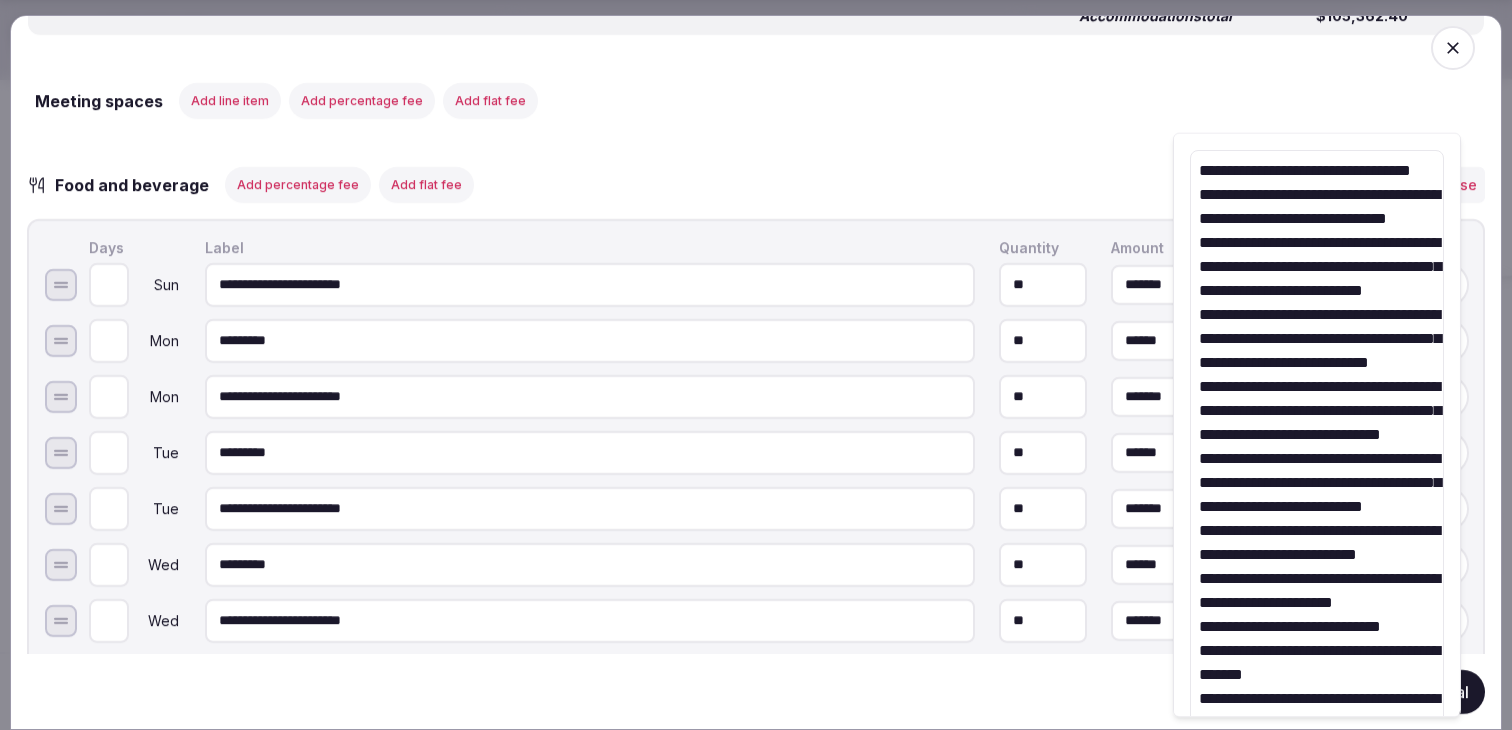 click on "**********" at bounding box center [1317, 542] 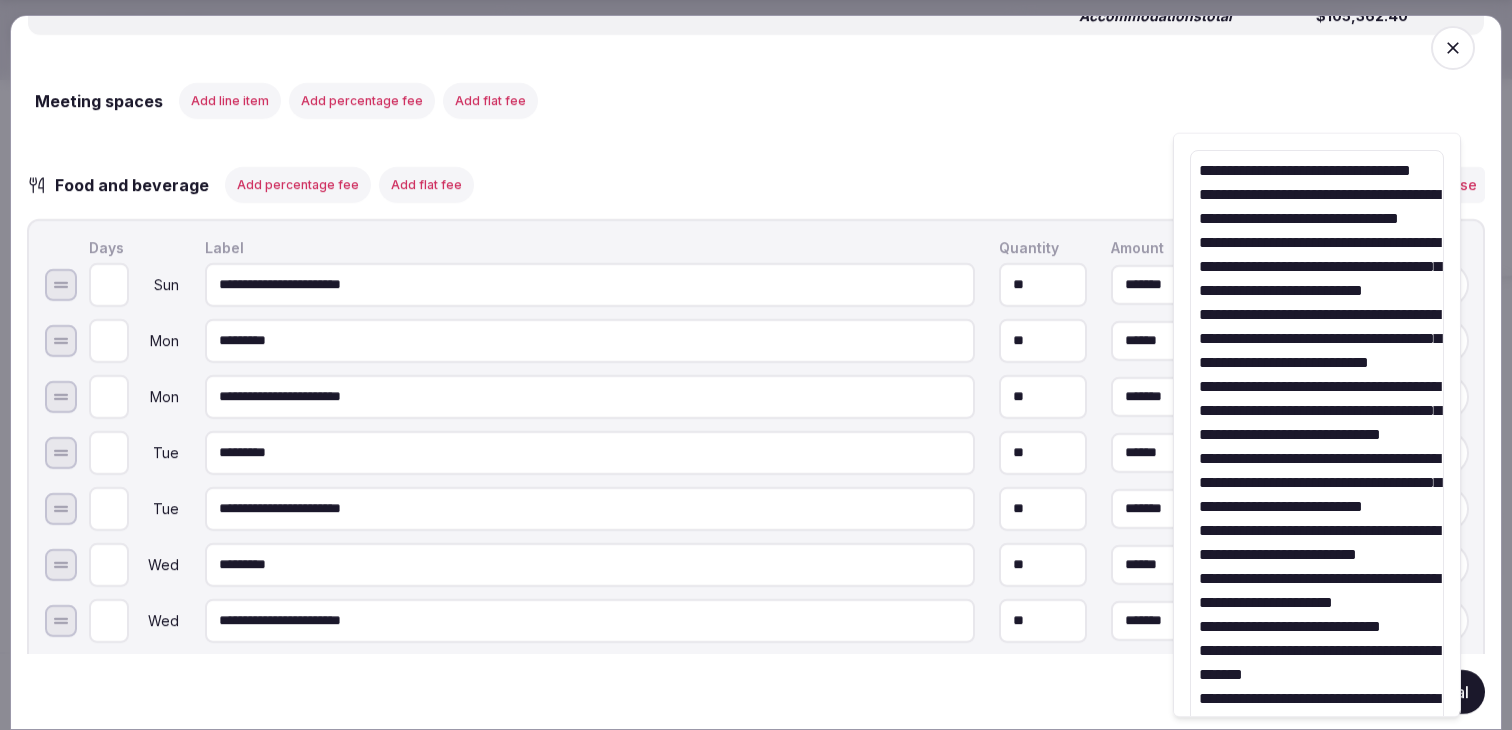 click on "**********" at bounding box center (1317, 542) 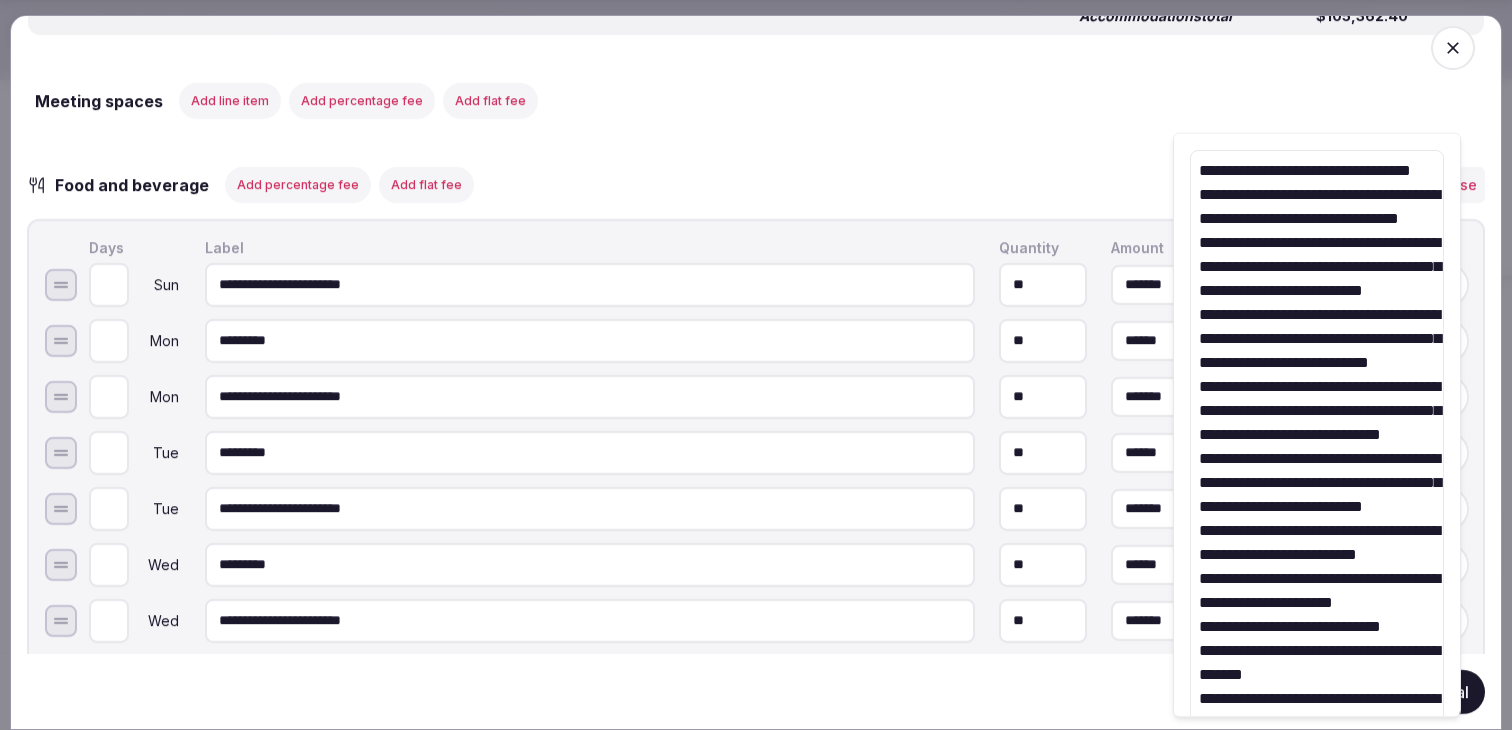 type on "**********" 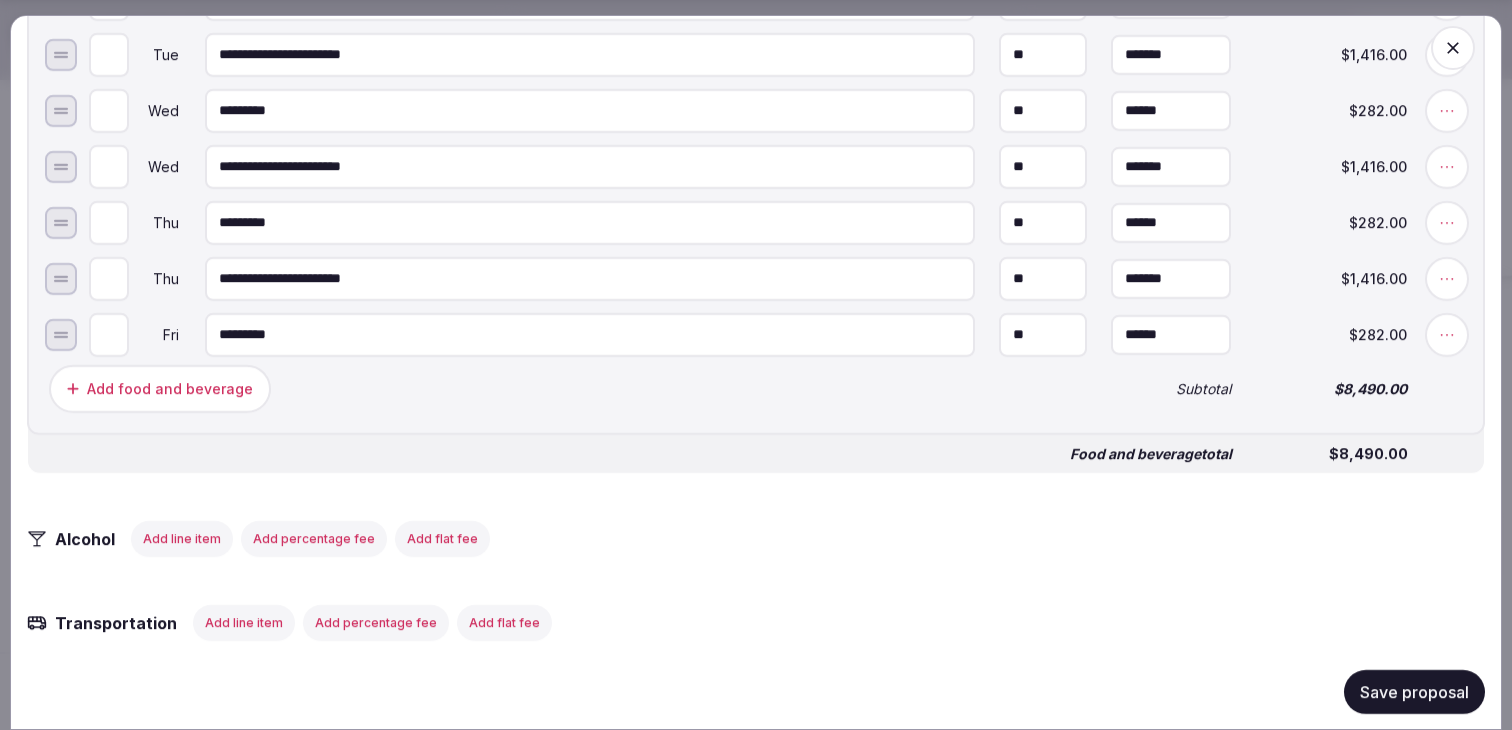 scroll, scrollTop: 2255, scrollLeft: 0, axis: vertical 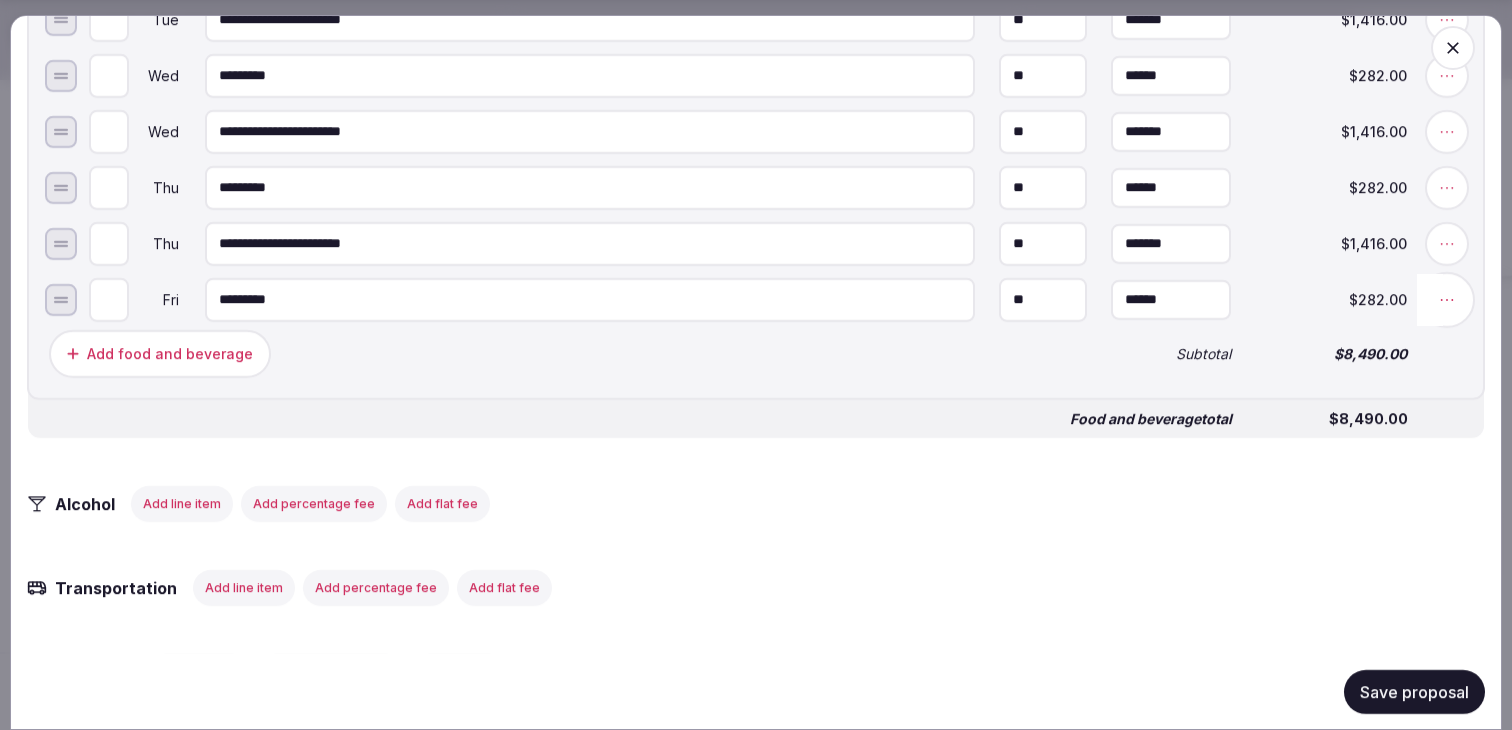 click at bounding box center [1447, 243] 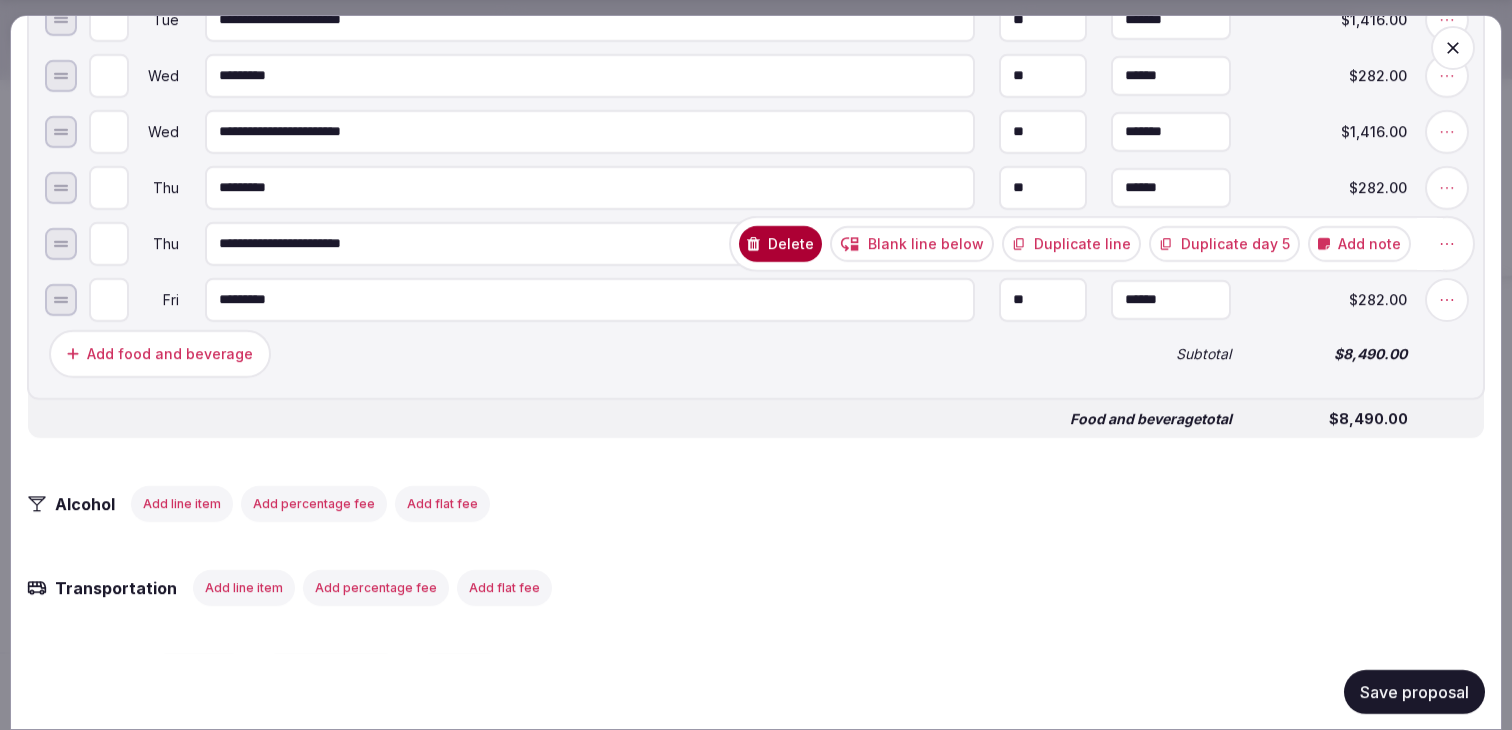 click on "Add note" at bounding box center (1359, 243) 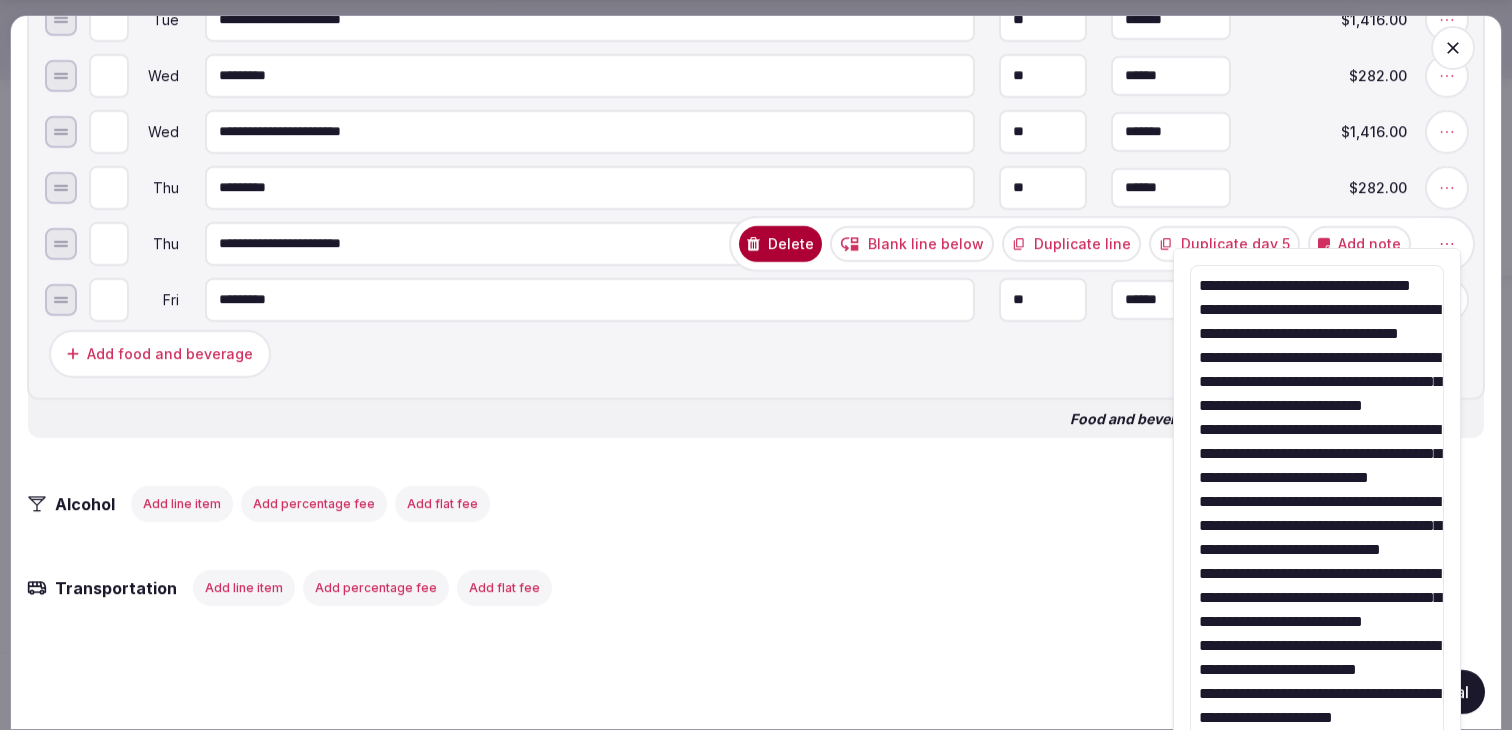 drag, startPoint x: 1362, startPoint y: 356, endPoint x: 1367, endPoint y: 798, distance: 442.0283 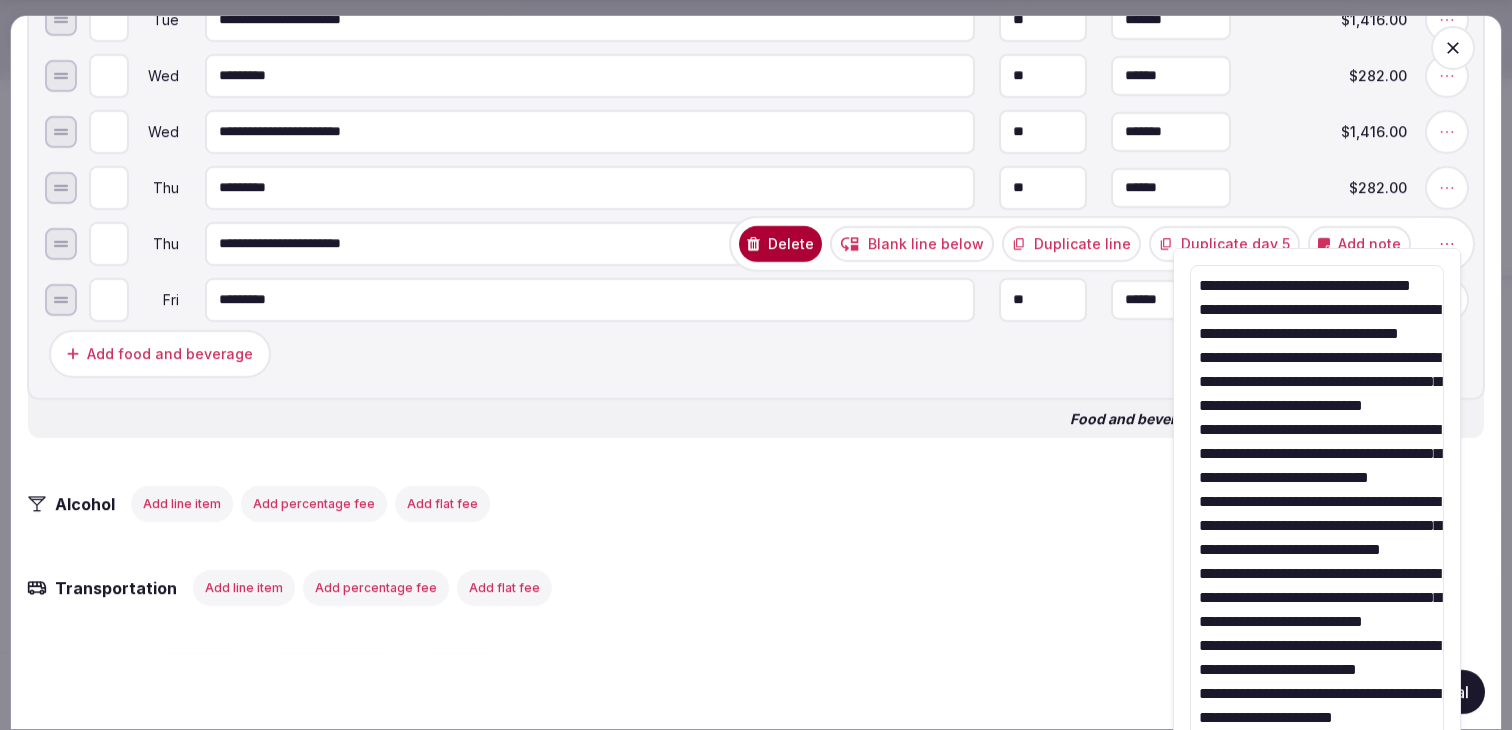 click on "Recent searches Greece Italy Madrid, Spain England, UK Egnach, Switzerland Search Popular Destinations Toscana, Italy Riviera Maya, Mexico Indonesia, Bali California, USA New York, USA Napa Valley, USA Beja, Portugal Canarias, Spain Explore destinations My retreats [PERSON] Account My venue listings My retreats Group flight planner Logout logged in as [PERSON] Account My venue listings My retreats Group flight planner Logout Token2049 Singapore My Retreats Next steps Explore venues Retreat details Compare & book Shortlisted venues (13) Proposal requests (9) Proposals (2) Contracts Notifications Collapse Sidebar Shortlisted venues 13 Proposal requests 9 Proposals 2 Contracts 0 Proposals received Rates and availability are subject to change, based on proposal , until contracted and signed by all parties Export shortlist & proposals Mandarin Oriental, Singapore Singapore SIN (20 min) AL | Mandarin Oriental | Sept 28-Oct 4 [YEAR] Expires Jul 31st, [YEAR] Sep 28th - Oct 4th, [YEAR] ( 6 nights ) 12 Br 12 Guests USD 0" at bounding box center [756, 188] 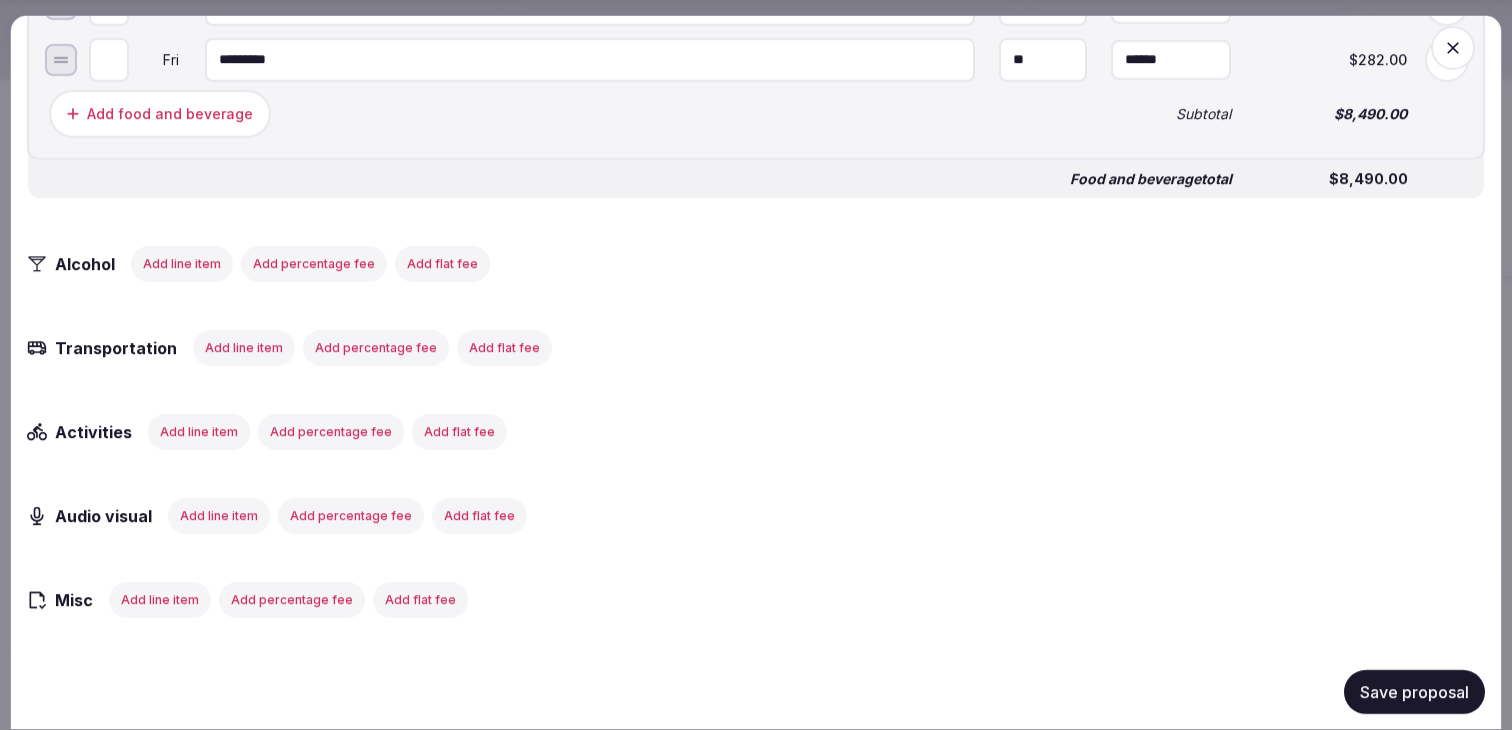 scroll, scrollTop: 2453, scrollLeft: 0, axis: vertical 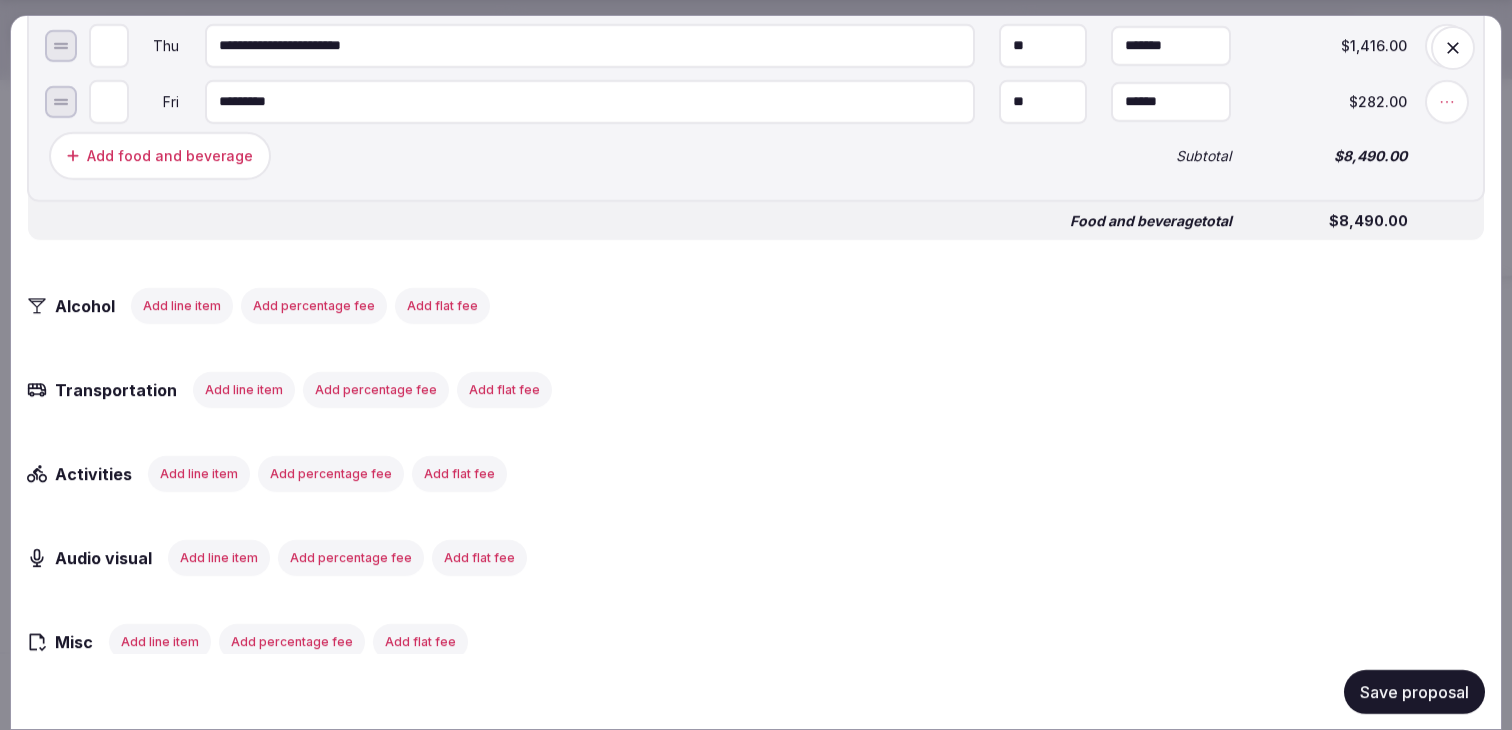 click at bounding box center (1431, 70) 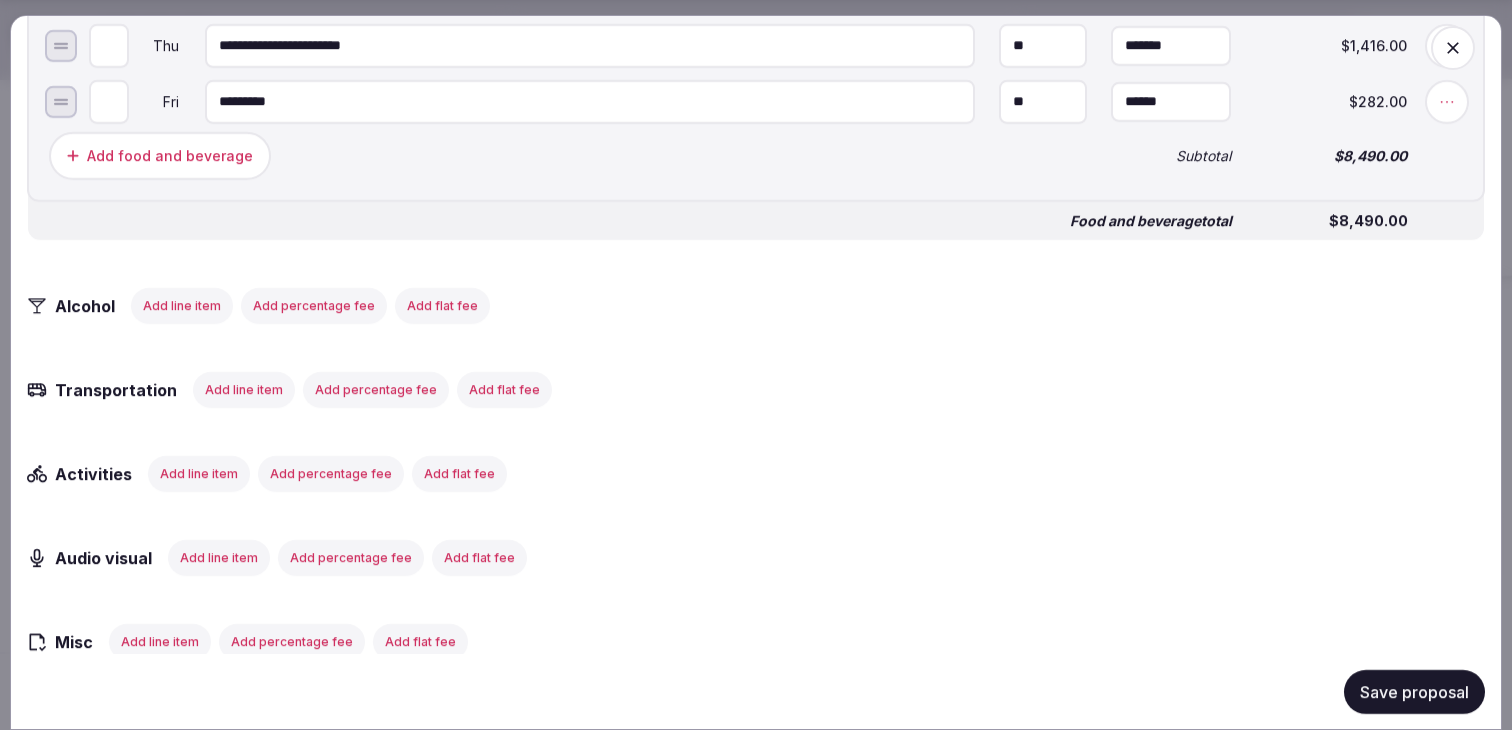 click at bounding box center (1453, 48) 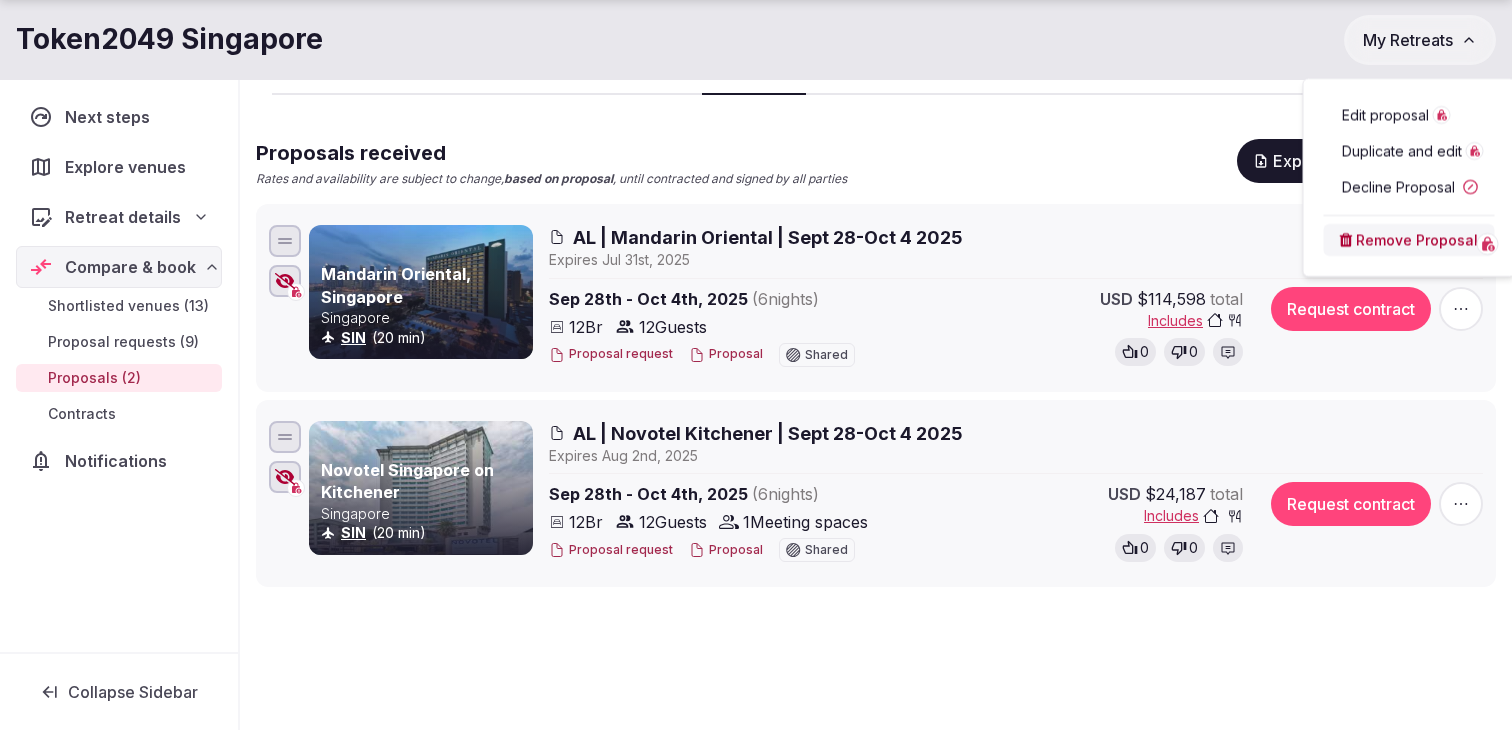 click on "Edit proposal" at bounding box center [1385, 115] 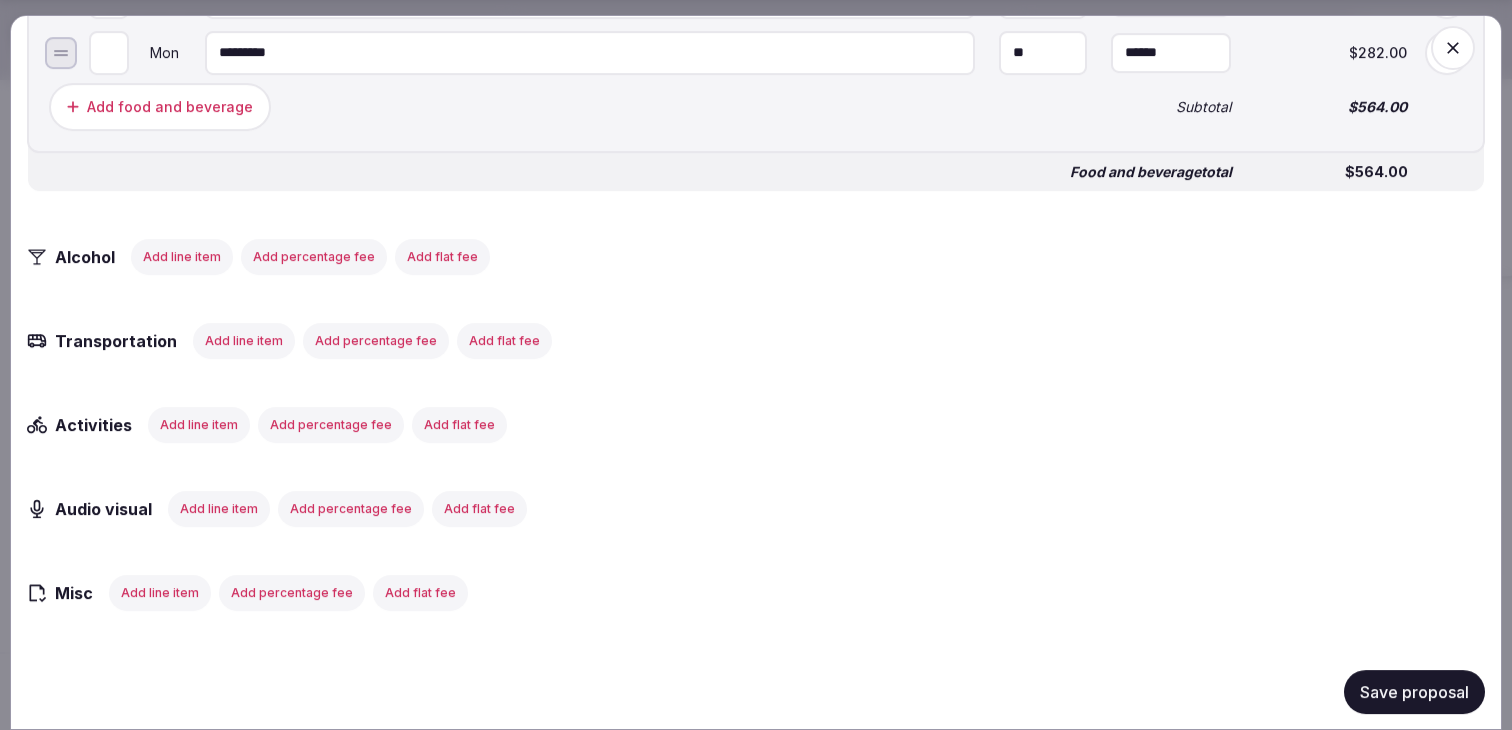 scroll, scrollTop: 1857, scrollLeft: 0, axis: vertical 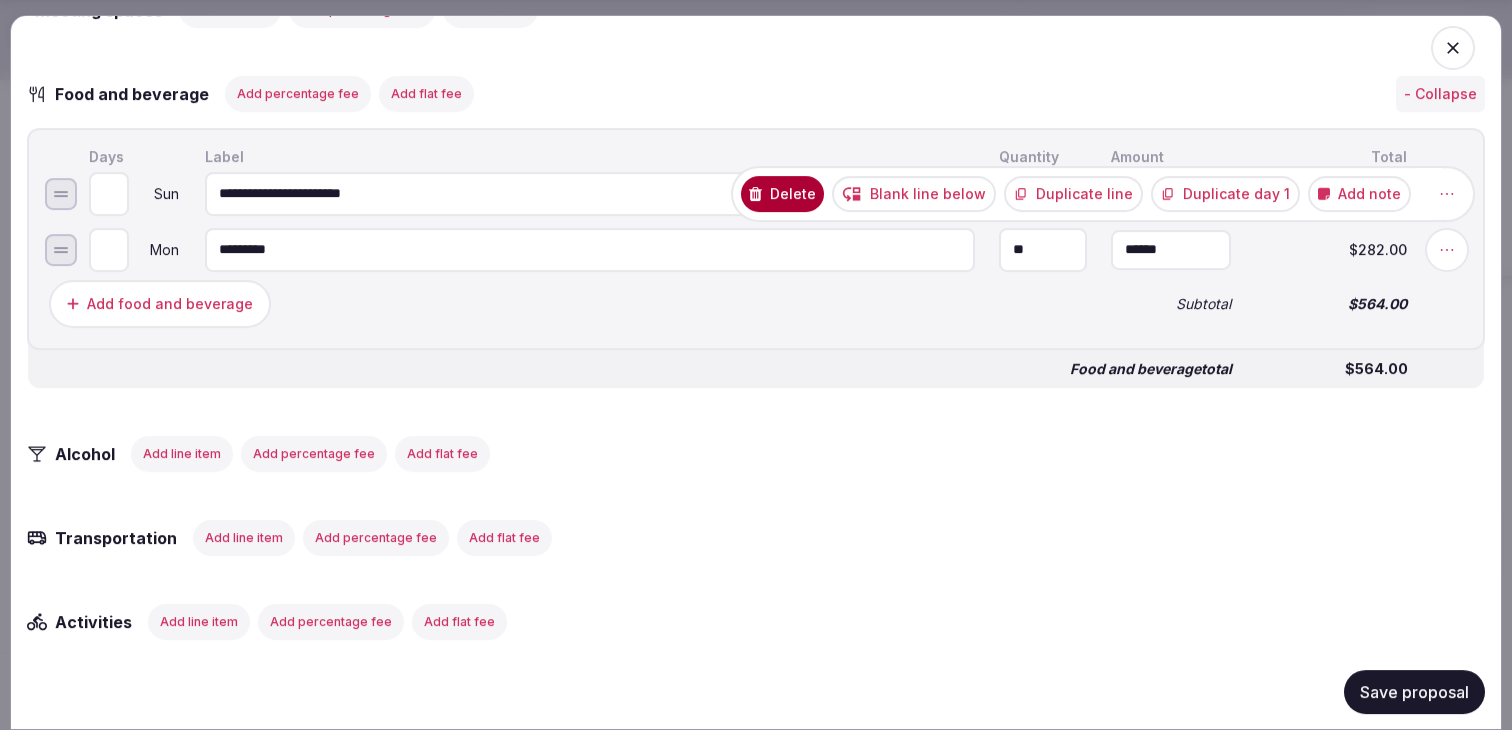 click on "Duplicate line" at bounding box center [1073, 193] 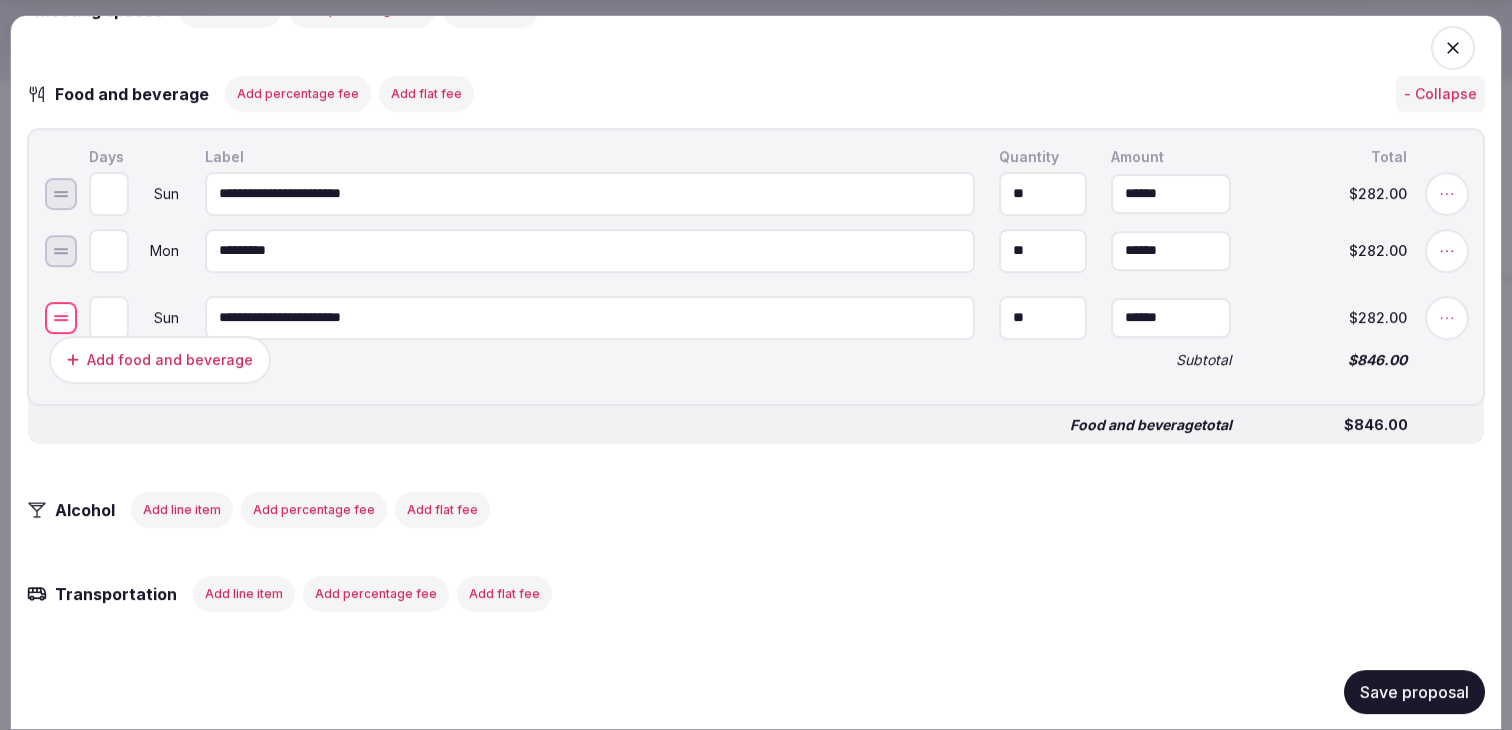 drag, startPoint x: 61, startPoint y: 262, endPoint x: 64, endPoint y: 330, distance: 68.06615 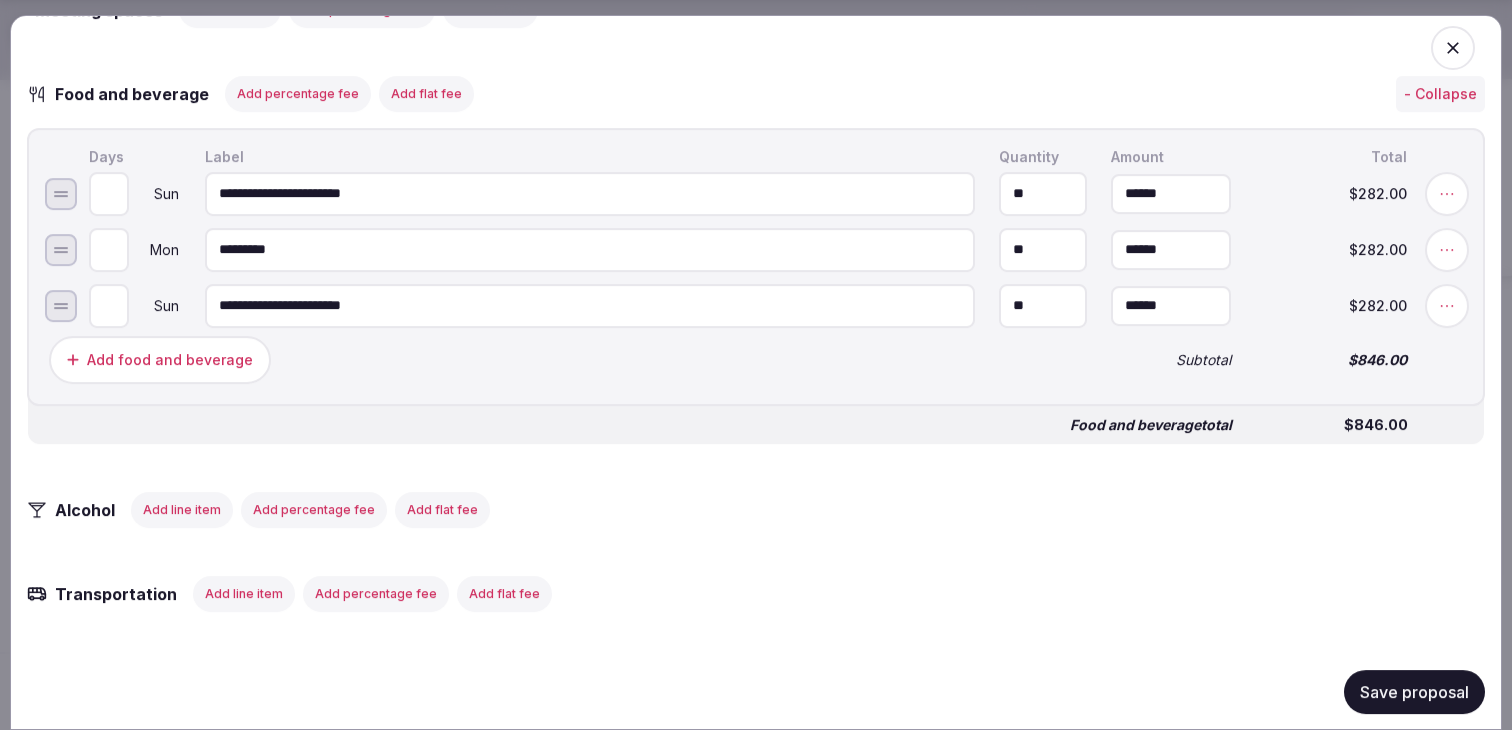type on "*" 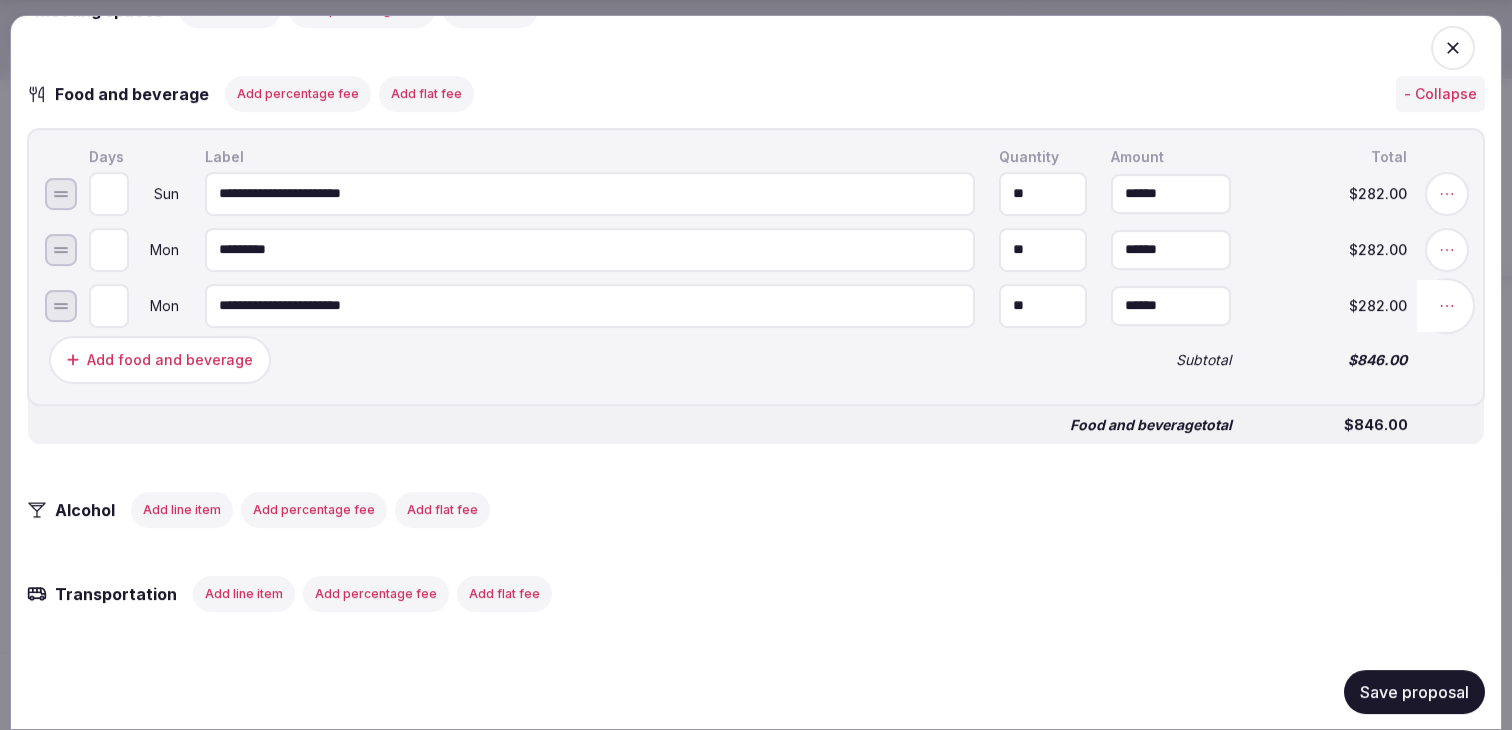 click 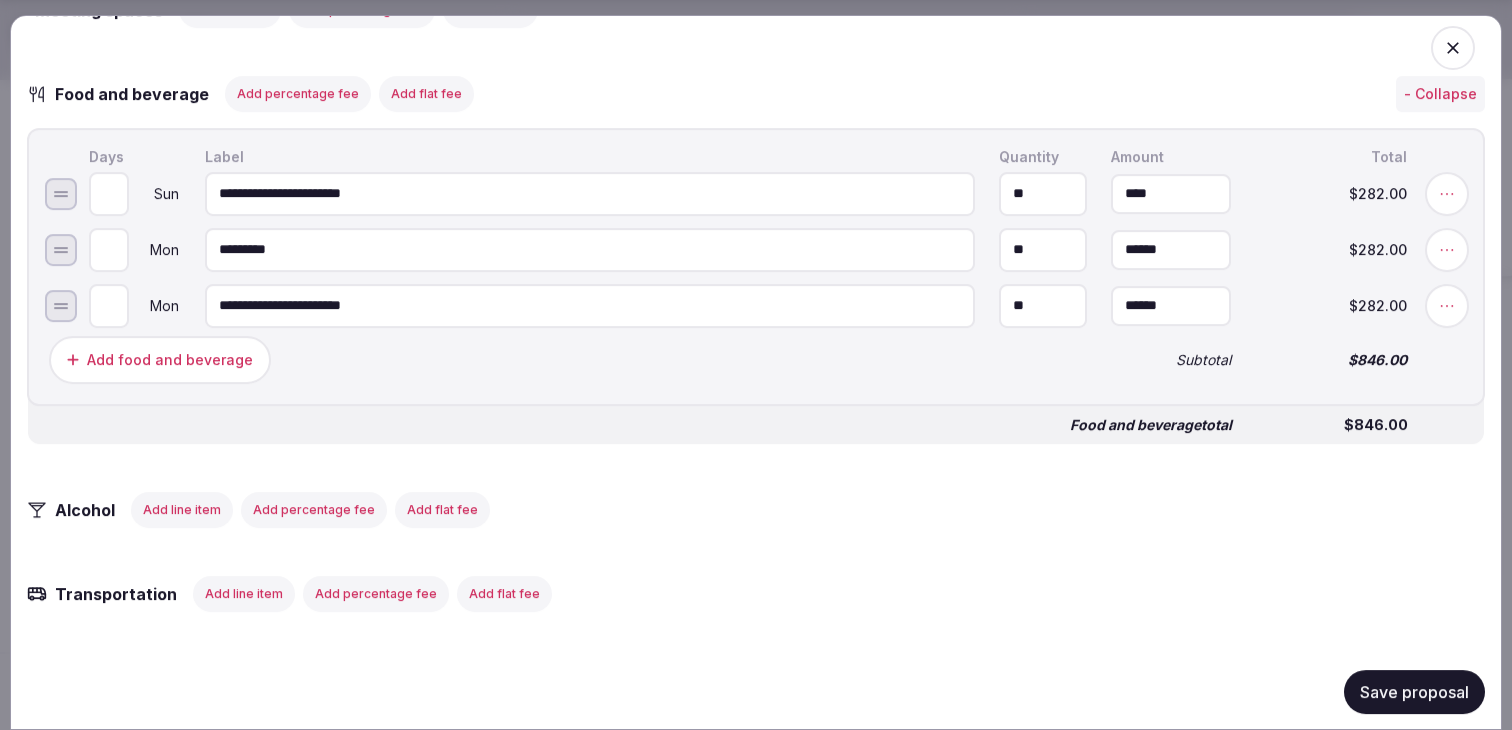 click on "****" at bounding box center [1171, 193] 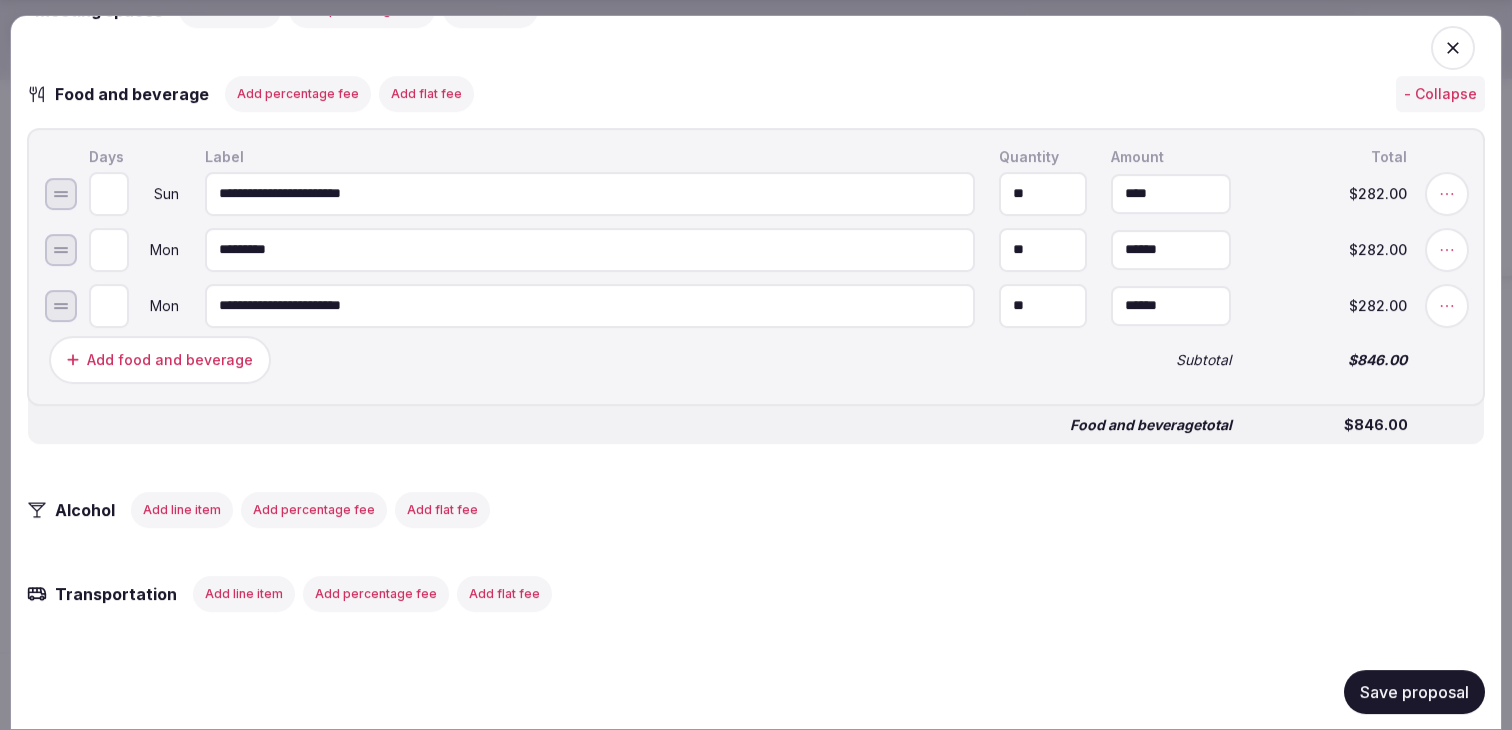 click on "****" at bounding box center [1171, 193] 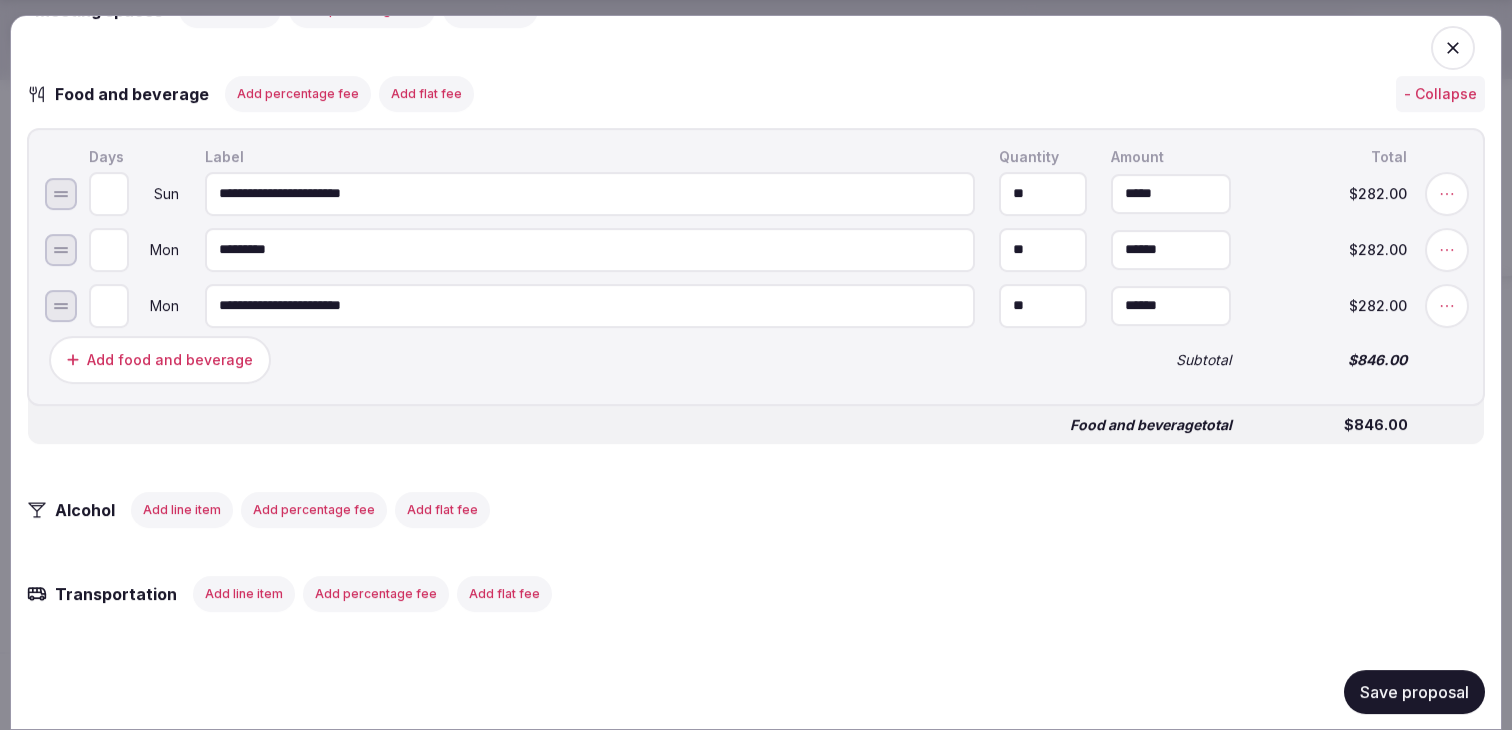 click on "*****" at bounding box center [1171, 193] 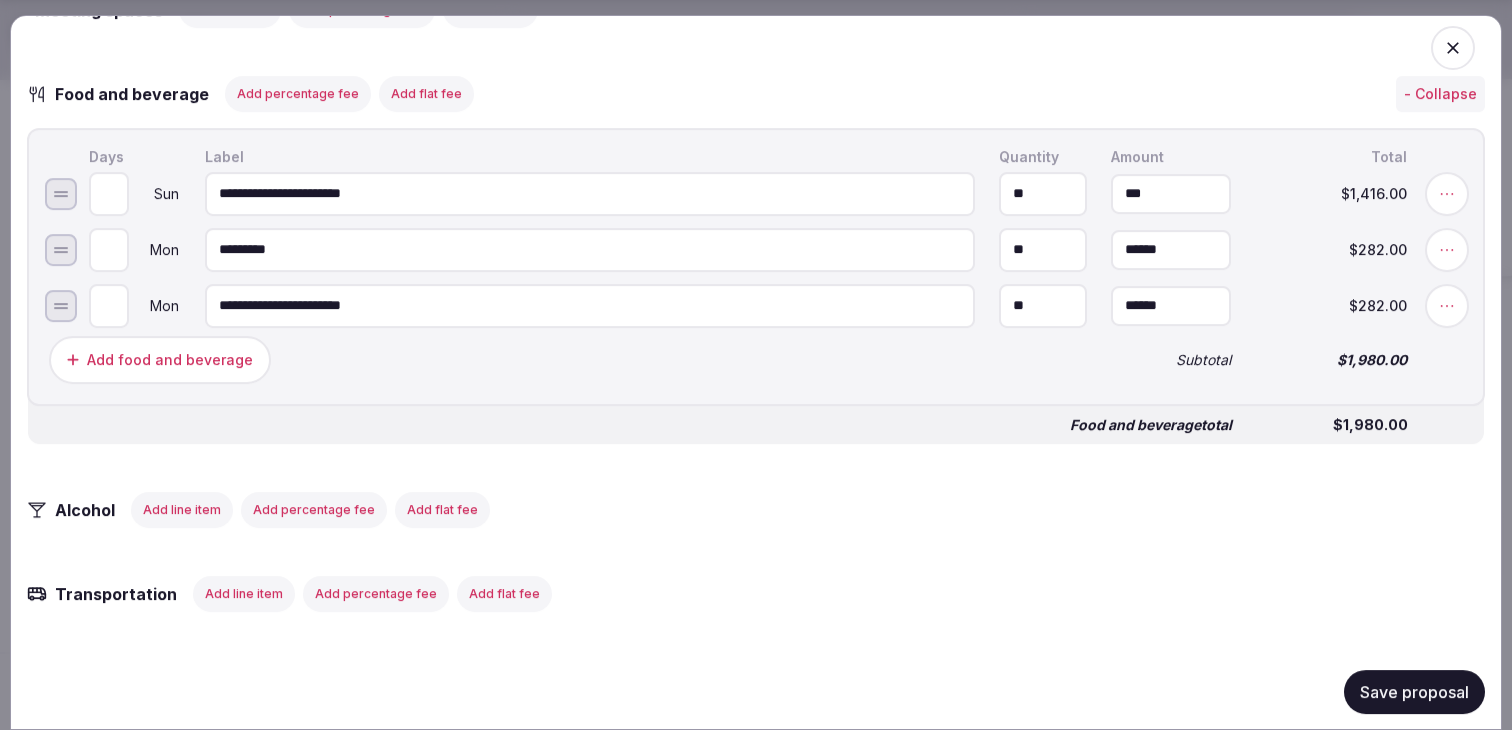 click on "******" at bounding box center [1171, 305] 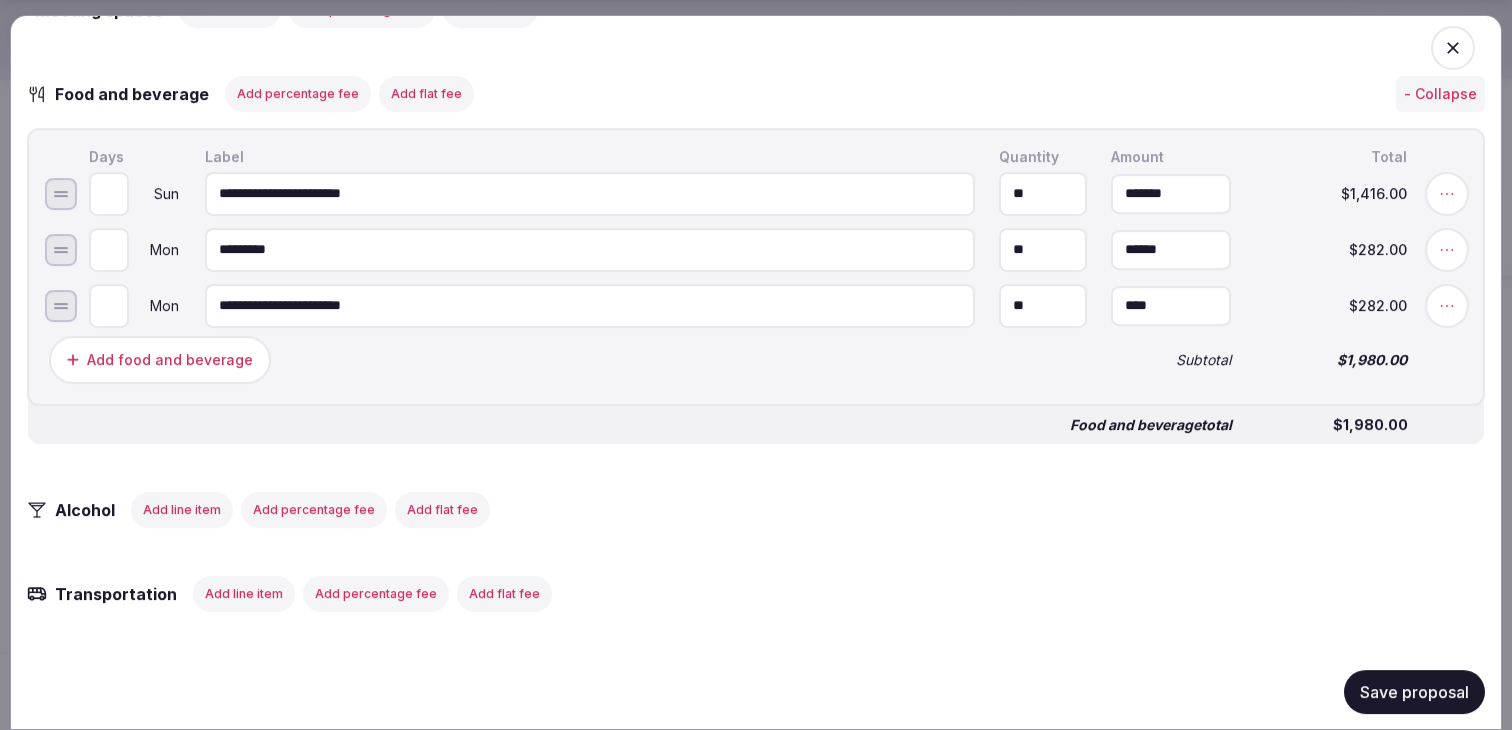 click on "****" at bounding box center [1171, 305] 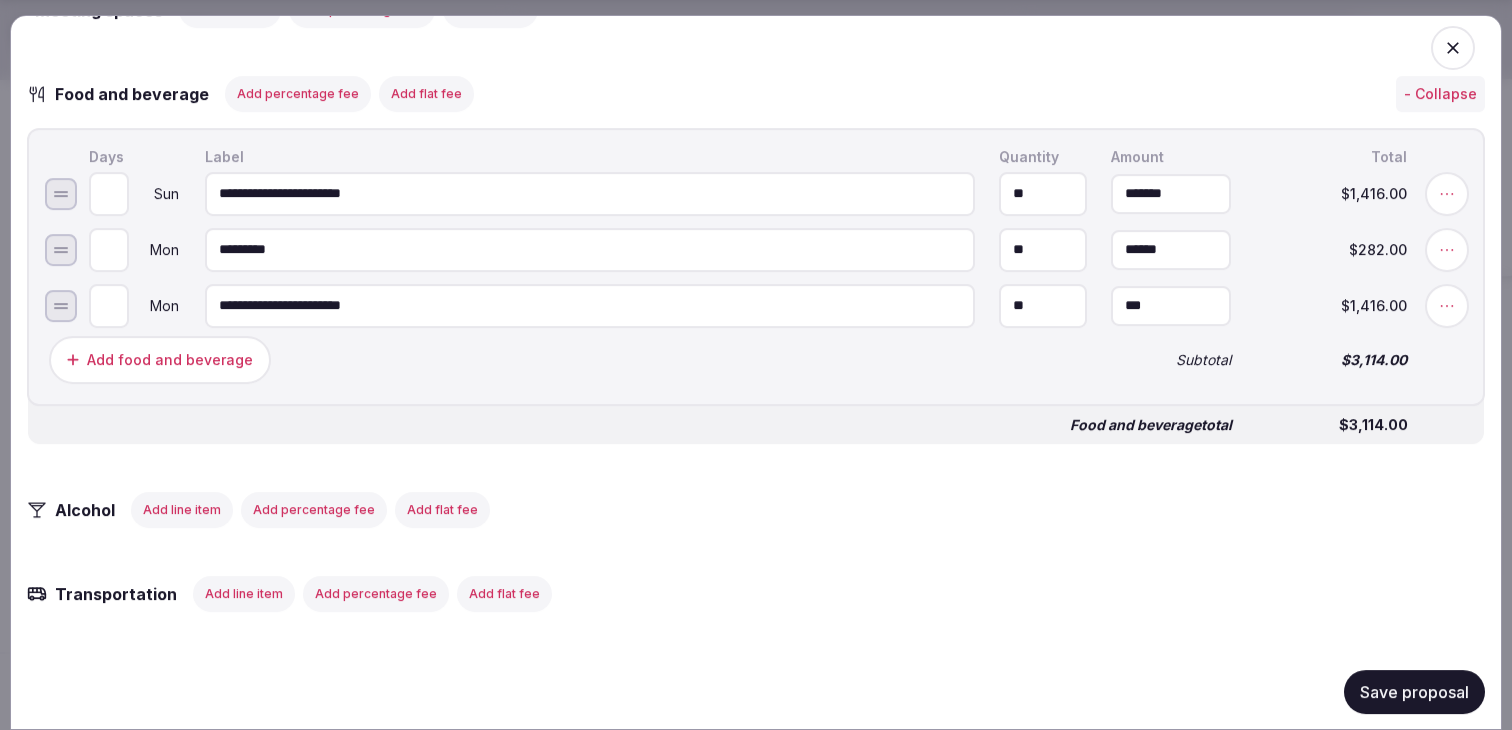 type on "*******" 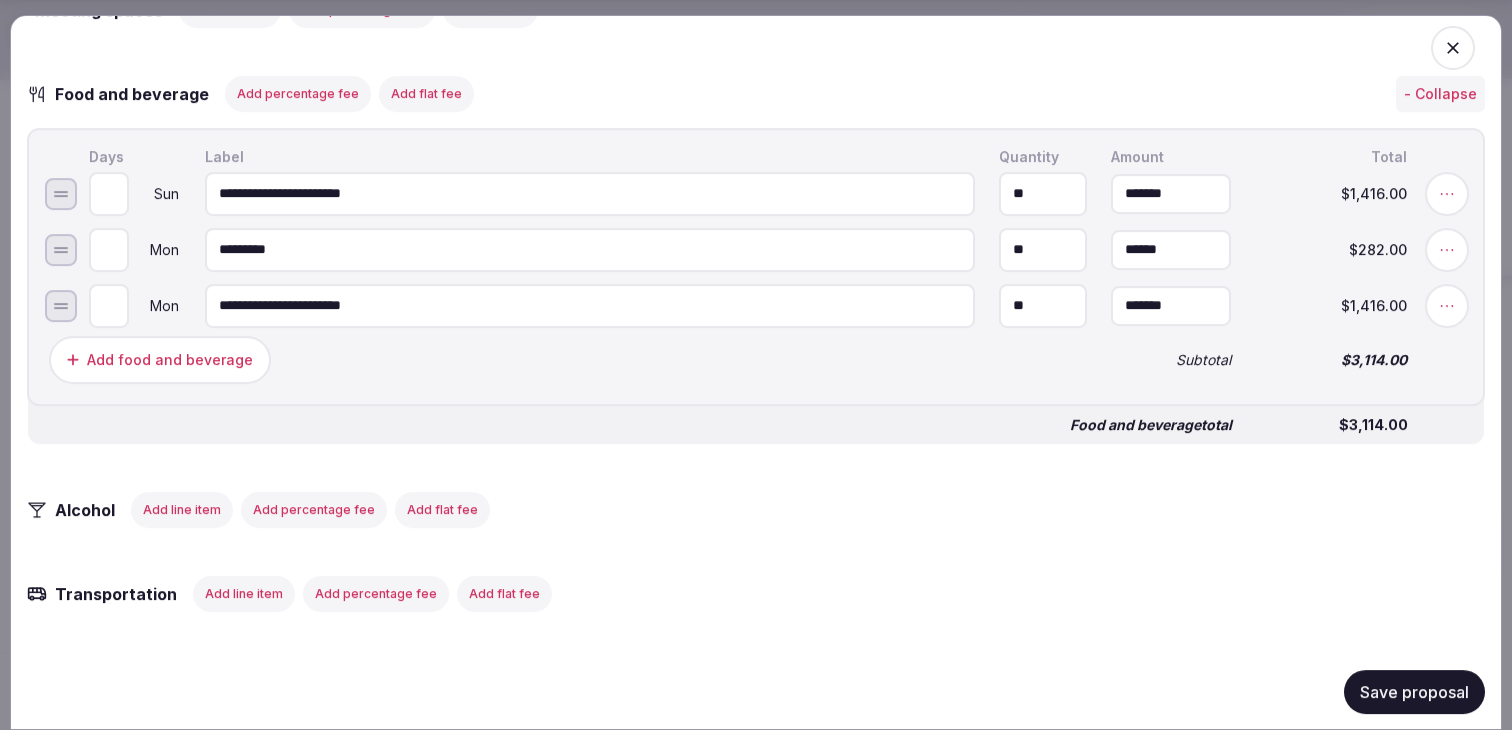 click on "Subtotal" at bounding box center (1171, 359) 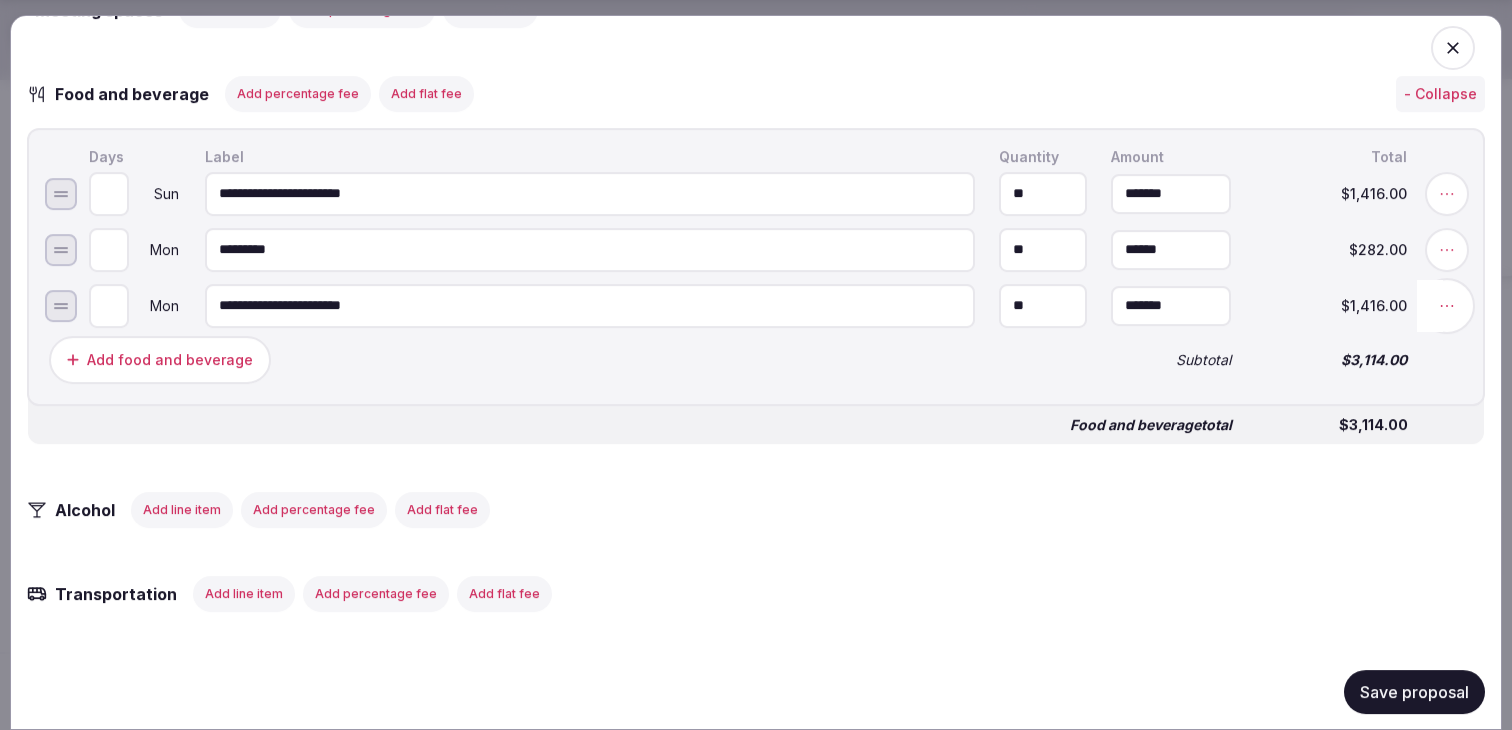 click 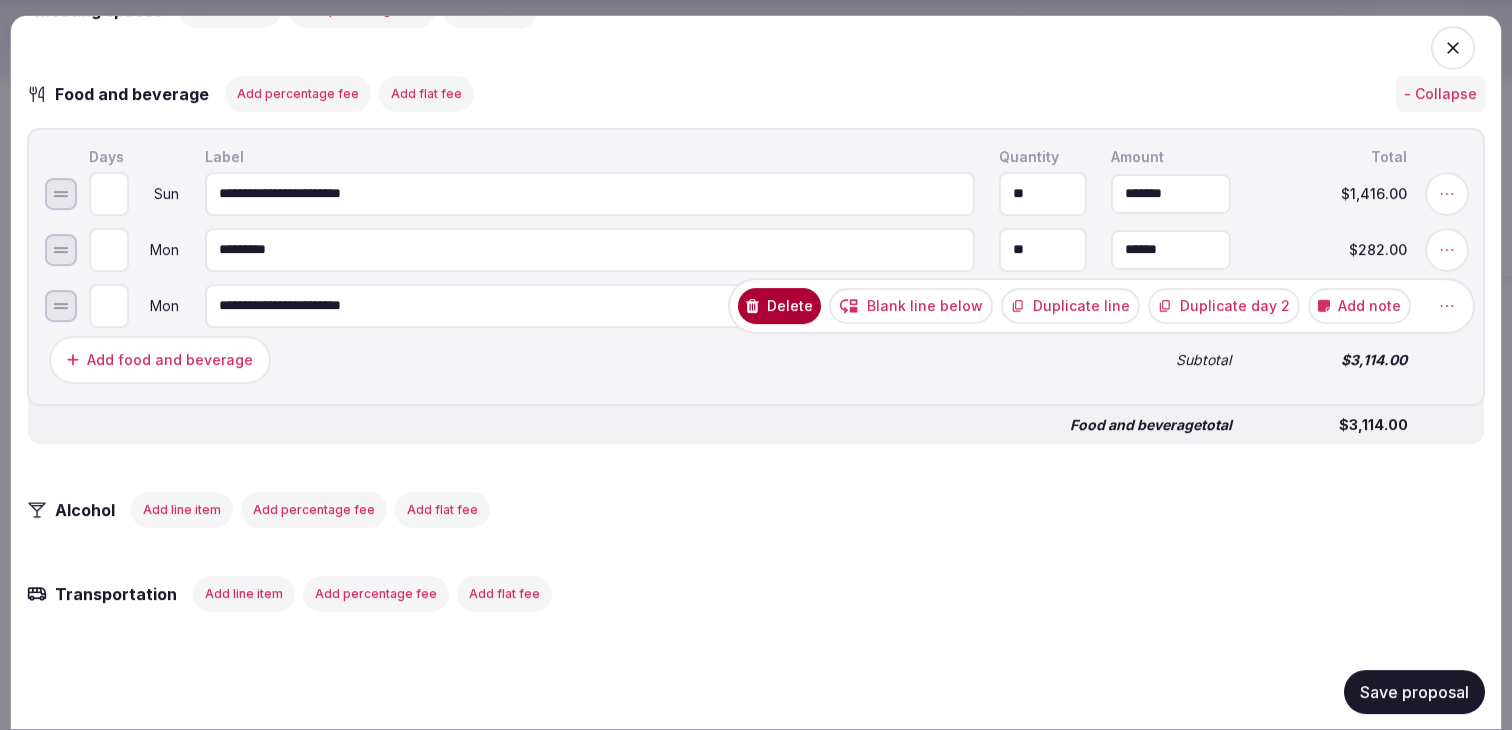 click on "Duplicate day 2" at bounding box center (1224, 305) 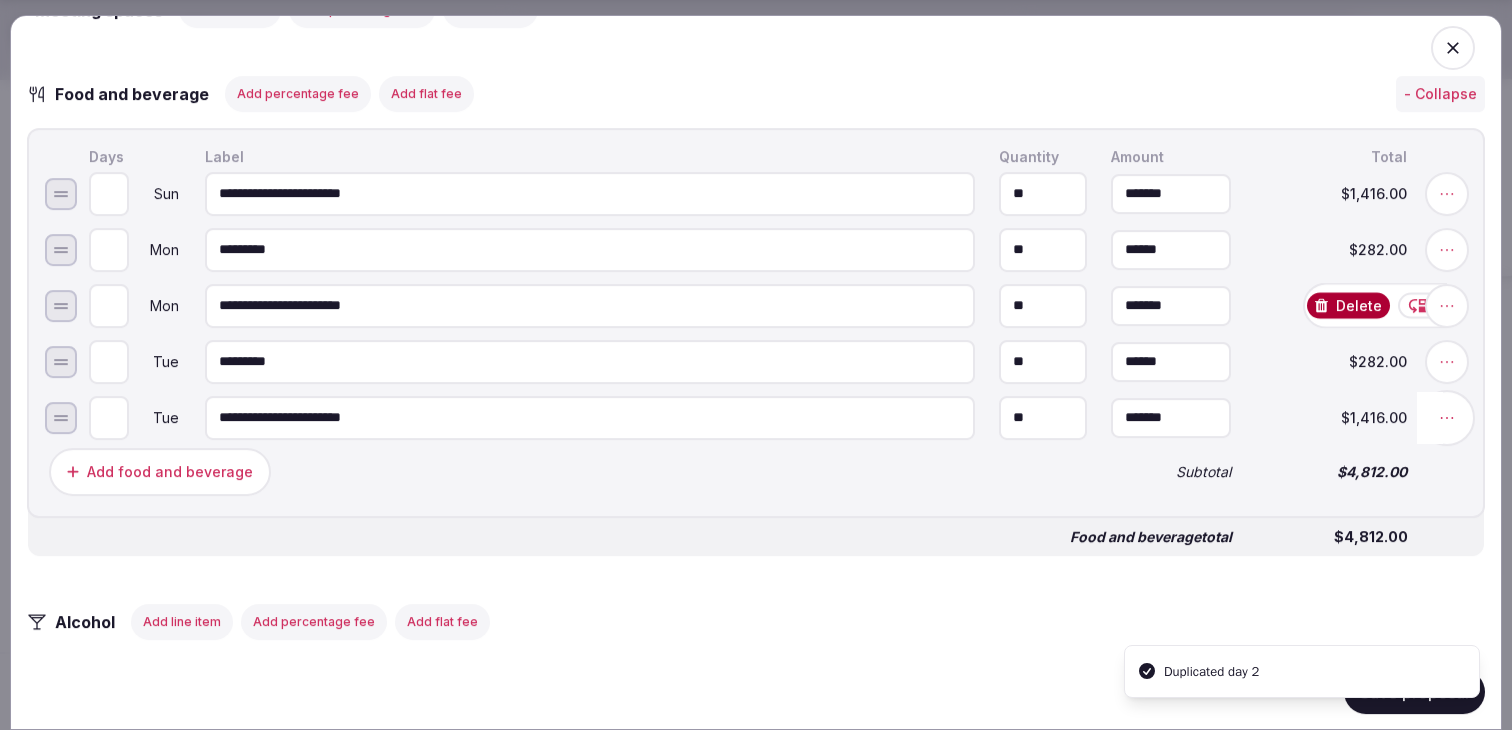 click 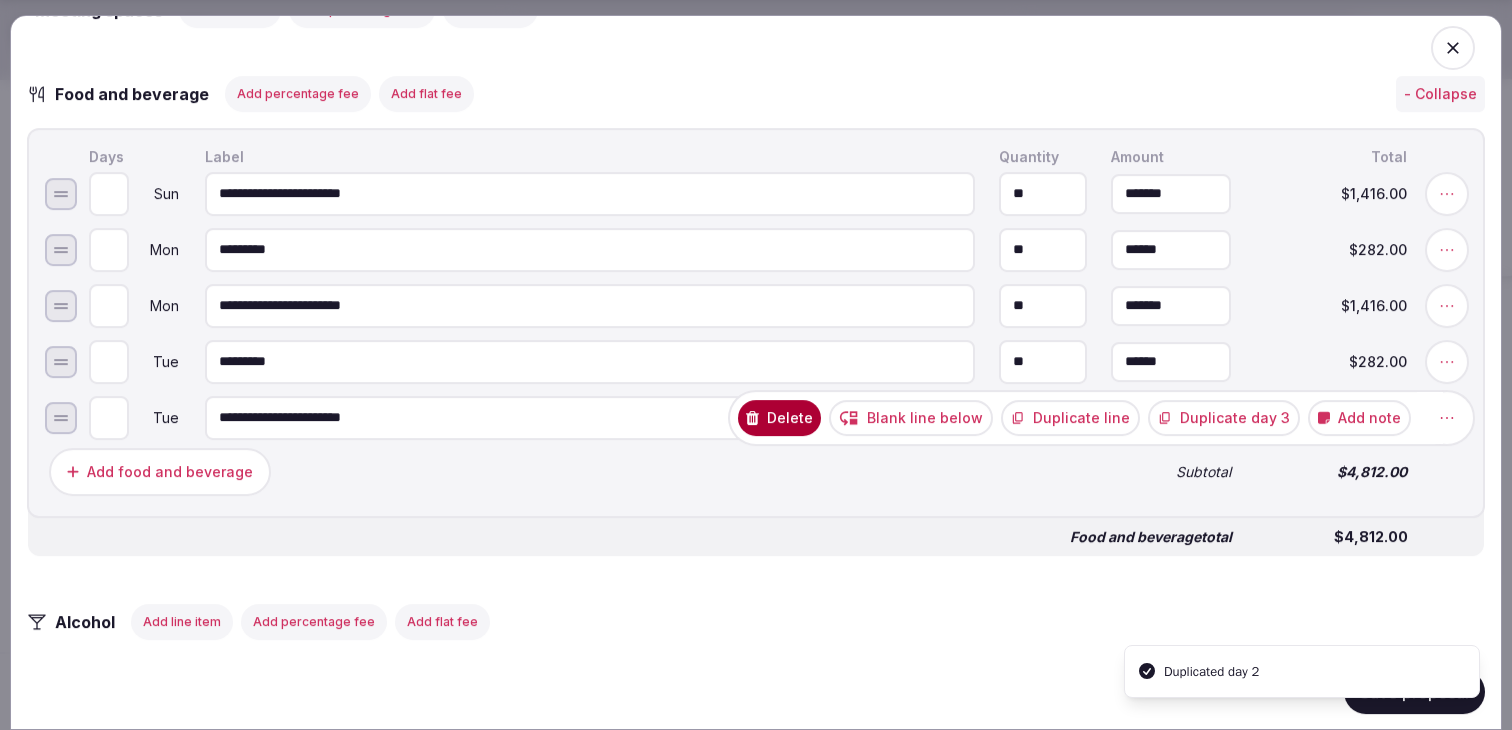click on "Duplicate day 3" at bounding box center [1224, 417] 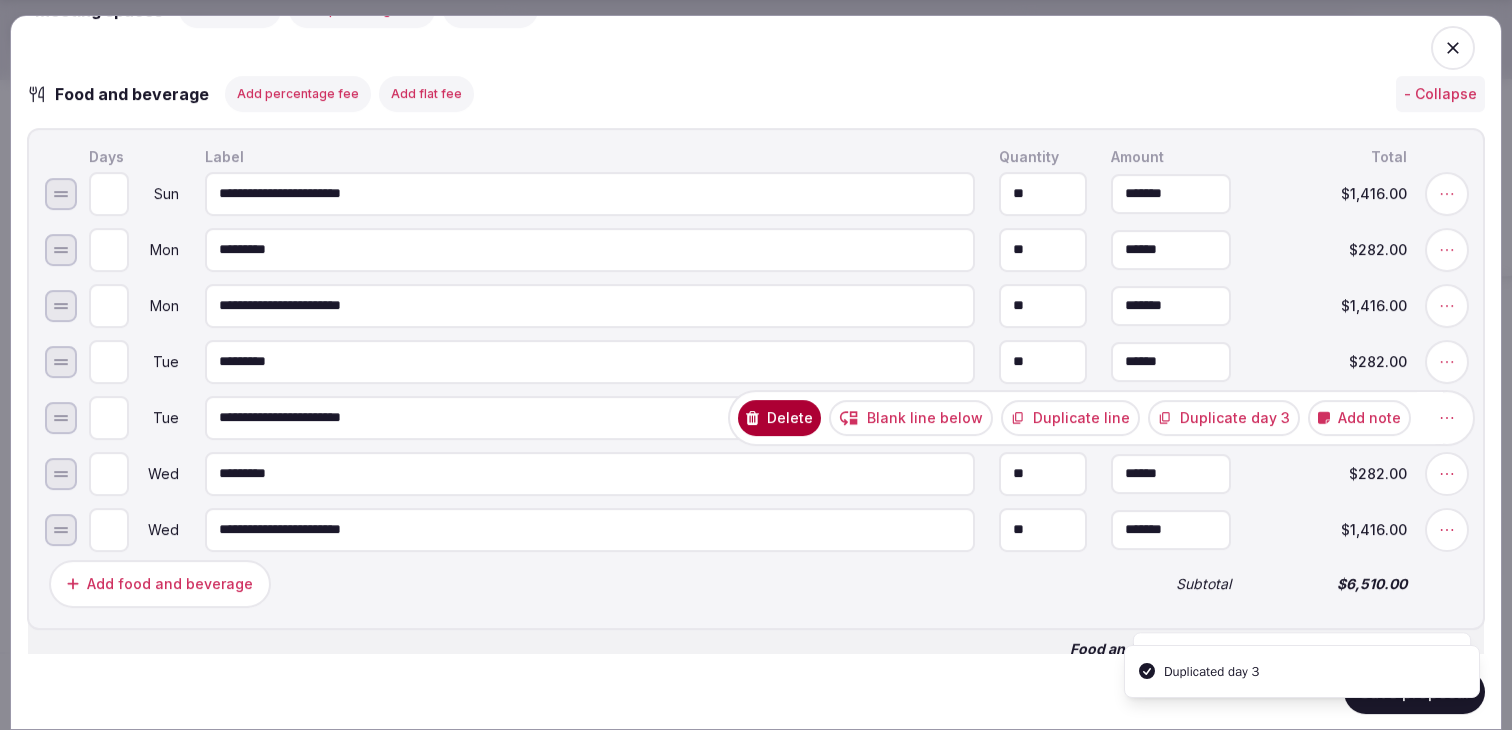 scroll, scrollTop: 2058, scrollLeft: 0, axis: vertical 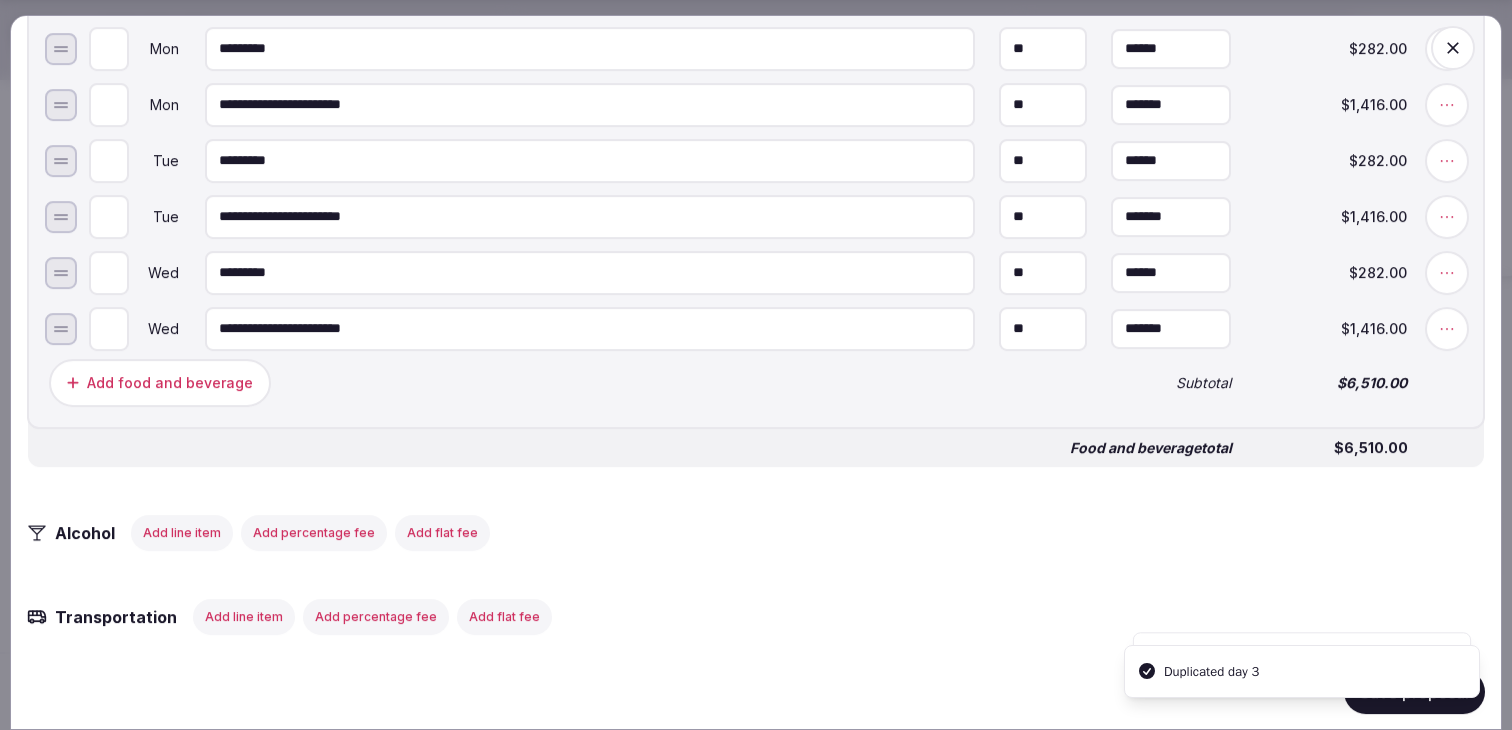 click on "Add food and beverage" at bounding box center (568, 382) 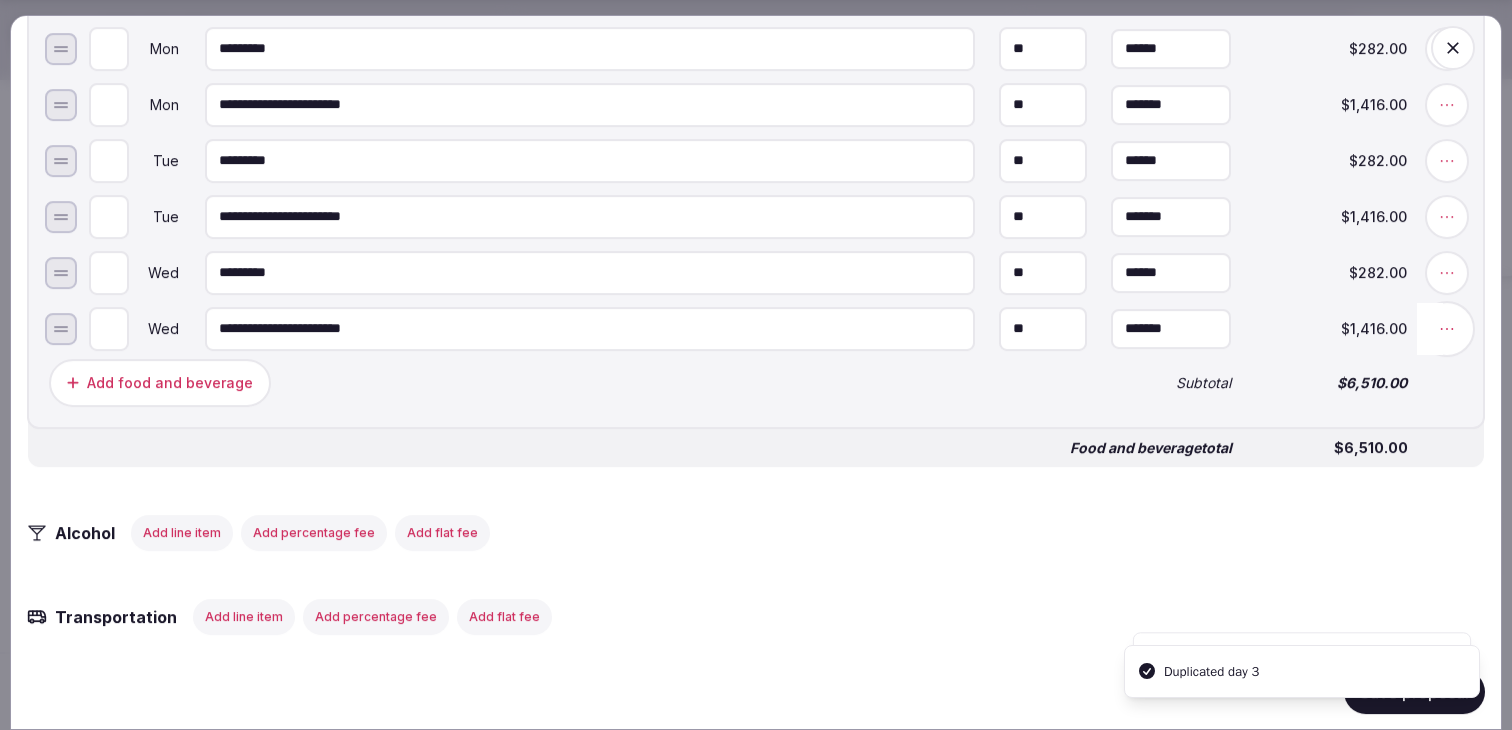 click at bounding box center (1447, 328) 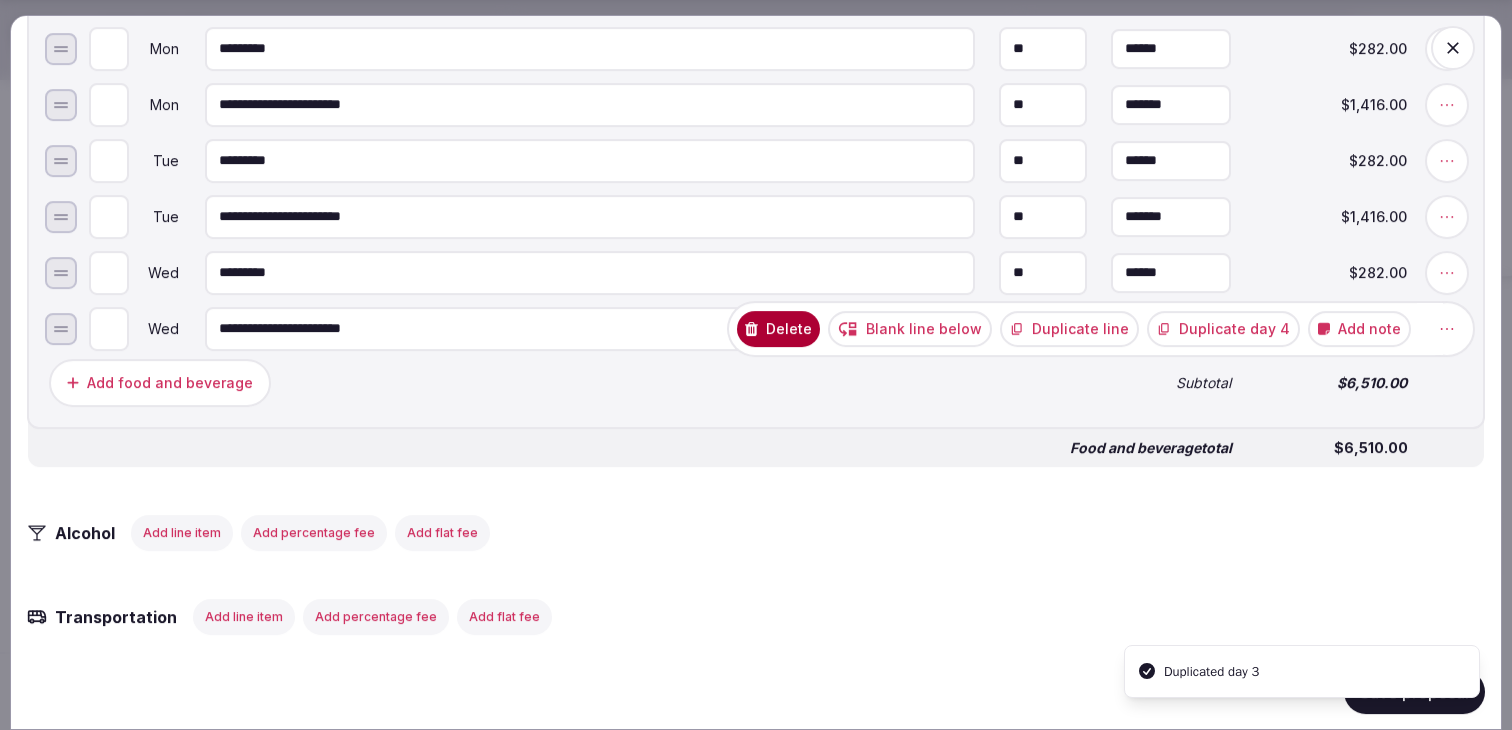 click on "Duplicate day 4" at bounding box center (1223, 328) 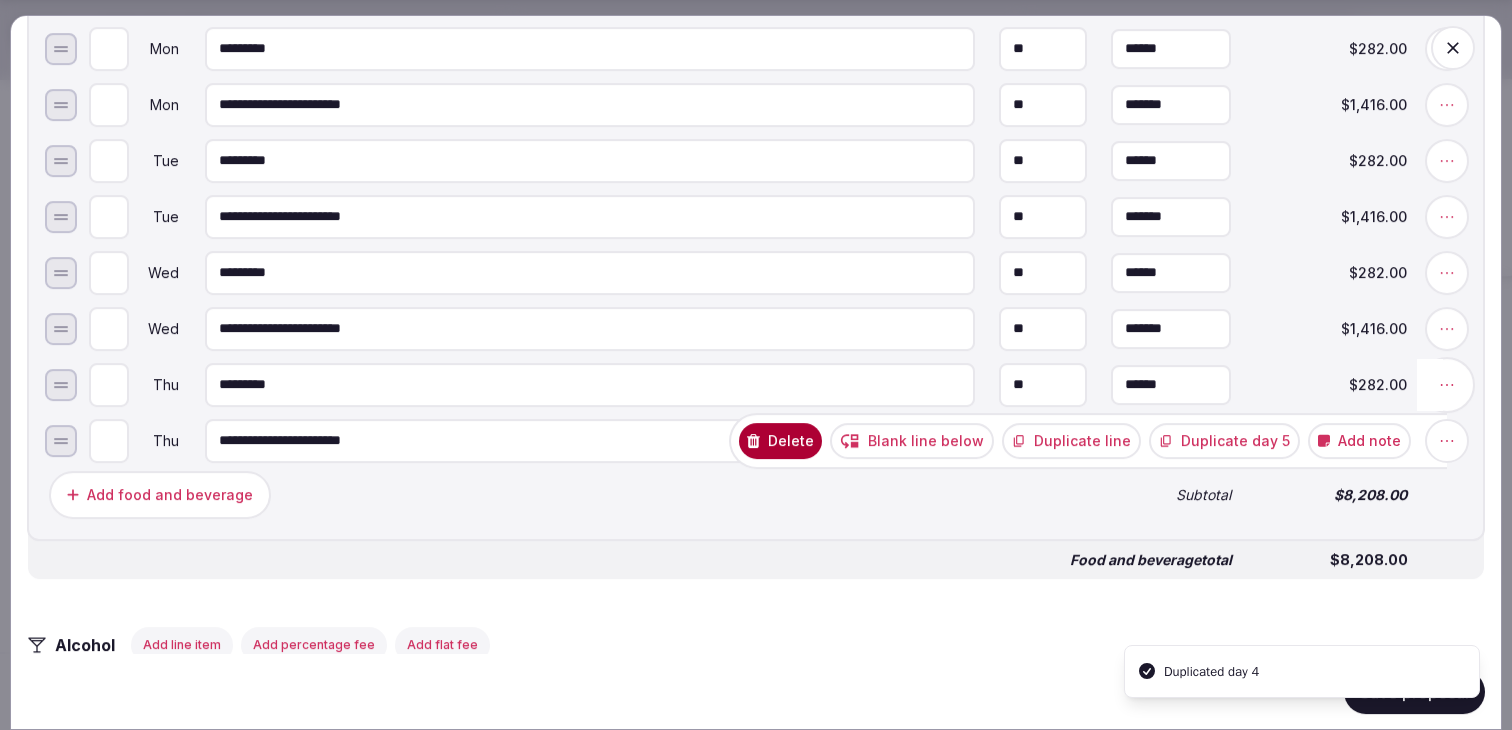 click 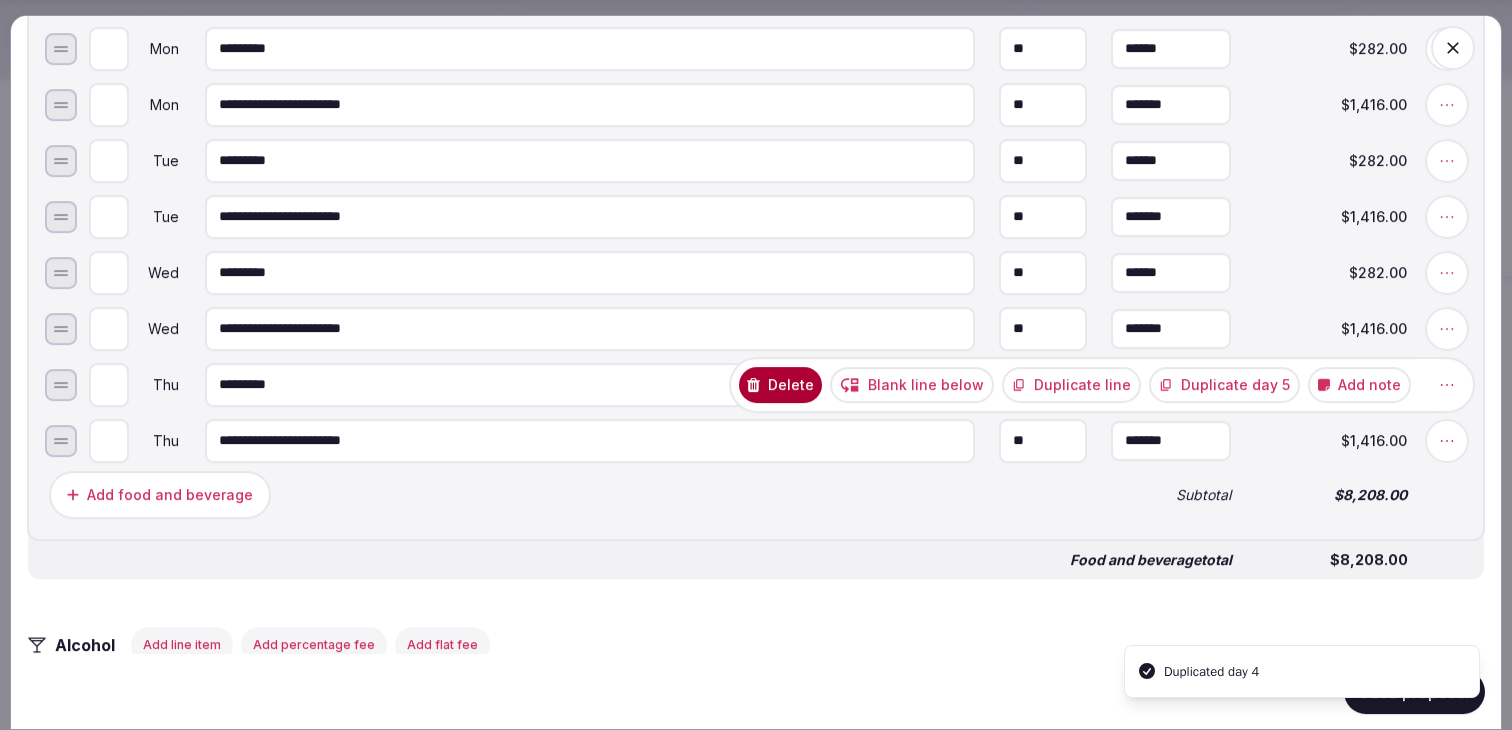 click on "Duplicate line" at bounding box center (1071, 384) 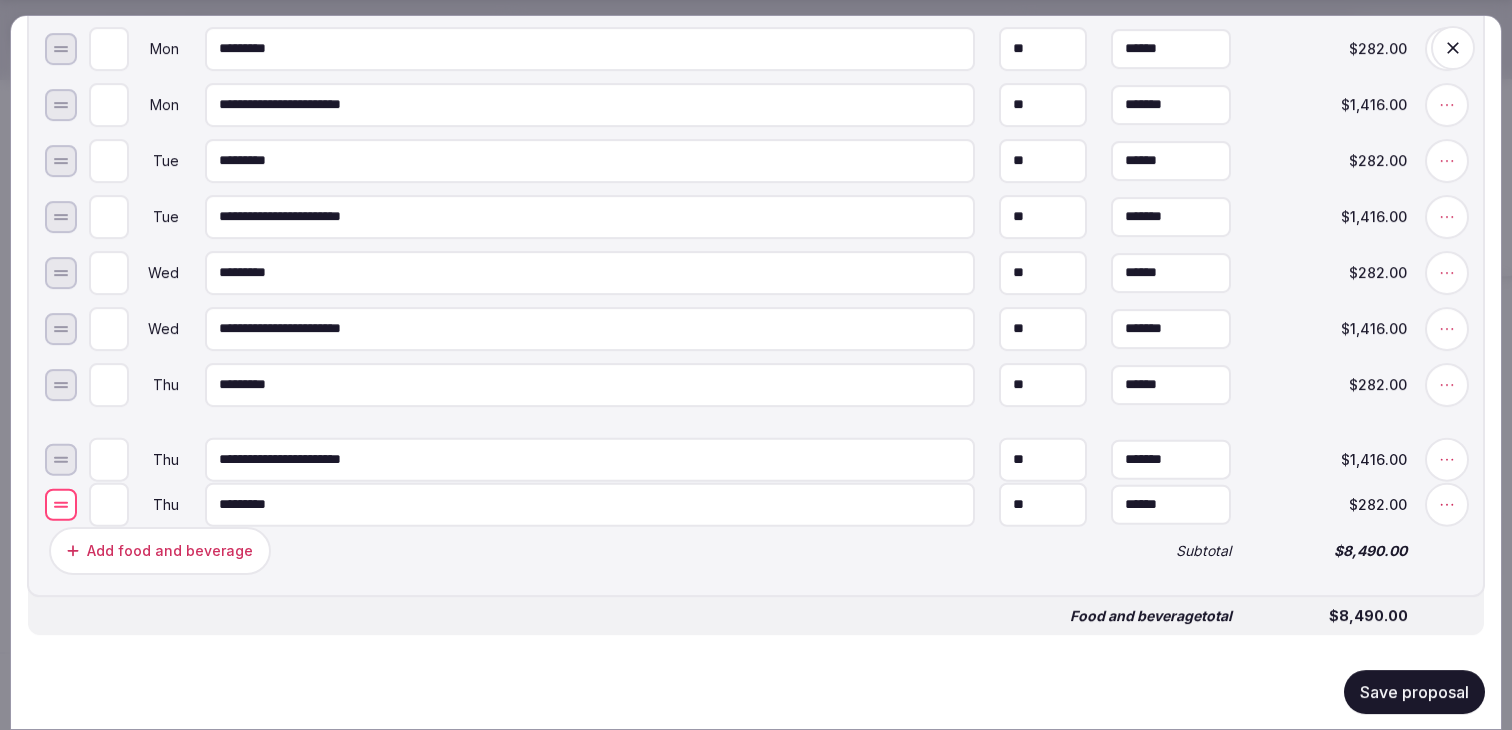 drag, startPoint x: 67, startPoint y: 450, endPoint x: 70, endPoint y: 514, distance: 64.070274 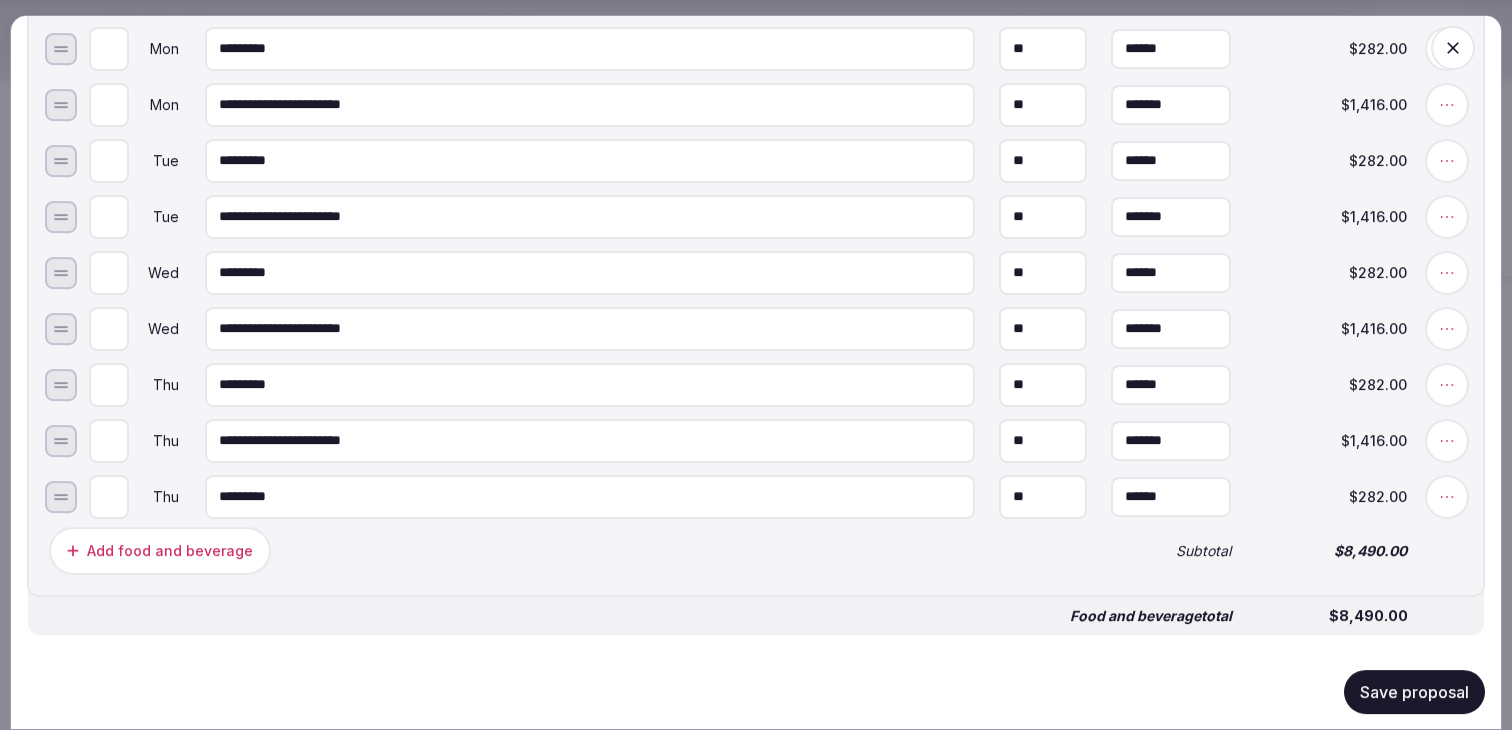 type on "*" 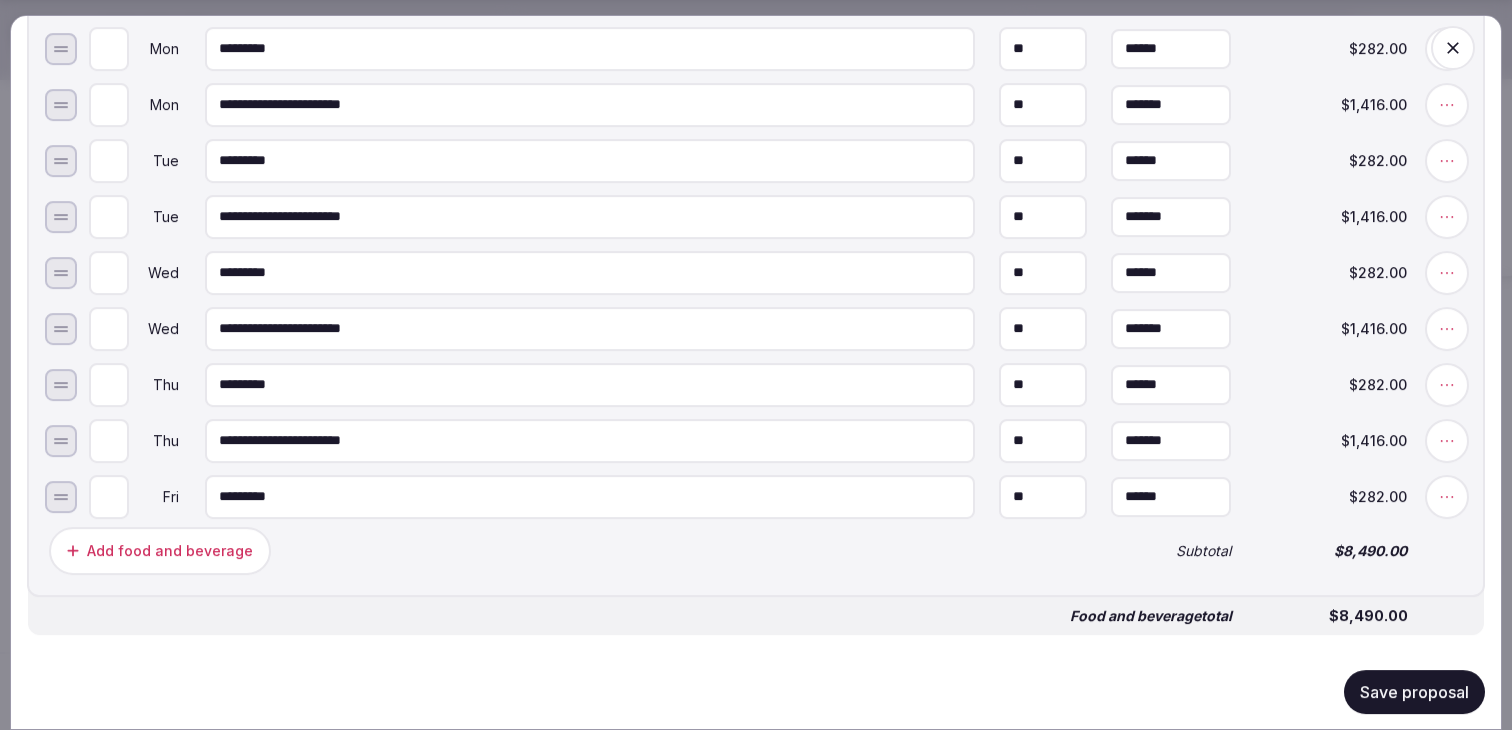 click on "Add food and beverage" at bounding box center [568, 550] 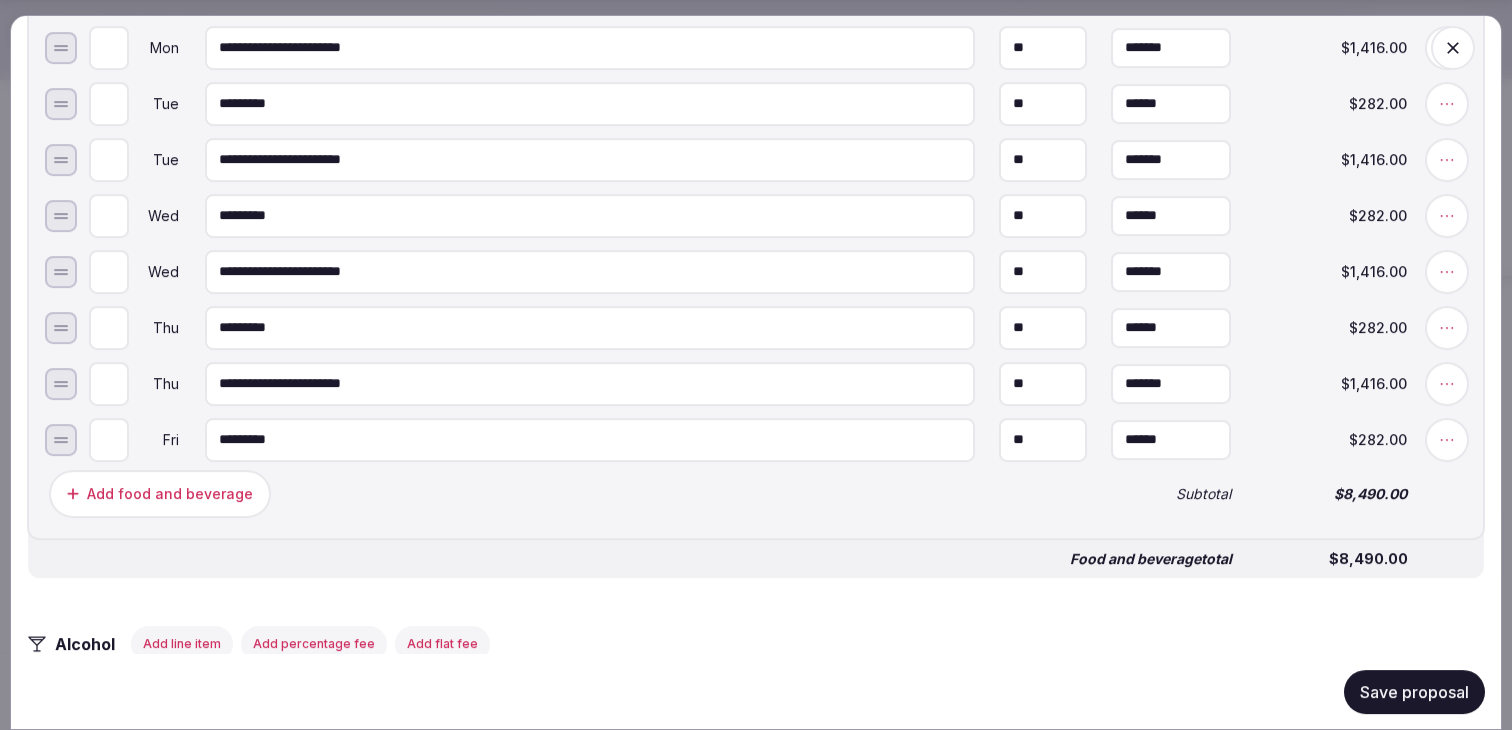scroll, scrollTop: 2168, scrollLeft: 0, axis: vertical 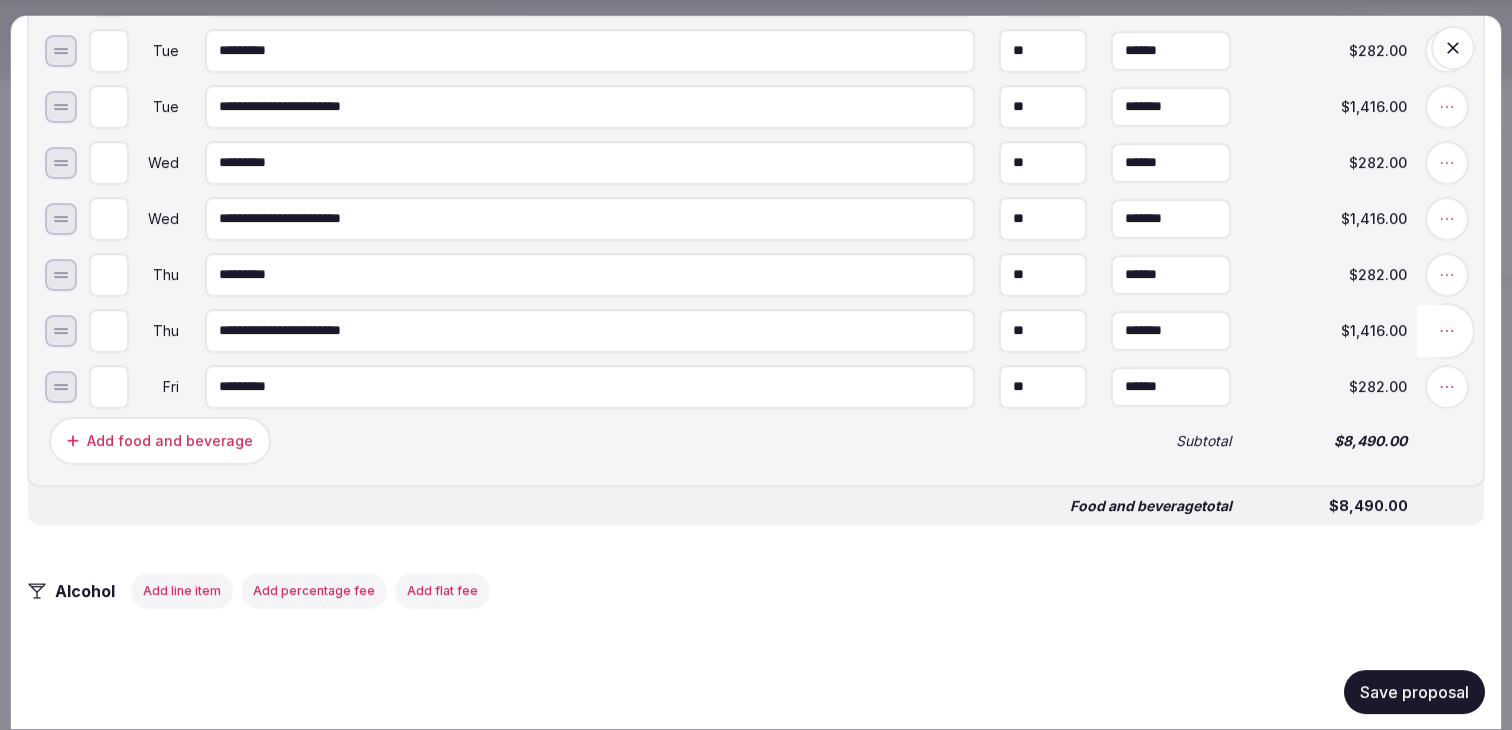 click at bounding box center (1447, 330) 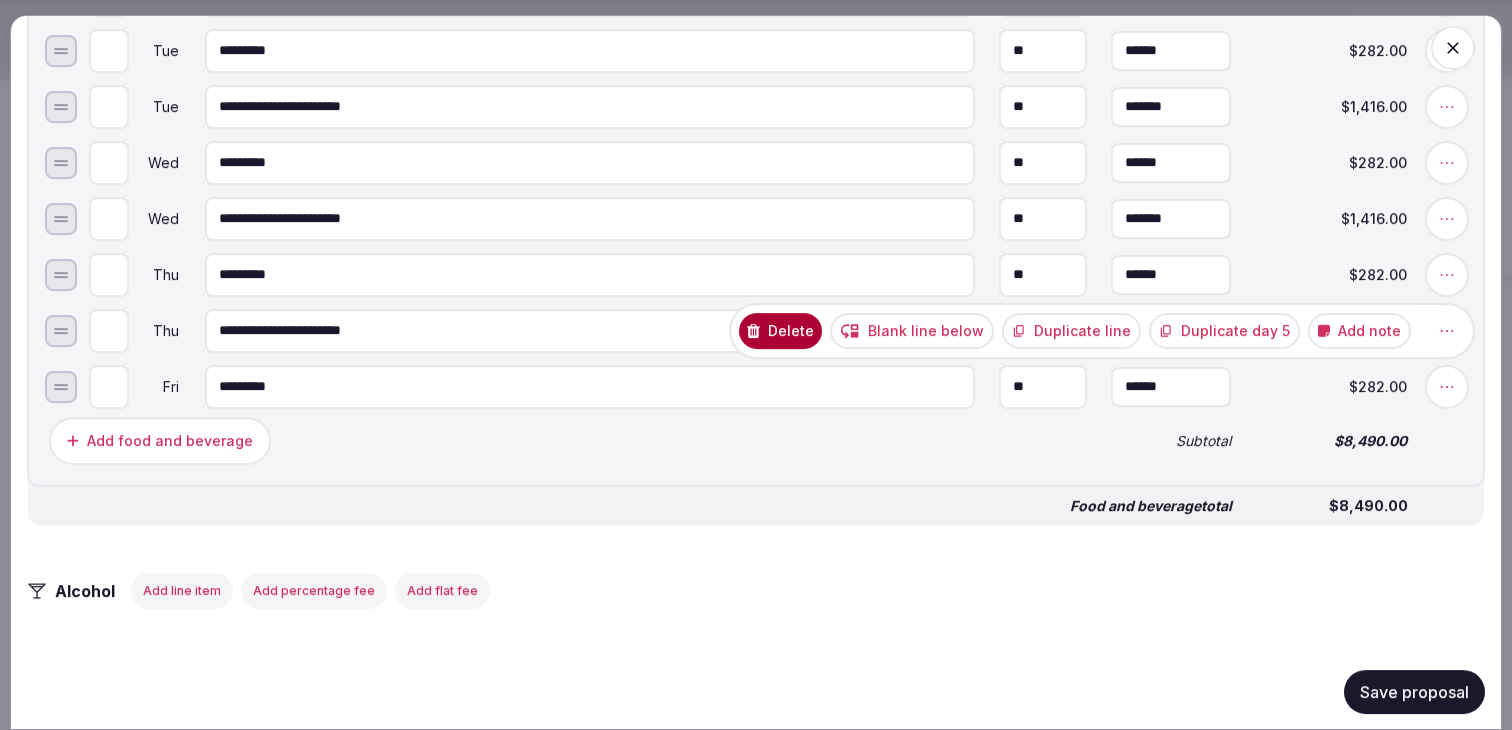 click on "Duplicate line" at bounding box center [1071, 330] 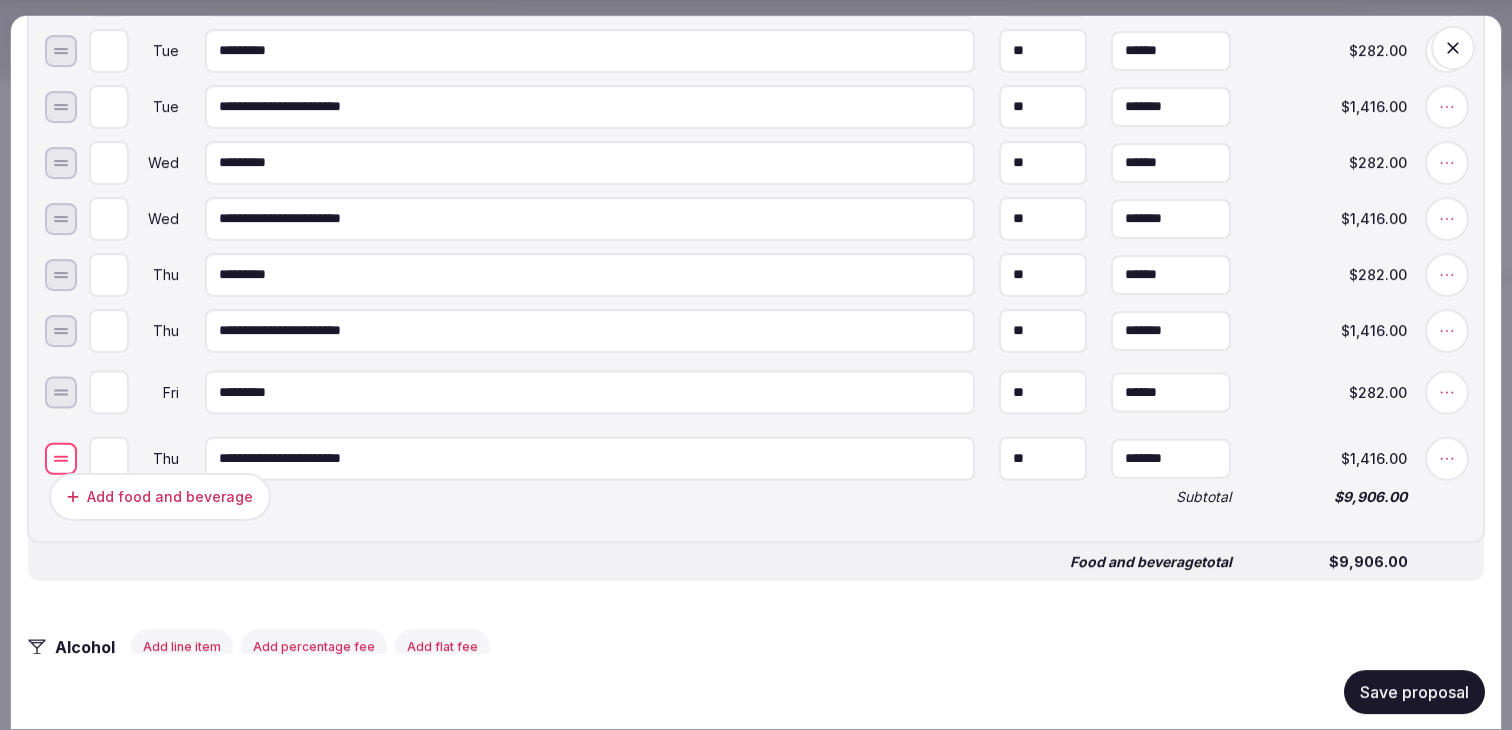 drag, startPoint x: 54, startPoint y: 404, endPoint x: 54, endPoint y: 476, distance: 72 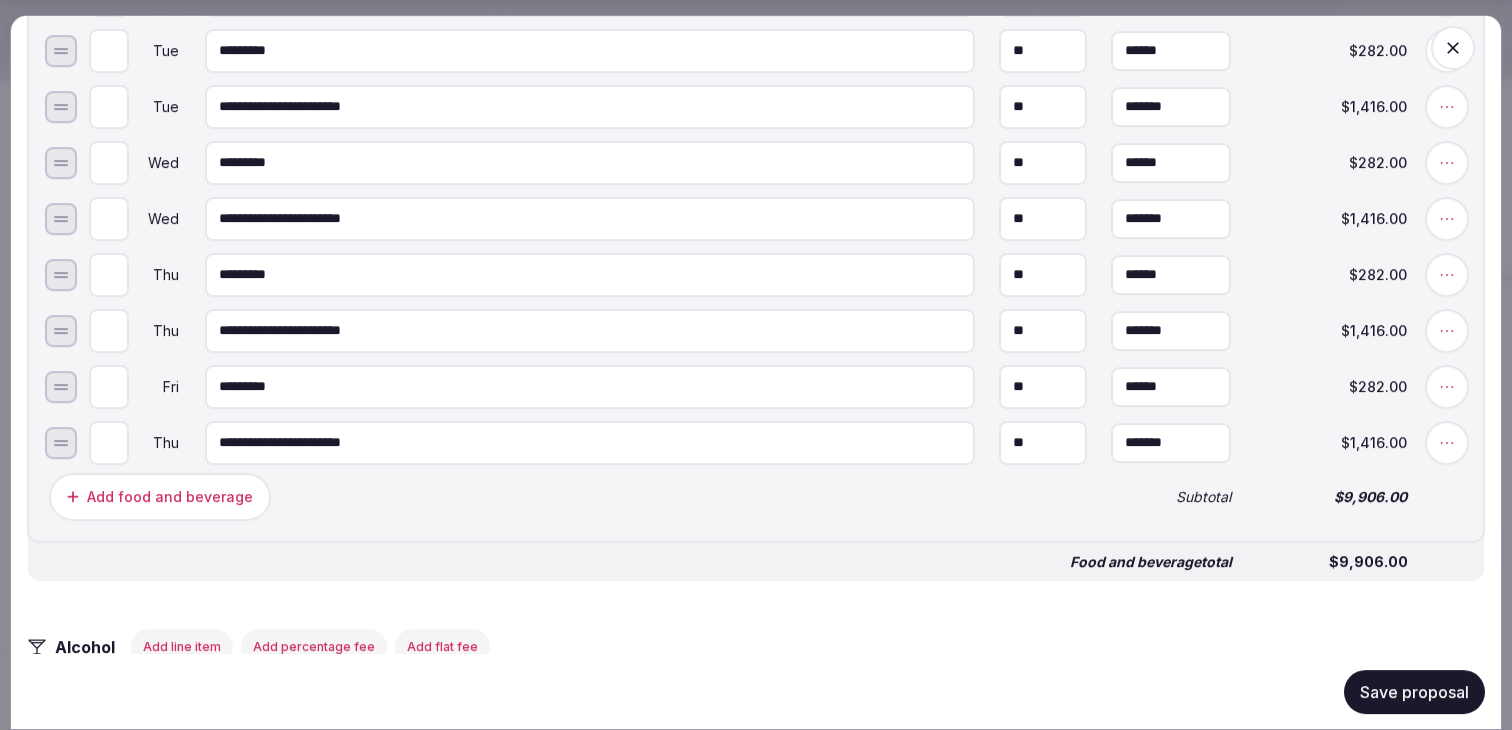 type on "*" 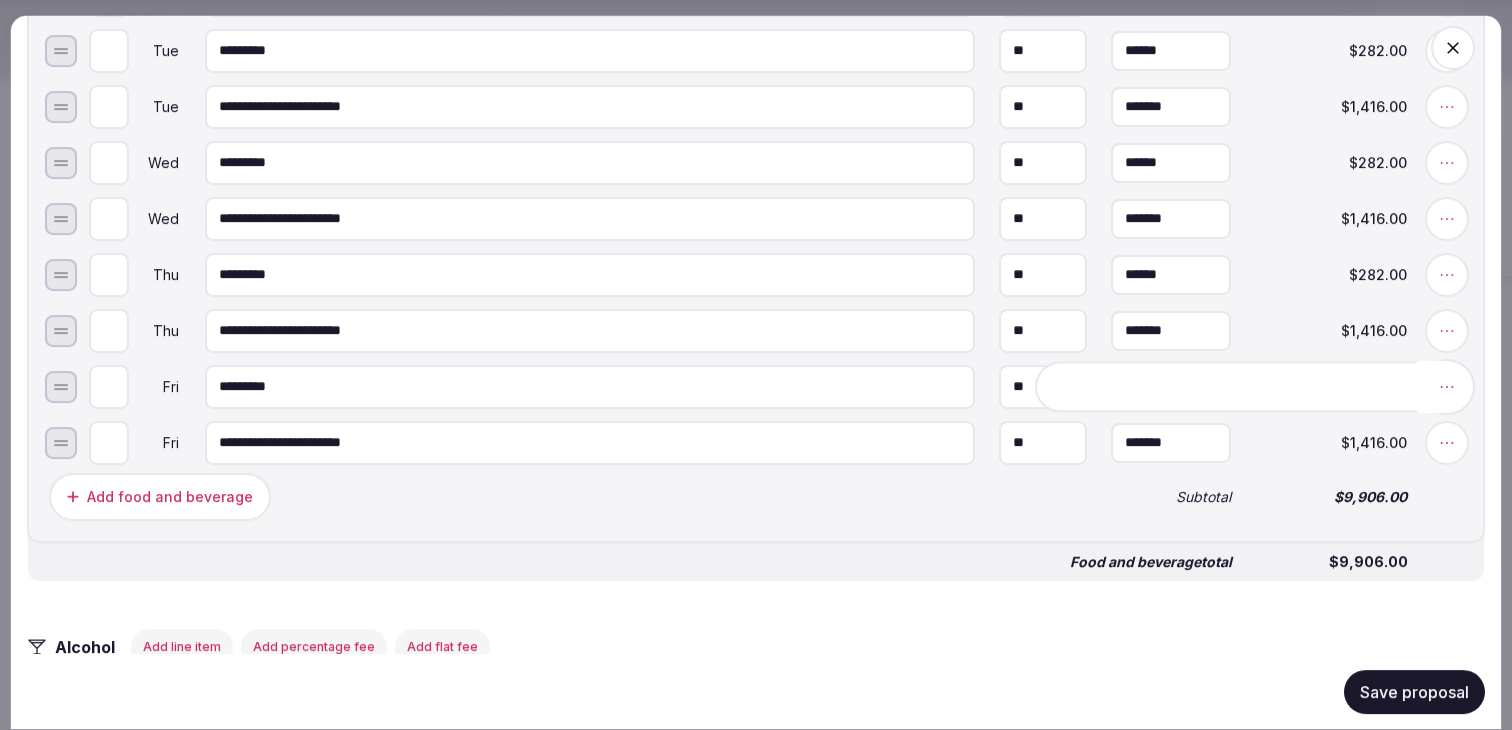 click 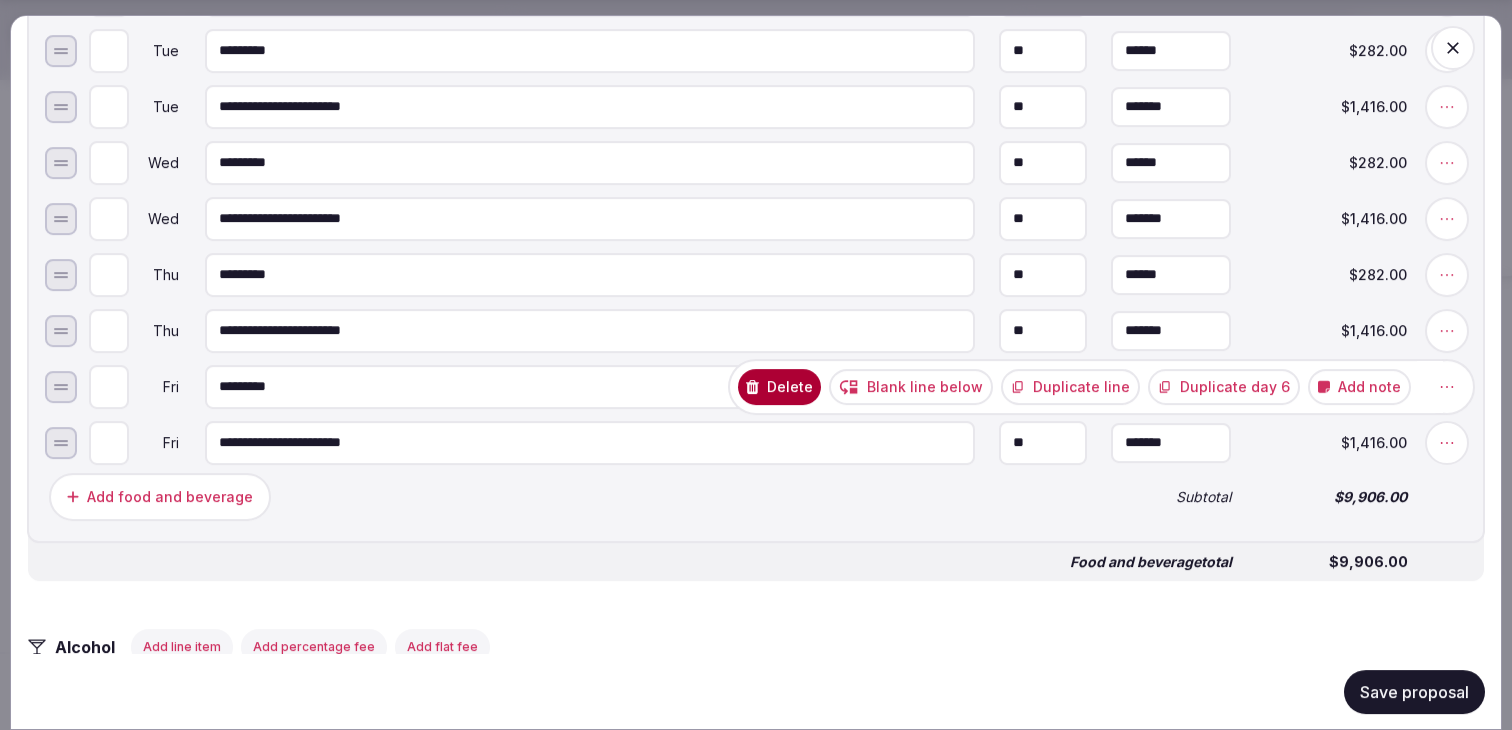 click on "Duplicate line" at bounding box center [1070, 386] 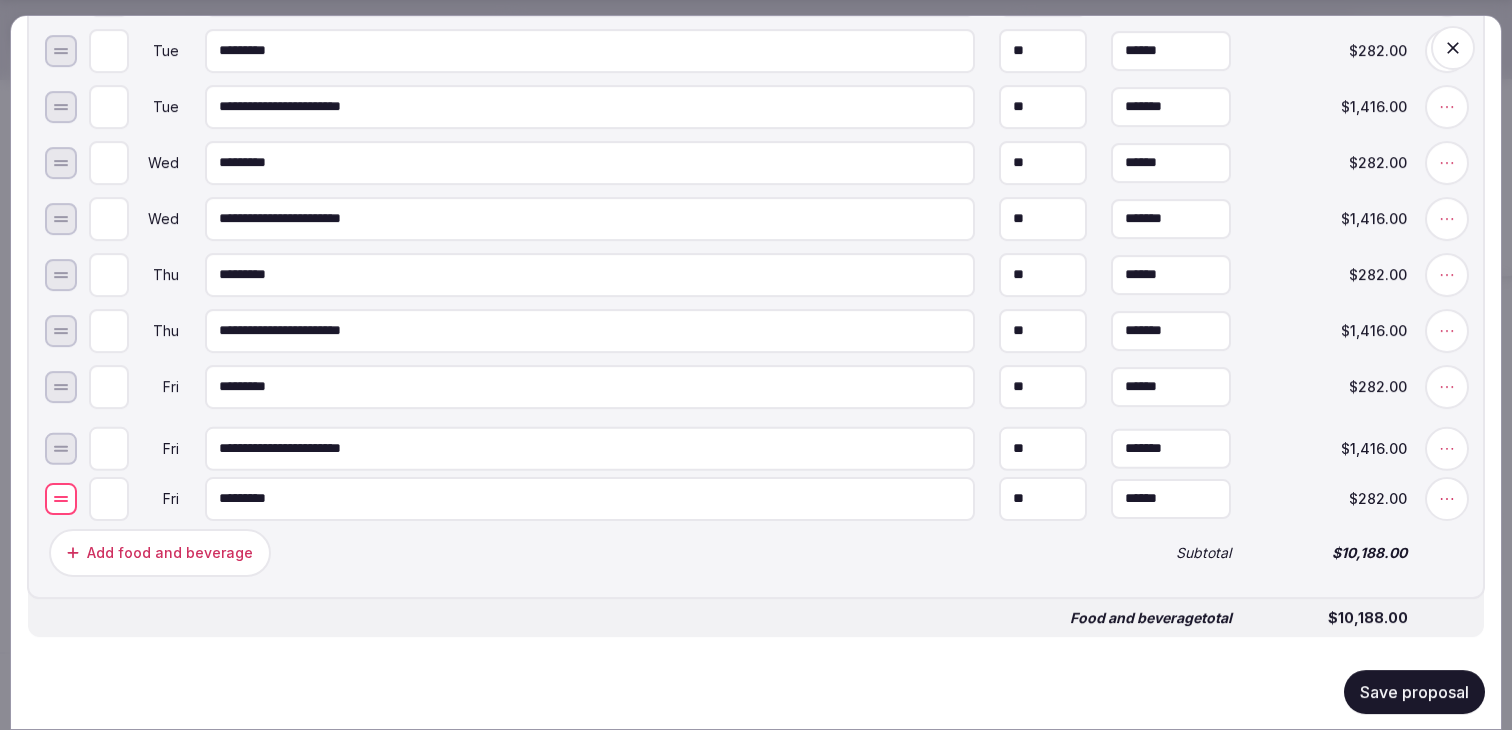 drag, startPoint x: 58, startPoint y: 464, endPoint x: 58, endPoint y: 520, distance: 56 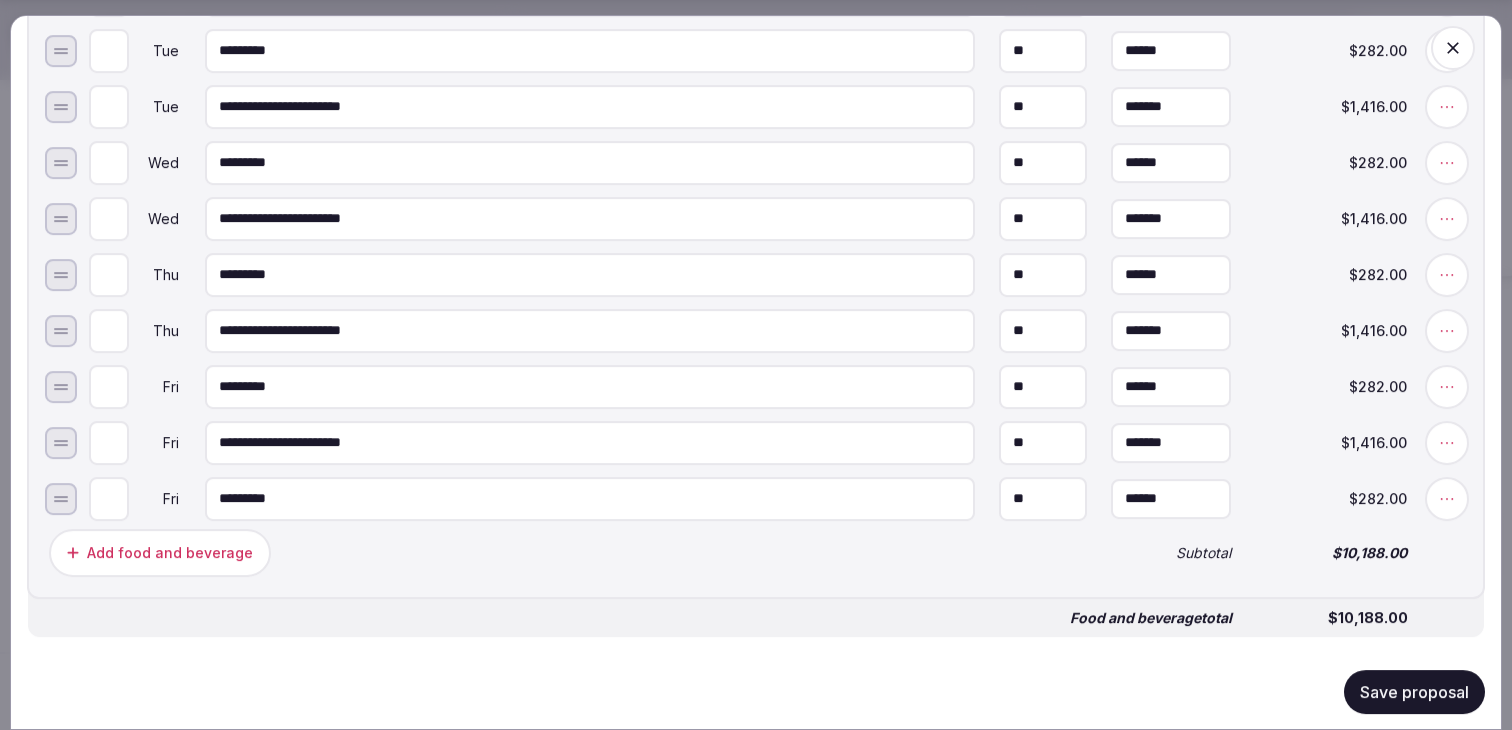 type on "*" 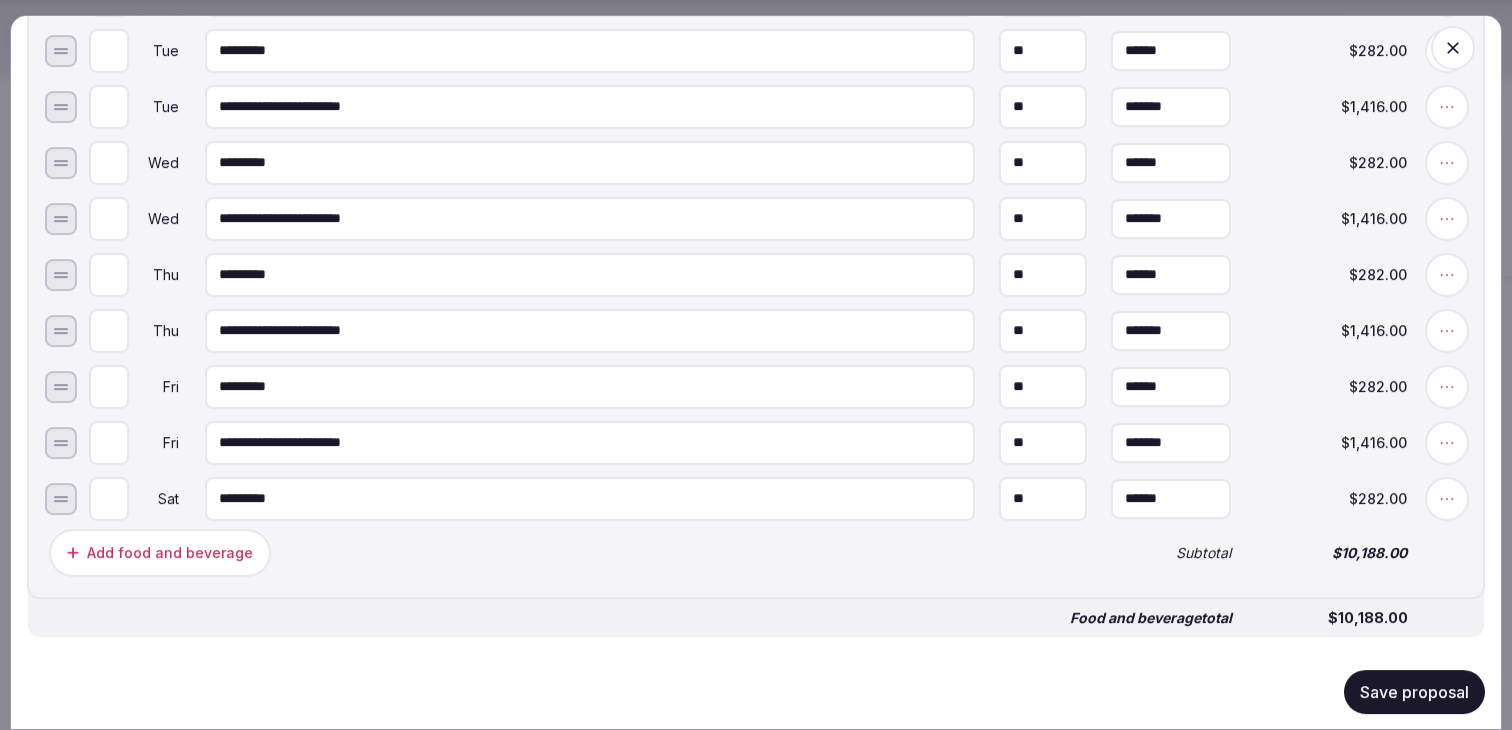 click on "Add food and beverage" at bounding box center [568, 552] 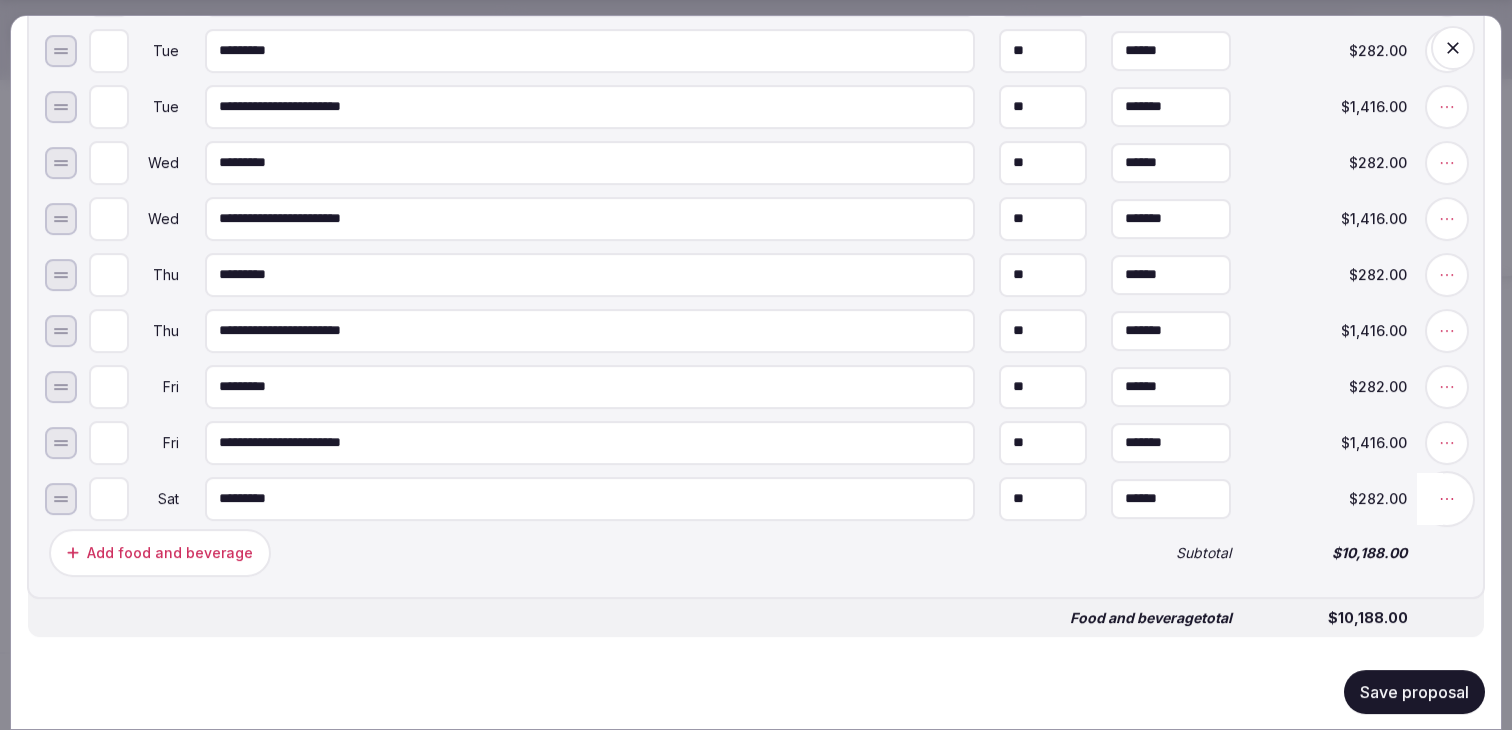 click 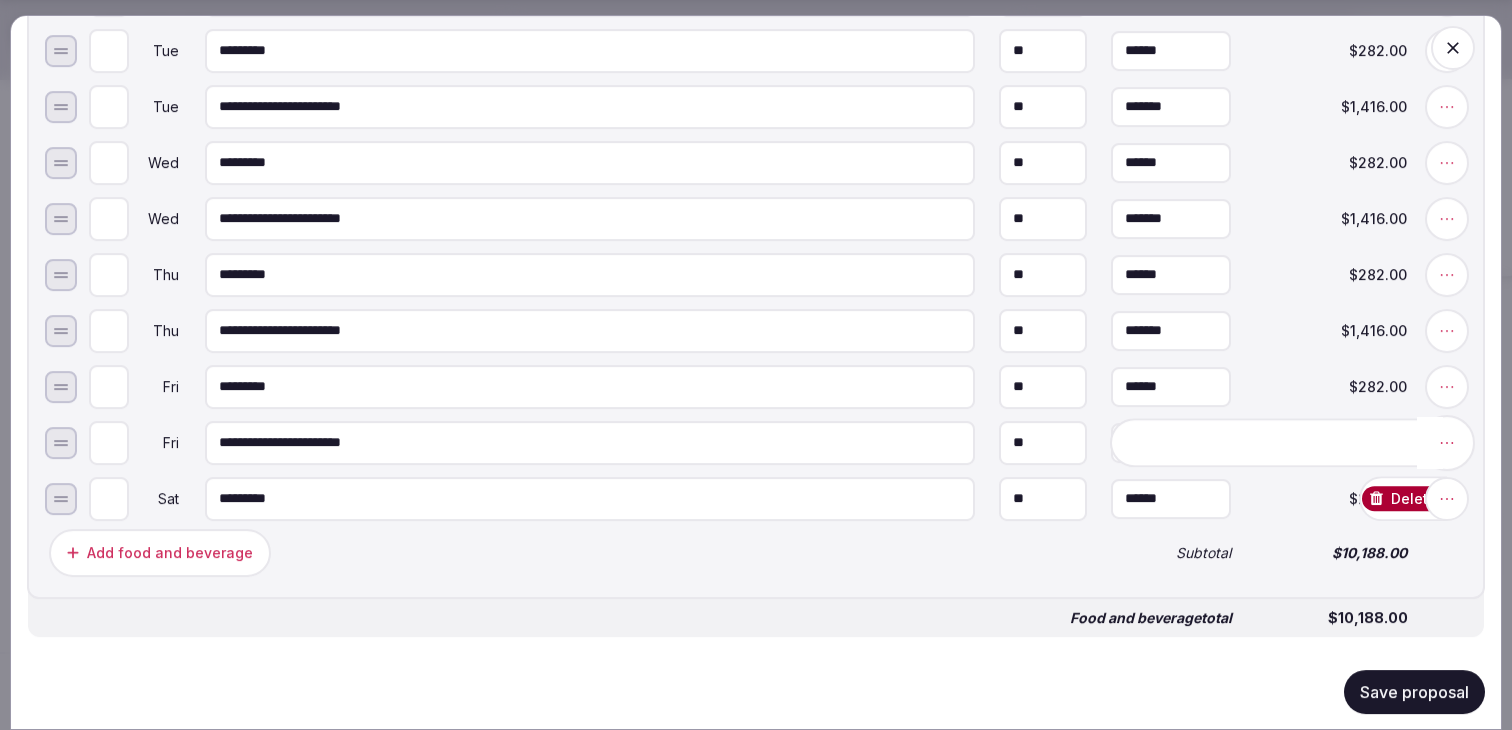 click 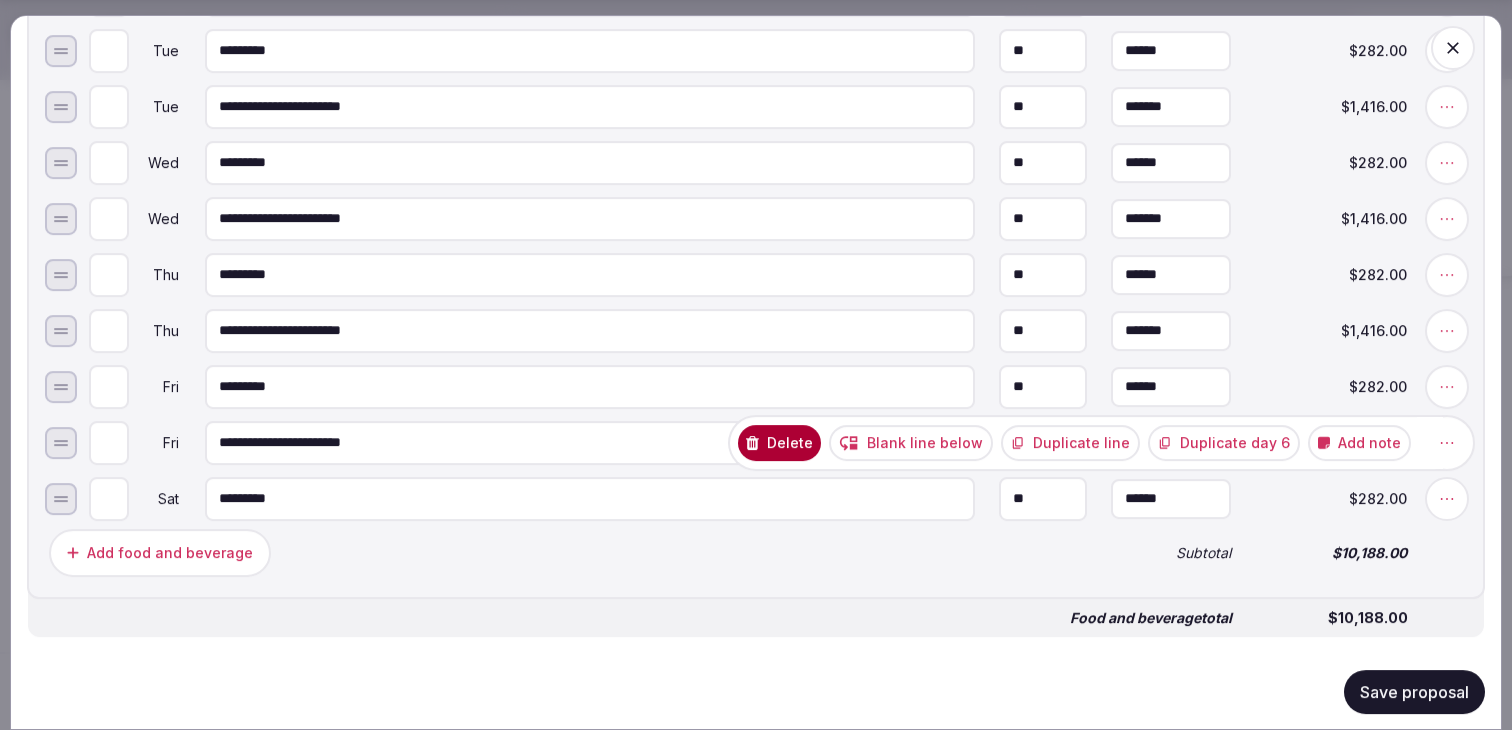 click on "Add note" at bounding box center (1359, 442) 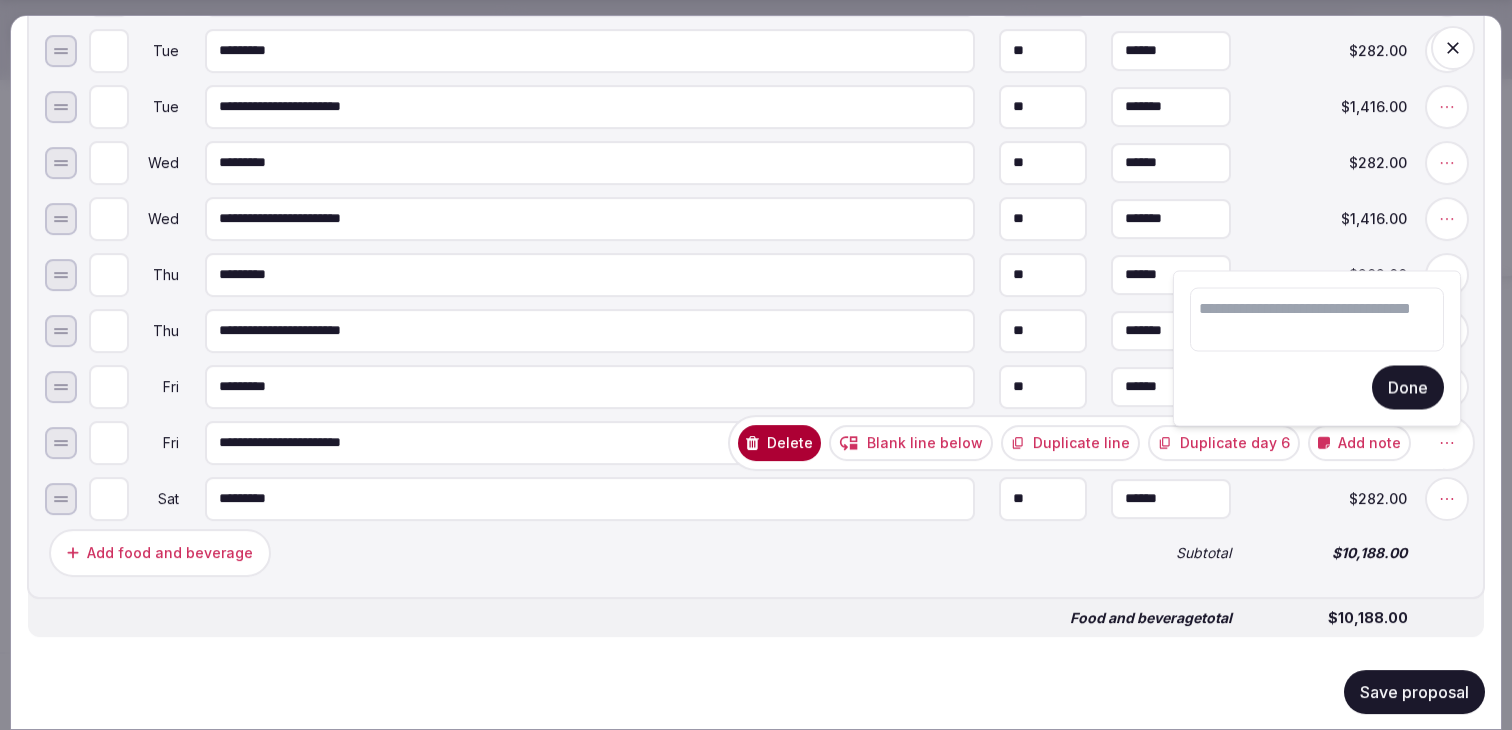 click at bounding box center [1317, 320] 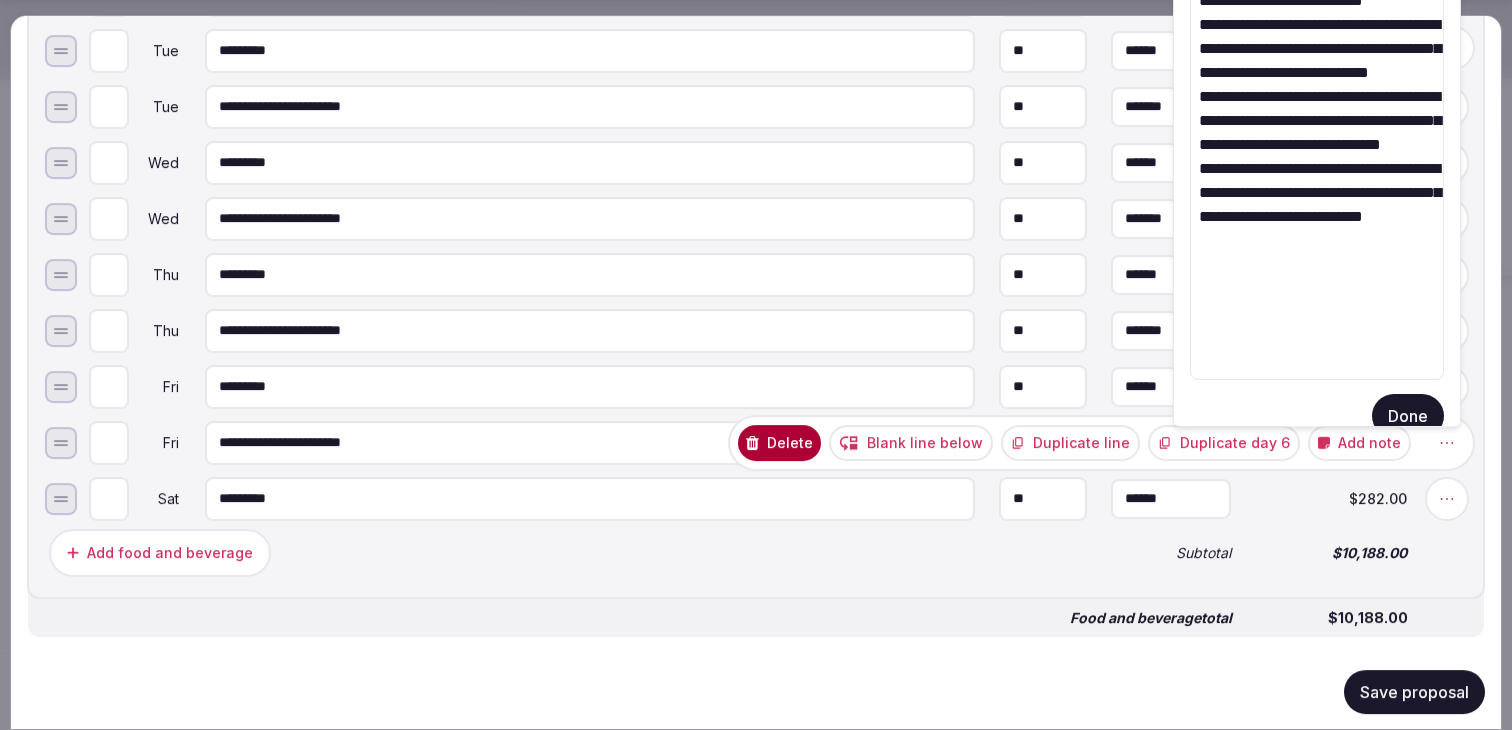 drag, startPoint x: 1227, startPoint y: 150, endPoint x: 1204, endPoint y: -76, distance: 227.16734 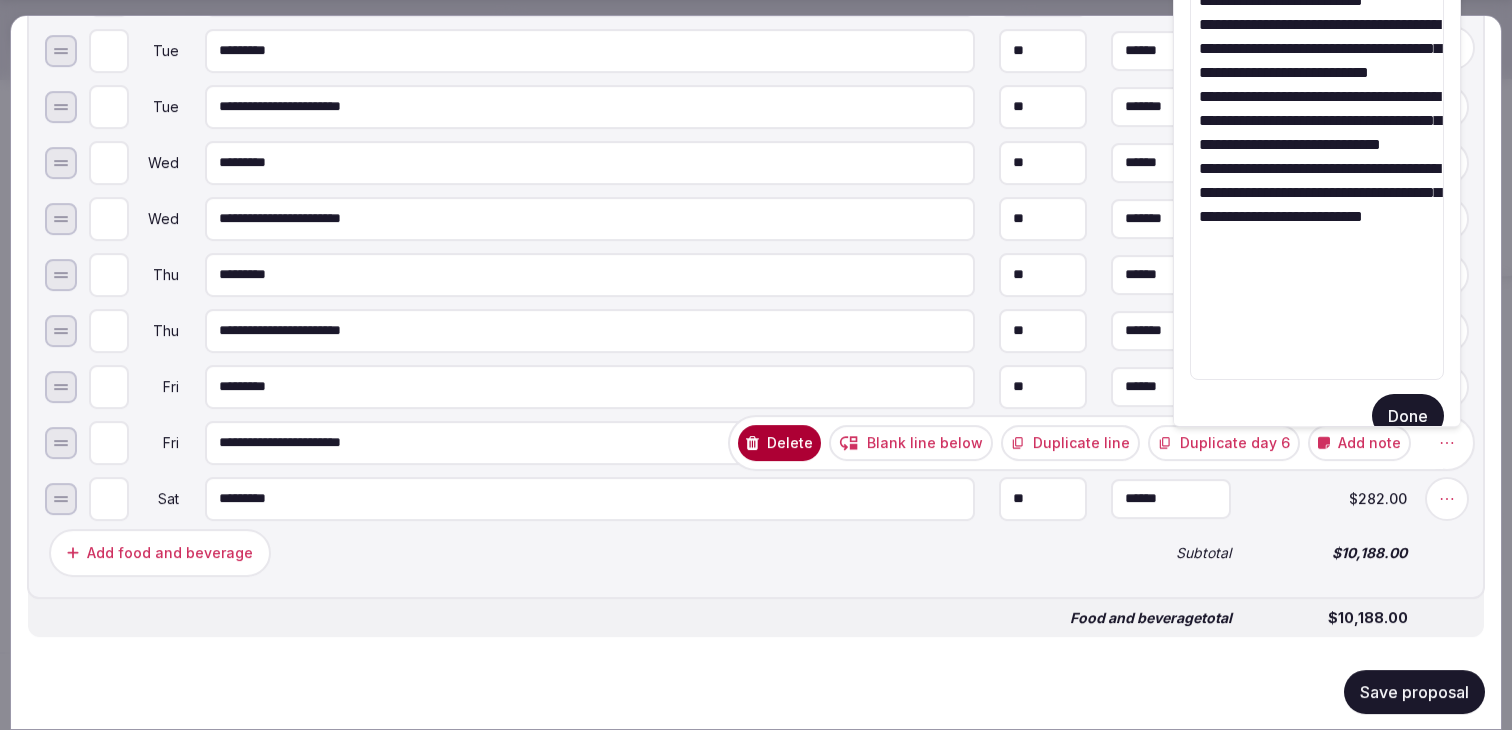 click on "Recent searches Greece Italy Madrid, Spain England, UK Egnach, Switzerland Search Popular Destinations Toscana, Italy Riviera Maya, Mexico Indonesia, Bali California, USA New York, USA Napa Valley, USA Beja, Portugal Canarias, Spain Explore destinations My retreats [PERSON] Account My venue listings My retreats Group flight planner Logout logged in as [PERSON] Account My venue listings My retreats Group flight planner Logout Token2049 Singapore My Retreats Next steps Explore venues Retreat details Compare & book Shortlisted venues (13) Proposal requests (9) Proposals (2) Contracts Notifications Collapse Sidebar Shortlisted venues 13 Proposal requests 9 Proposals 2 Contracts 0 Proposals received Rates and availability are subject to change, based on proposal , until contracted and signed by all parties Export shortlist & proposals Mandarin Oriental, Singapore Singapore SIN (20 min) AL | Mandarin Oriental | Sept 28-Oct 4 [YEAR] Expires Jul 31st, [YEAR] Sep 28th - Oct 4th, [YEAR] ( 6 nights ) 12 Br 12 Guests USD 0" at bounding box center (756, 188) 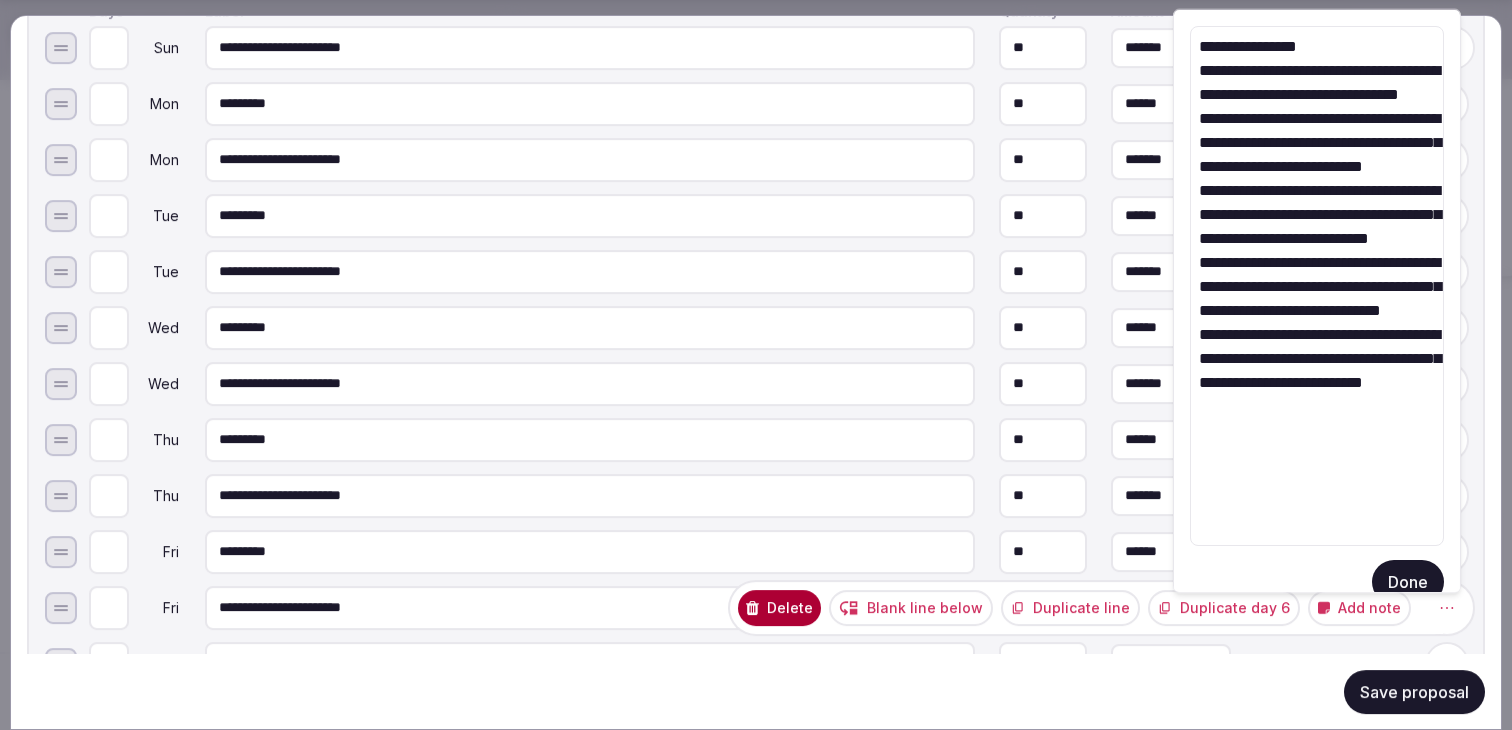 scroll, scrollTop: 1966, scrollLeft: 0, axis: vertical 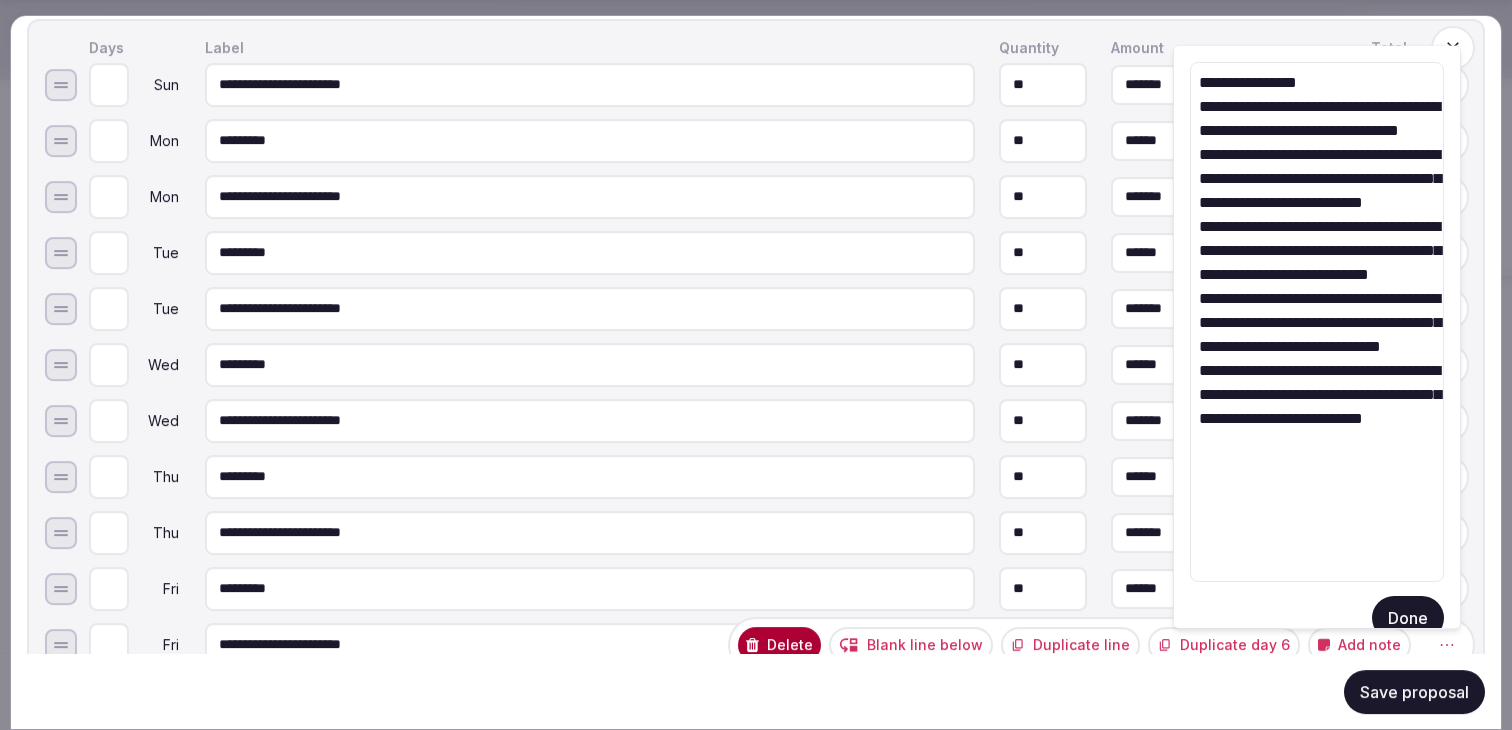 click on "**********" at bounding box center [1317, 322] 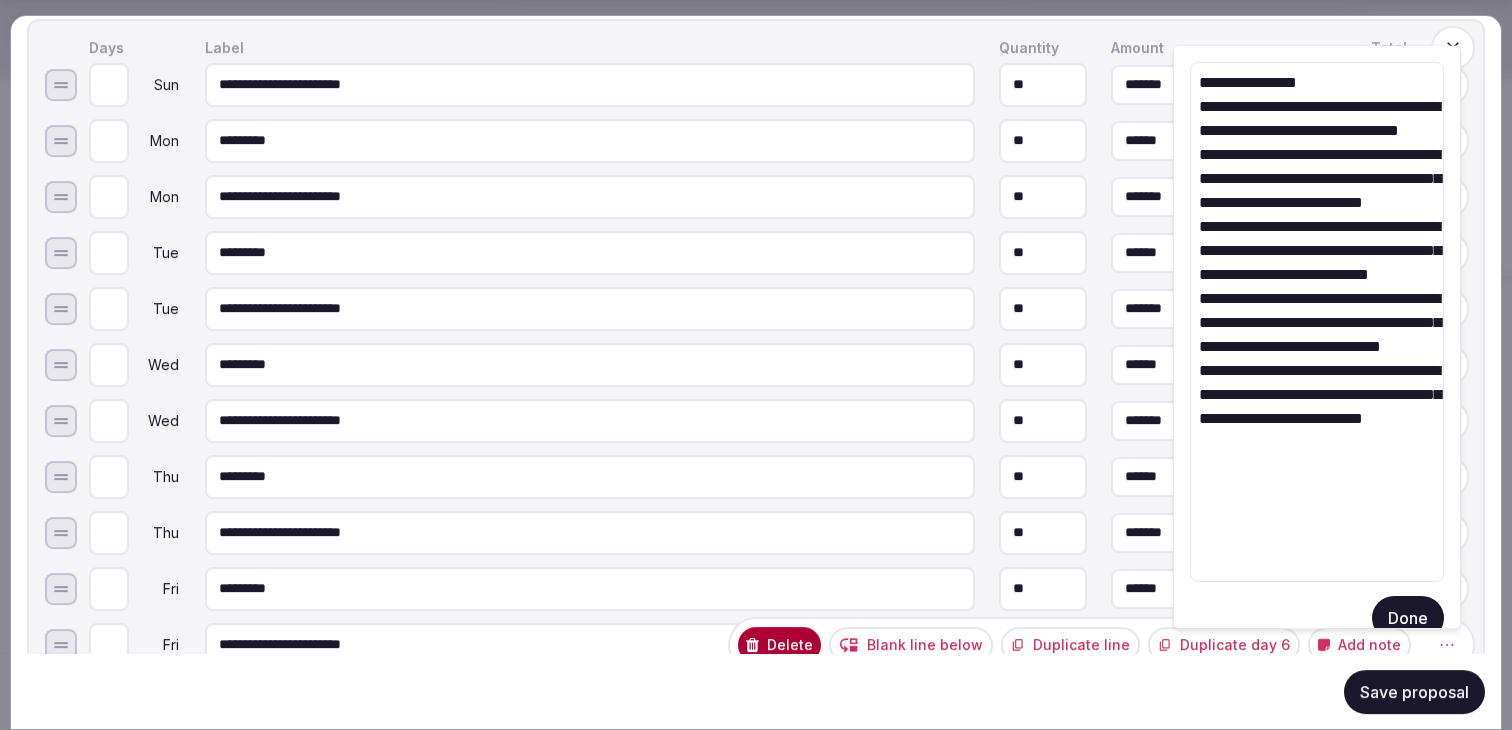 click on "**********" at bounding box center [1317, 322] 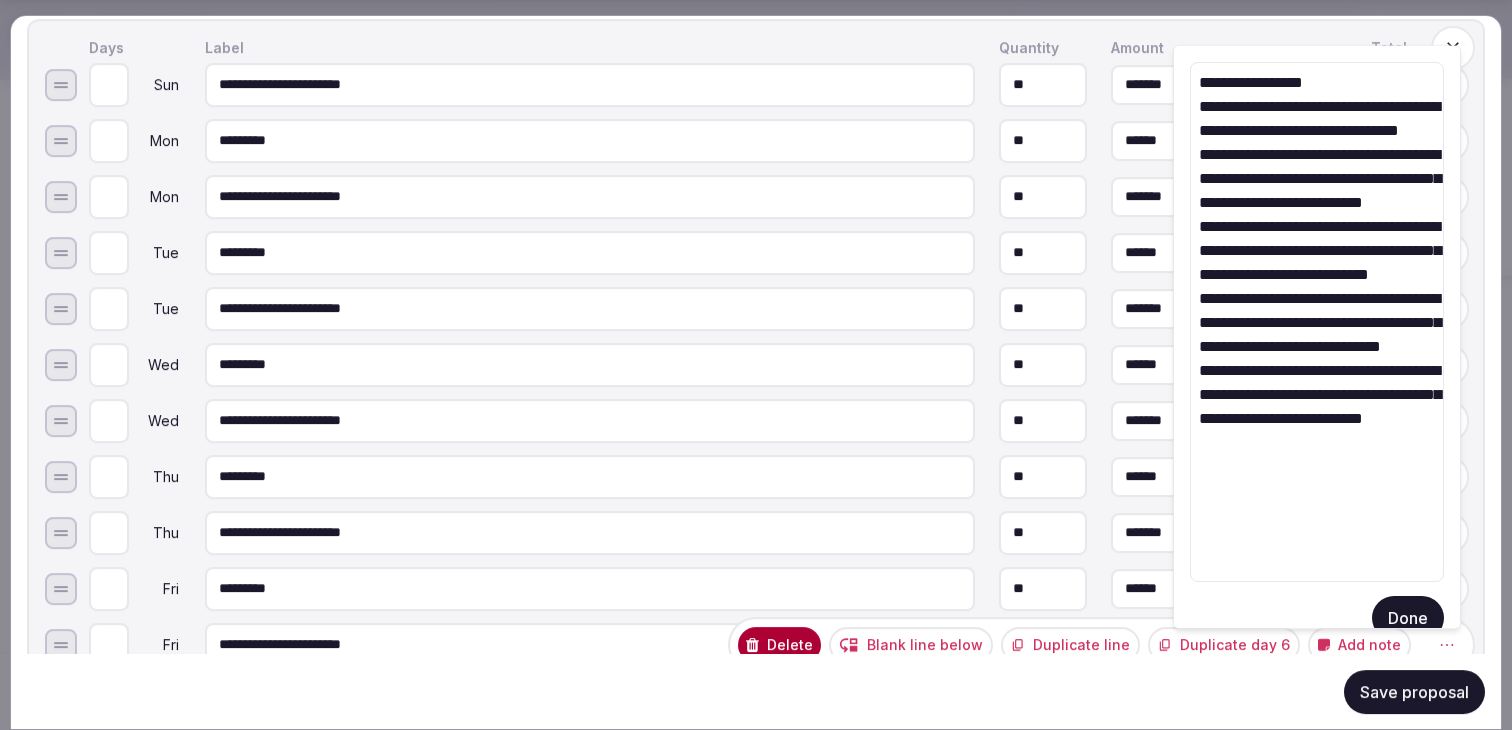 click on "**********" at bounding box center [1317, 322] 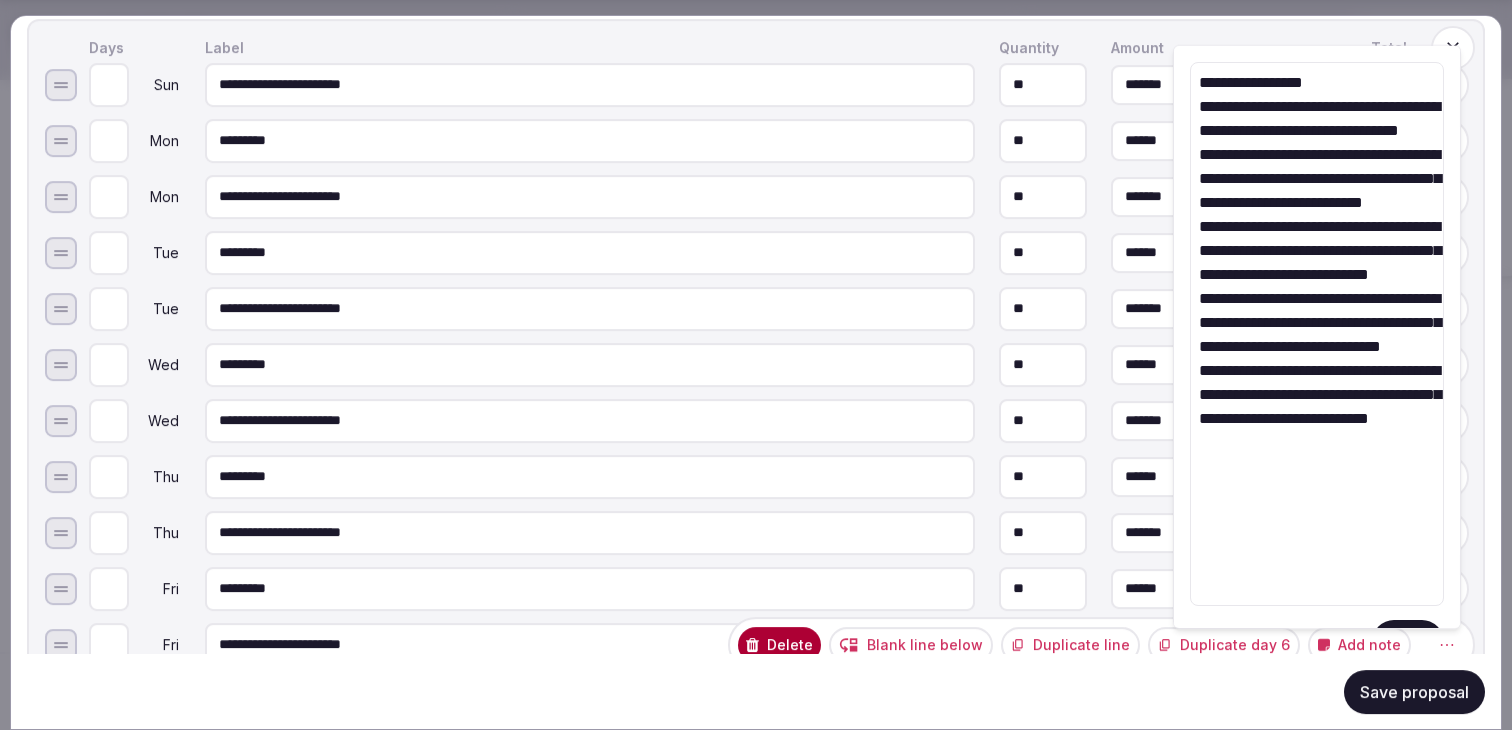 paste on "**********" 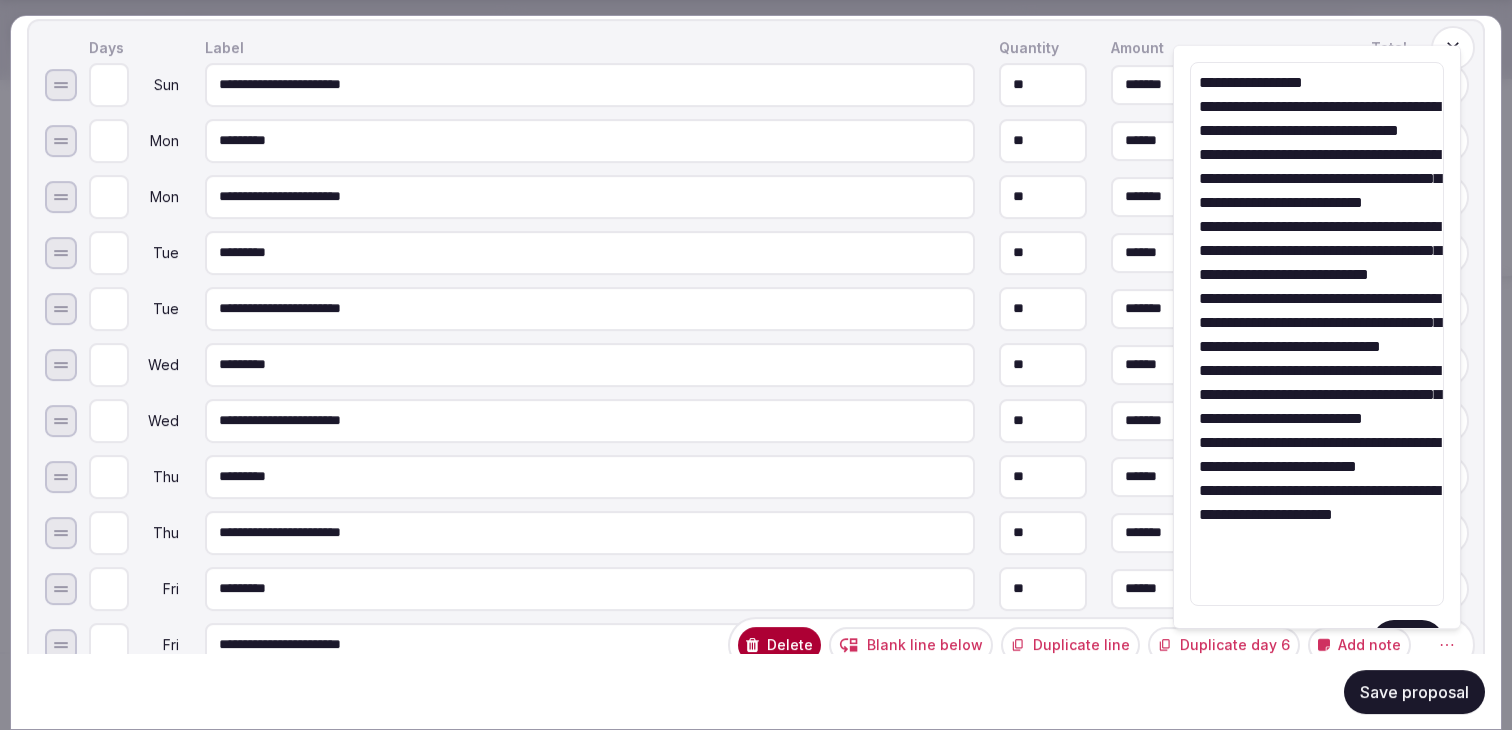 scroll, scrollTop: 64, scrollLeft: 0, axis: vertical 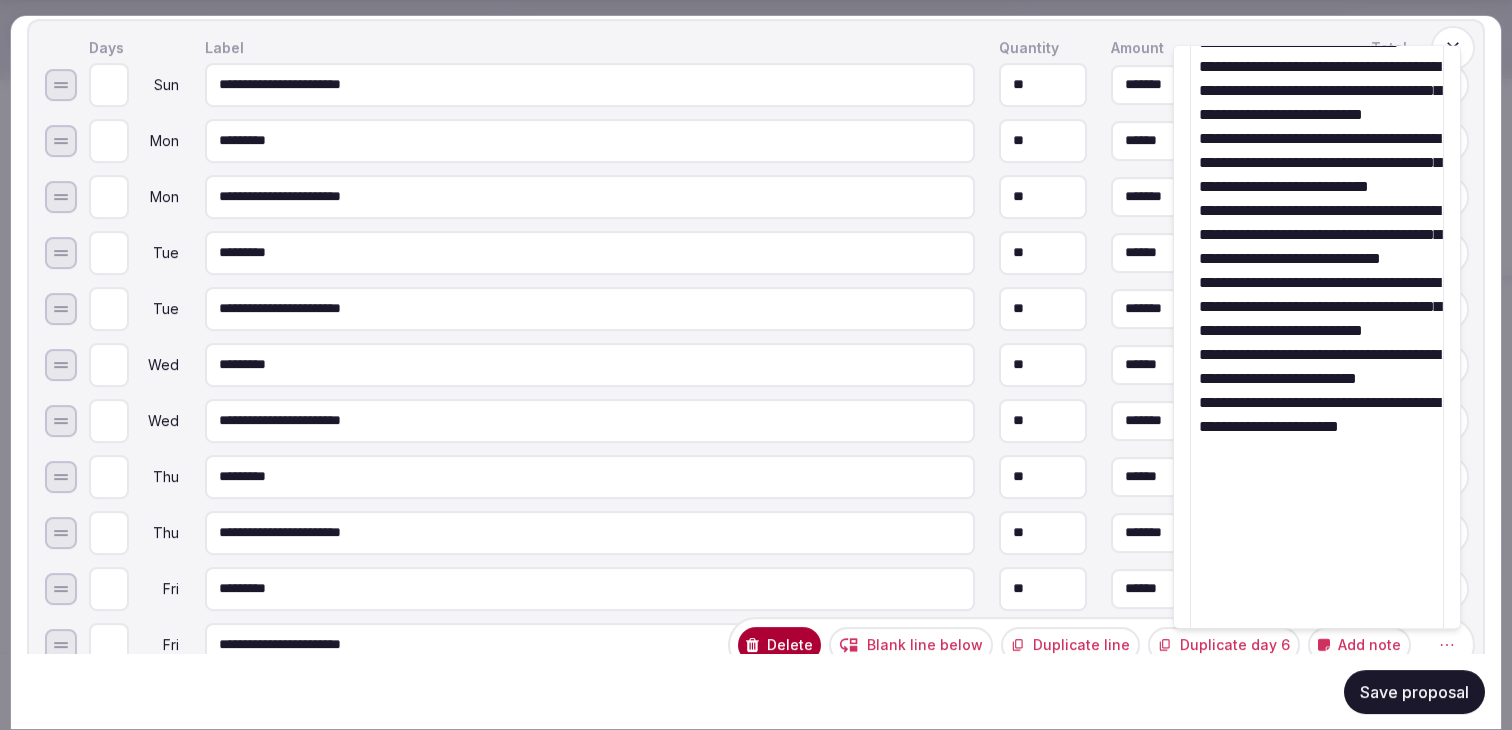 paste on "**********" 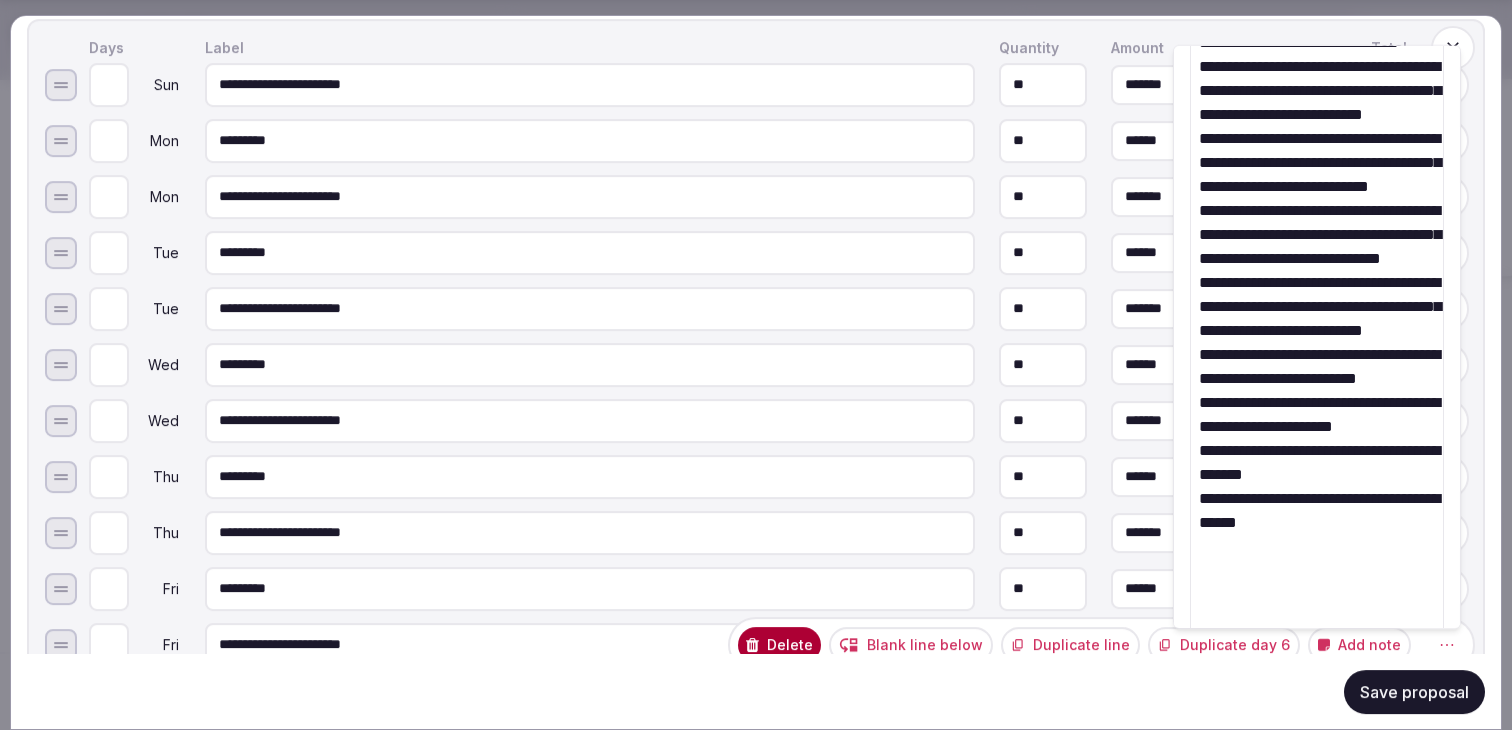 scroll, scrollTop: 160, scrollLeft: 0, axis: vertical 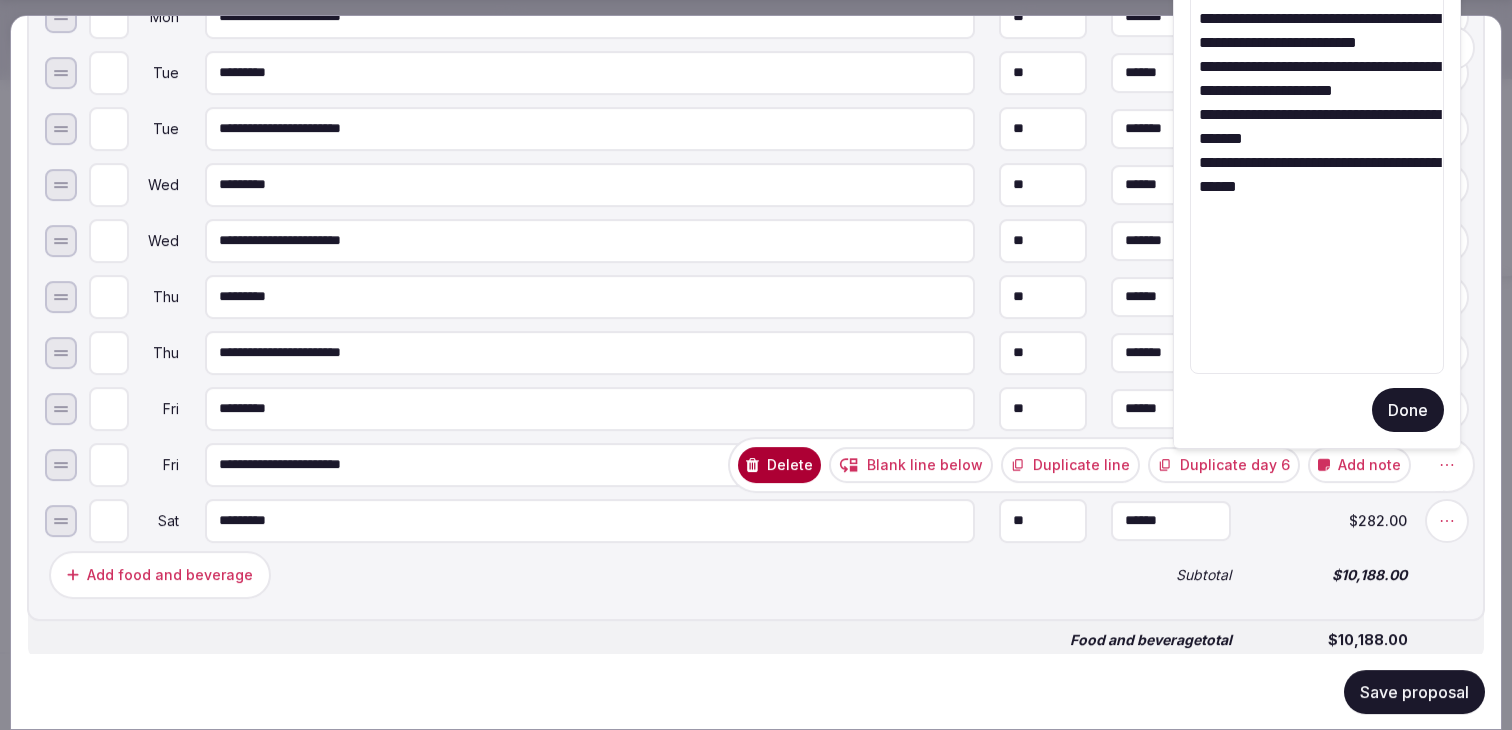 drag, startPoint x: 1325, startPoint y: 318, endPoint x: 1326, endPoint y: 500, distance: 182.00275 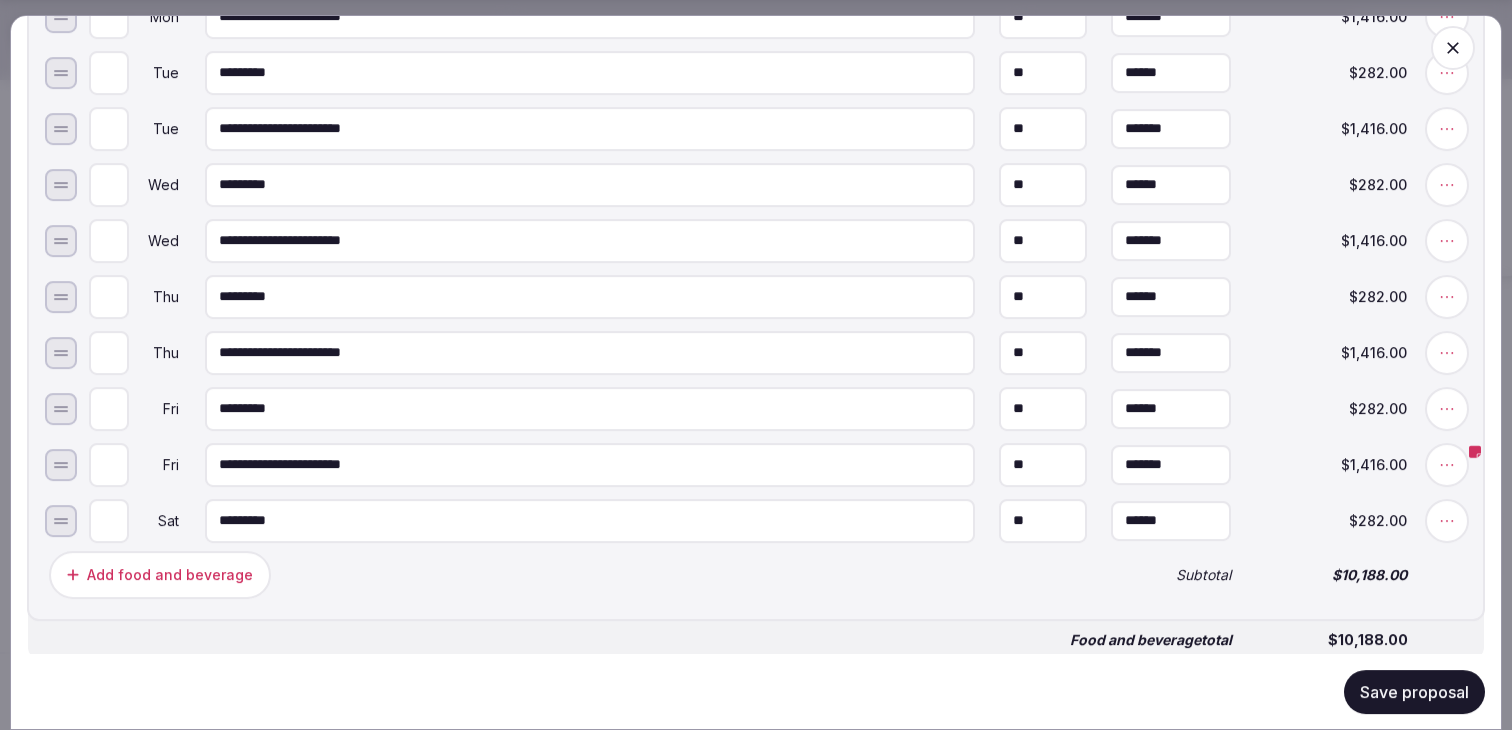 click on "Save proposal" at bounding box center [1414, 691] 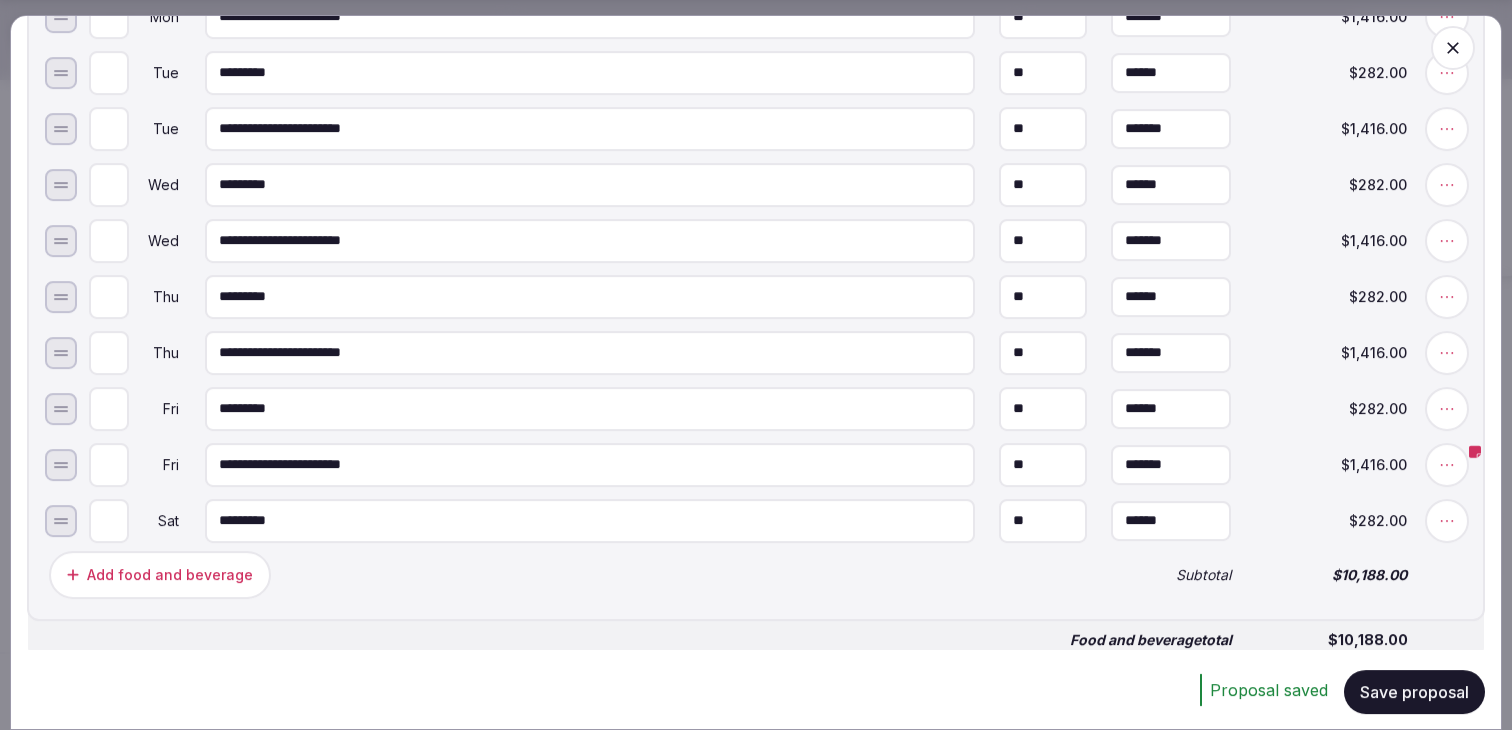 click on "Subtotal" at bounding box center (1171, 574) 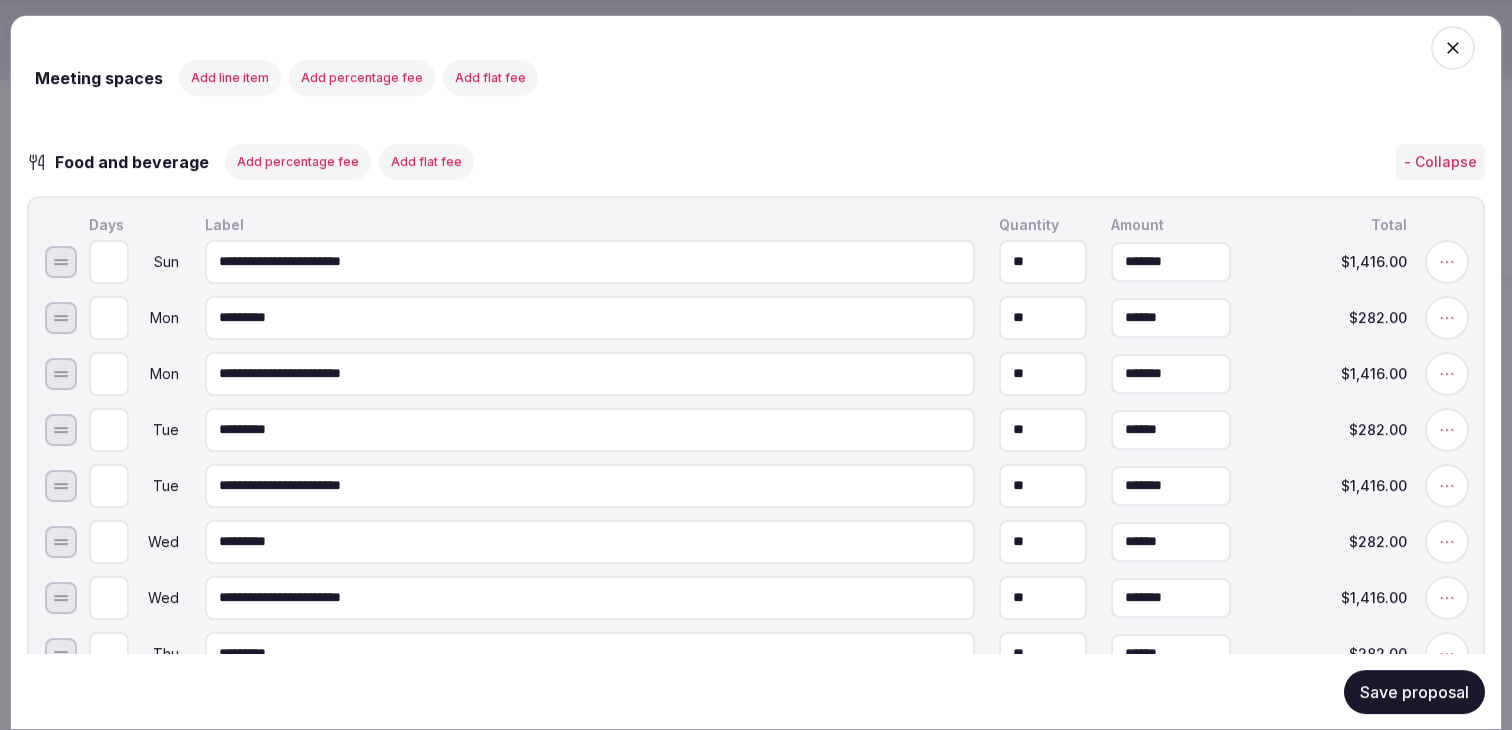 scroll, scrollTop: 1744, scrollLeft: 0, axis: vertical 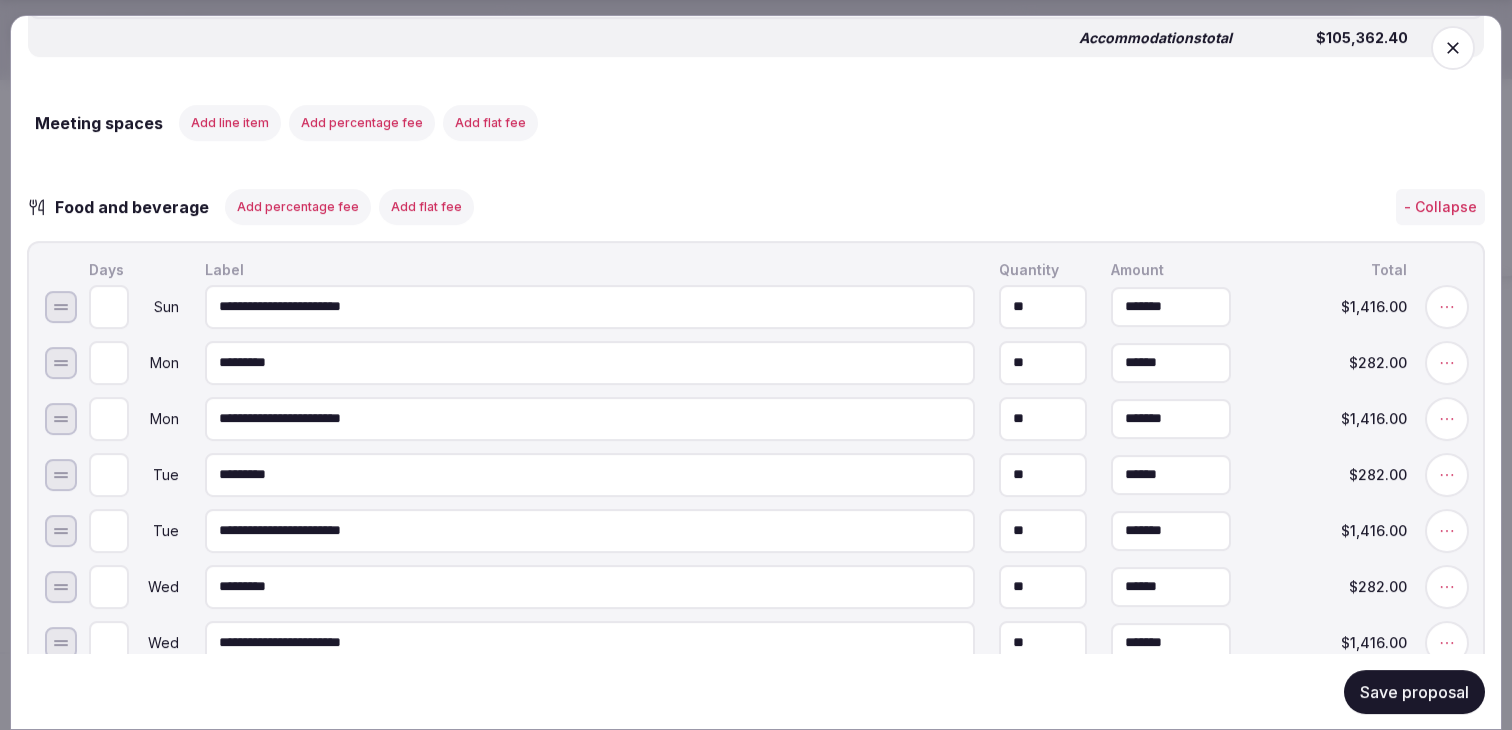 click on "Add percentage fee" at bounding box center [298, 206] 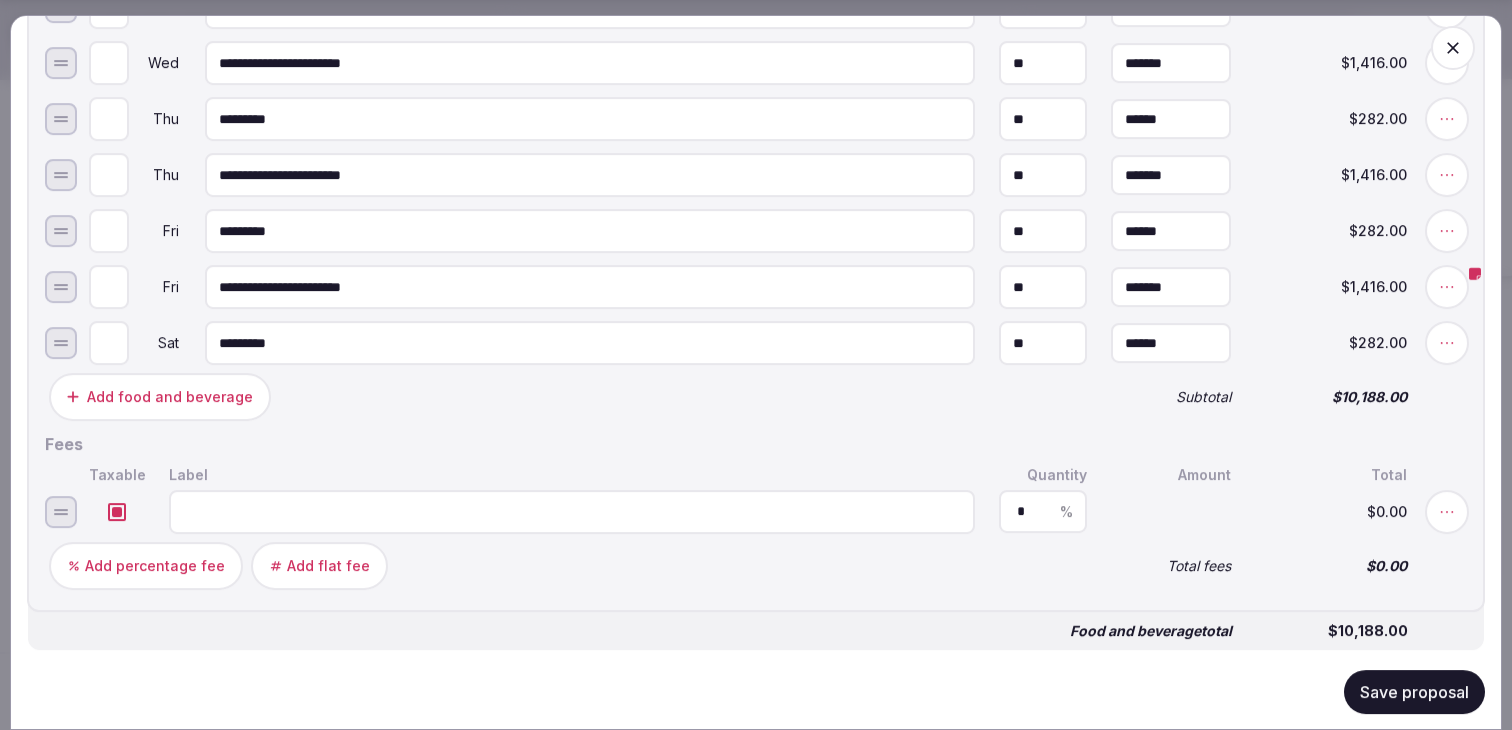 scroll, scrollTop: 2367, scrollLeft: 0, axis: vertical 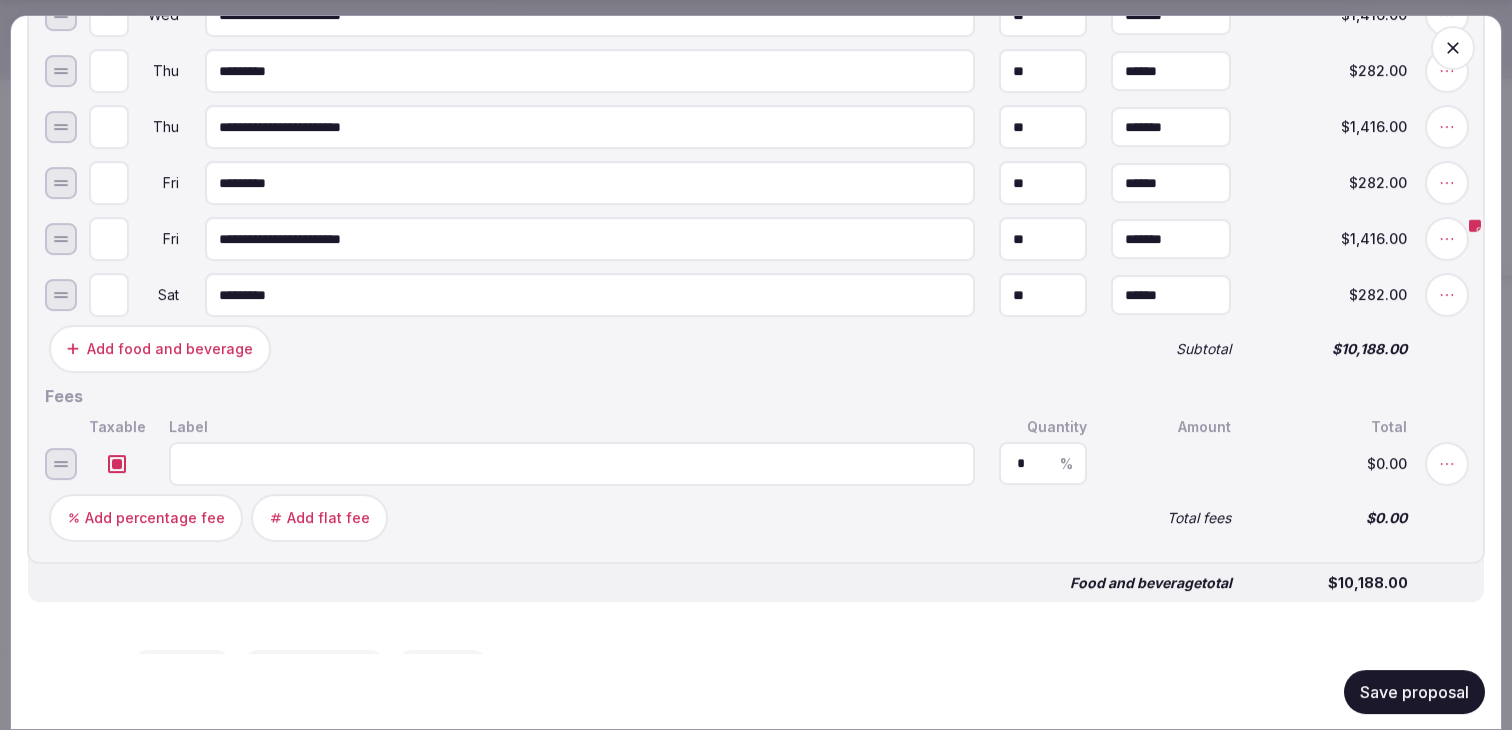 click at bounding box center (117, 463) 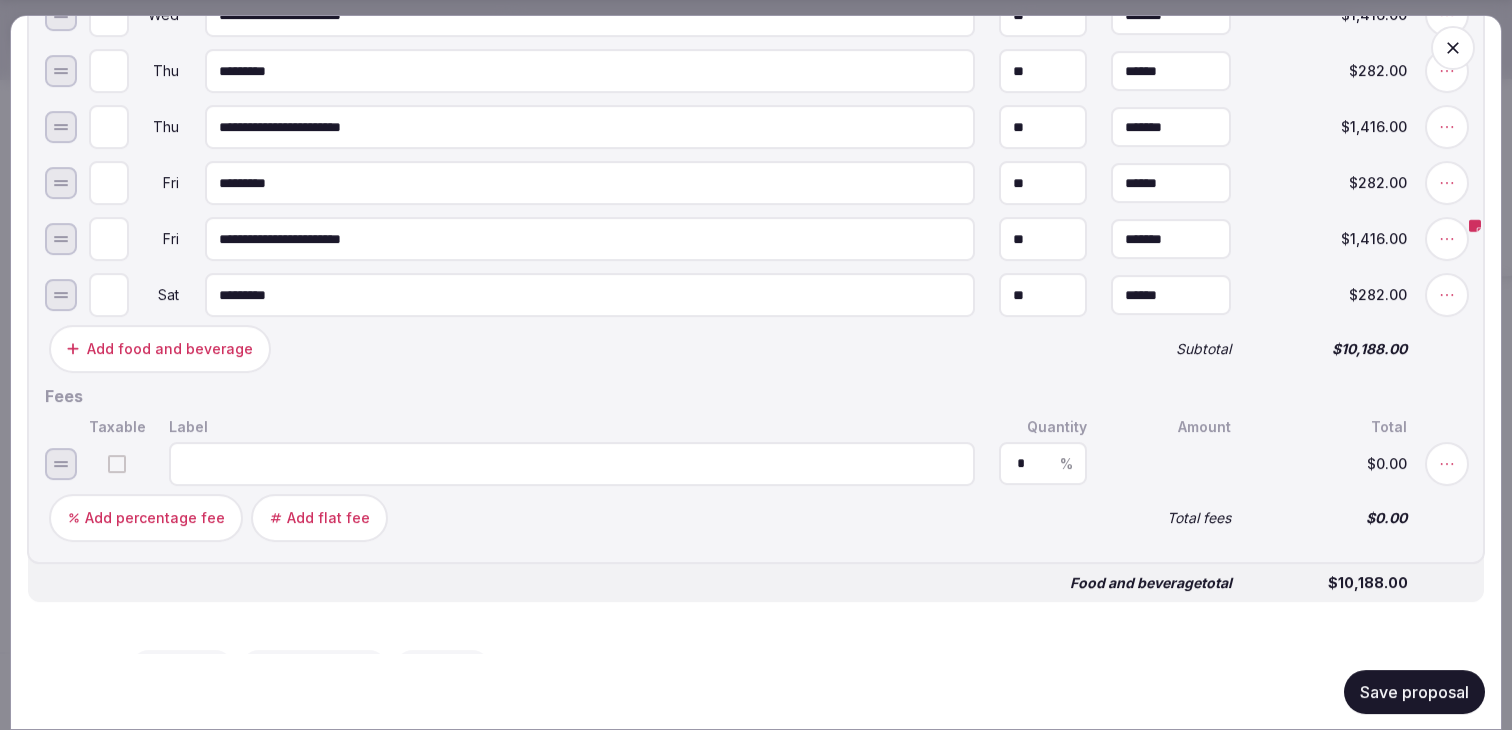 click at bounding box center [572, 463] 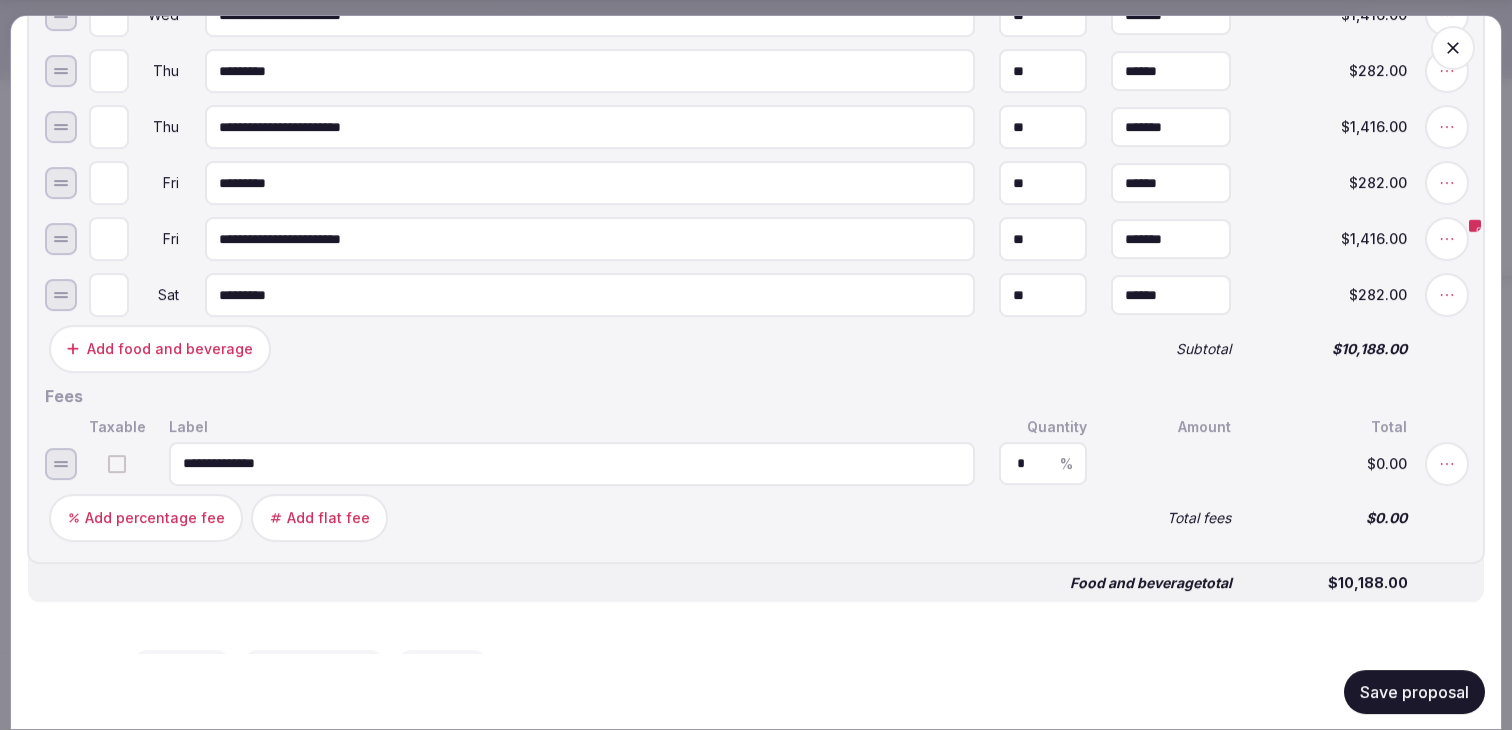 type on "**********" 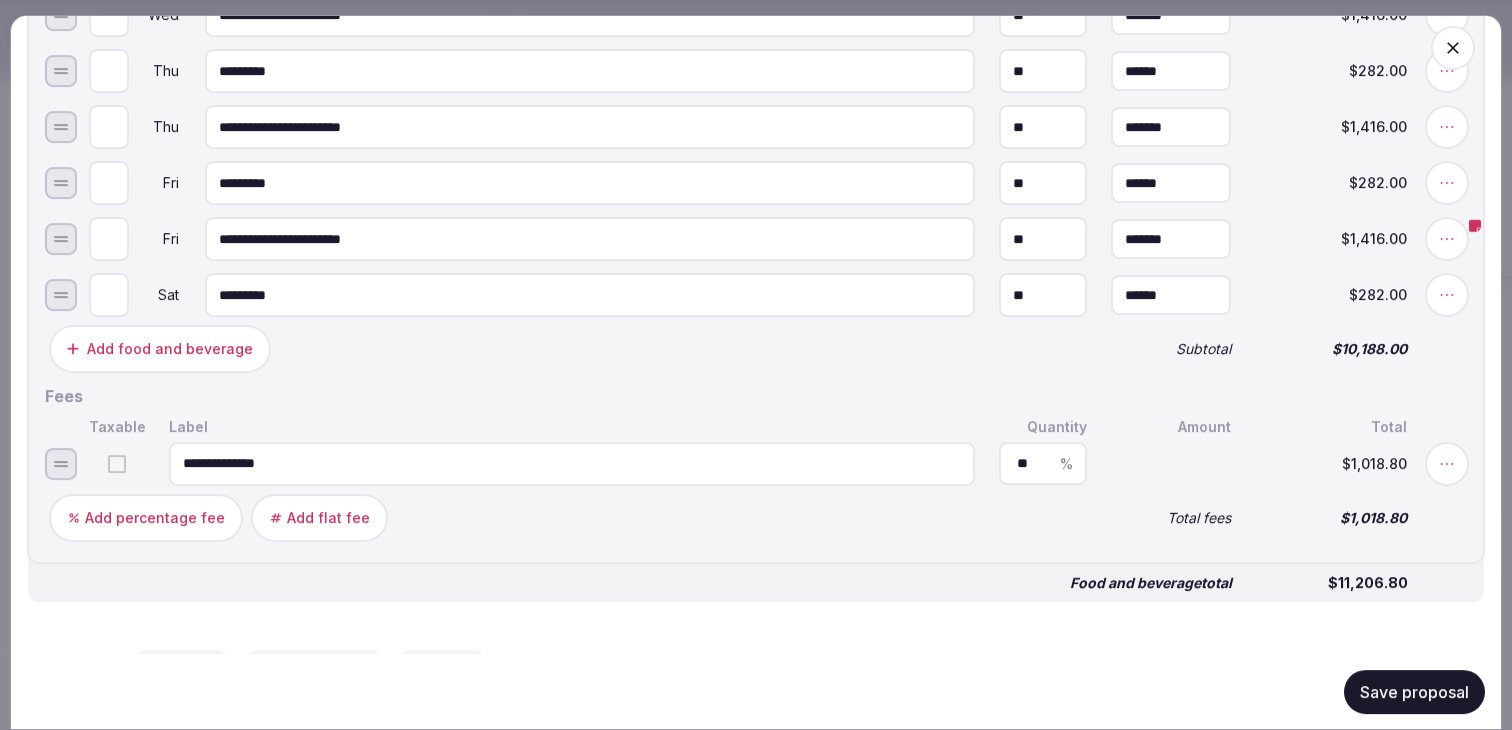 type on "**" 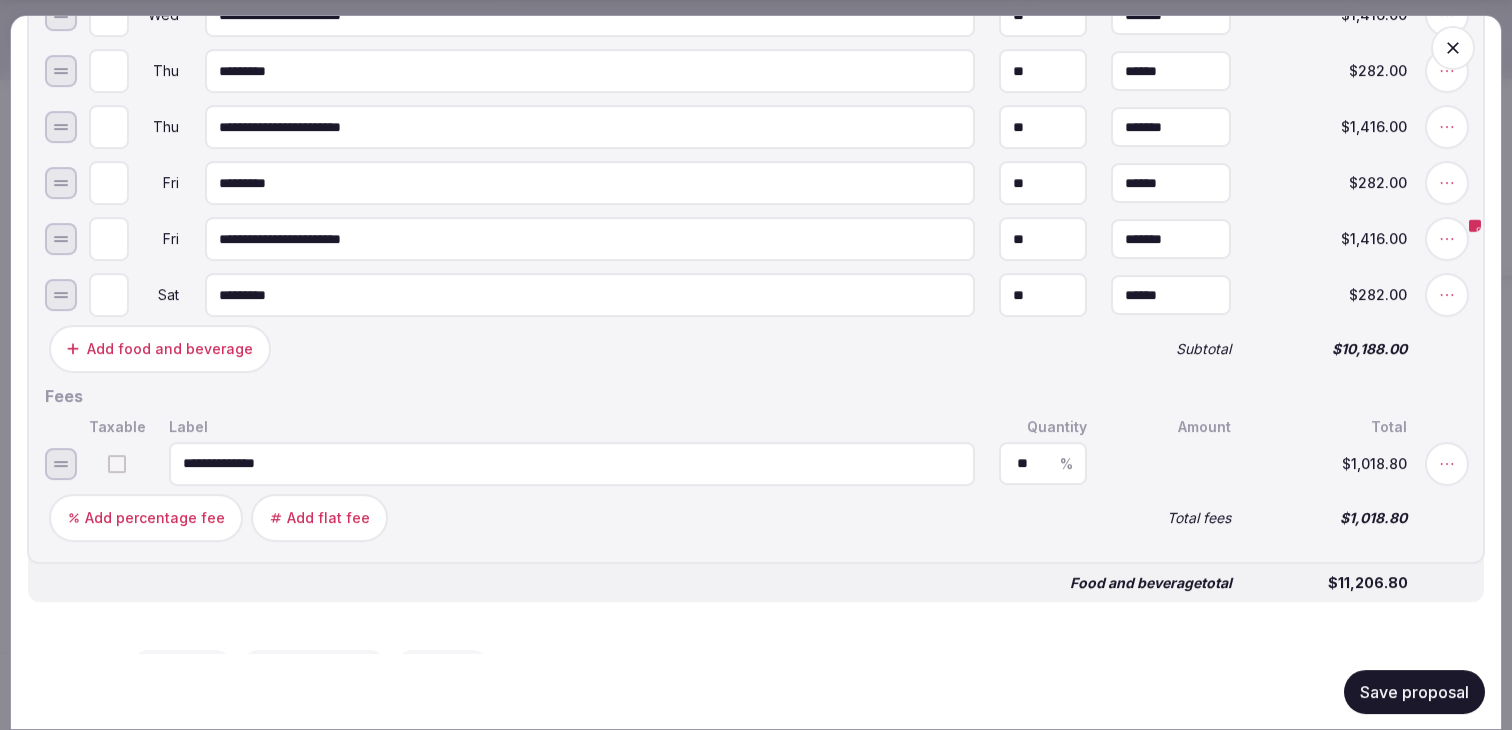 click on "Save proposal" at bounding box center (1414, 691) 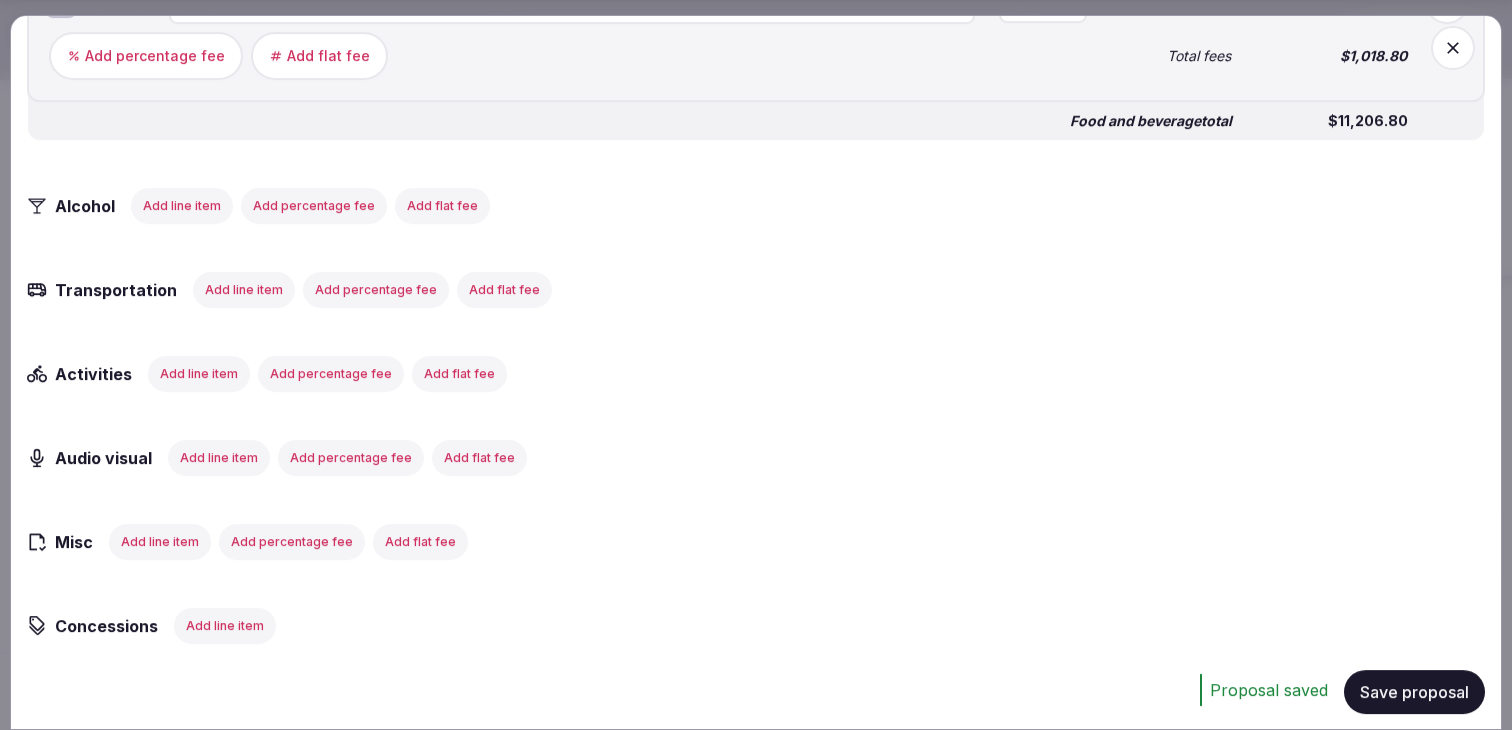scroll, scrollTop: 2845, scrollLeft: 0, axis: vertical 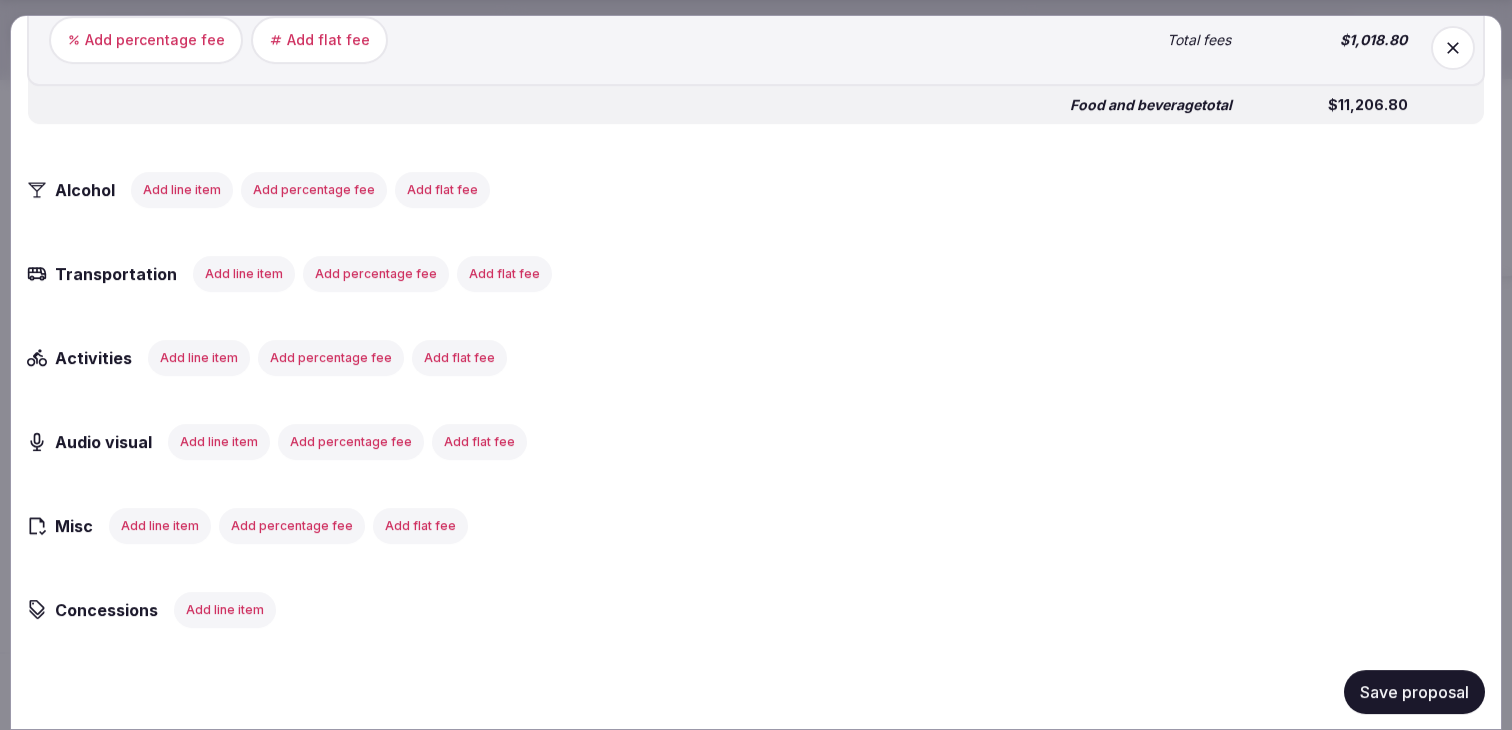 click on "Save proposal" at bounding box center (1414, 691) 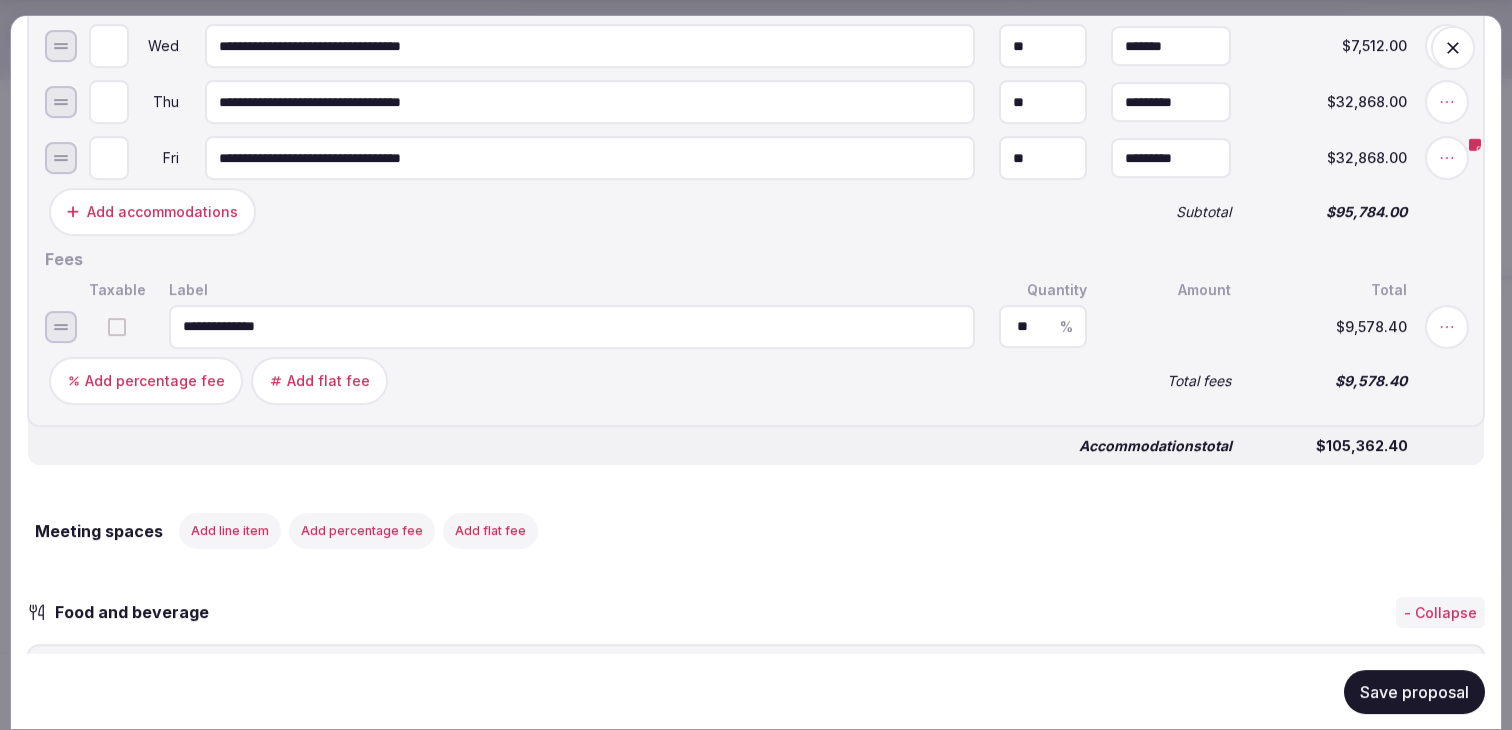 scroll, scrollTop: 1300, scrollLeft: 0, axis: vertical 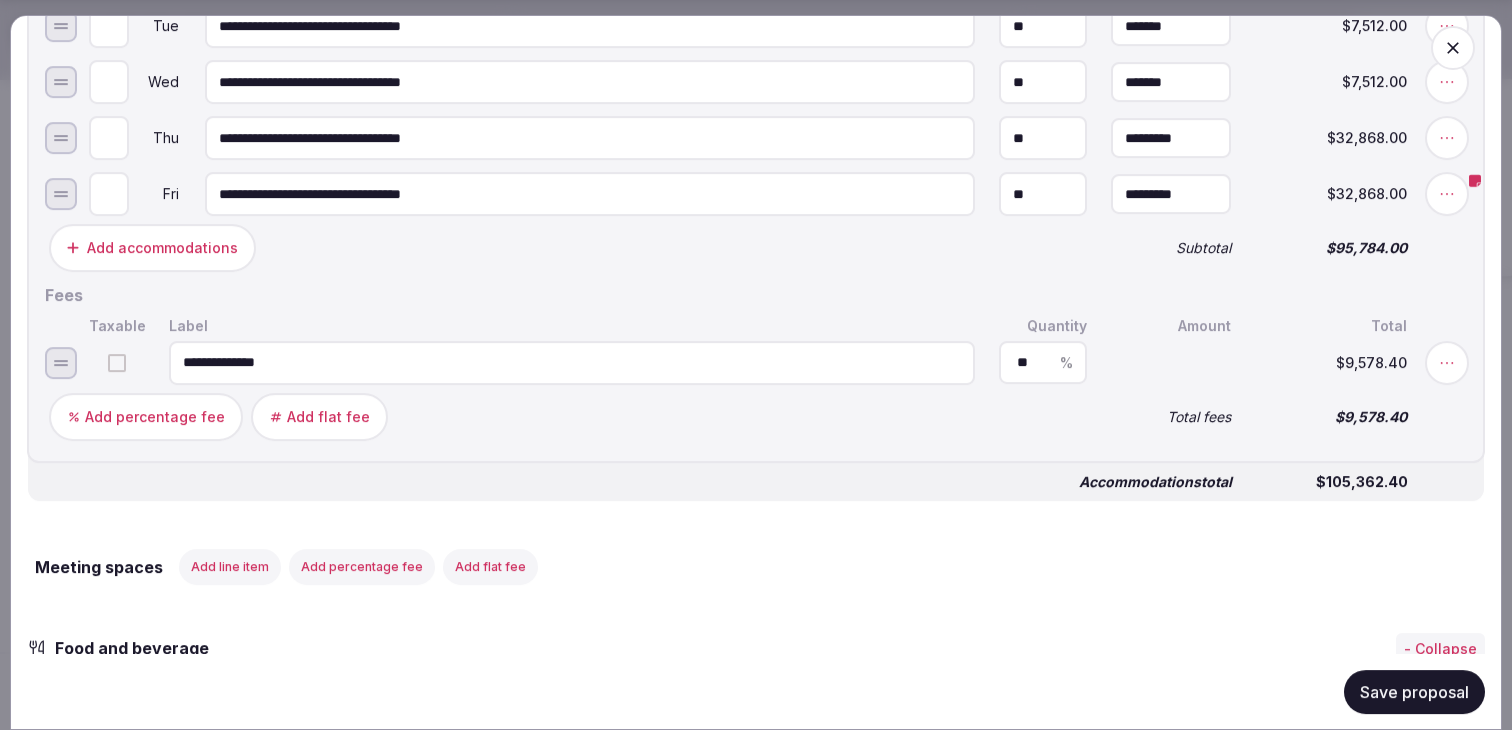 click on "Add line item" at bounding box center (230, 566) 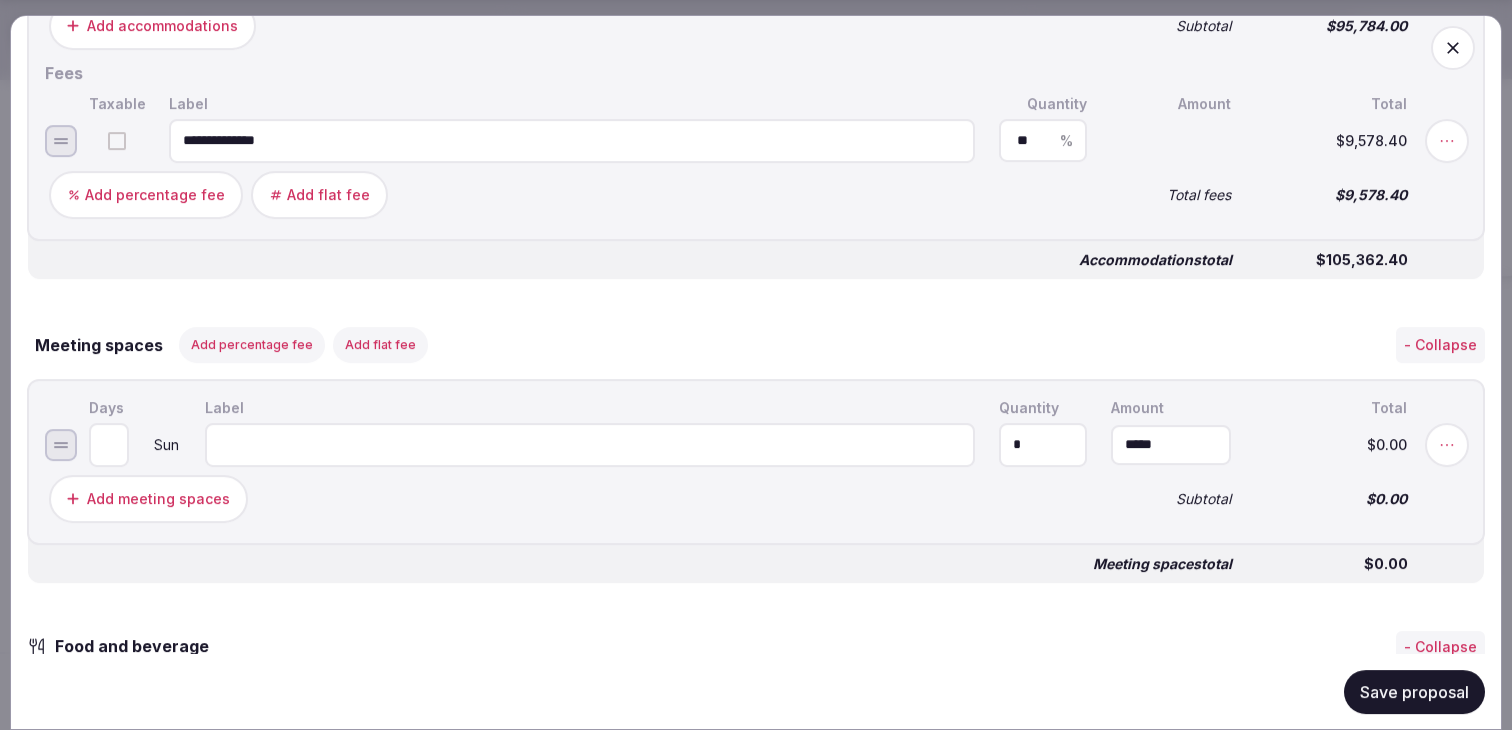 scroll, scrollTop: 1598, scrollLeft: 0, axis: vertical 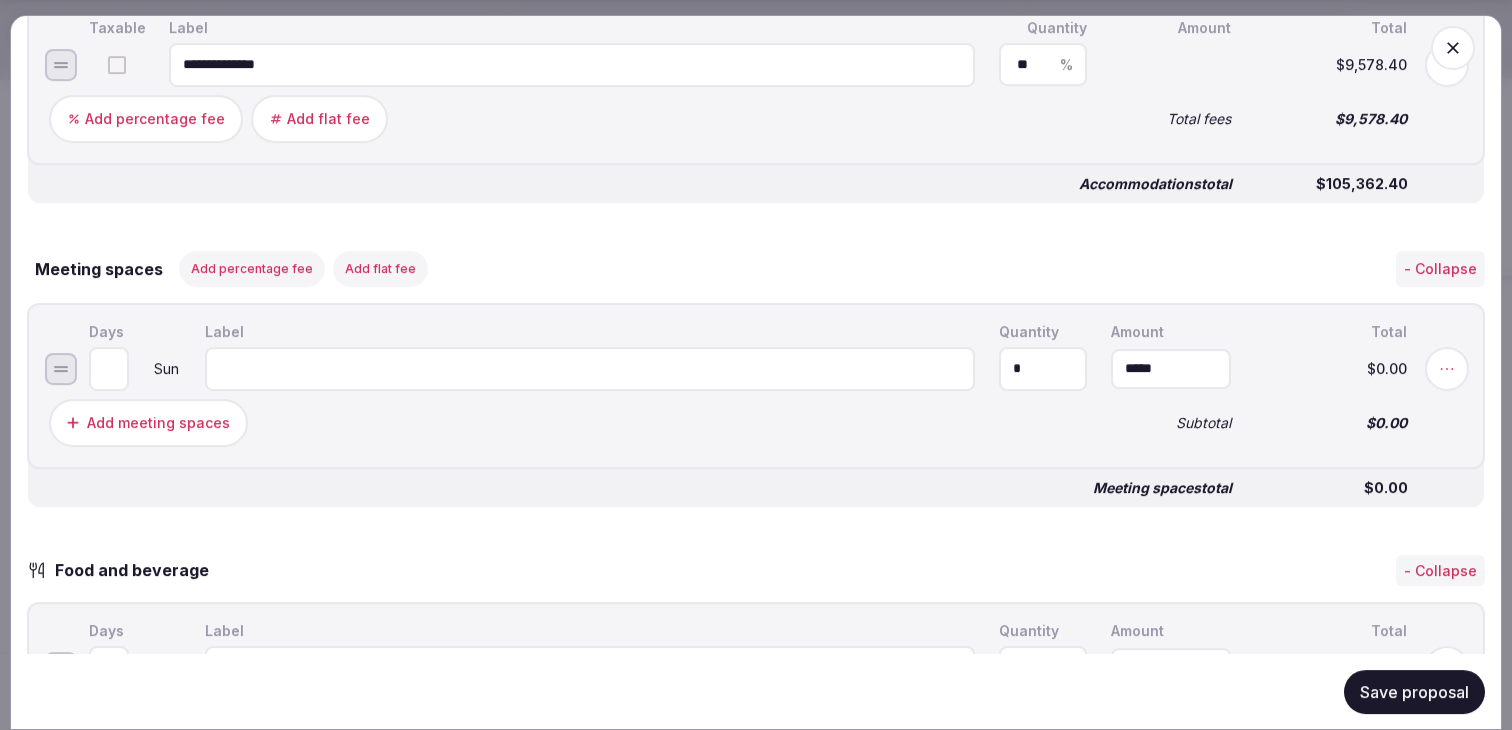 click at bounding box center (590, 368) 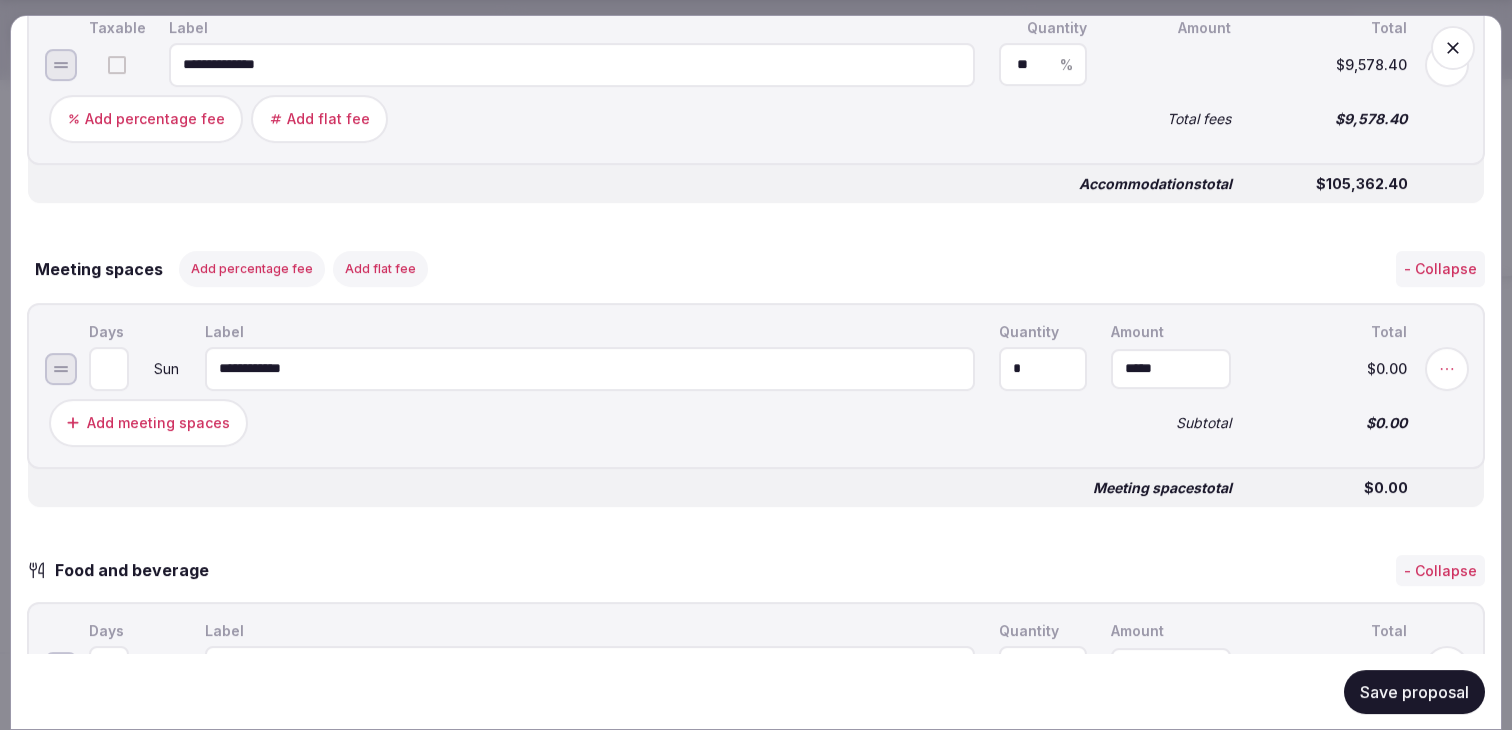 type on "**********" 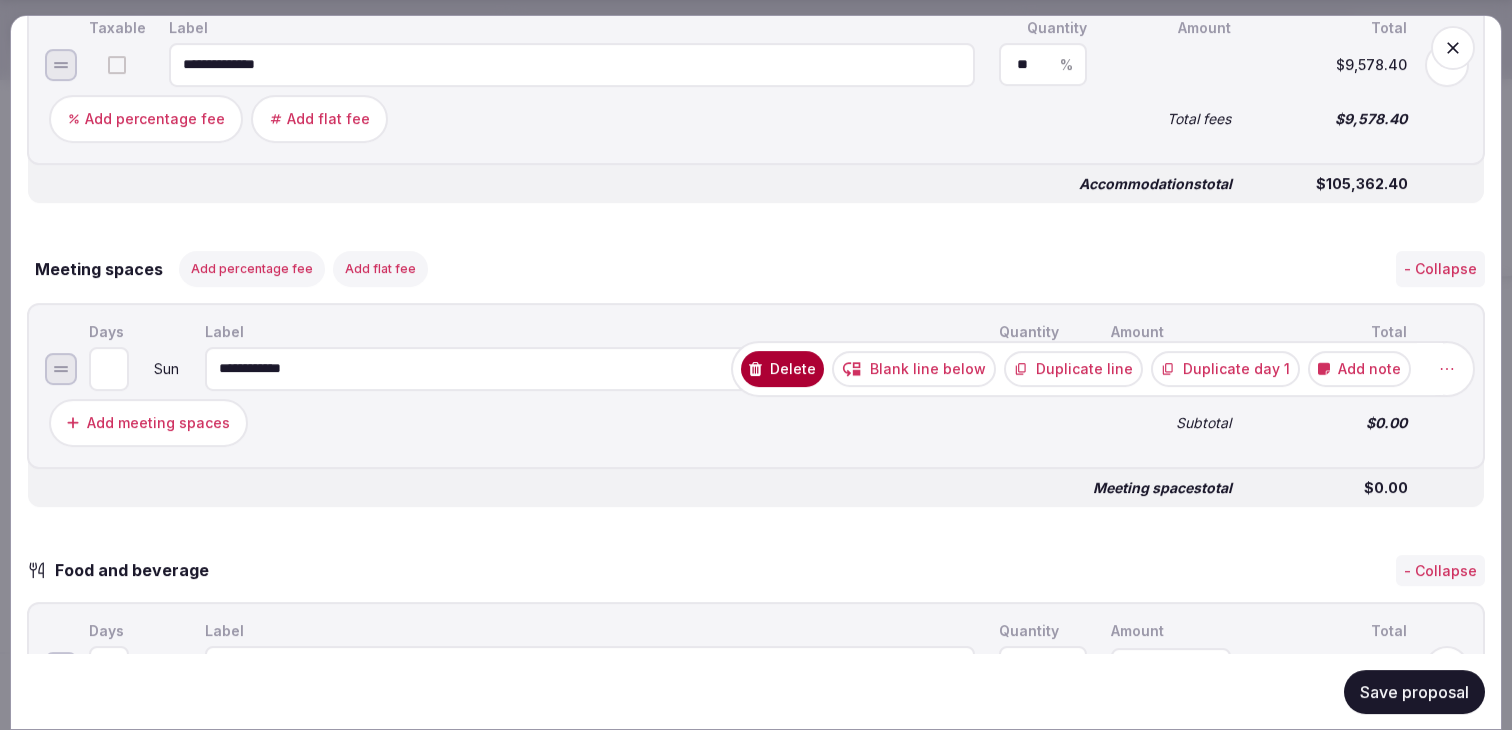 click on "Add note" at bounding box center [1359, 368] 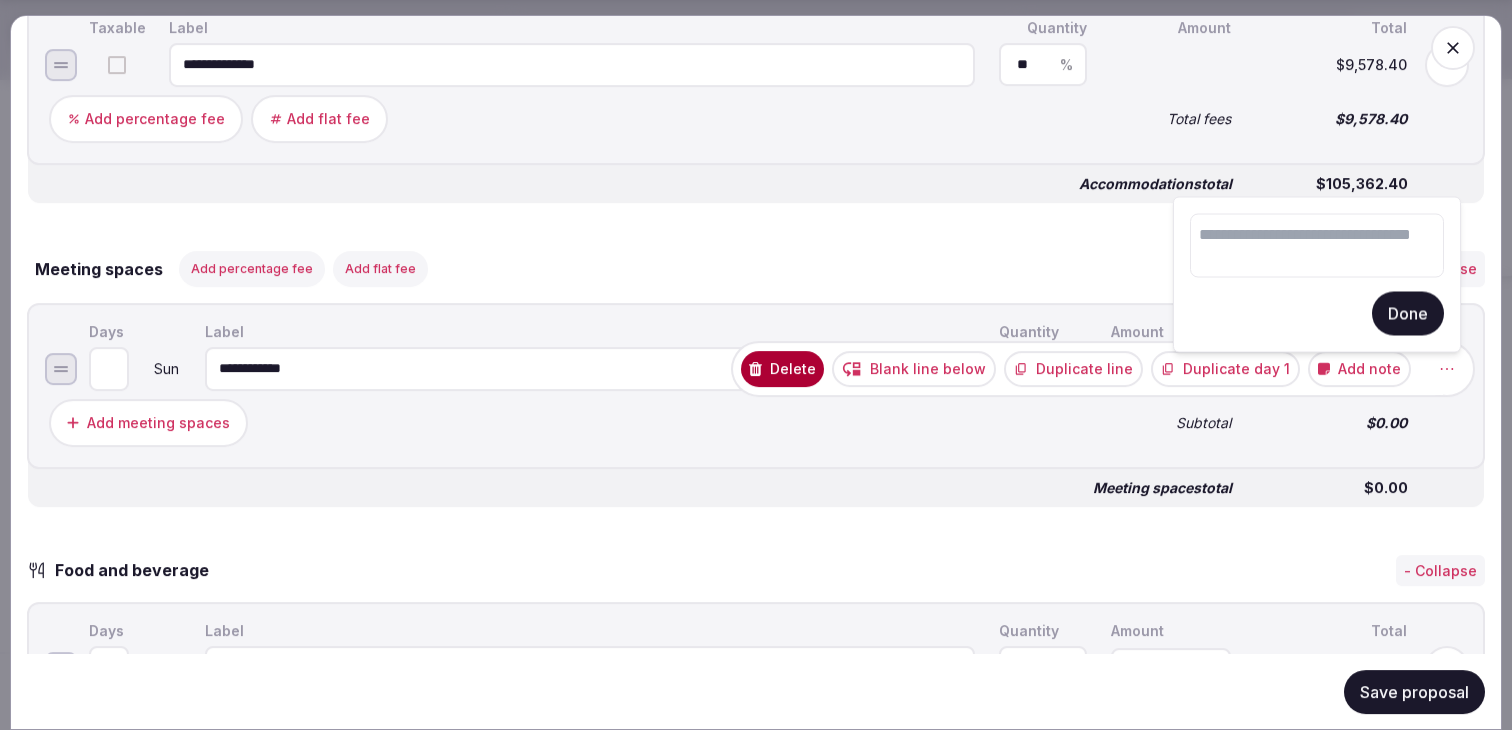 click at bounding box center (1317, 246) 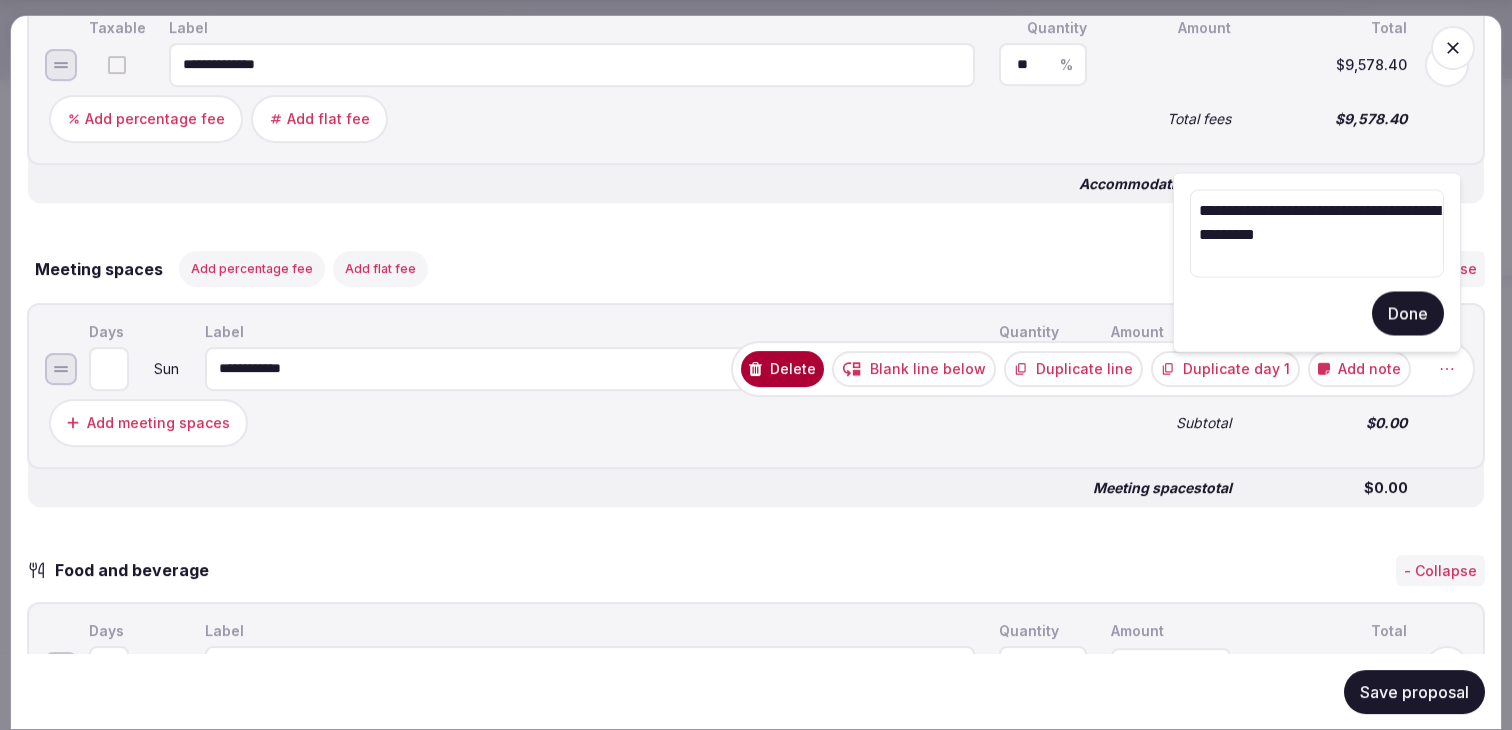 click on "**********" at bounding box center (1317, 234) 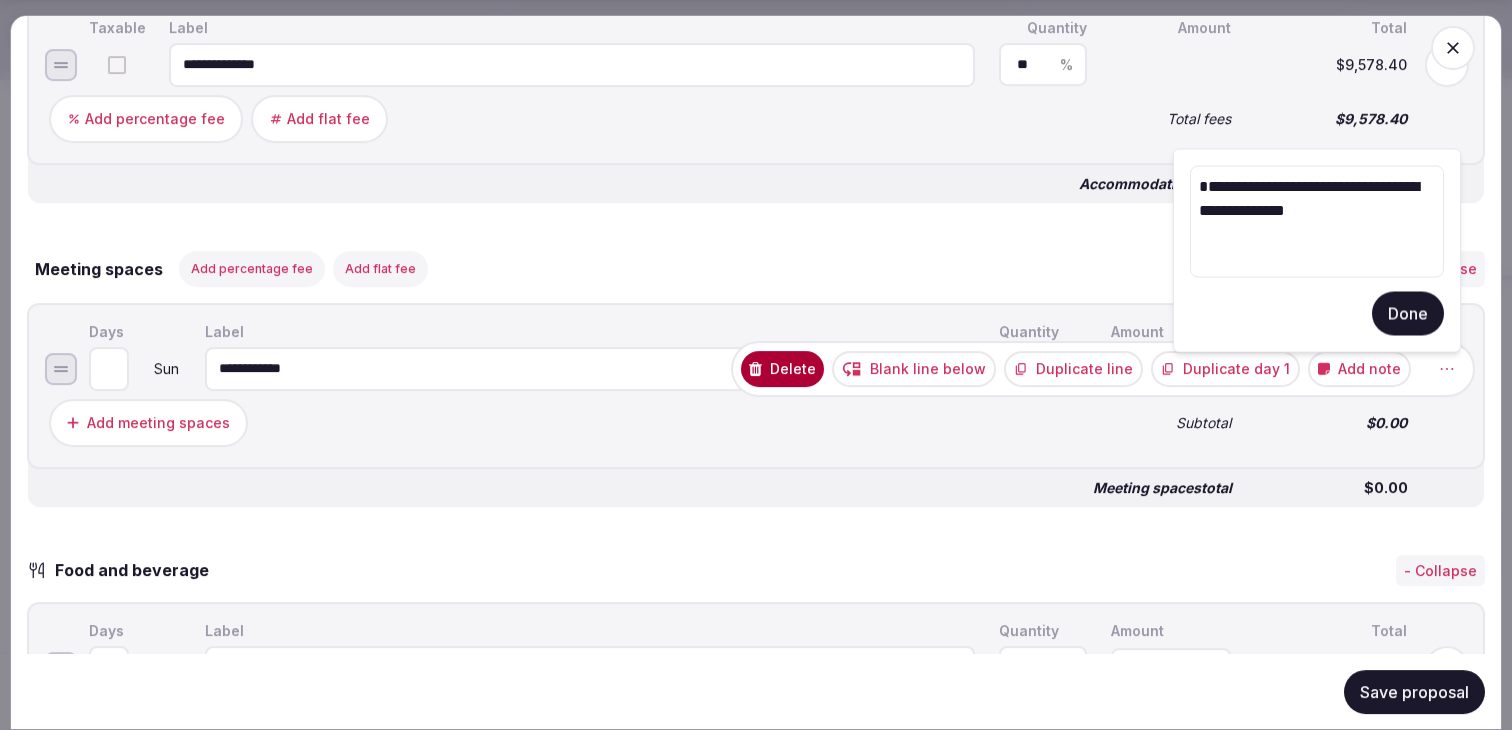 click on "**********" at bounding box center (1317, 222) 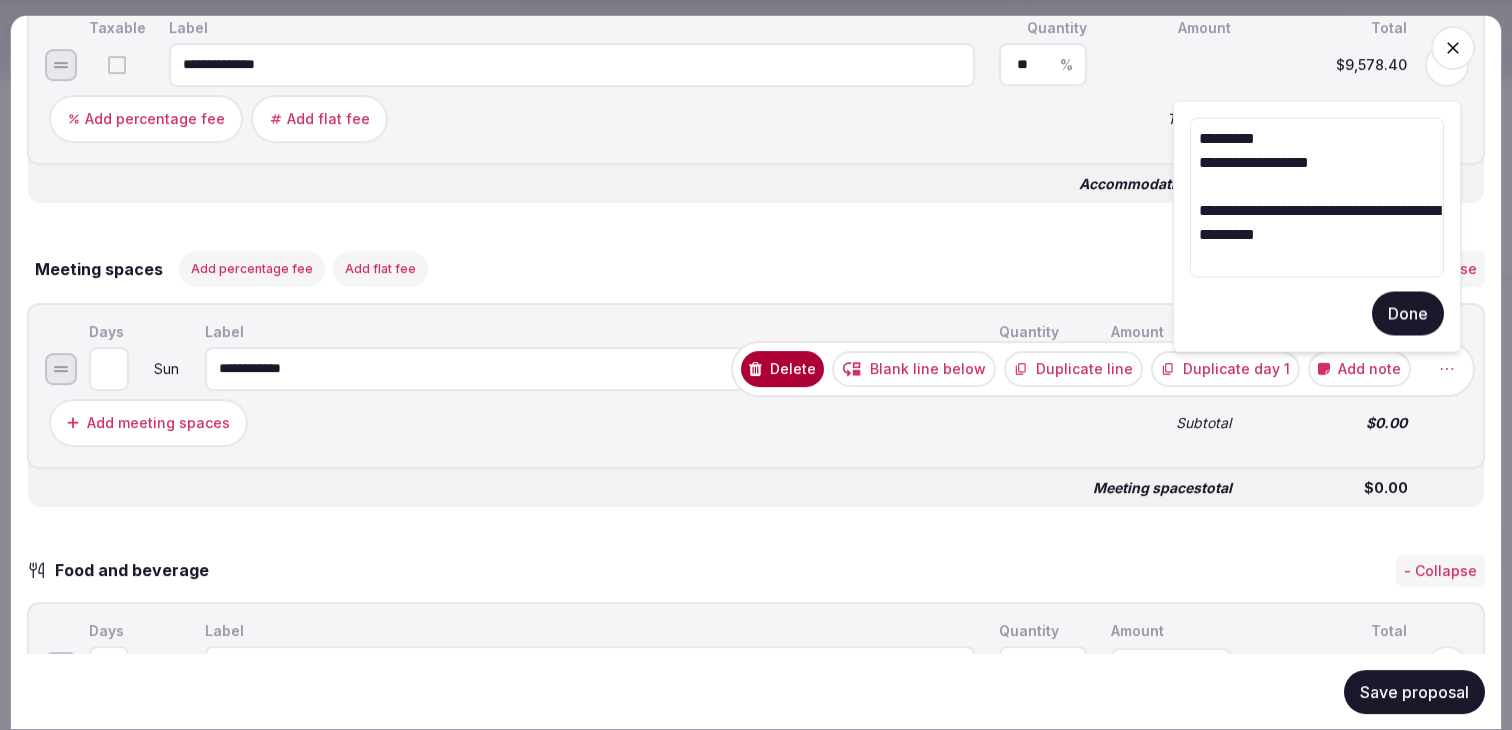 type on "**********" 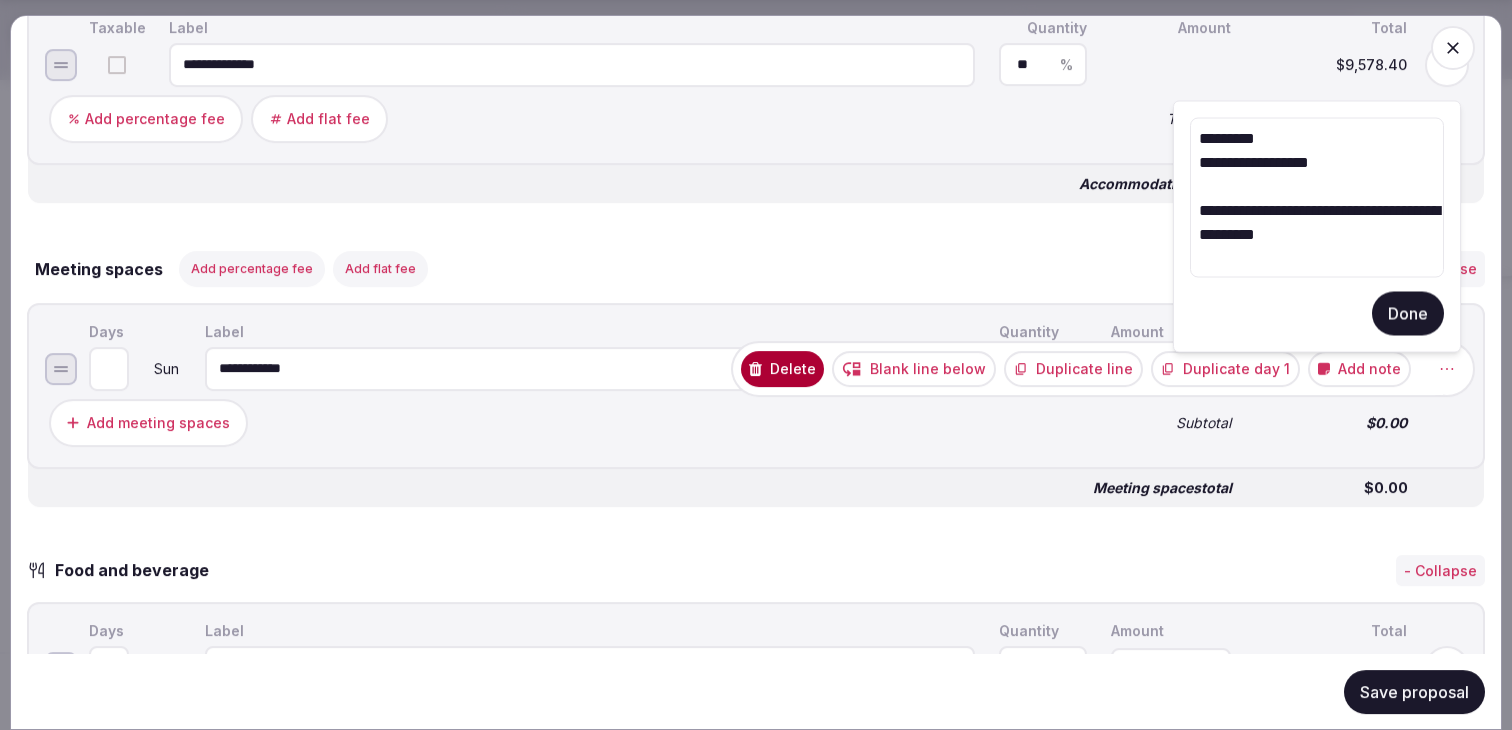 click on "**********" at bounding box center [590, 368] 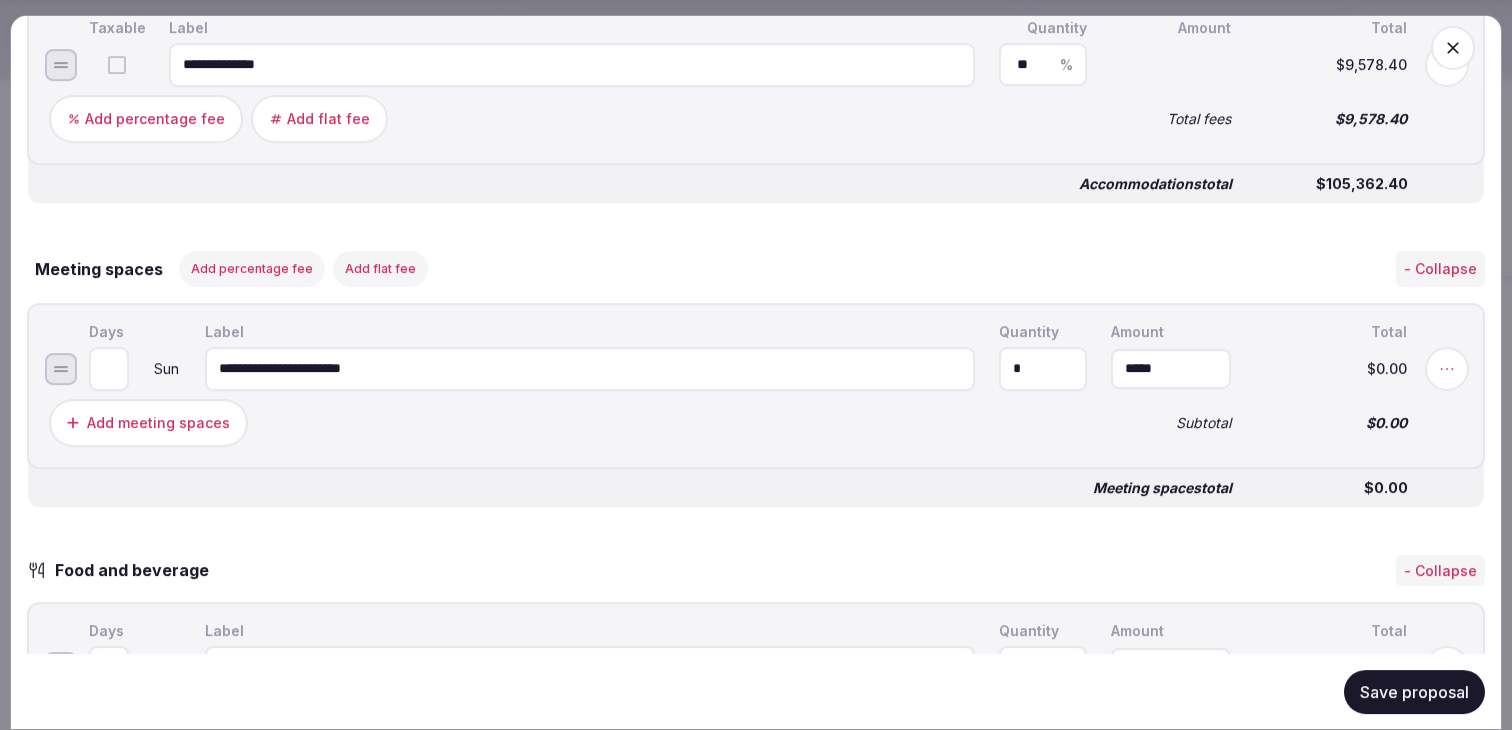 type on "**********" 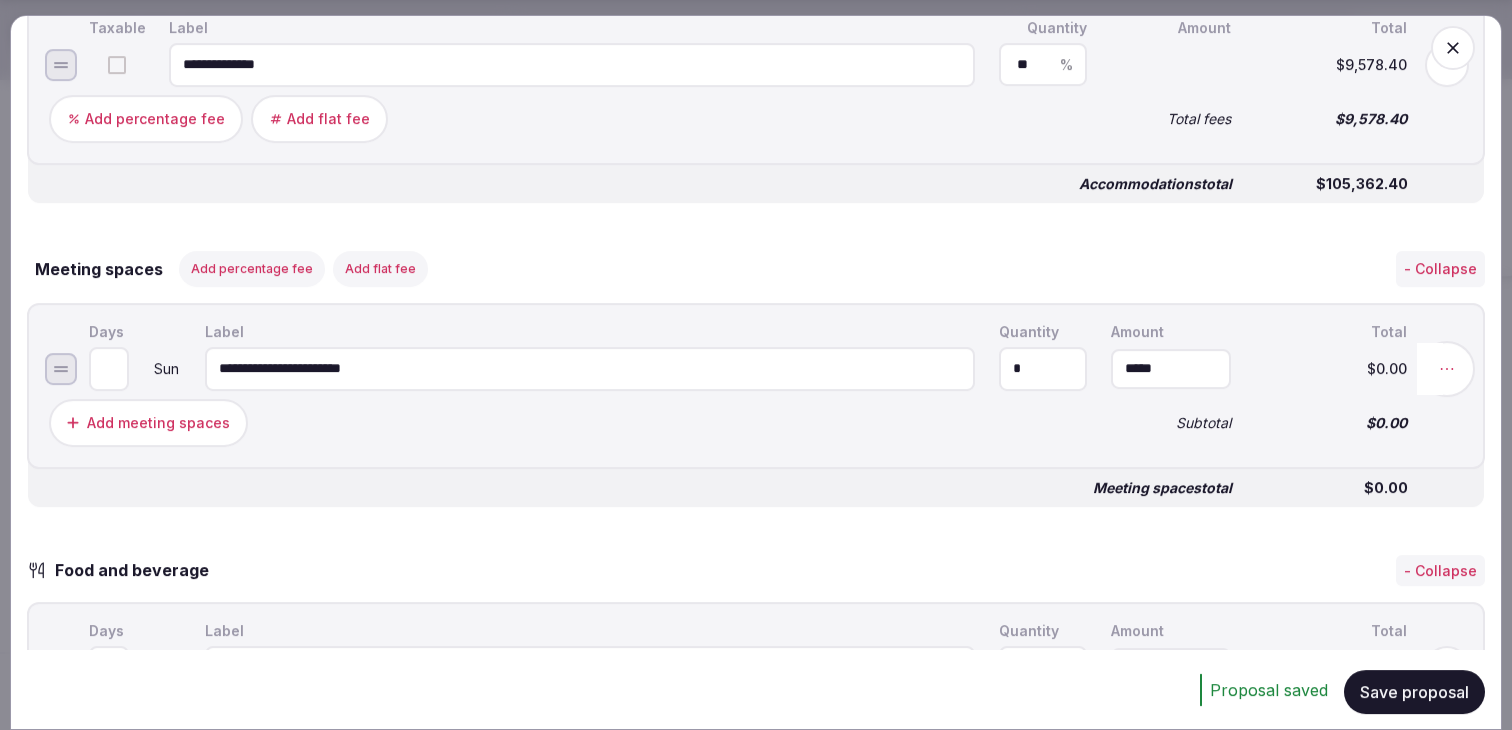click at bounding box center (1447, 368) 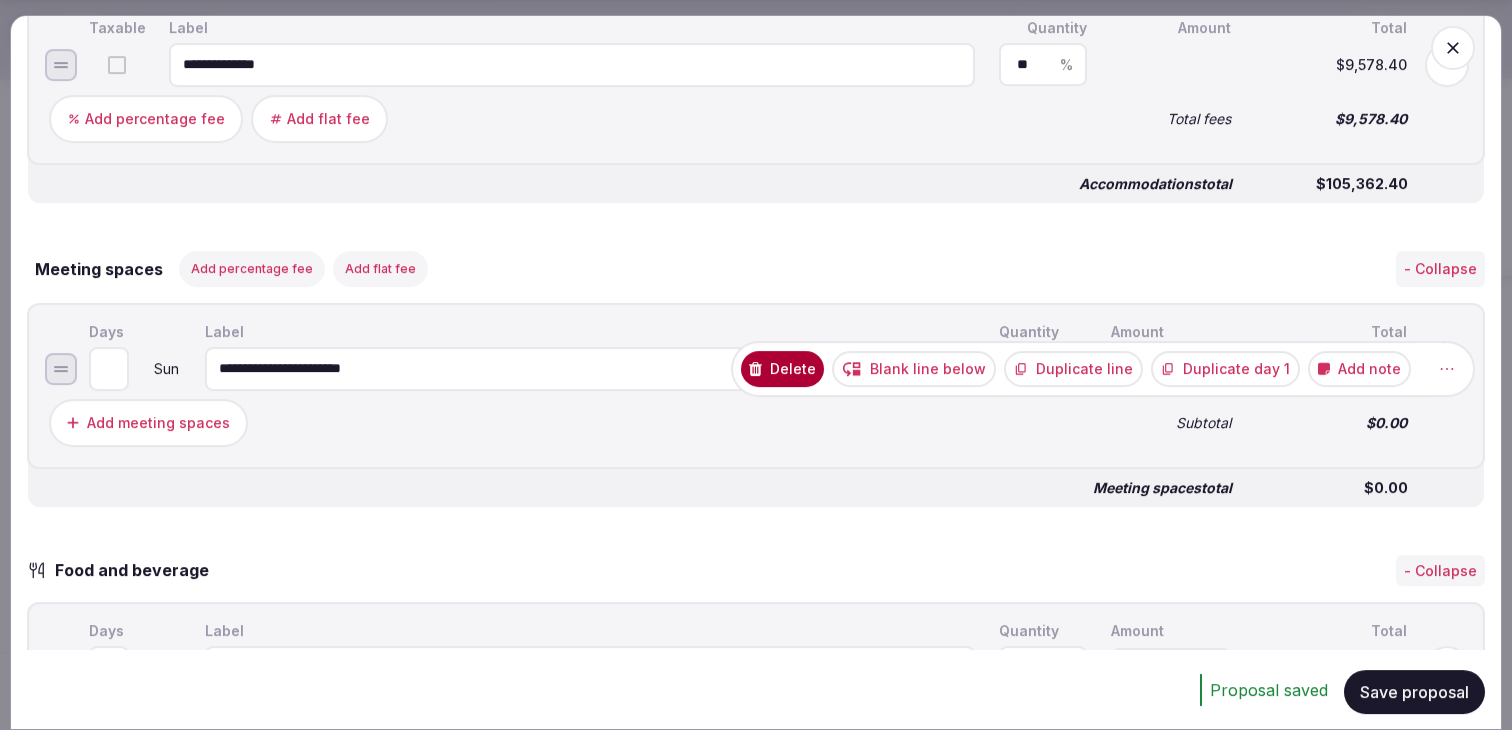 click on "Add note" at bounding box center [1359, 368] 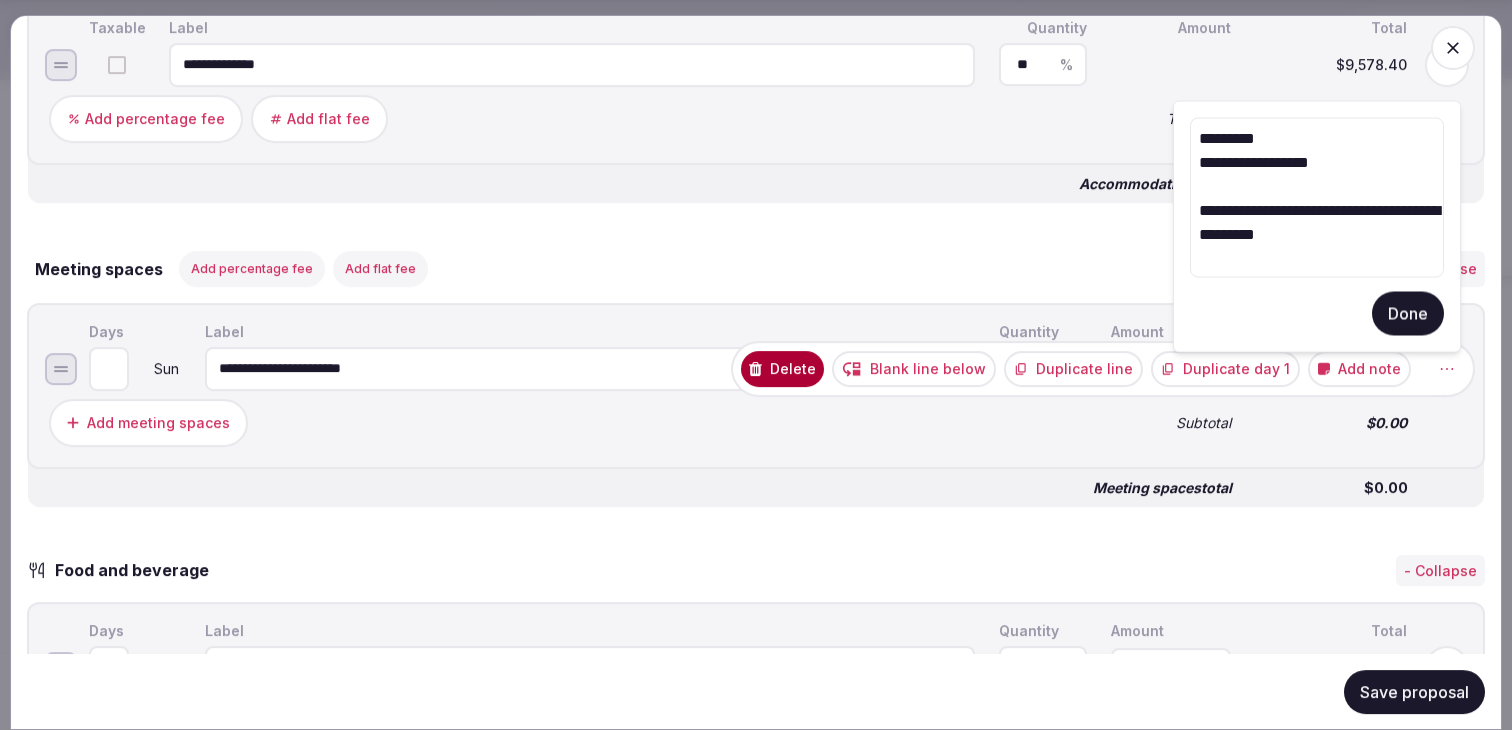 click on "Done" at bounding box center [1408, 314] 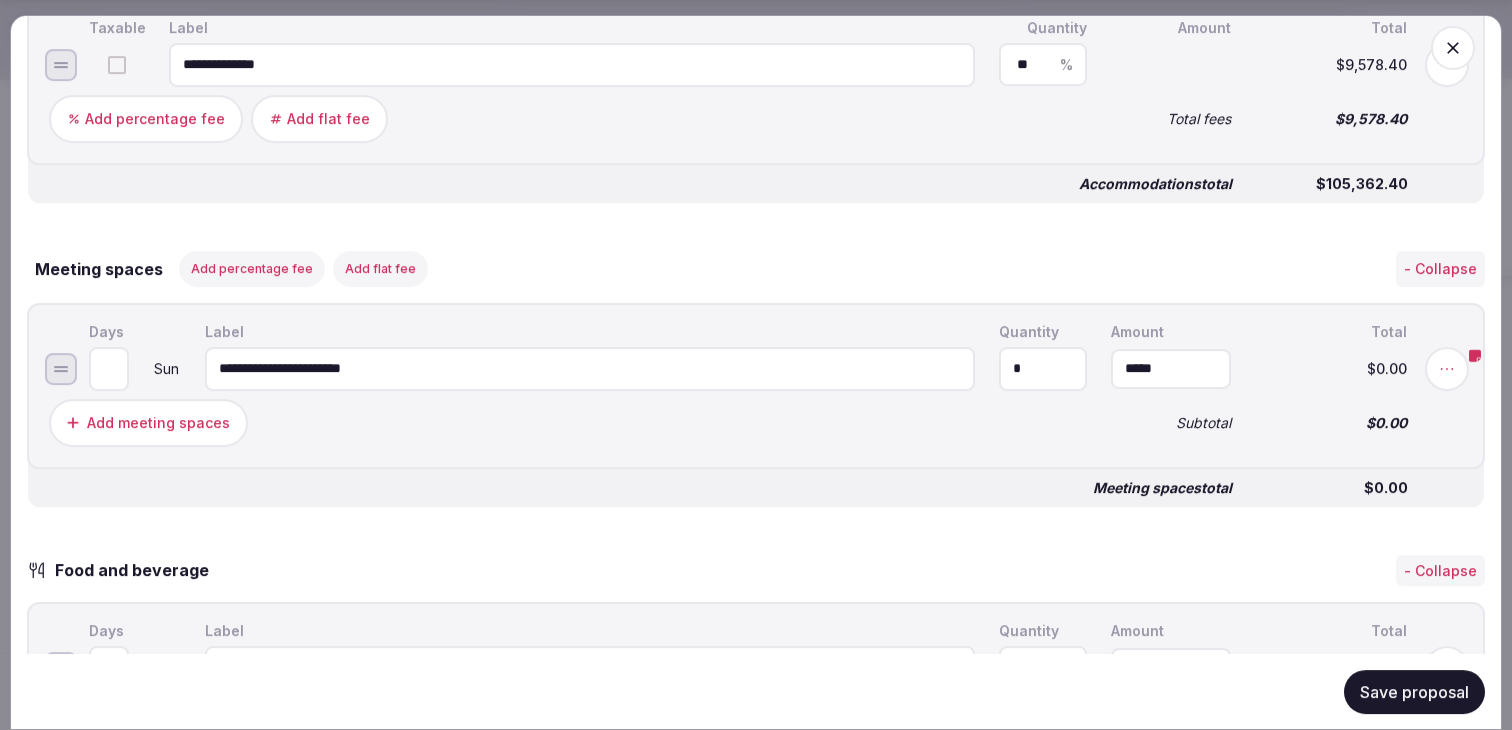 click on "Save proposal" at bounding box center (1414, 691) 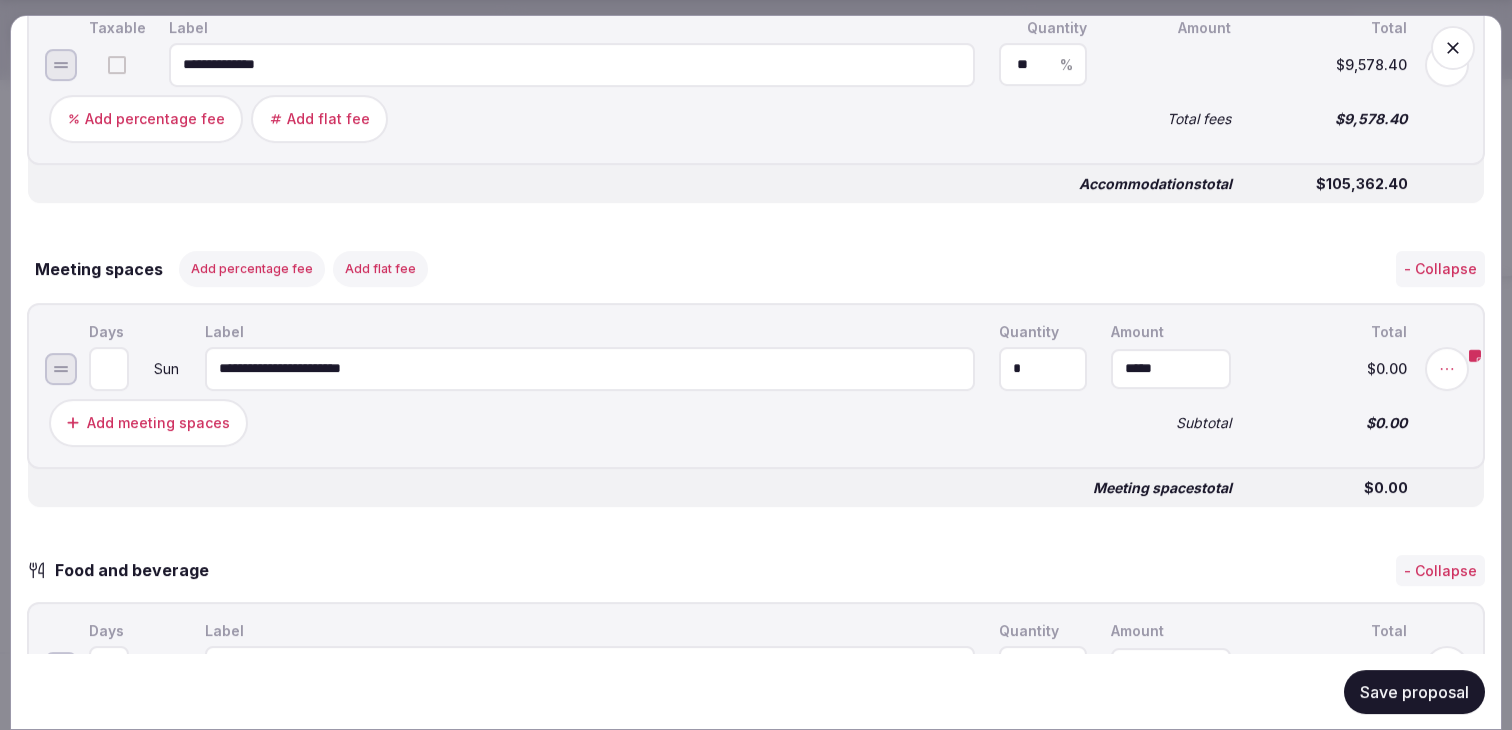 click on "Meeting spaces  total" at bounding box center [640, 487] 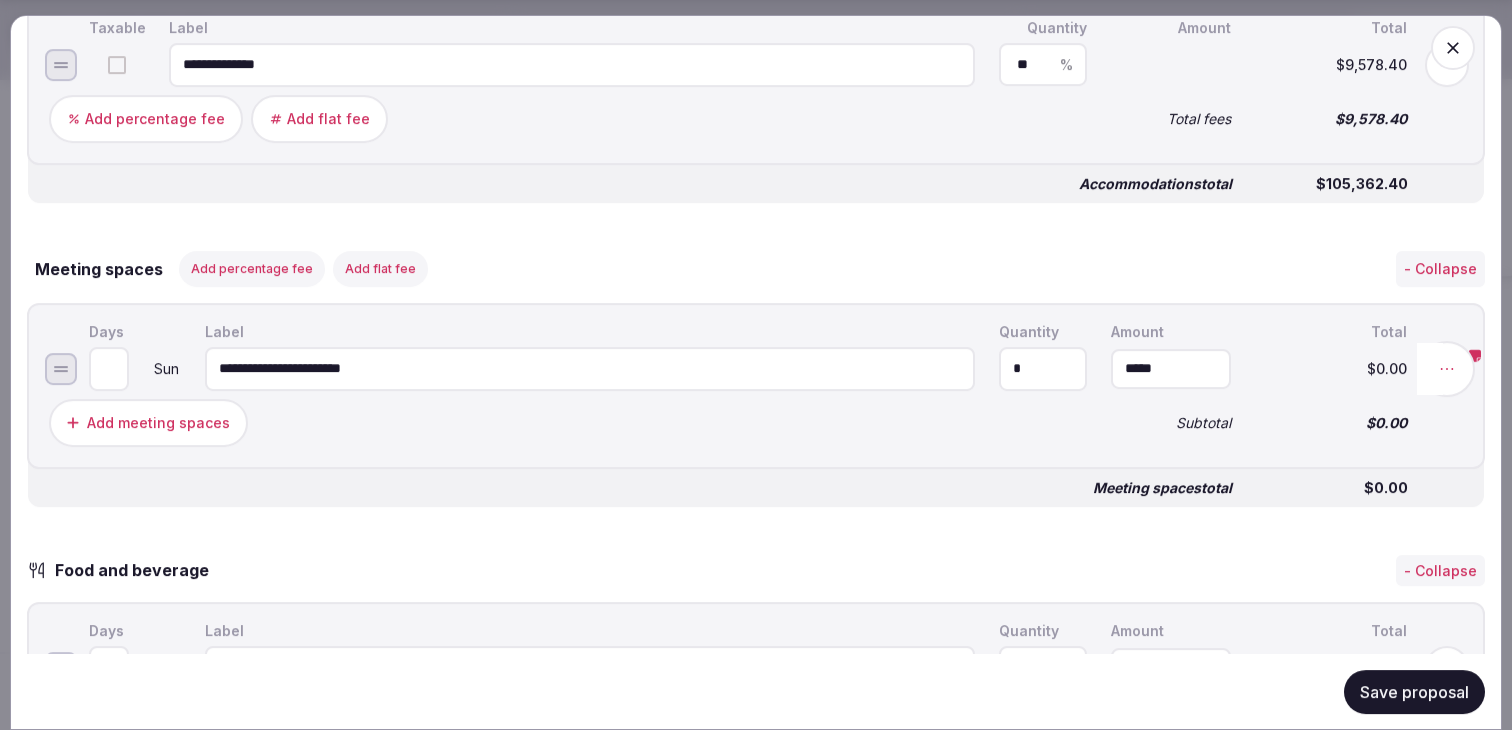 click 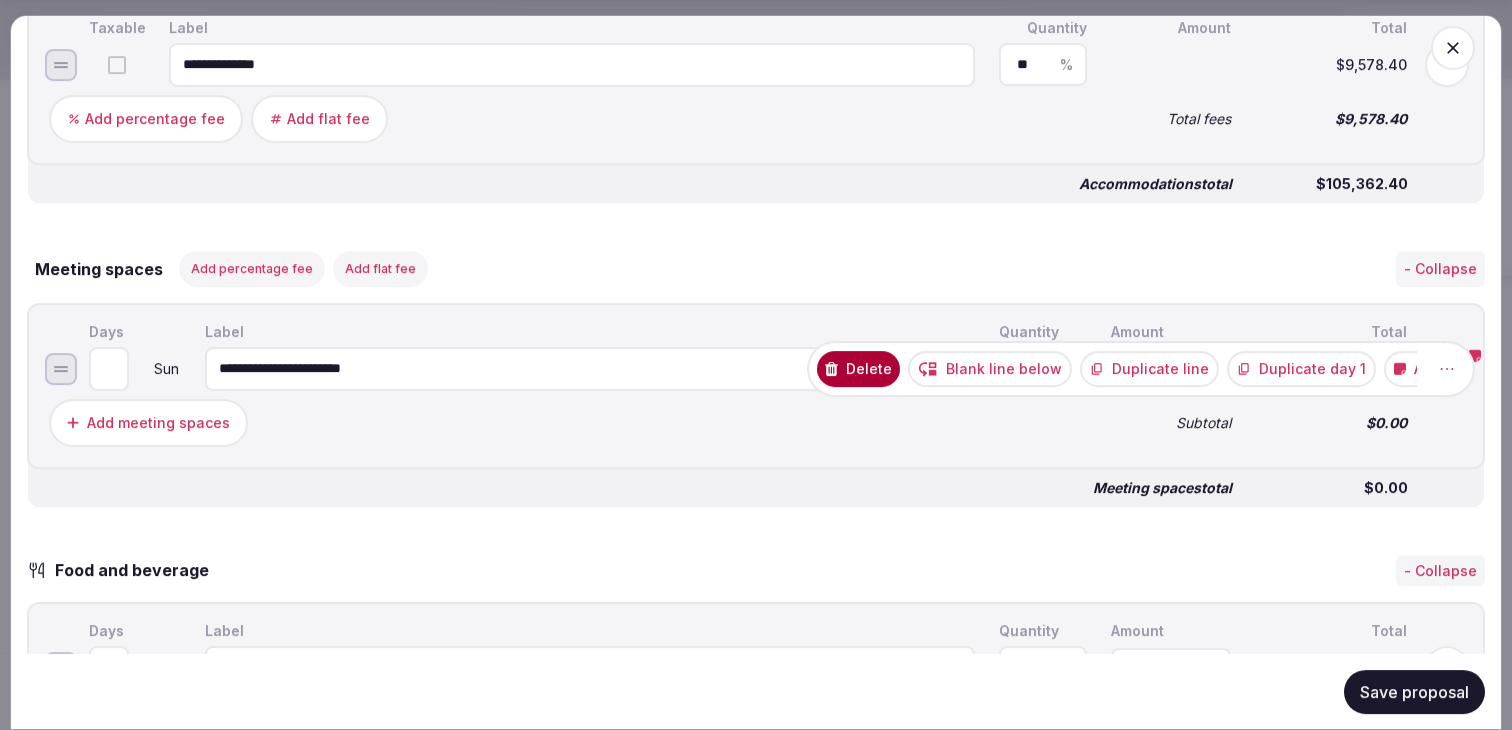 click on "Add note" at bounding box center [1435, 368] 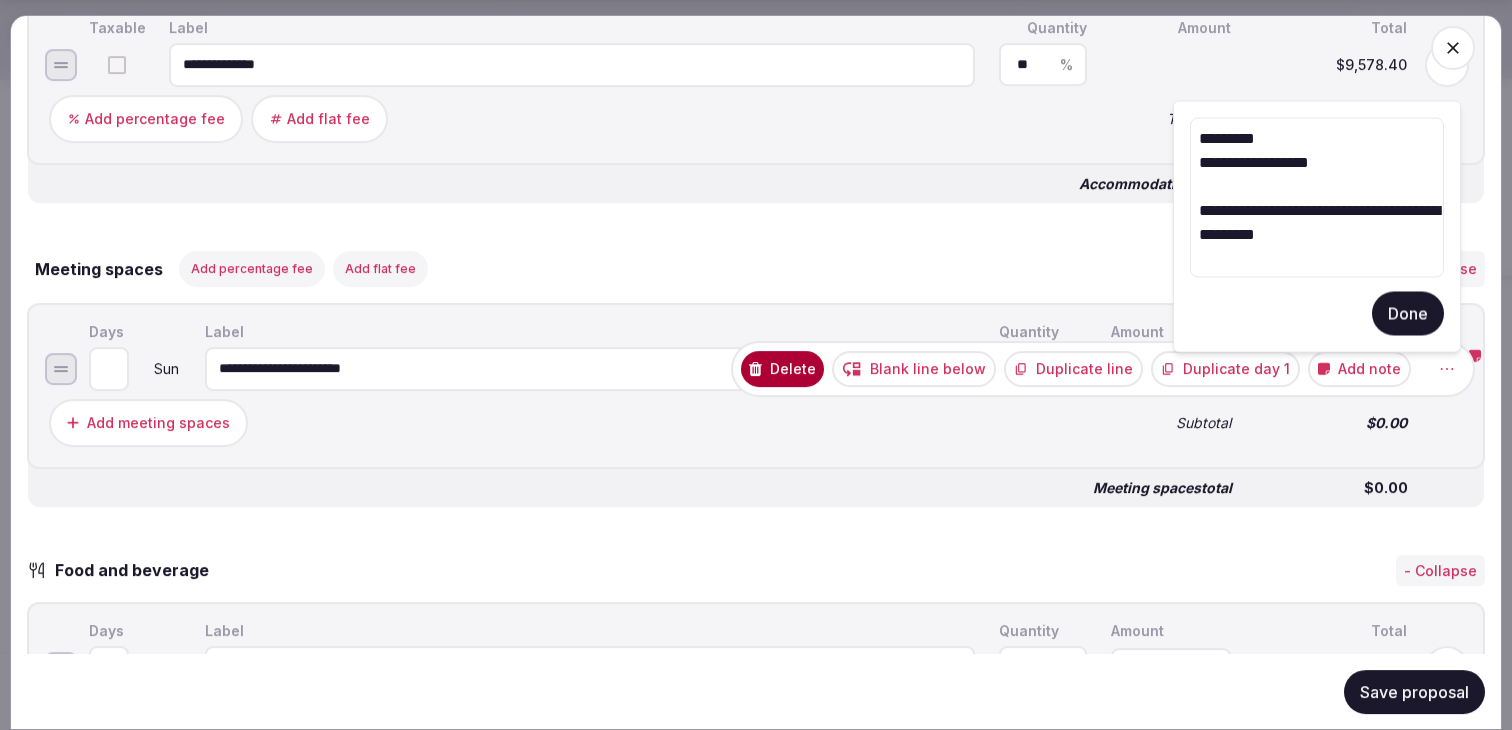 click on "**********" at bounding box center (1317, 198) 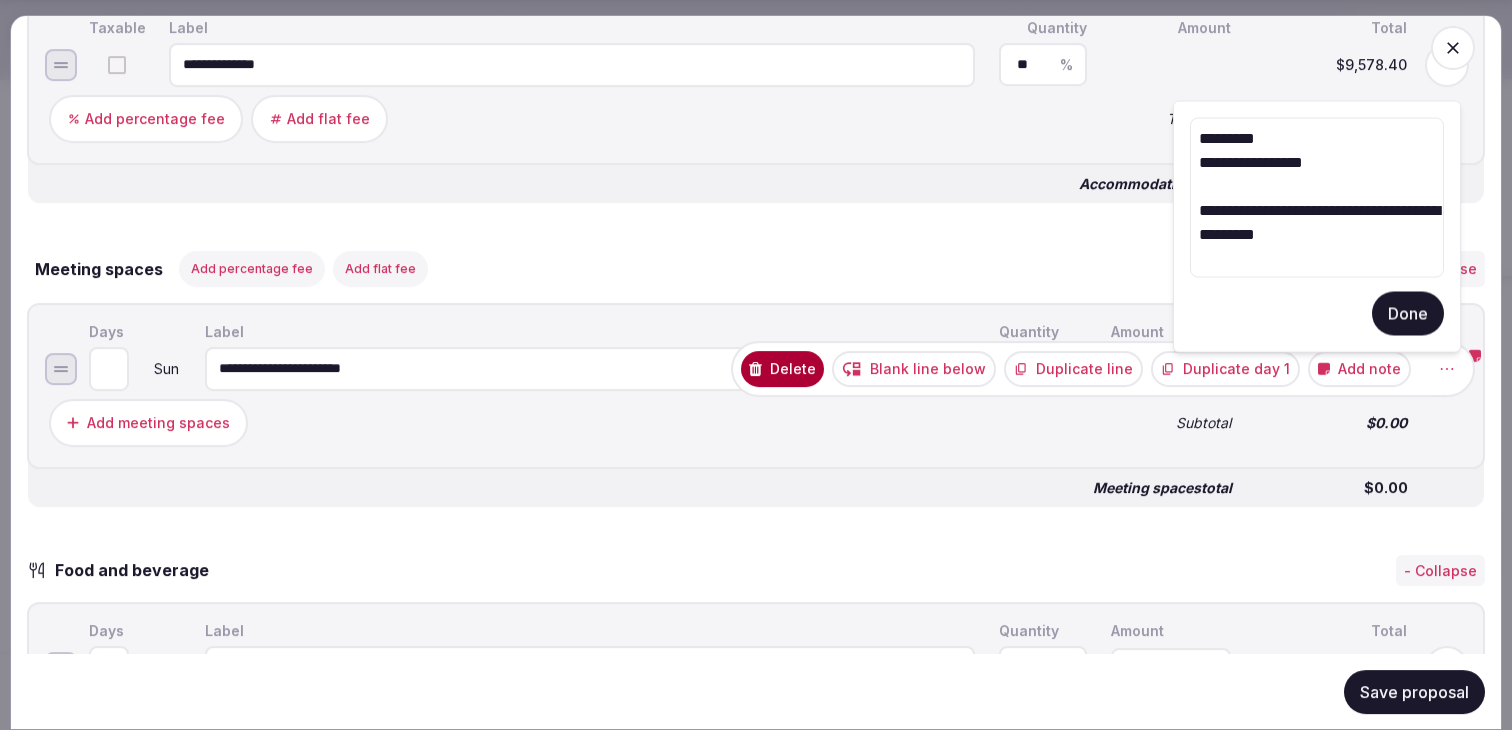 click on "**********" at bounding box center (1317, 198) 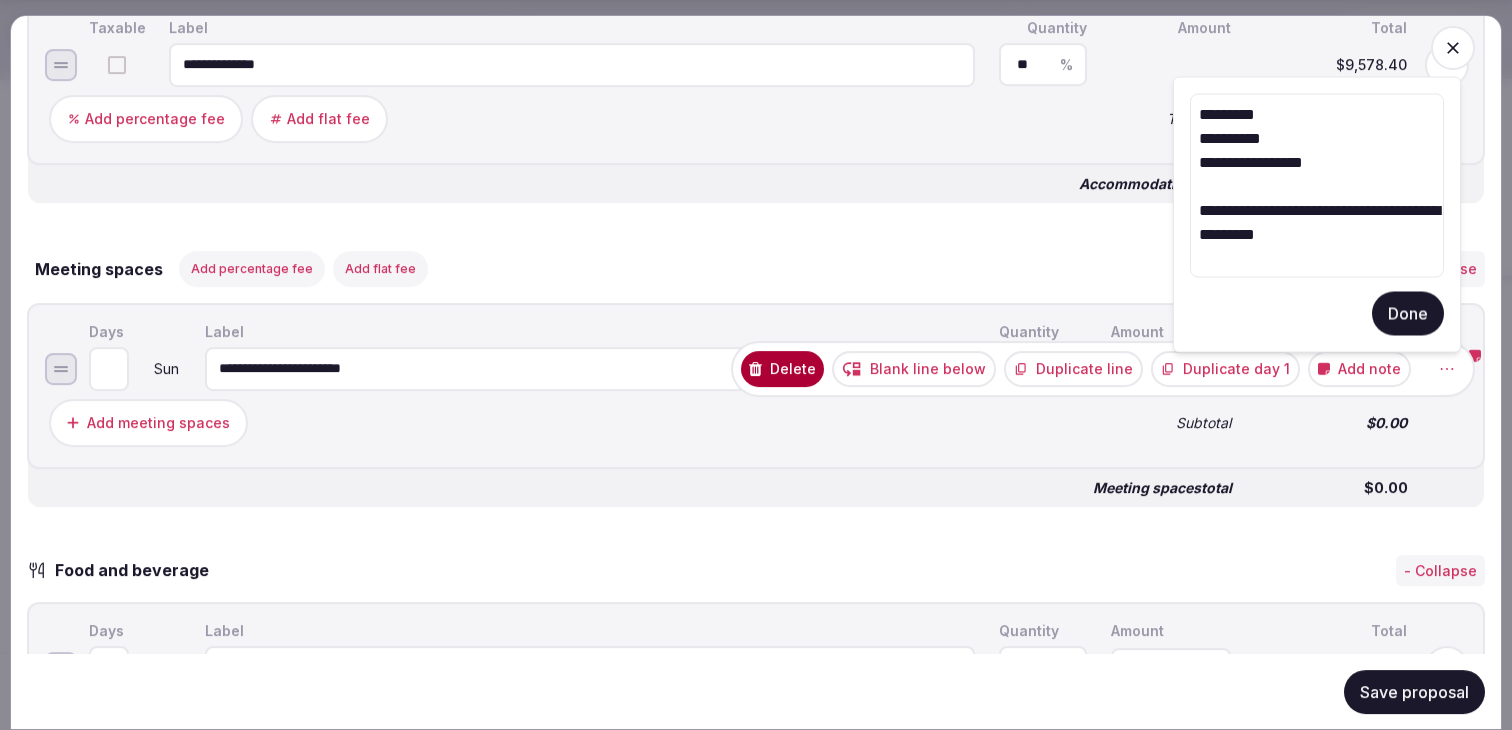 type on "**********" 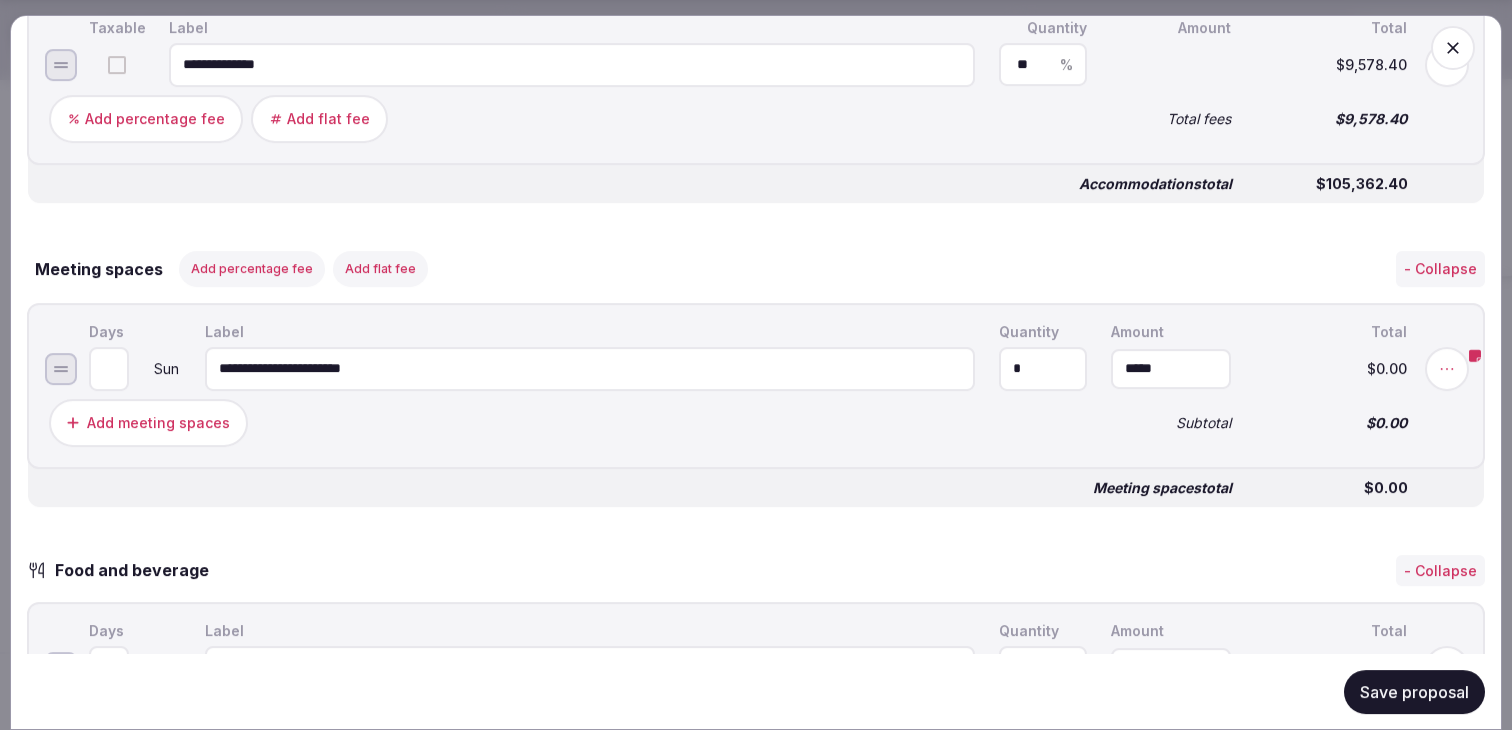 click on "Save proposal" at bounding box center [1414, 691] 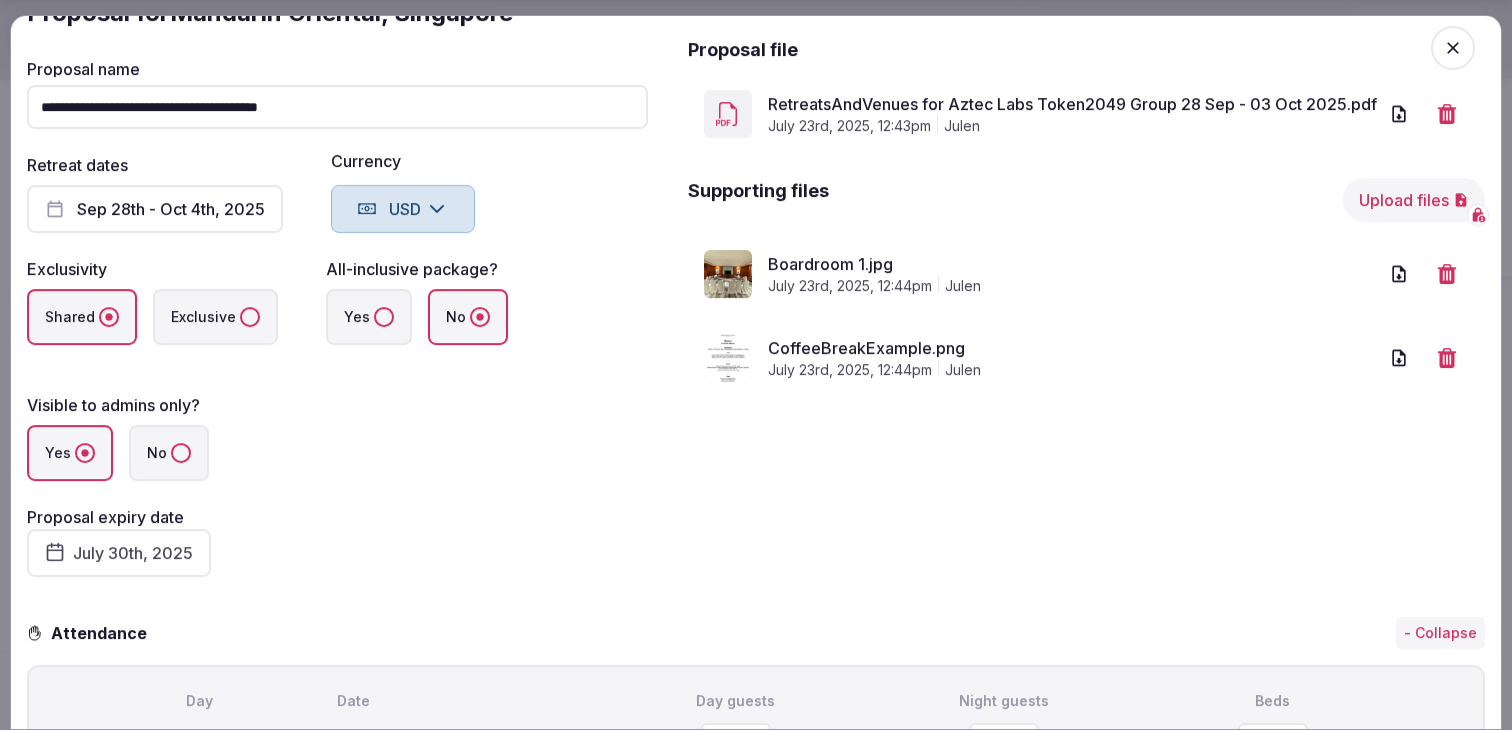 scroll, scrollTop: 0, scrollLeft: 0, axis: both 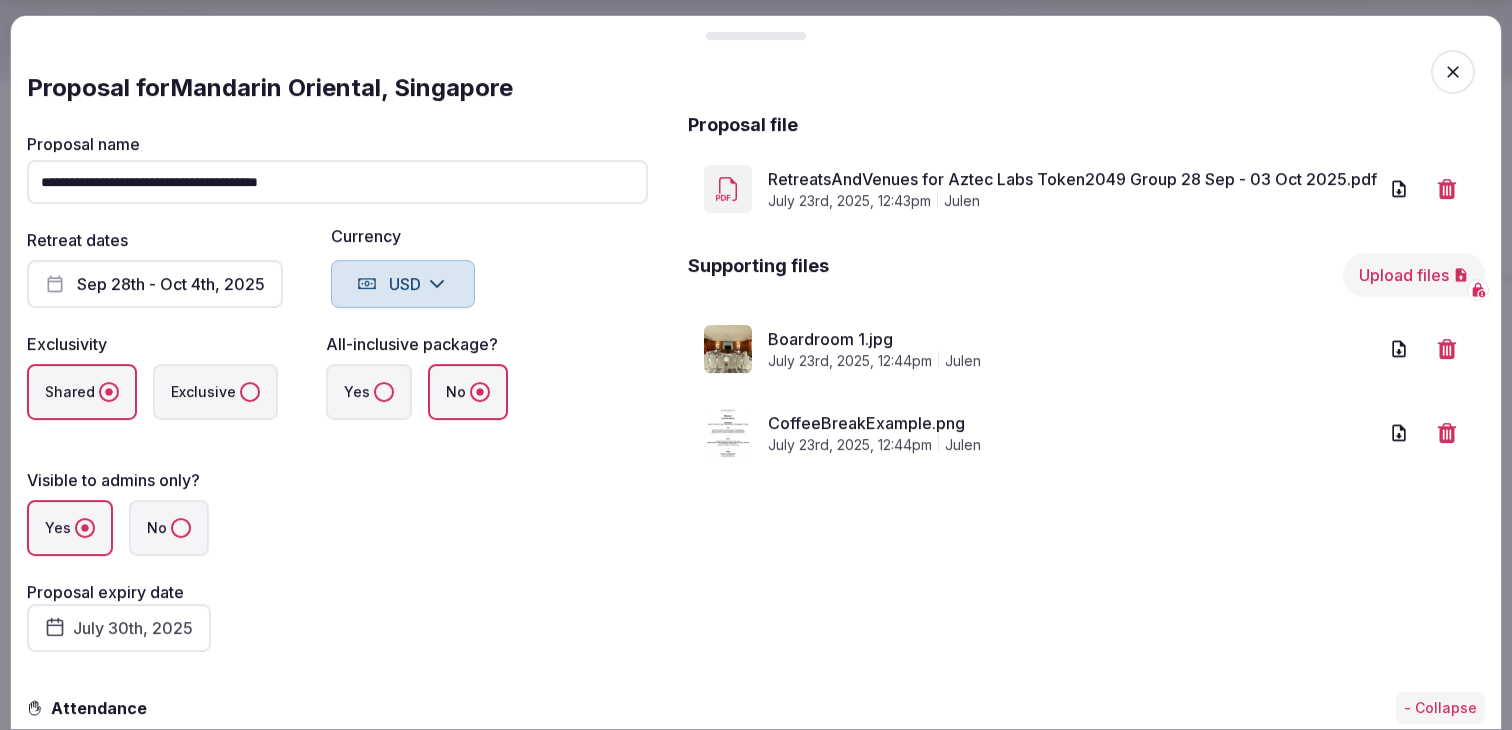 click 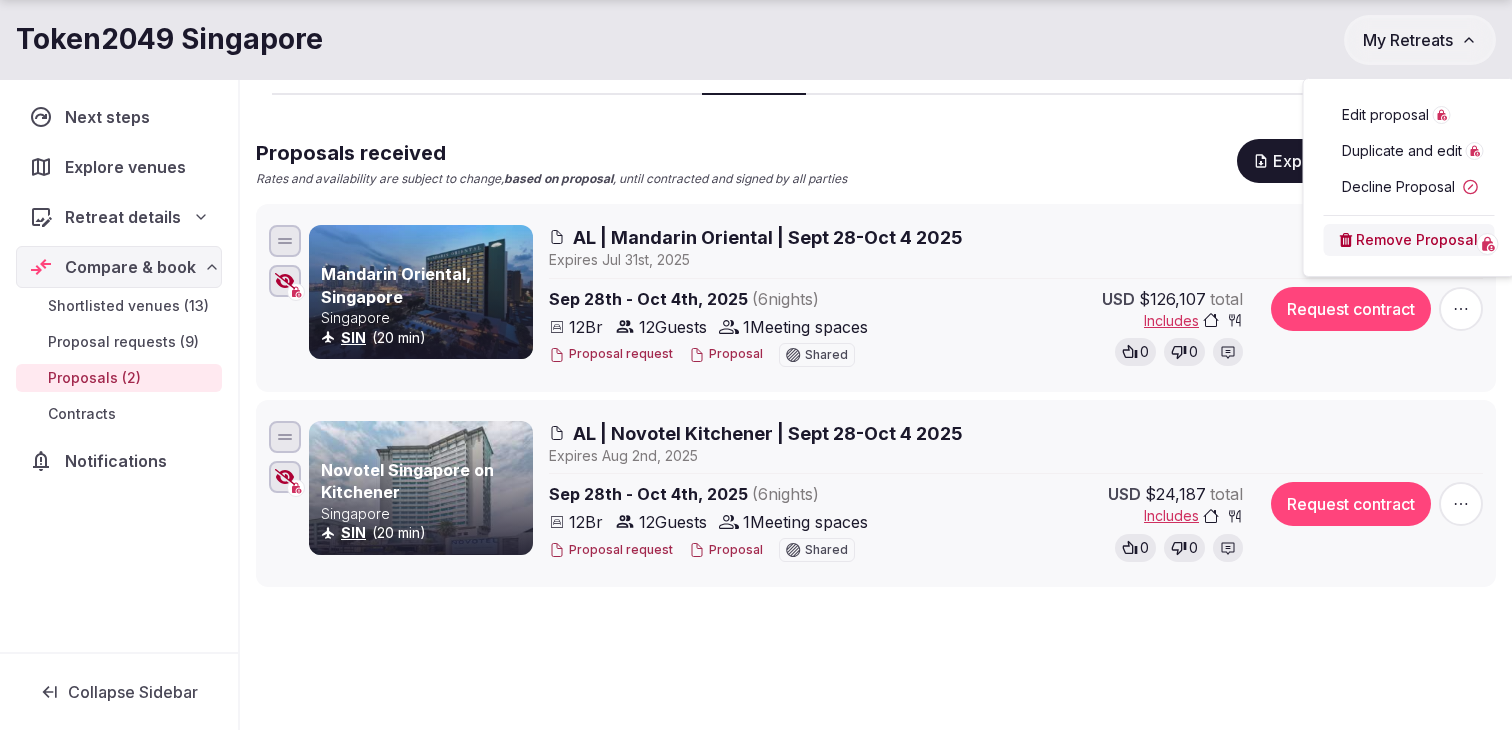 click on "Shortlisted venues 13 Proposal requests 9 Proposals 2 Contracts 0 Proposals received Rates and availability are subject to change, based on proposal , until contracted and signed by all parties Export shortlist & proposals Mandarin Oriental, Singapore Singapore SIN (20 min) AL | Mandarin Oriental | Sept 28-Oct 4 [YEAR] Expires Jul 31st, [YEAR] Sep 28th - Oct 4th, [YEAR] ( 6 nights ) 12 Br 12 Guests 1 Meeting spaces Proposal request Proposal Shared USD $126,107 total Includes 0 0 Request contract Novotel Singapore on Kitchener Singapore SIN (20 min) AL | Novotel Kitchener | Sept 28-Oct 4 [YEAR] Expires Aug 2nd, [YEAR] Sep 28th - Oct 4th, [YEAR] ( 6 nights ) 12 Br 12 Guests 1 Meeting spaces Proposal request Proposal Shared USD $24,187 total Includes 0 0 Request contract" at bounding box center [876, 379] 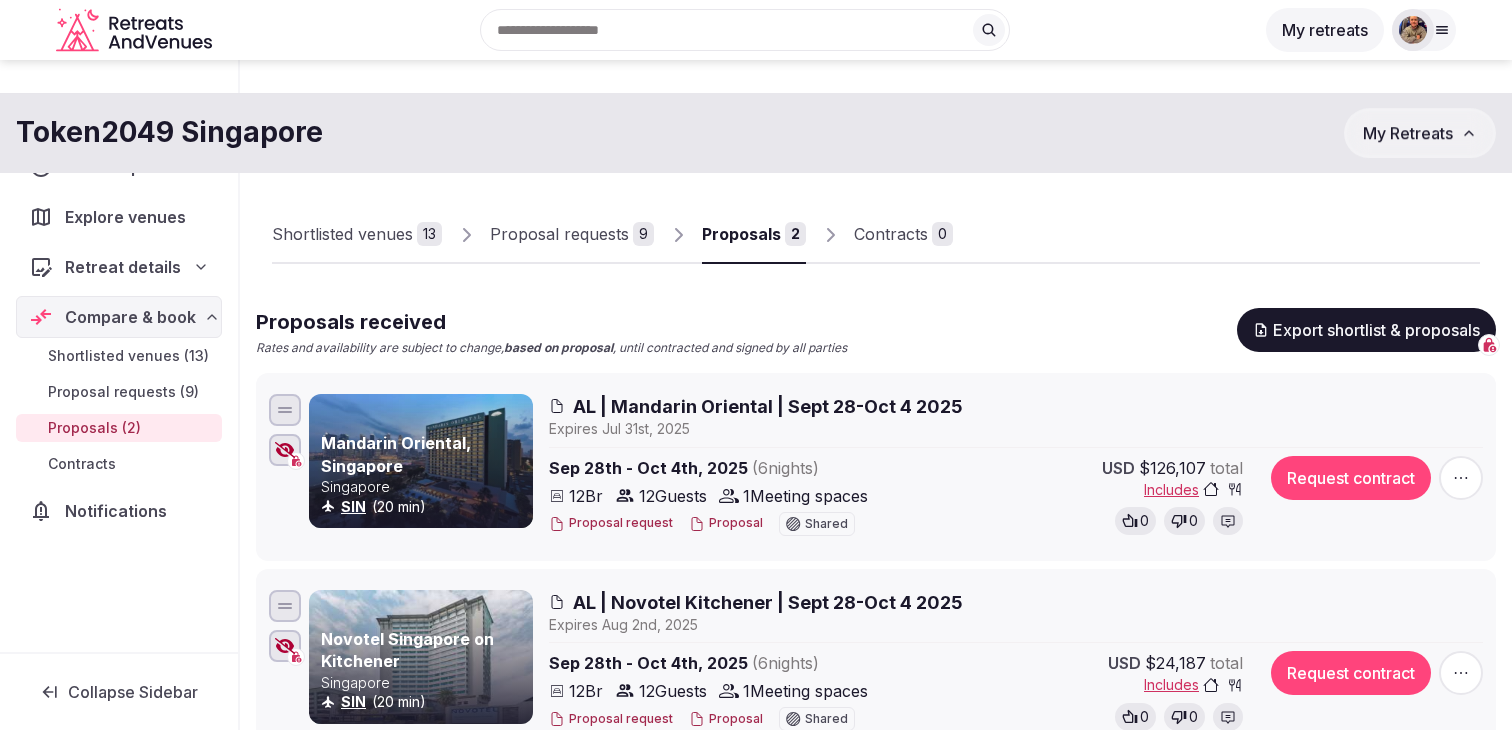 scroll, scrollTop: 0, scrollLeft: 0, axis: both 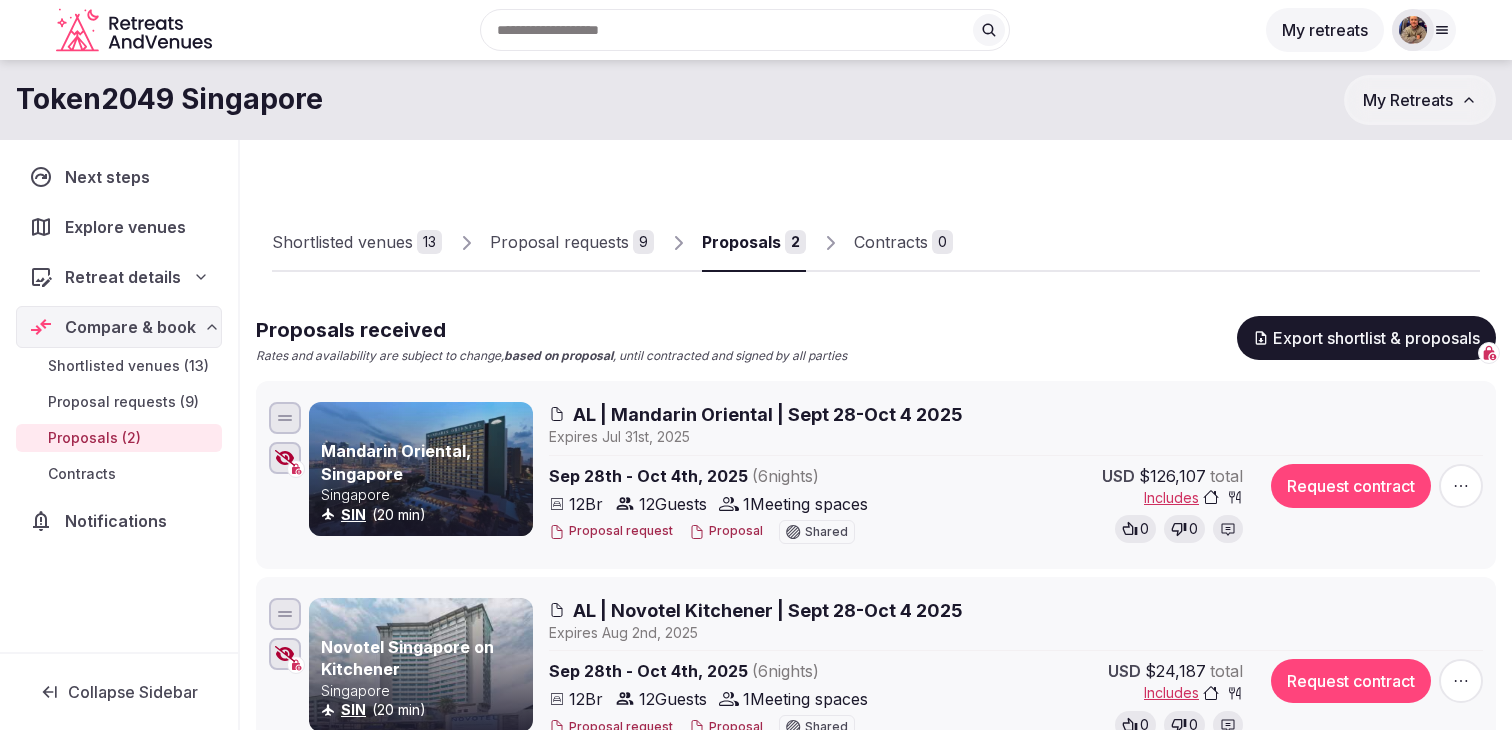 click on "Proposal requests" at bounding box center [559, 242] 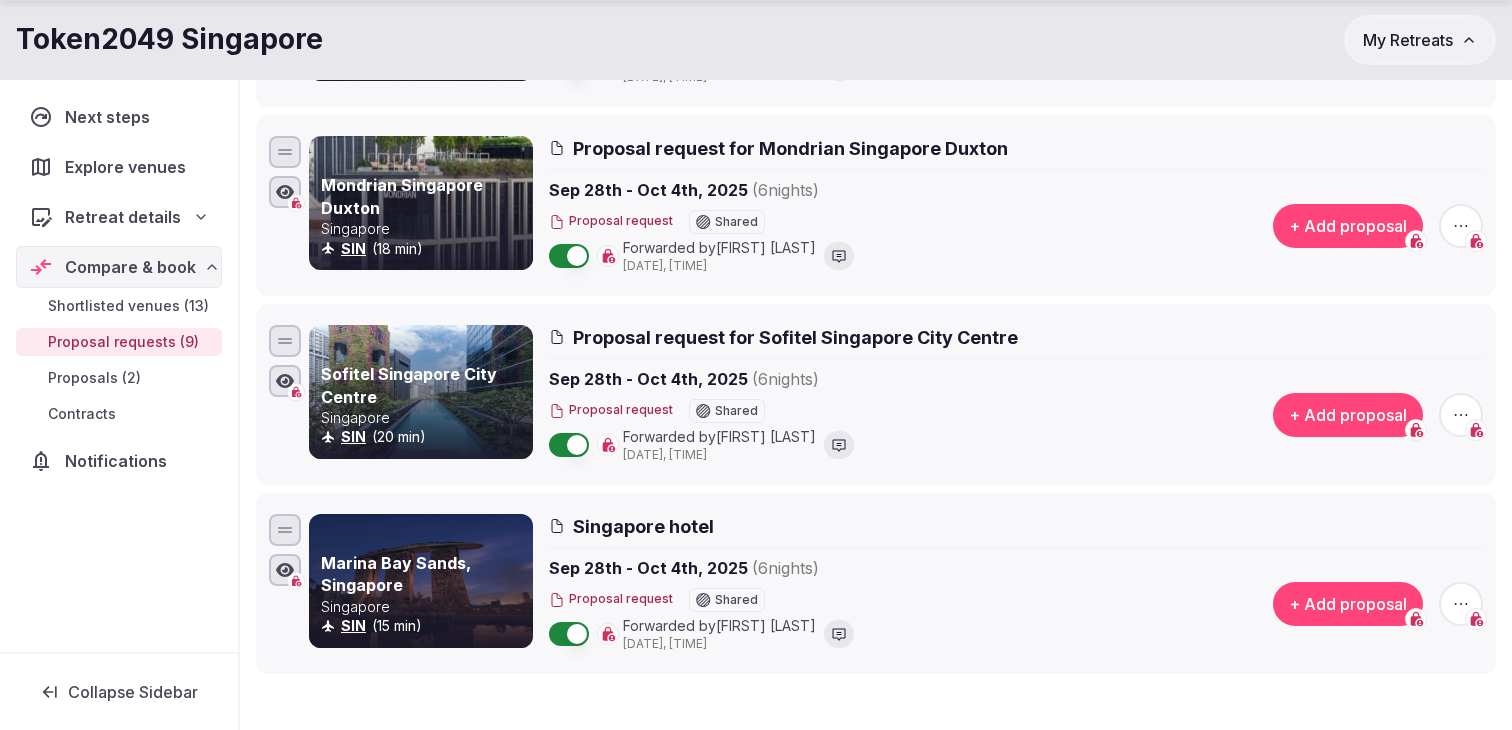 scroll, scrollTop: 1466, scrollLeft: 0, axis: vertical 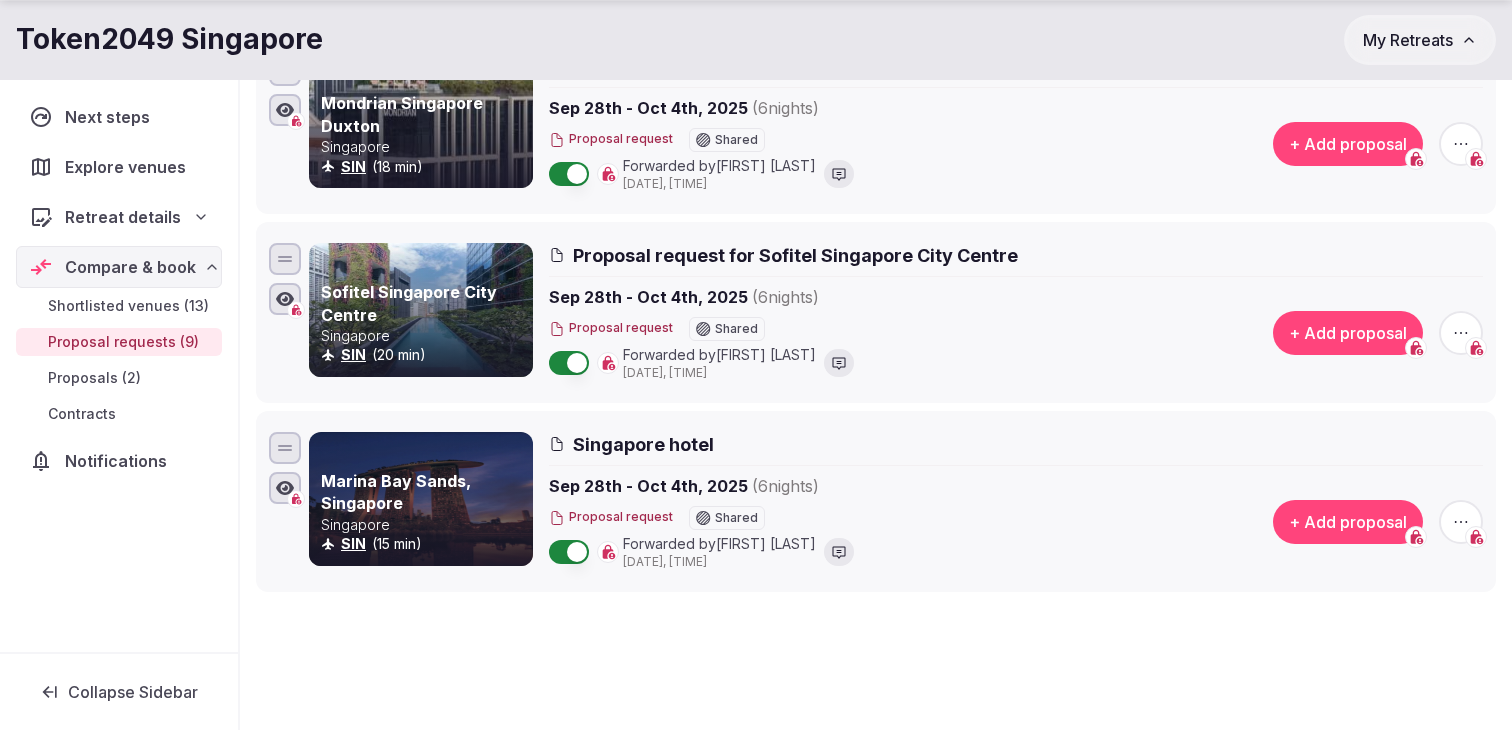 click on "+ Add proposal" at bounding box center [1348, 333] 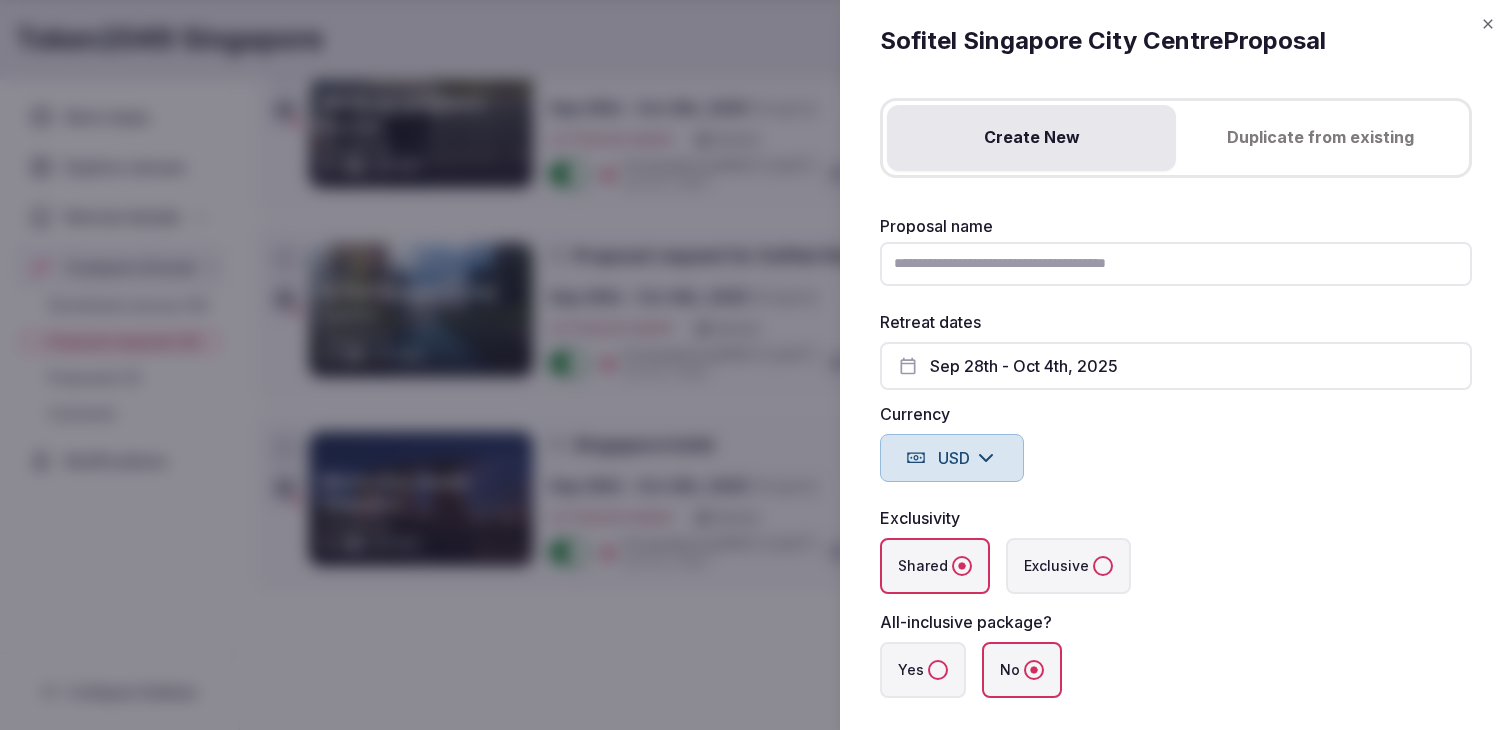 click on "Duplicate from existing" at bounding box center (1320, 138) 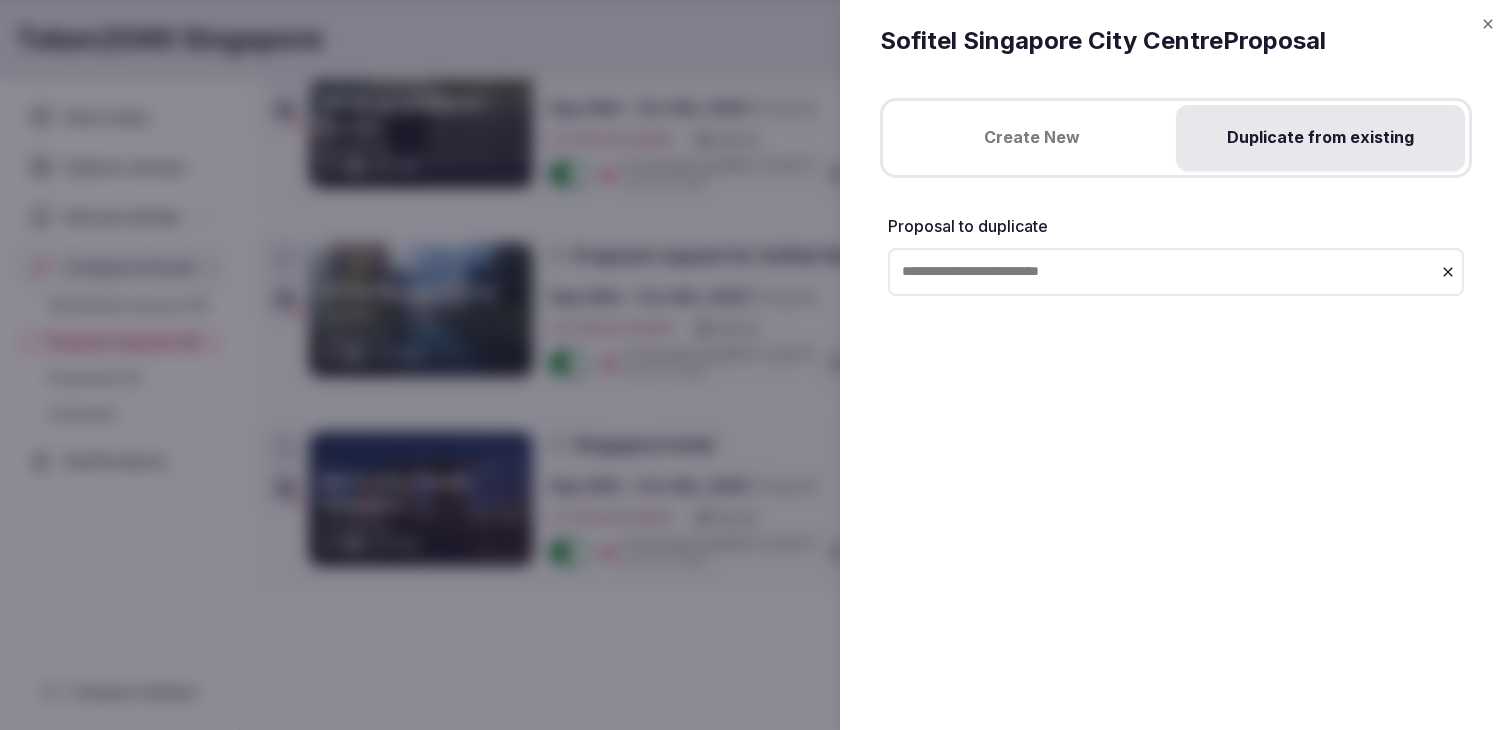 click at bounding box center [1176, 272] 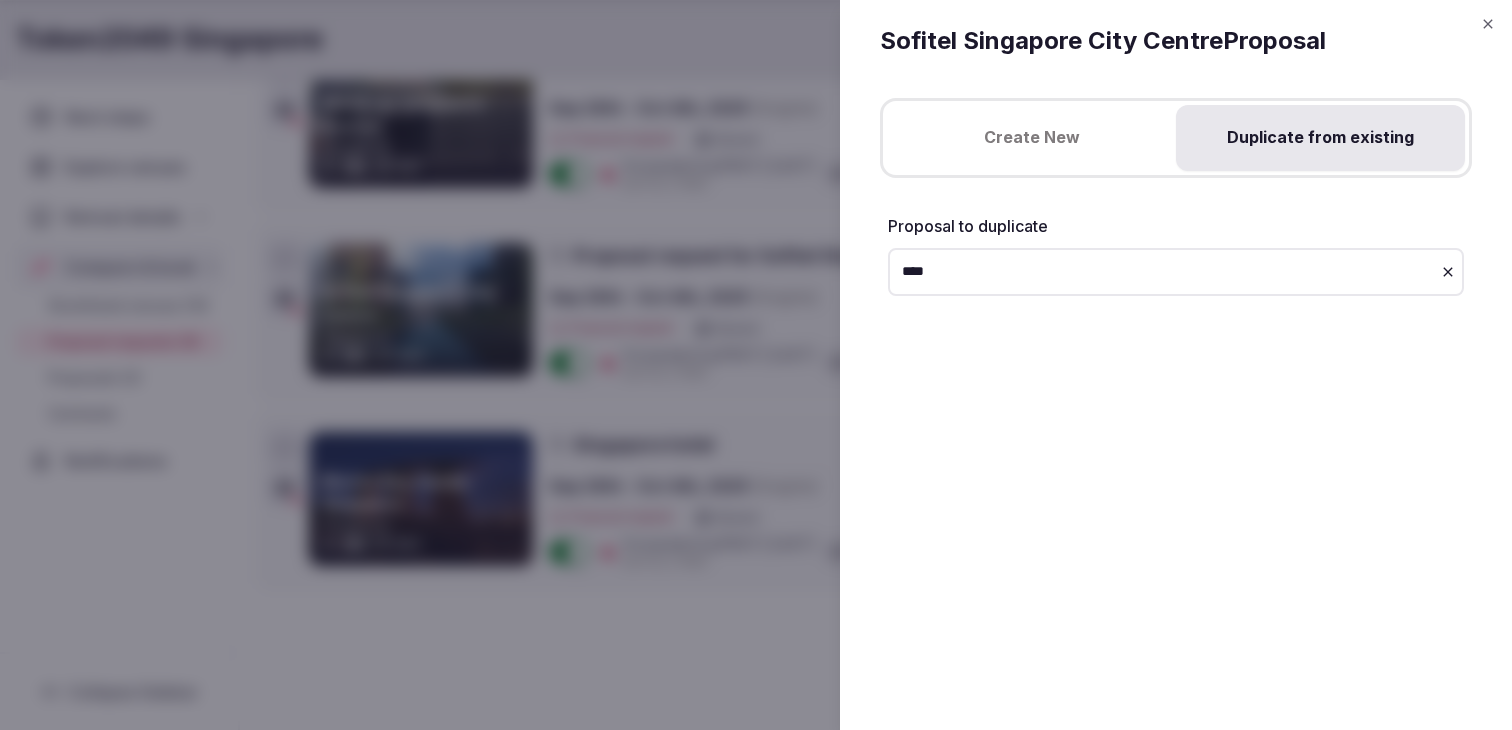 type on "****" 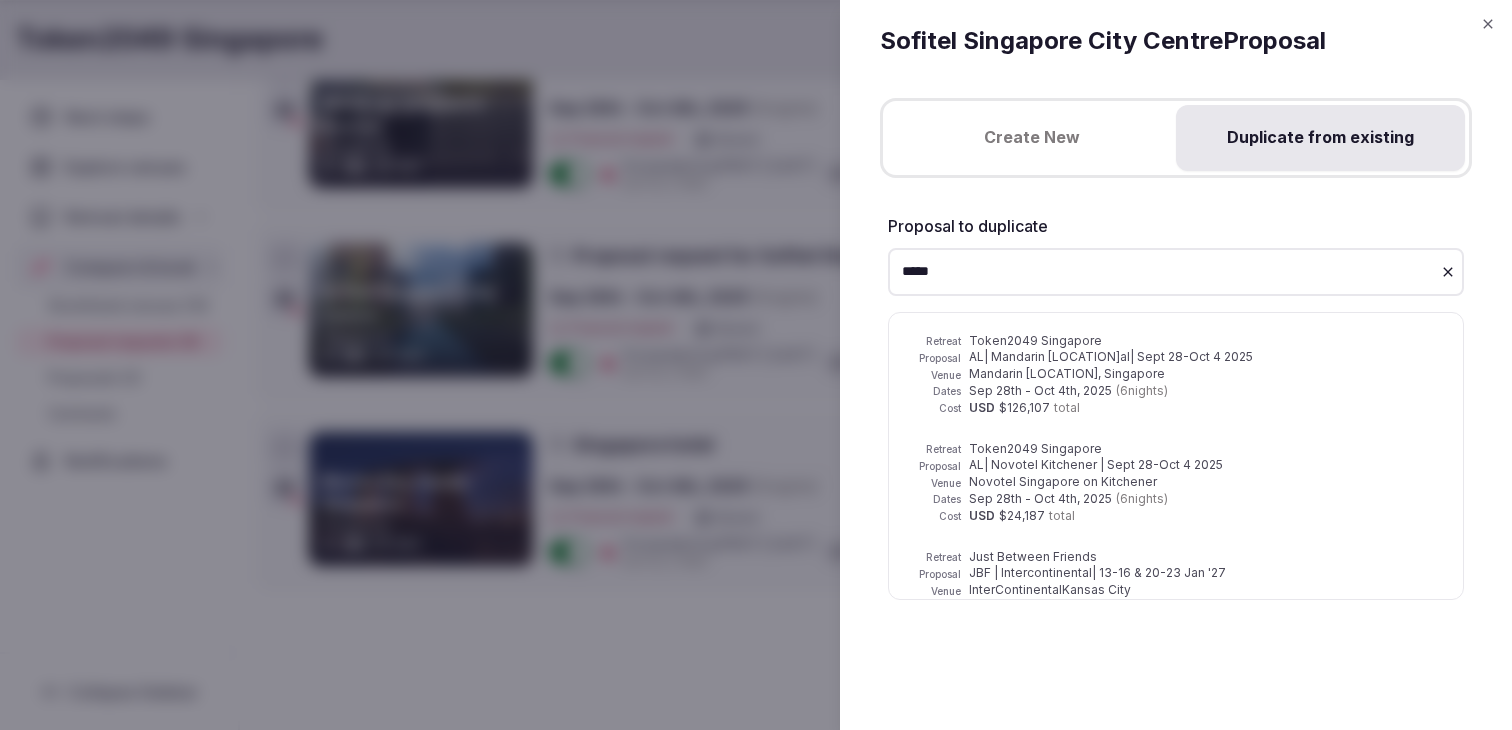 click on "Sep 28th - Oct 4th, [YEAR] ( 6 nights )" at bounding box center [1068, 498] 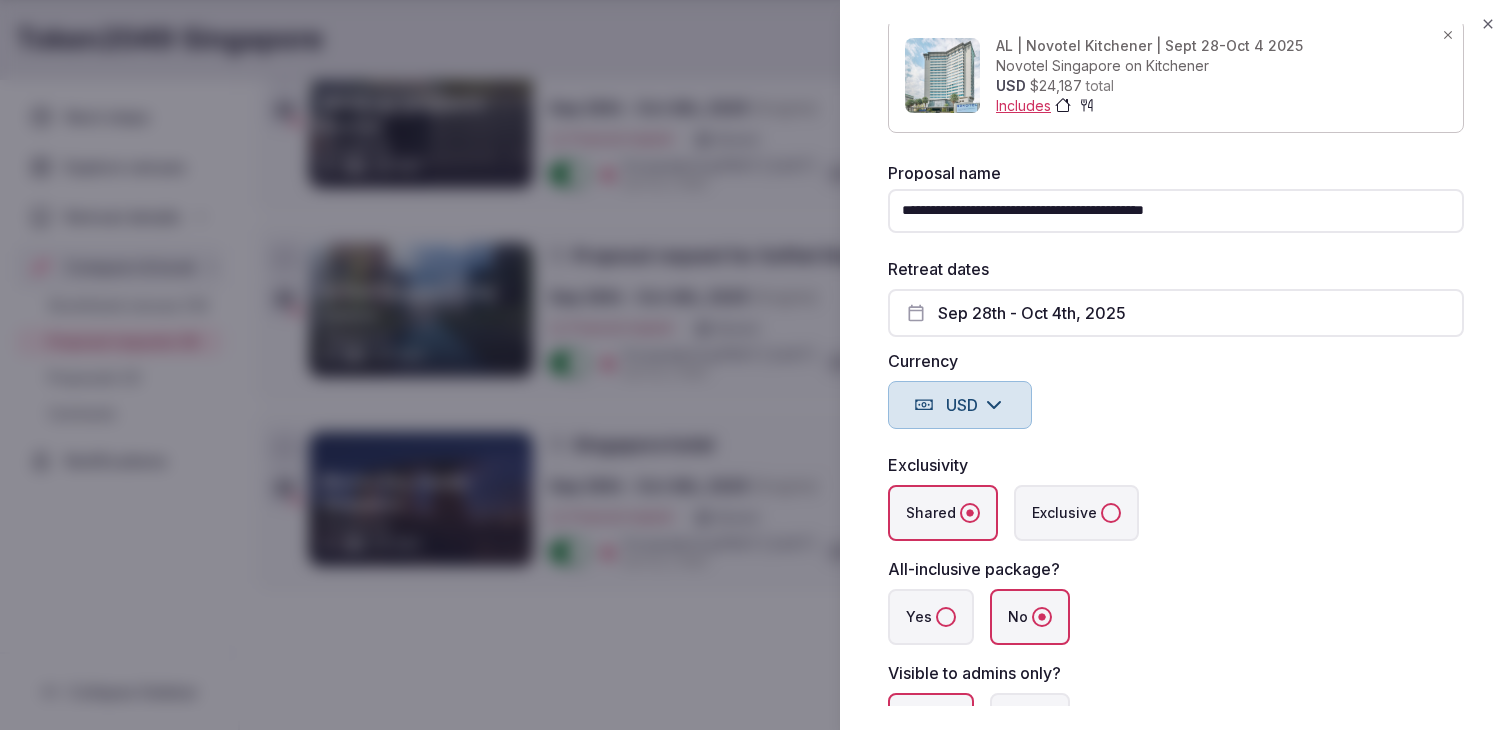 scroll, scrollTop: 247, scrollLeft: 0, axis: vertical 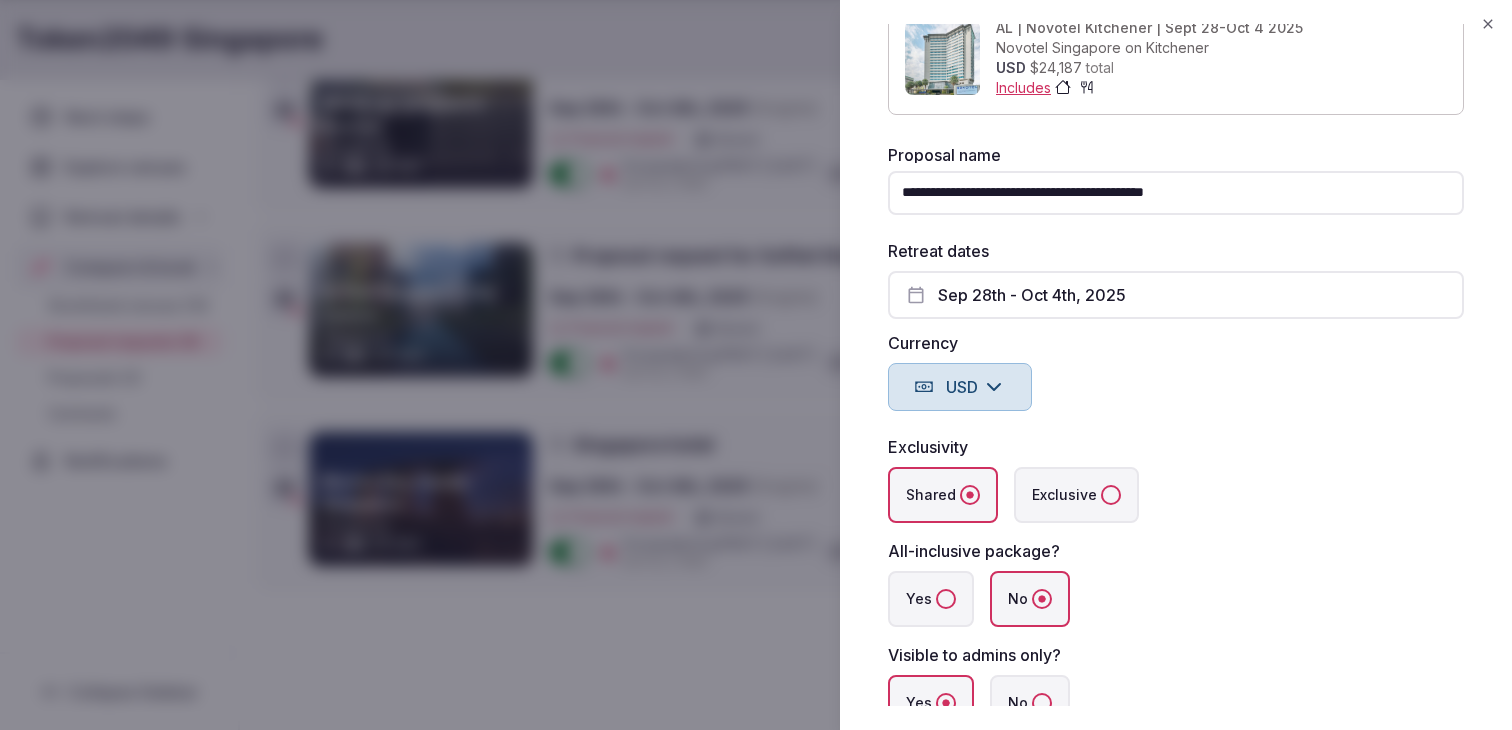 click on "**********" at bounding box center (1176, 193) 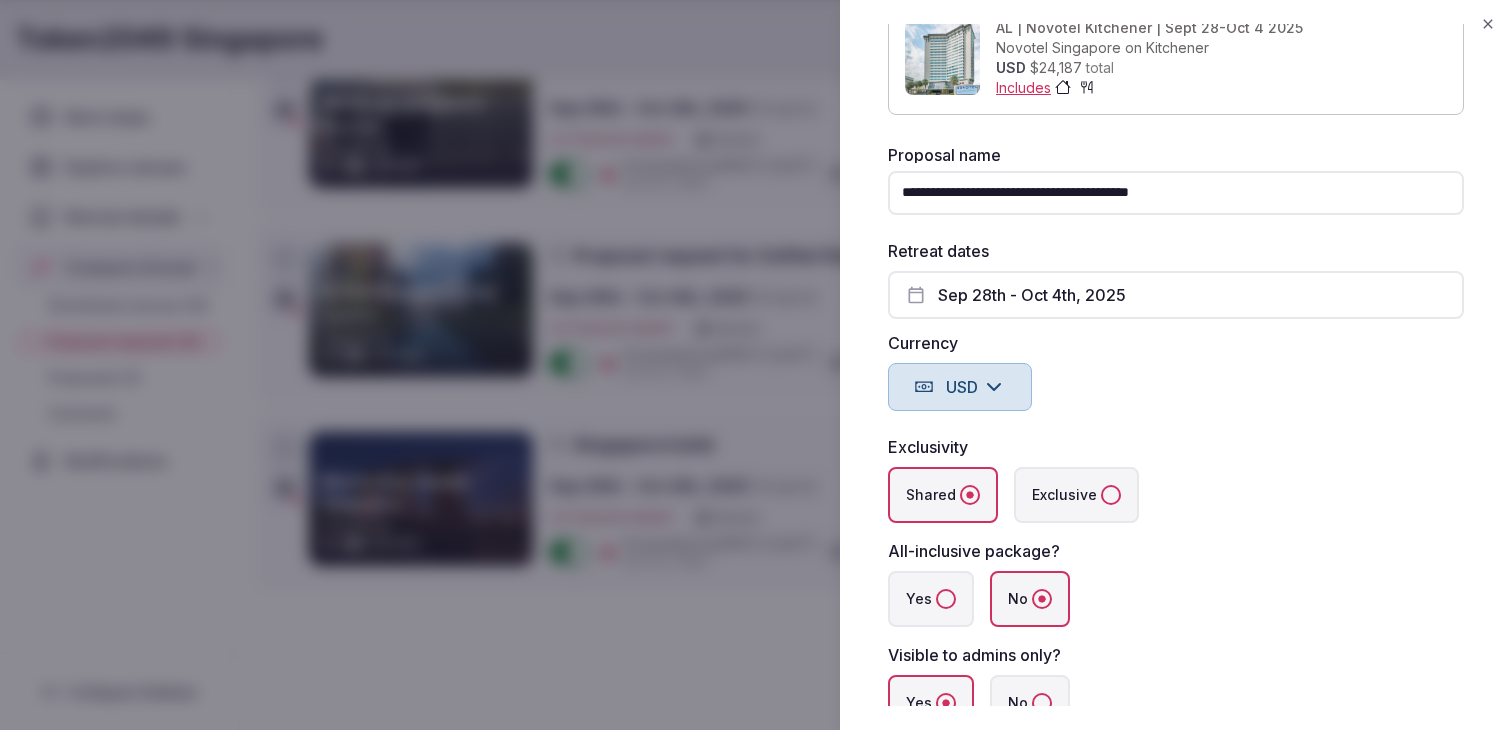 type on "**********" 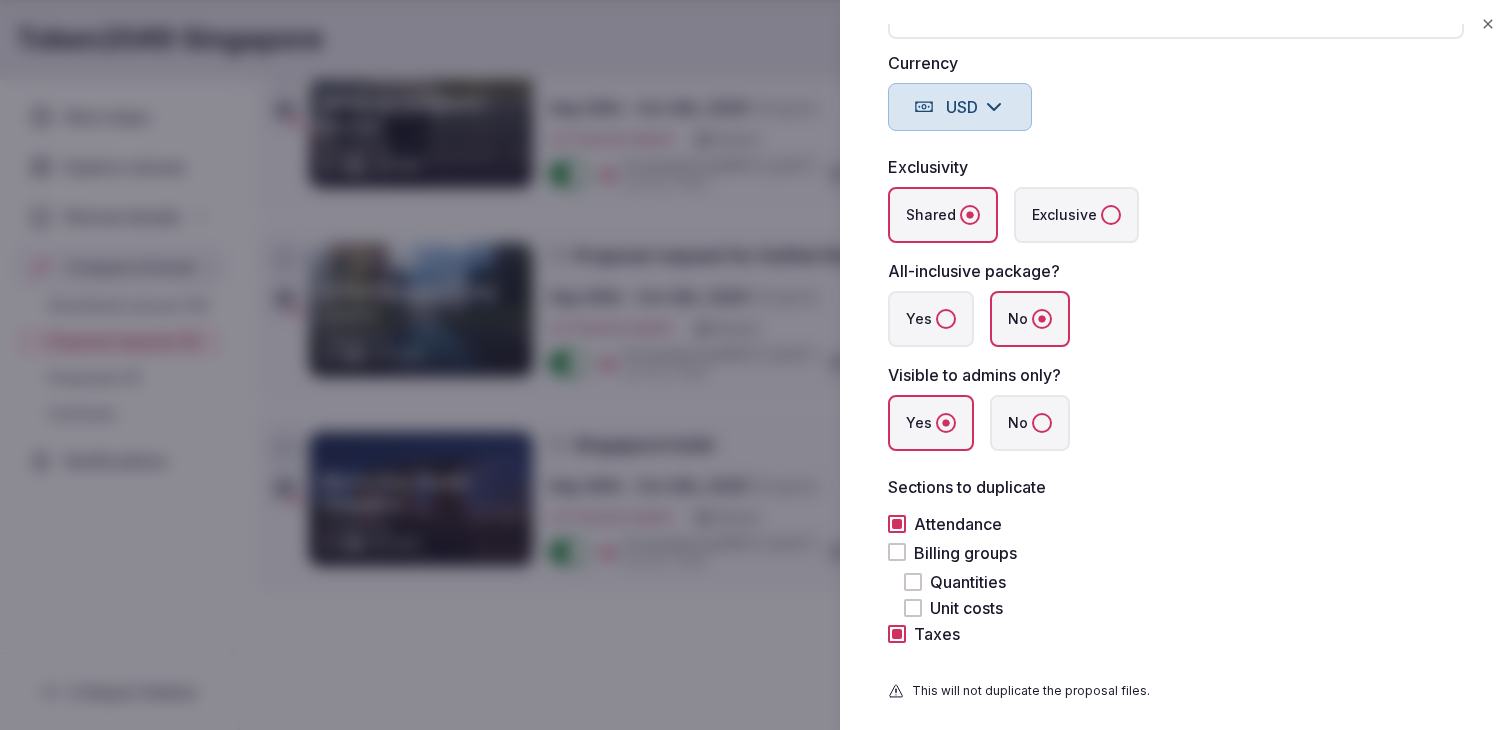 scroll, scrollTop: 549, scrollLeft: 0, axis: vertical 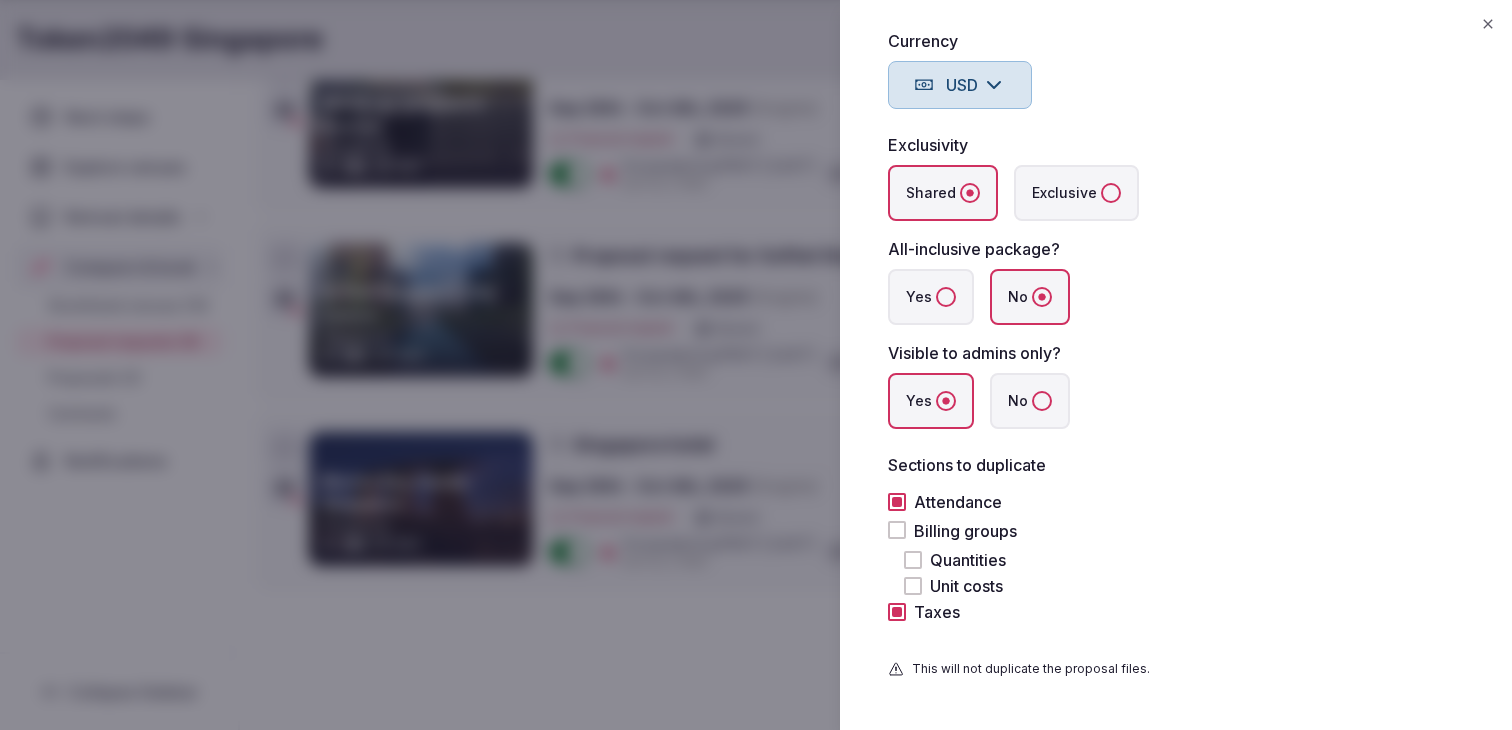 click on "Billing groups" at bounding box center (897, 530) 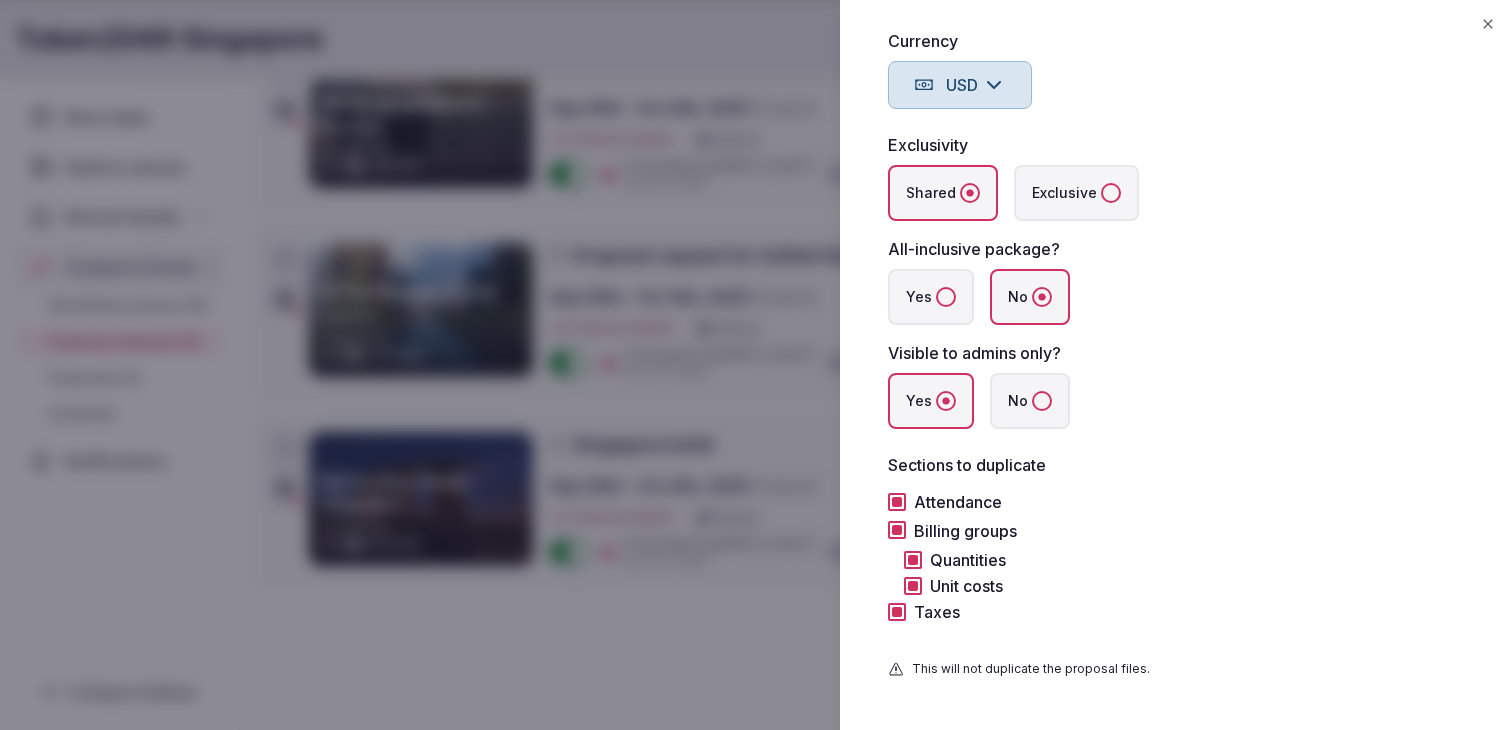 click on "Billing groups" at bounding box center [1176, 531] 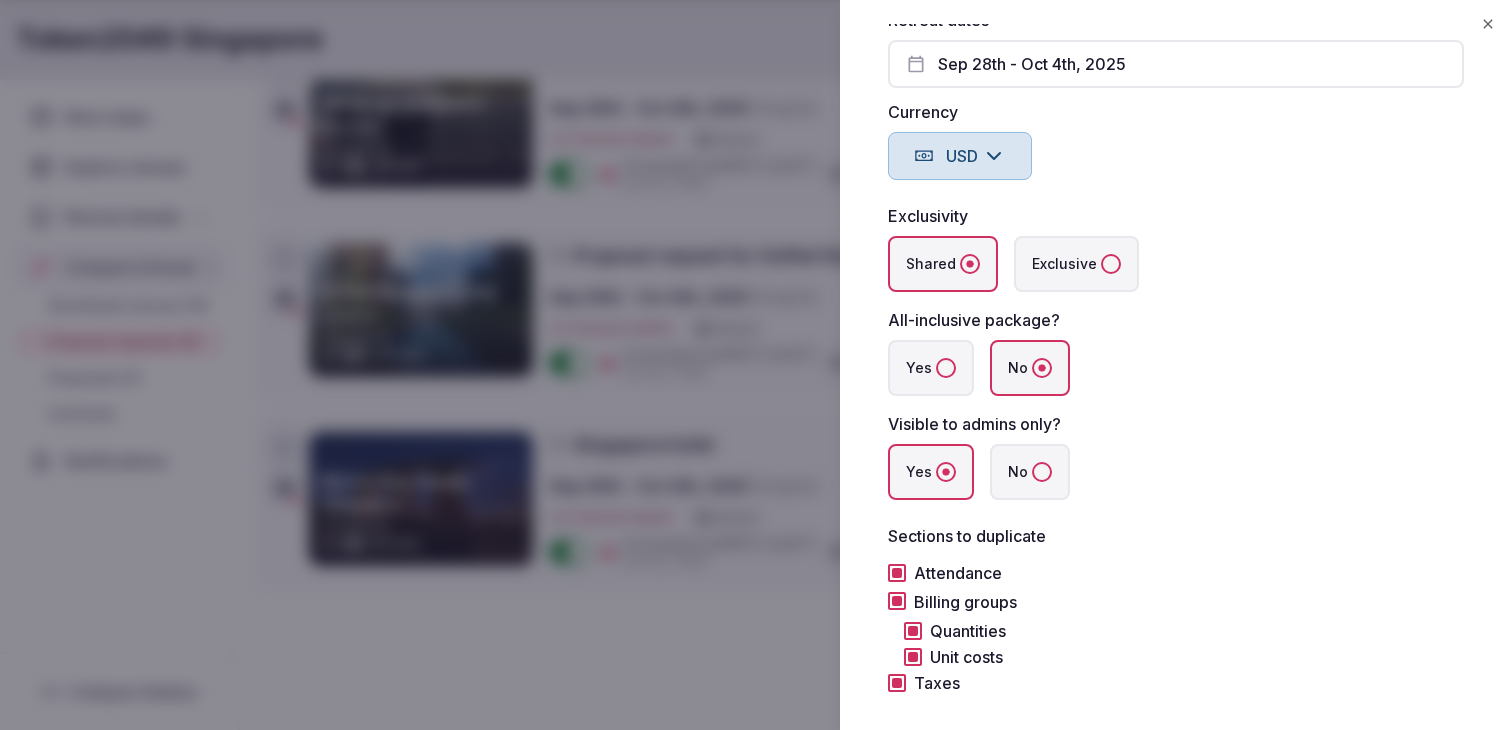 scroll, scrollTop: 648, scrollLeft: 0, axis: vertical 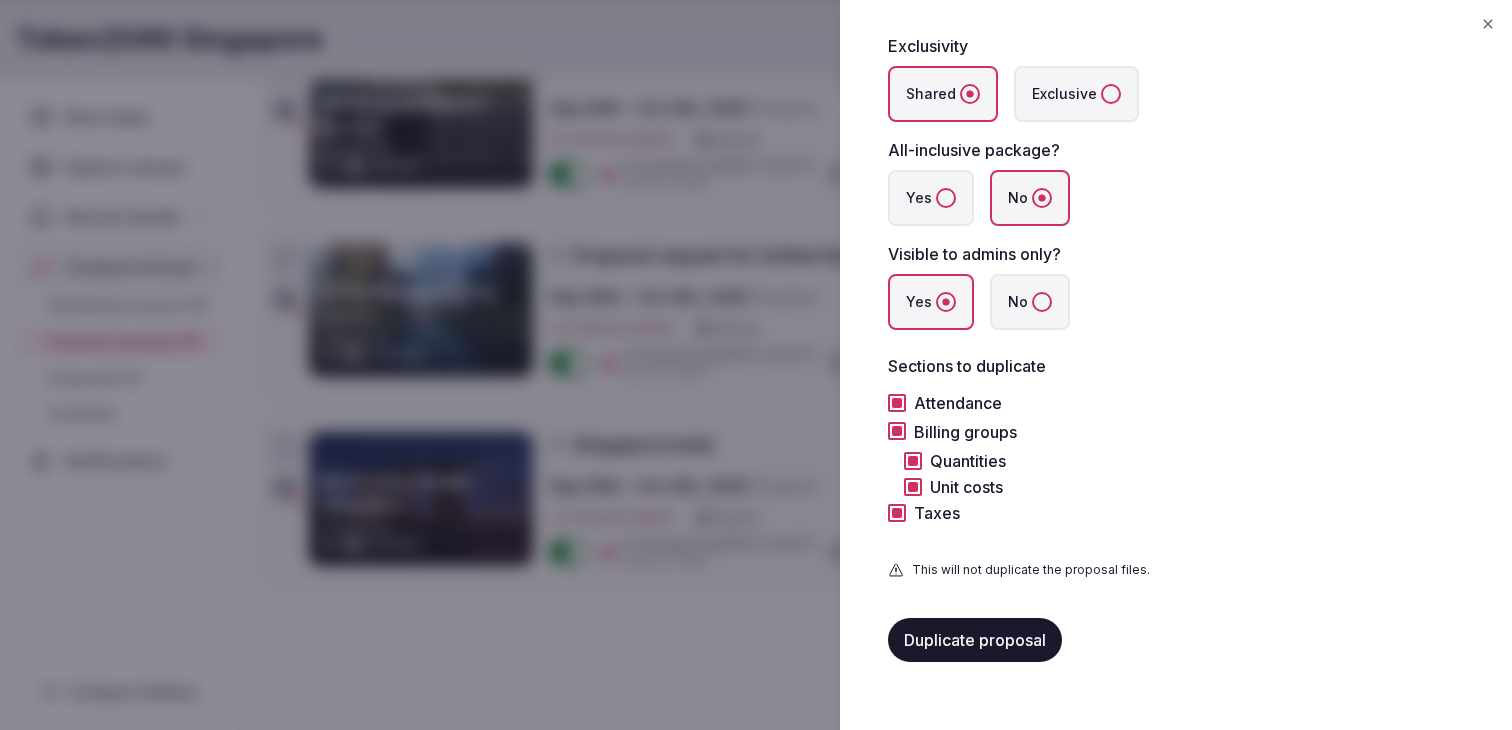 click on "Duplicate proposal" at bounding box center [975, 640] 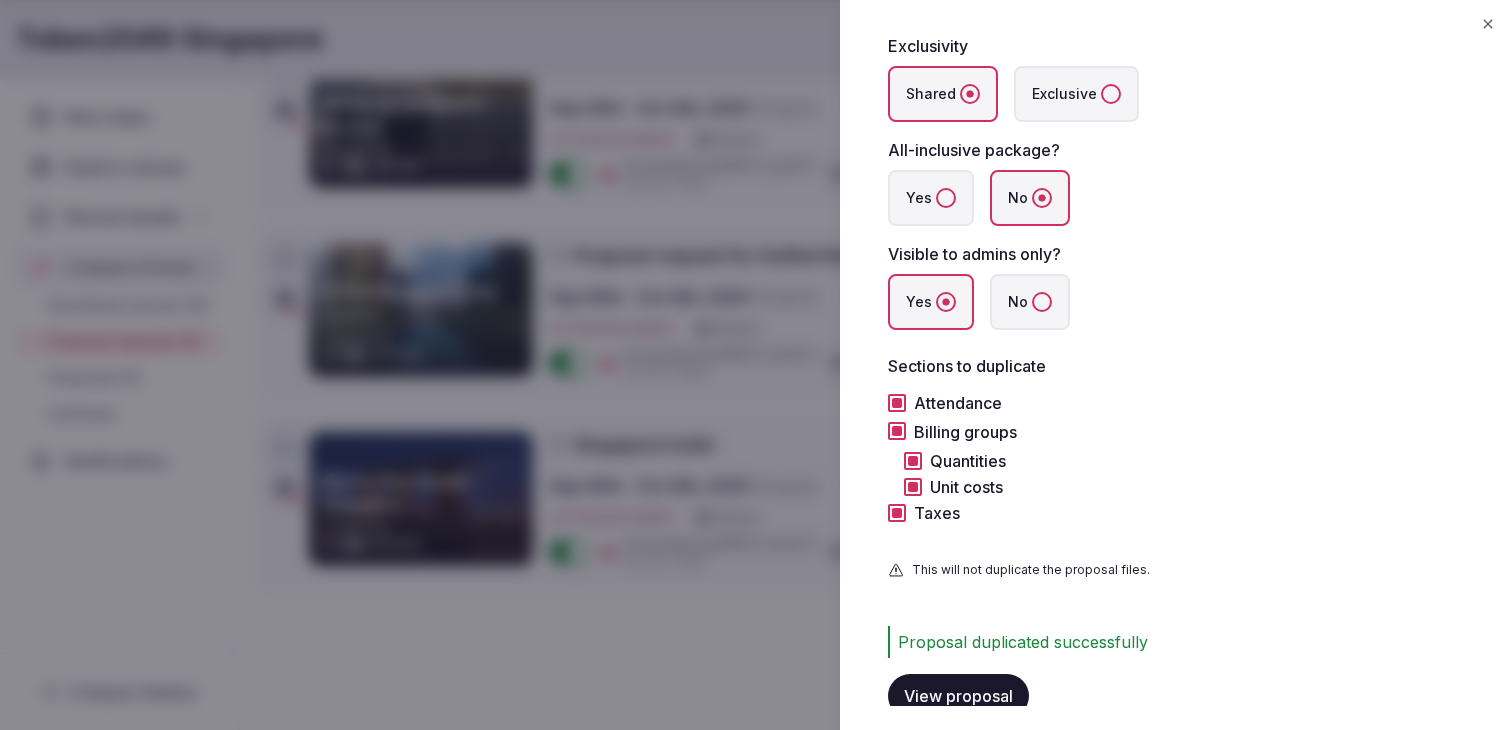click on "View proposal" at bounding box center [958, 696] 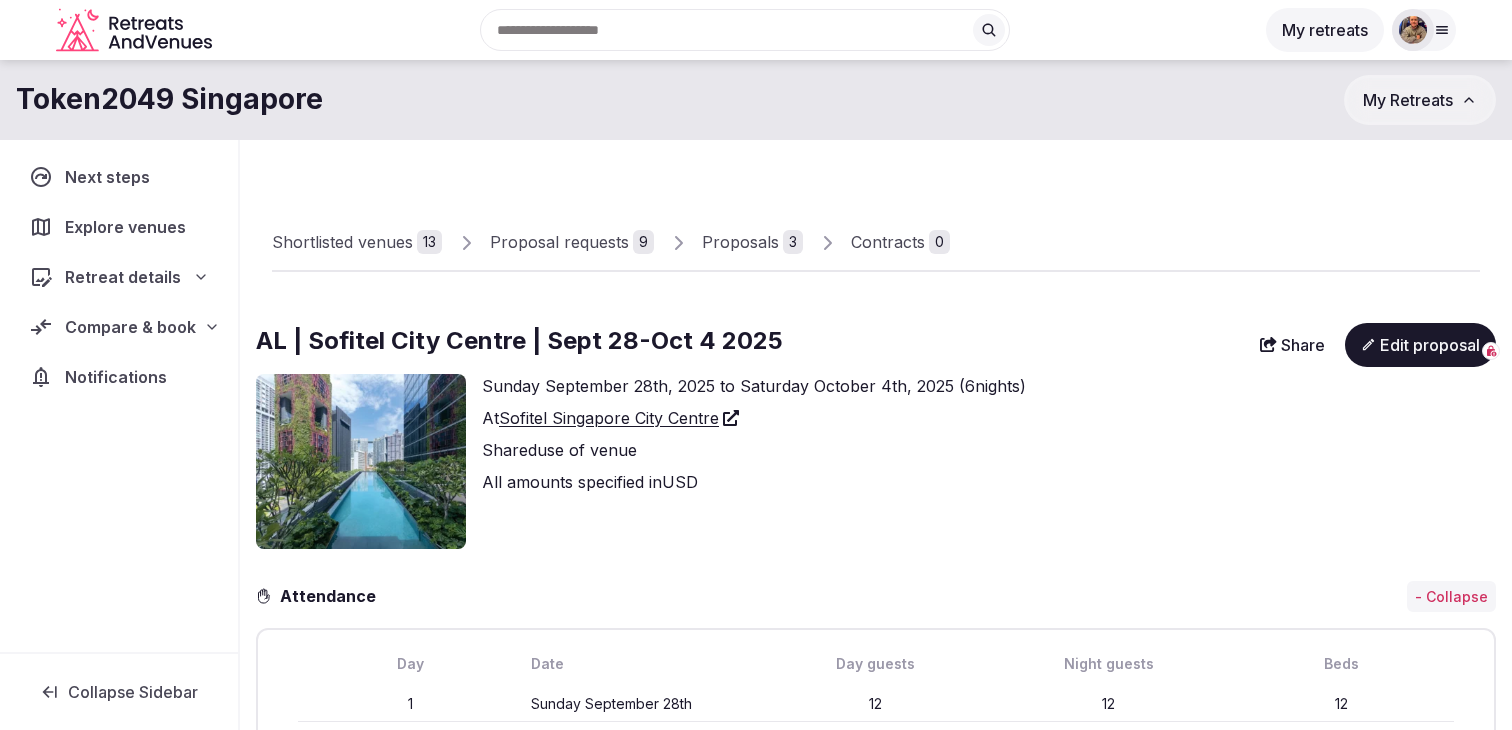 click on "Edit proposal" at bounding box center (1420, 345) 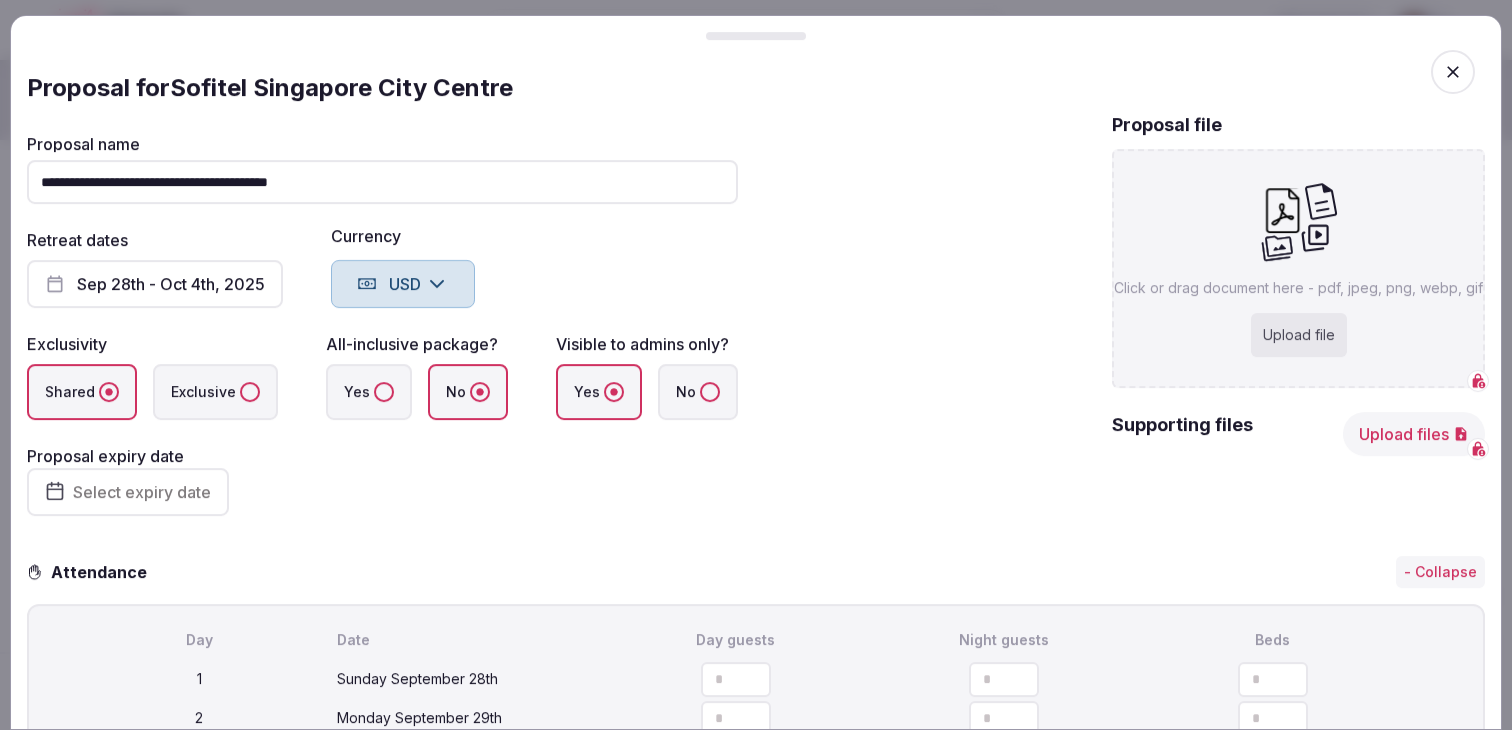 click on "Upload file" at bounding box center (1299, 335) 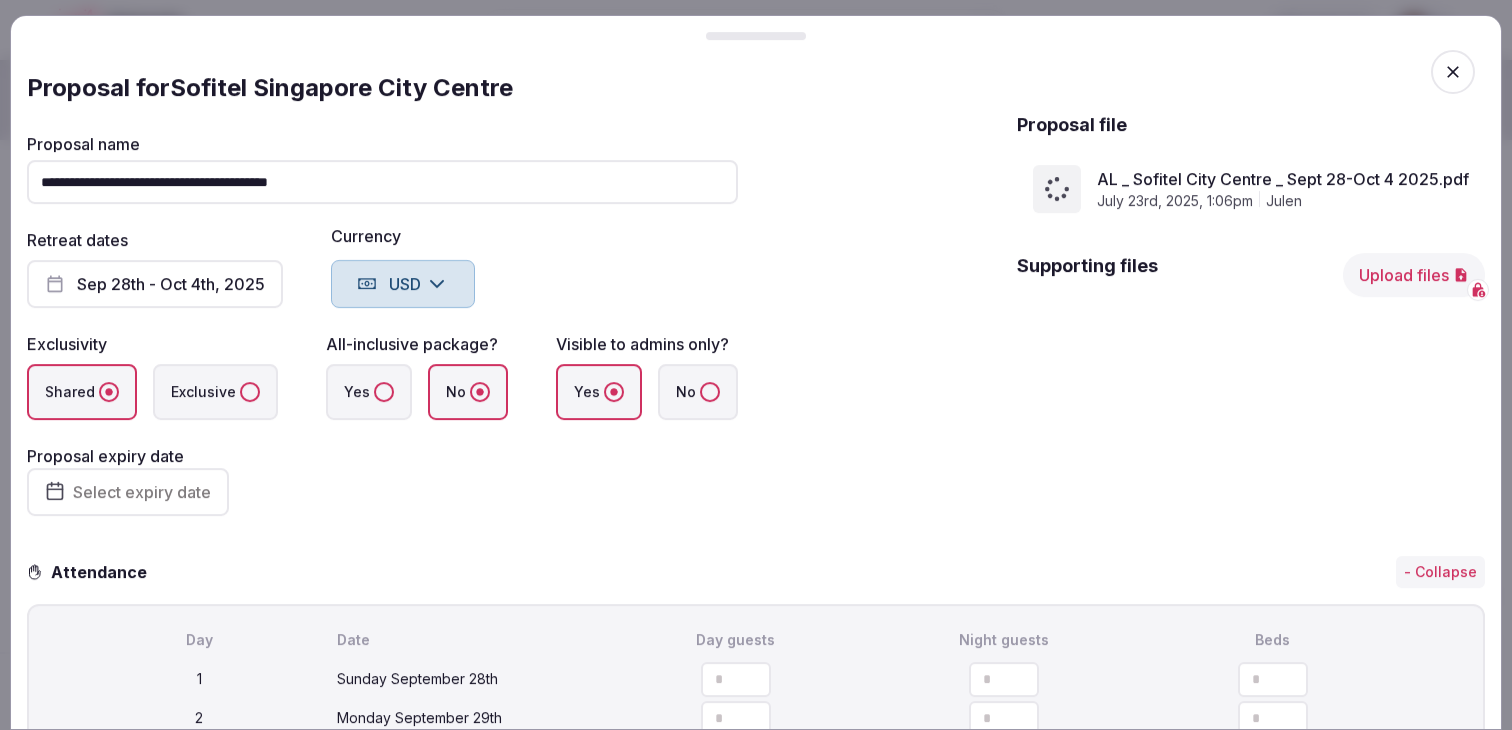 scroll, scrollTop: 198, scrollLeft: 0, axis: vertical 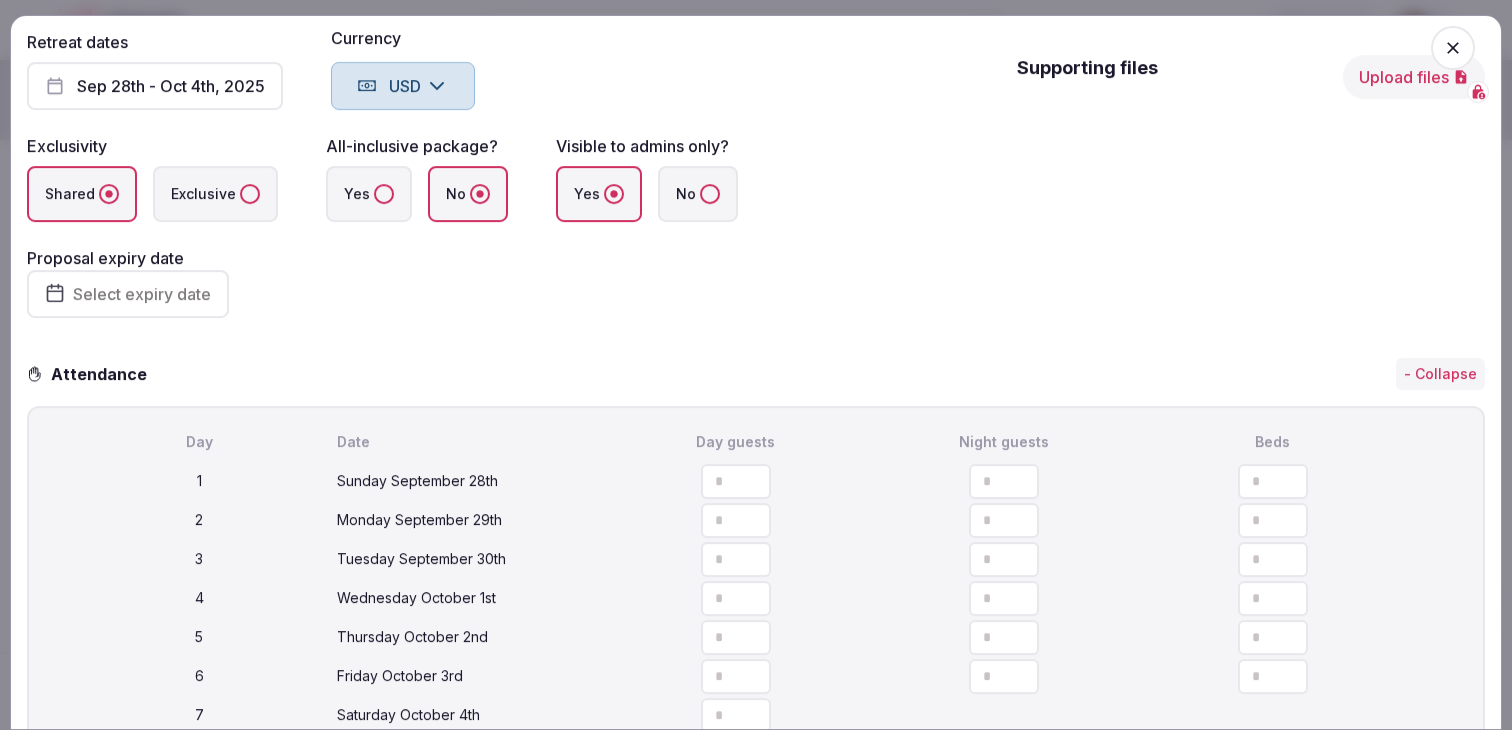 click on "Select expiry date" at bounding box center [142, 294] 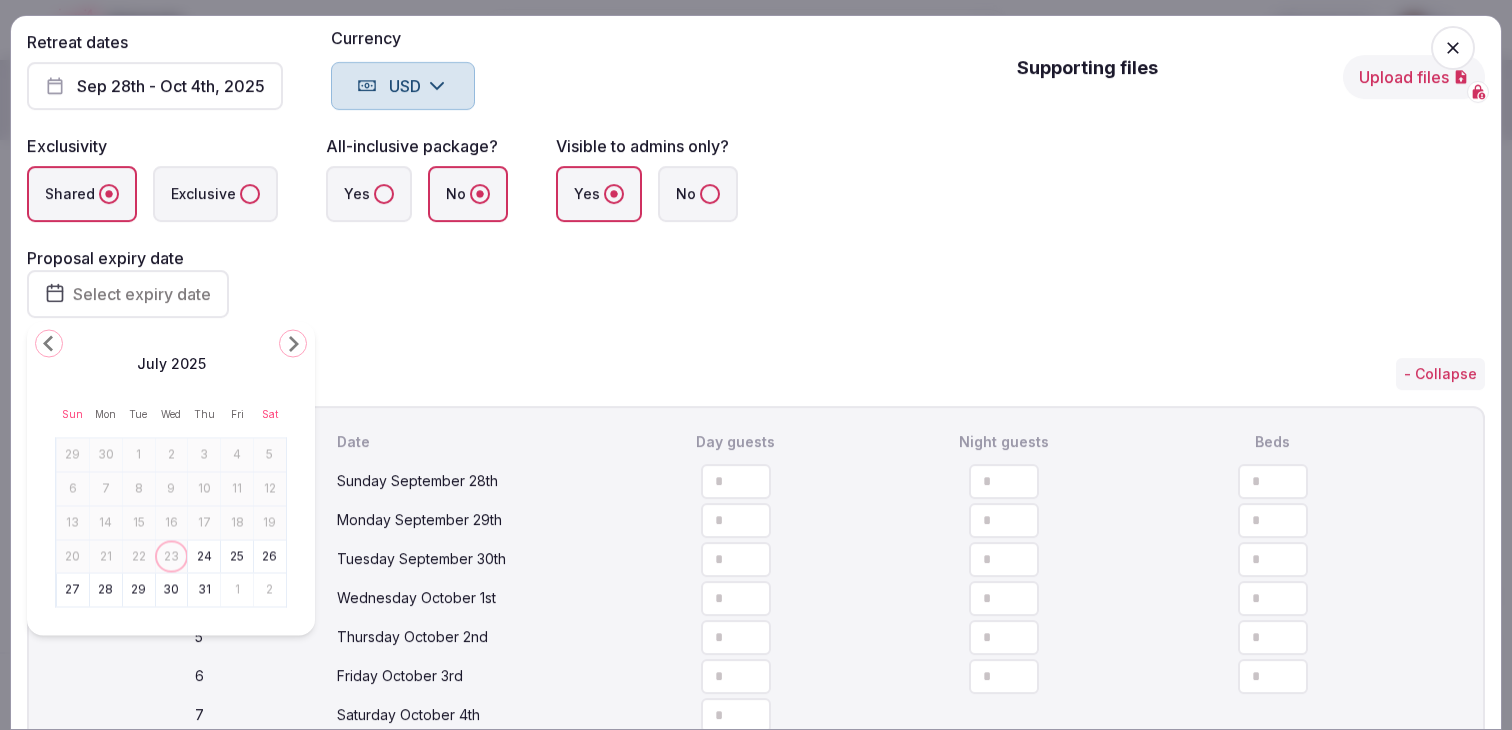 click 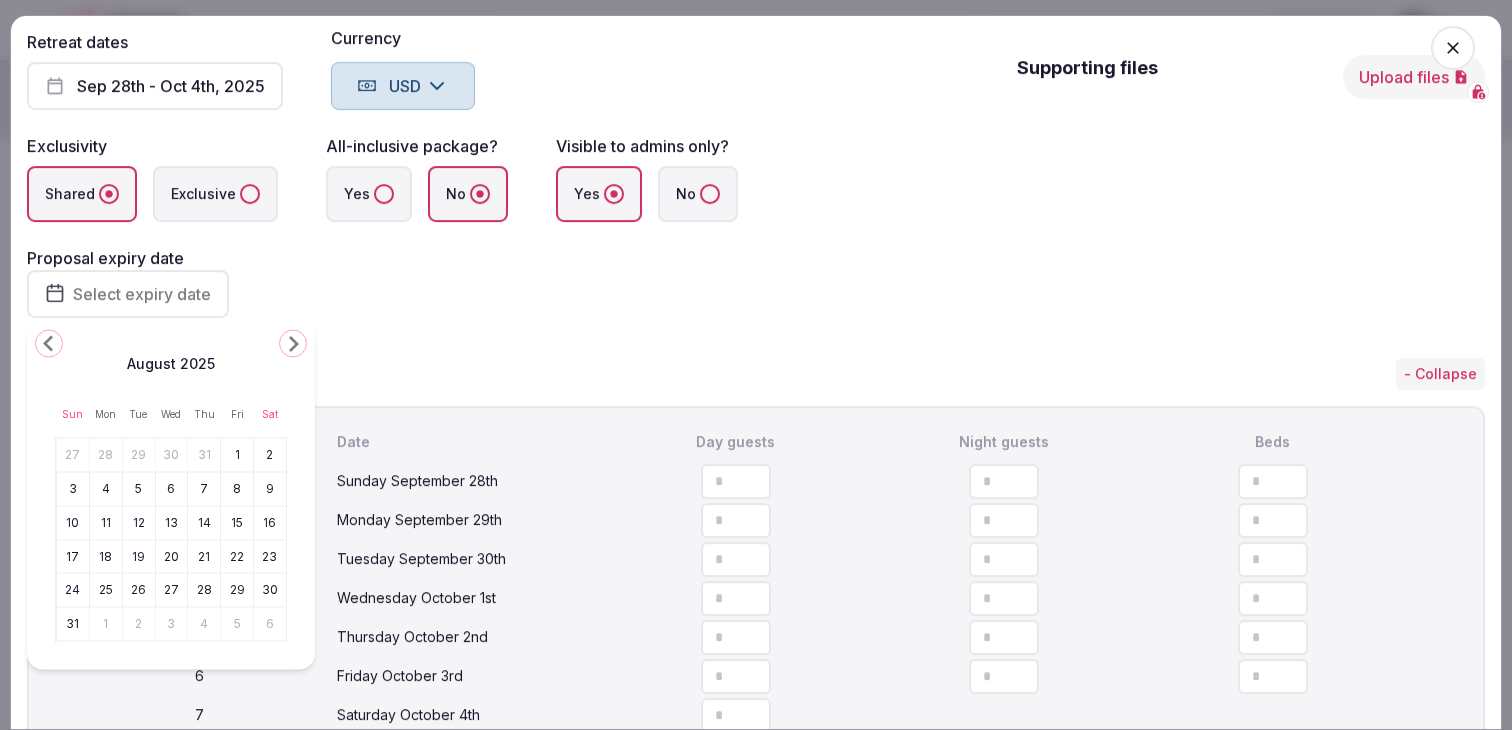 click on "7" at bounding box center [204, 488] 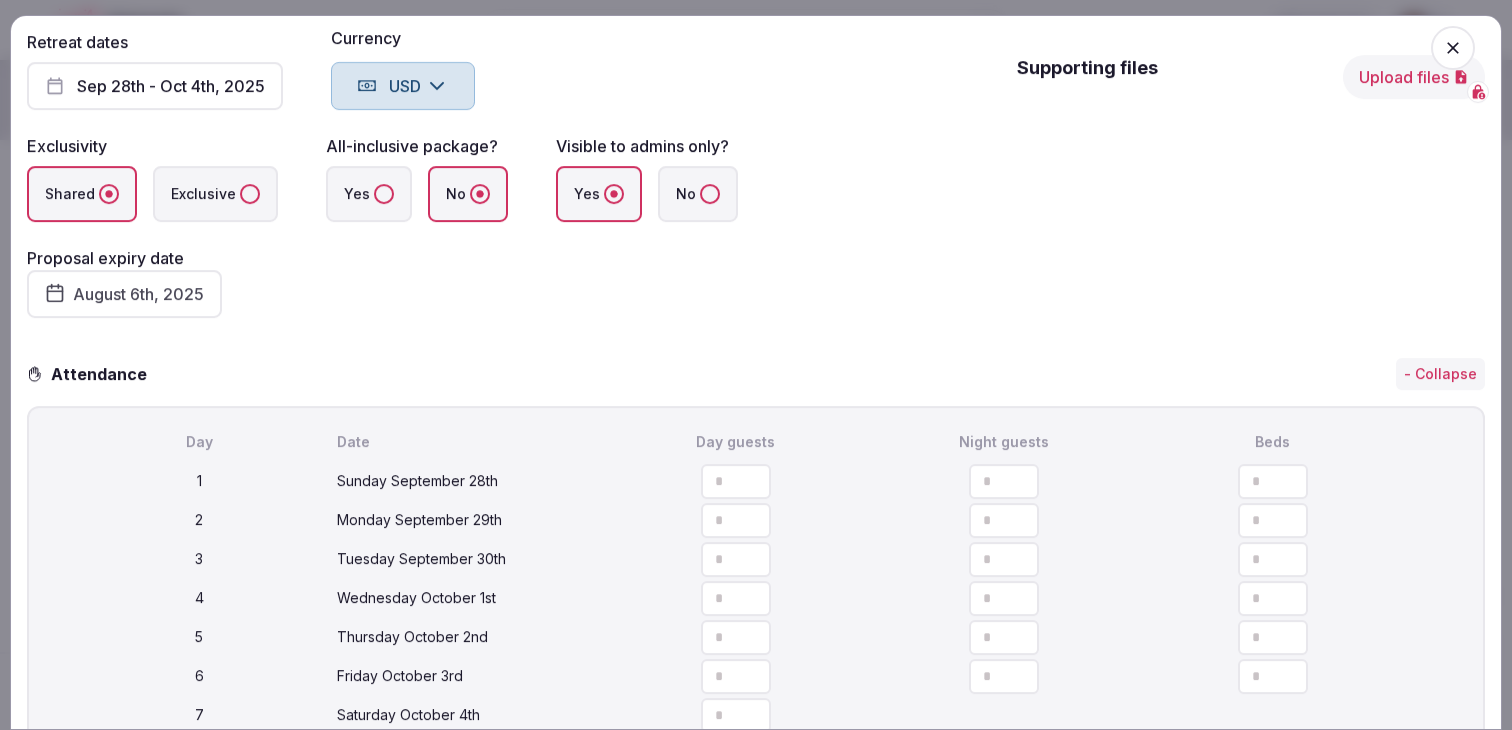 click on "Attendance - Collapse" at bounding box center [756, 374] 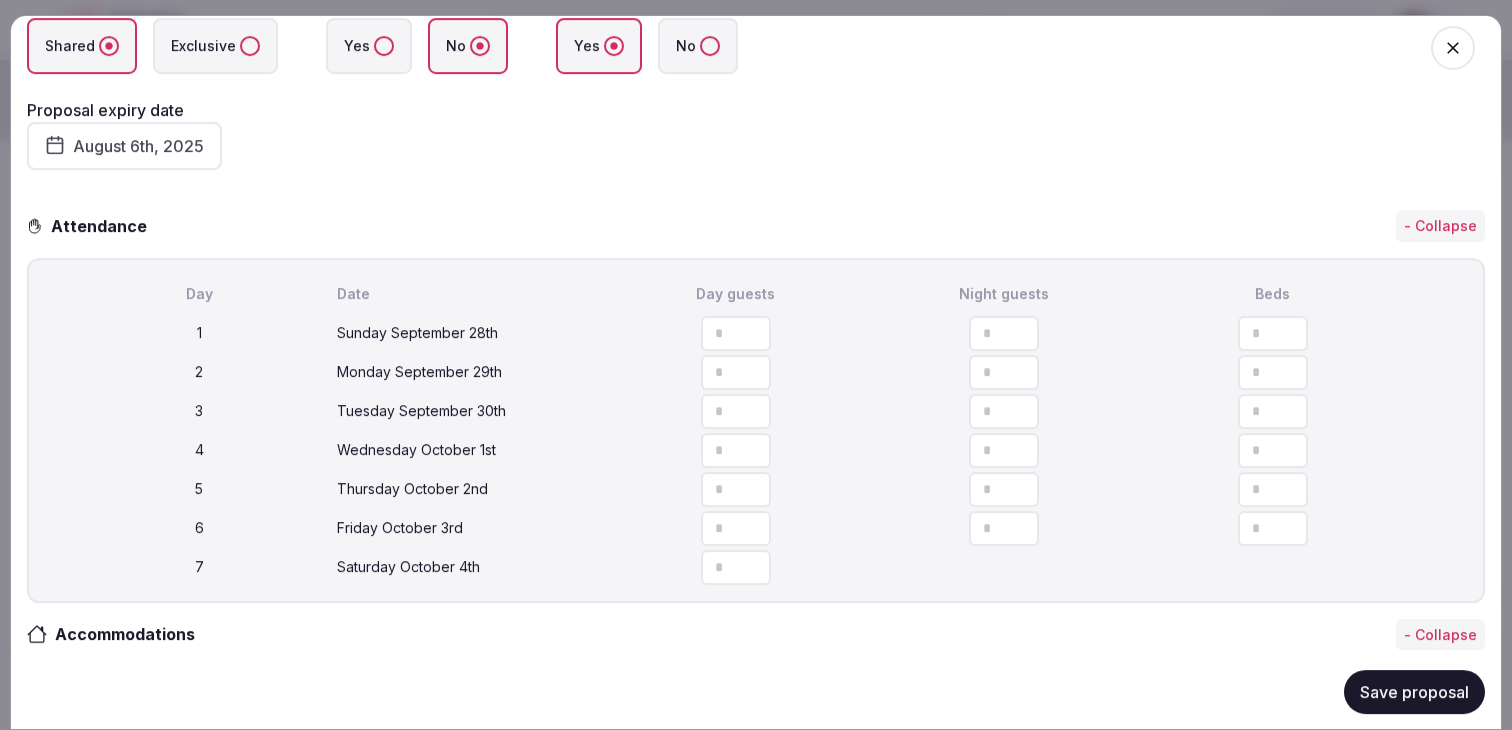 scroll, scrollTop: 387, scrollLeft: 0, axis: vertical 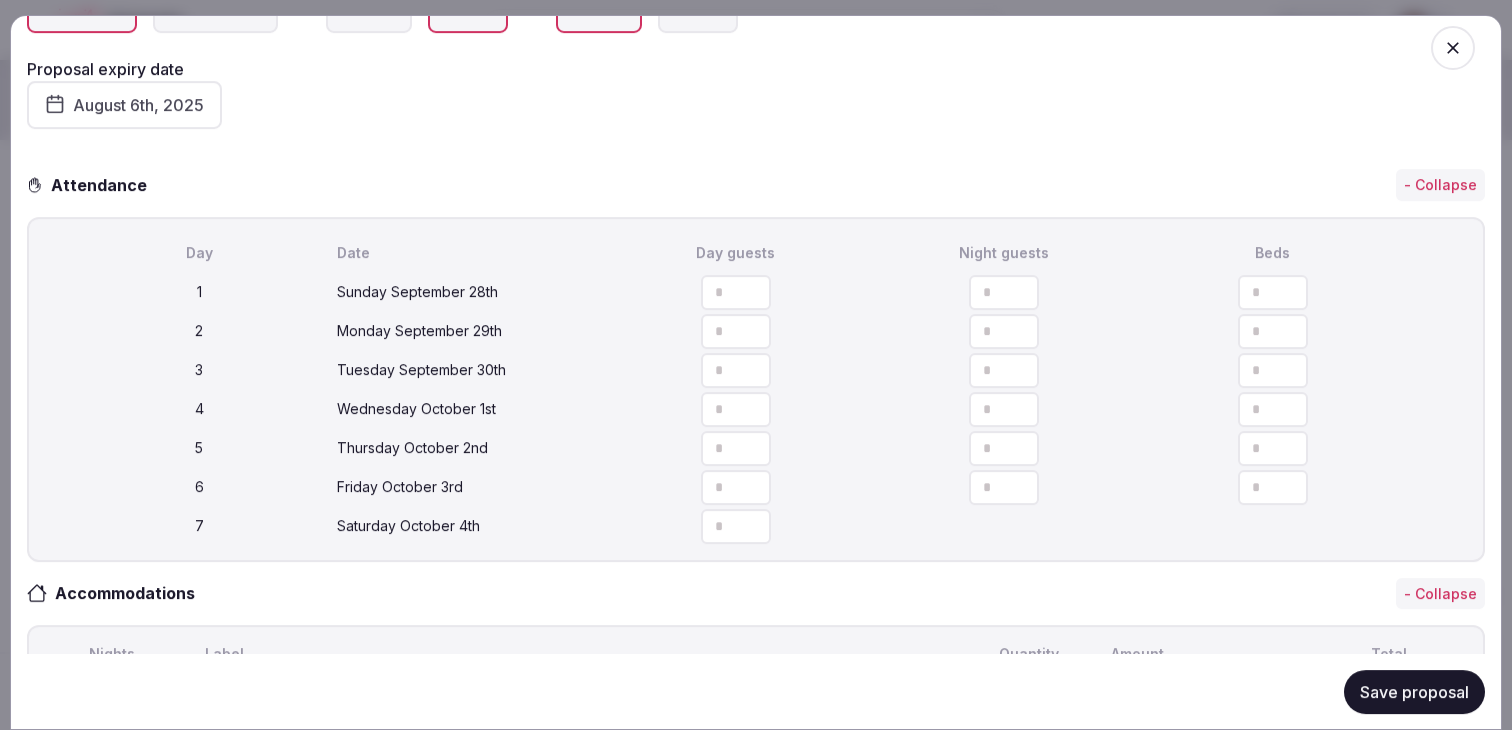 click on "Save proposal" at bounding box center (1414, 691) 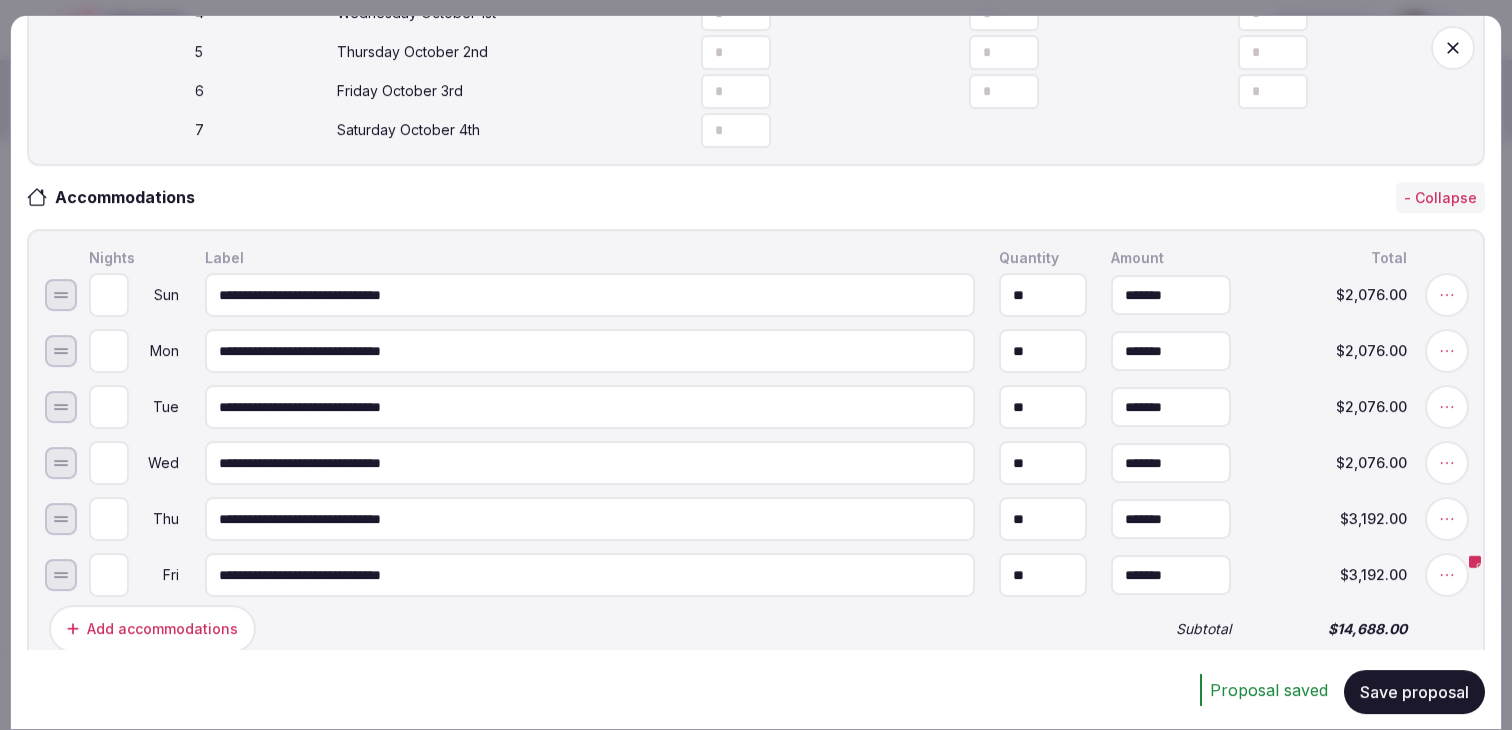 scroll, scrollTop: 914, scrollLeft: 0, axis: vertical 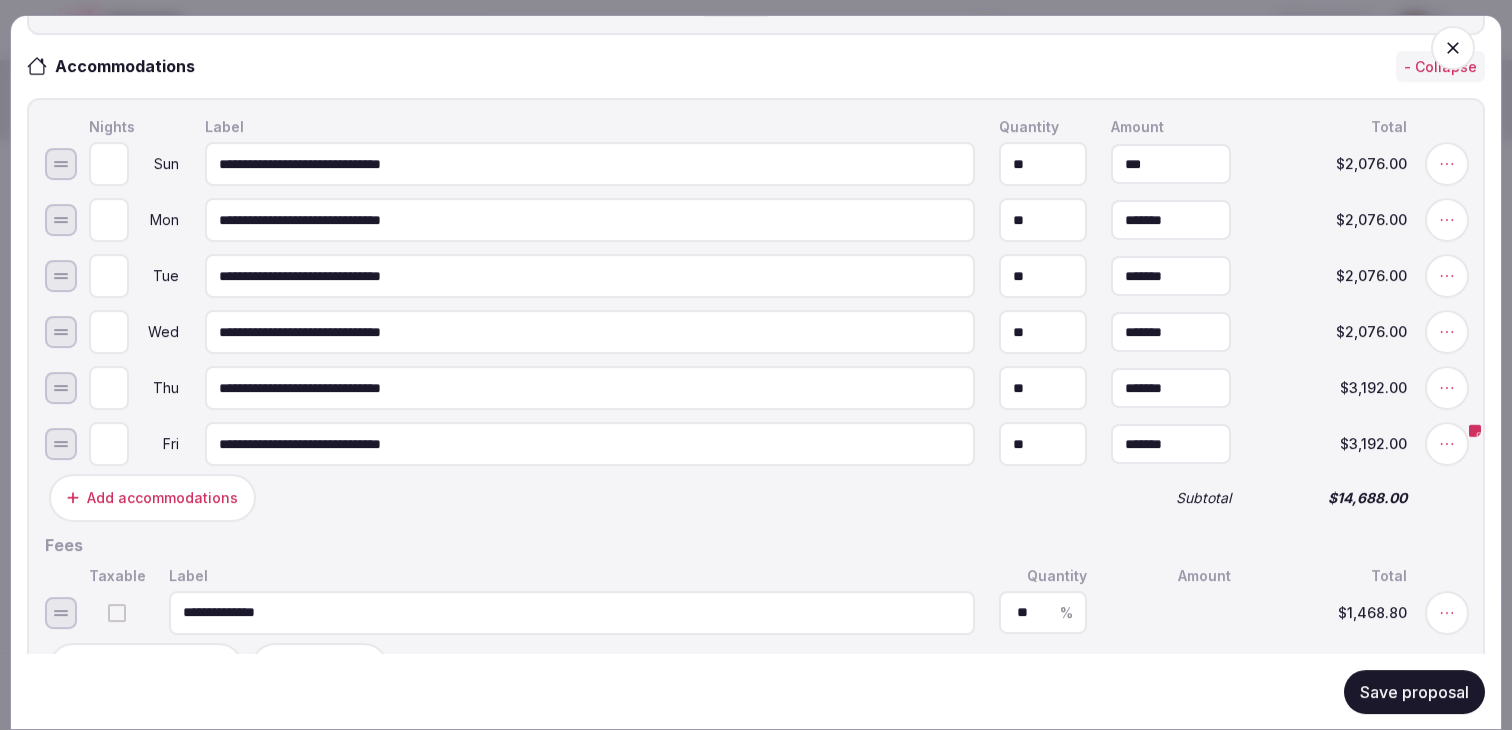 click on "***" at bounding box center [1171, 164] 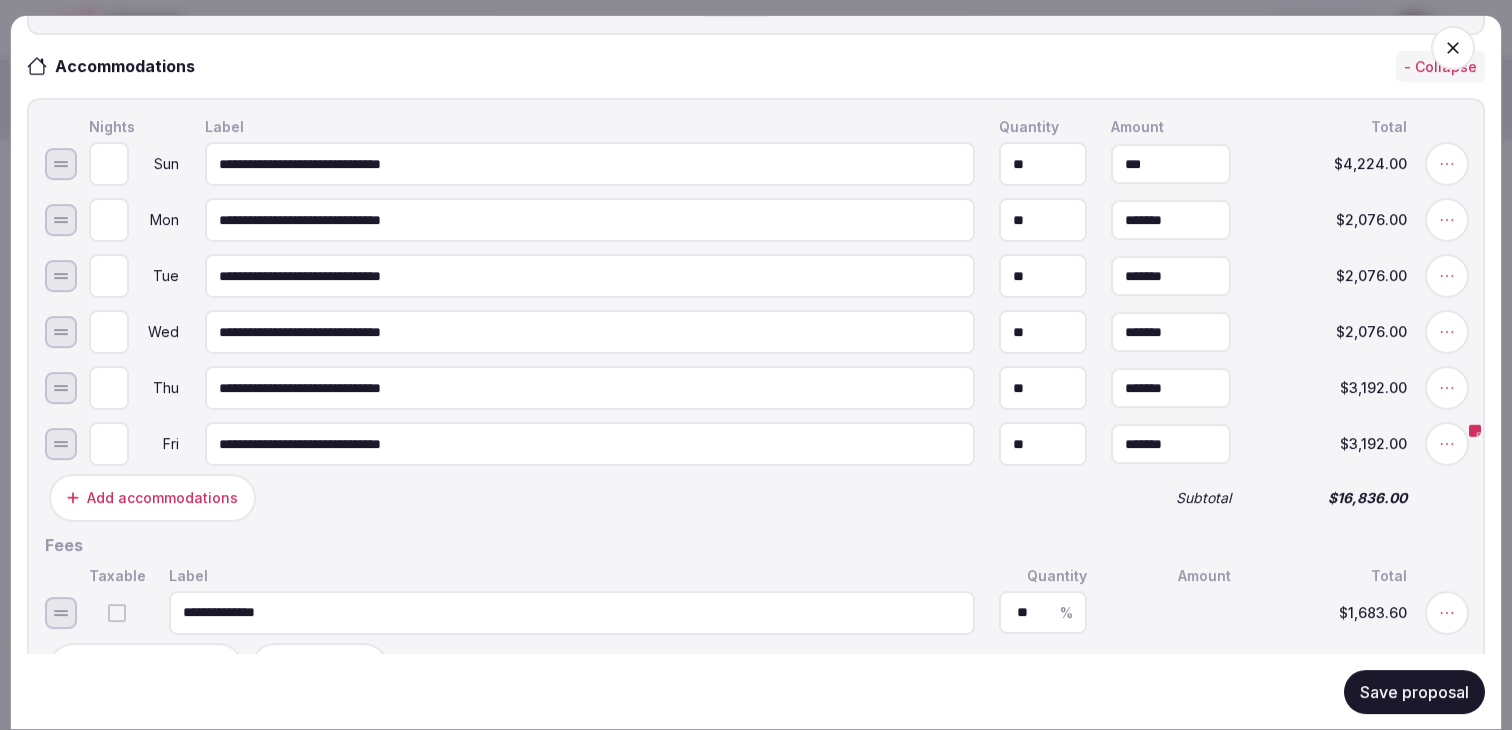 click on "***" at bounding box center [1171, 164] 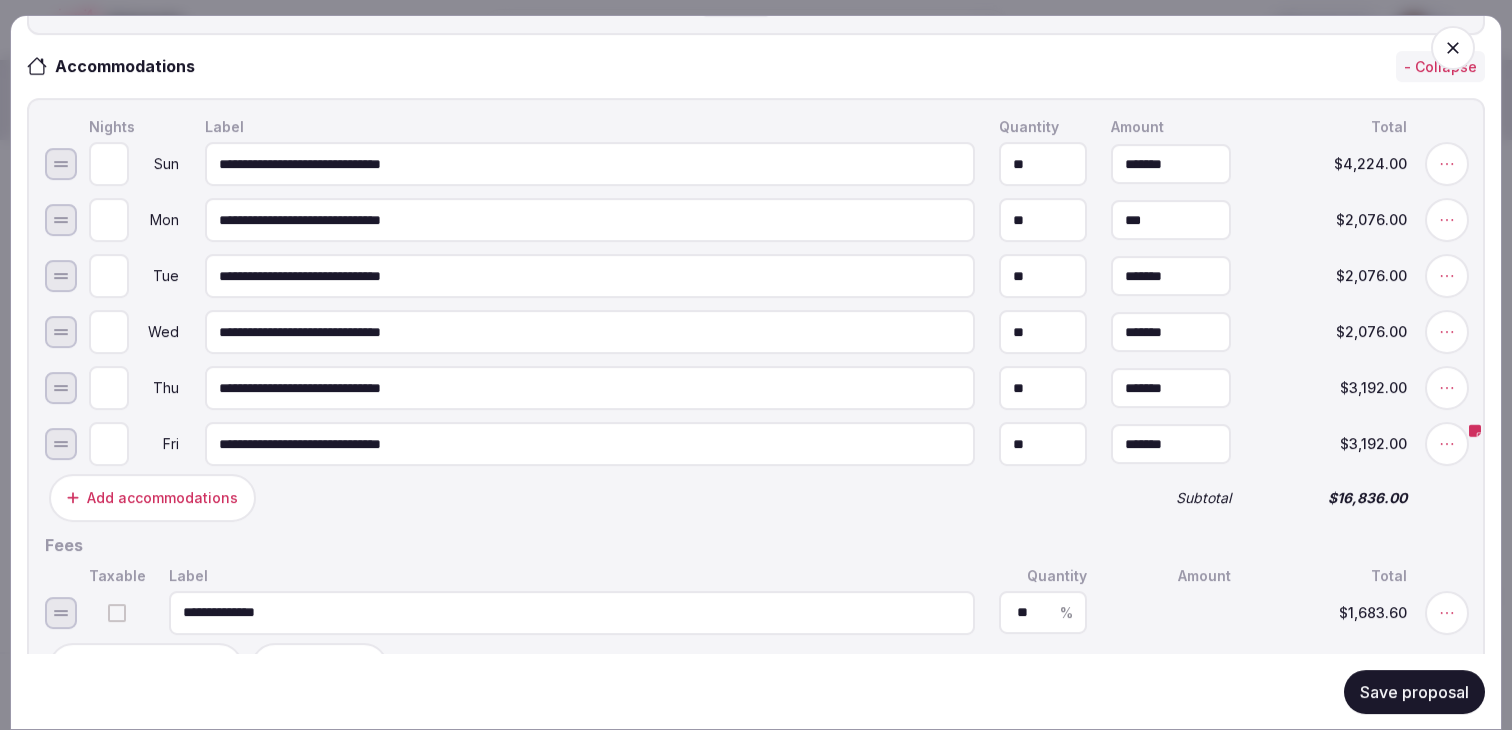 click on "***" at bounding box center (1171, 220) 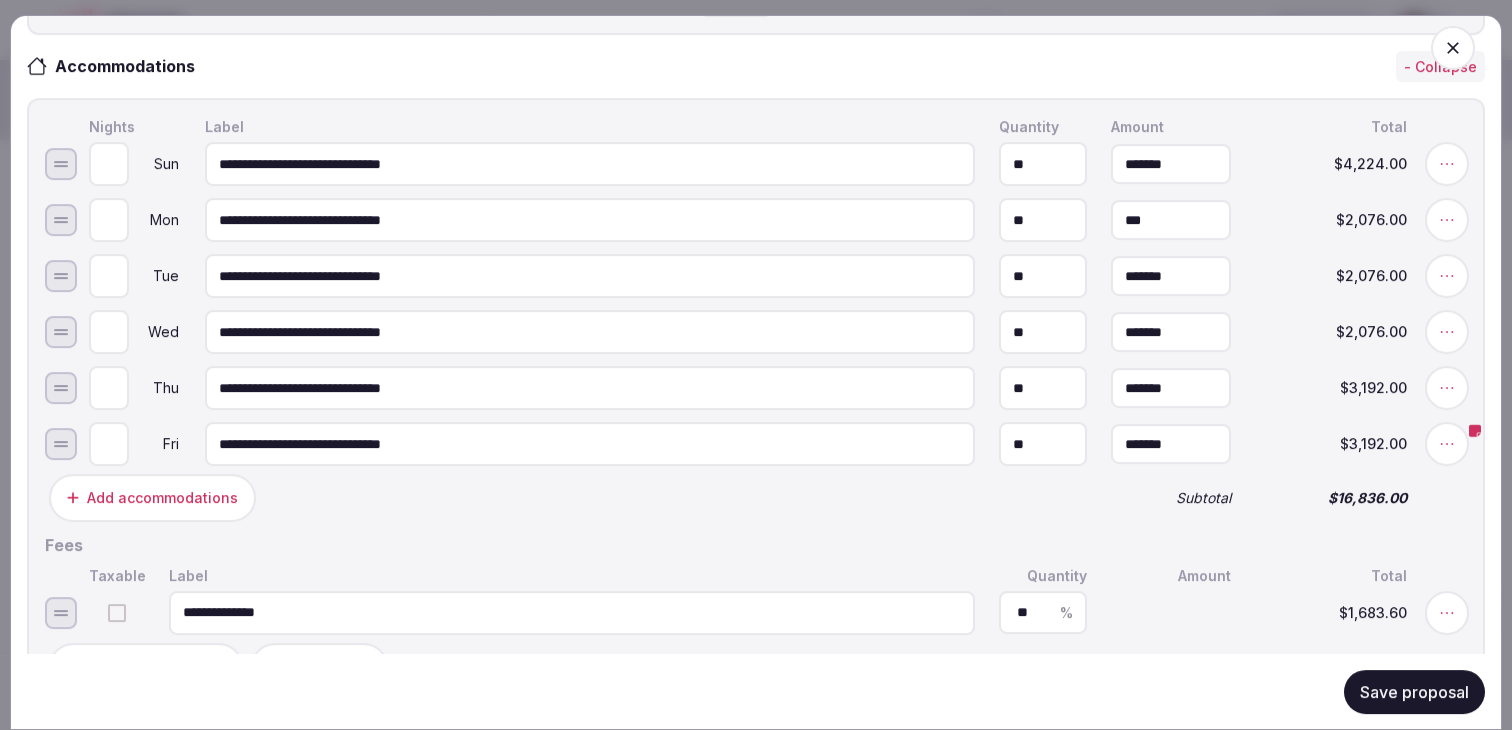 click on "***" at bounding box center (1171, 220) 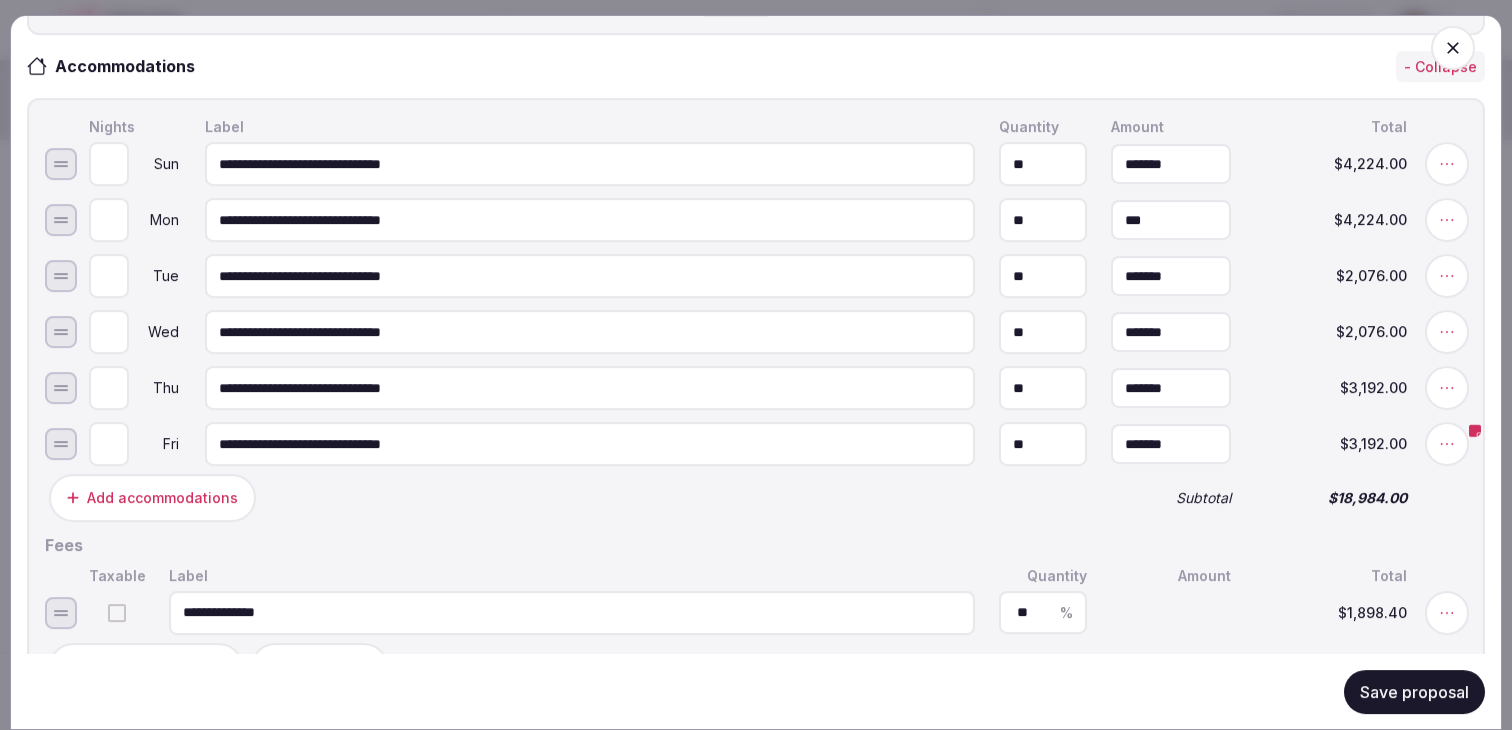 type on "*******" 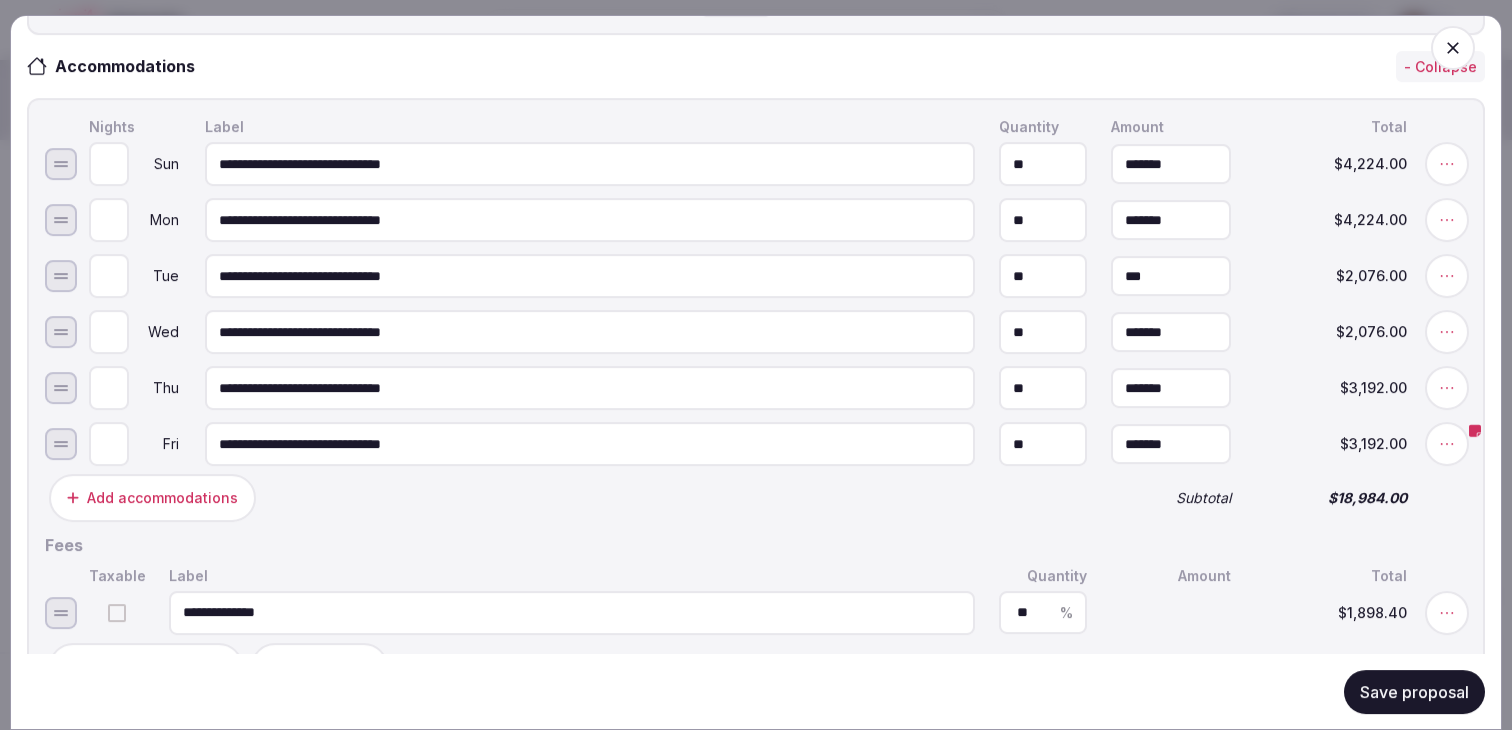 click on "***" at bounding box center (1171, 276) 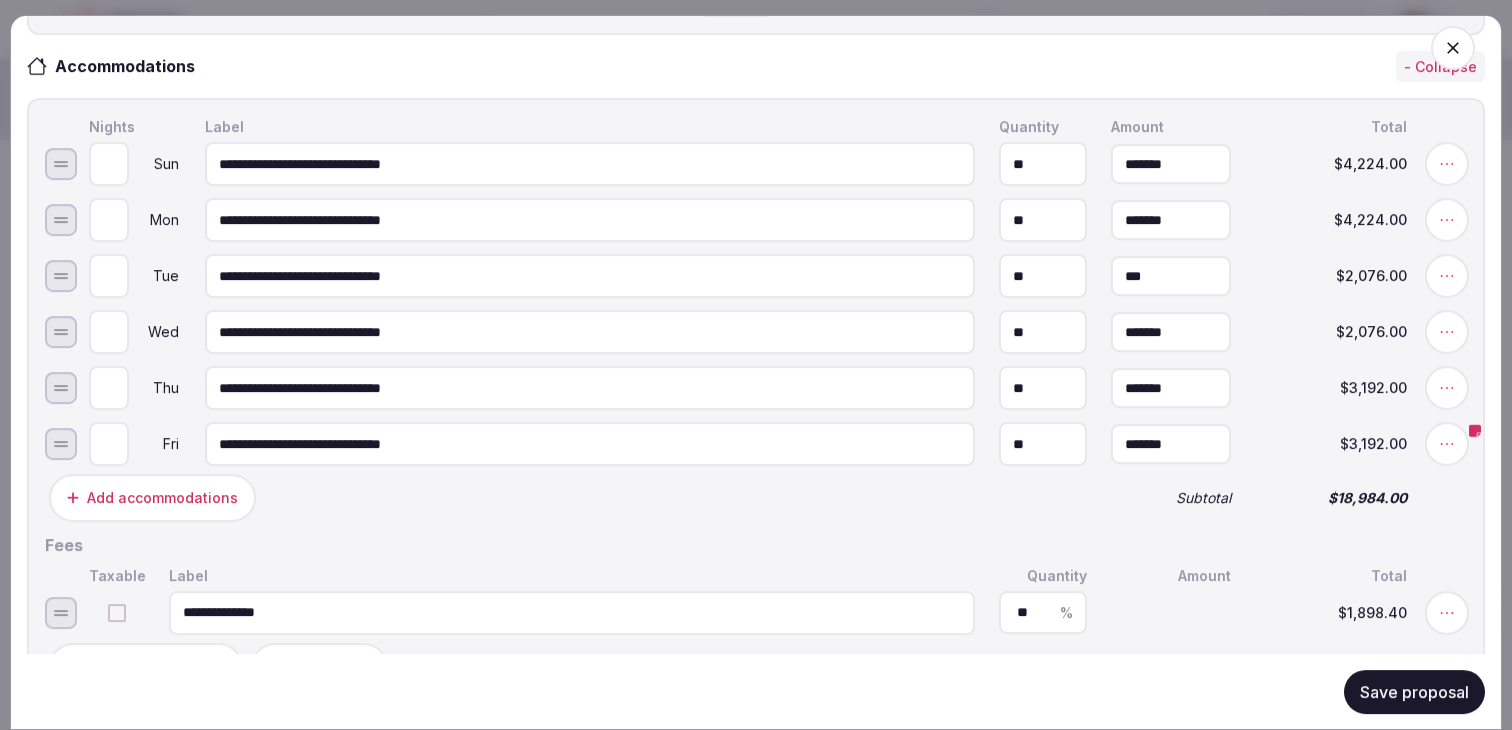 click on "***" at bounding box center [1171, 276] 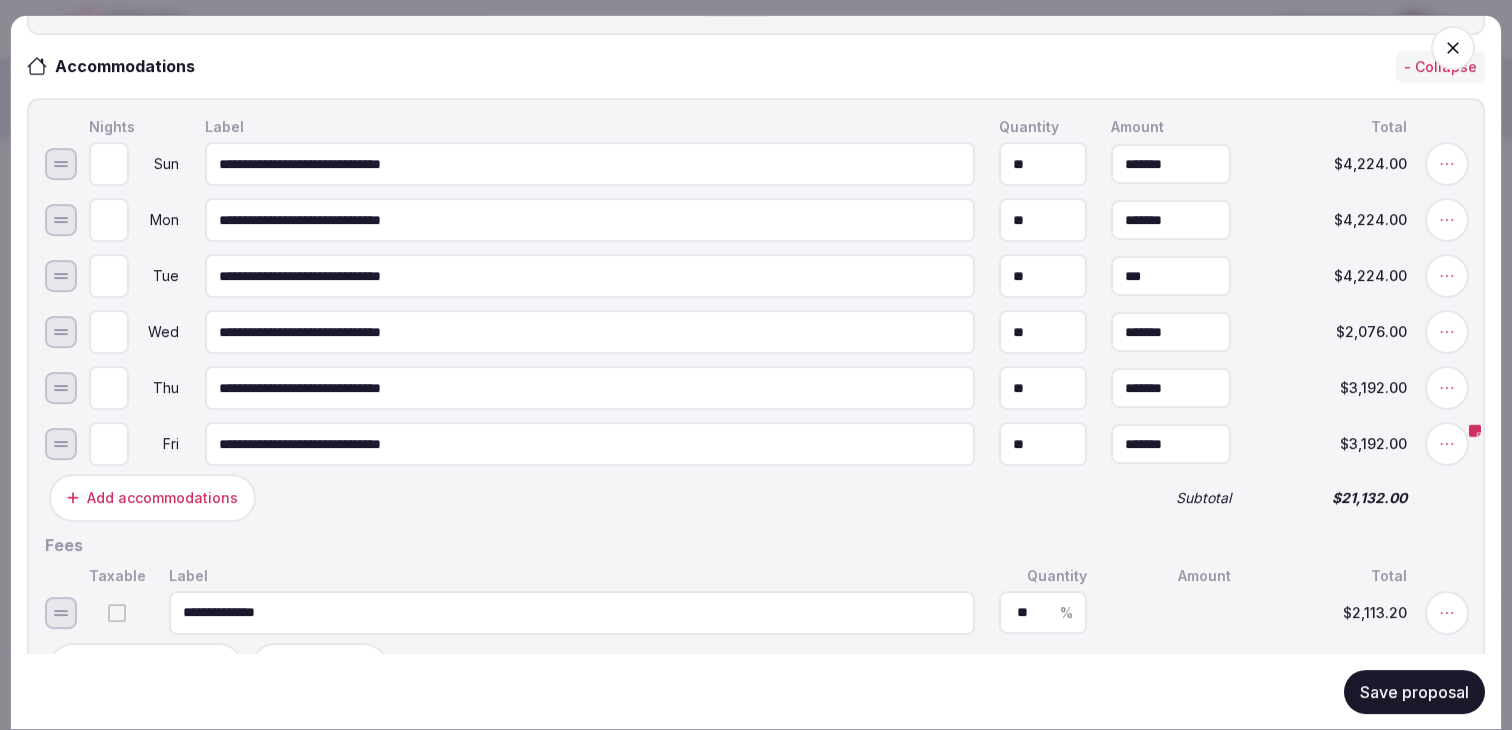 type on "*******" 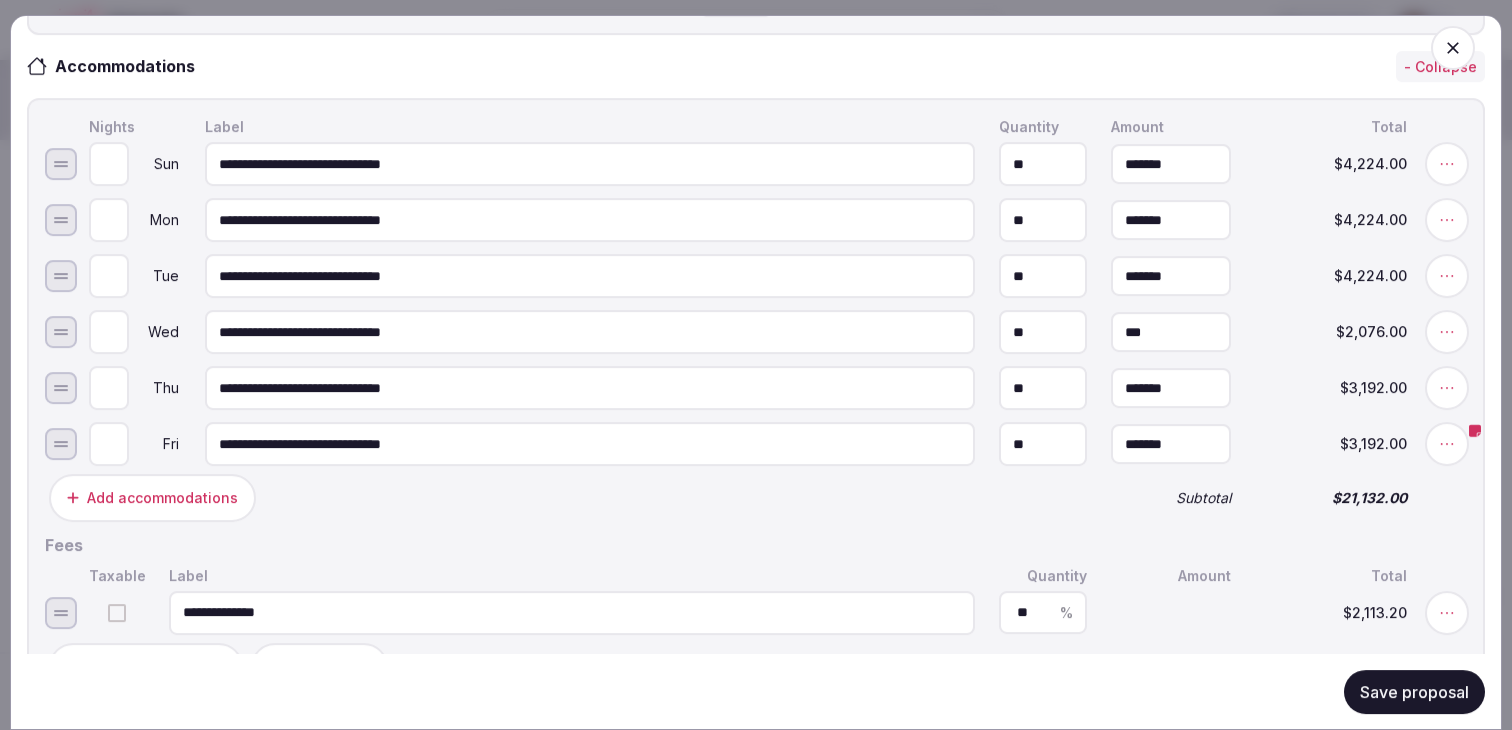 click on "***" at bounding box center [1171, 332] 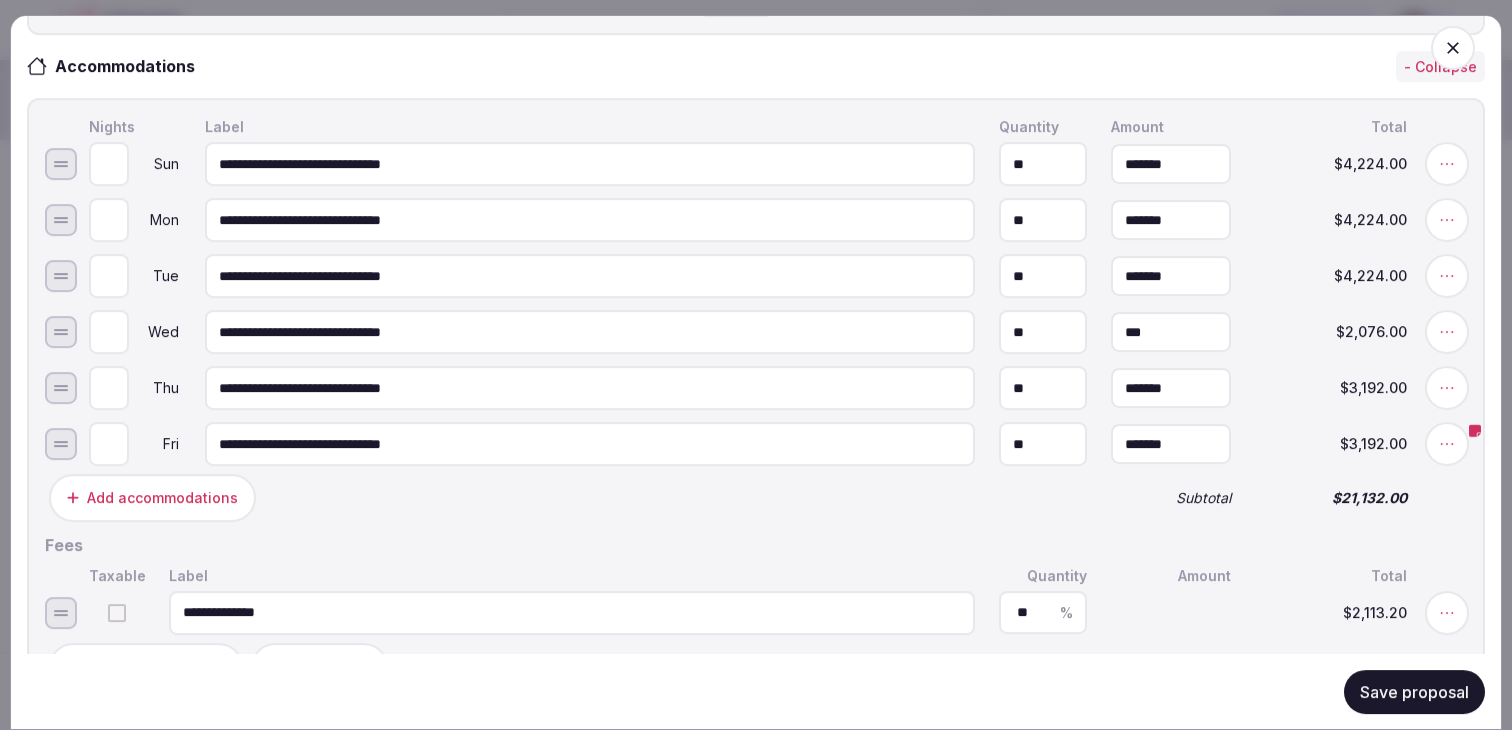 click on "***" at bounding box center (1171, 332) 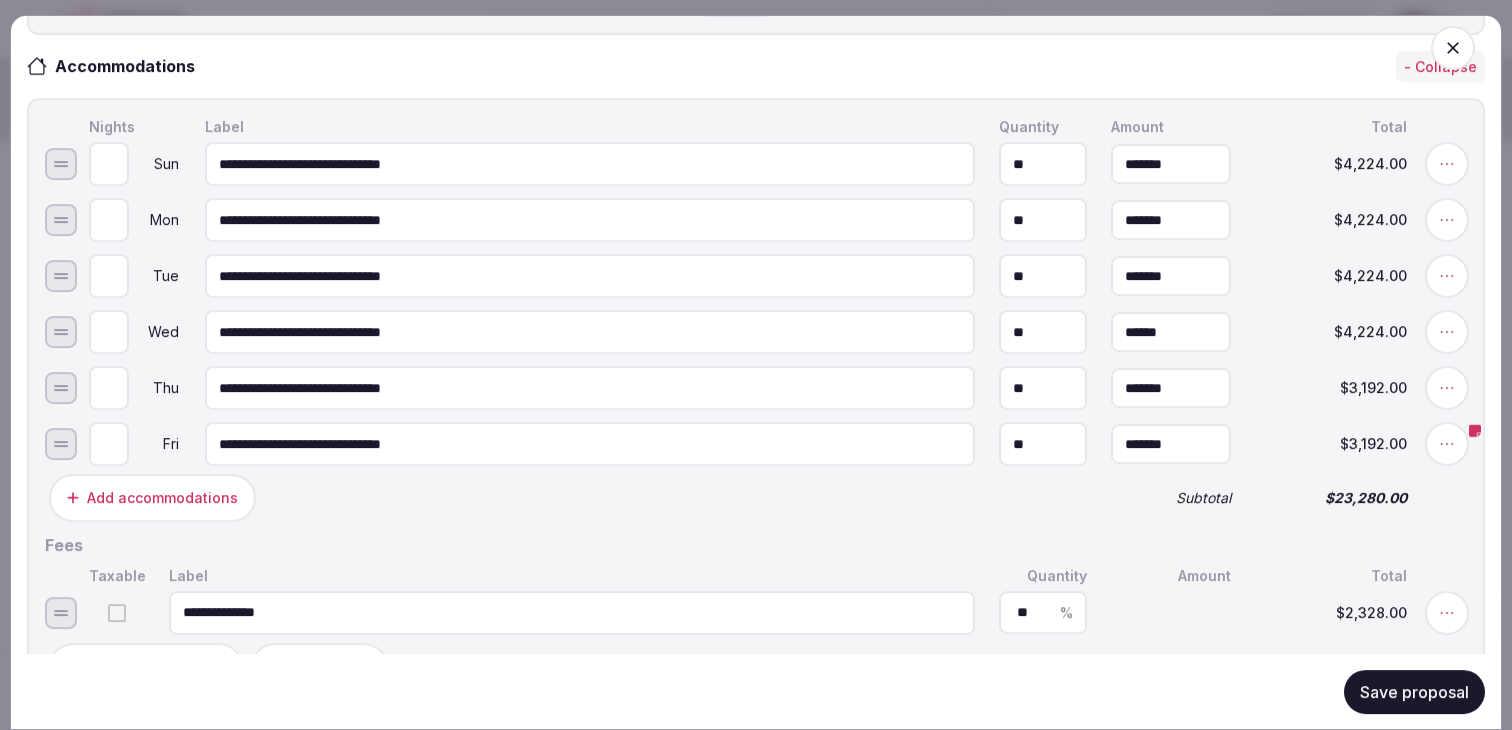 type on "*******" 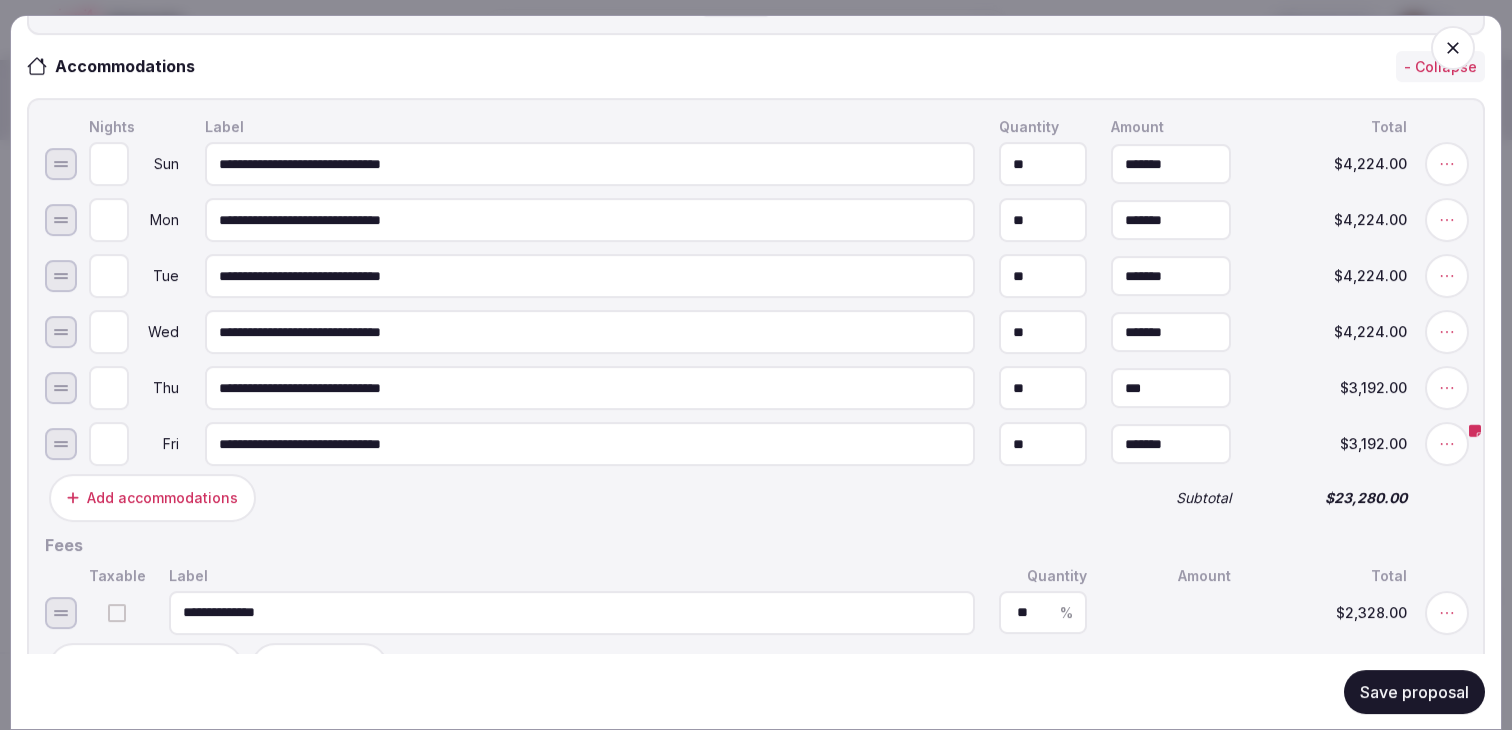 click on "***" at bounding box center (1171, 388) 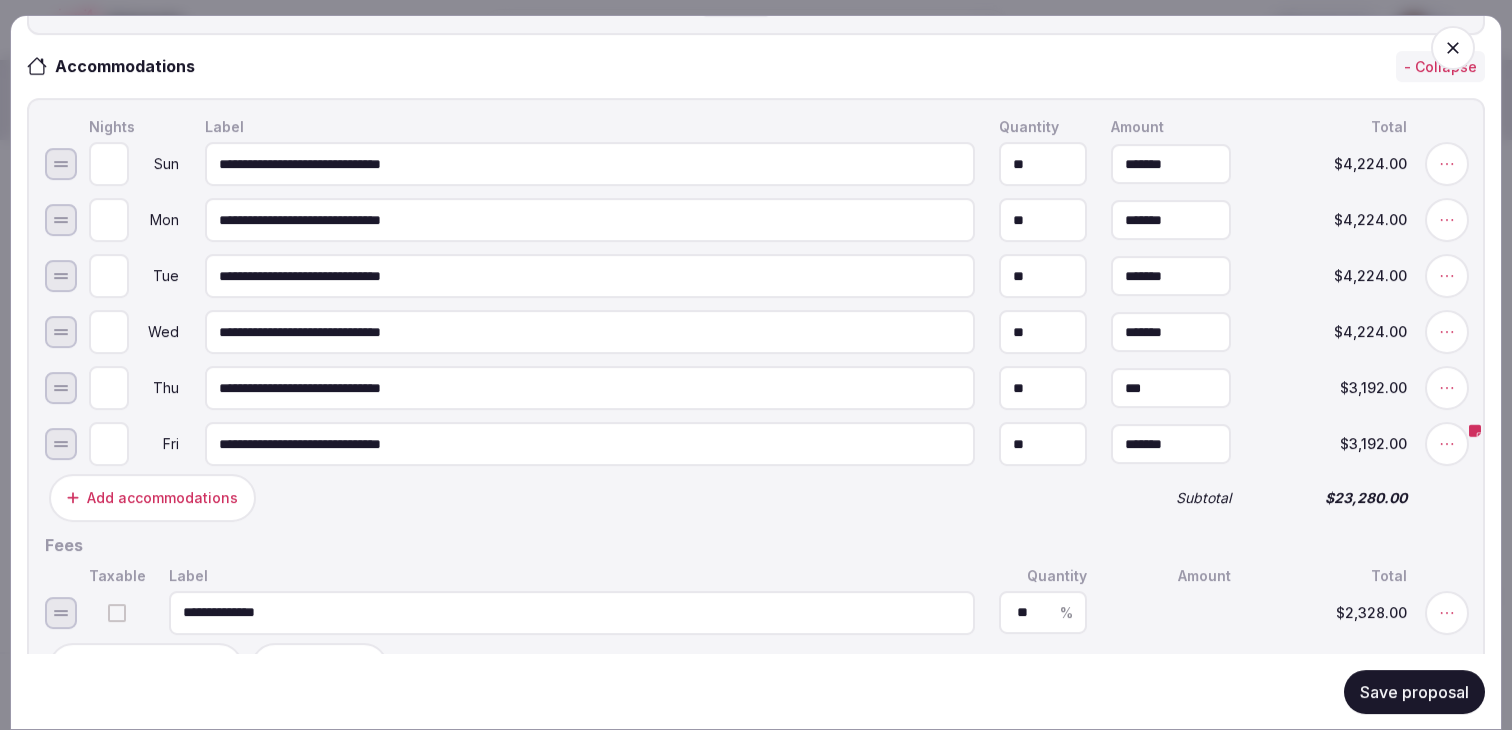 click on "***" at bounding box center [1171, 388] 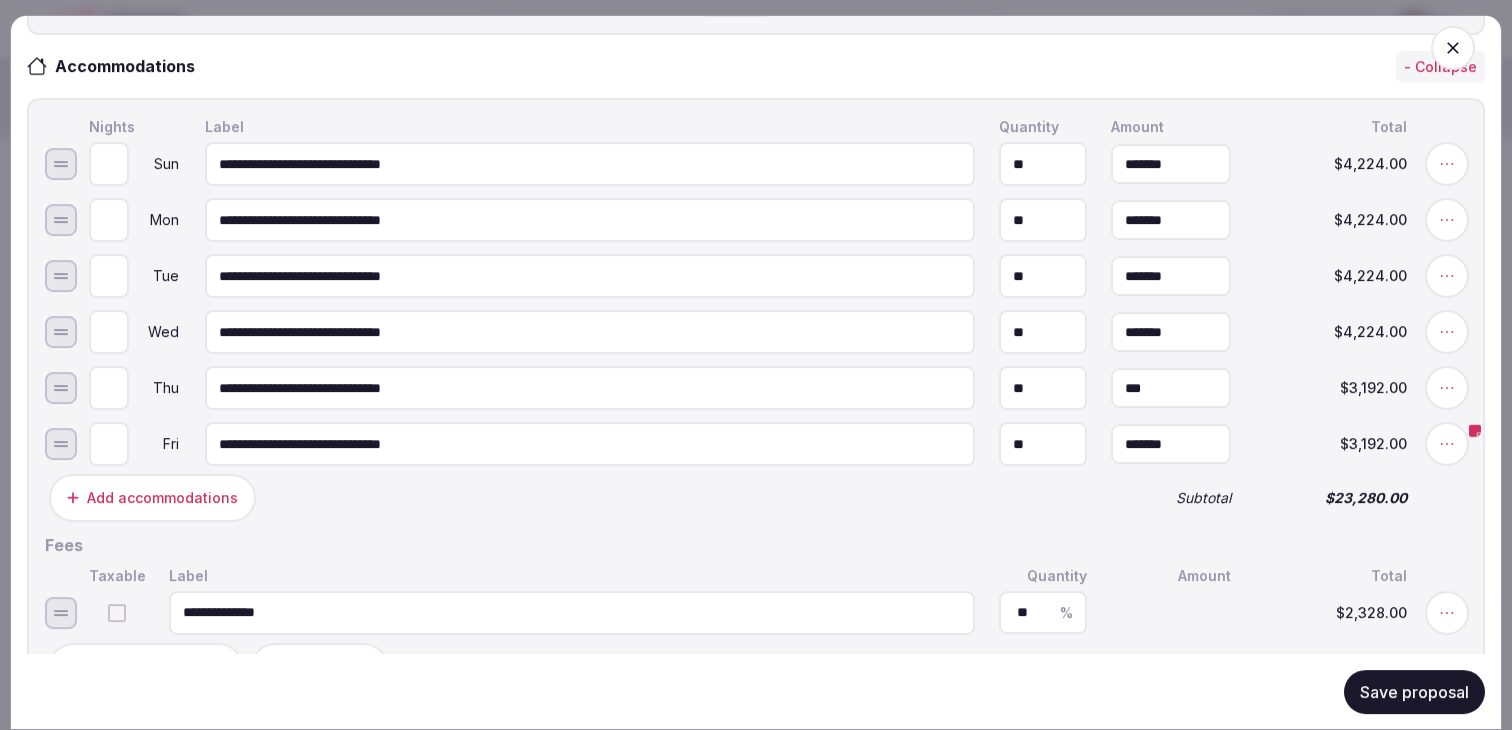 click on "***" at bounding box center [1171, 388] 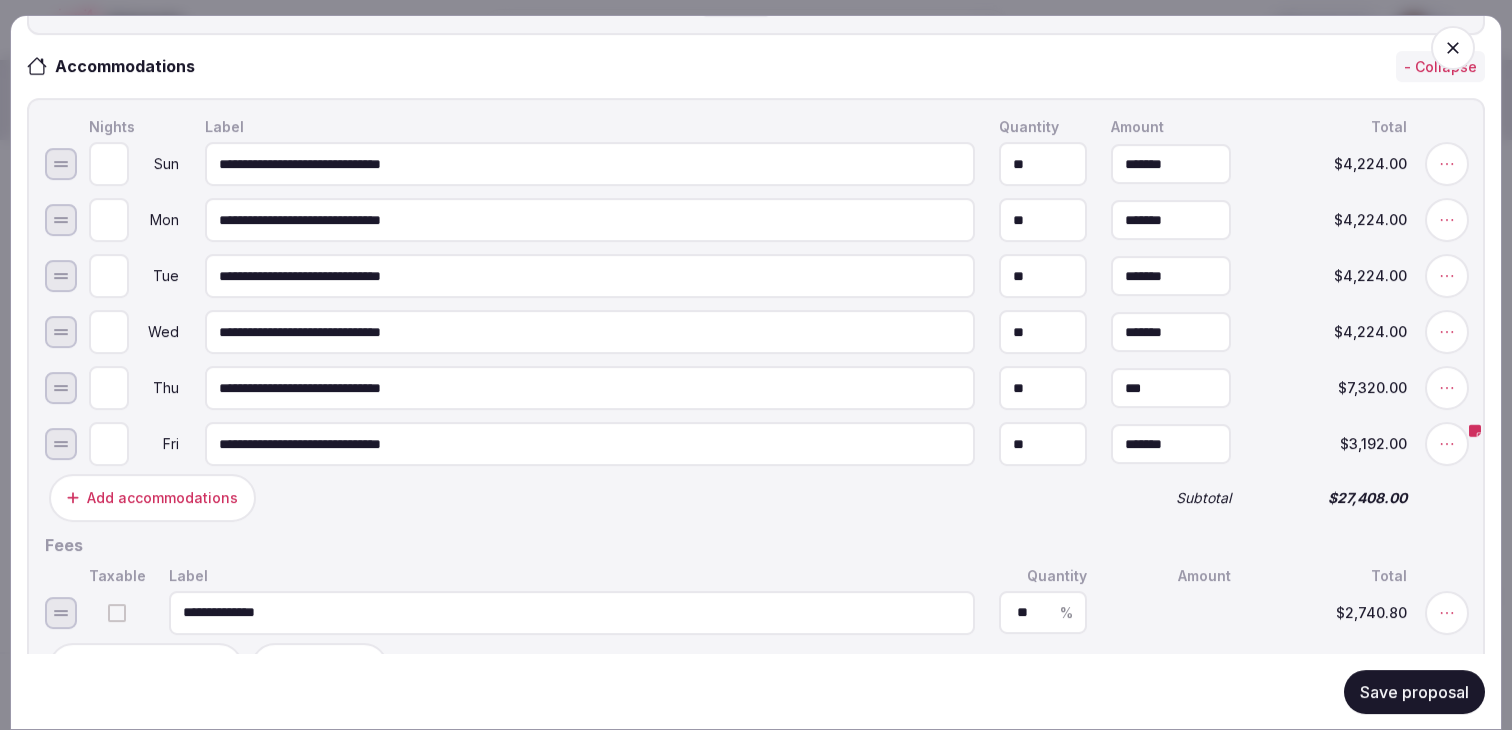 type on "*******" 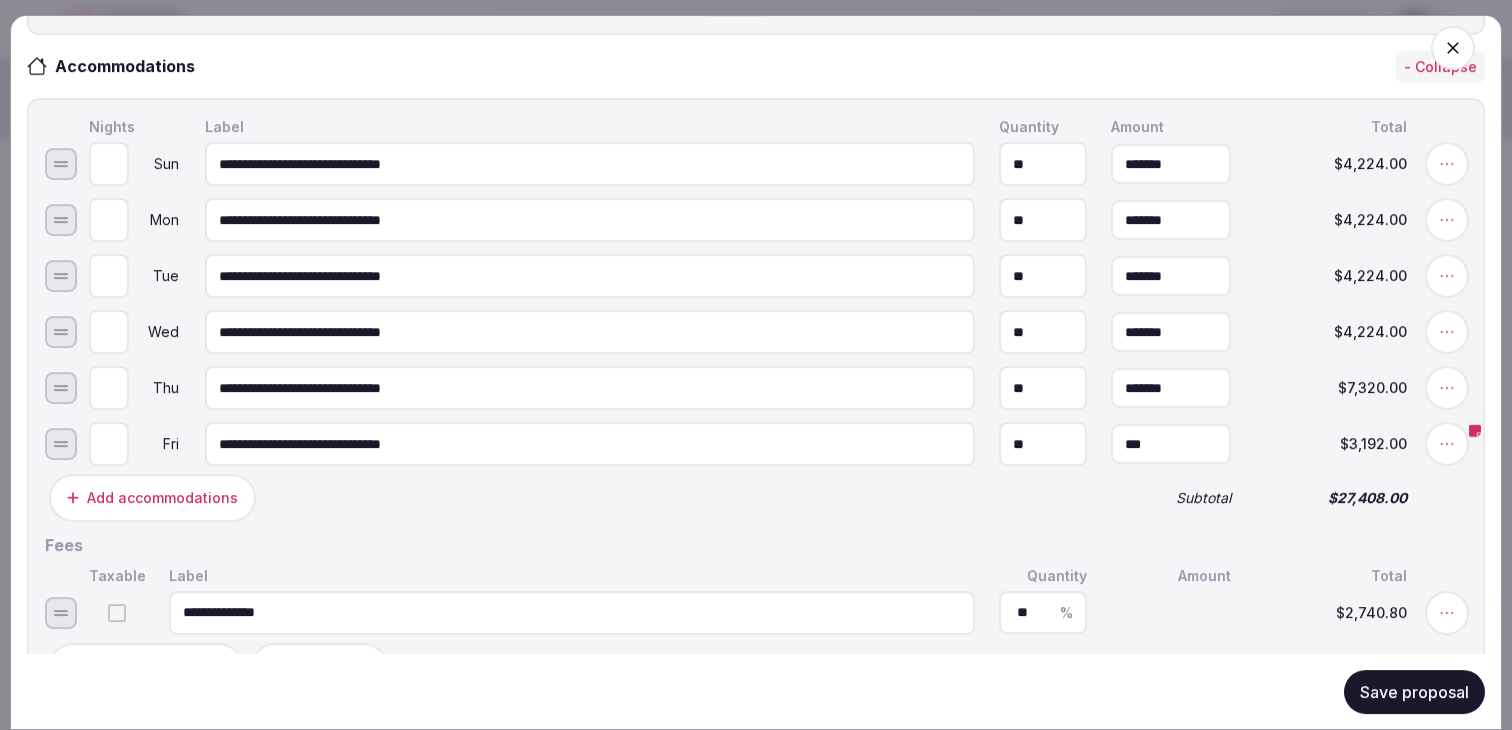 click on "***" at bounding box center [1171, 444] 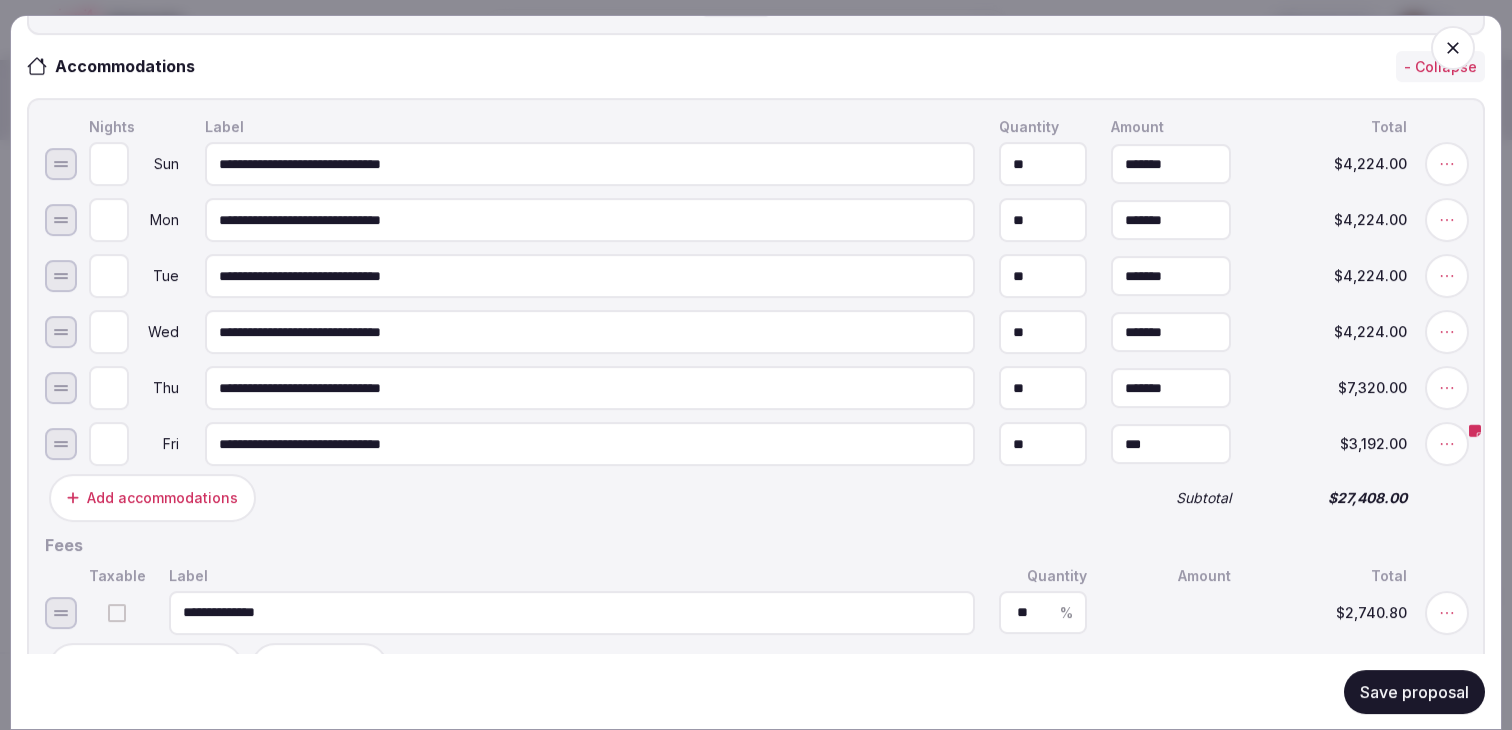 click on "***" at bounding box center (1171, 444) 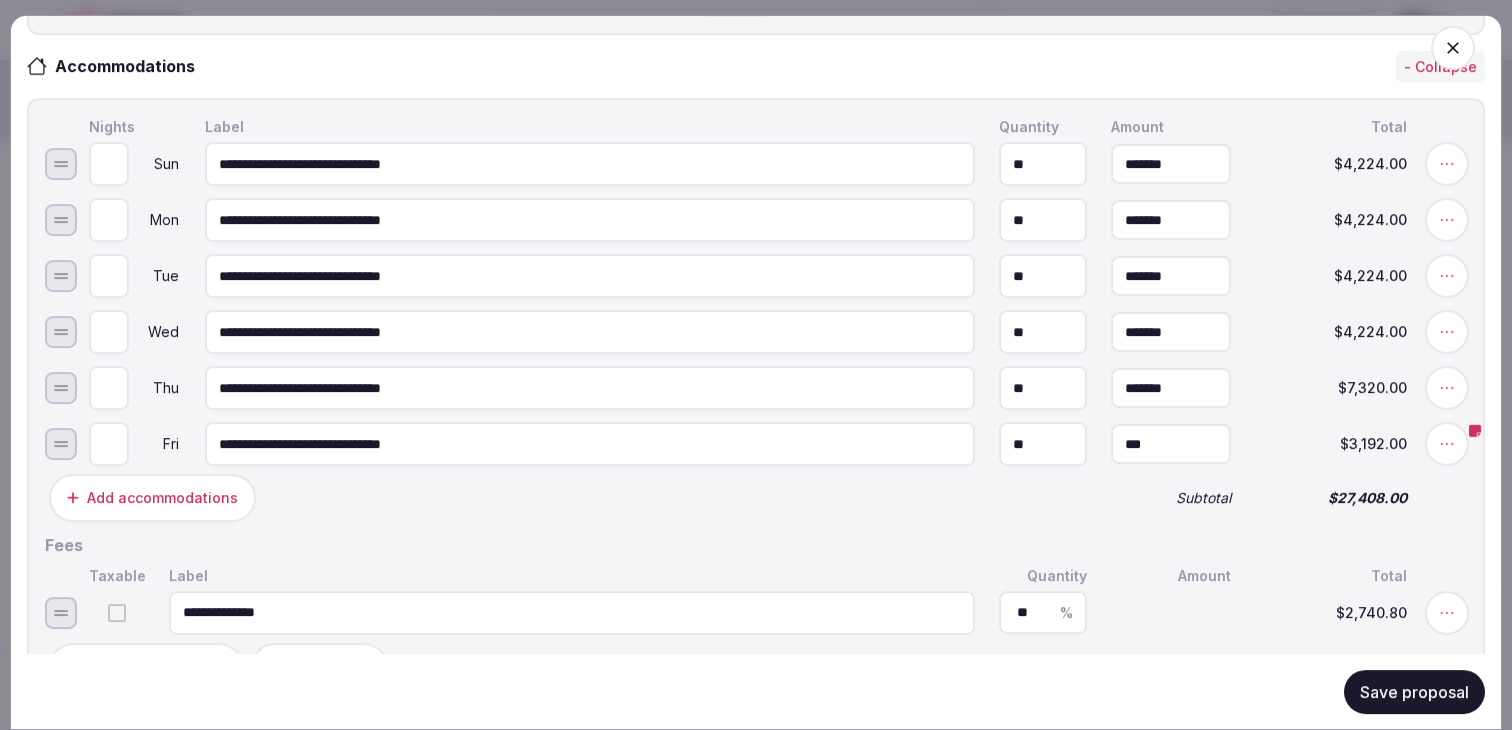 click on "***" at bounding box center [1171, 444] 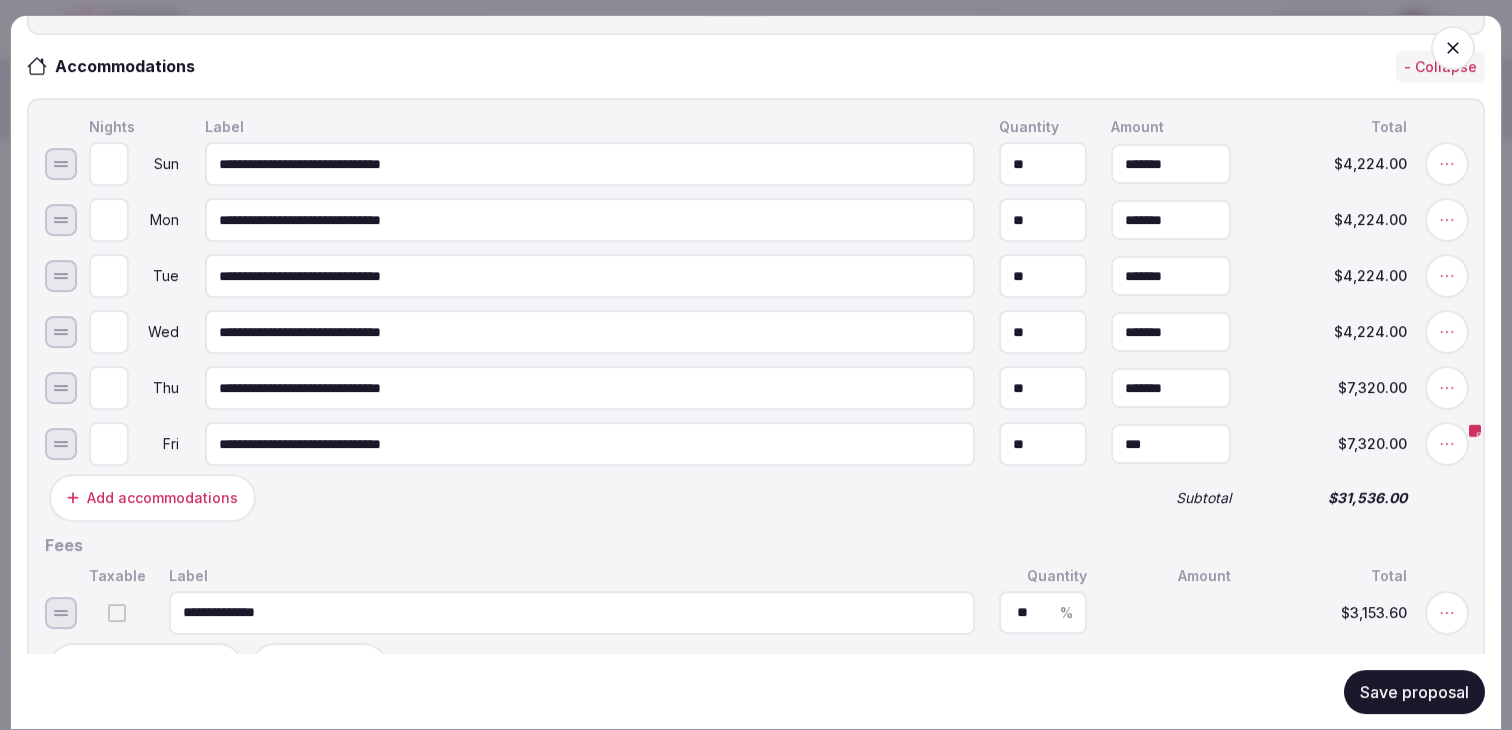 type on "*******" 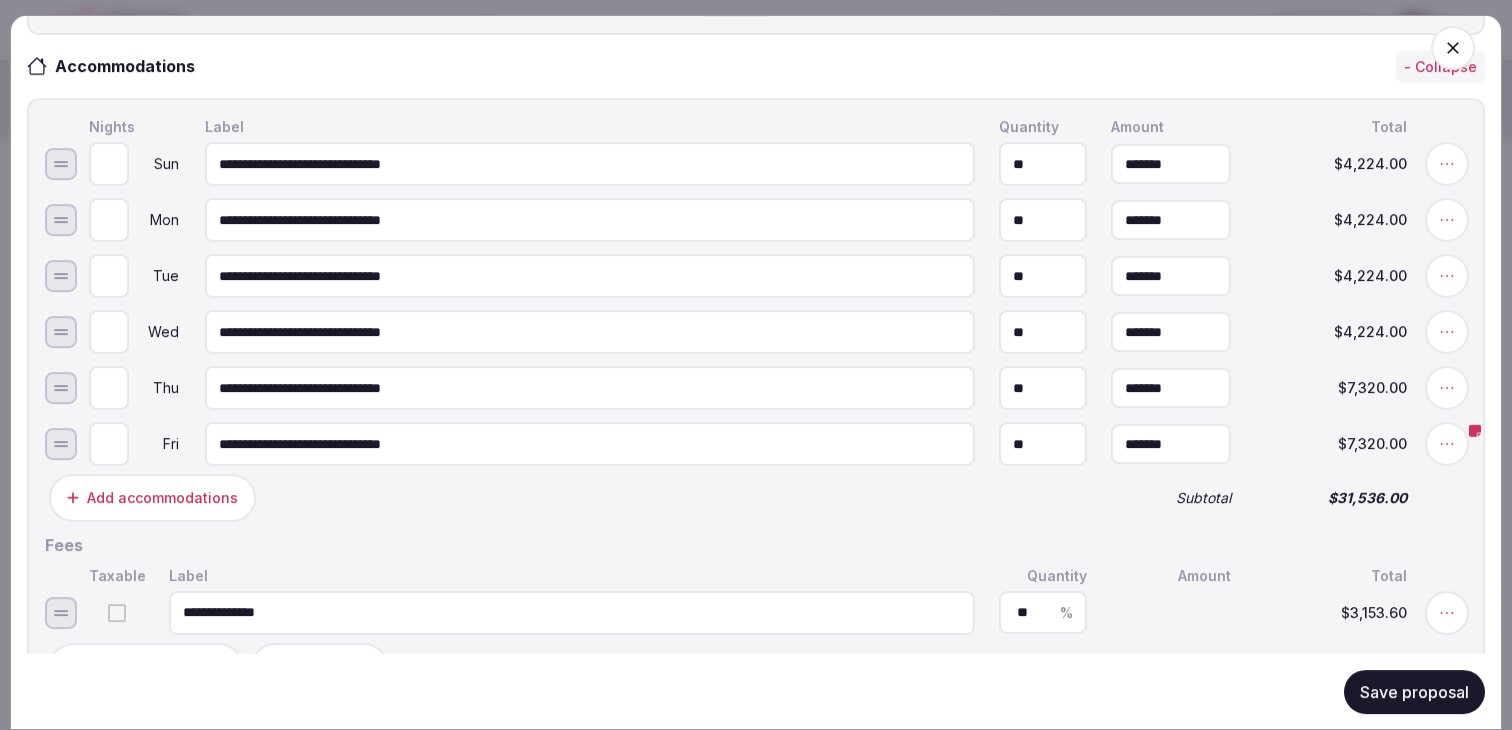 click on "Add accommodations Subtotal $31,536.00" at bounding box center [756, 498] 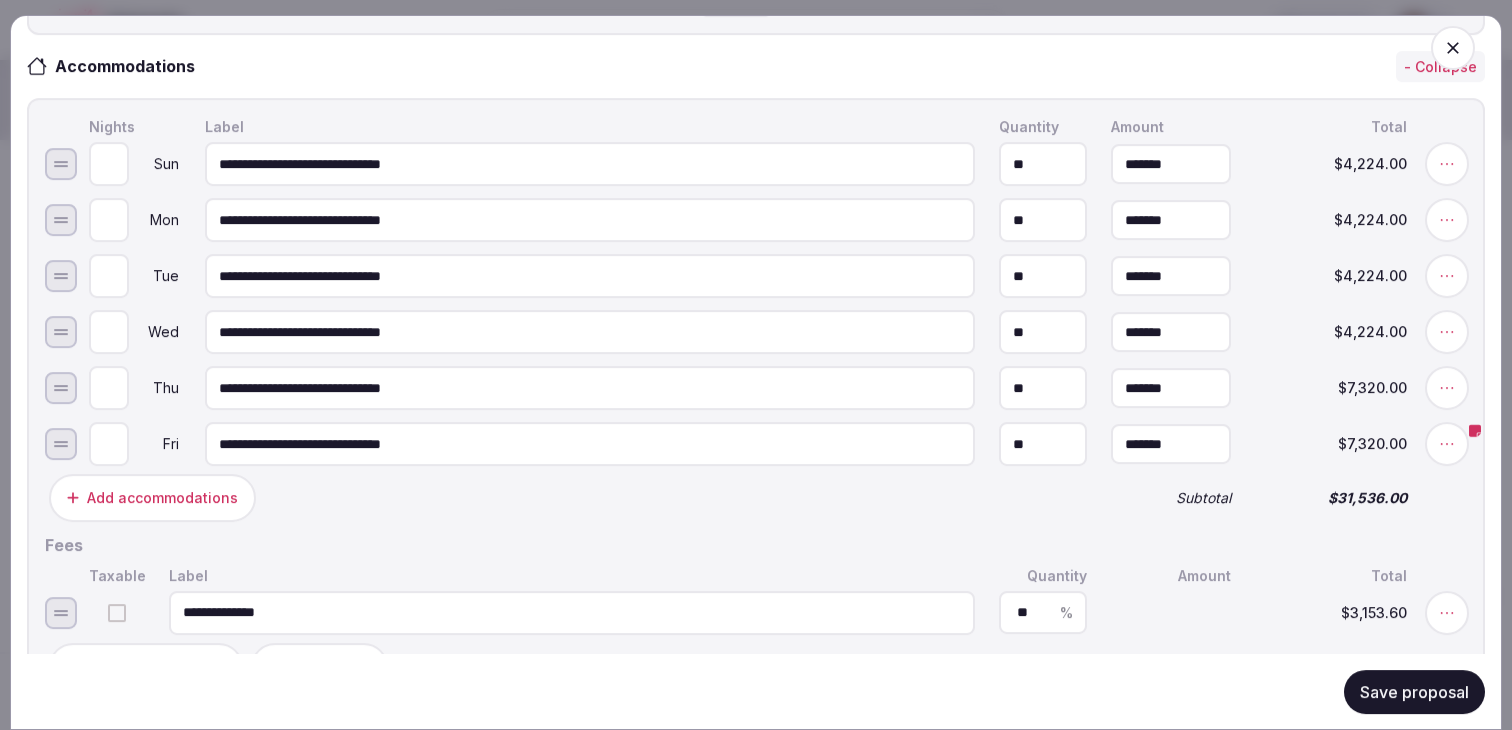 click on "Save proposal" at bounding box center (1414, 691) 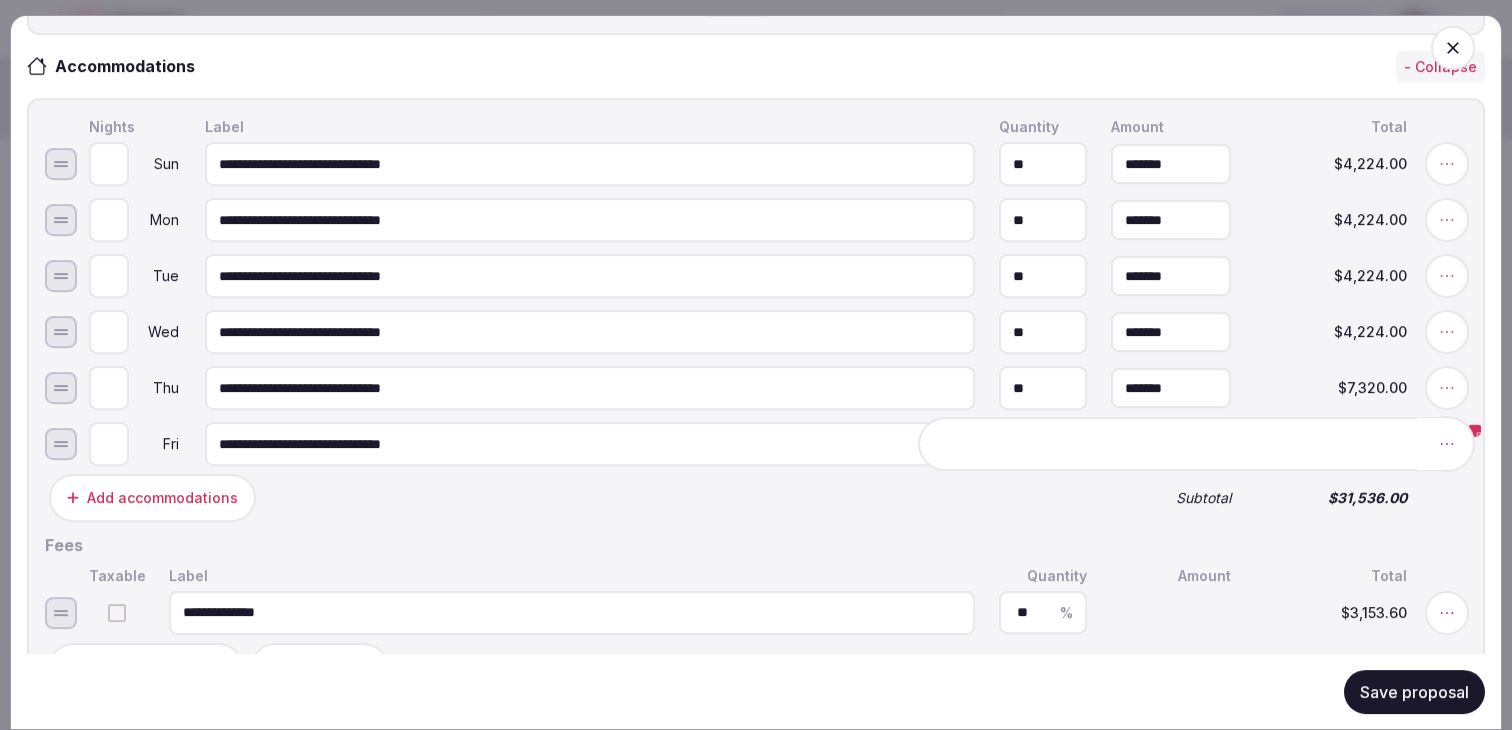 click 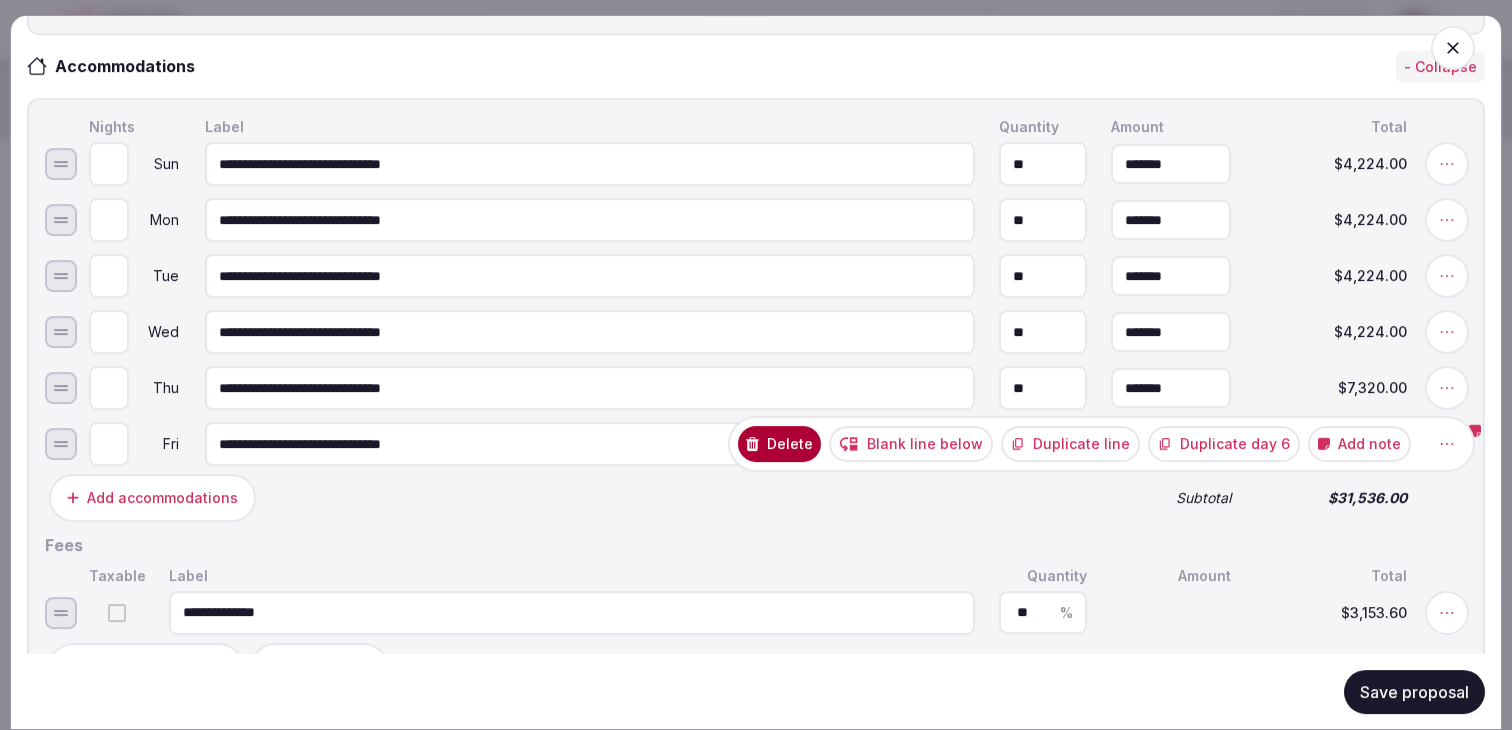 click on "Add note" at bounding box center [1359, 444] 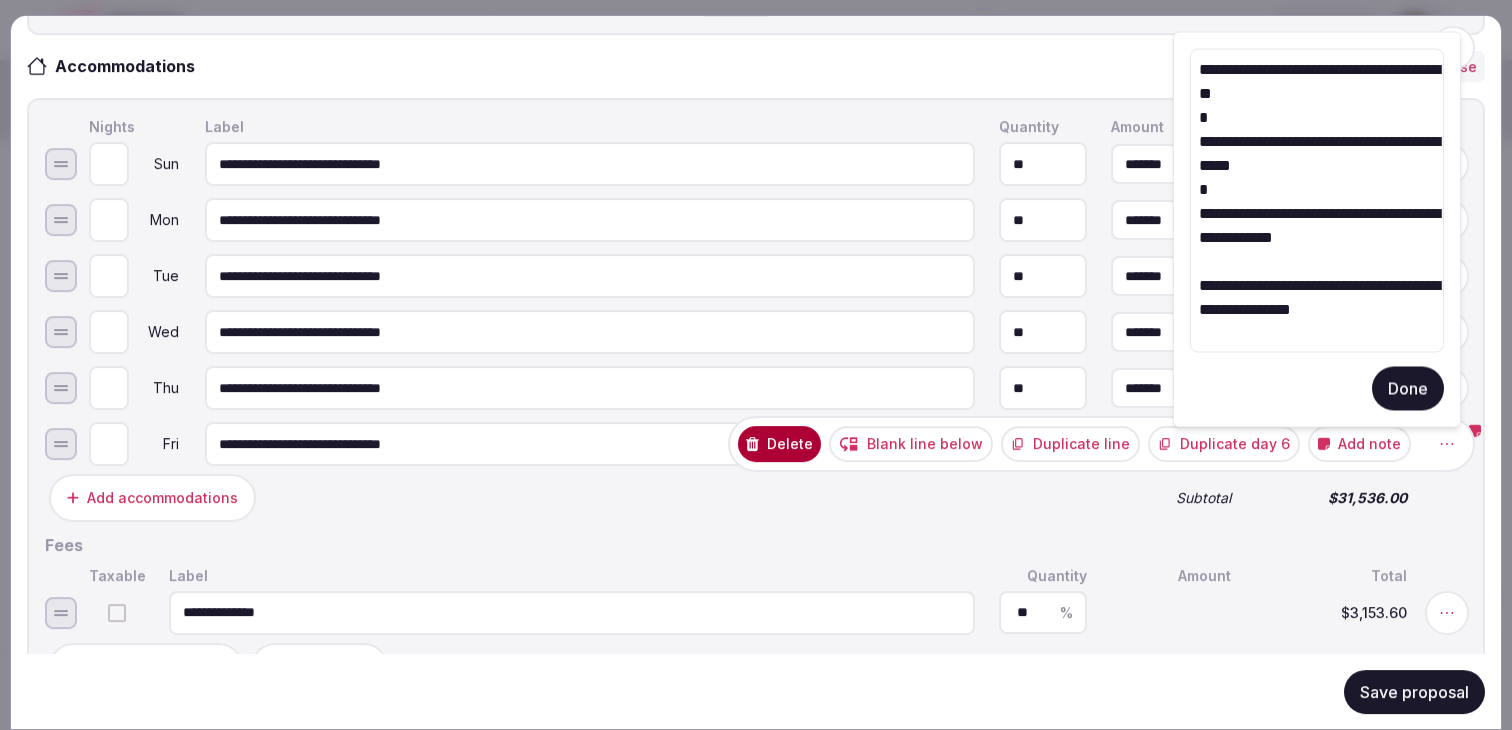 click on "**********" at bounding box center (1317, 201) 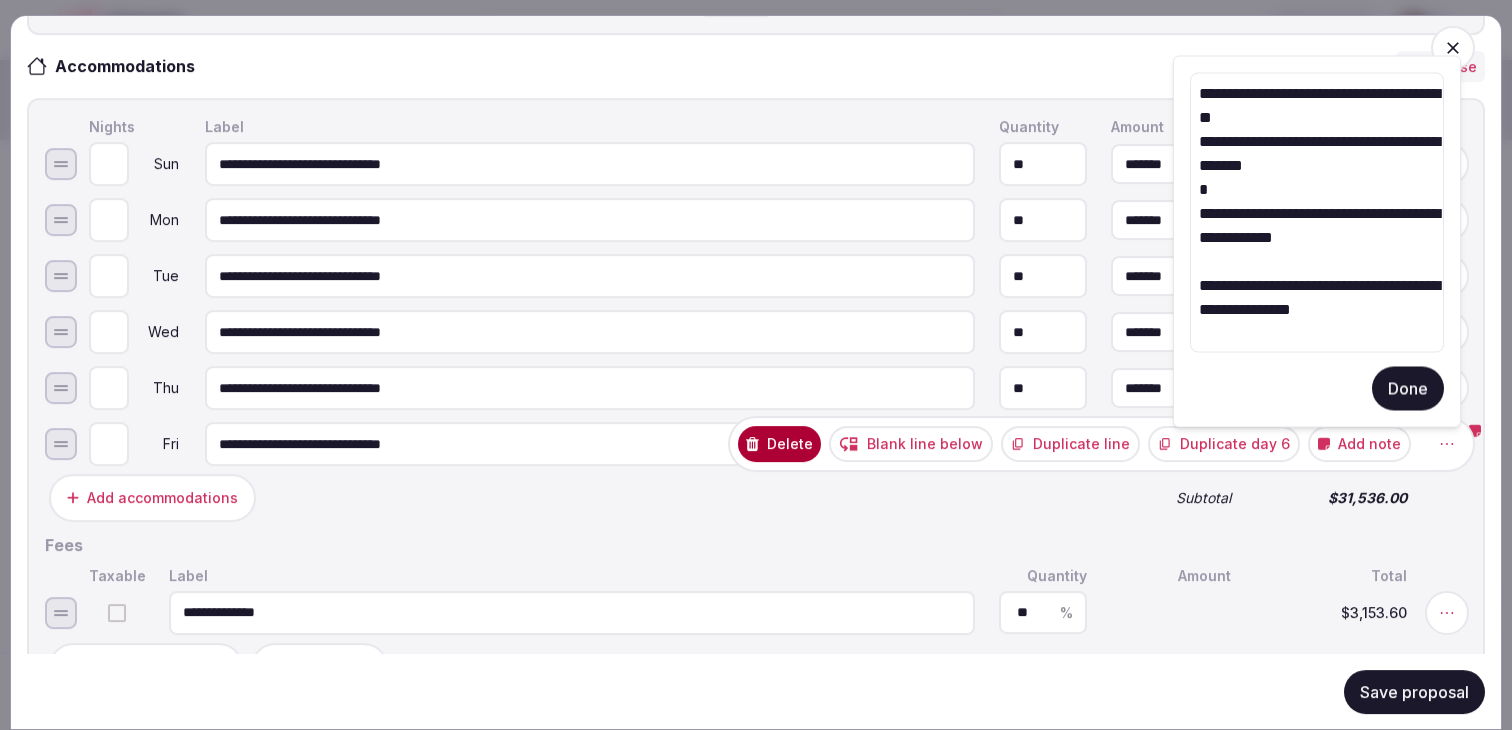drag, startPoint x: 1340, startPoint y: 163, endPoint x: 1378, endPoint y: 132, distance: 49.0408 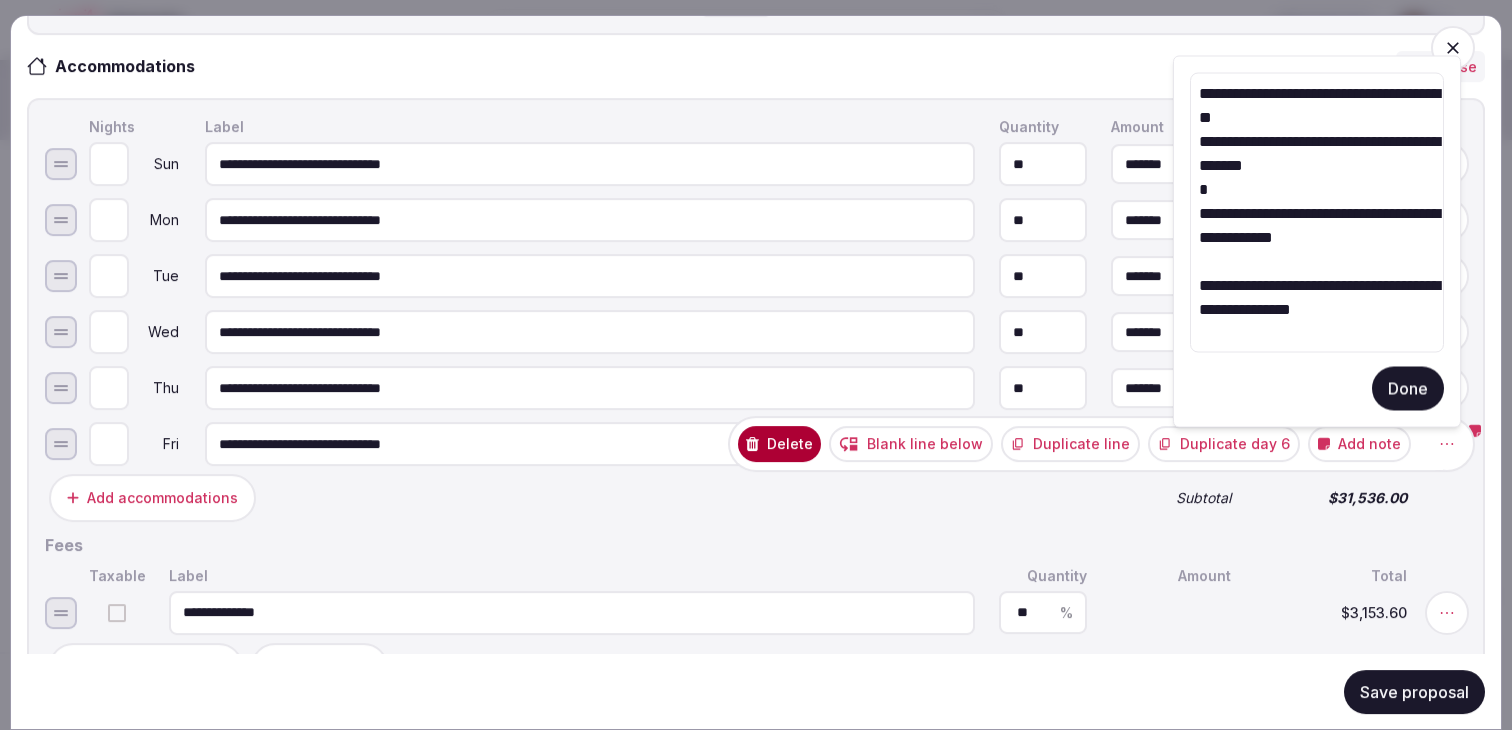 click on "**********" at bounding box center [1317, 213] 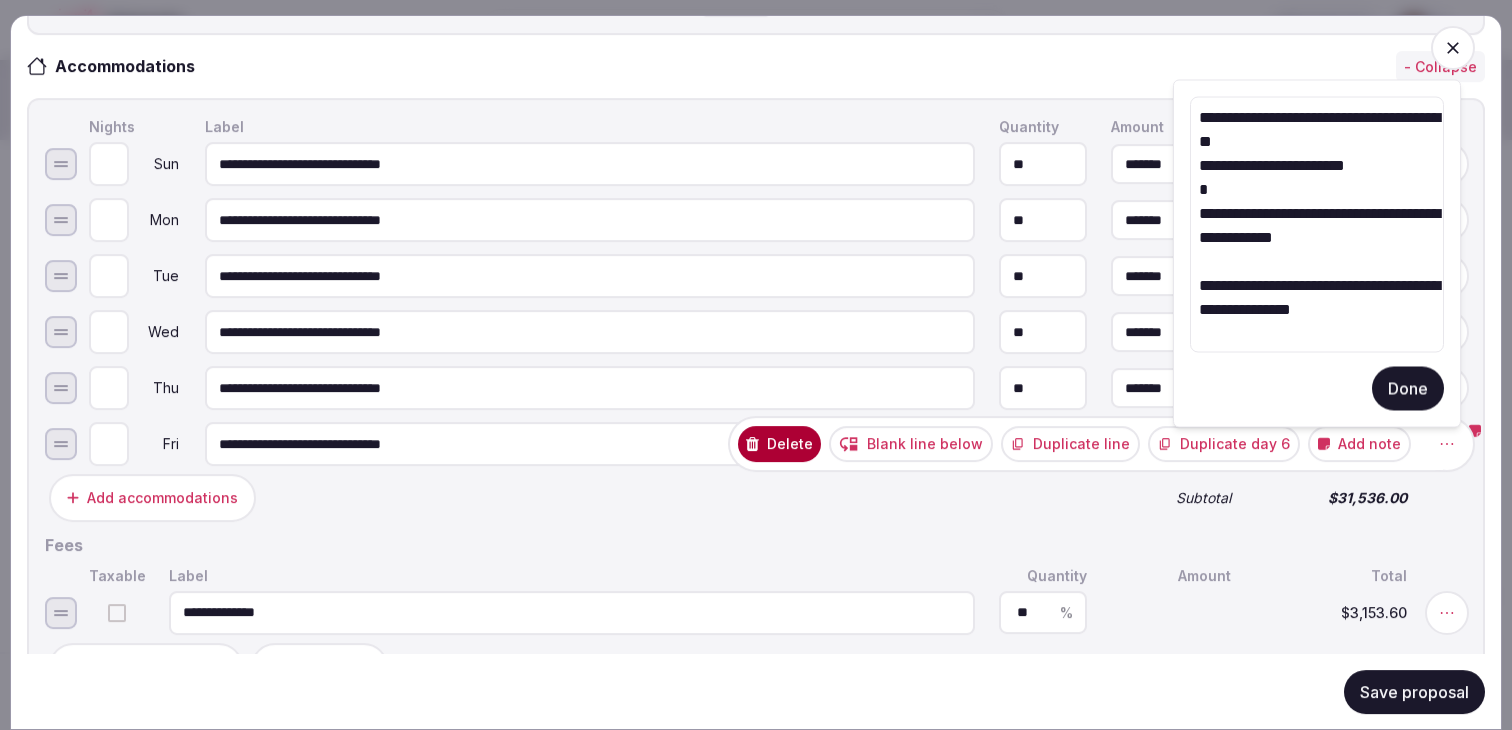 click on "**********" at bounding box center [1317, 225] 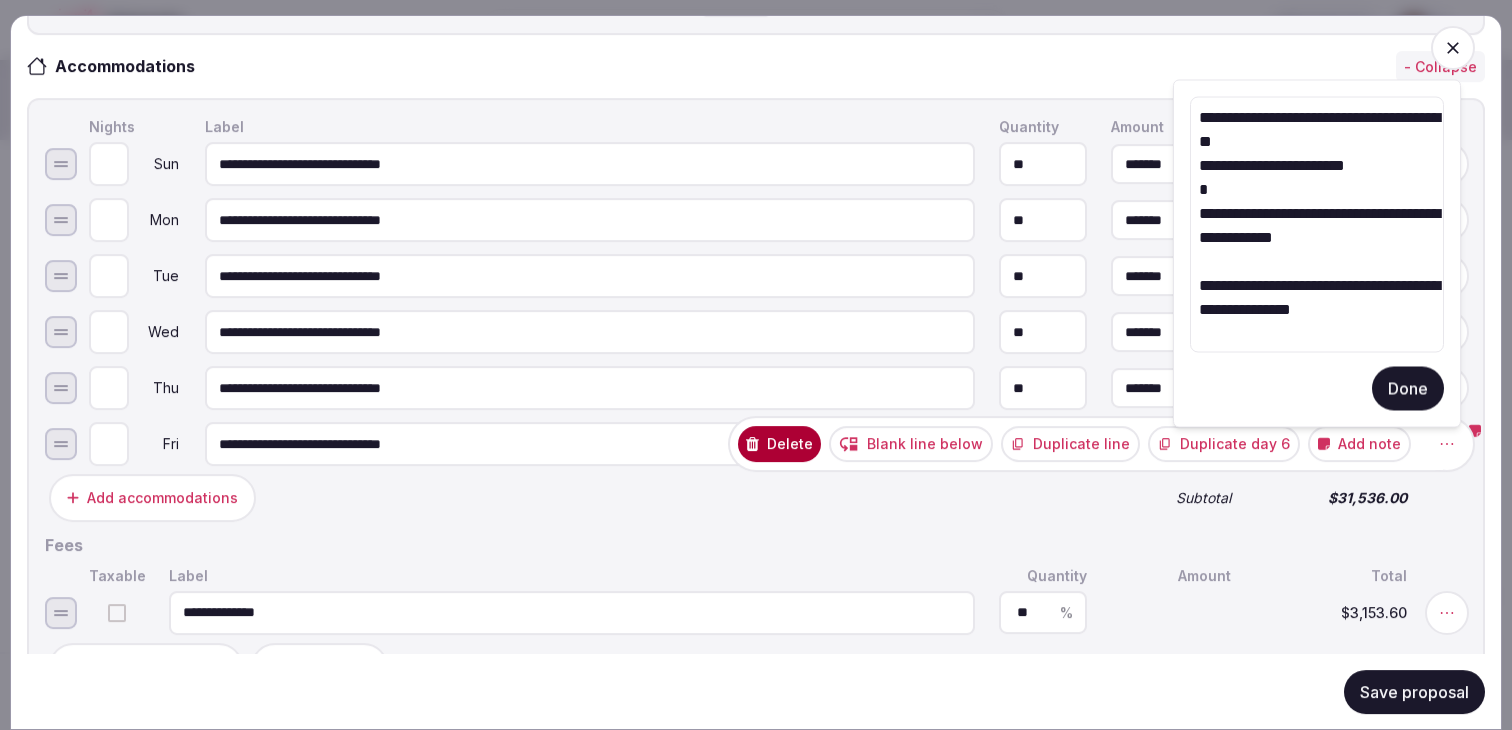 click on "**********" at bounding box center [1317, 254] 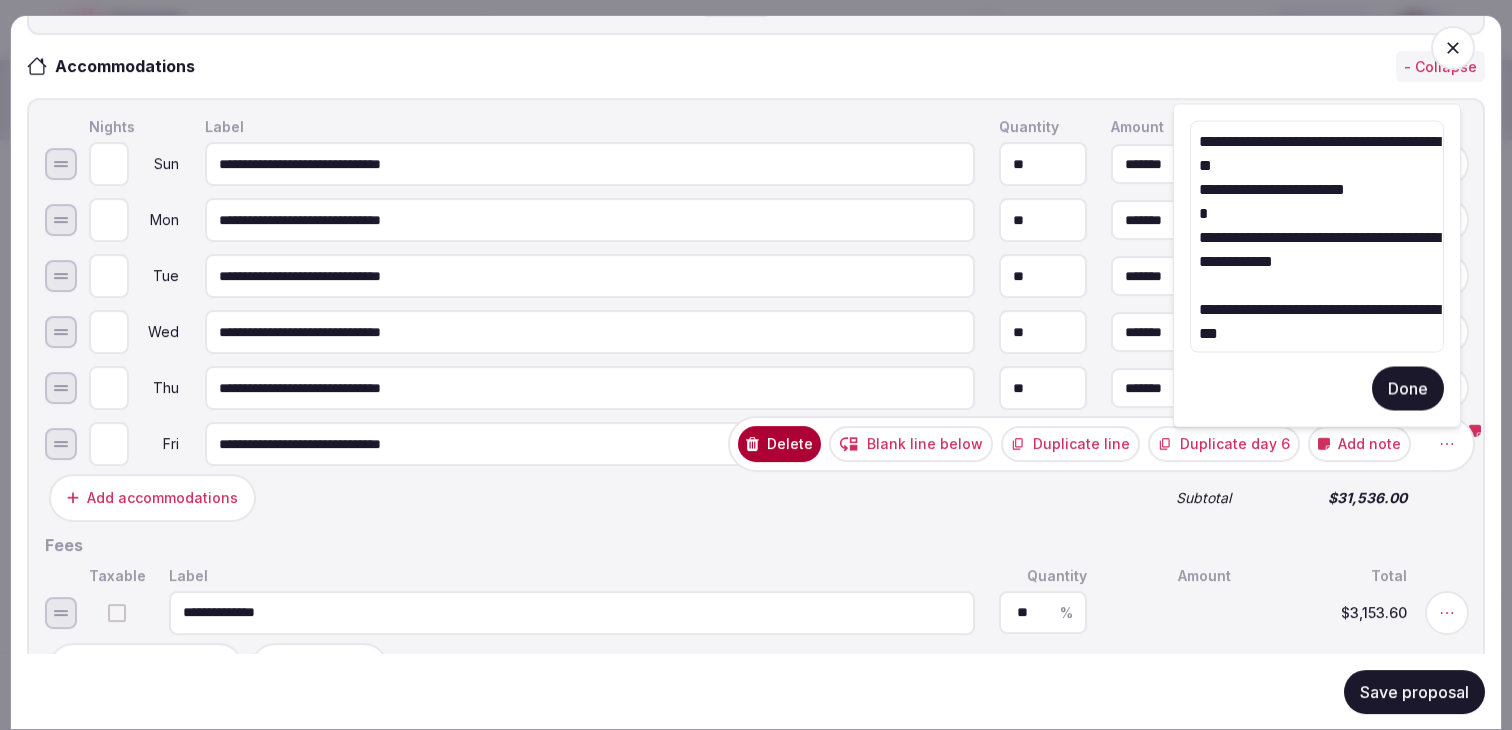 drag, startPoint x: 1384, startPoint y: 268, endPoint x: 1195, endPoint y: 212, distance: 197.1218 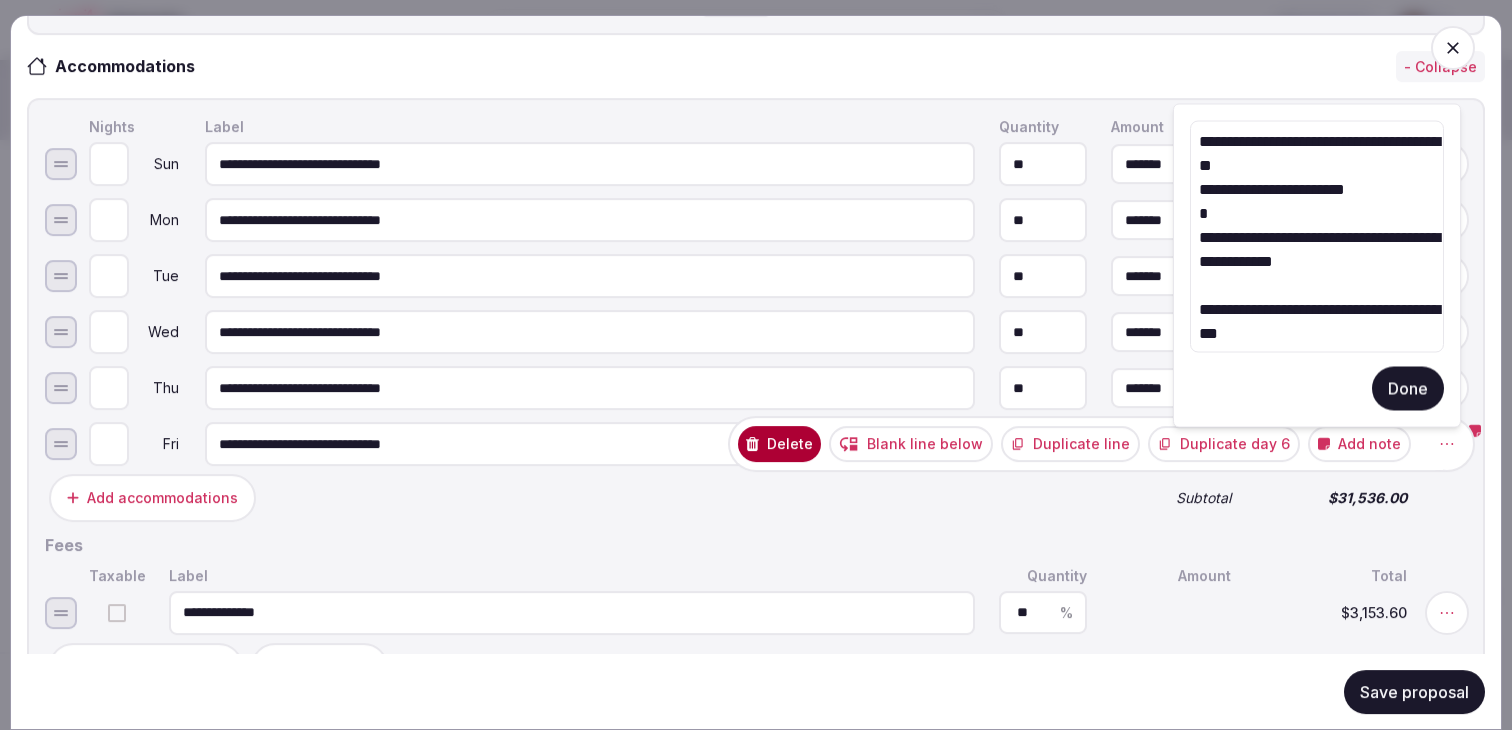 click on "**********" at bounding box center (1317, 237) 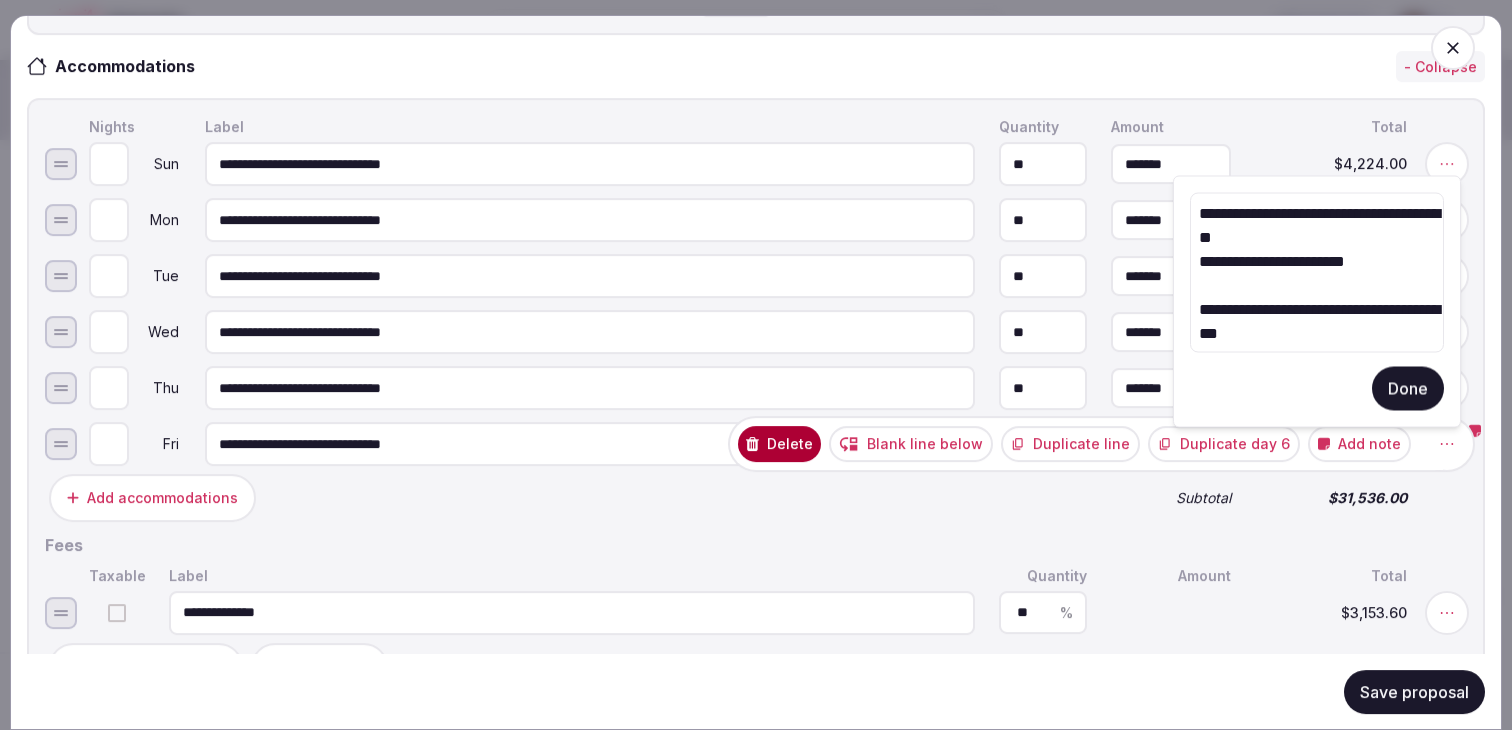 type on "**********" 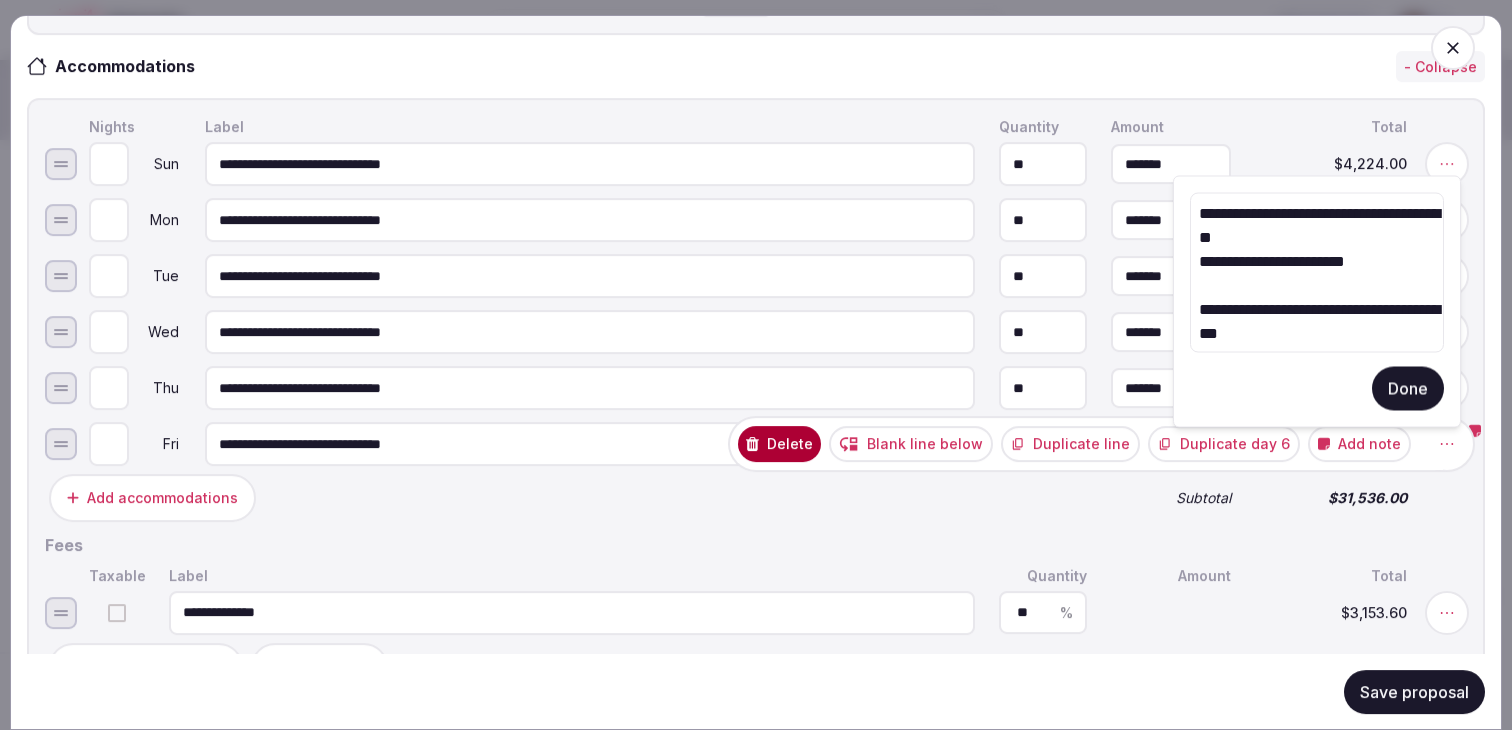 click on "Done" at bounding box center [1408, 389] 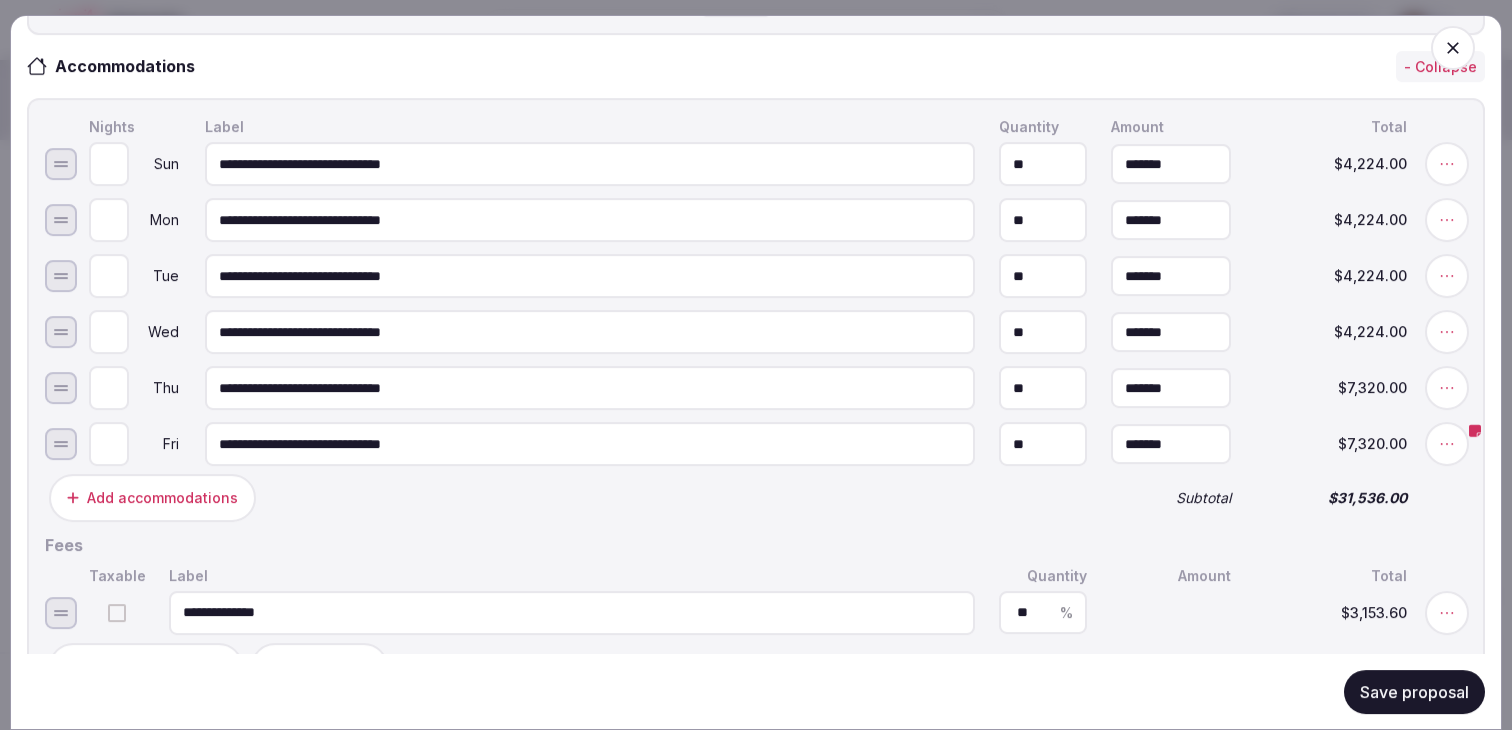 click on "Save proposal" at bounding box center [1414, 691] 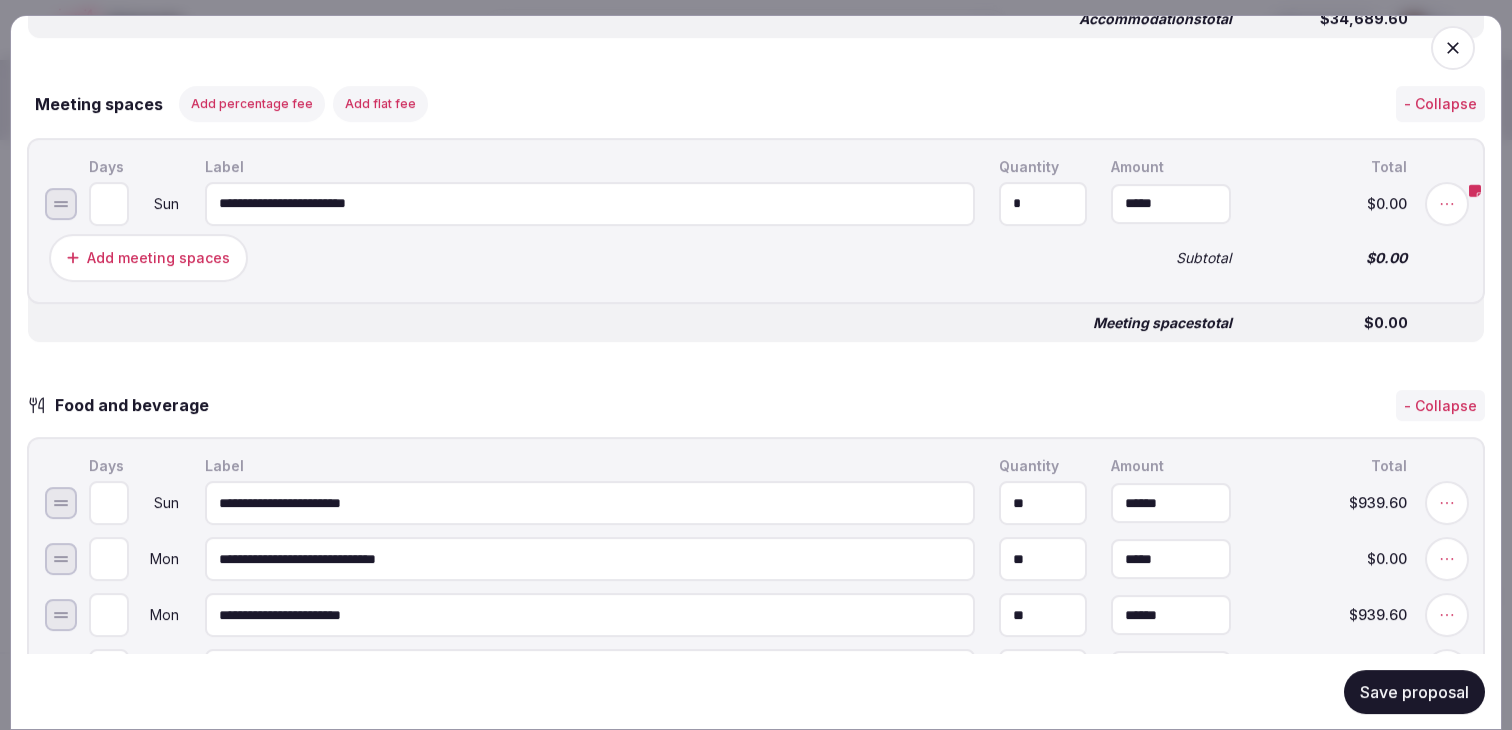 scroll, scrollTop: 1628, scrollLeft: 0, axis: vertical 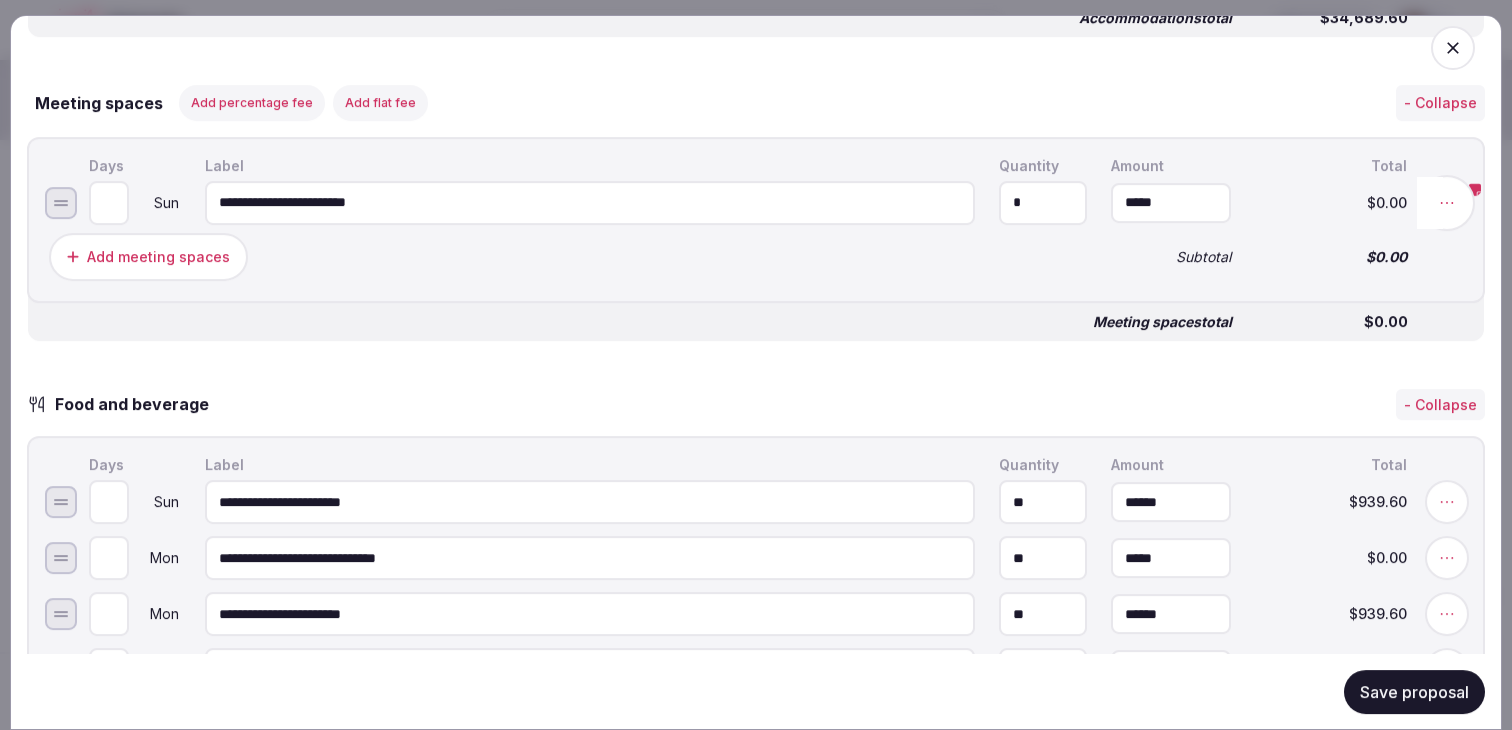 click 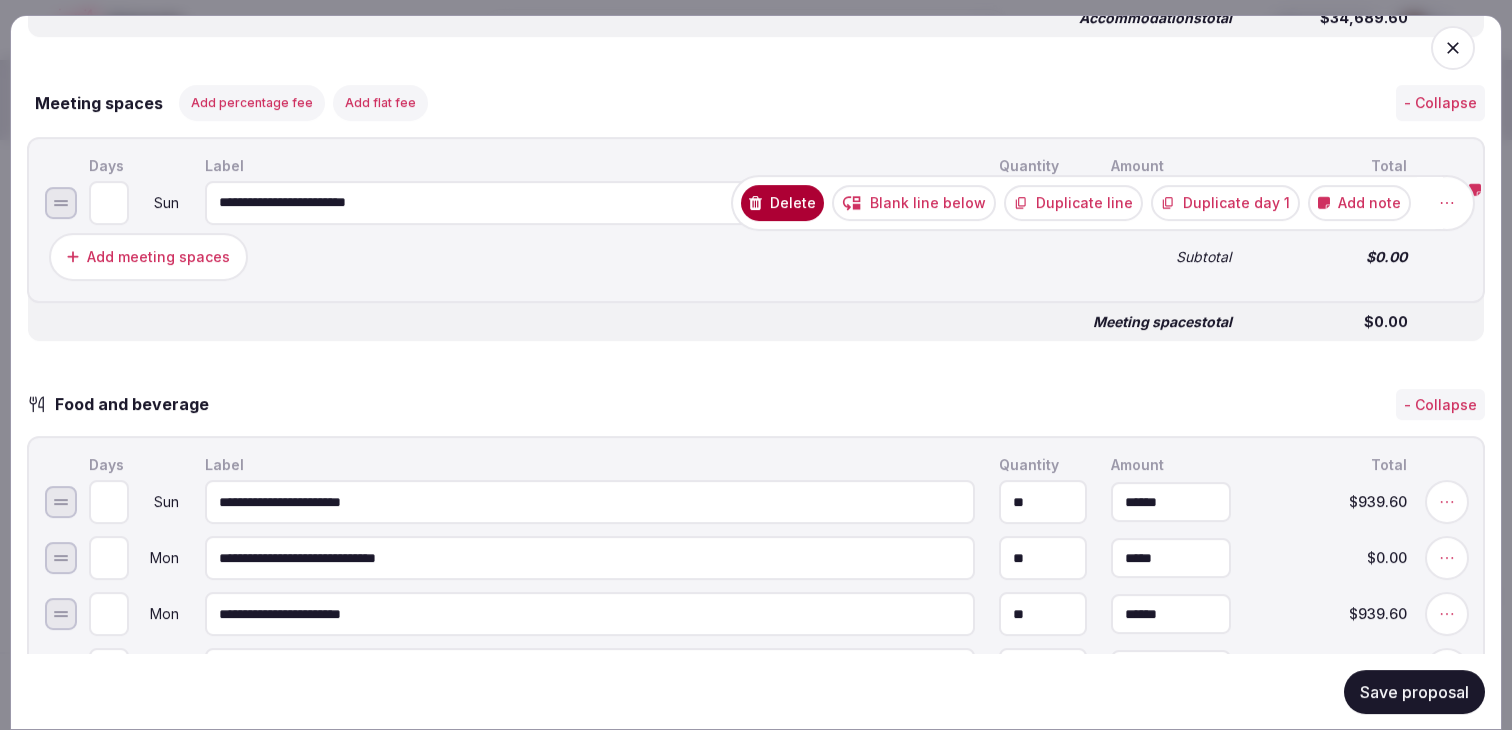click on "Add note" at bounding box center (1359, 202) 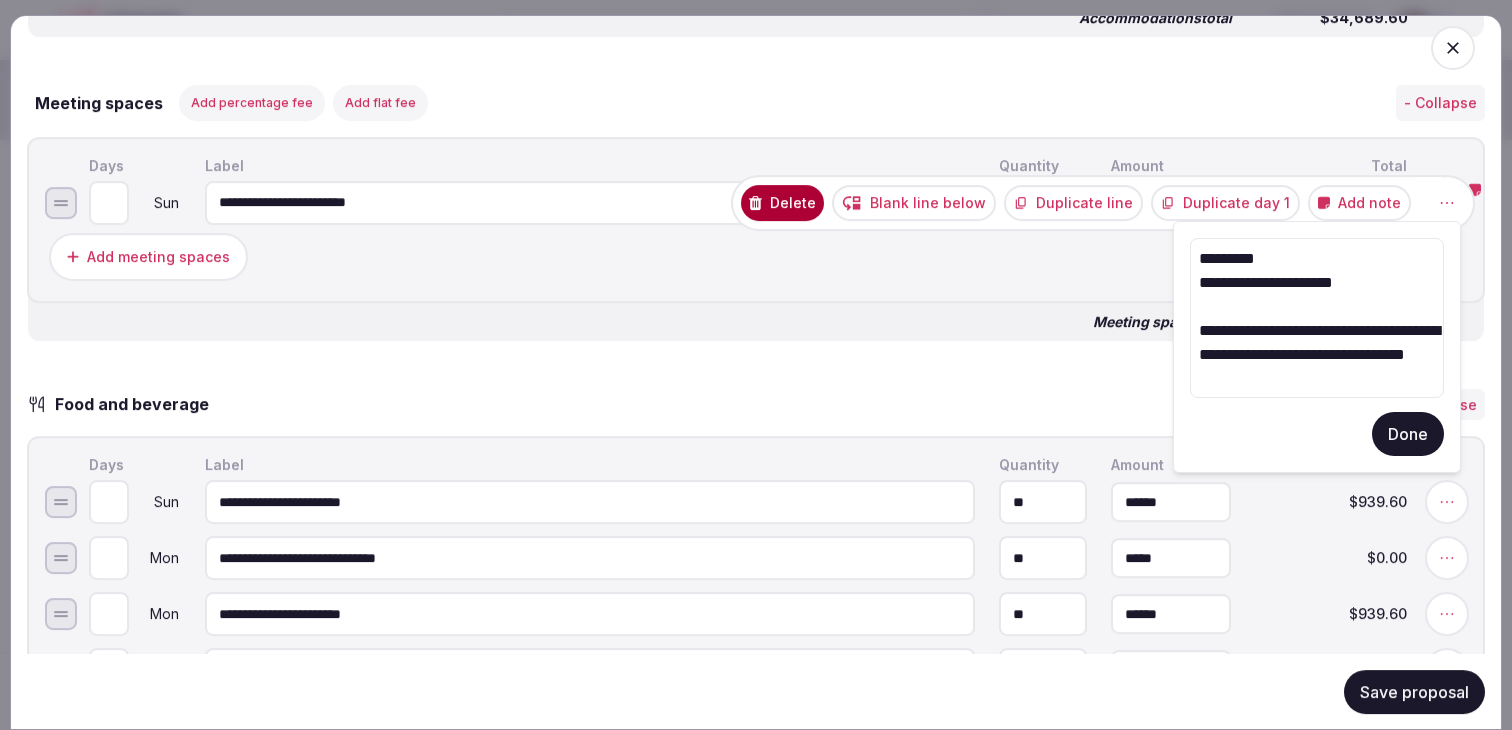 click on "**********" at bounding box center [1317, 318] 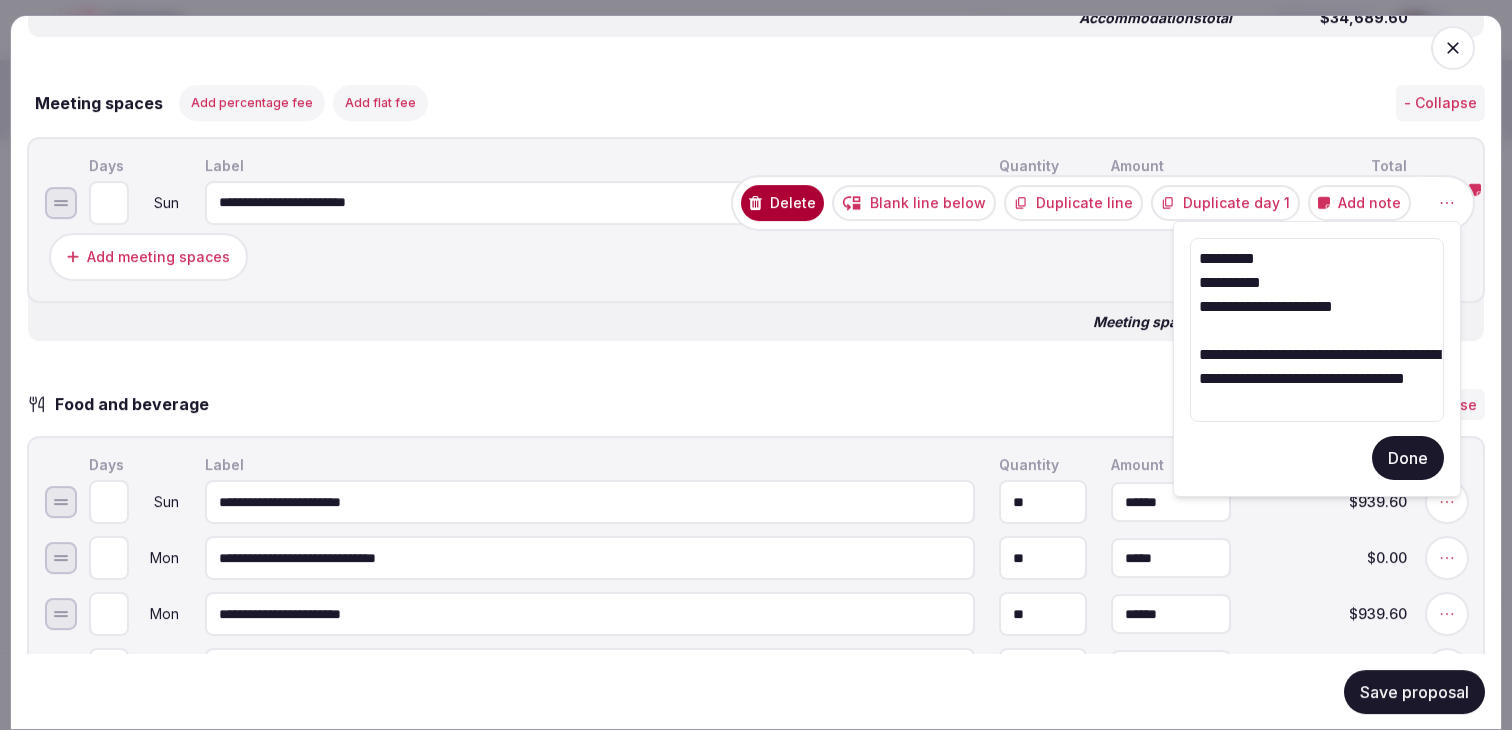 type on "**********" 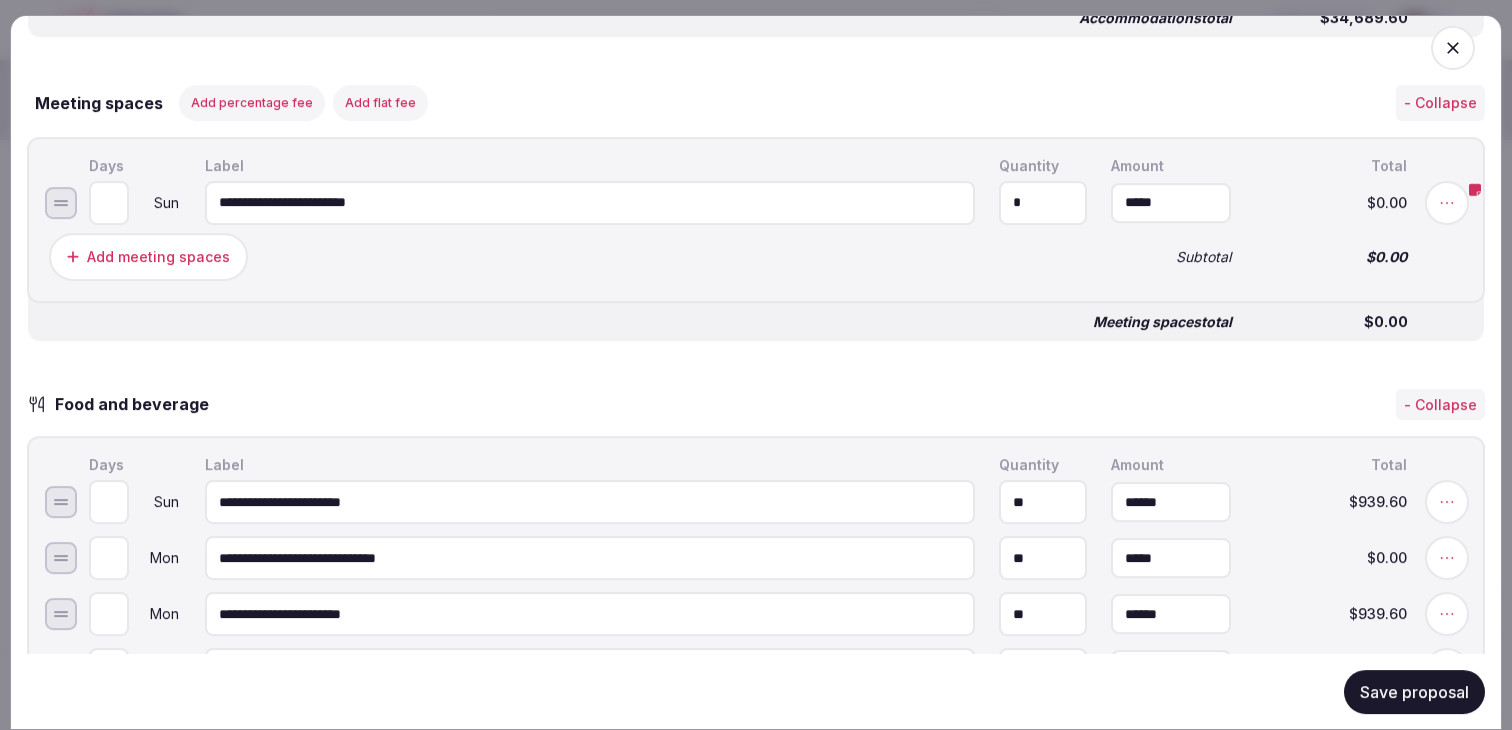 click on "**********" at bounding box center (590, 202) 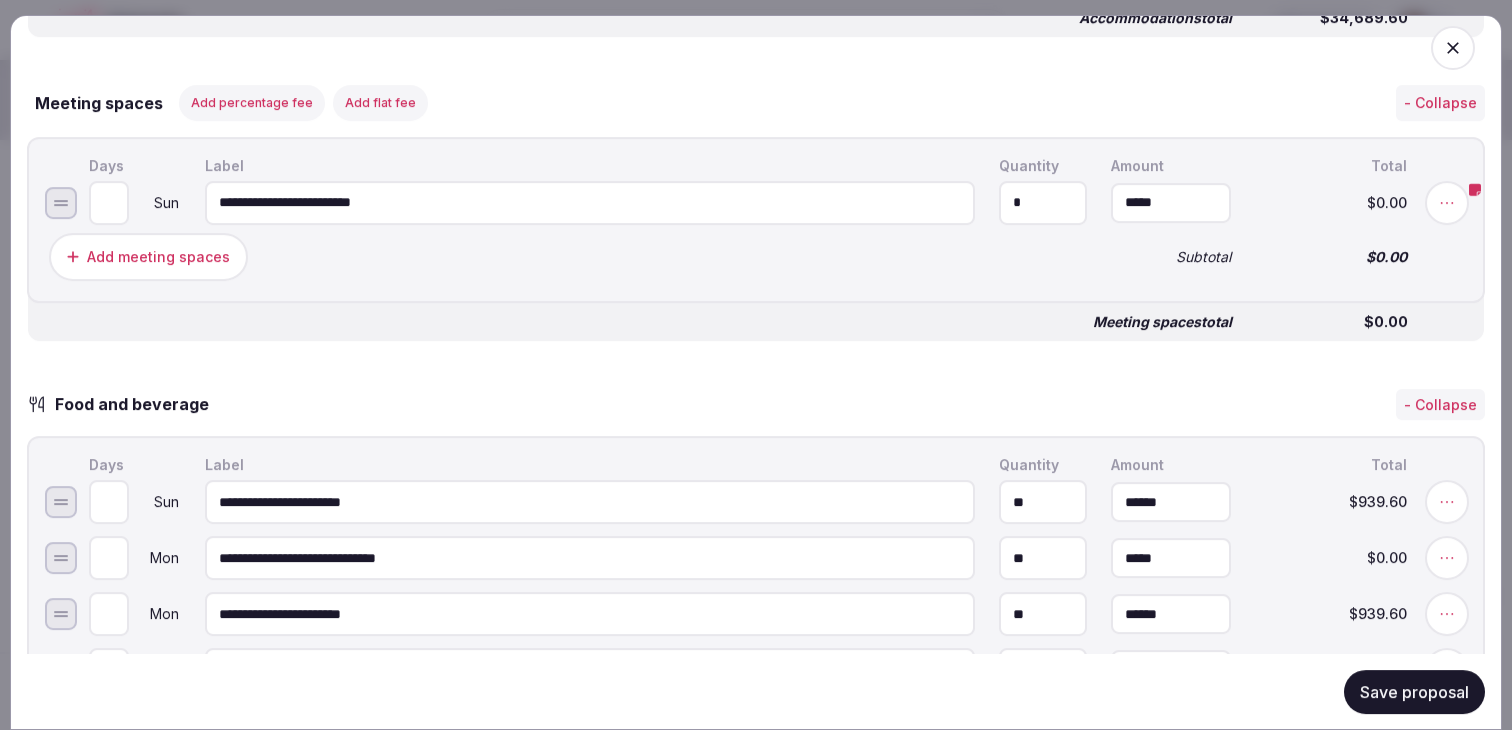 paste on "**********" 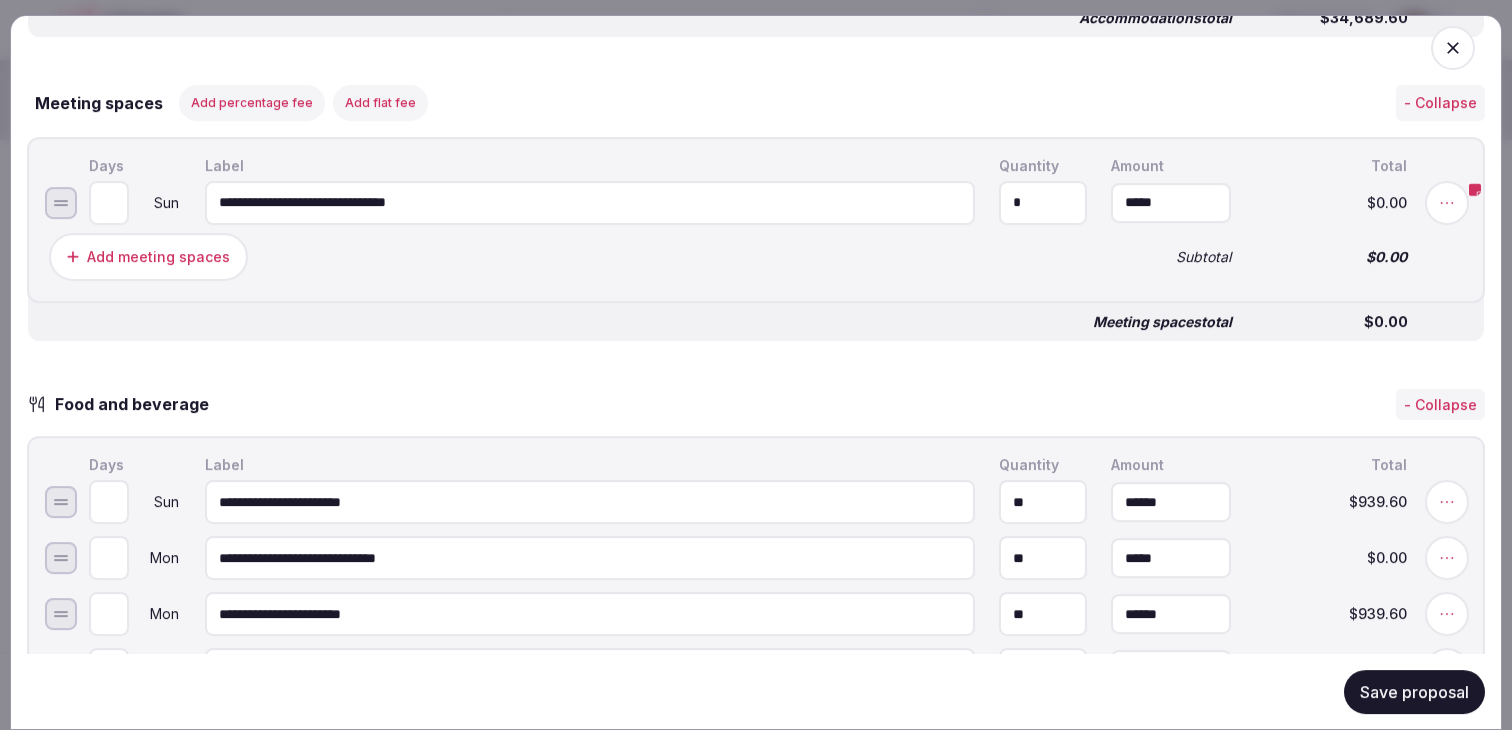 type on "**********" 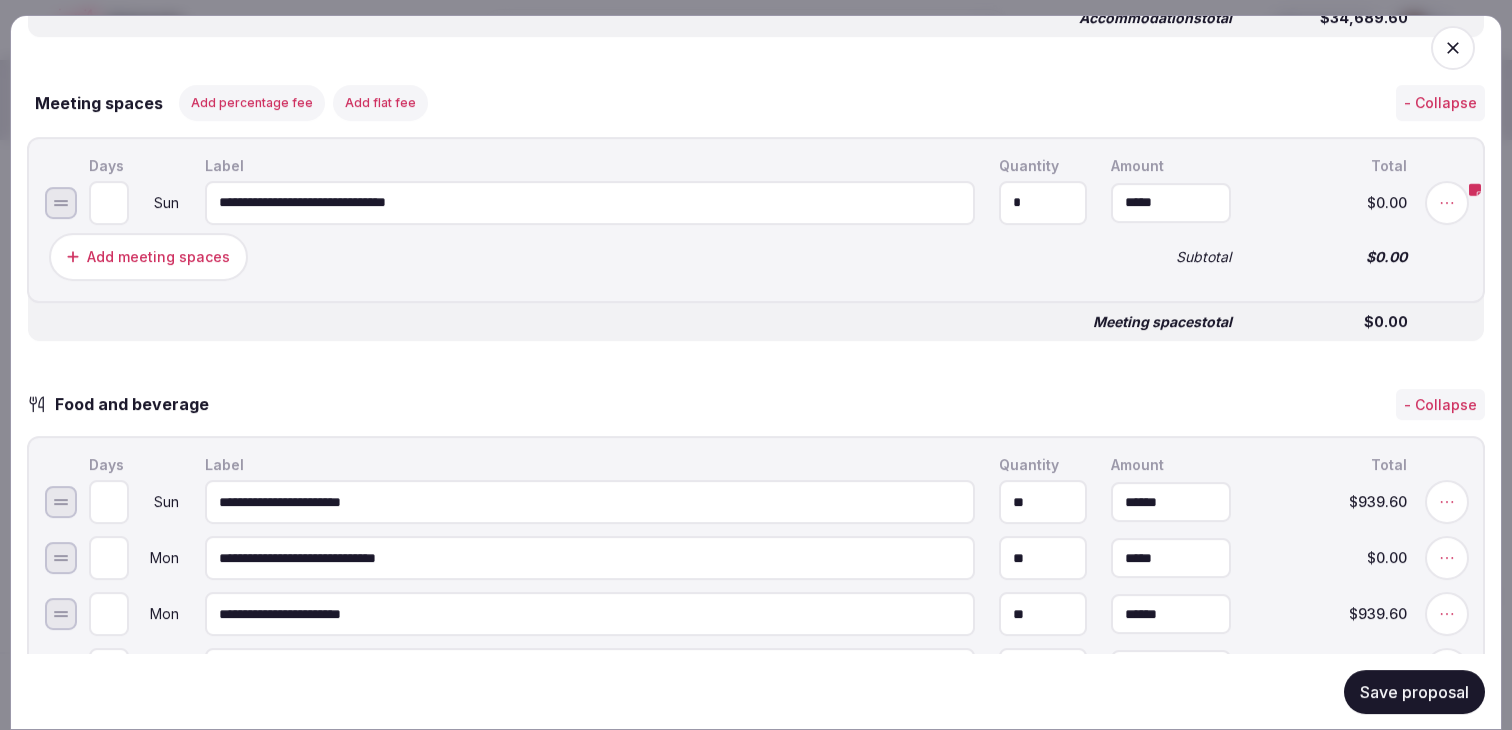click on "Add meeting spaces" at bounding box center [568, 256] 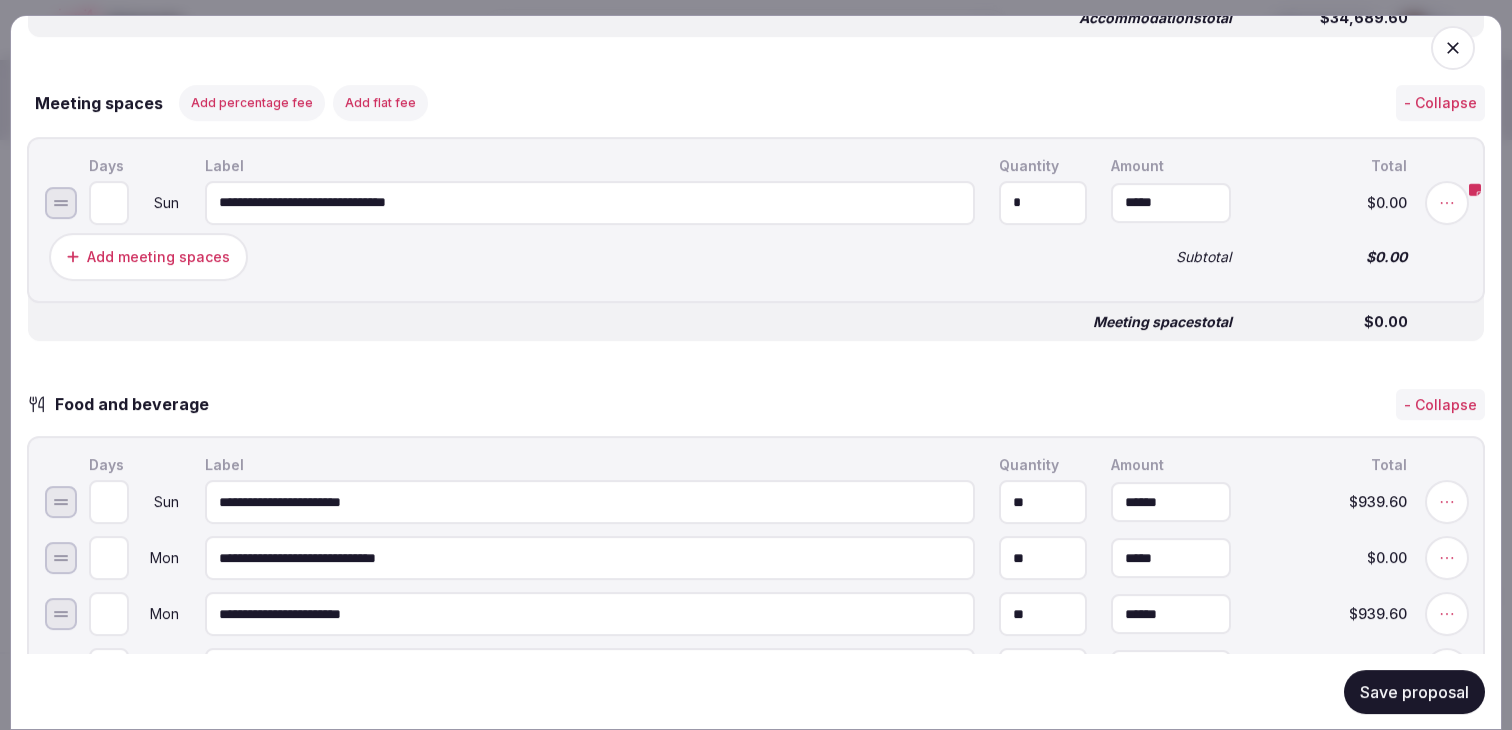 click on "**********" at bounding box center [756, 1031] 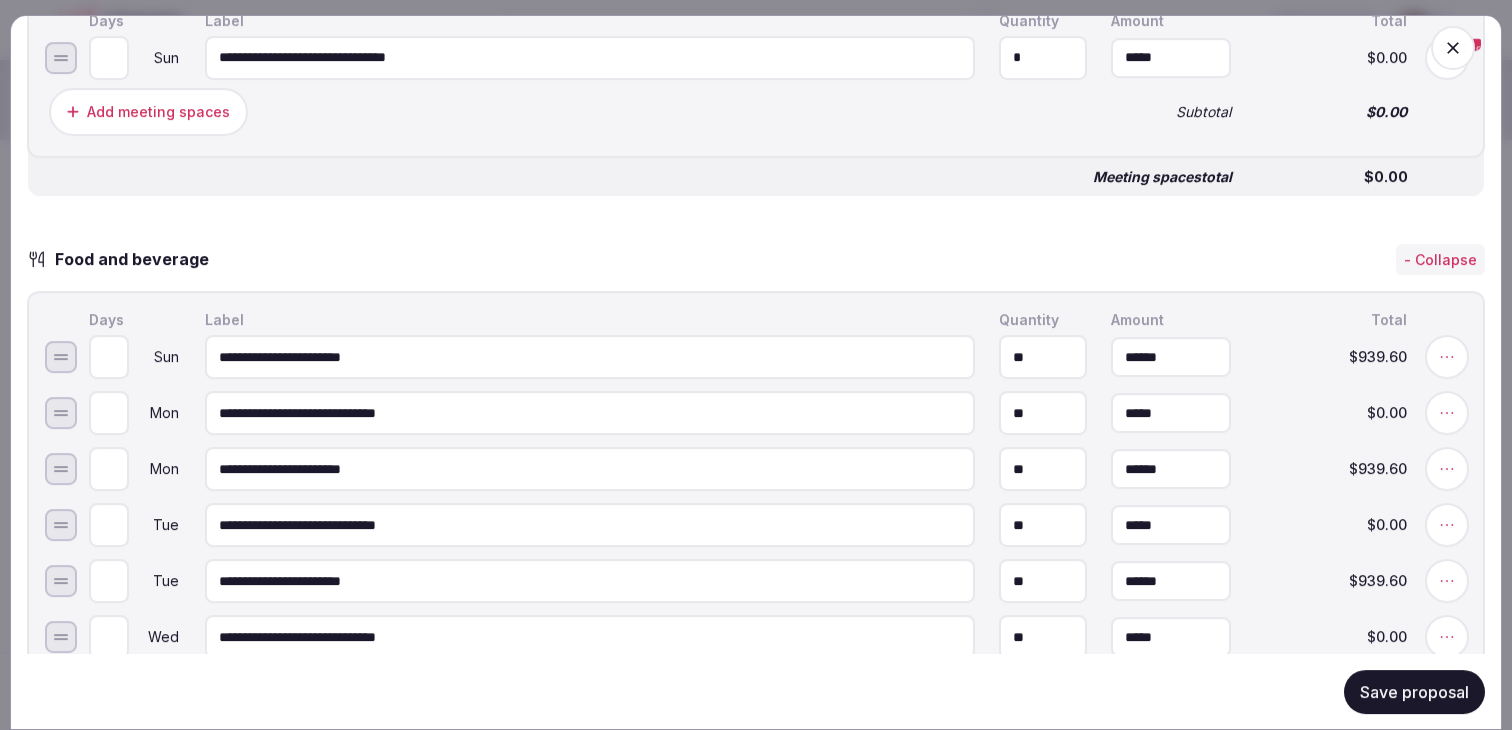 scroll, scrollTop: 1818, scrollLeft: 0, axis: vertical 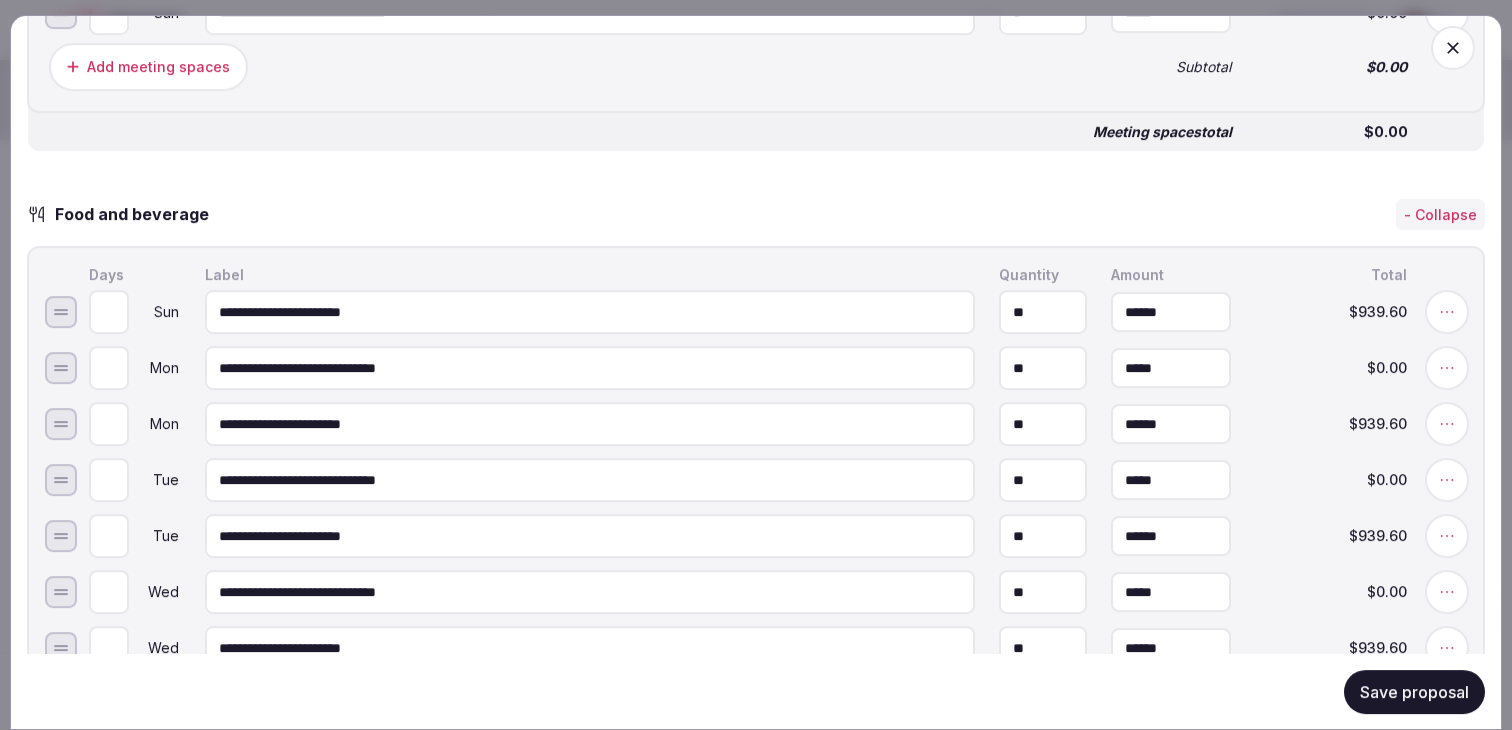 click on "******" at bounding box center [1171, 312] 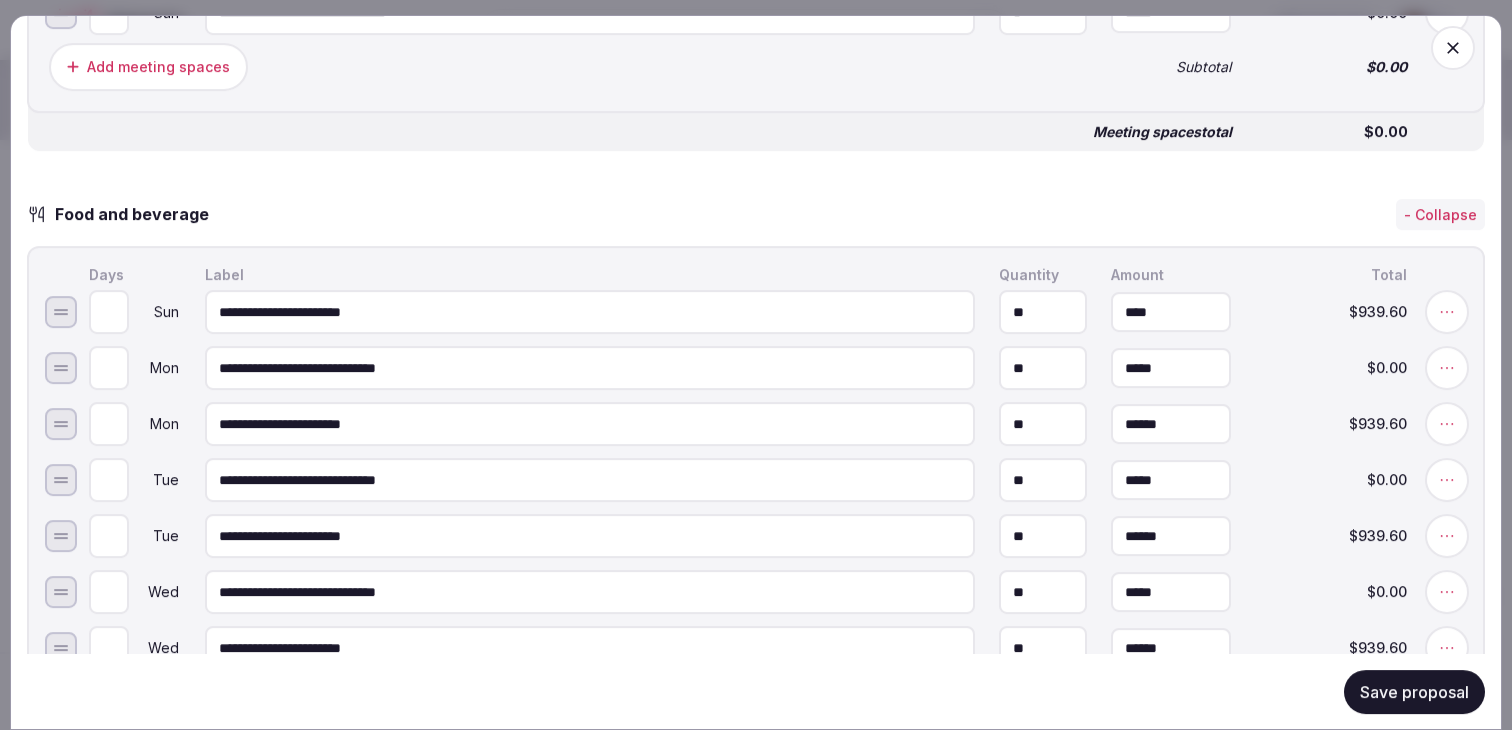click on "****" at bounding box center (1171, 312) 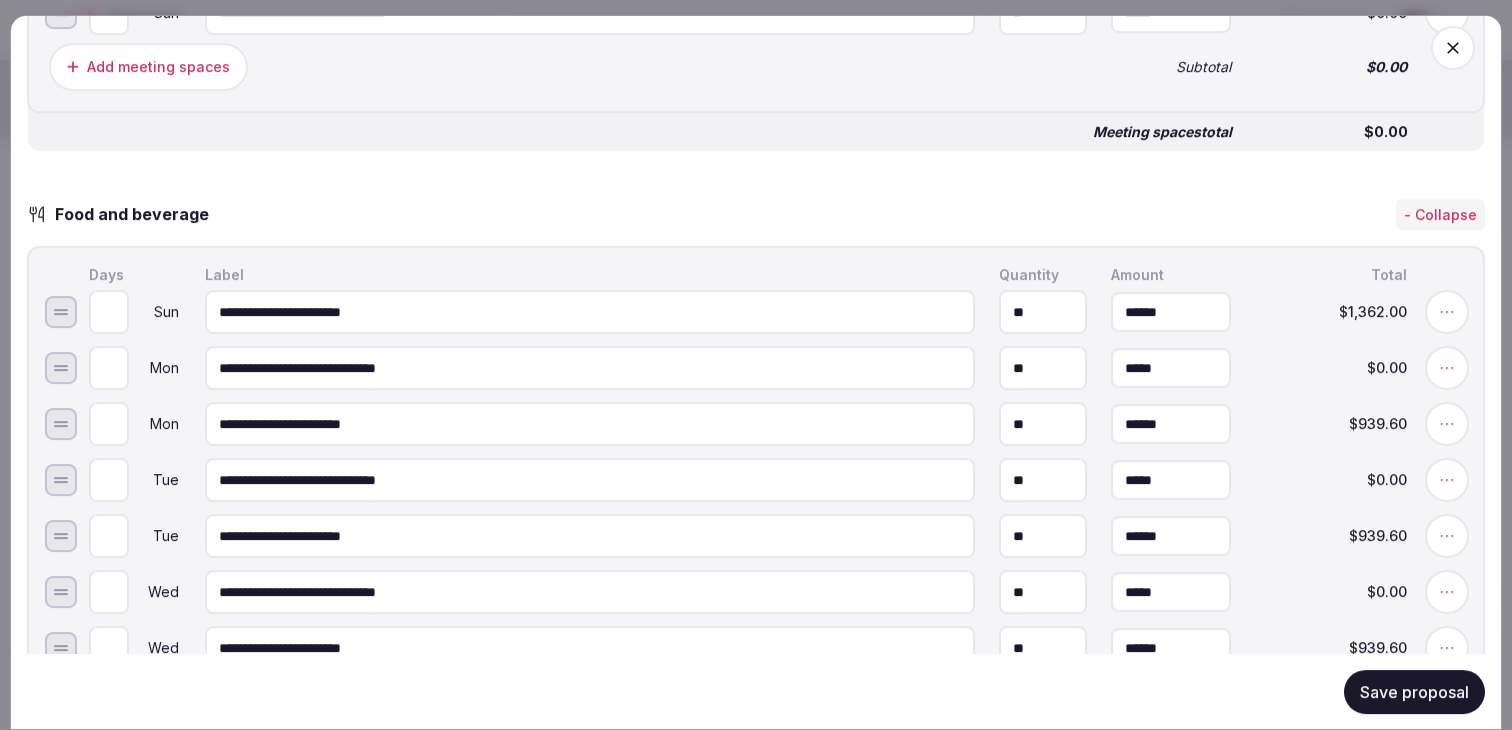 click on "******" at bounding box center (1171, 424) 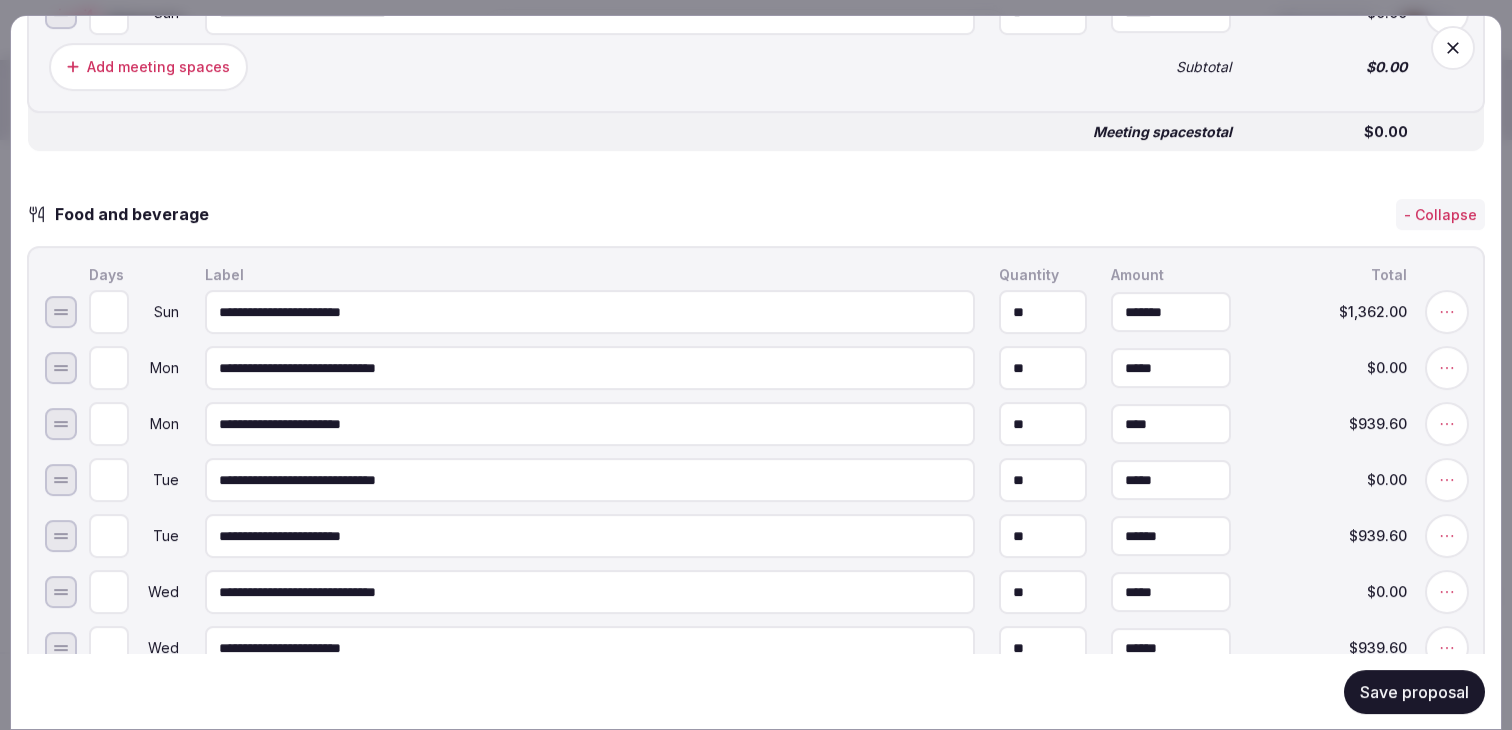 click on "****" at bounding box center [1171, 424] 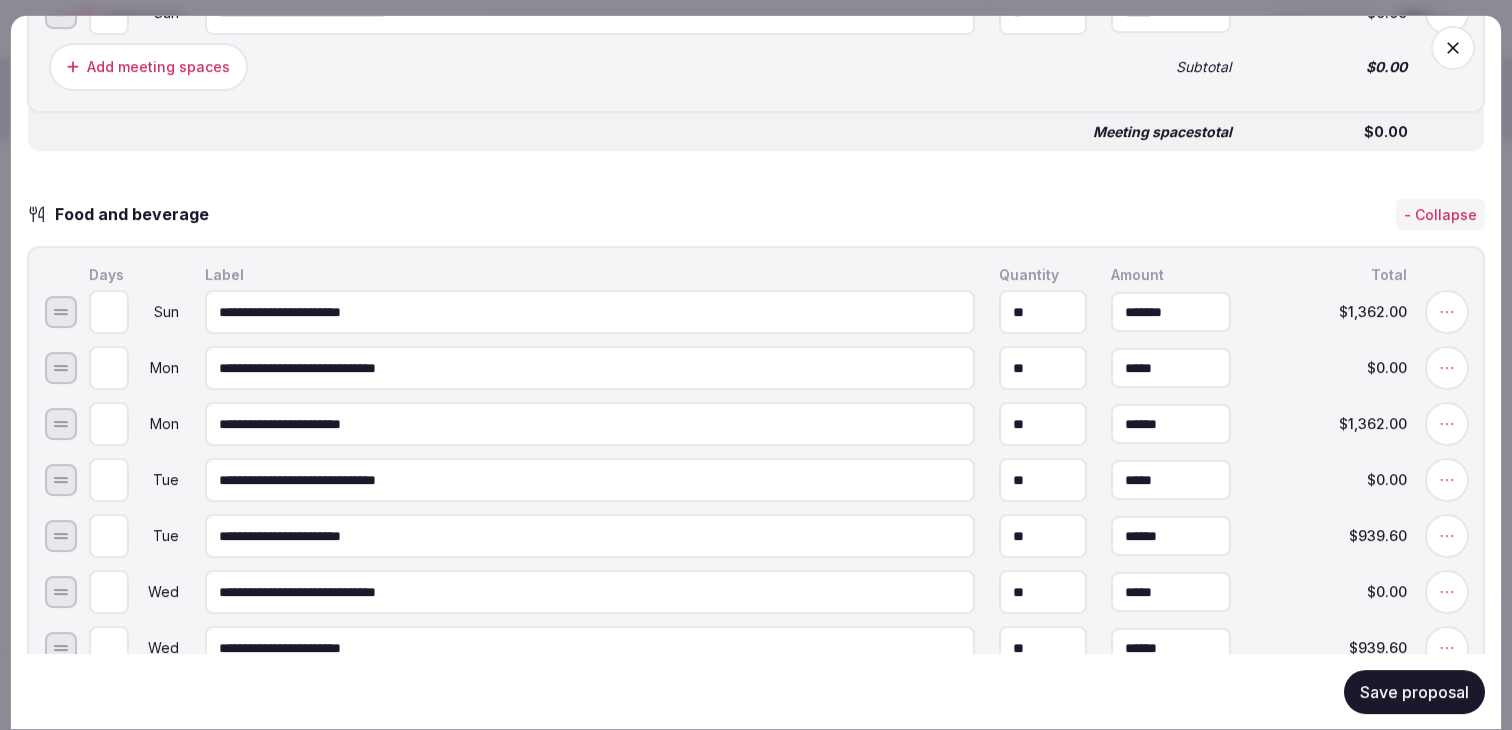 type on "*******" 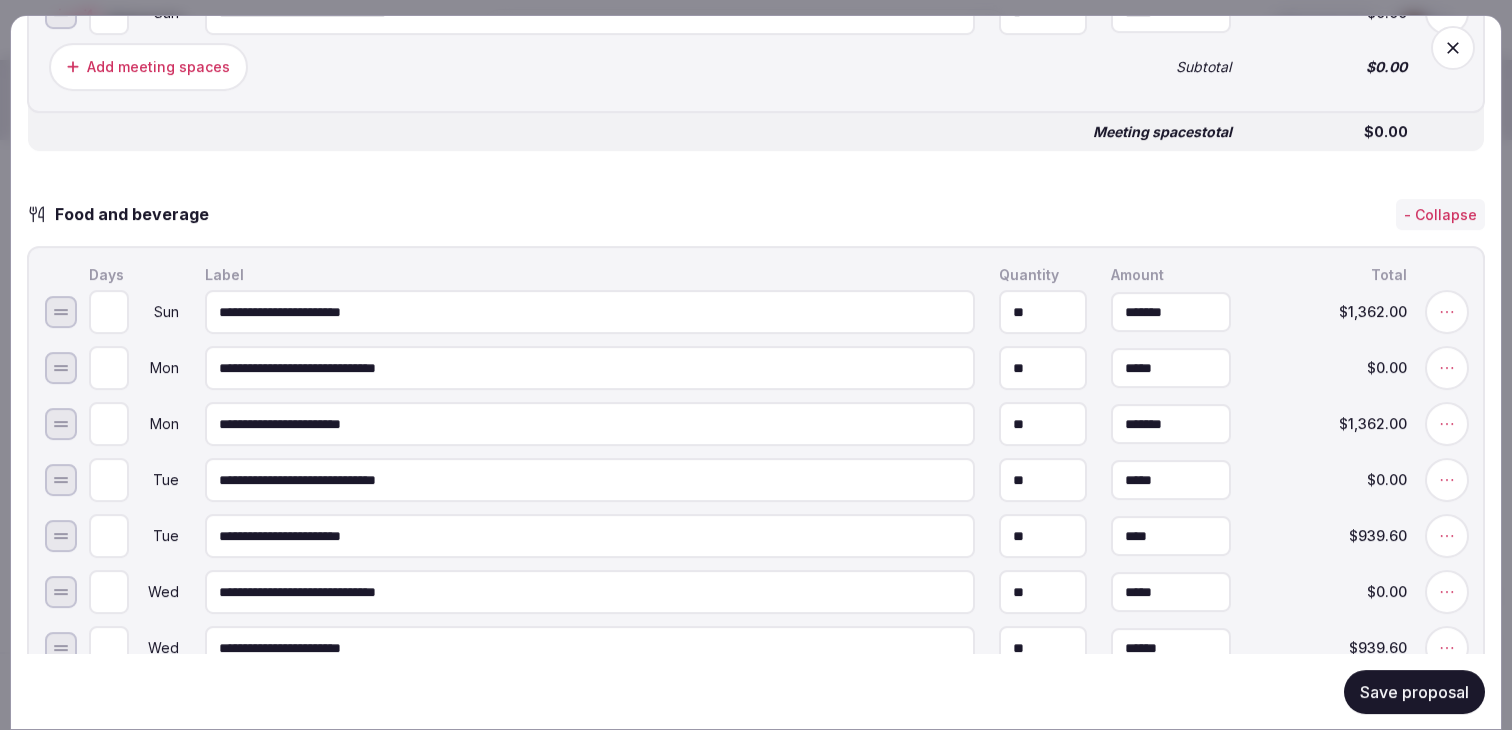click on "****" at bounding box center [1171, 536] 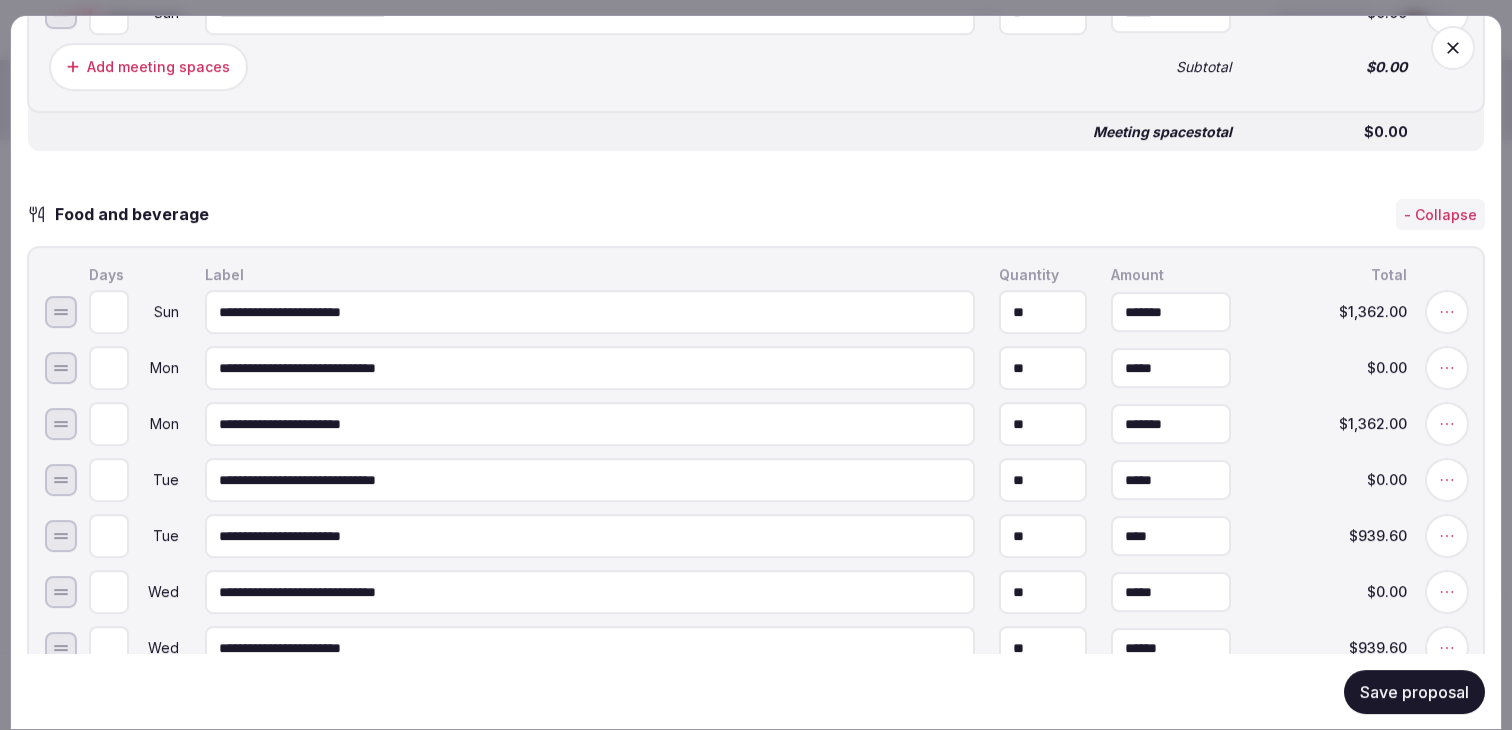 click on "****" at bounding box center [1171, 536] 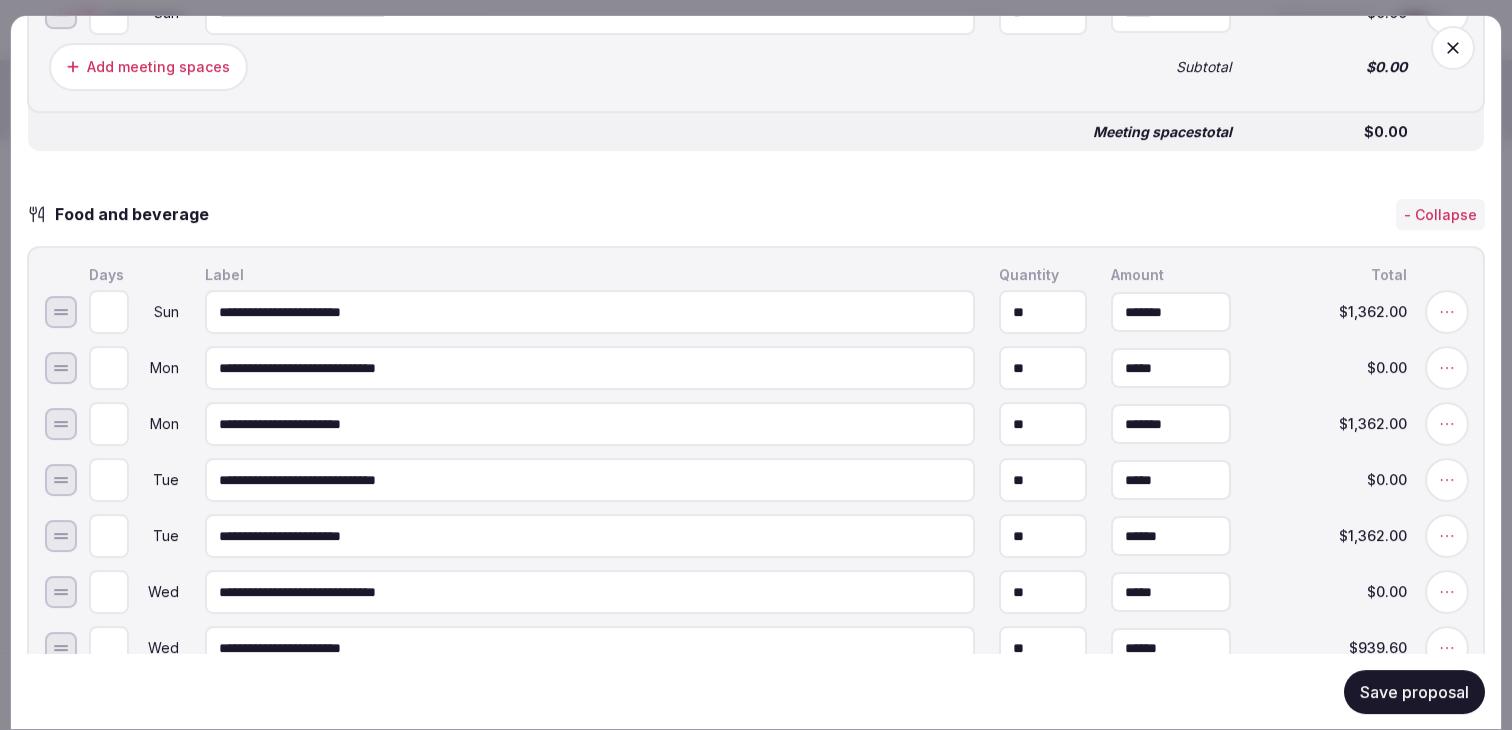 type on "*******" 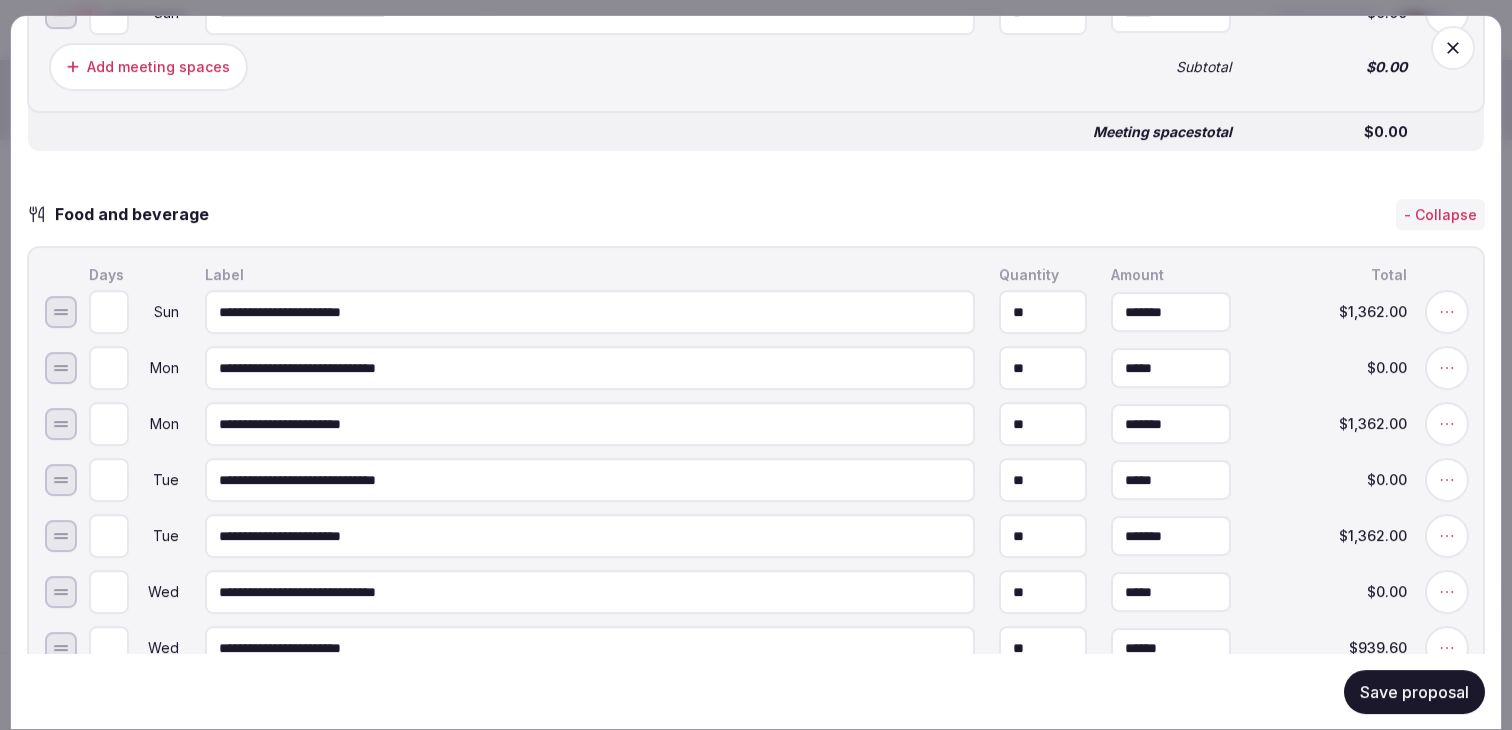 click on "**********" at bounding box center (776, 536) 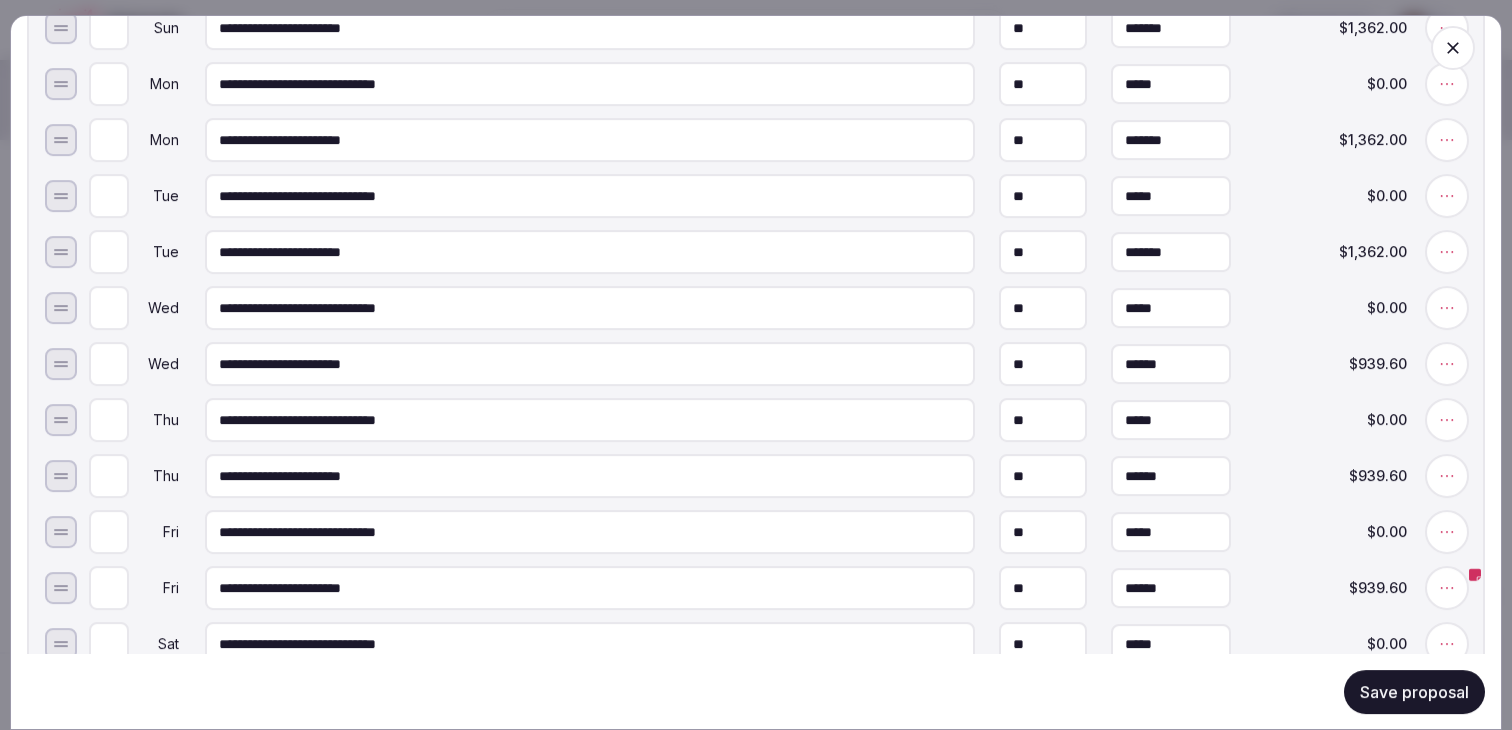 scroll, scrollTop: 2145, scrollLeft: 0, axis: vertical 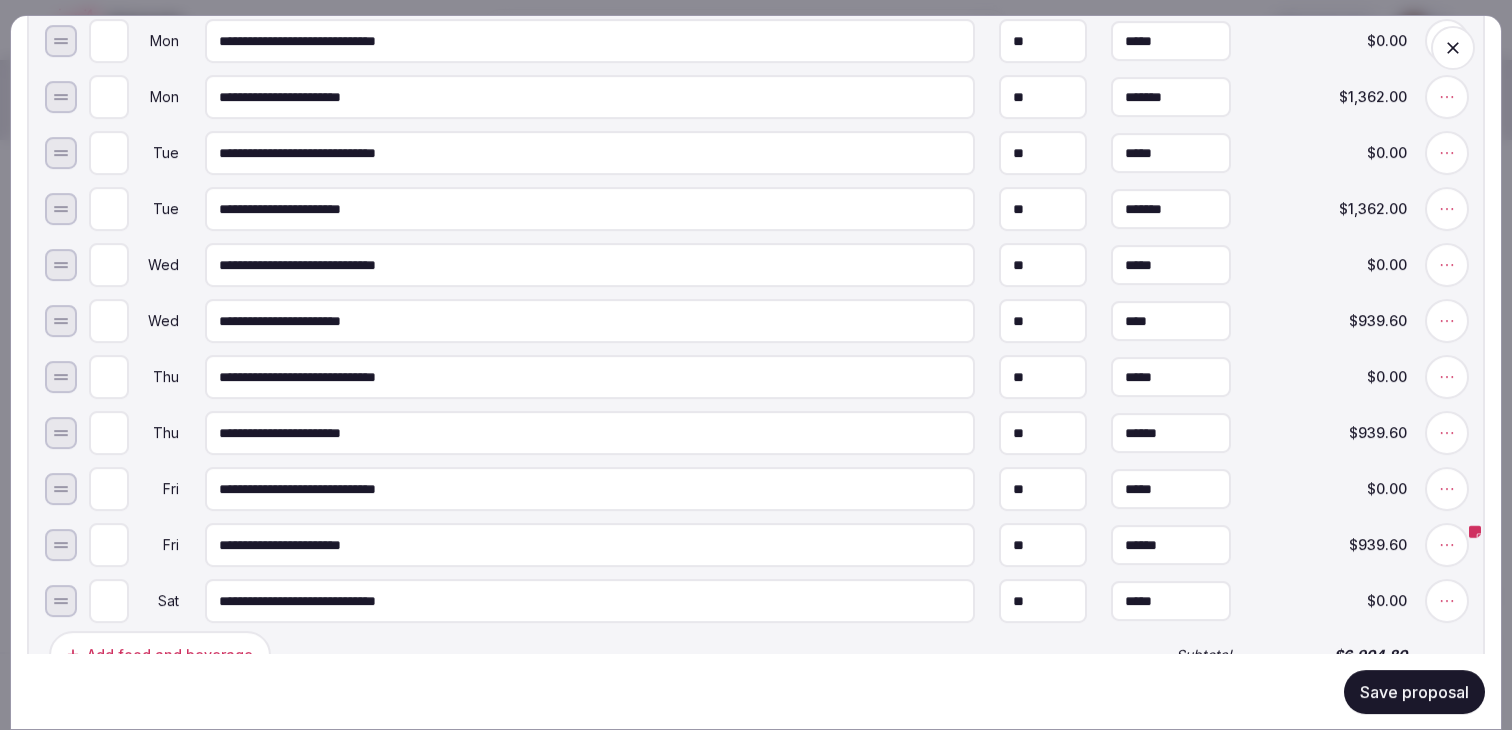click on "****" at bounding box center (1171, 321) 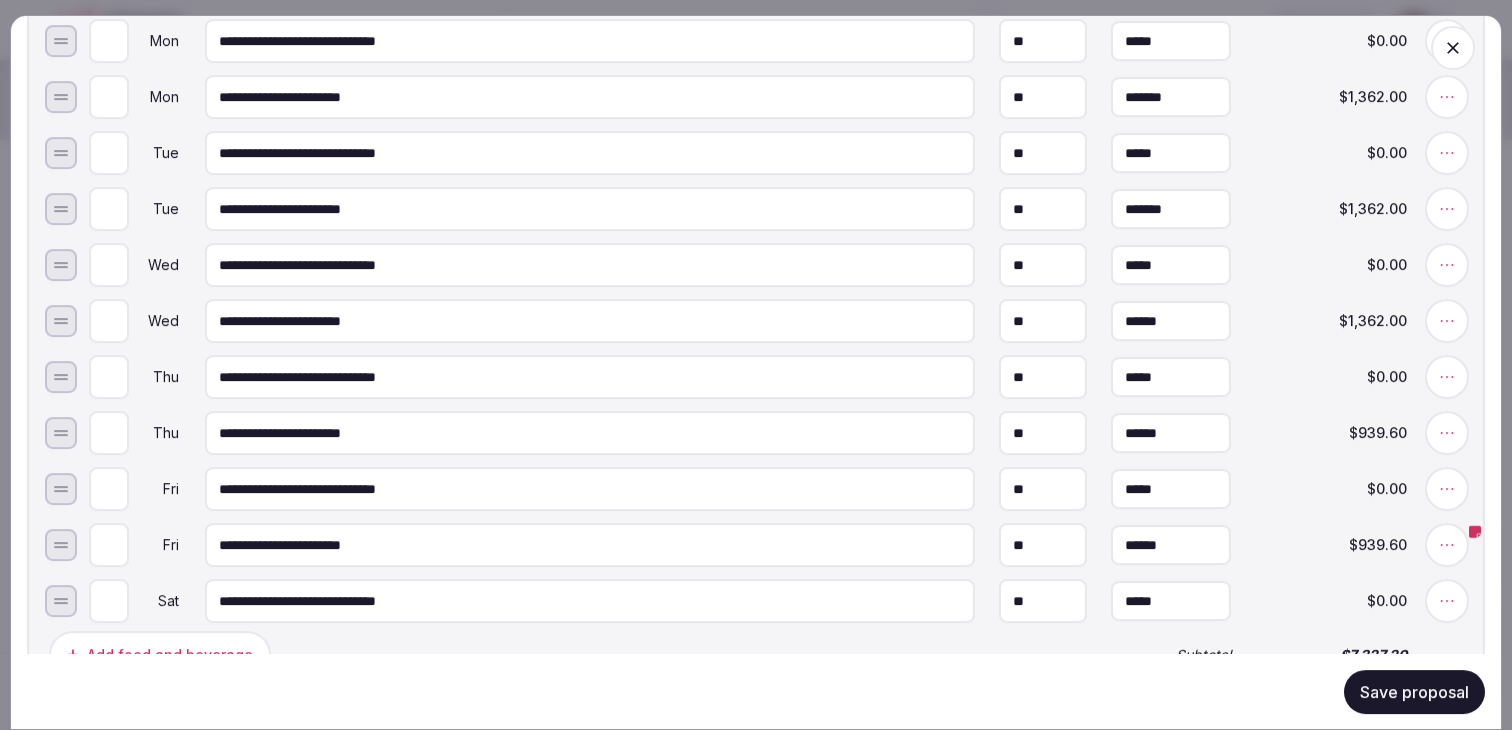 type on "*******" 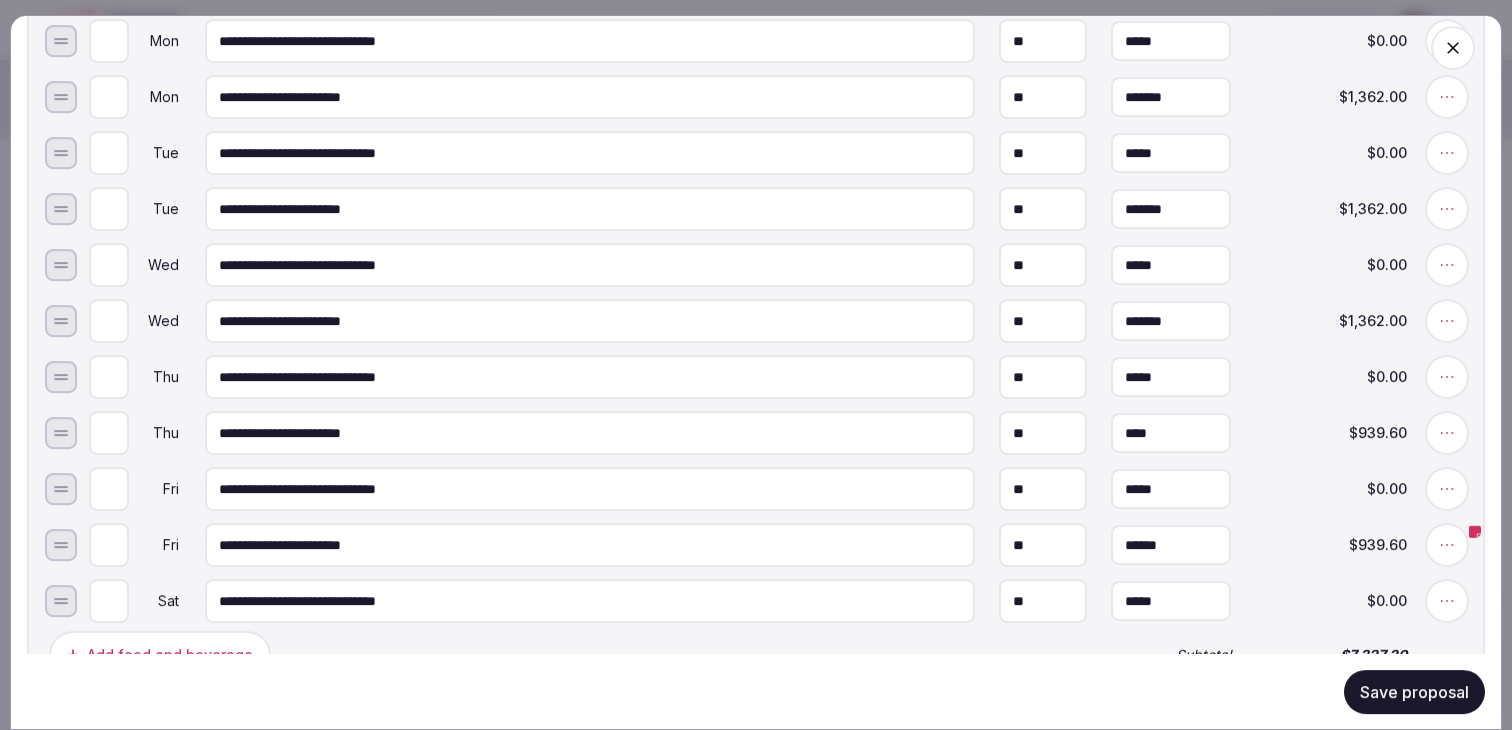 click on "****" at bounding box center [1171, 433] 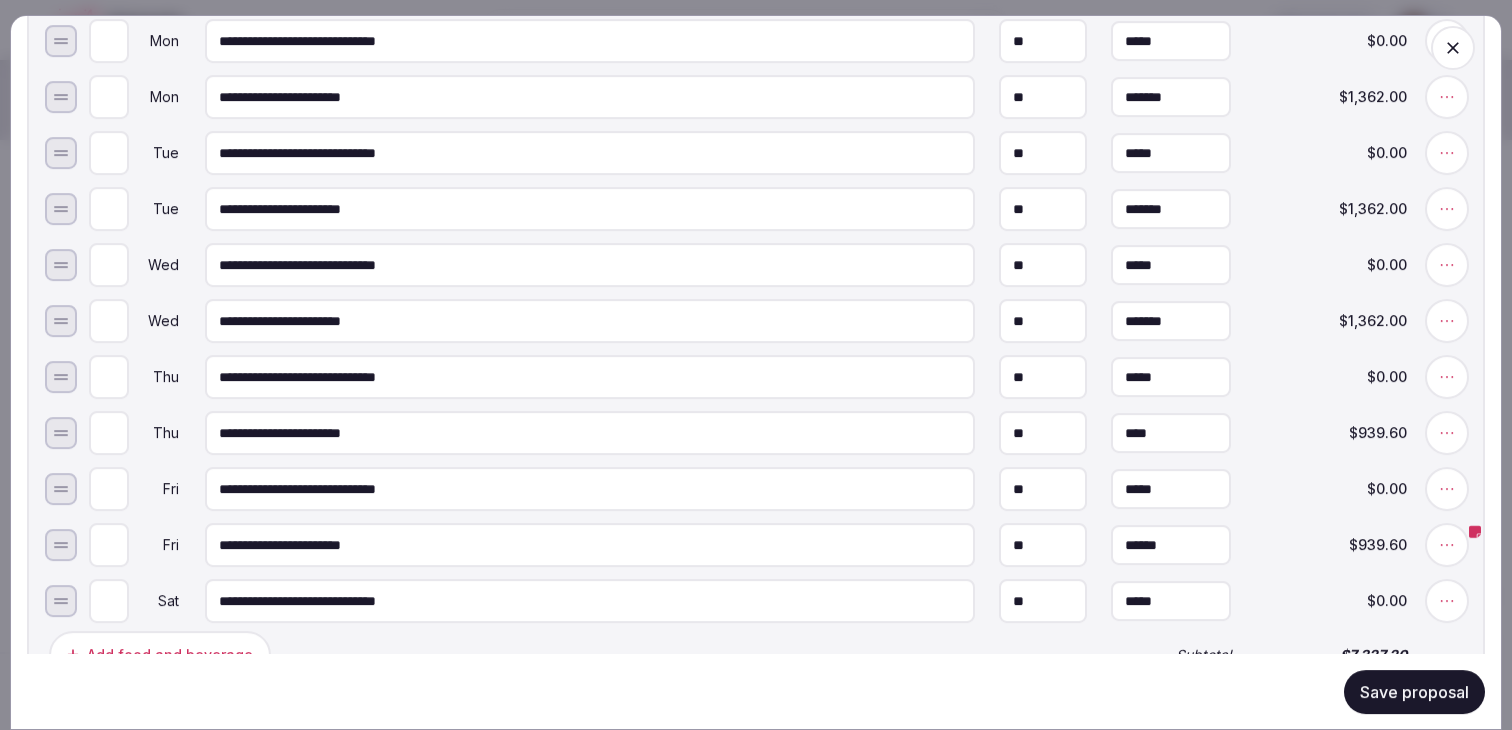 click on "****" at bounding box center (1171, 433) 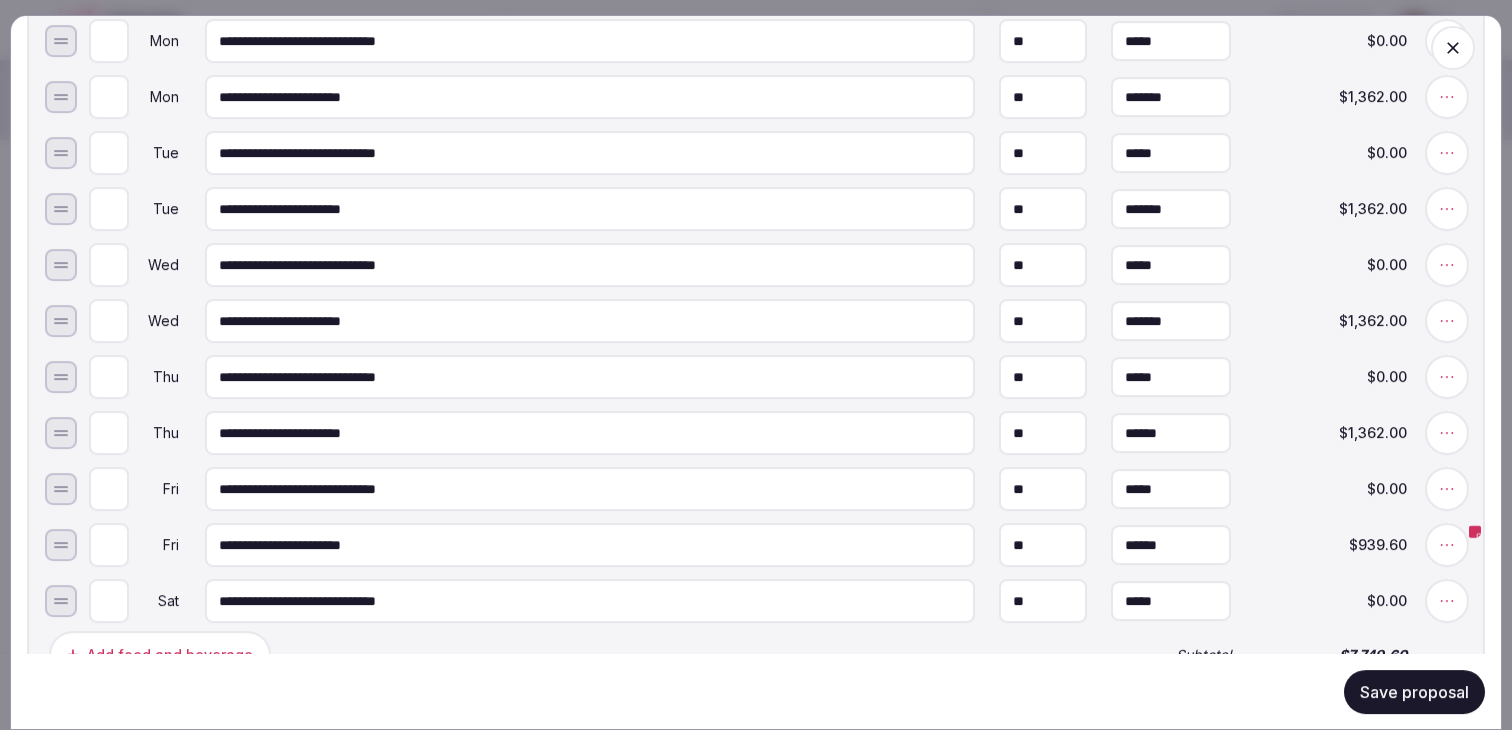 type on "*******" 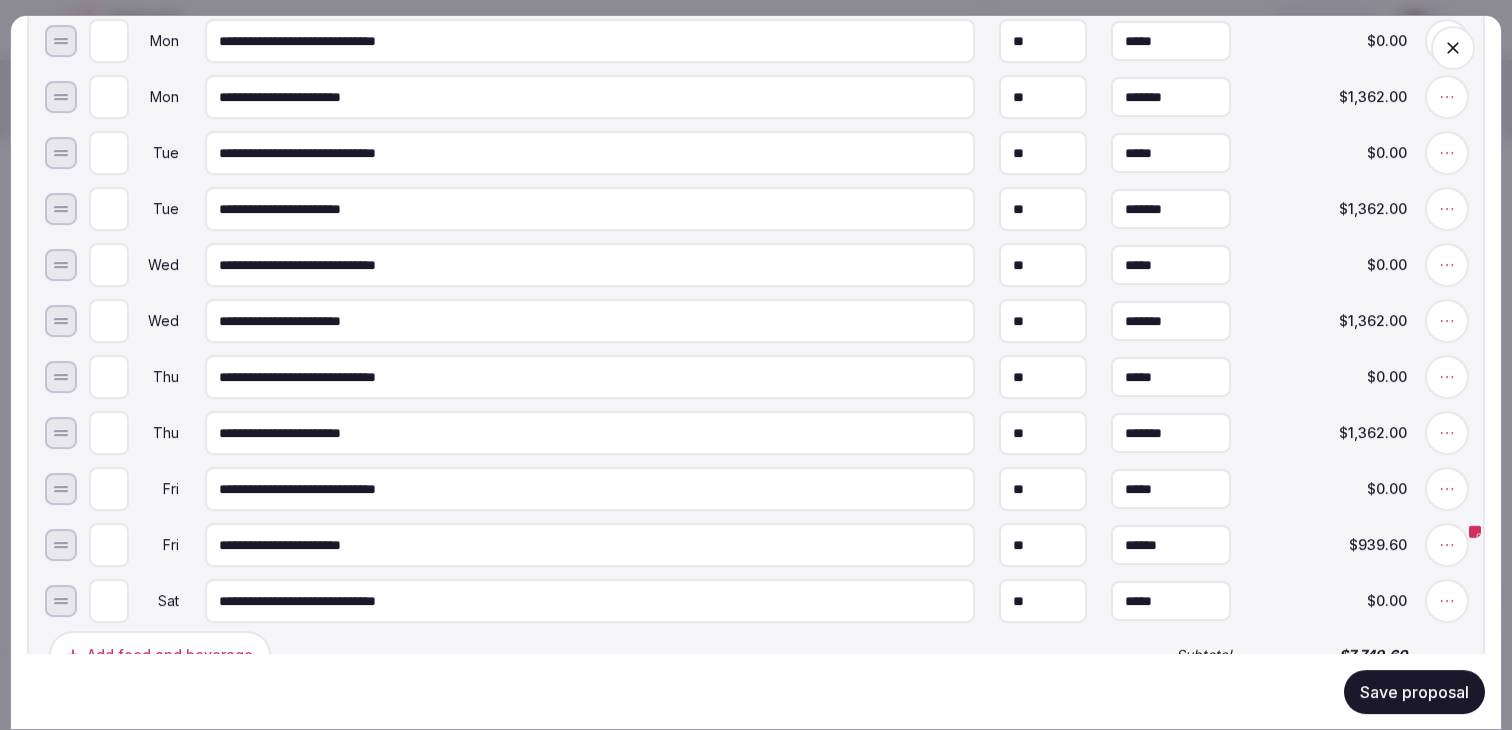 click on "**********" at bounding box center [776, 489] 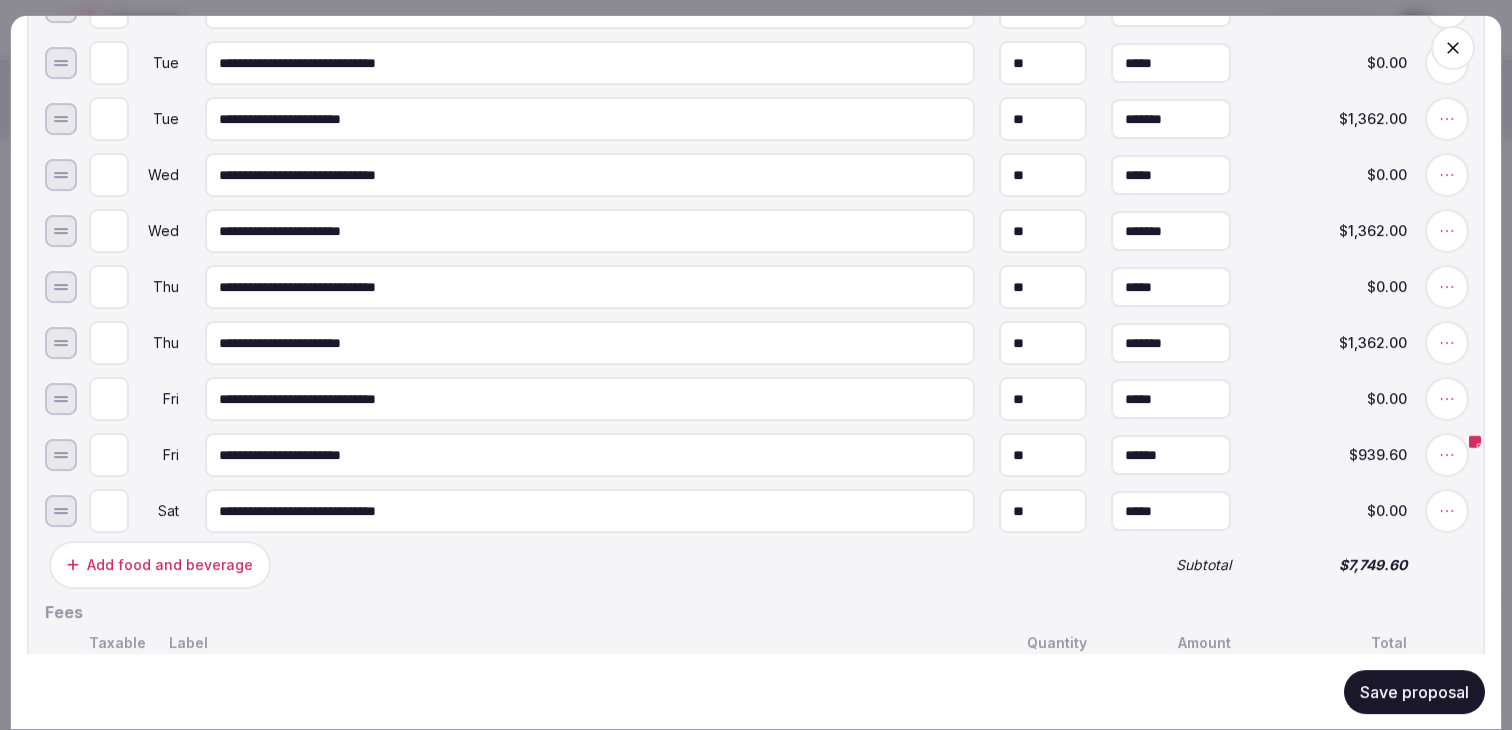 scroll, scrollTop: 2275, scrollLeft: 0, axis: vertical 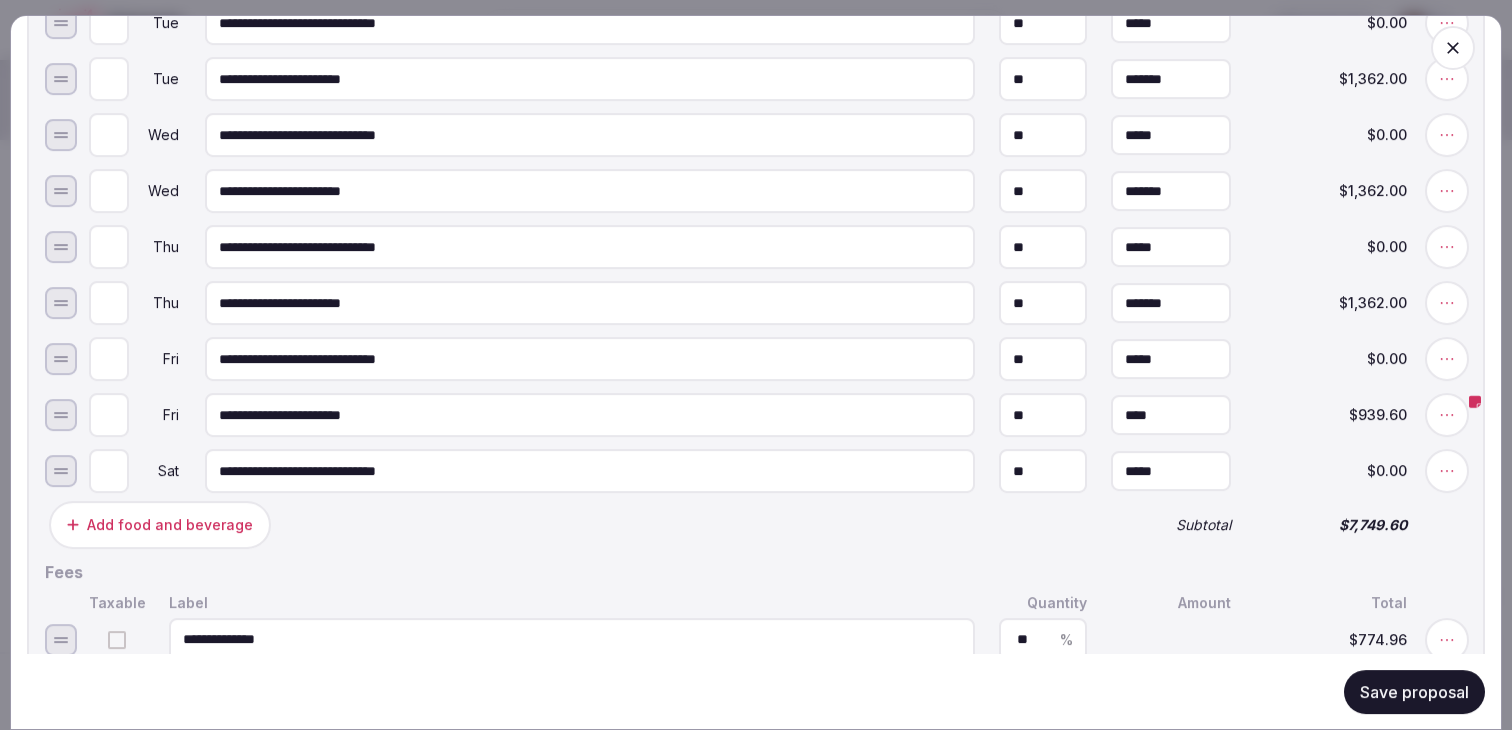 click on "****" at bounding box center (1171, 415) 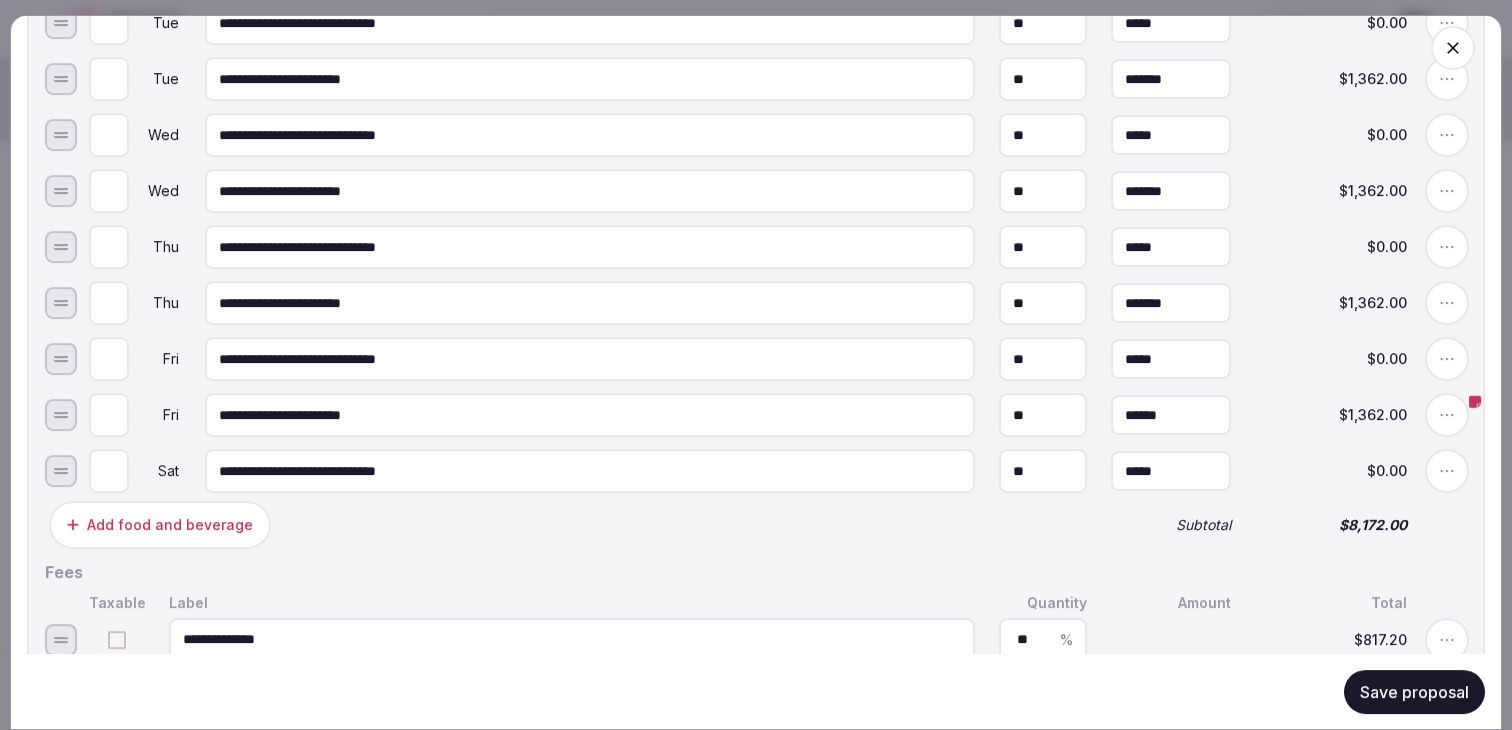type on "*******" 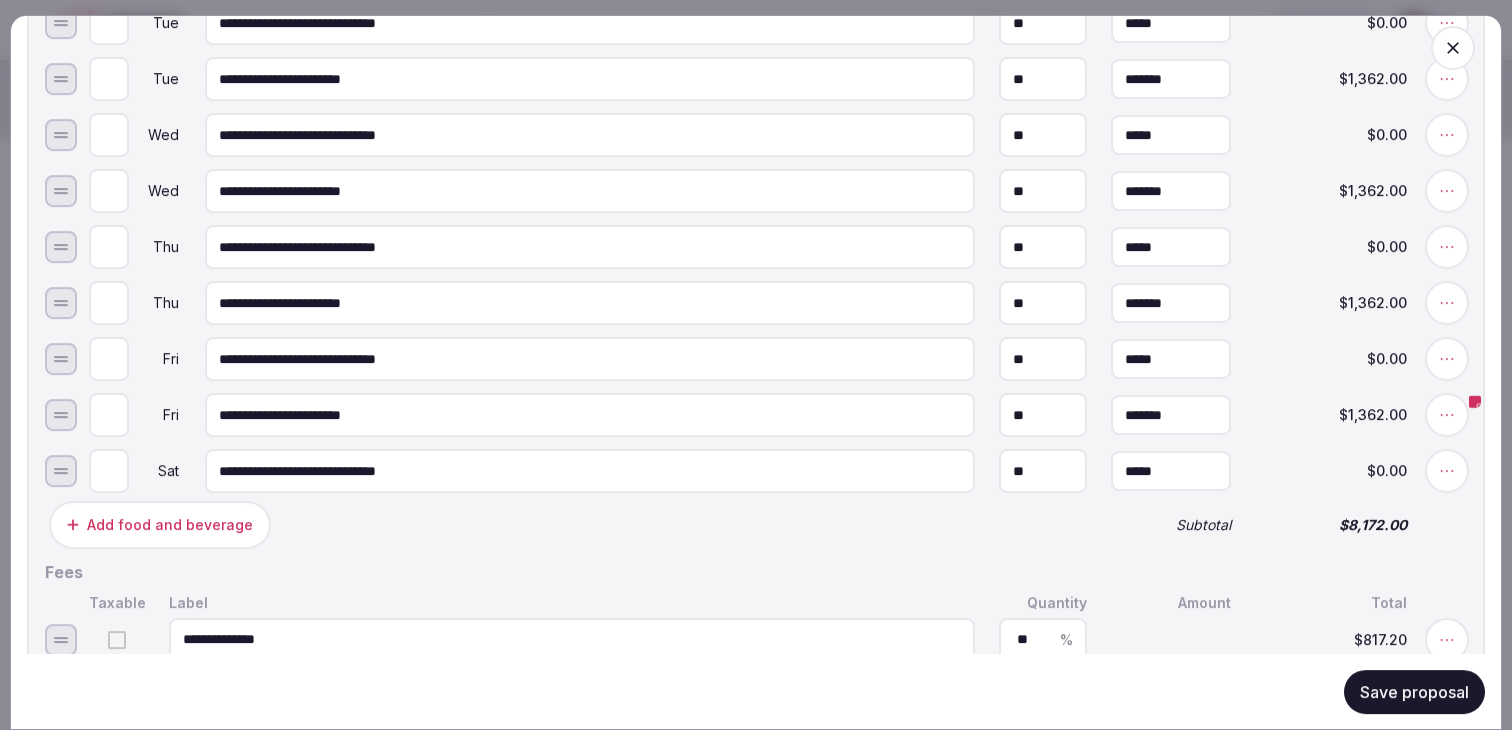 click on "**********" at bounding box center (776, 415) 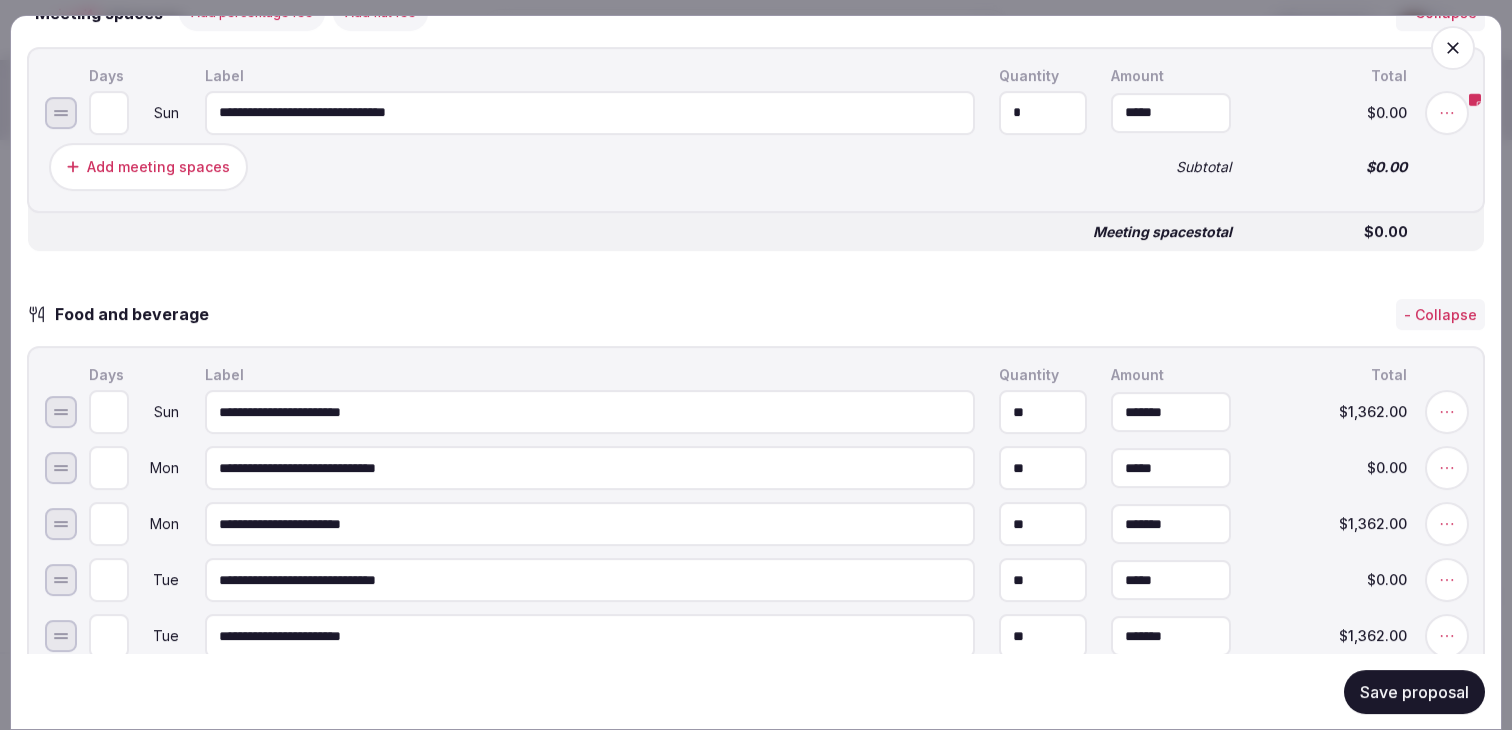 scroll, scrollTop: 1666, scrollLeft: 0, axis: vertical 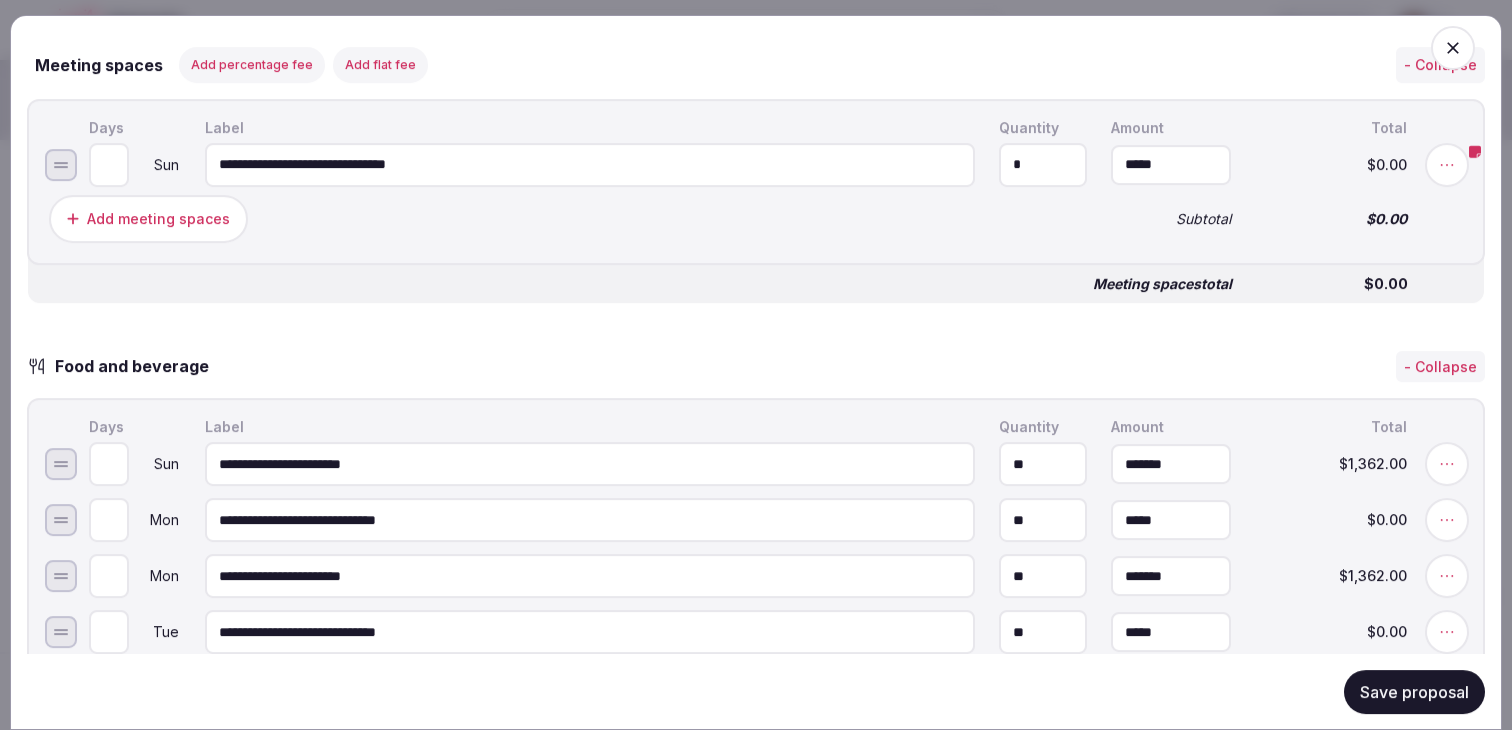 click on "**********" at bounding box center (756, 865) 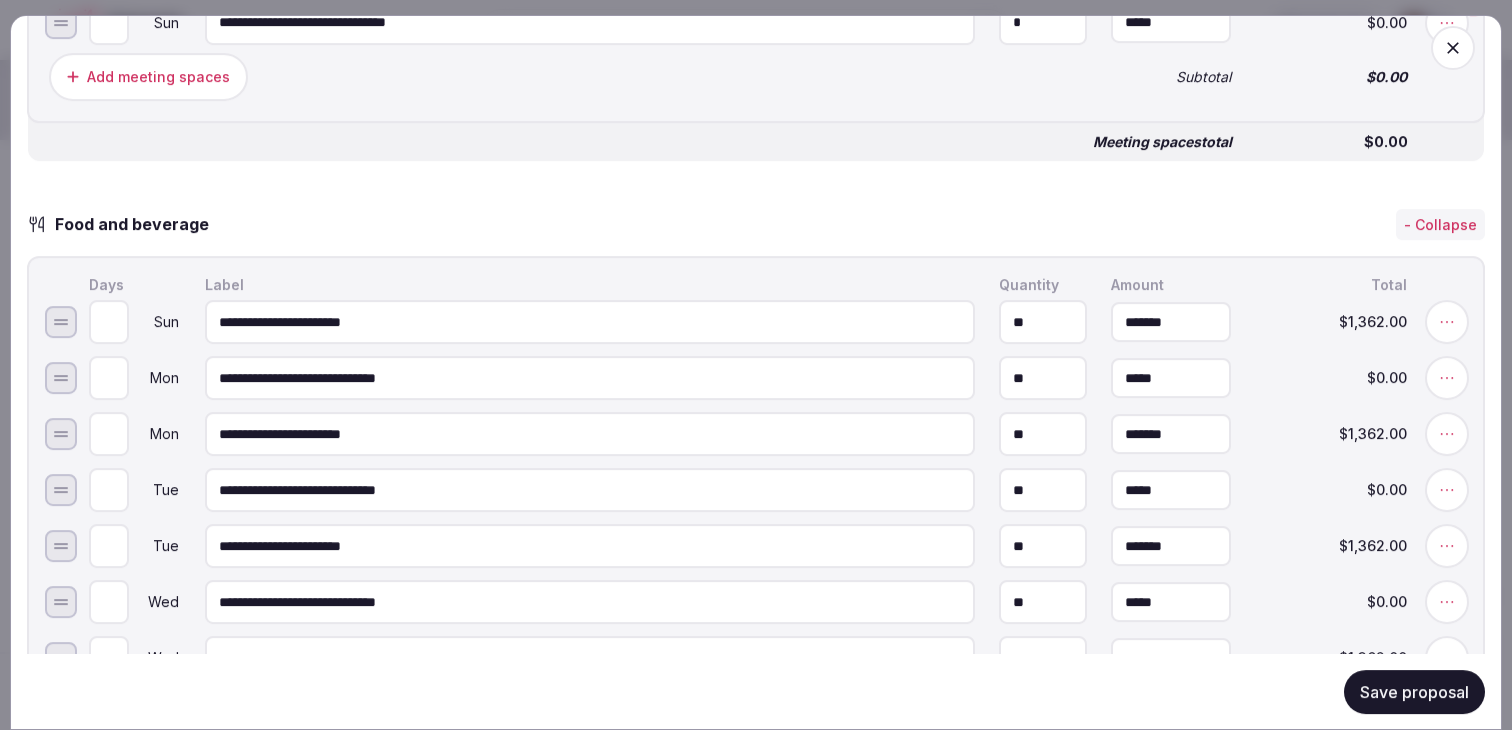 scroll, scrollTop: 1806, scrollLeft: 0, axis: vertical 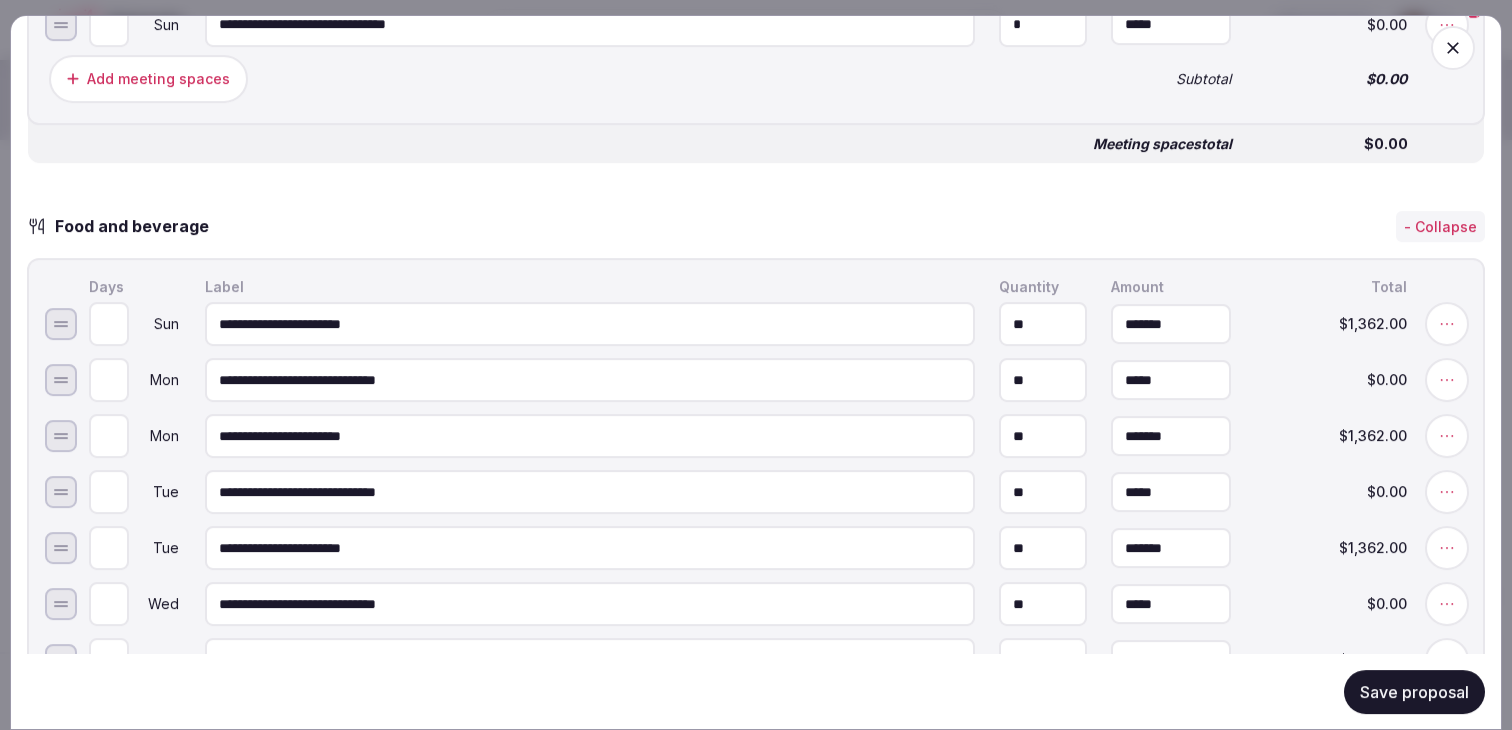 click on "**" at bounding box center [1043, 324] 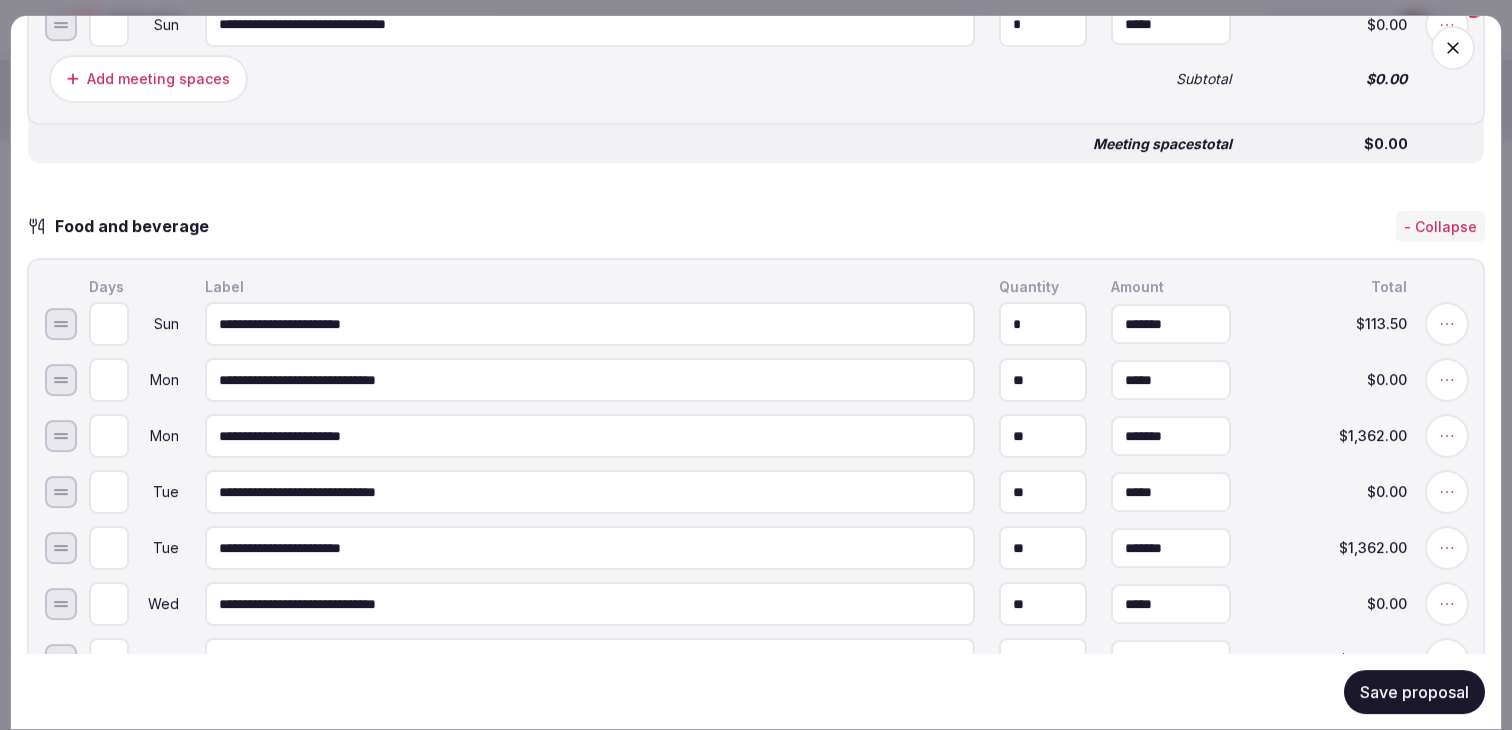 type on "*" 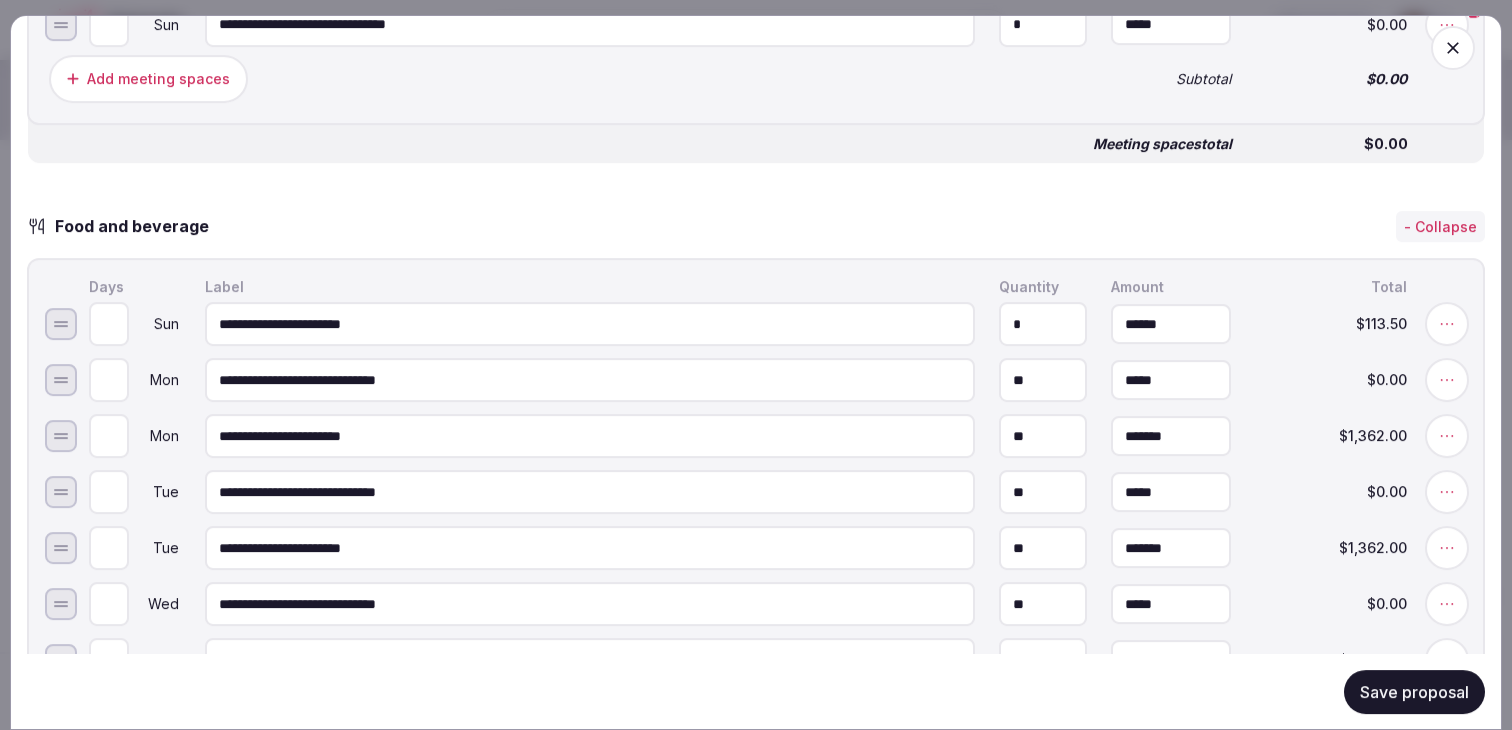 click on "******" at bounding box center [1171, 324] 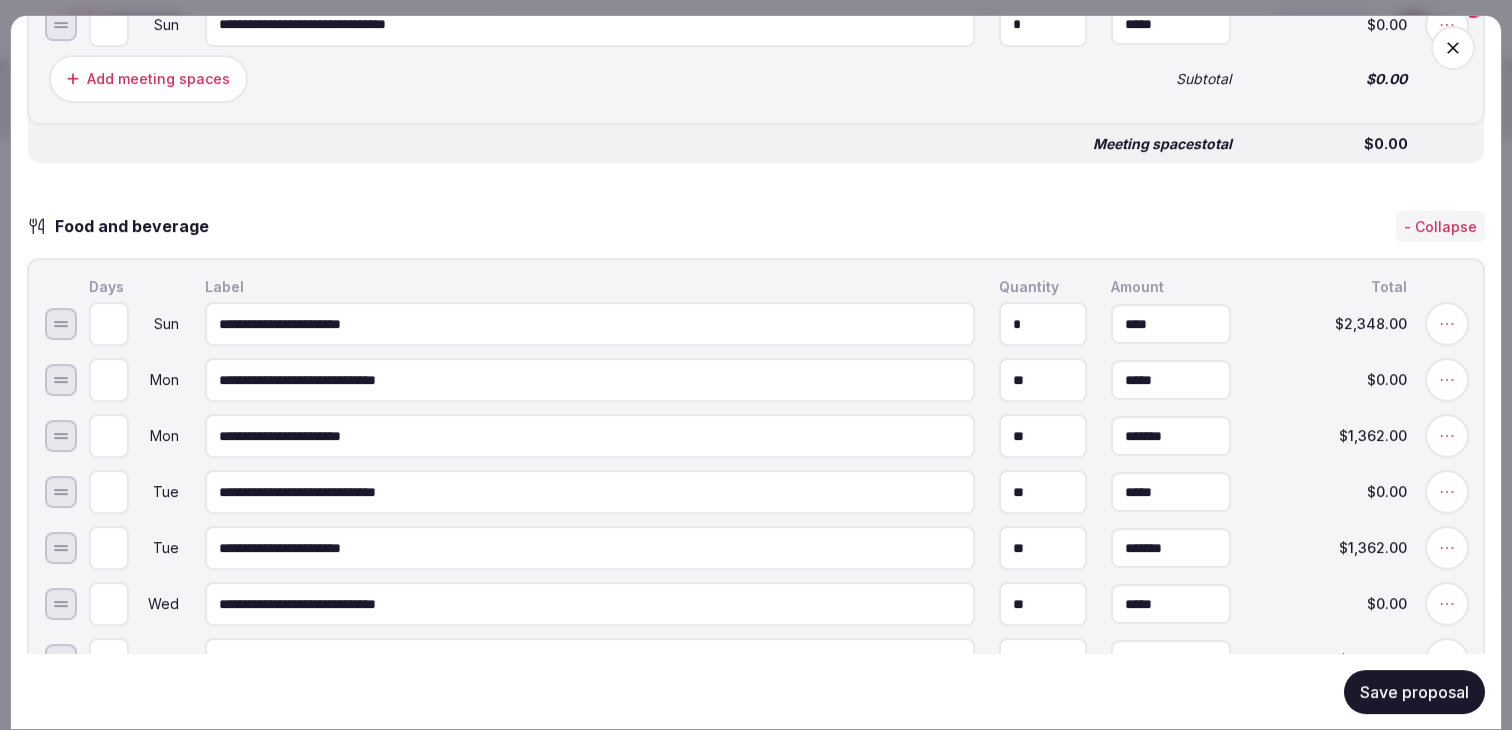 type on "*********" 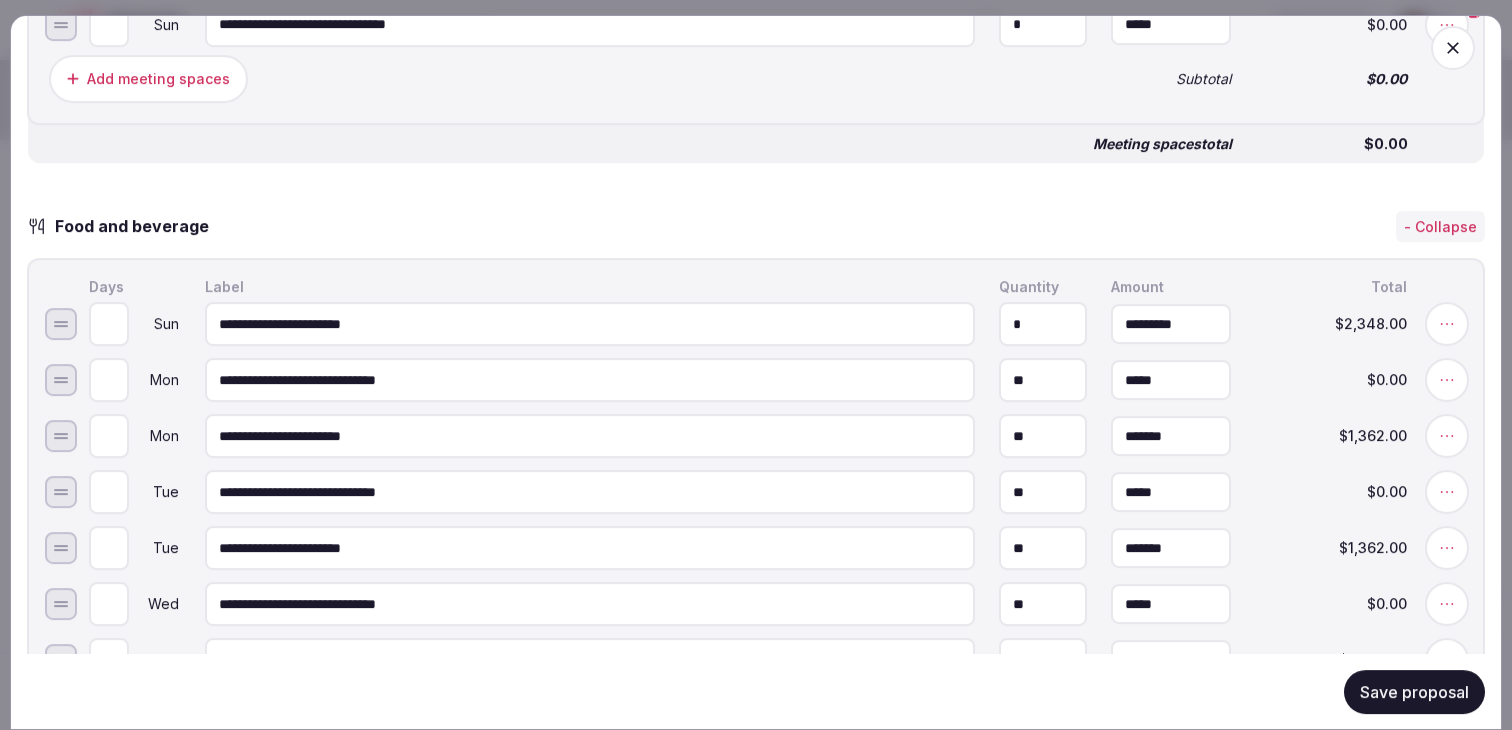 click on "**********" at bounding box center [756, 733] 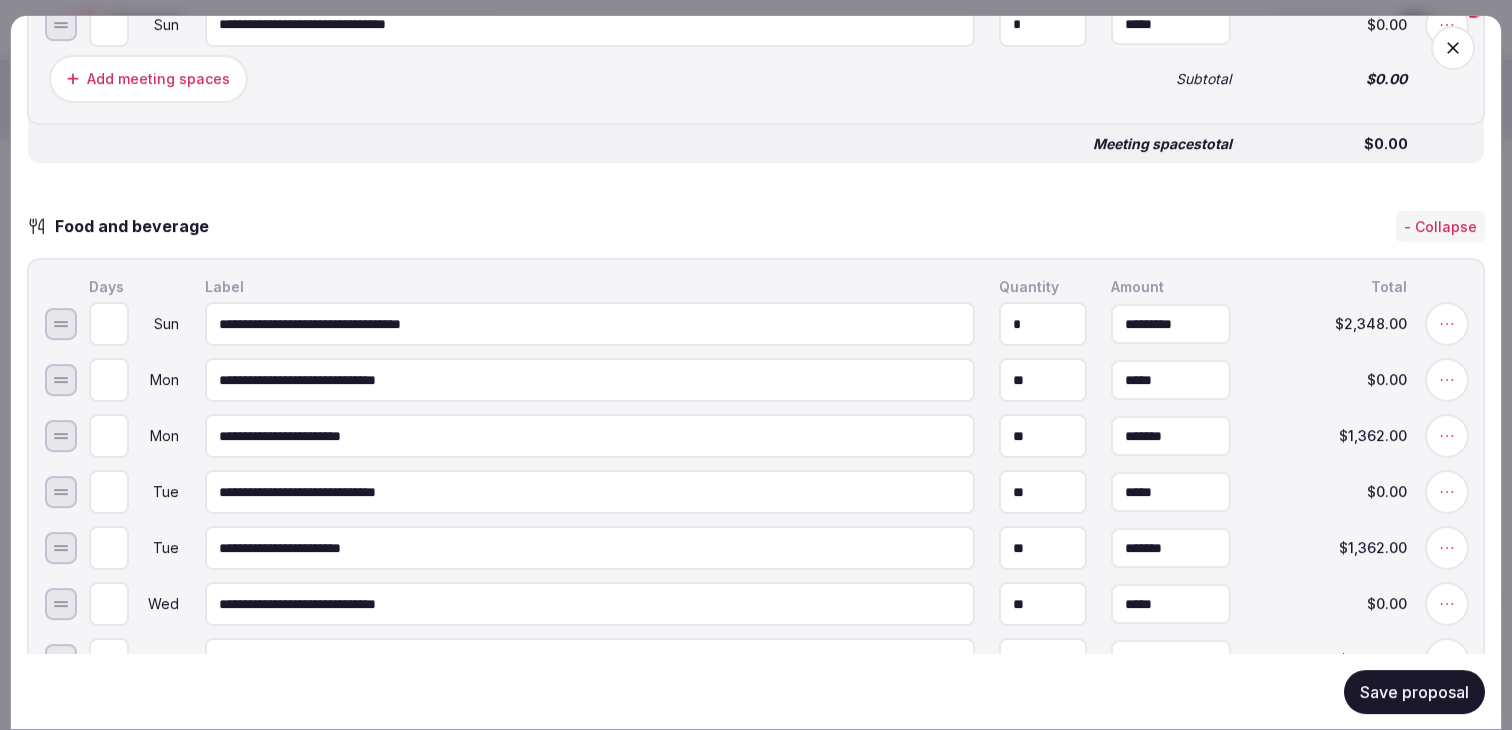 type on "**********" 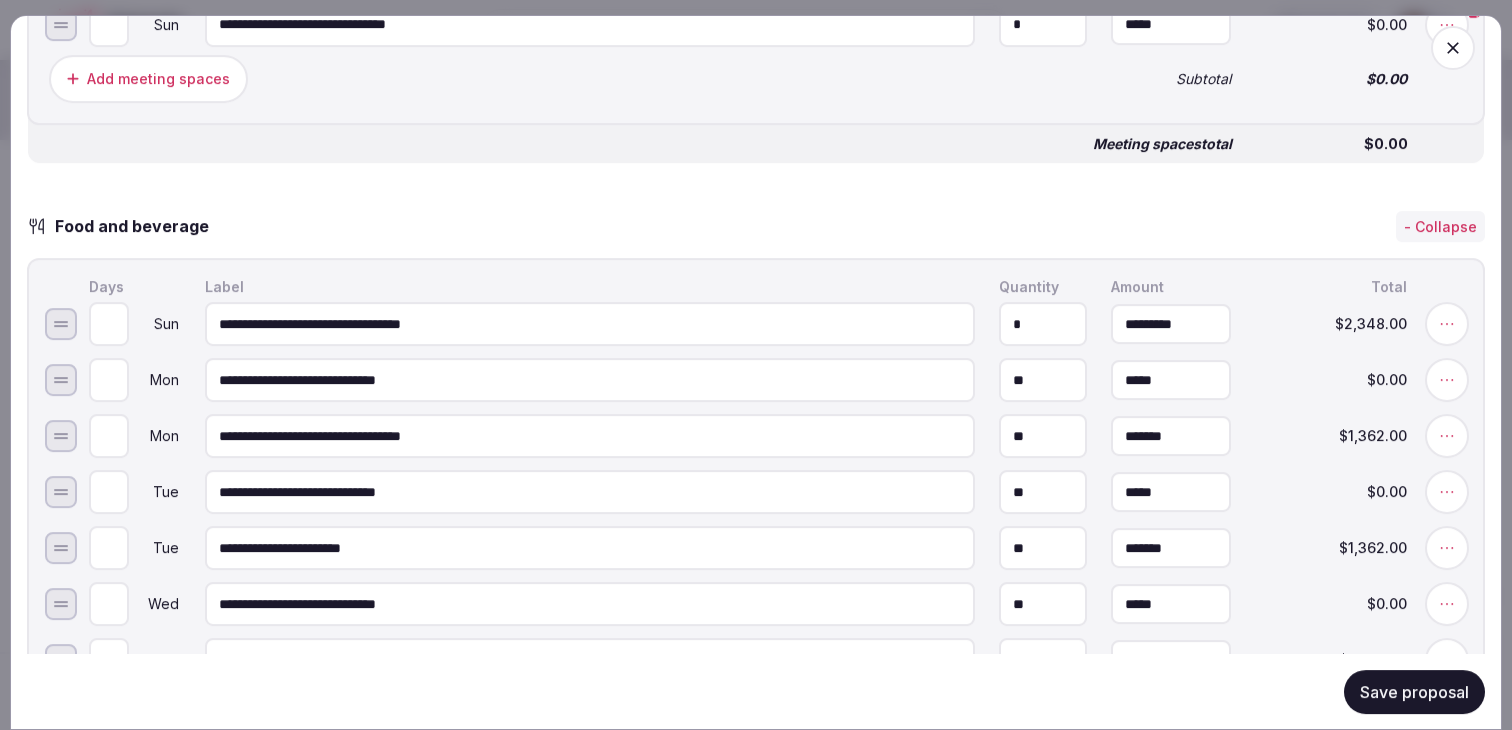 type on "**********" 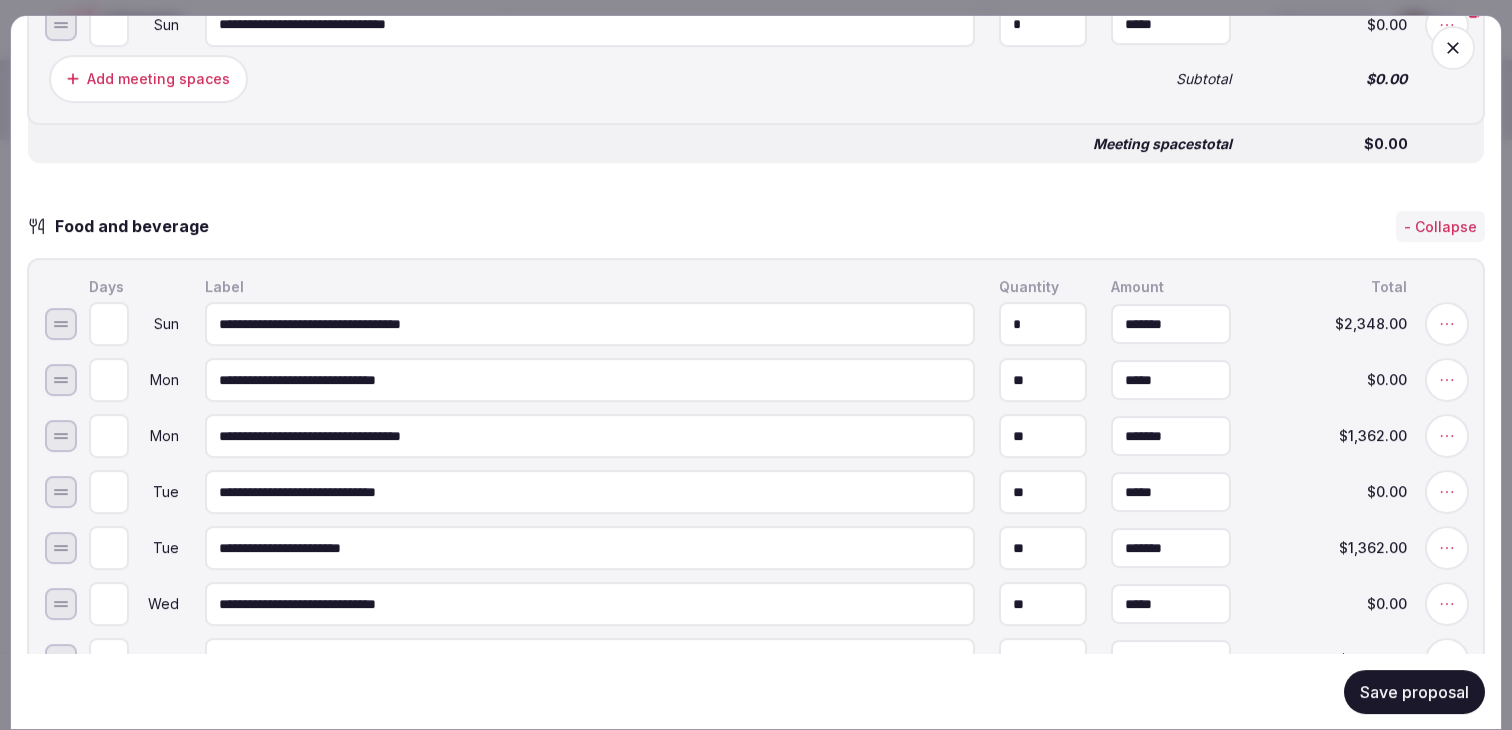 click on "*******" at bounding box center [1171, 324] 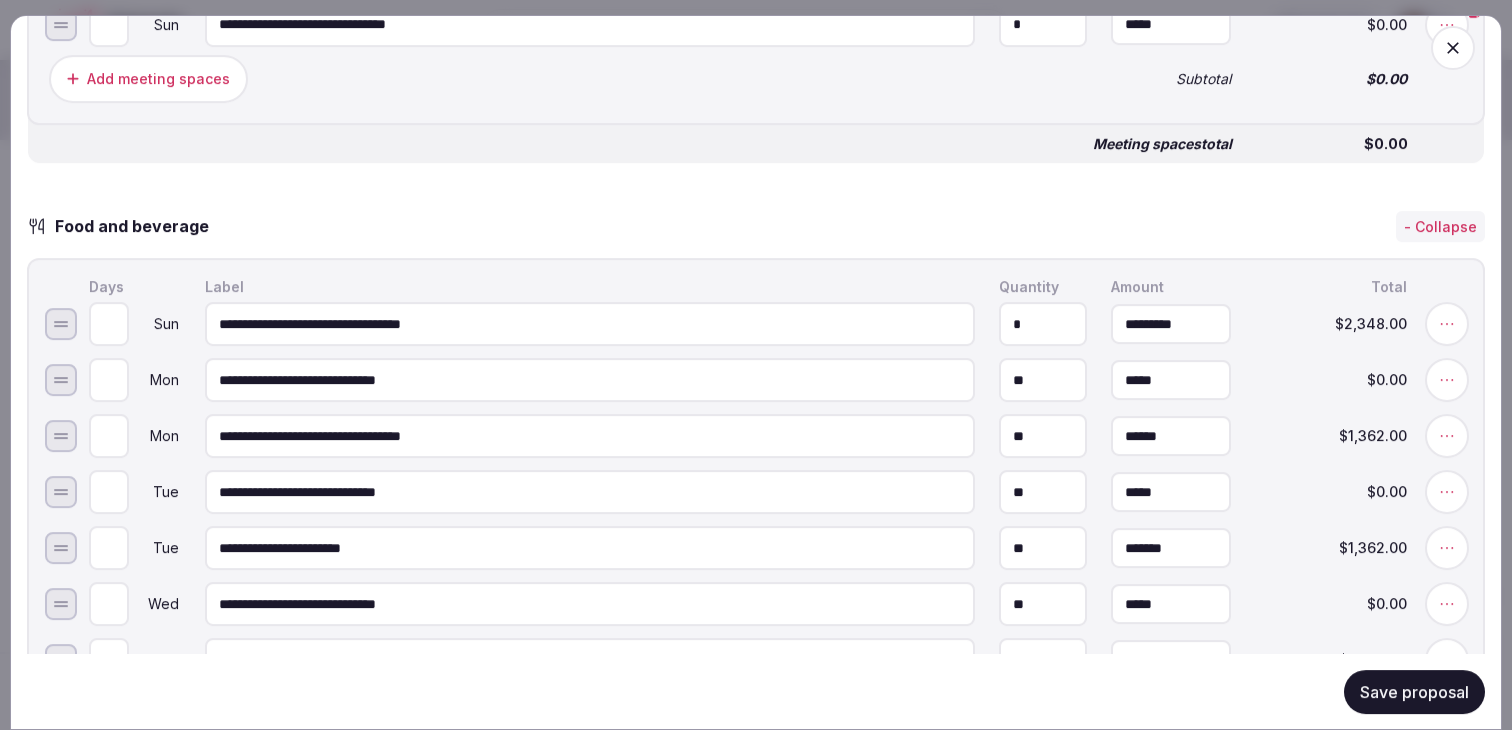 click on "******" at bounding box center [1171, 436] 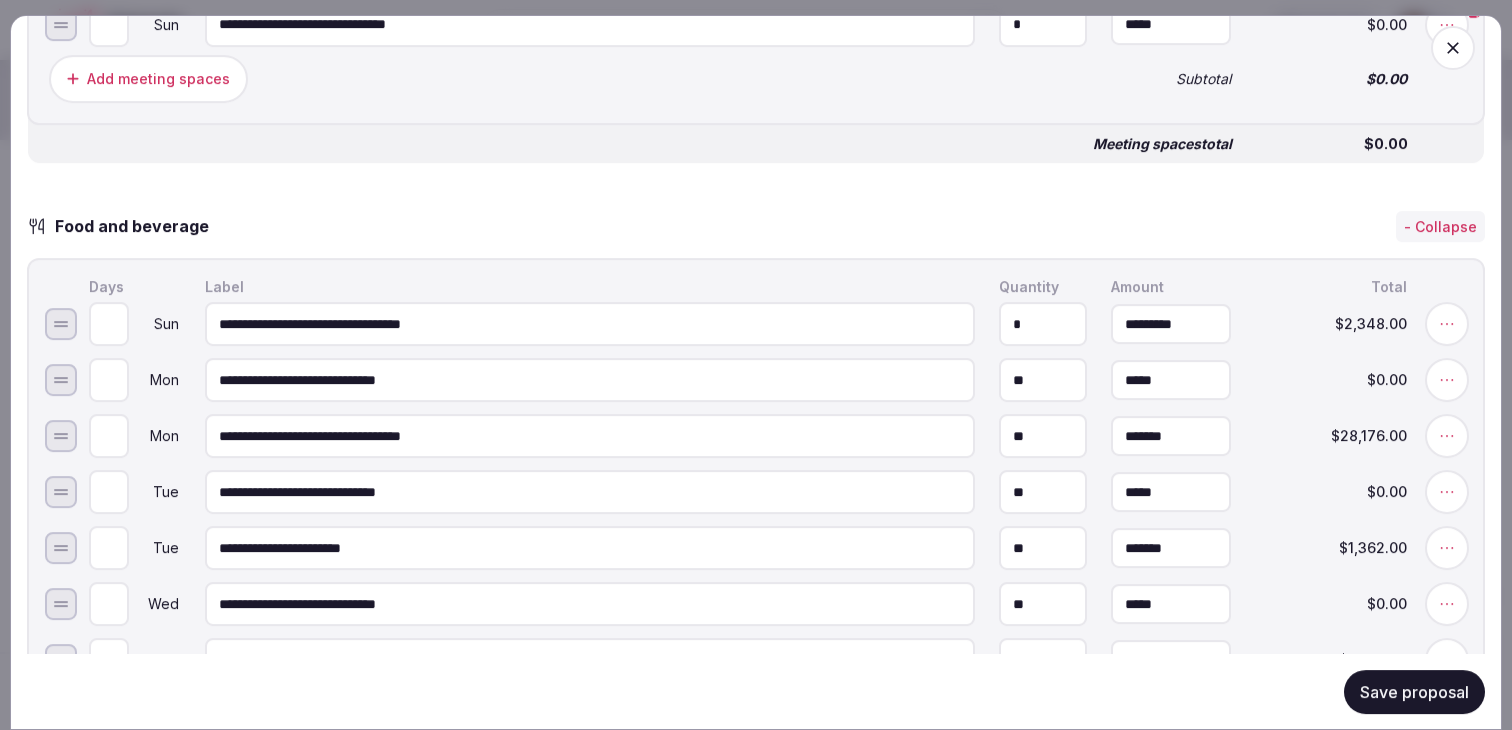 type on "*********" 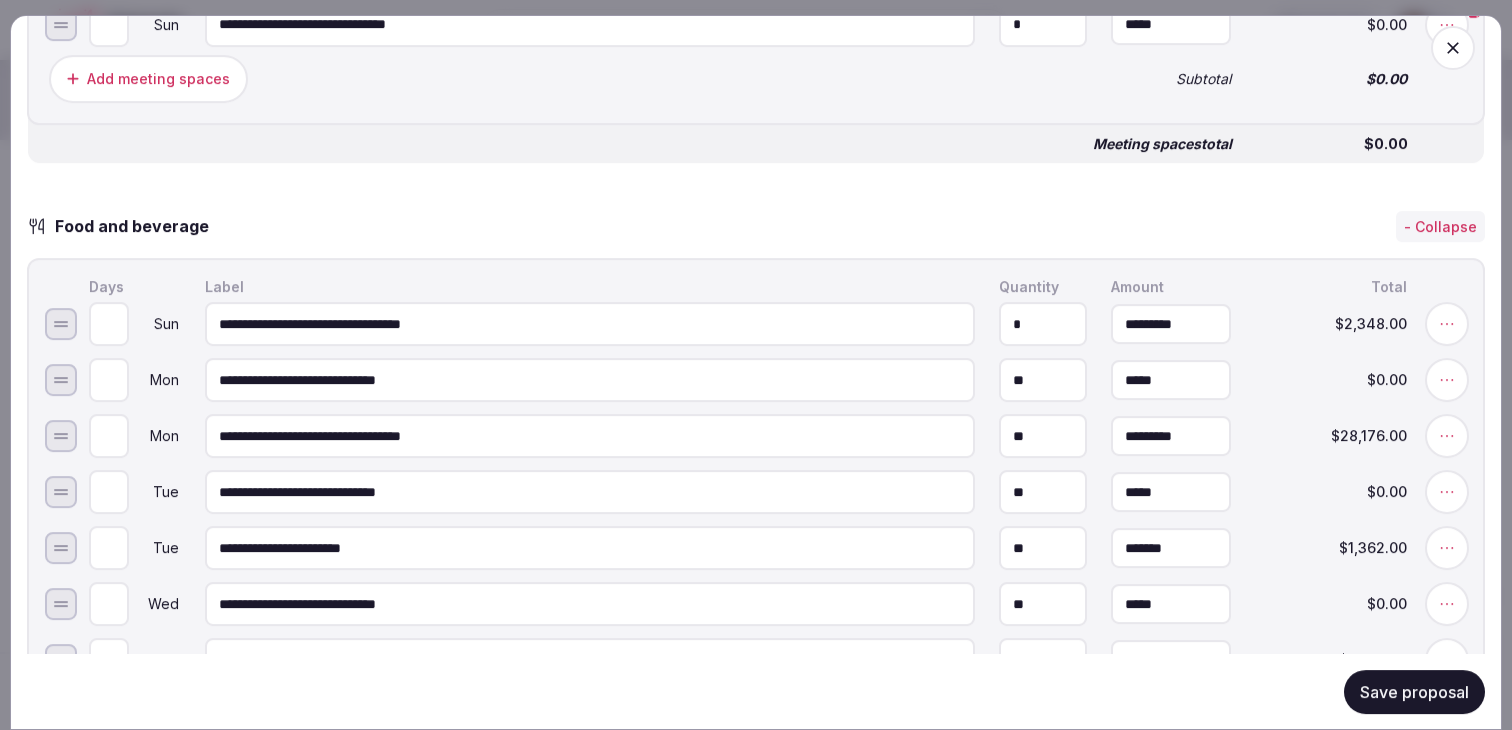 click on "**" at bounding box center (1043, 436) 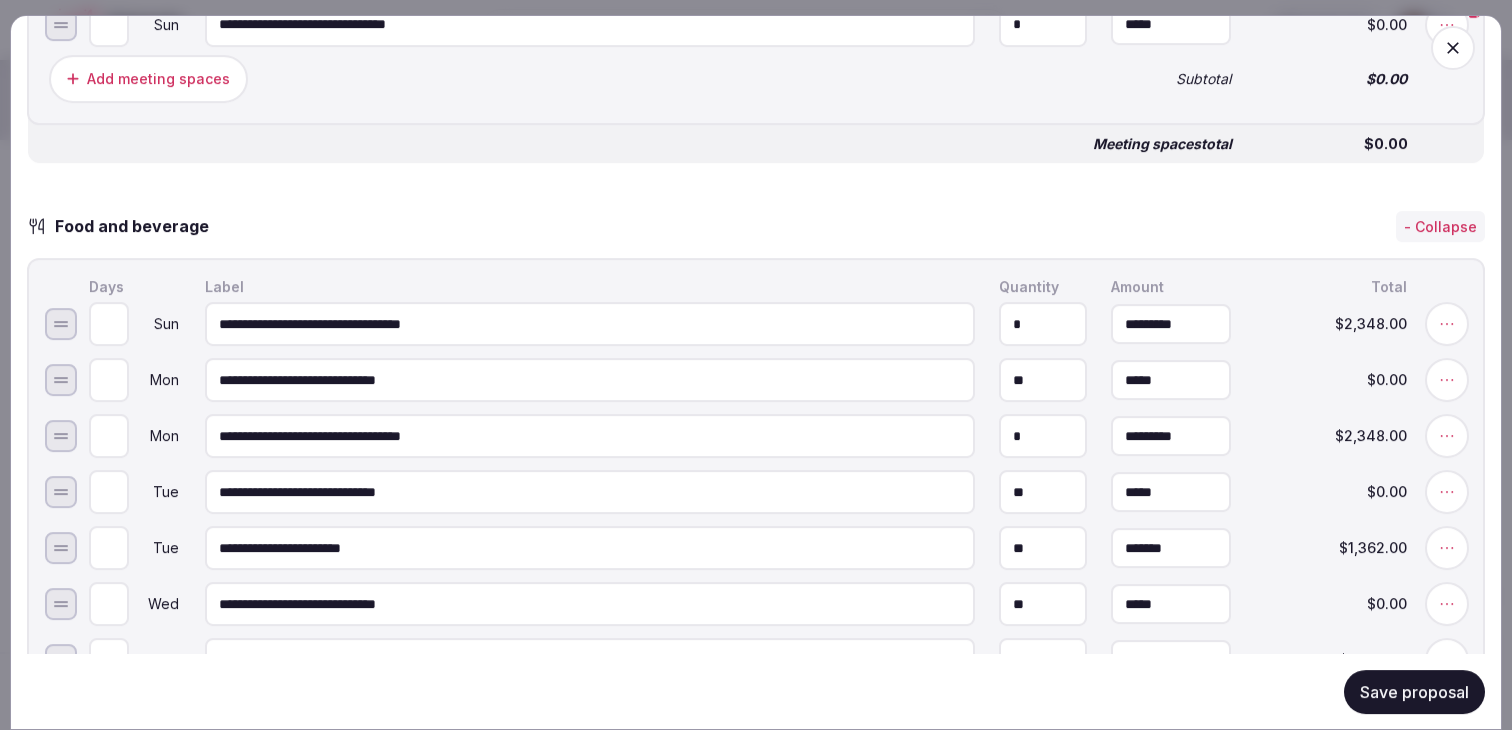 type on "*" 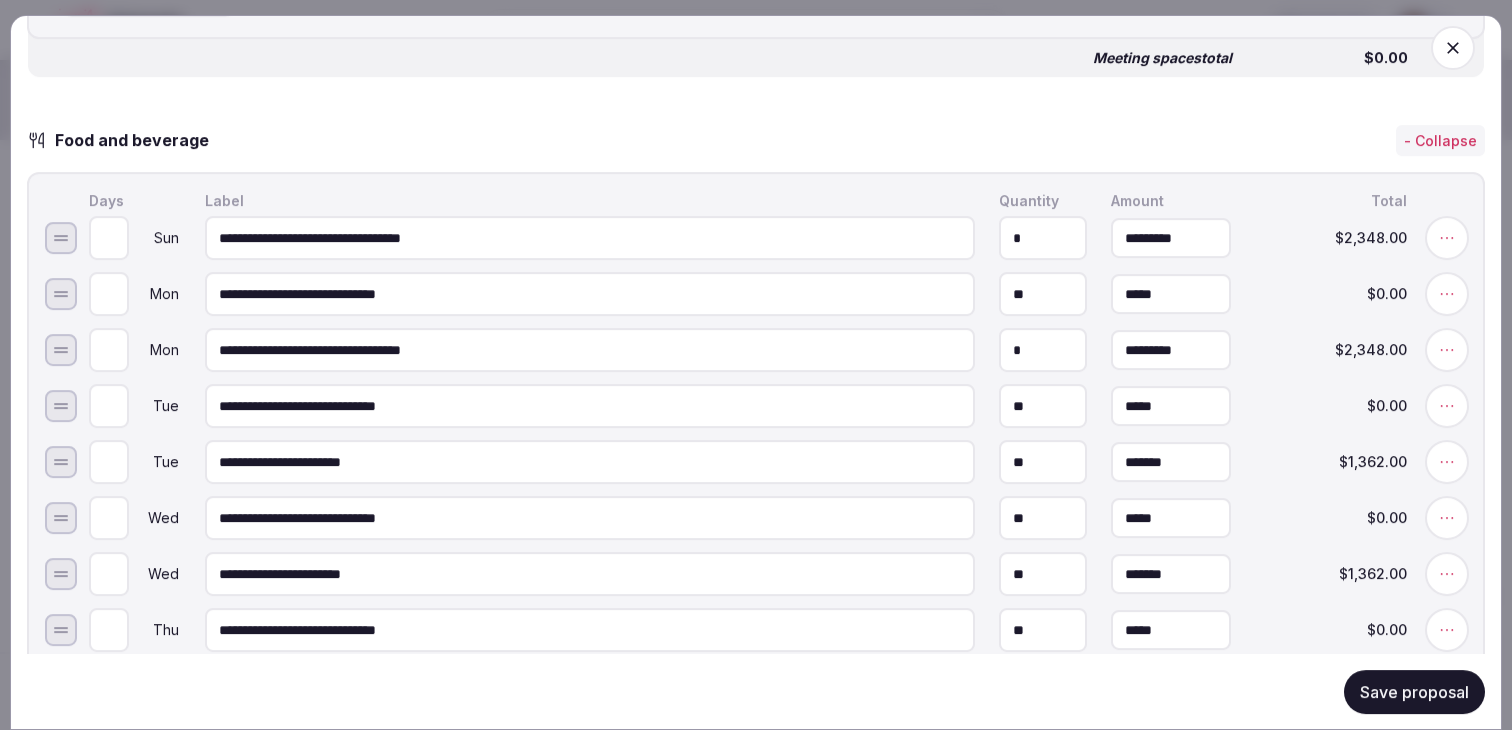 scroll, scrollTop: 1932, scrollLeft: 0, axis: vertical 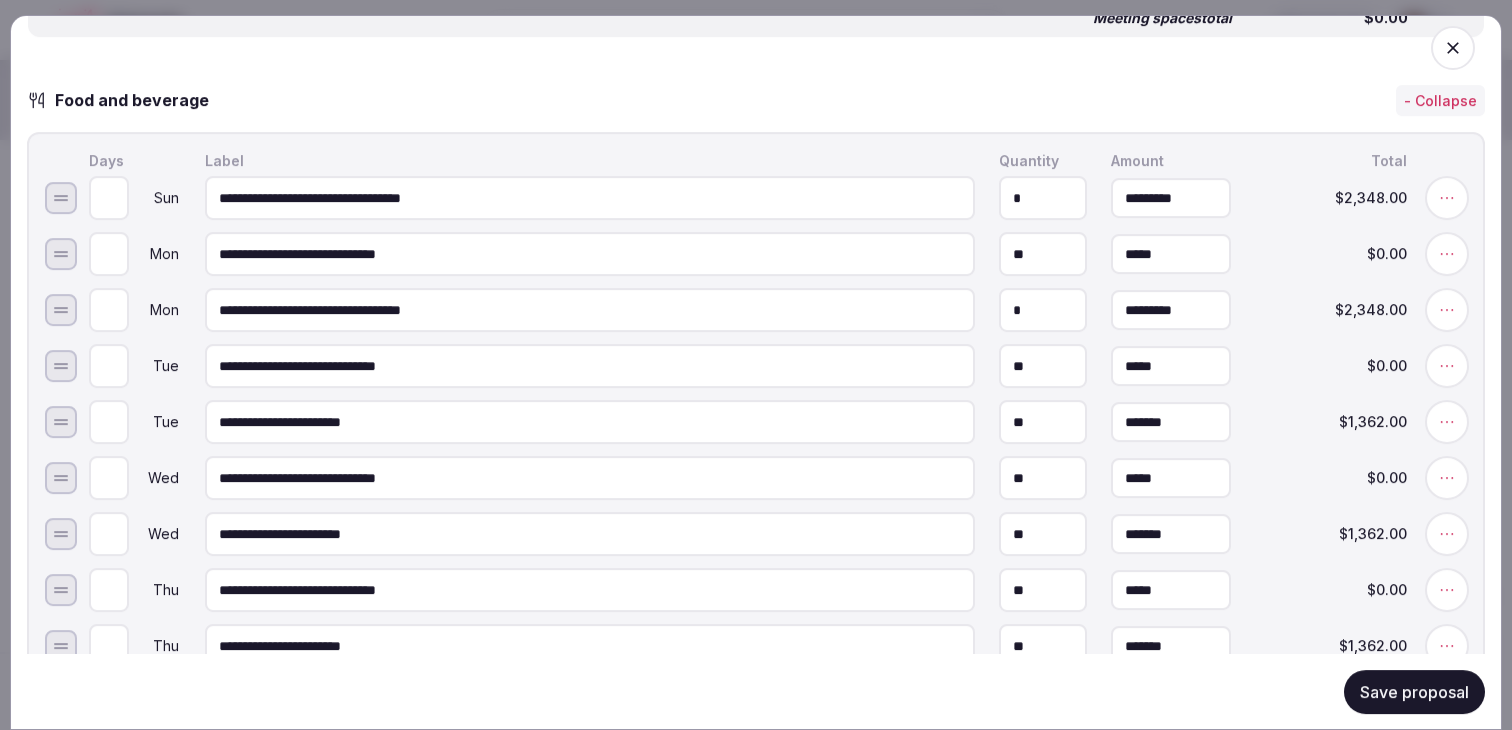 click on "*********" at bounding box center (1171, 310) 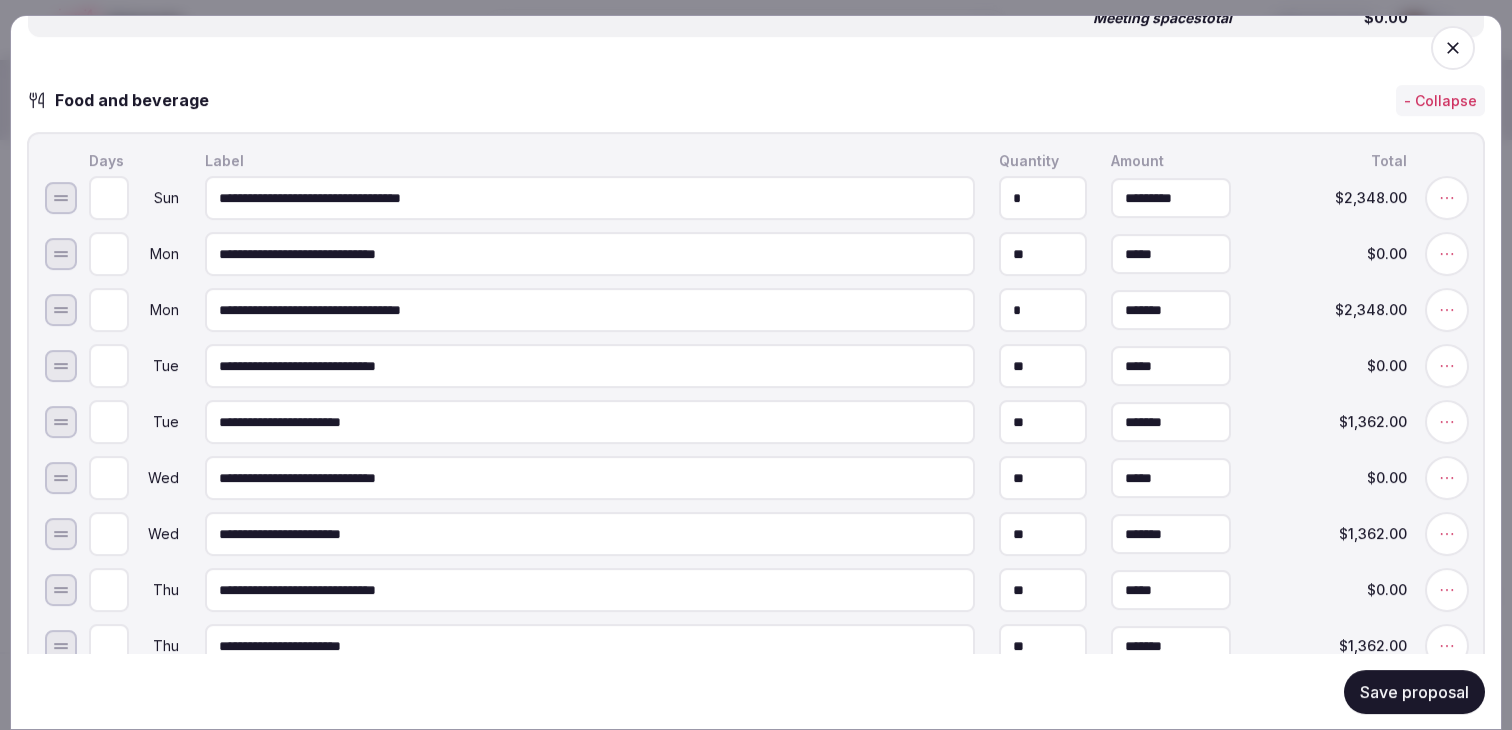 click on "*******" at bounding box center [1171, 310] 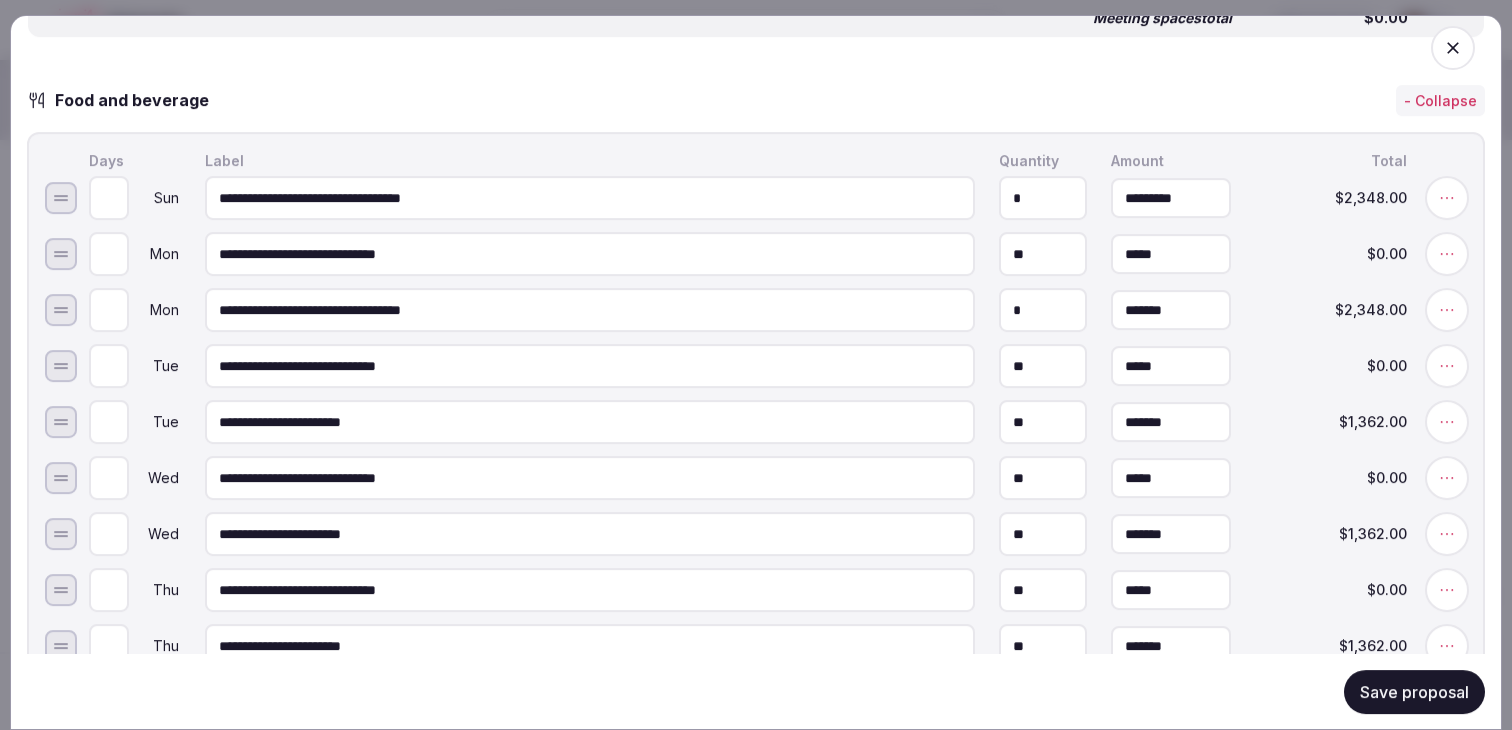 click on "*******" at bounding box center (1171, 422) 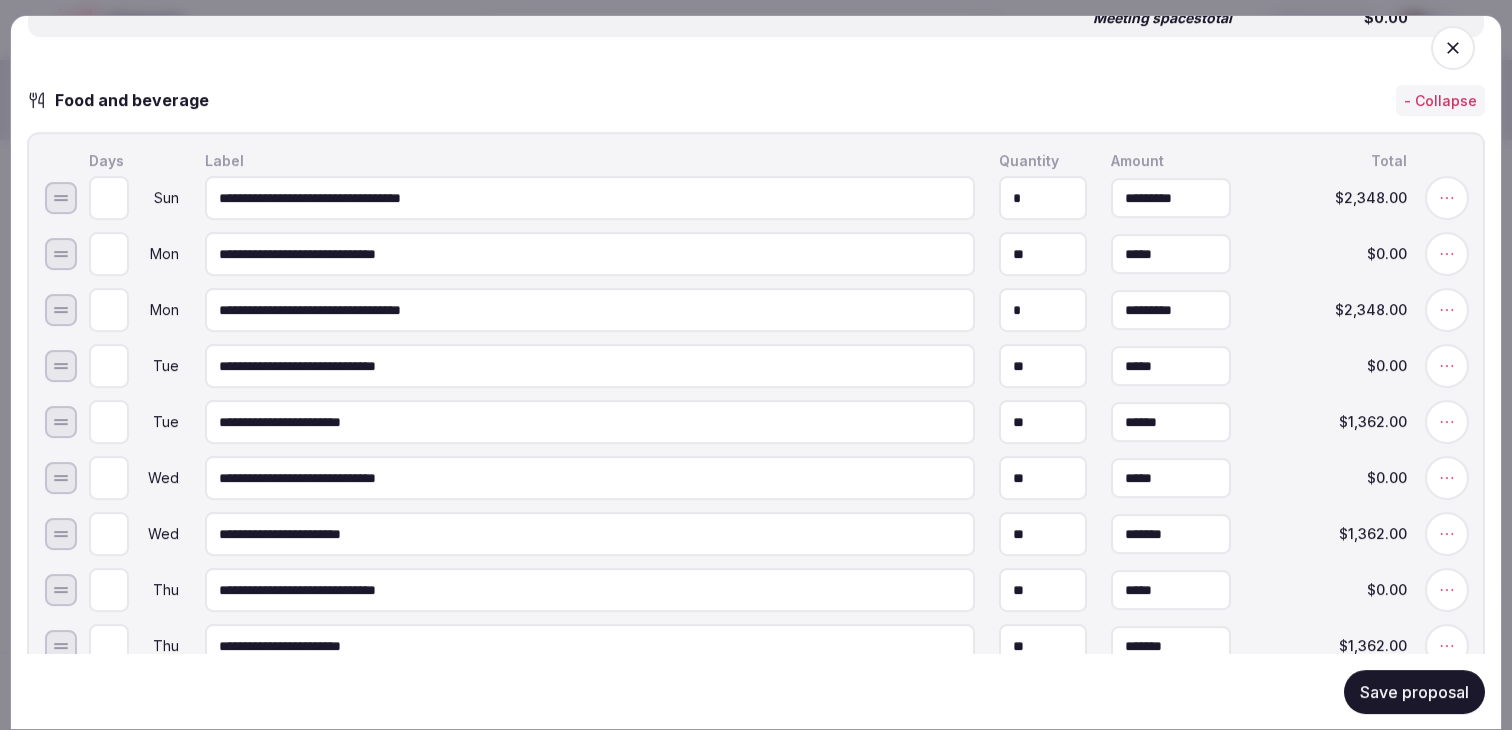 click on "******" at bounding box center (1171, 422) 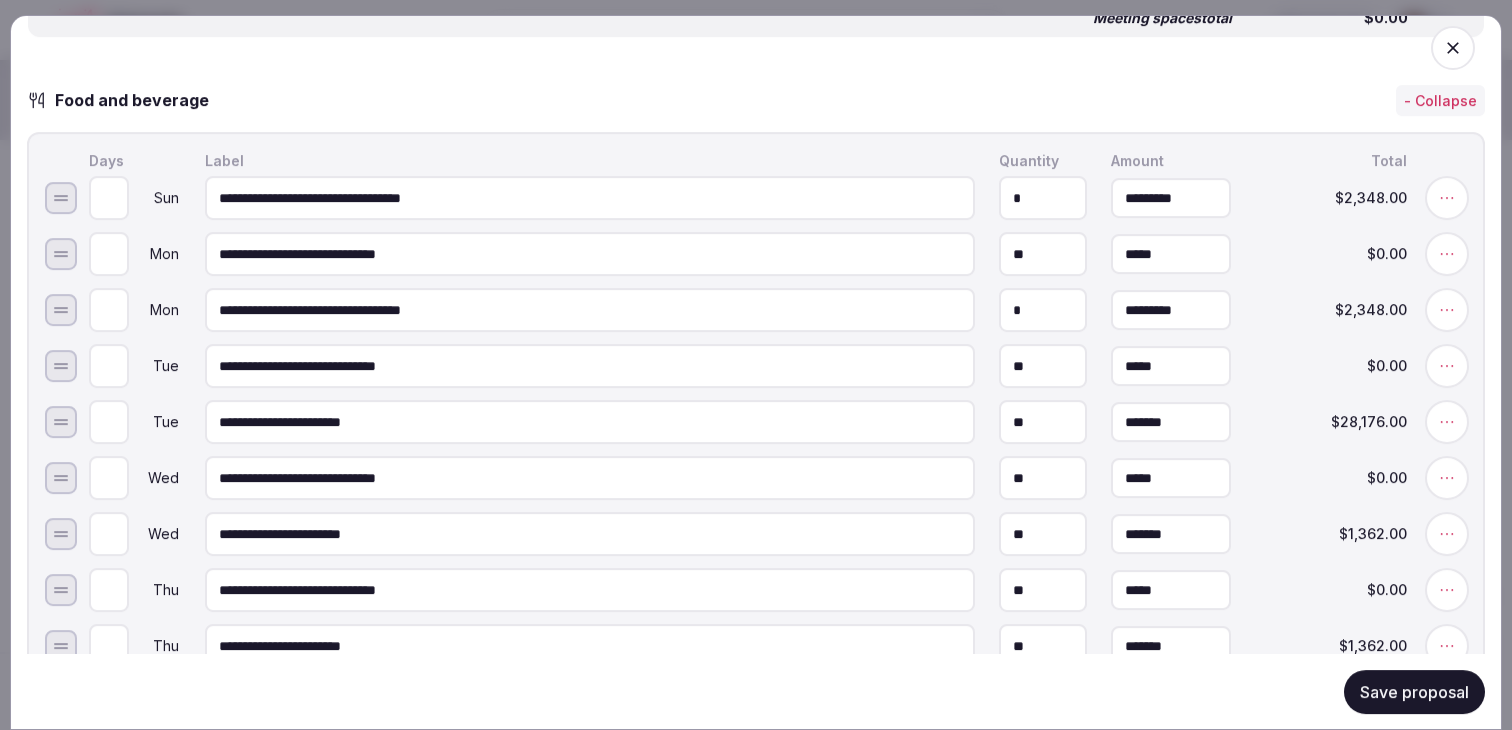 click on "*******" at bounding box center (1171, 534) 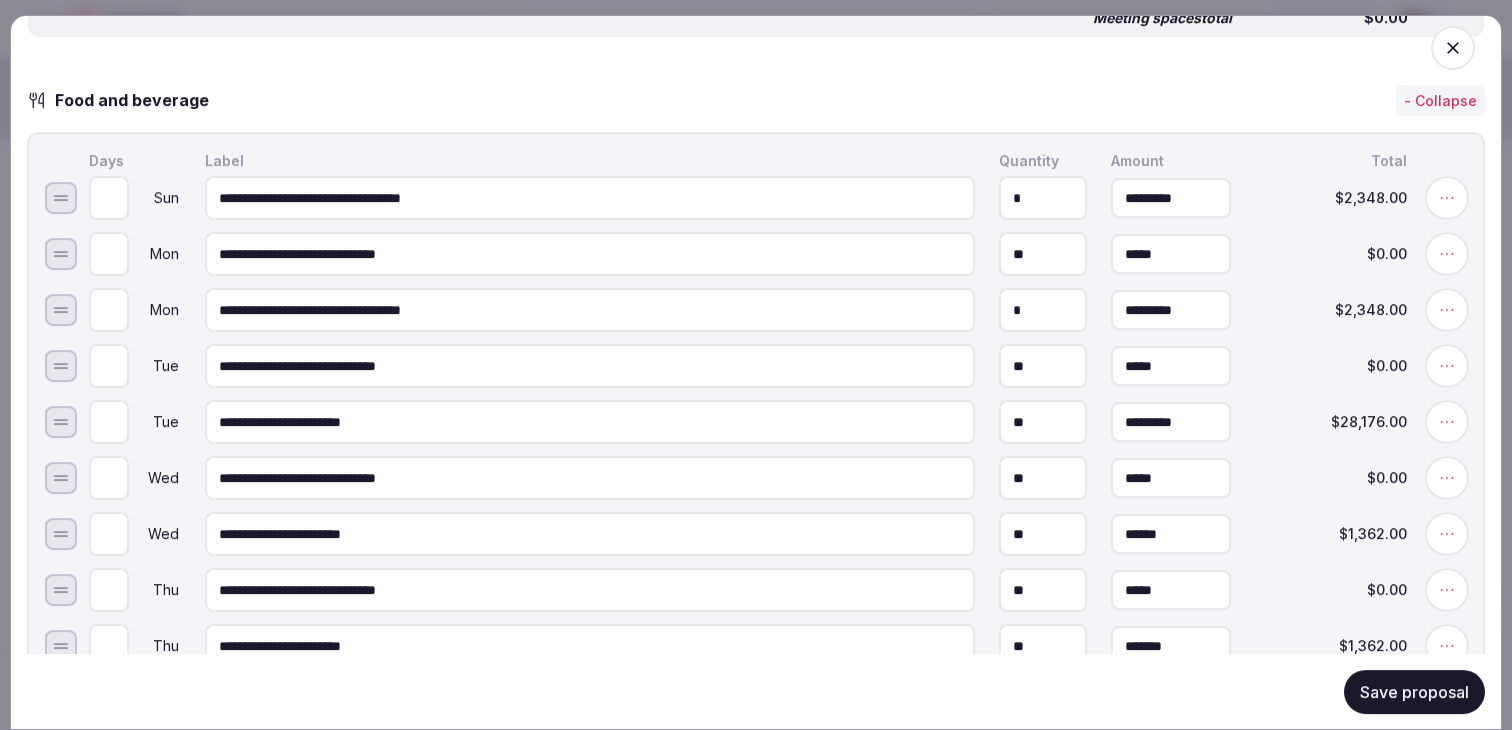 click on "******" at bounding box center (1171, 534) 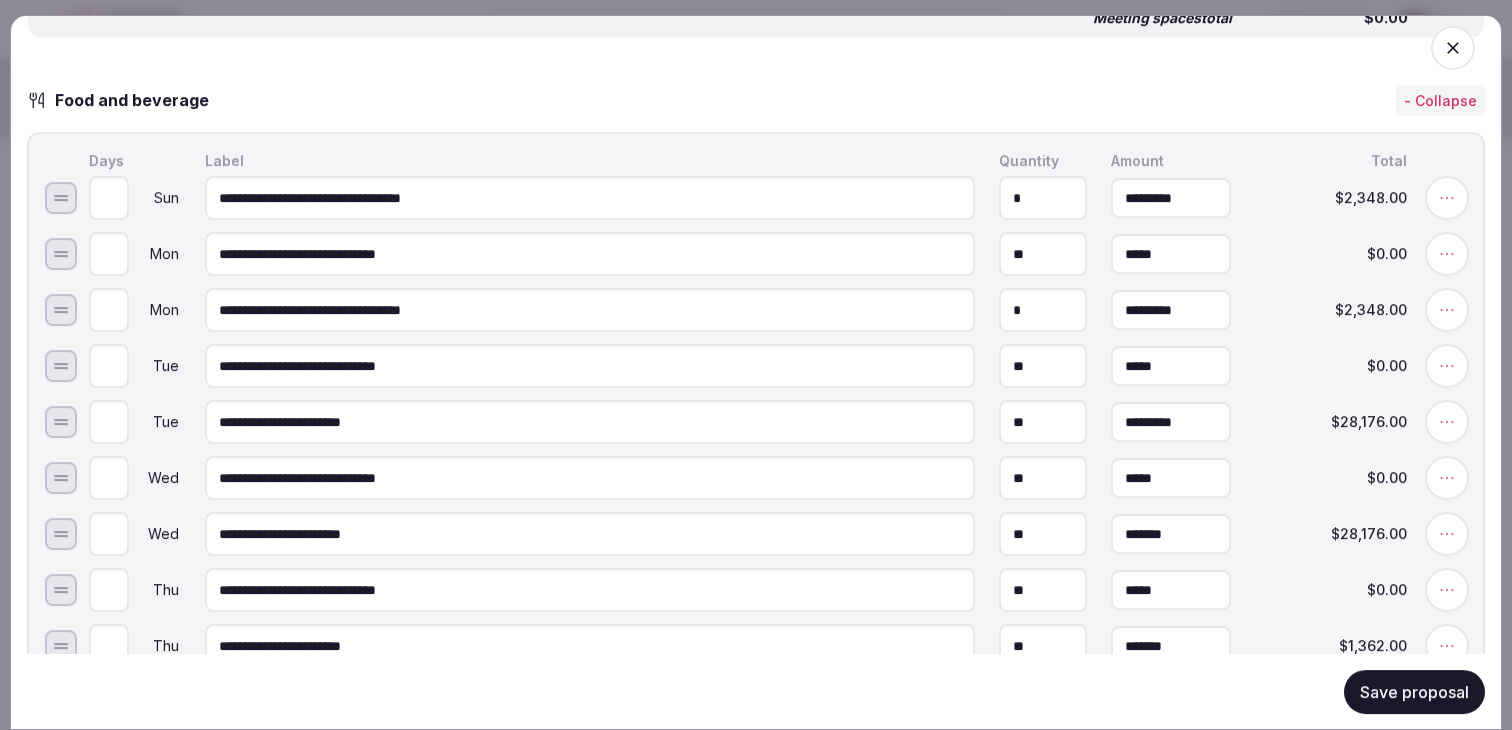 type on "*********" 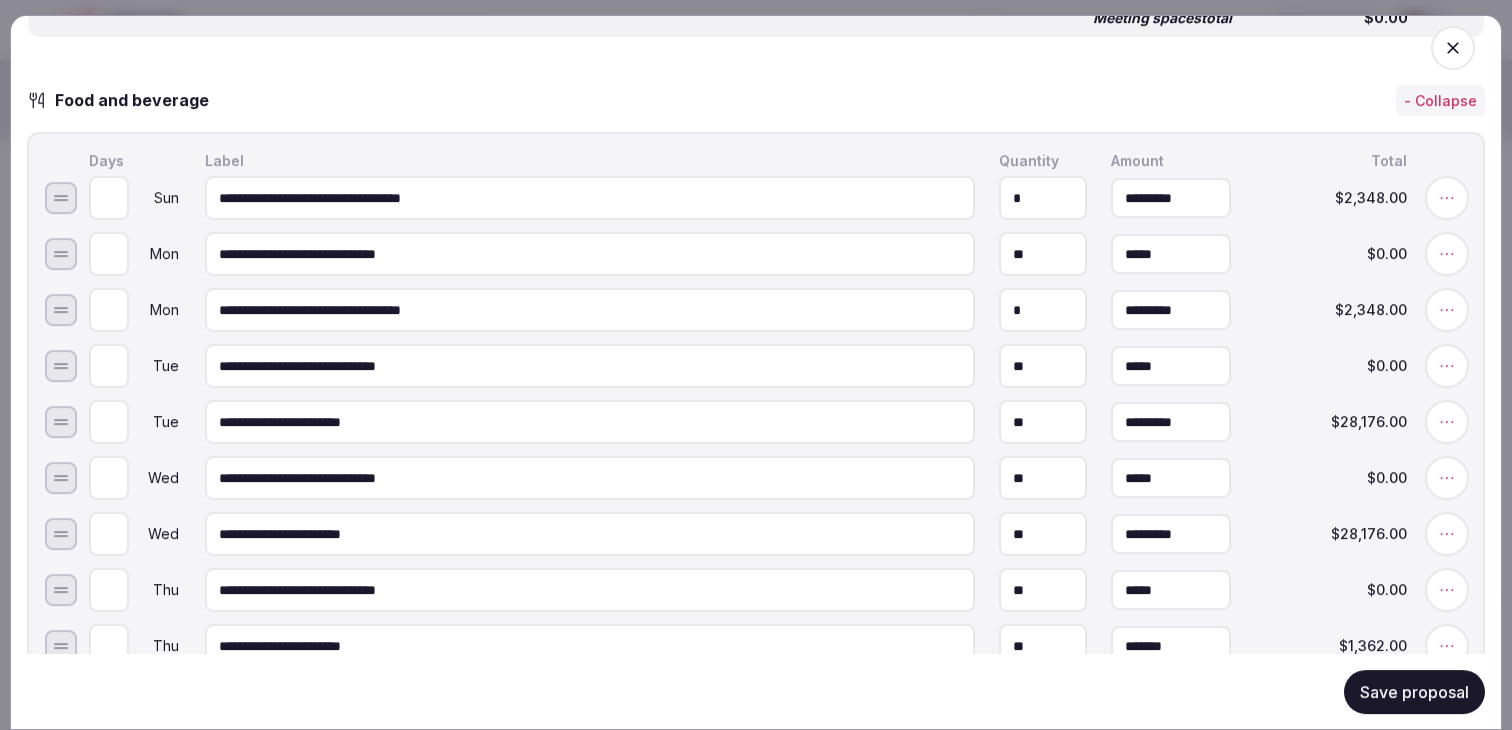 click on "$28,176.00" at bounding box center [1331, 534] 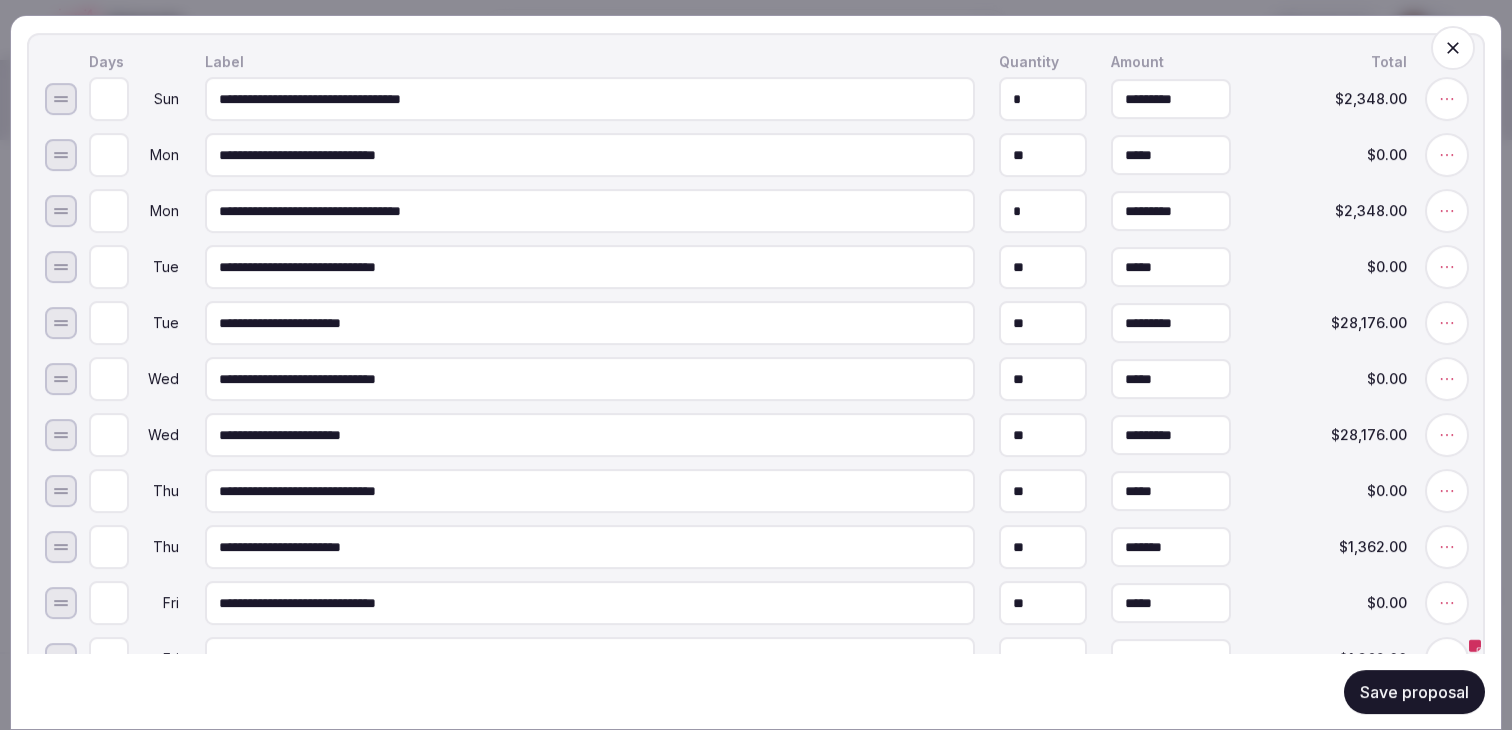 scroll, scrollTop: 2091, scrollLeft: 0, axis: vertical 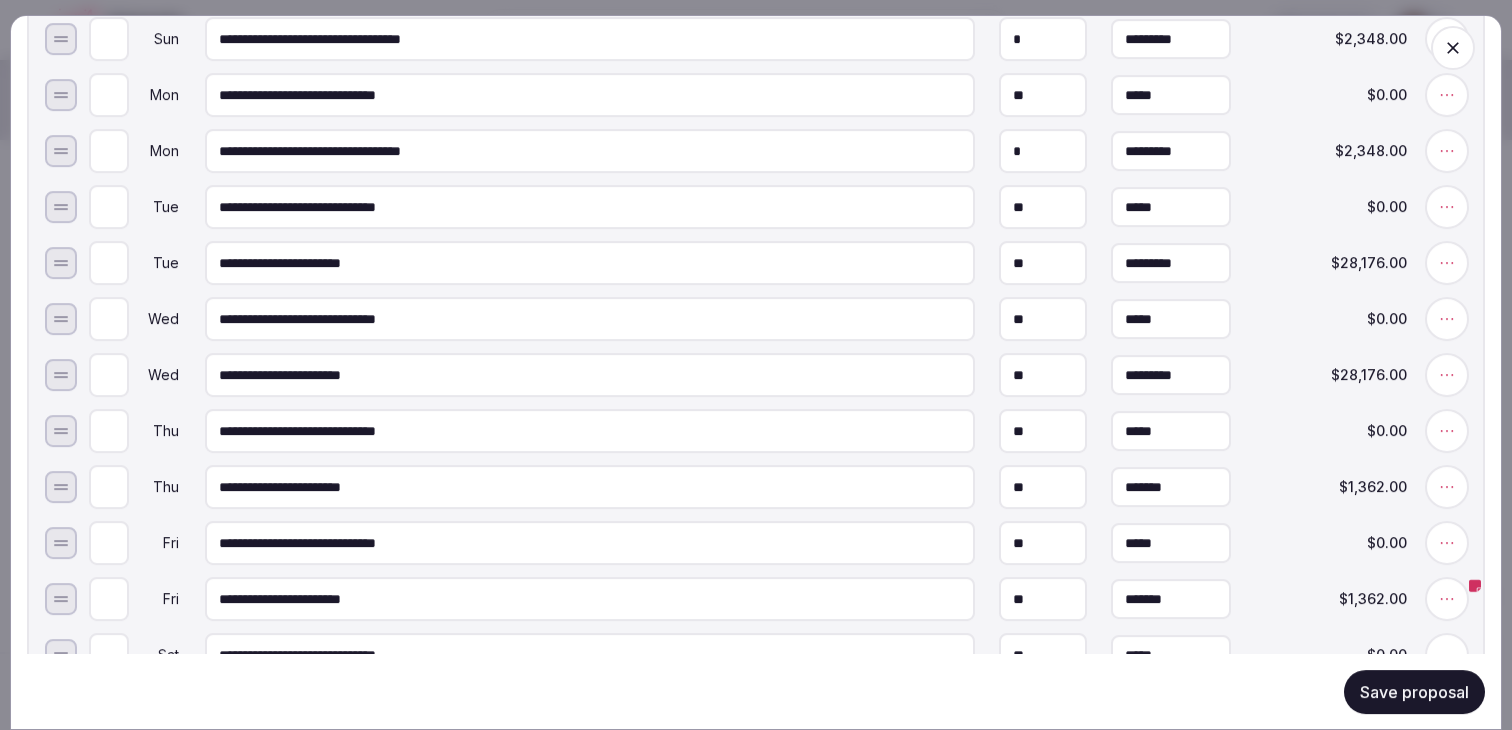 click on "**" at bounding box center [1043, 263] 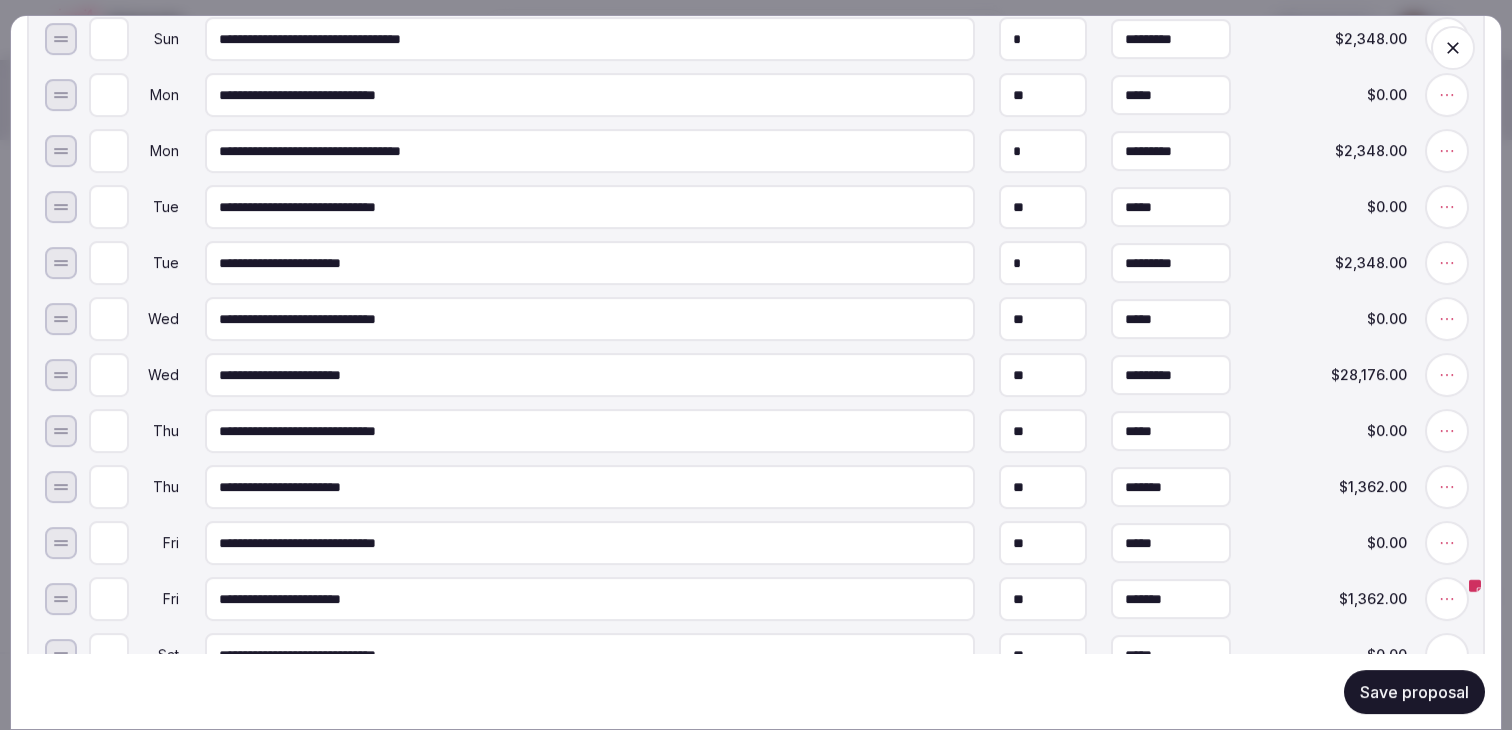 type on "*" 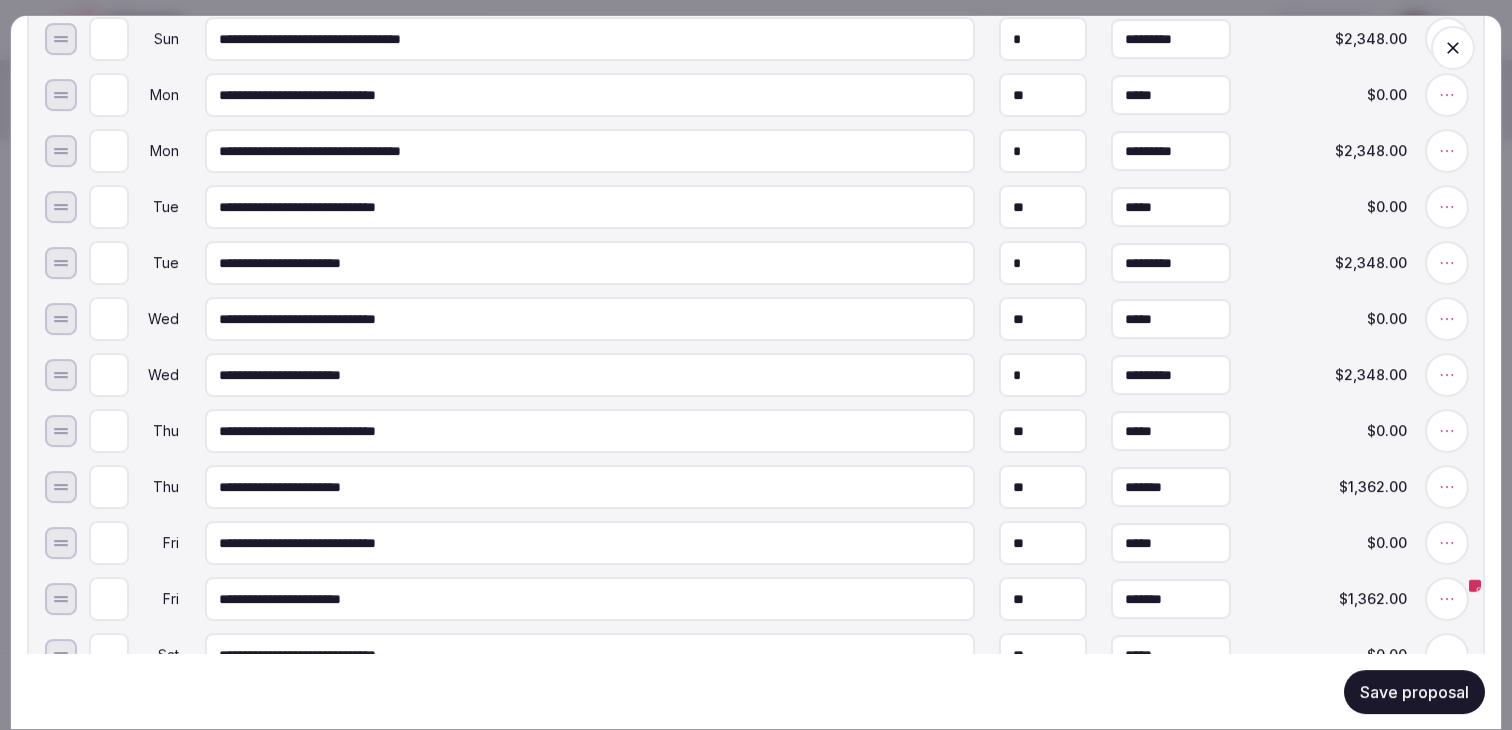 type on "*" 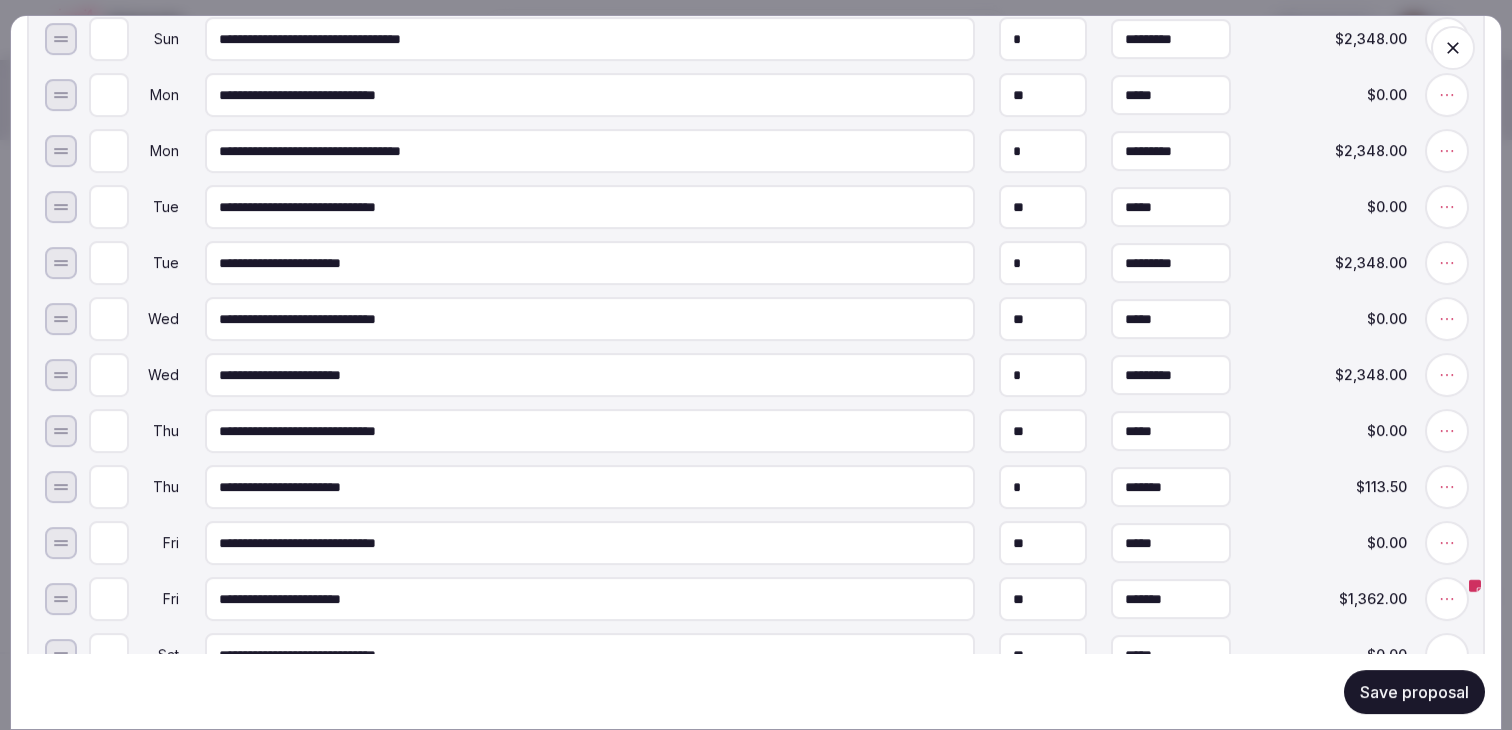 type on "*" 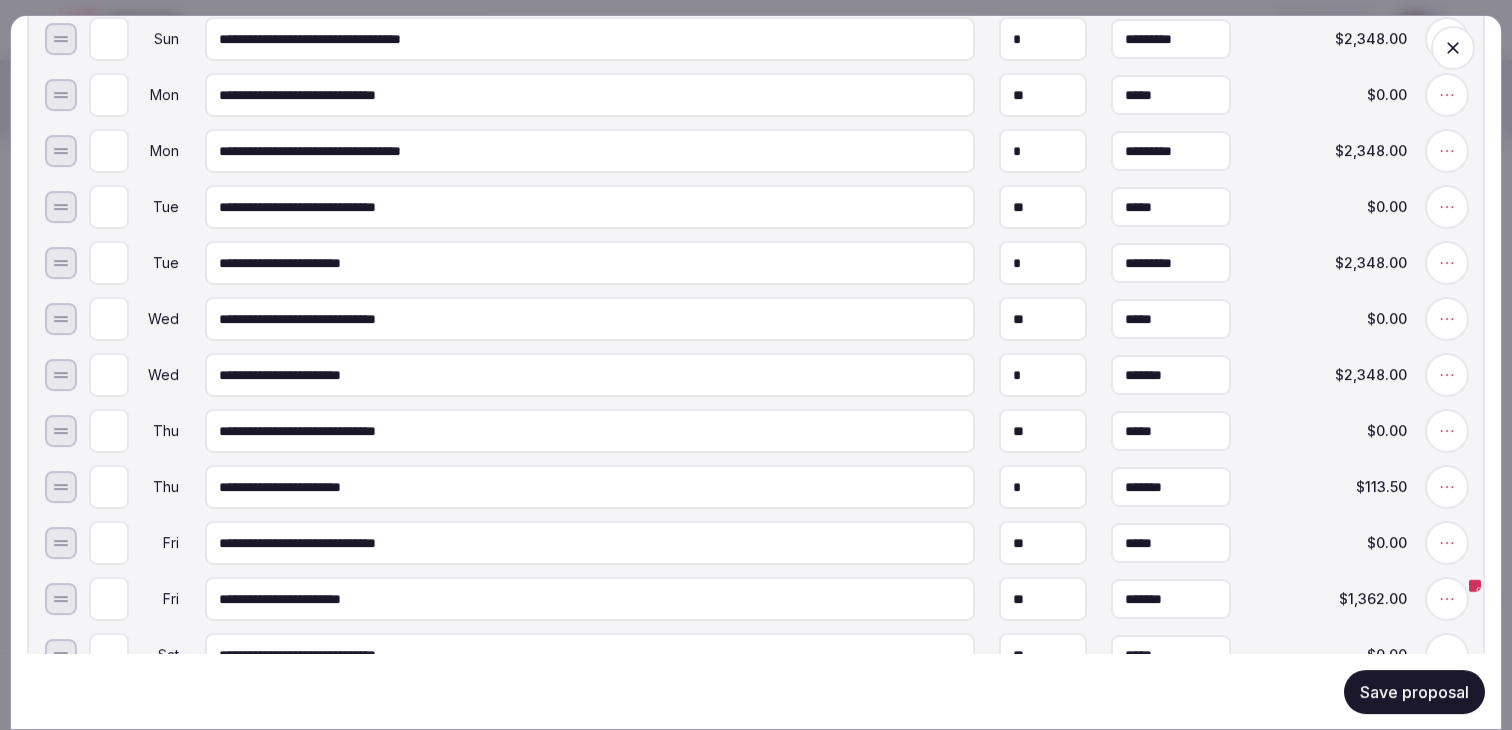 click on "*******" at bounding box center (1171, 375) 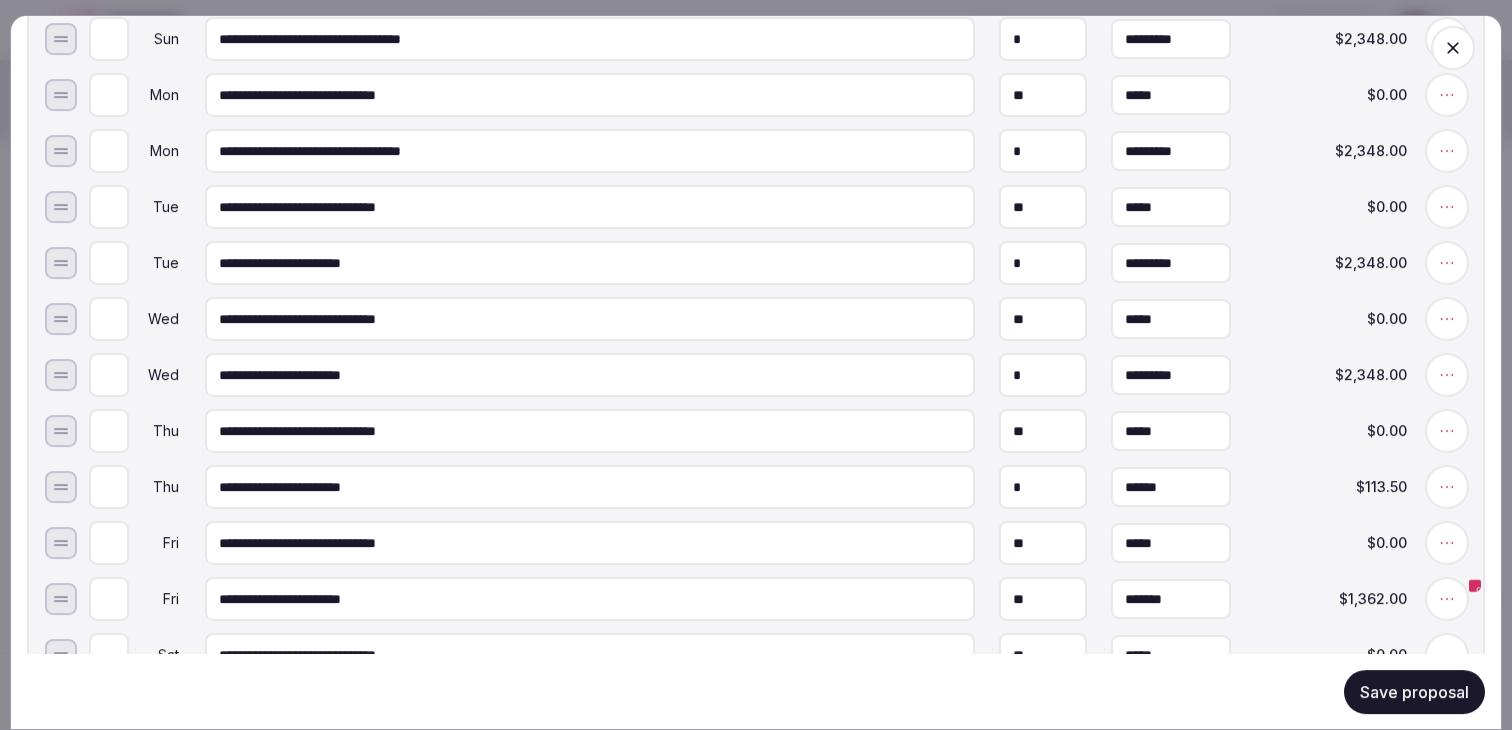 click on "******" at bounding box center (1171, 487) 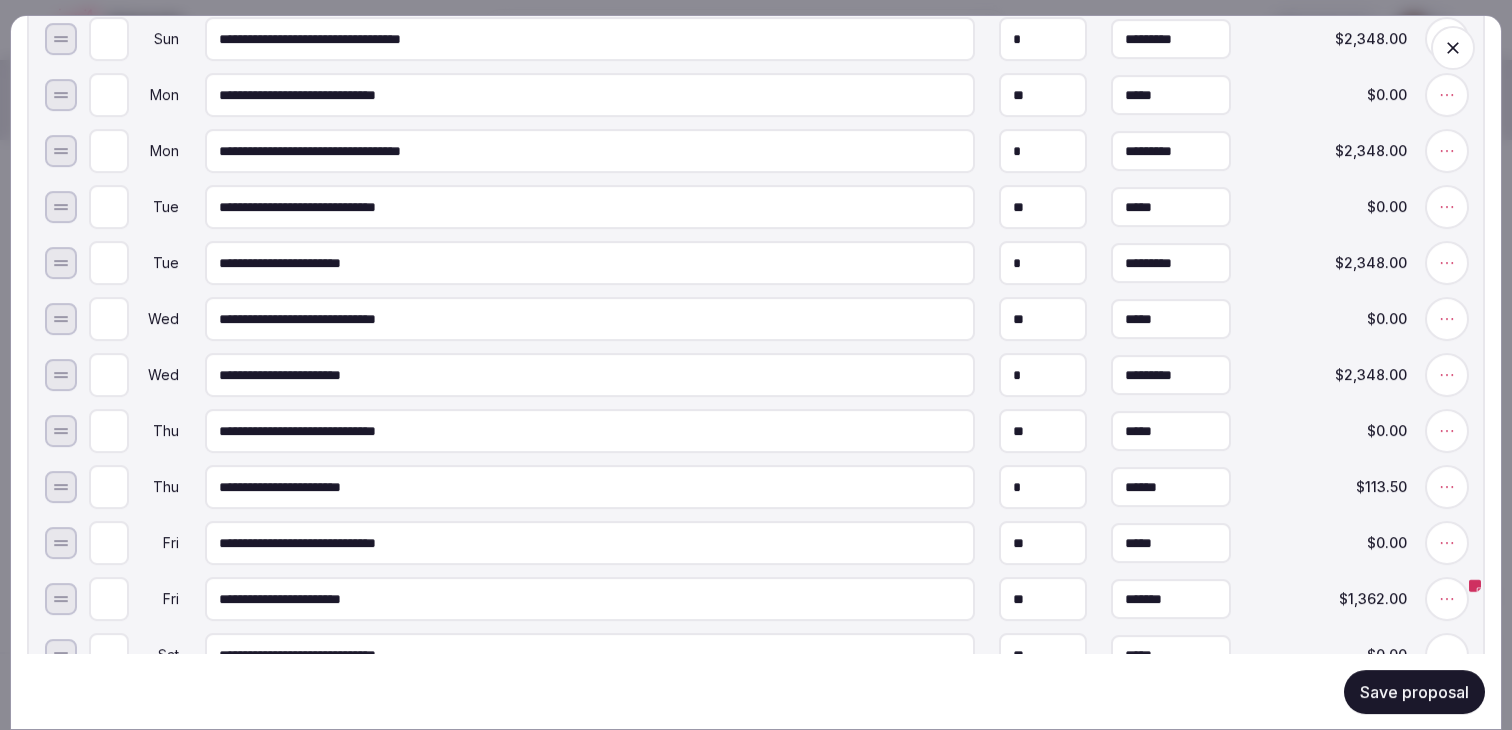 paste on "*******" 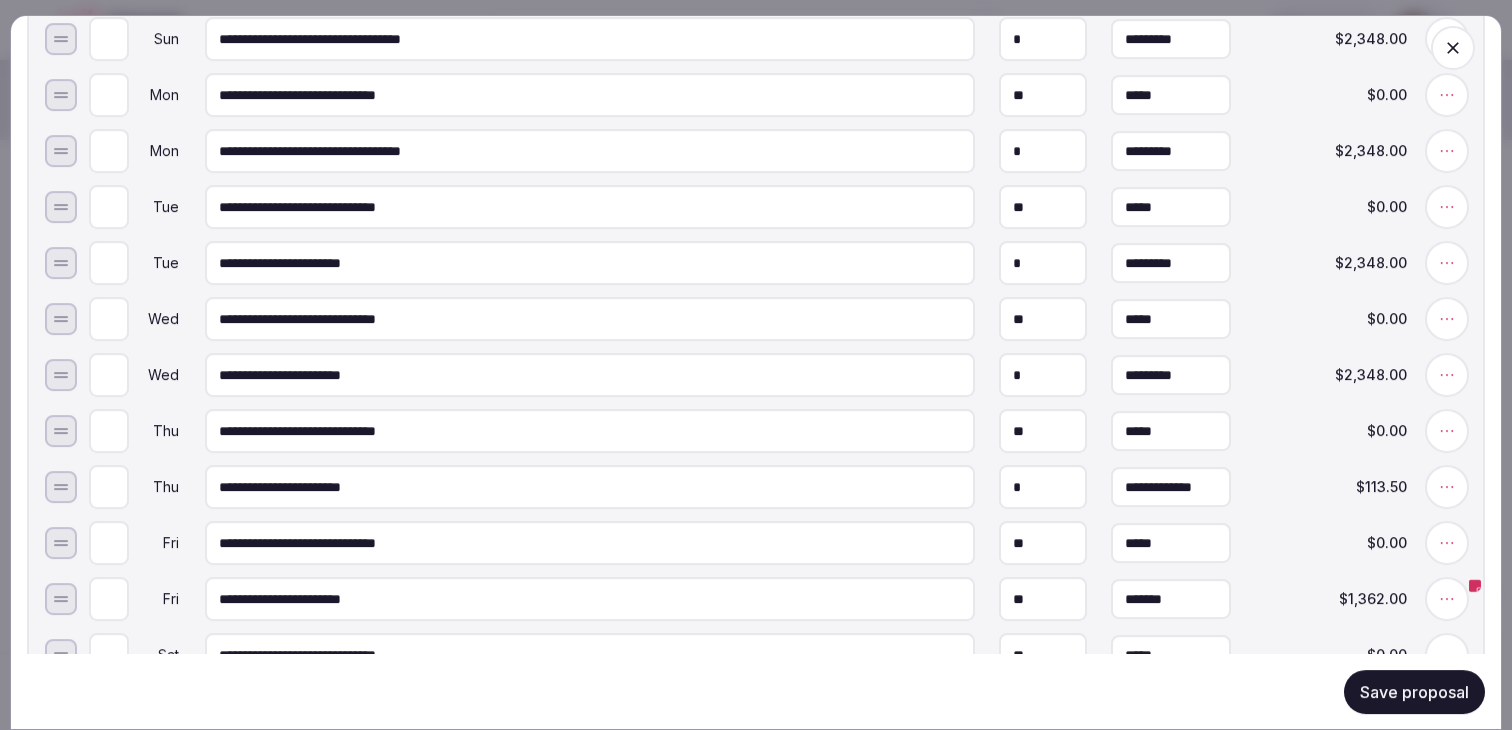 scroll, scrollTop: 0, scrollLeft: 4, axis: horizontal 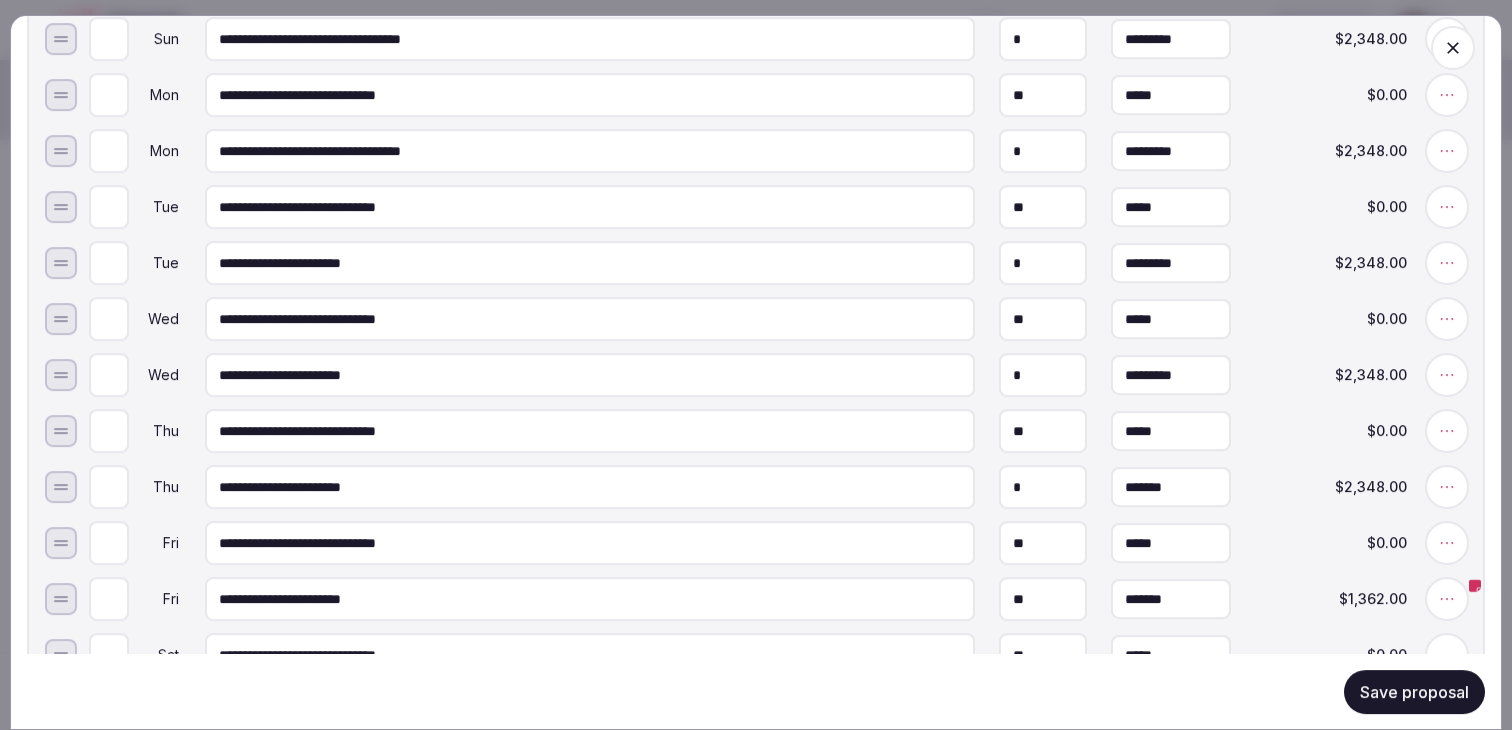 type on "*********" 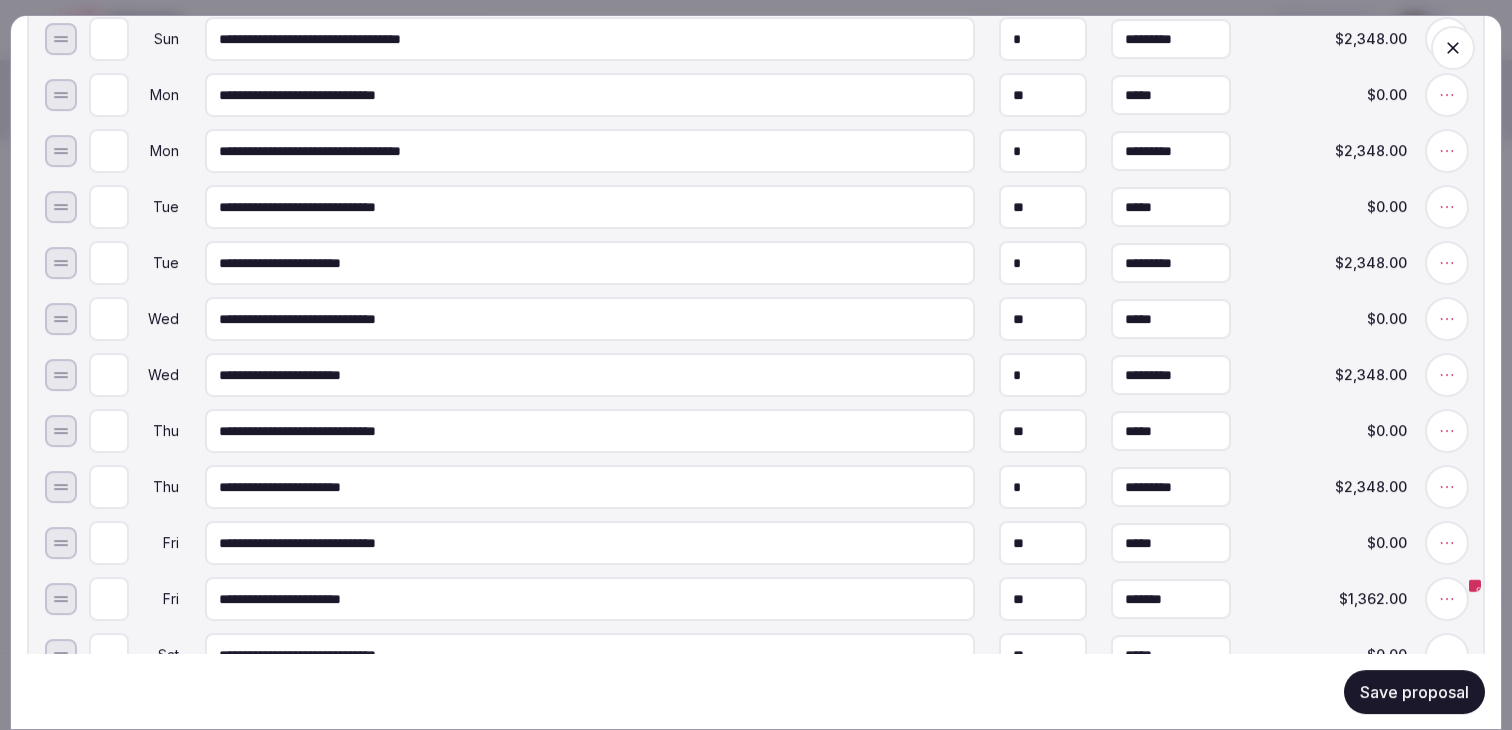 click on "**********" at bounding box center [776, 487] 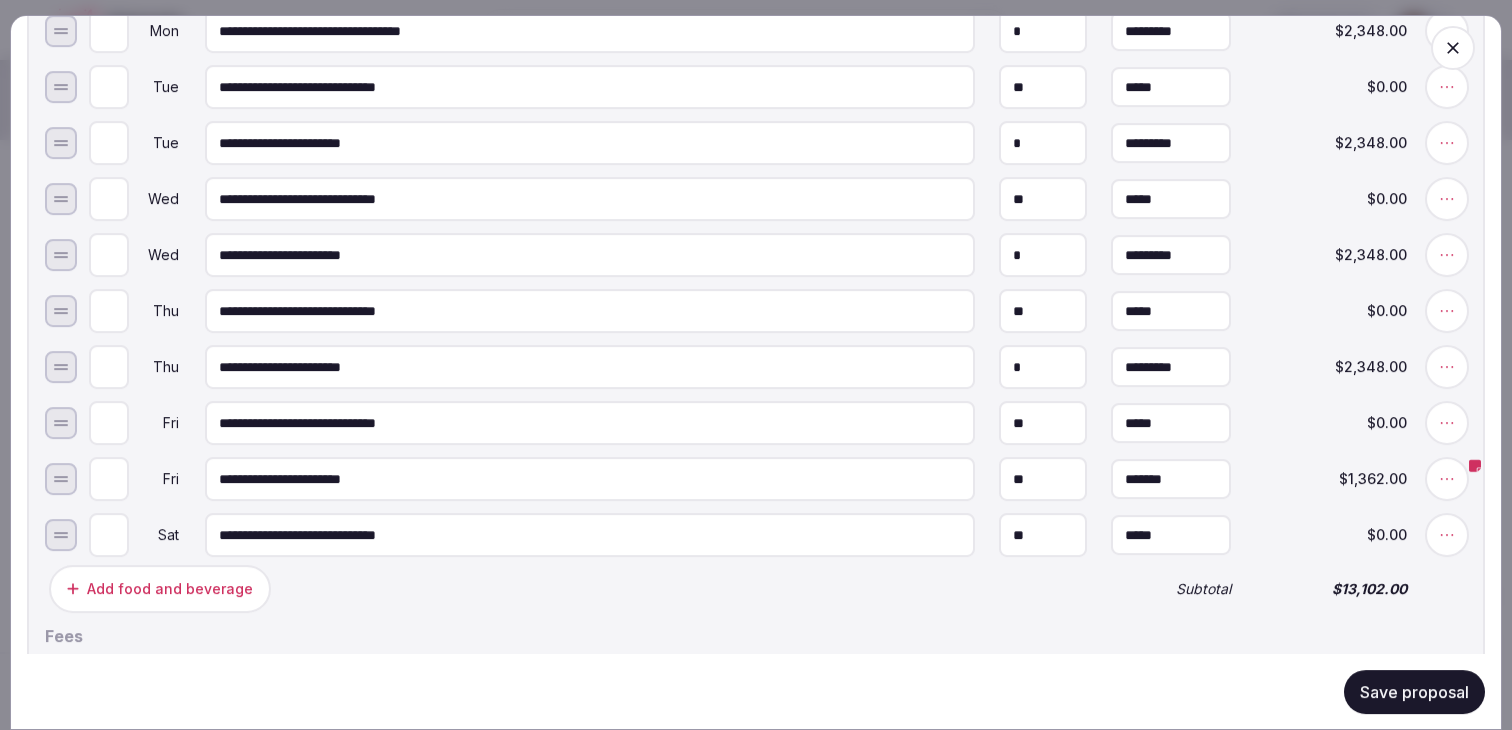 scroll, scrollTop: 2241, scrollLeft: 0, axis: vertical 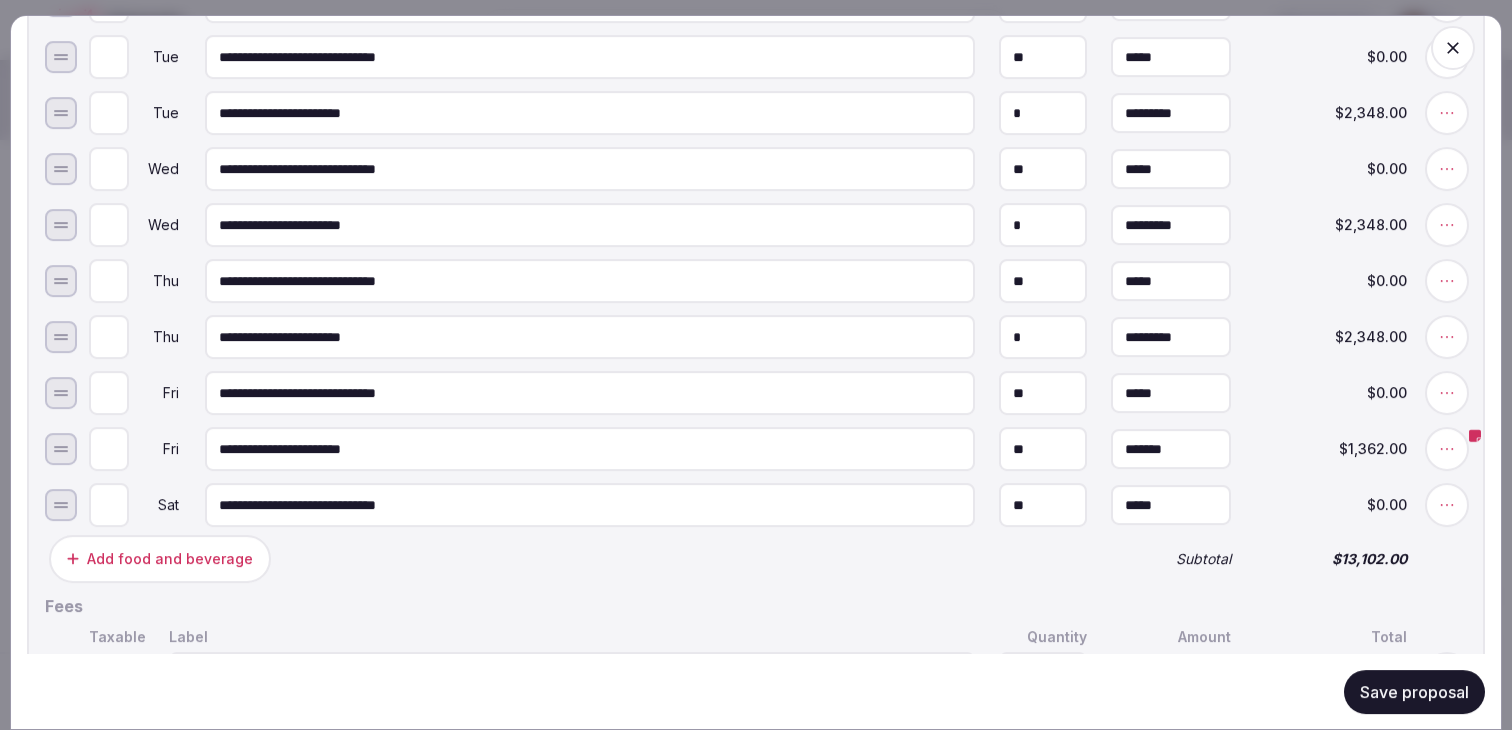 click on "**" at bounding box center (1043, 449) 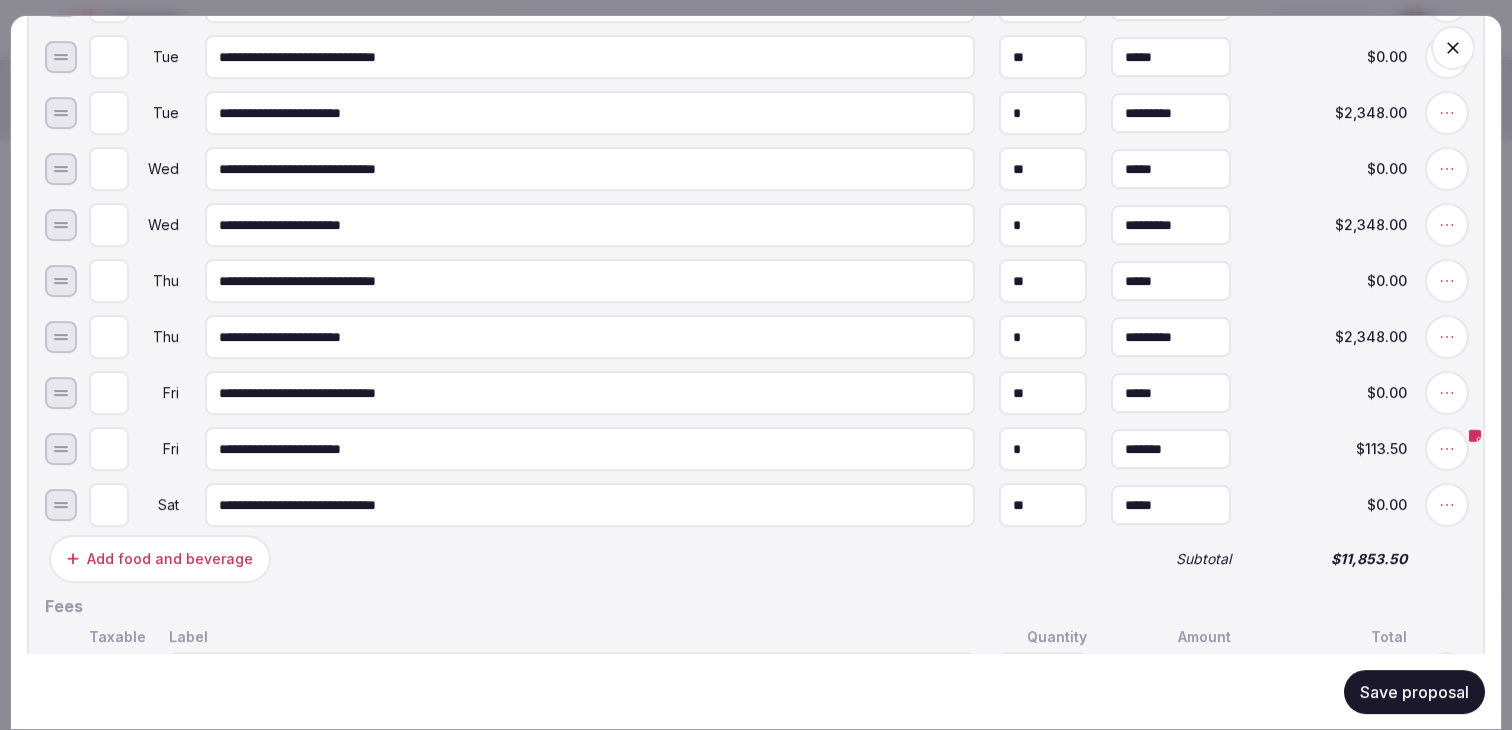 type on "*" 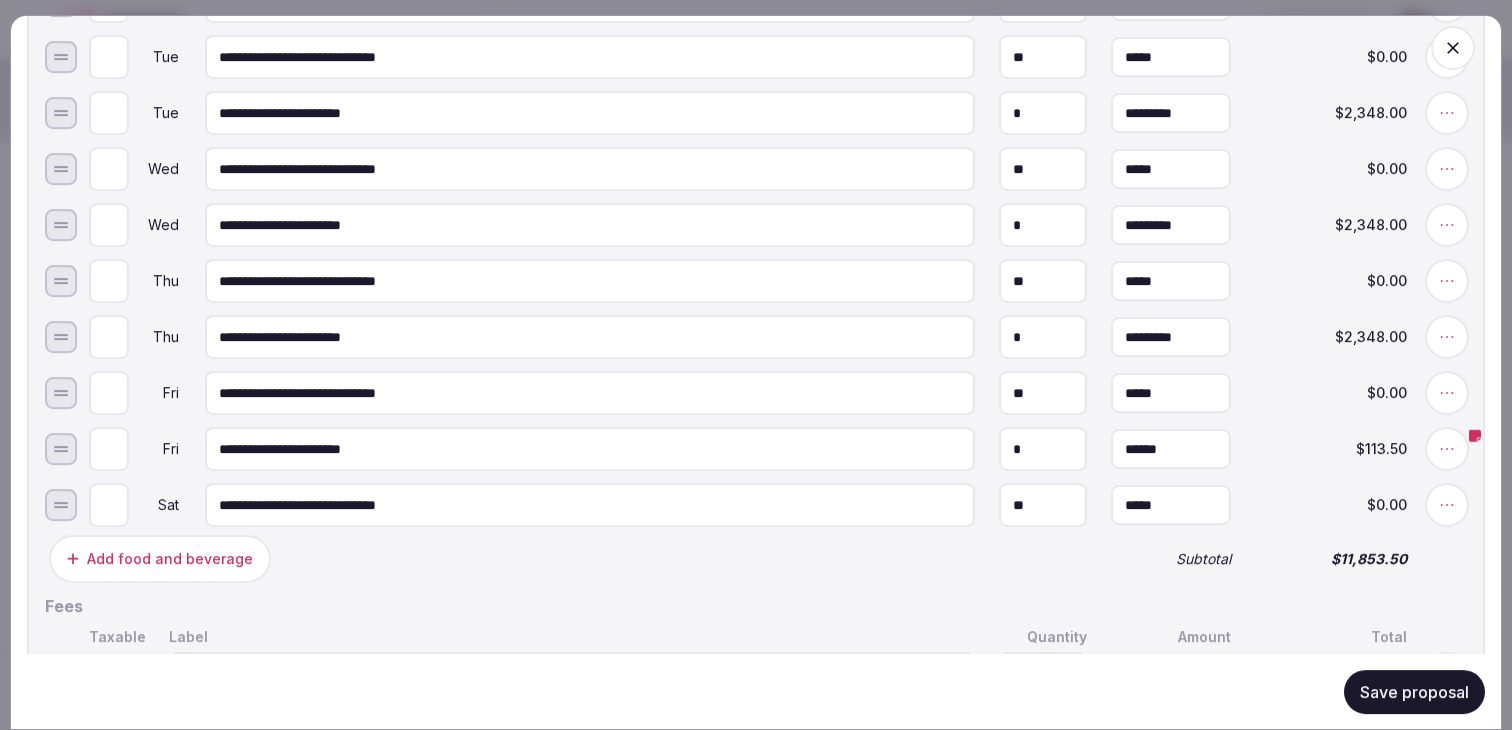 click on "******" at bounding box center (1171, 449) 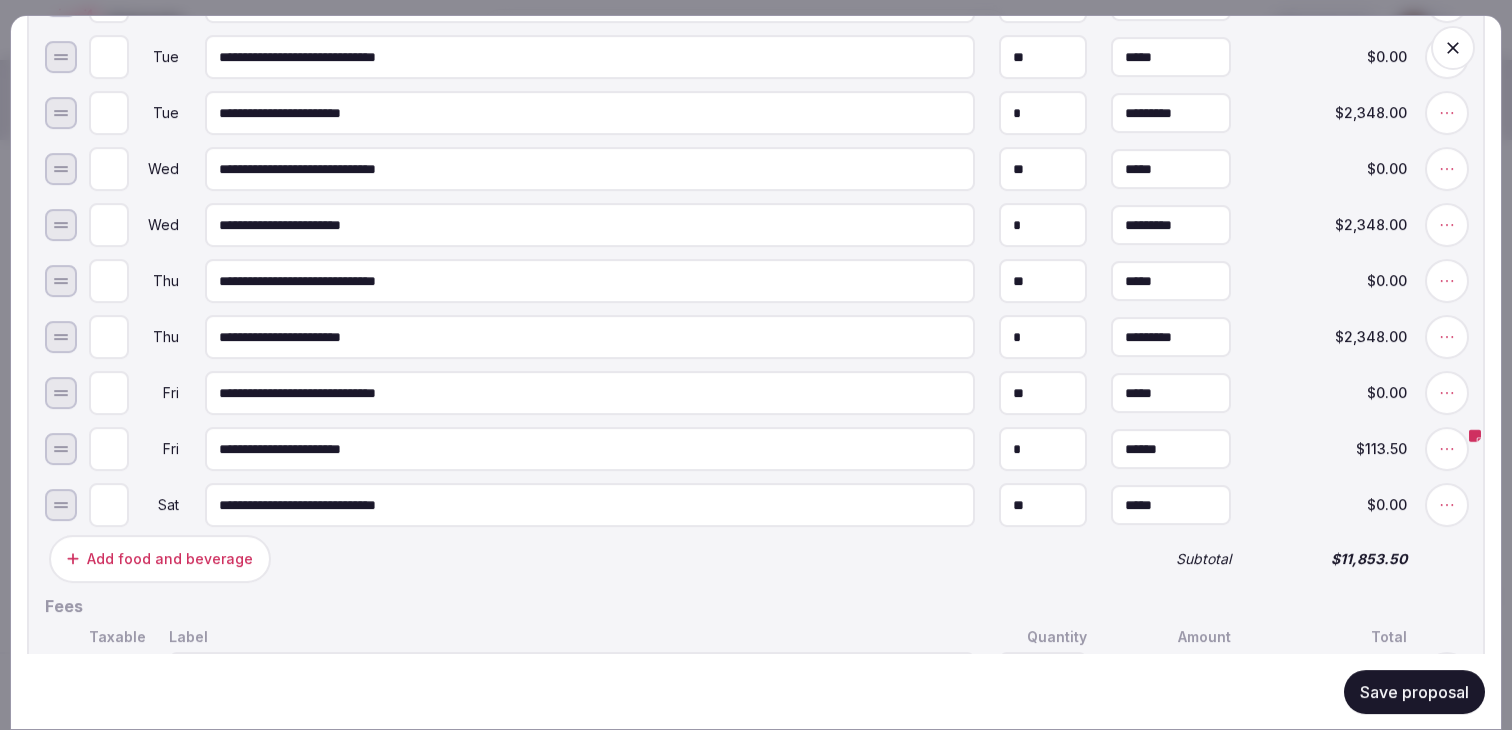 click on "******" at bounding box center (1171, 449) 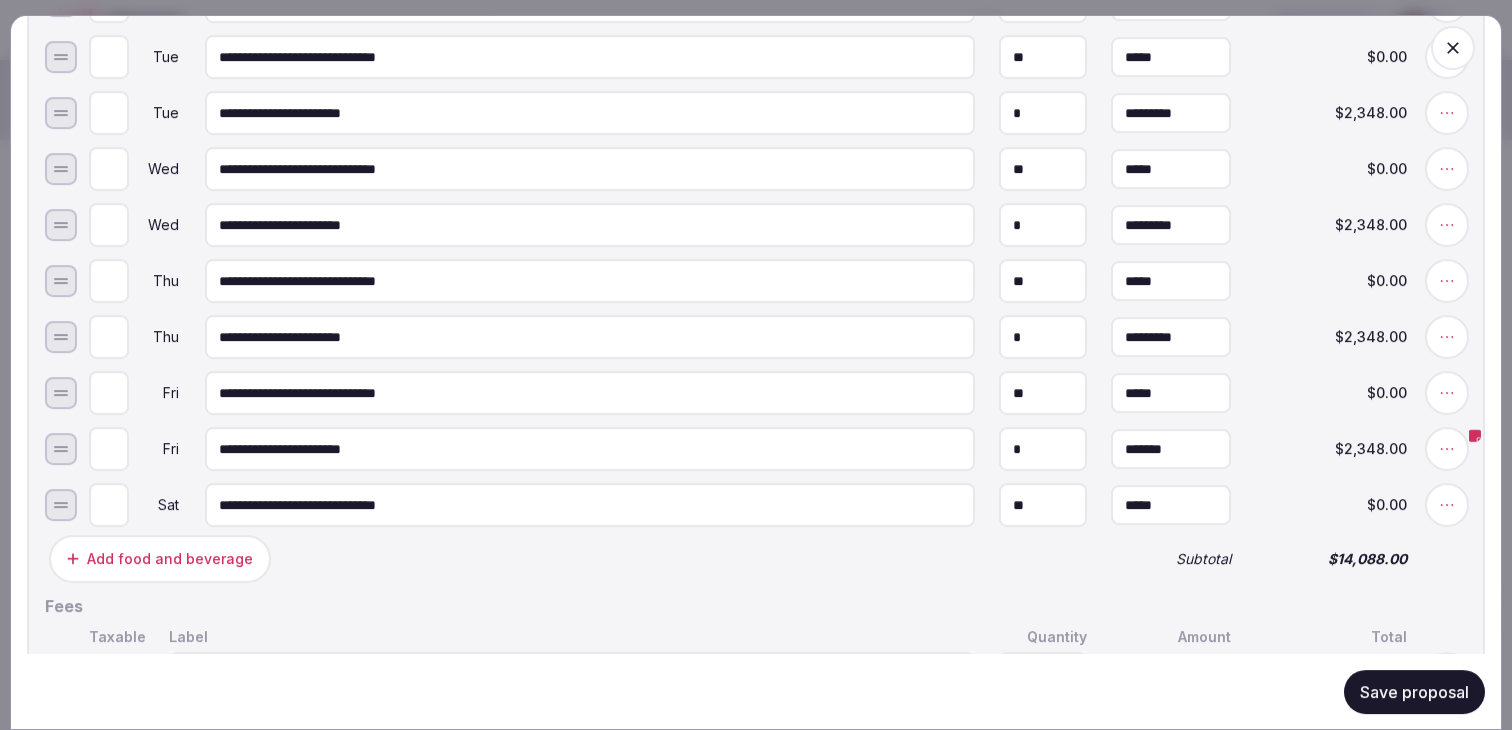 type on "*********" 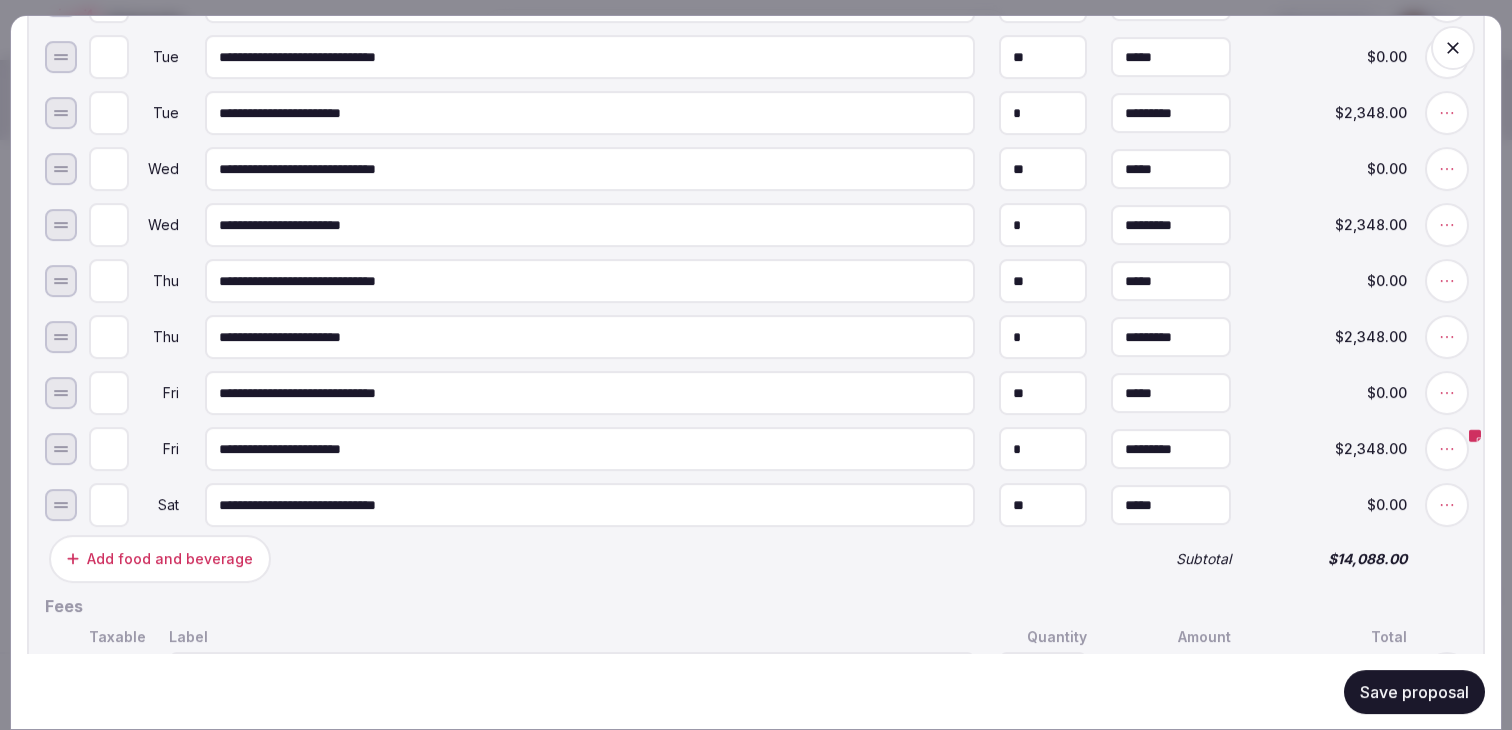 click on "$2,348.00" at bounding box center (1331, 449) 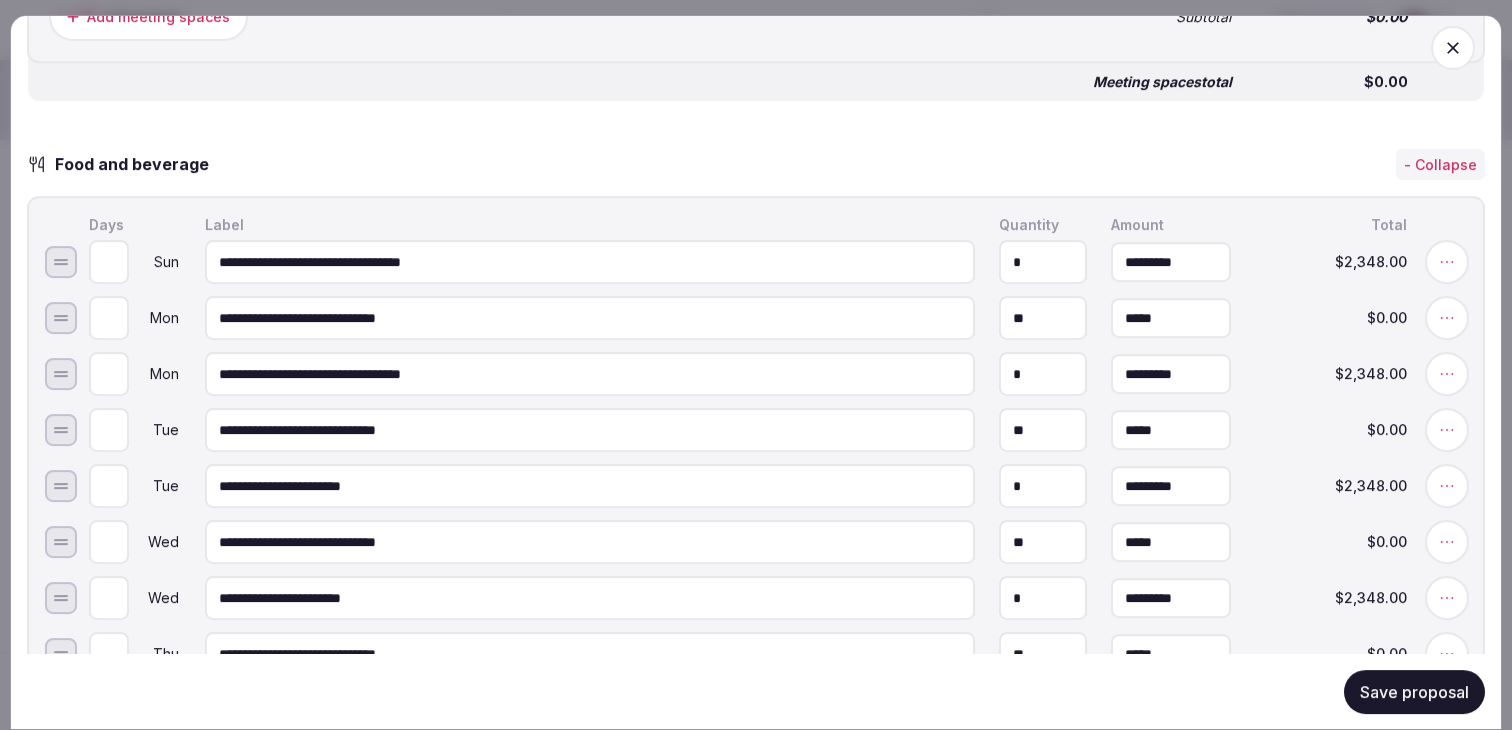 scroll, scrollTop: 1863, scrollLeft: 0, axis: vertical 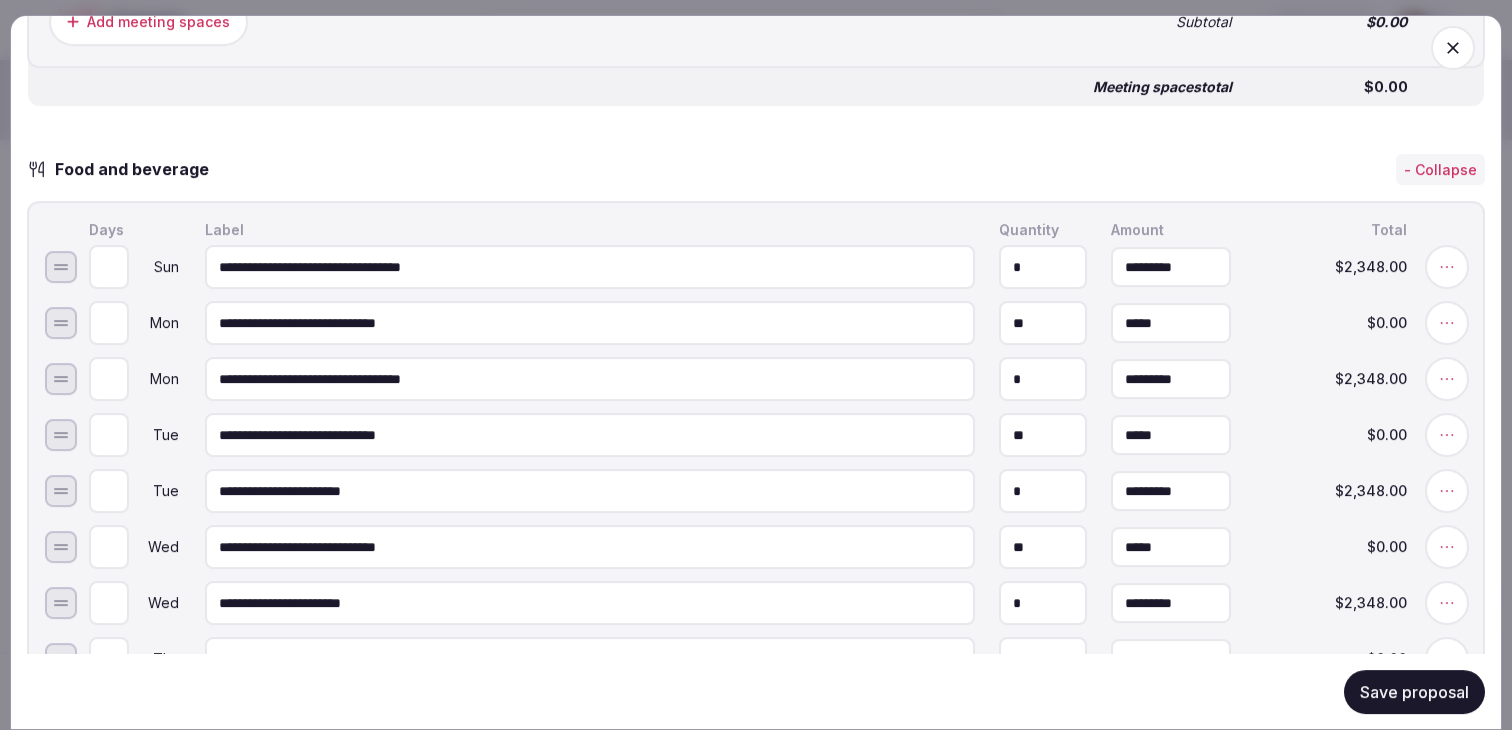 click on "**********" at bounding box center [590, 379] 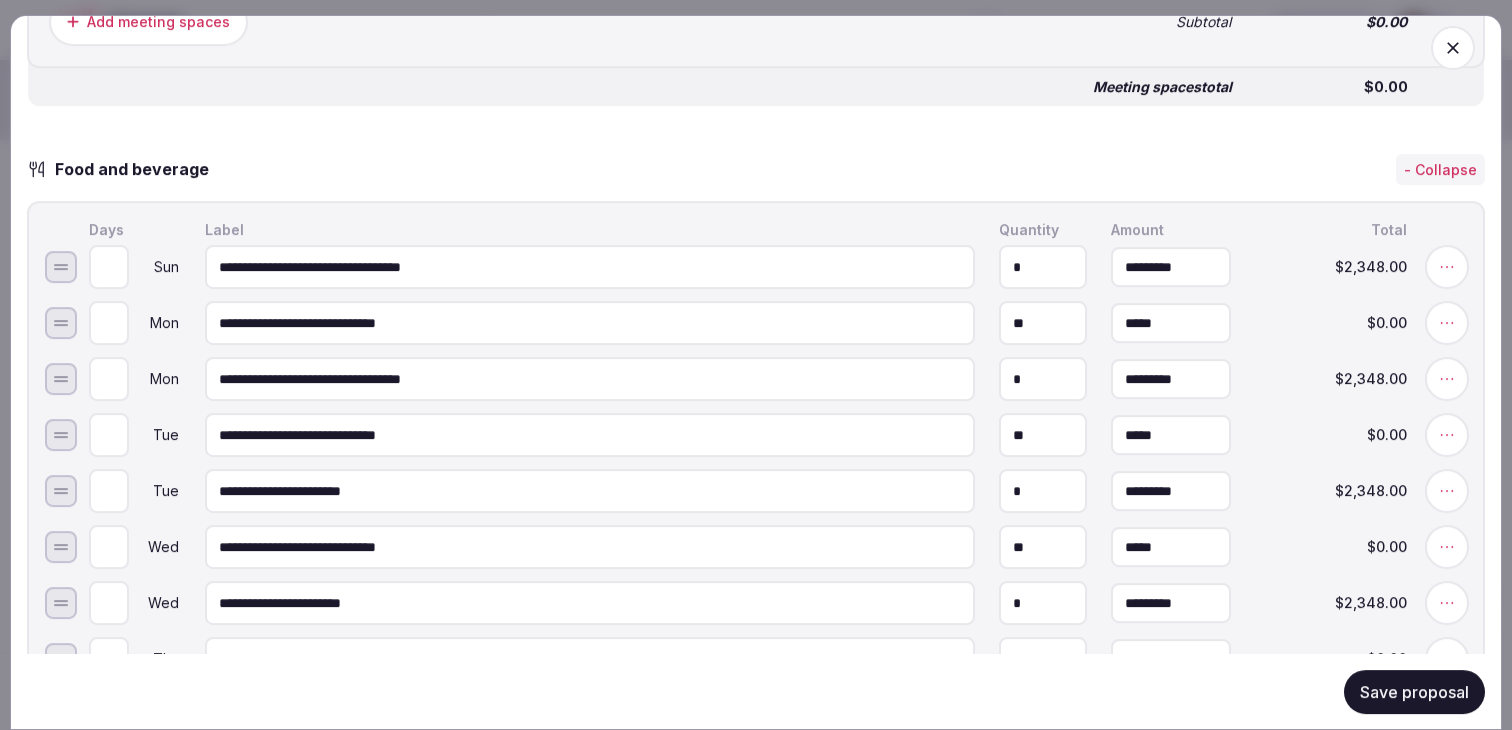 click on "**********" at bounding box center (590, 491) 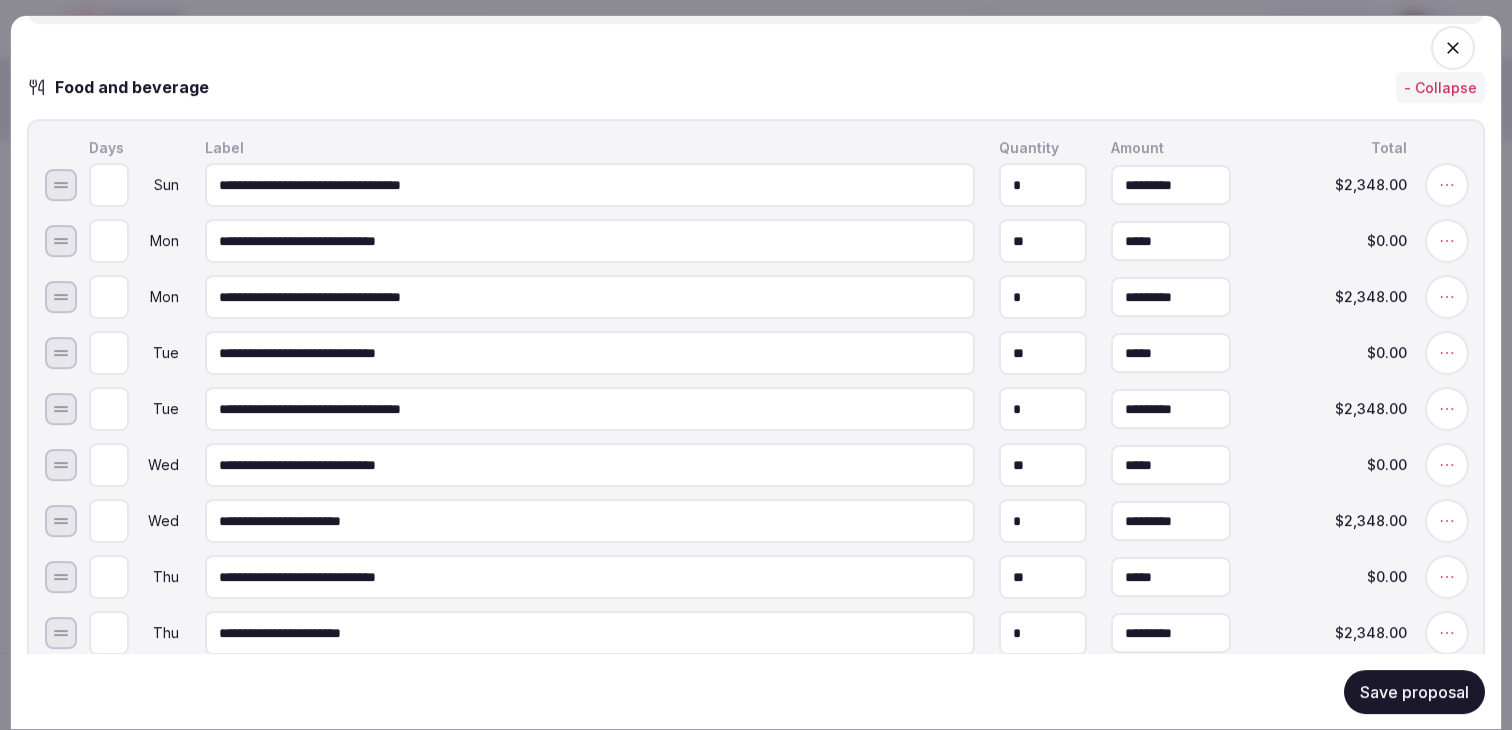 scroll, scrollTop: 2117, scrollLeft: 0, axis: vertical 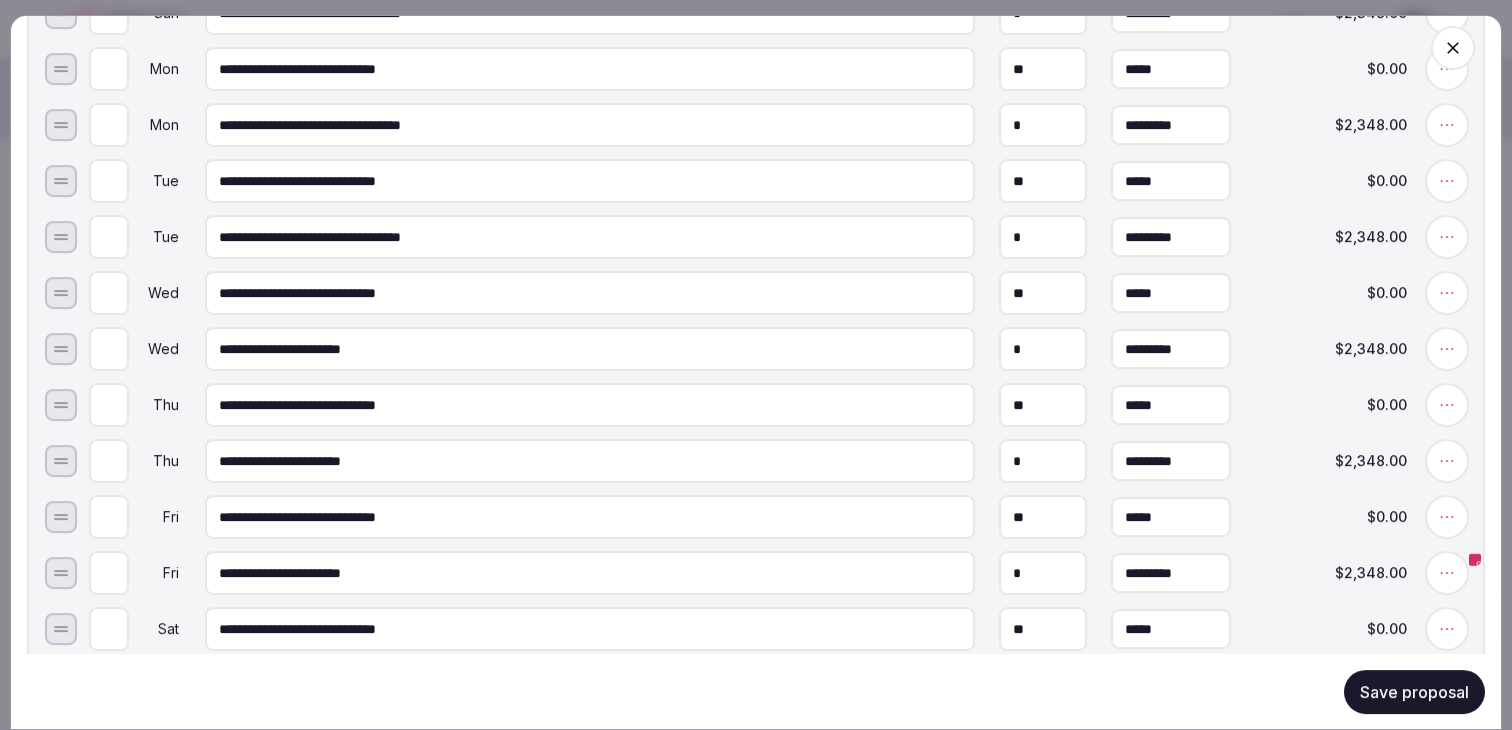 type on "**********" 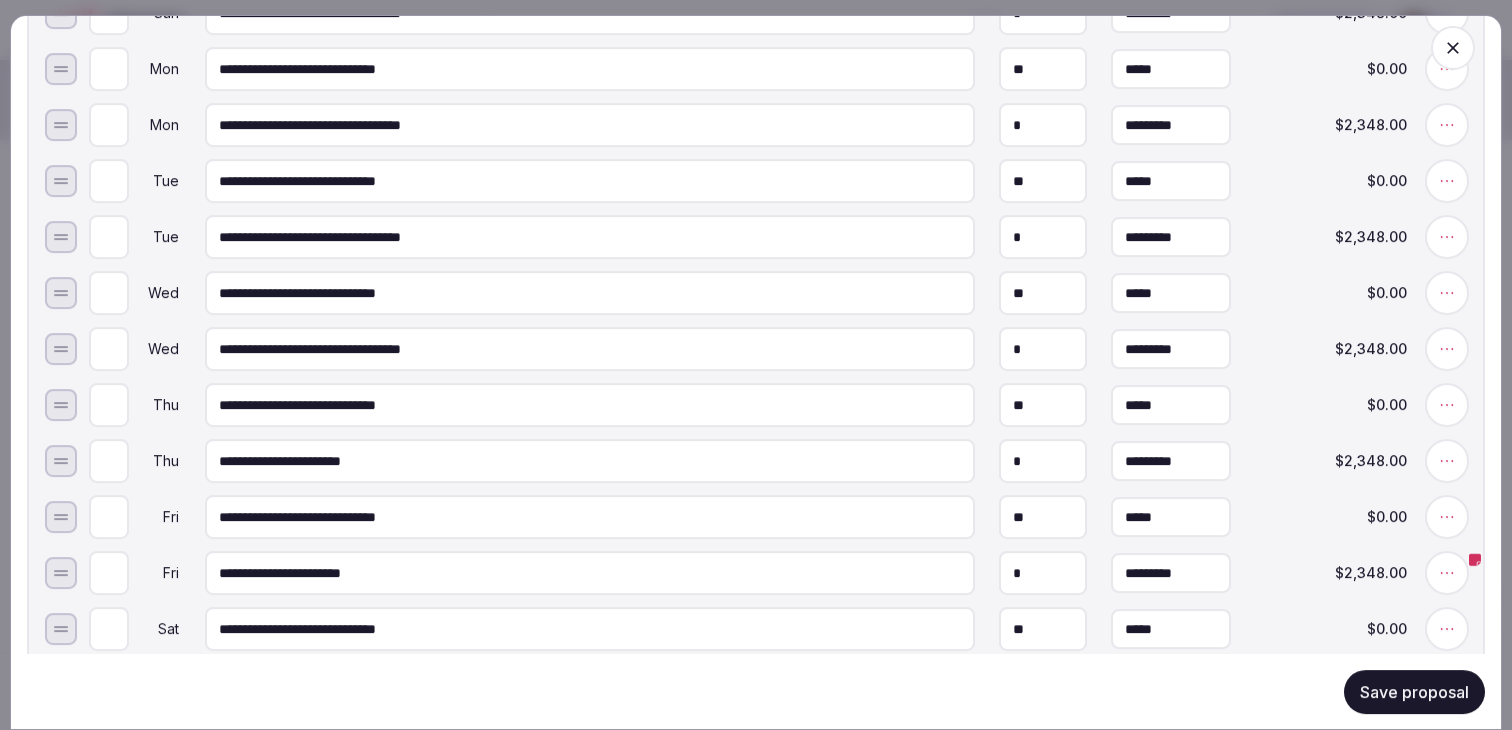 type on "**********" 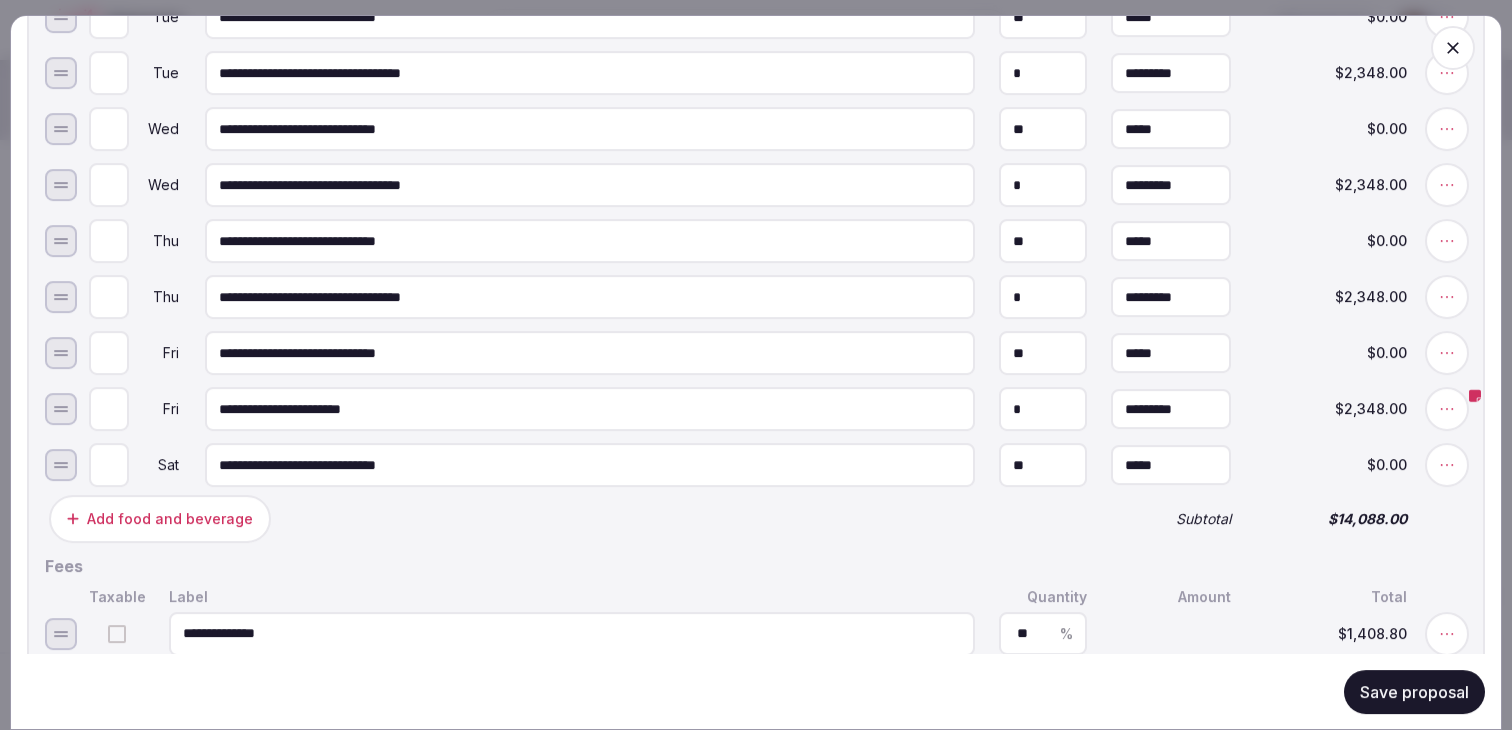 scroll, scrollTop: 2312, scrollLeft: 0, axis: vertical 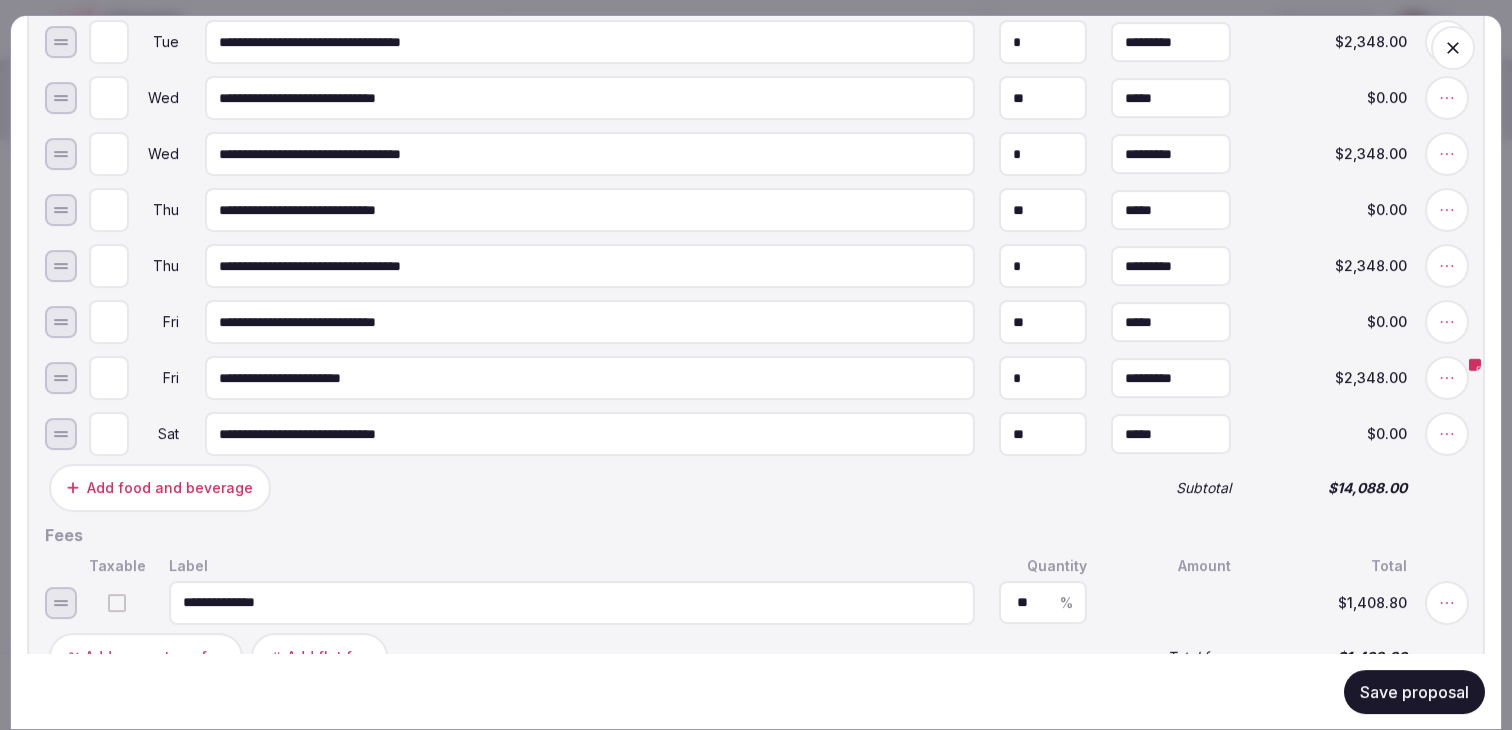 type on "**********" 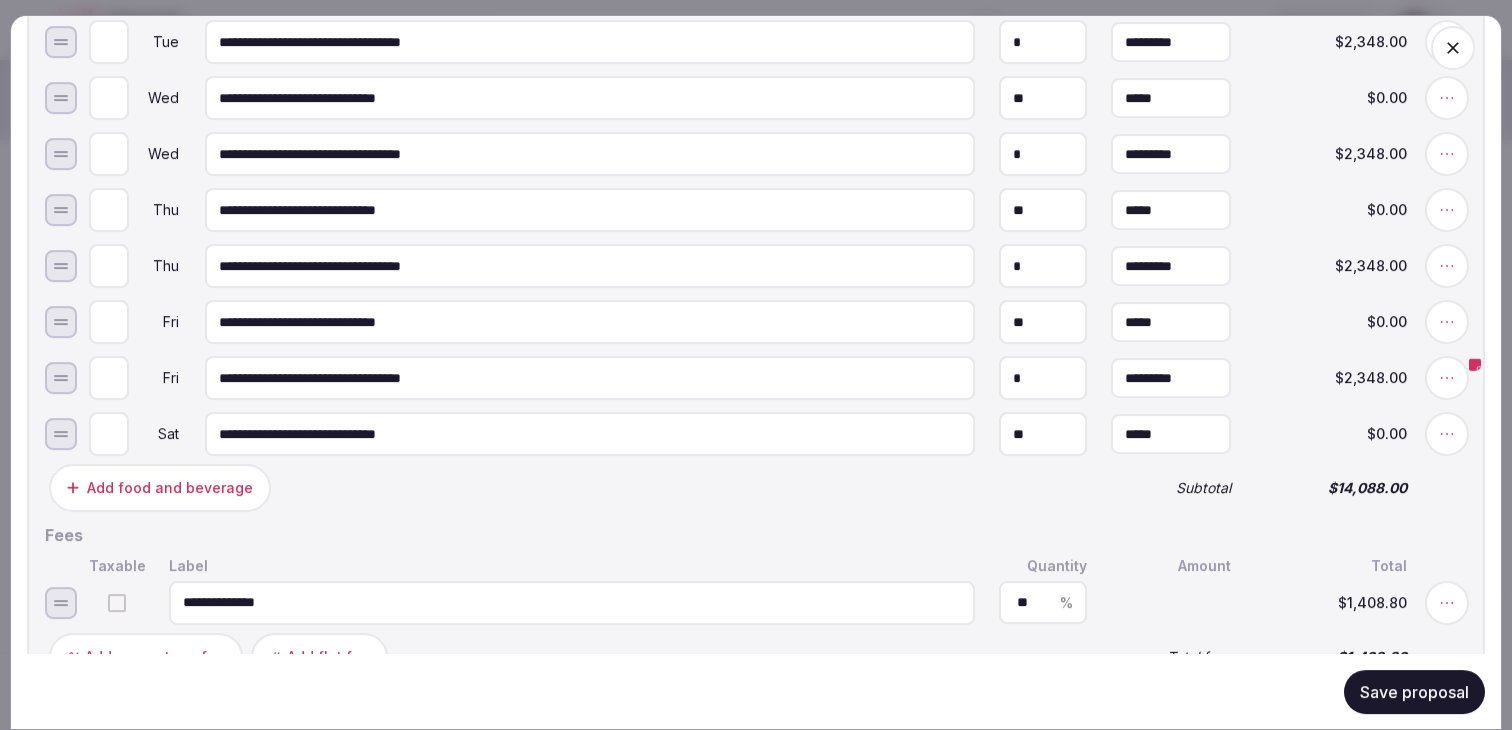 type on "**********" 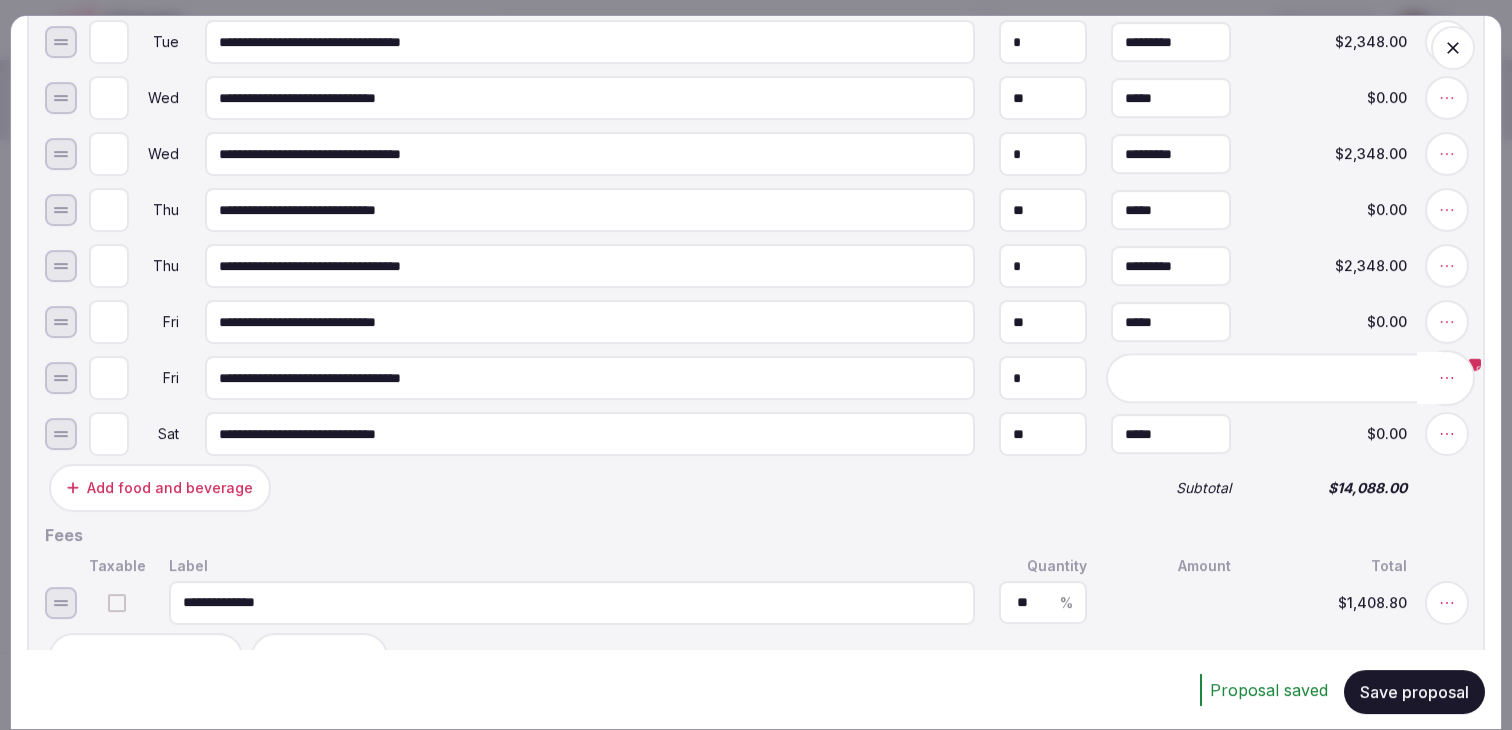 click 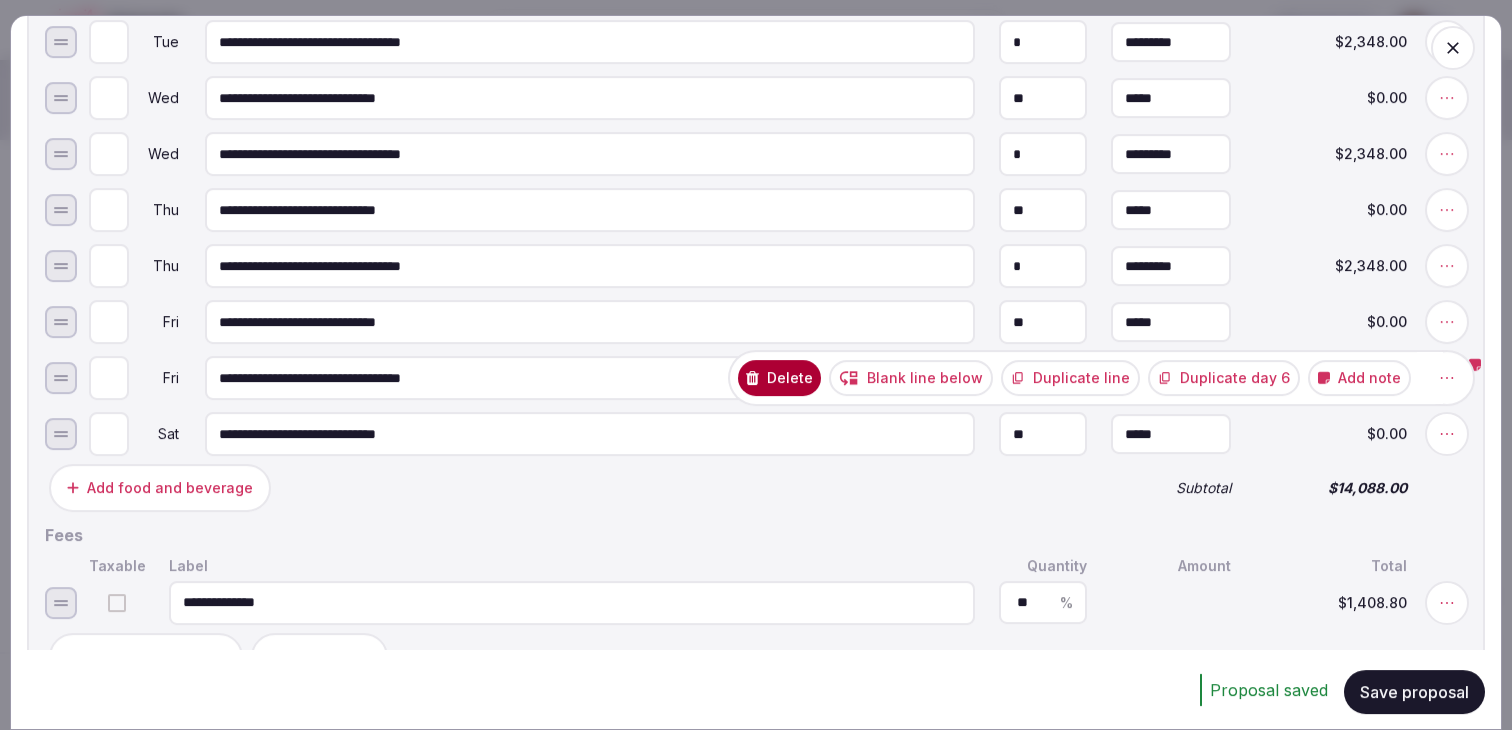 click on "Add note" at bounding box center (1359, 378) 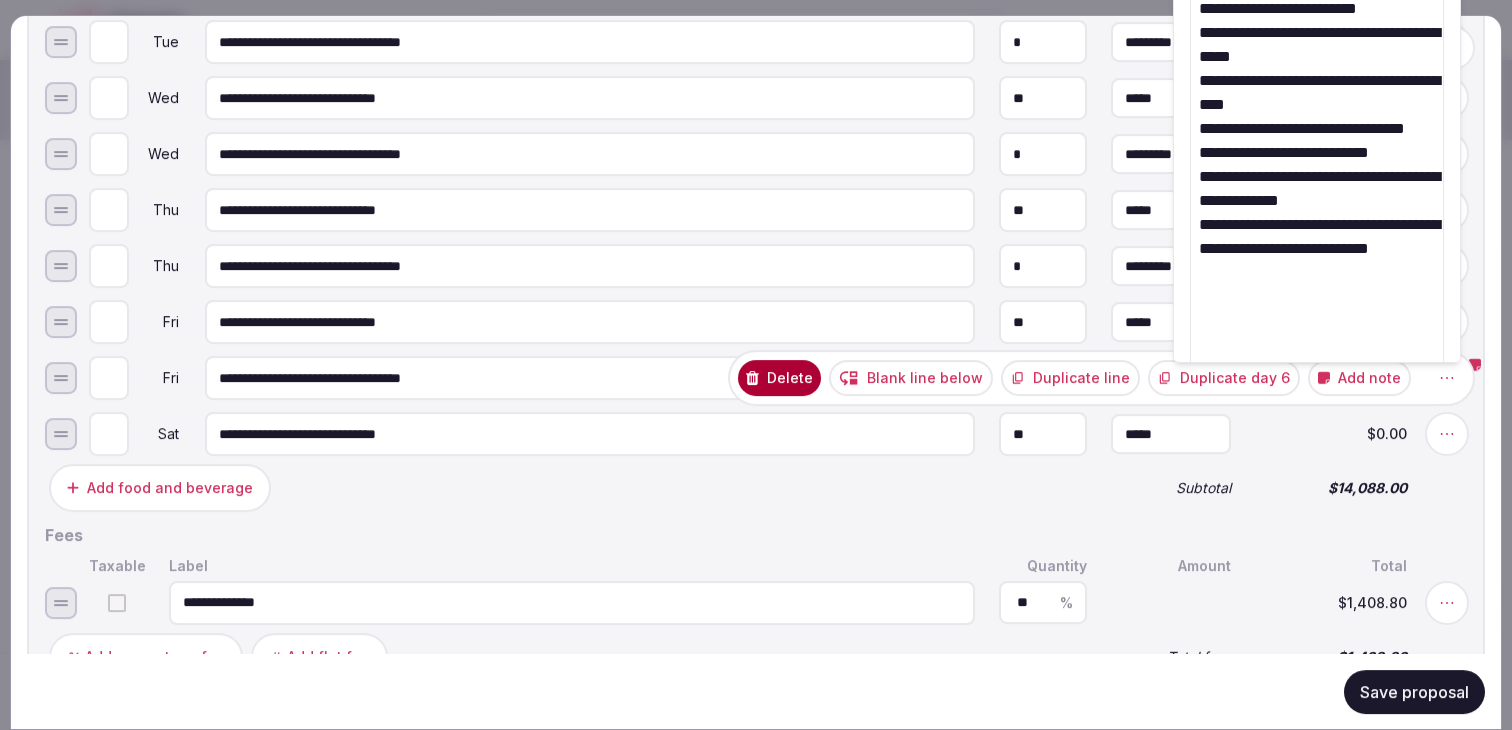 drag, startPoint x: 1313, startPoint y: 240, endPoint x: 1239, endPoint y: -38, distance: 287.6804 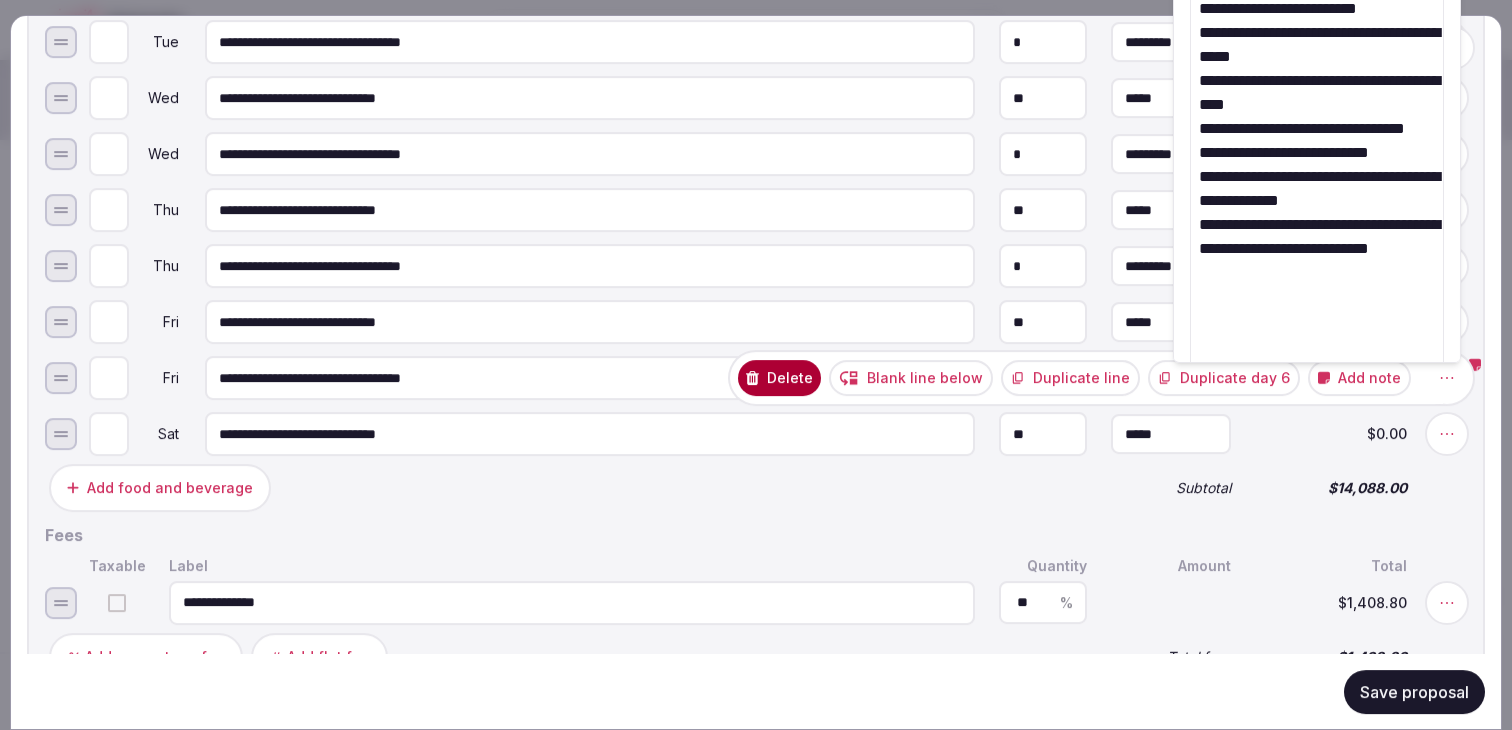 click on "Recent searches Greece Italy Madrid, [STATE] England, [STATE] Egnach, [COUNTRY] Toscana, [COUNTRY] Riviera Maya, [COUNTRY] Indonesia, Bali California, USA New York, USA Napa Valley, USA Beja, [COUNTRY] Canarias, [COUNTRY] Explore destinations My retreats [USER] Account My venue listings My retreats Group flight planner Logout logged in as [USER] Account My venue listings My retreats Group flight planner Logout Token2049 Singapore My Retreats Next steps Explore venues Retreat details Compare & book Notifications Collapse Sidebar Shortlisted venues 13 Proposal requests 9 Proposals 3 Contracts 0 Sofitel Singapore City Centre Sep 28th to Oct 4th 6 nights, 7 days Grand total $54,293 USD AL | Sofitel City Centre | Sept 28-Oct 4 2025 Share Edit proposal Sunday September 28th, 2025 to Saturday October 4th, 2025 ( 6 nights) At Sofitel Singapore City Centre Shared use of venue All amounts specified in USD Proposal expires Thursday August 7th, 2025 Attendance - Collapse Day Date Beds 1 2" at bounding box center [756, 365] 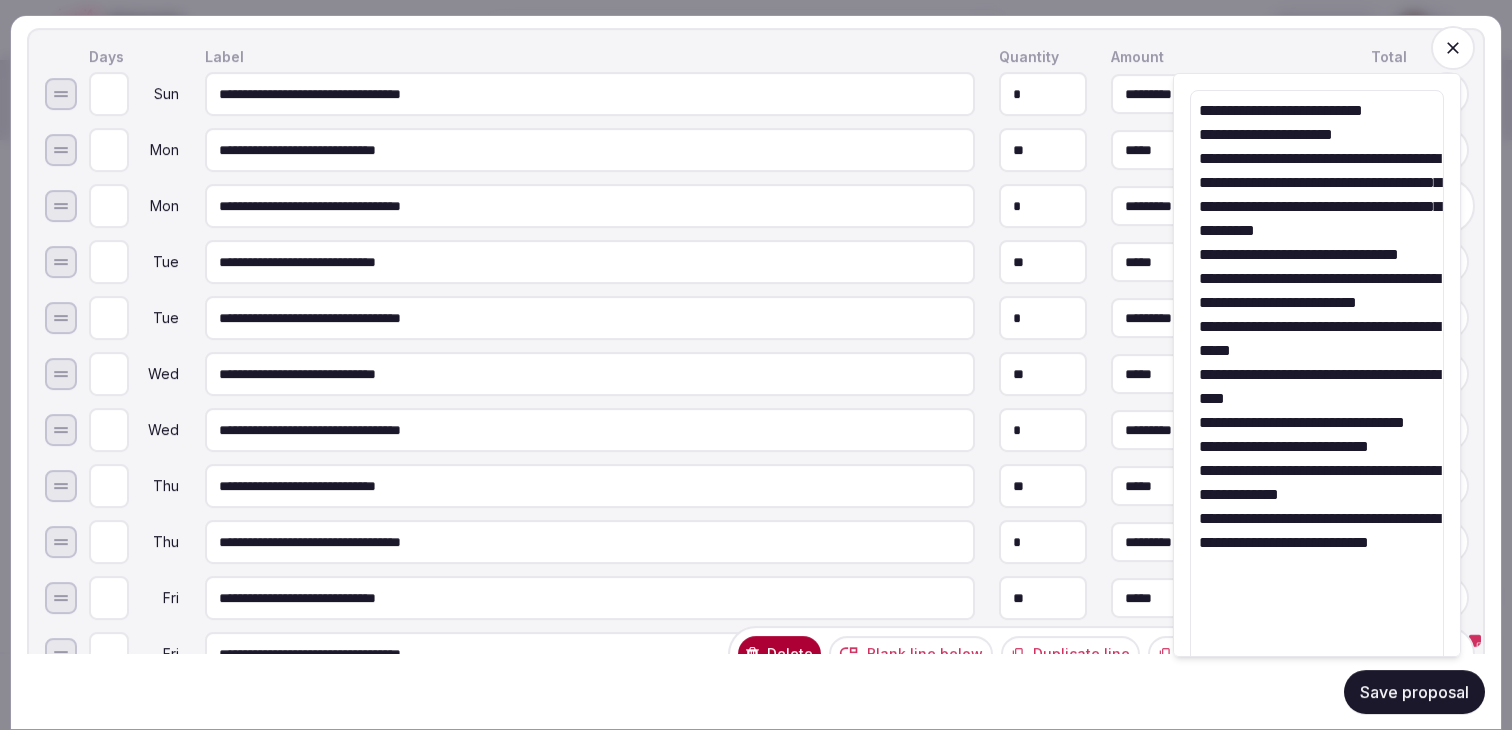 scroll, scrollTop: 2004, scrollLeft: 0, axis: vertical 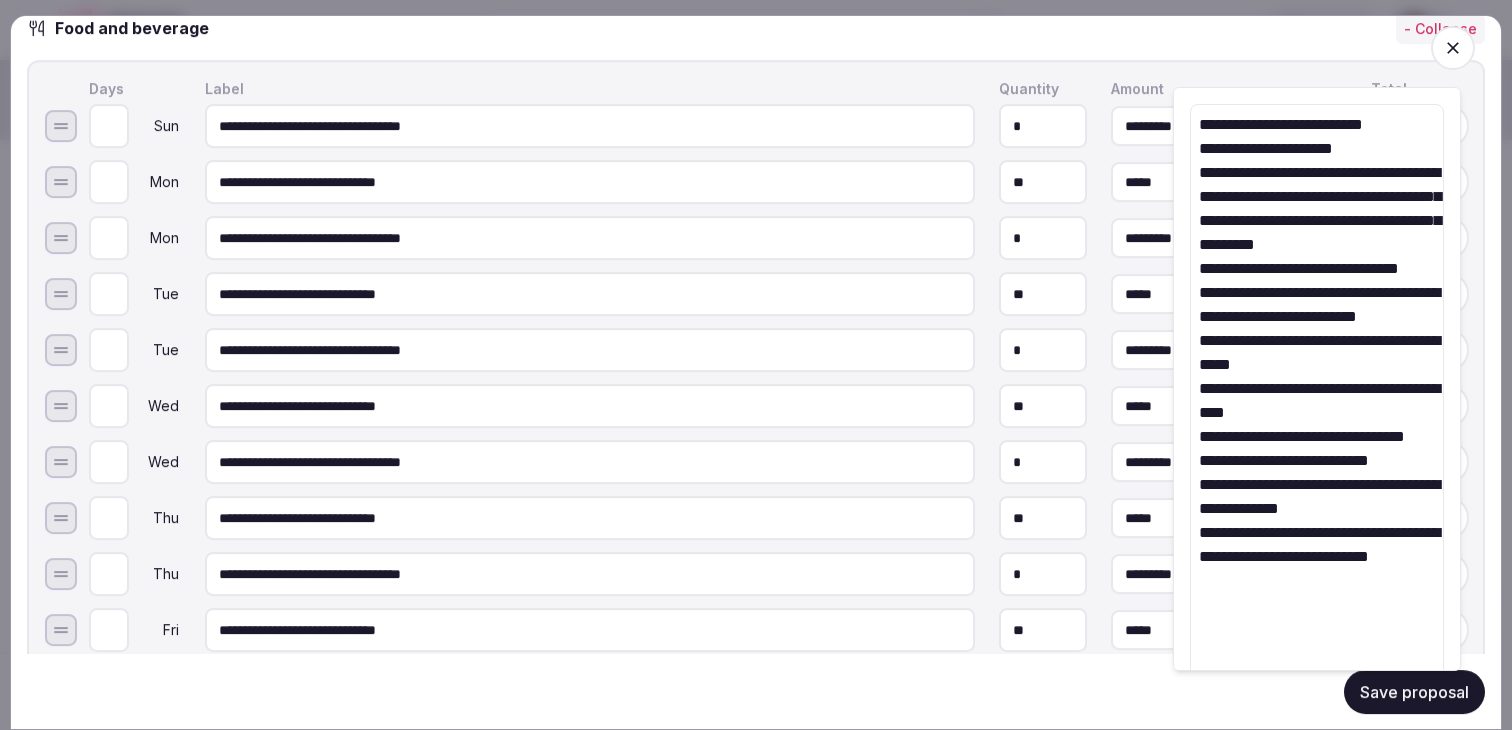 click on "**********" at bounding box center [1317, 400] 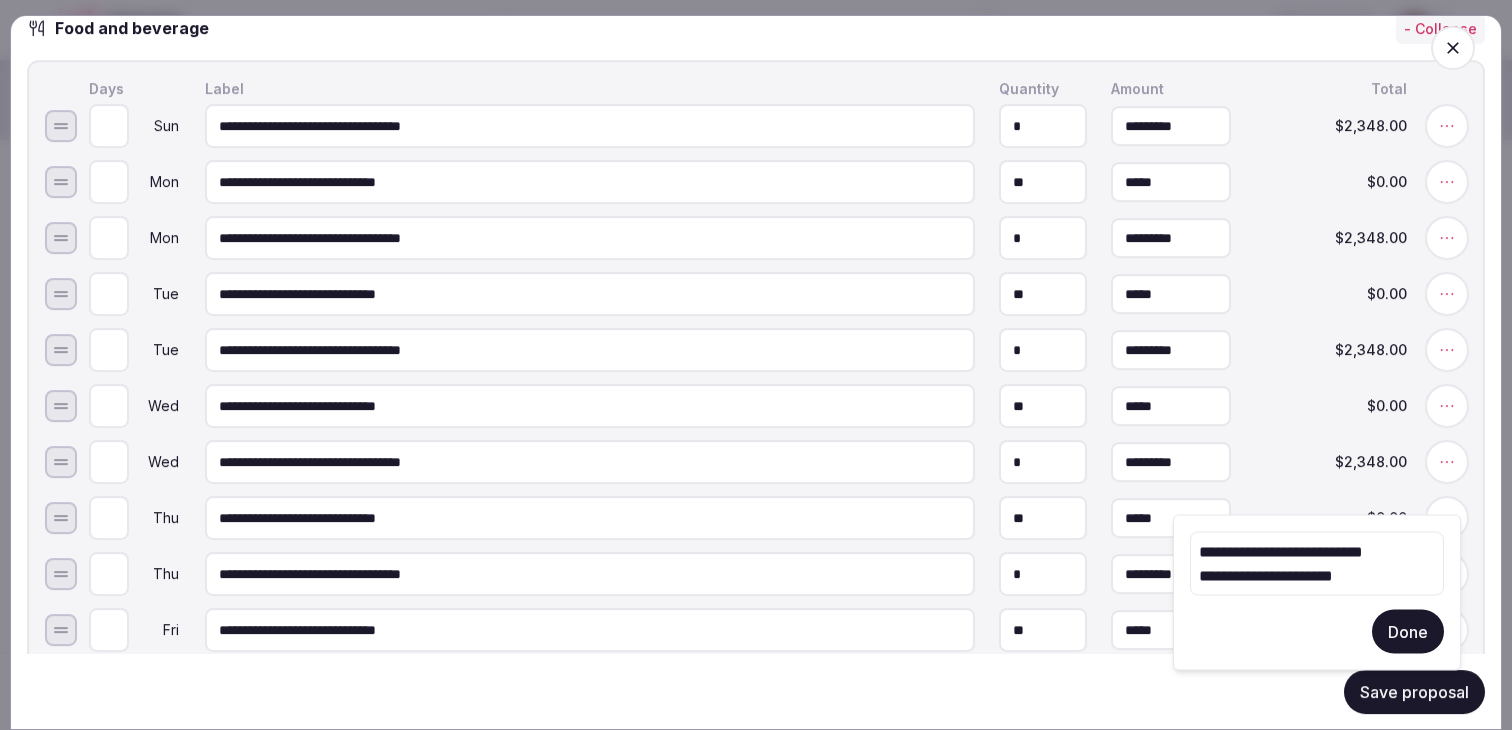 drag, startPoint x: 1384, startPoint y: 573, endPoint x: 1136, endPoint y: 573, distance: 248 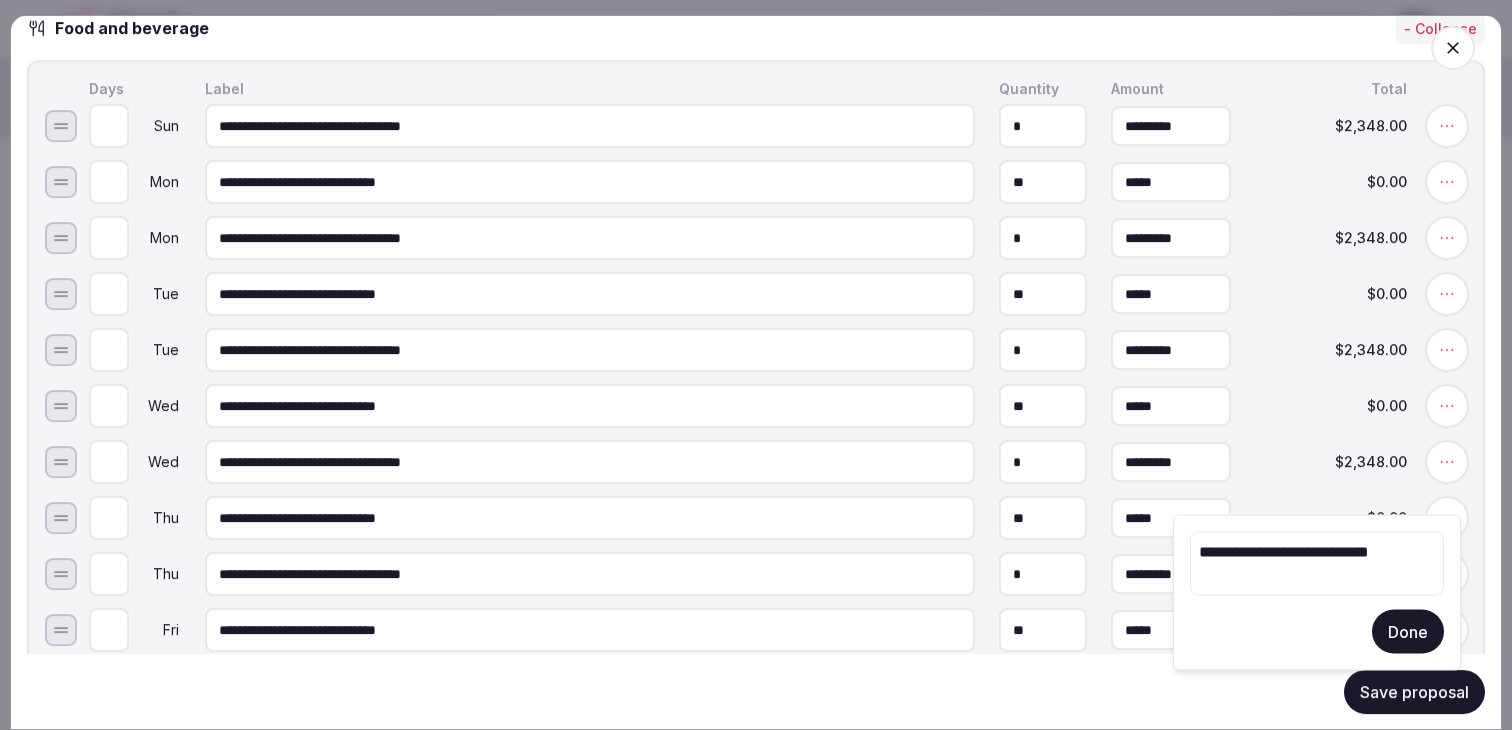paste on "**********" 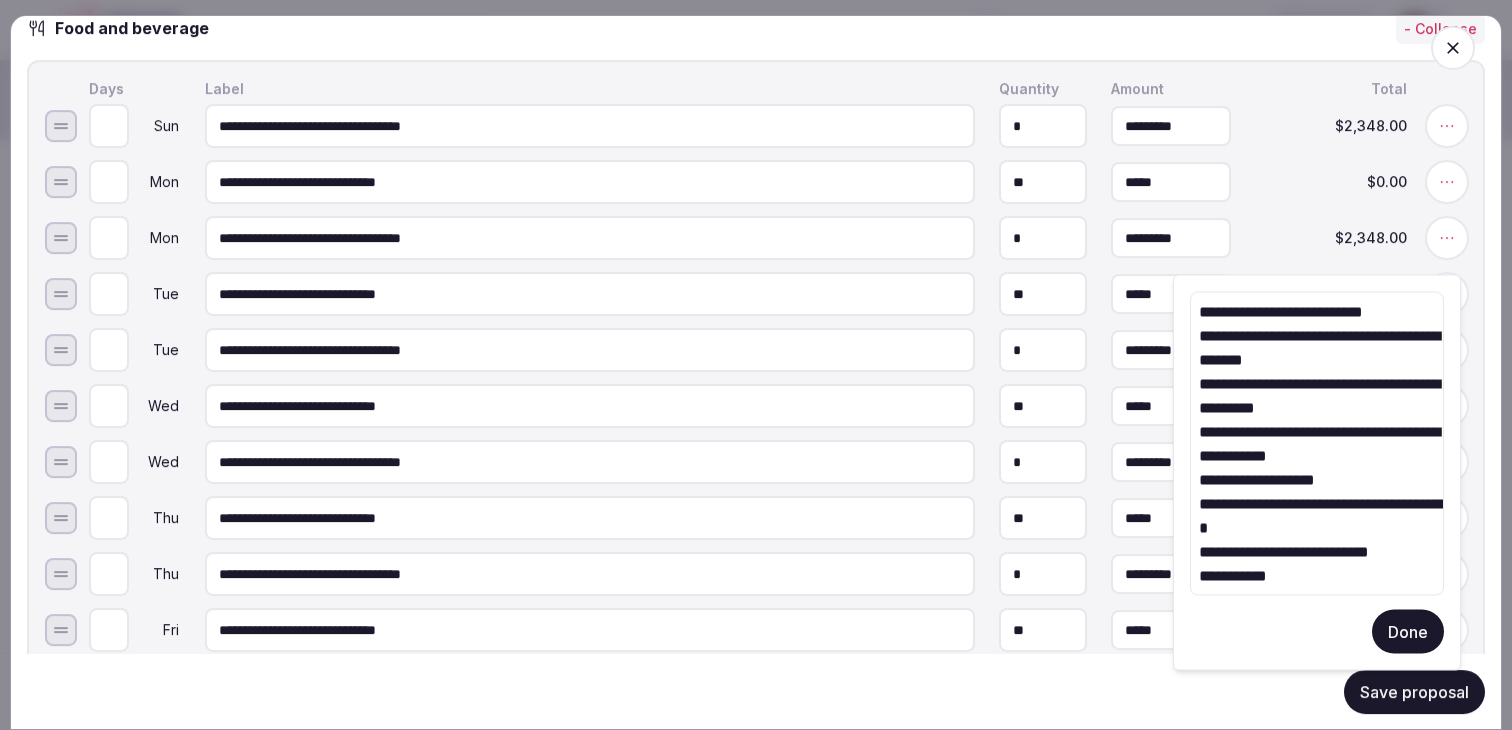 type on "**********" 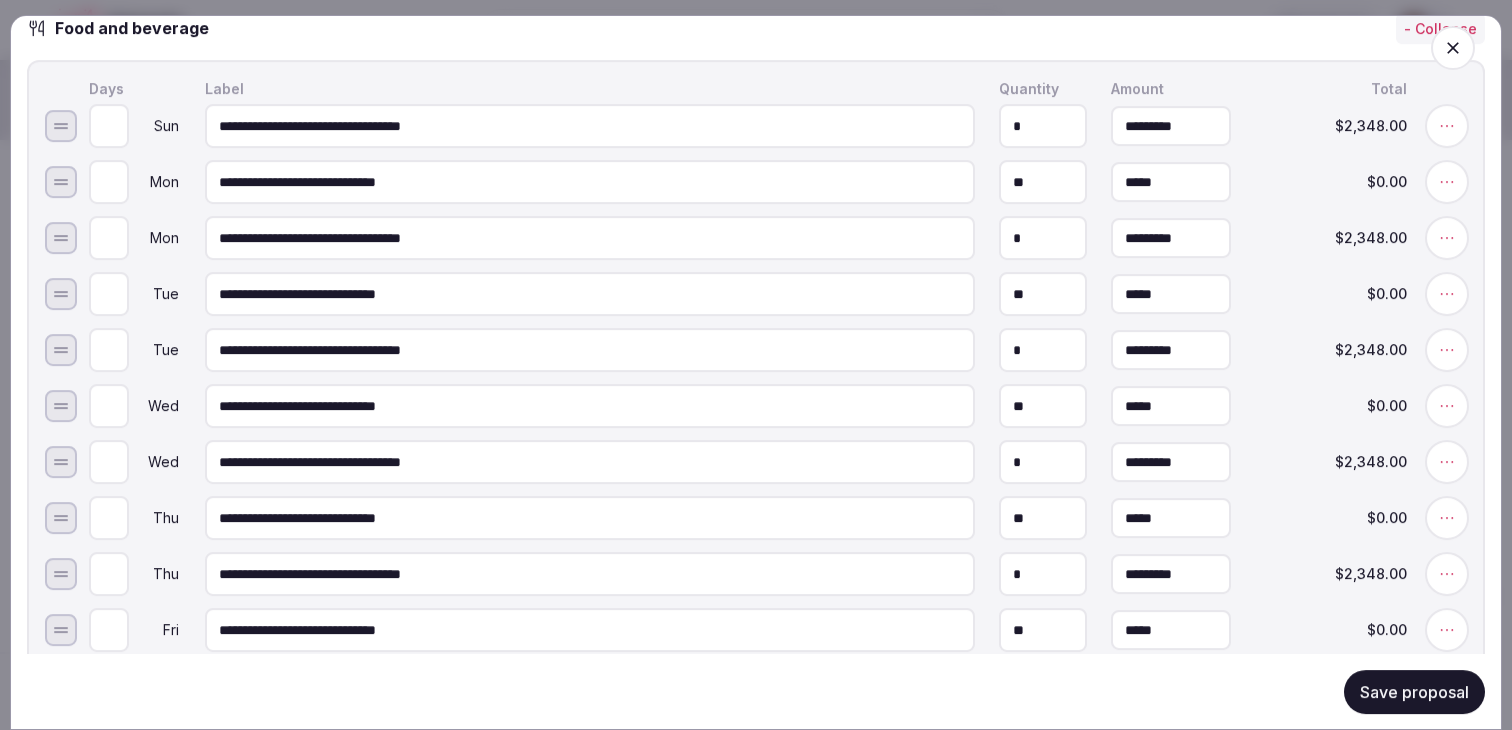 click on "Save proposal" at bounding box center (1414, 691) 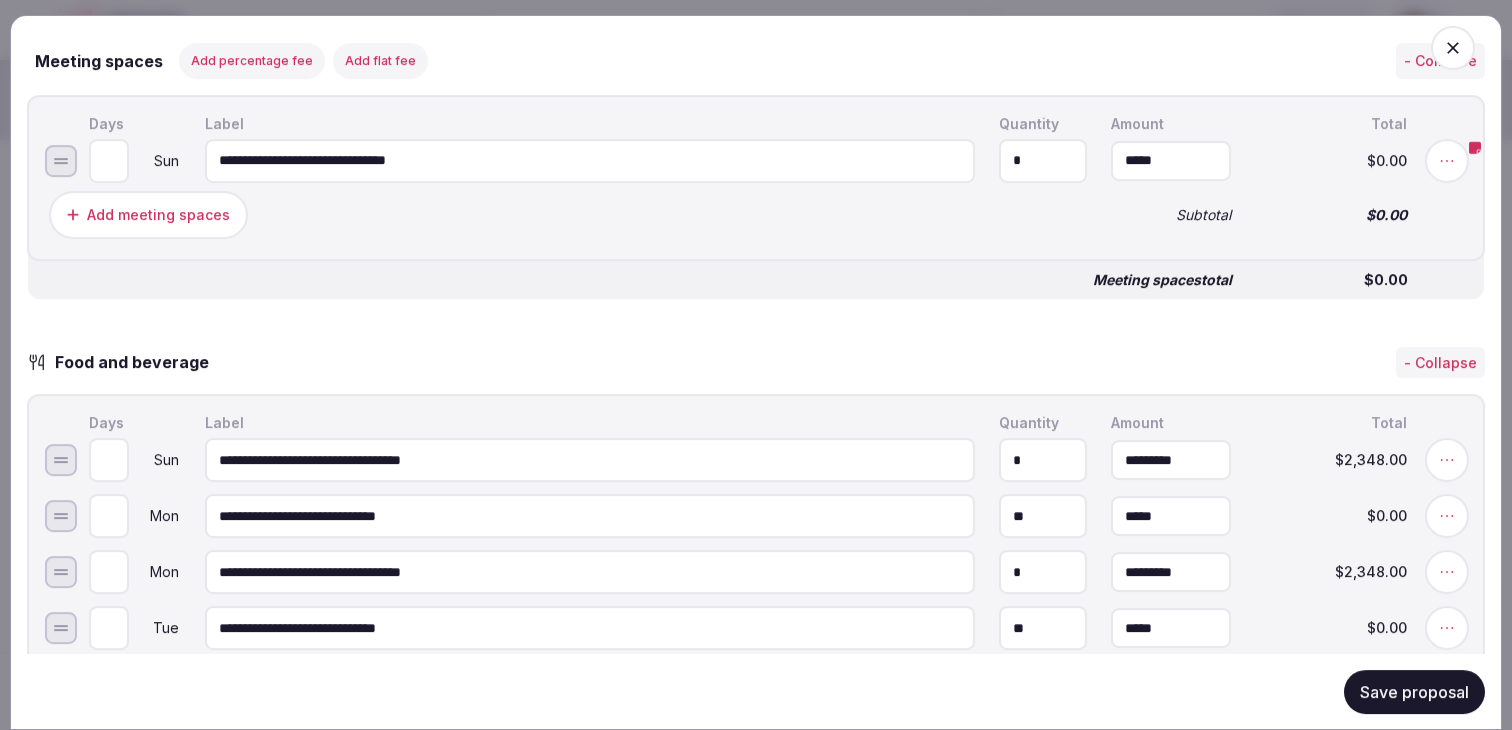 scroll, scrollTop: 1660, scrollLeft: 0, axis: vertical 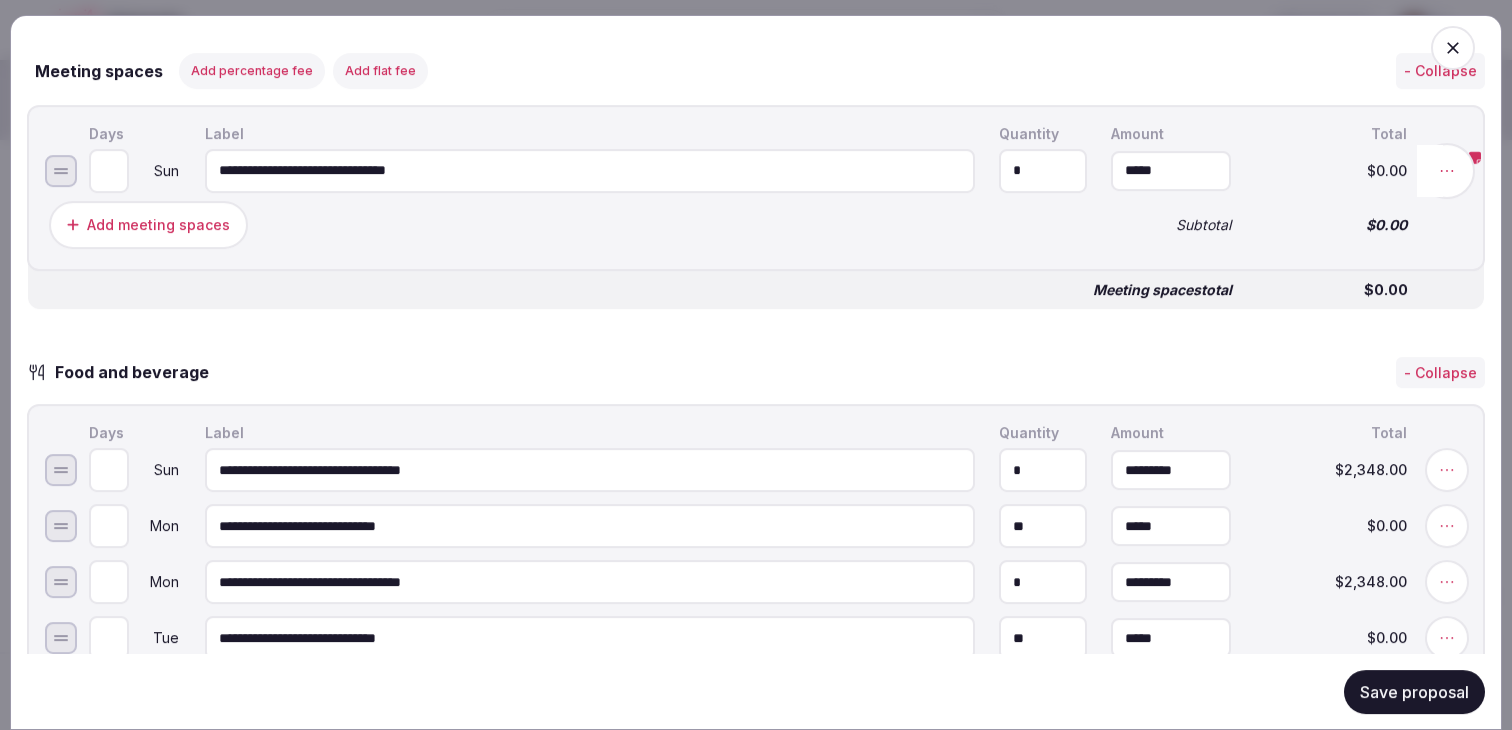 click at bounding box center (1447, 170) 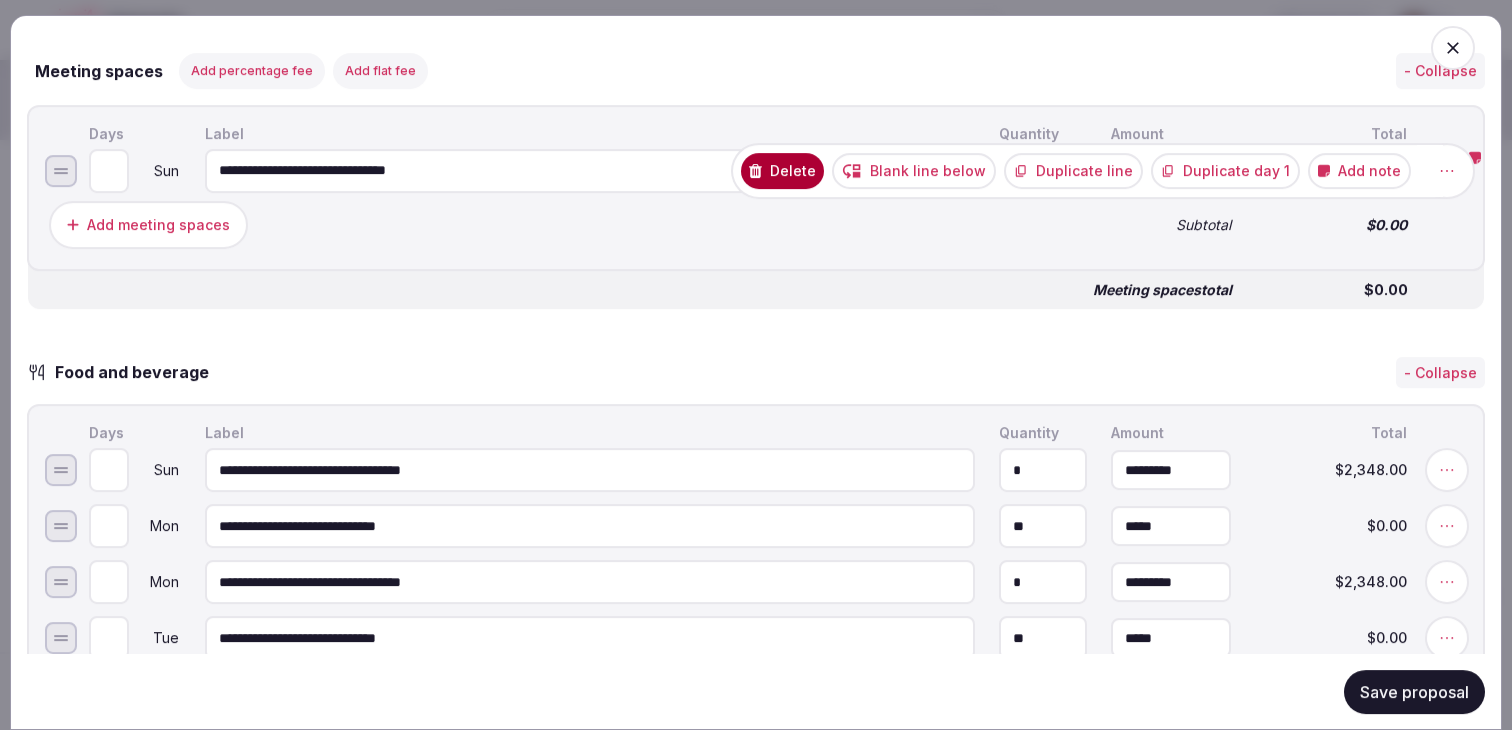 click on "Add note" at bounding box center [1359, 170] 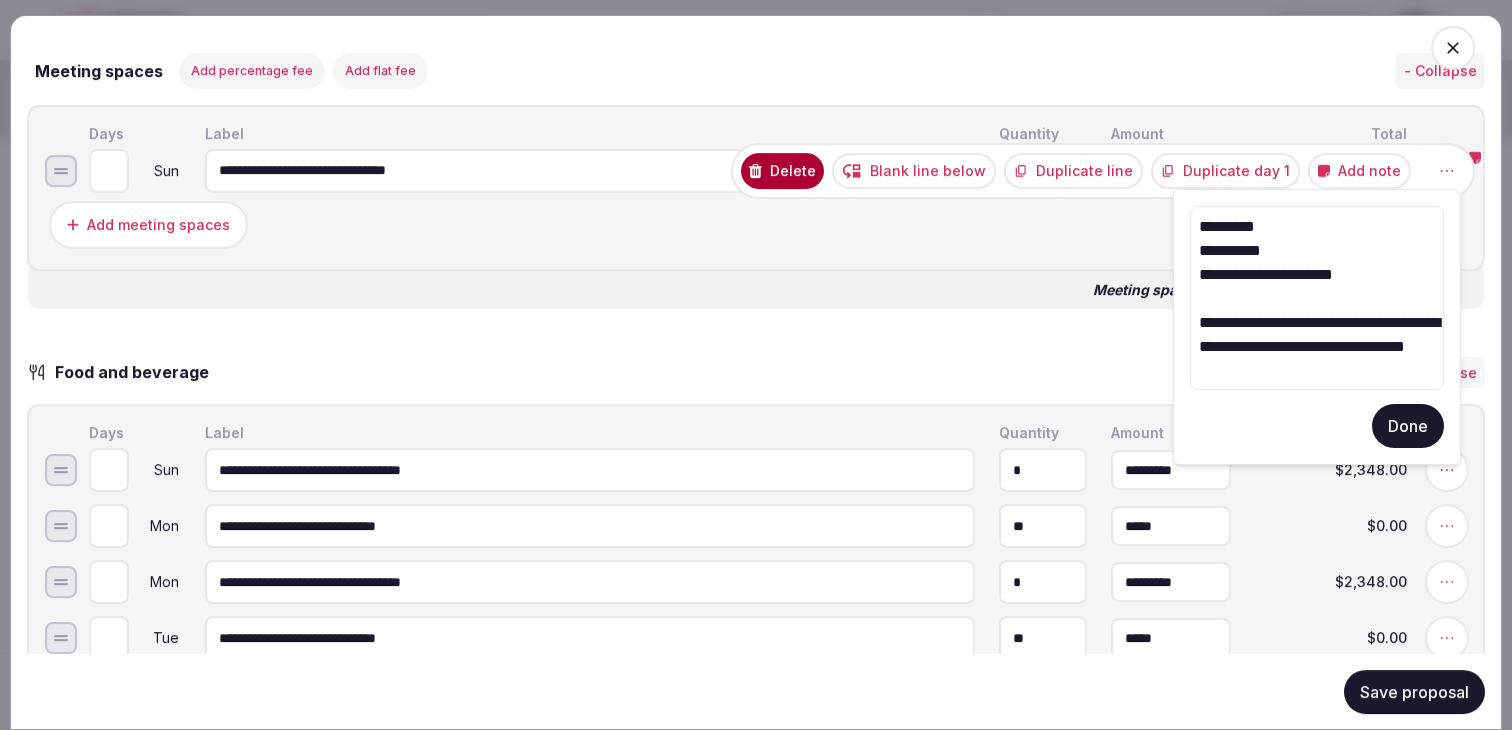 click on "**********" at bounding box center (1317, 298) 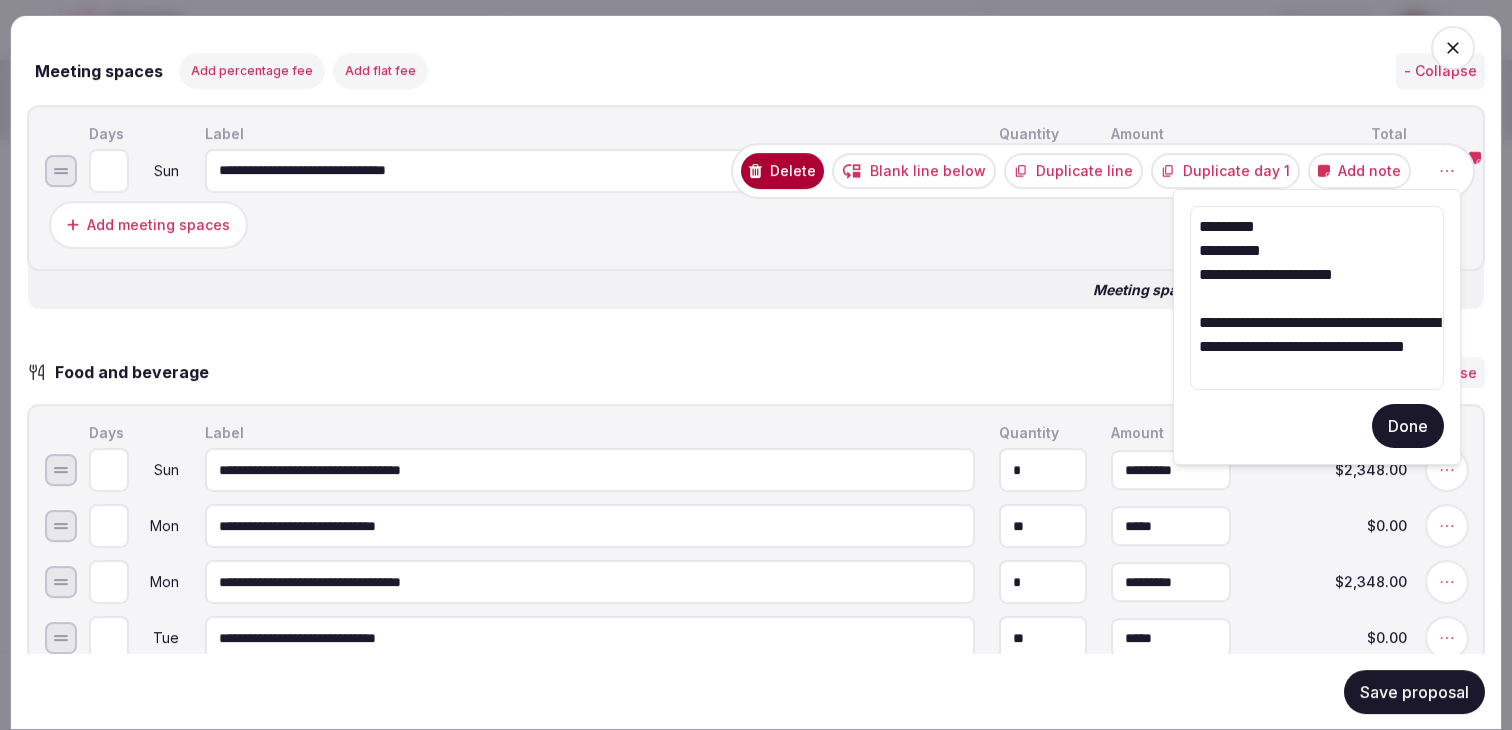 drag, startPoint x: 1431, startPoint y: 376, endPoint x: 1332, endPoint y: 338, distance: 106.04244 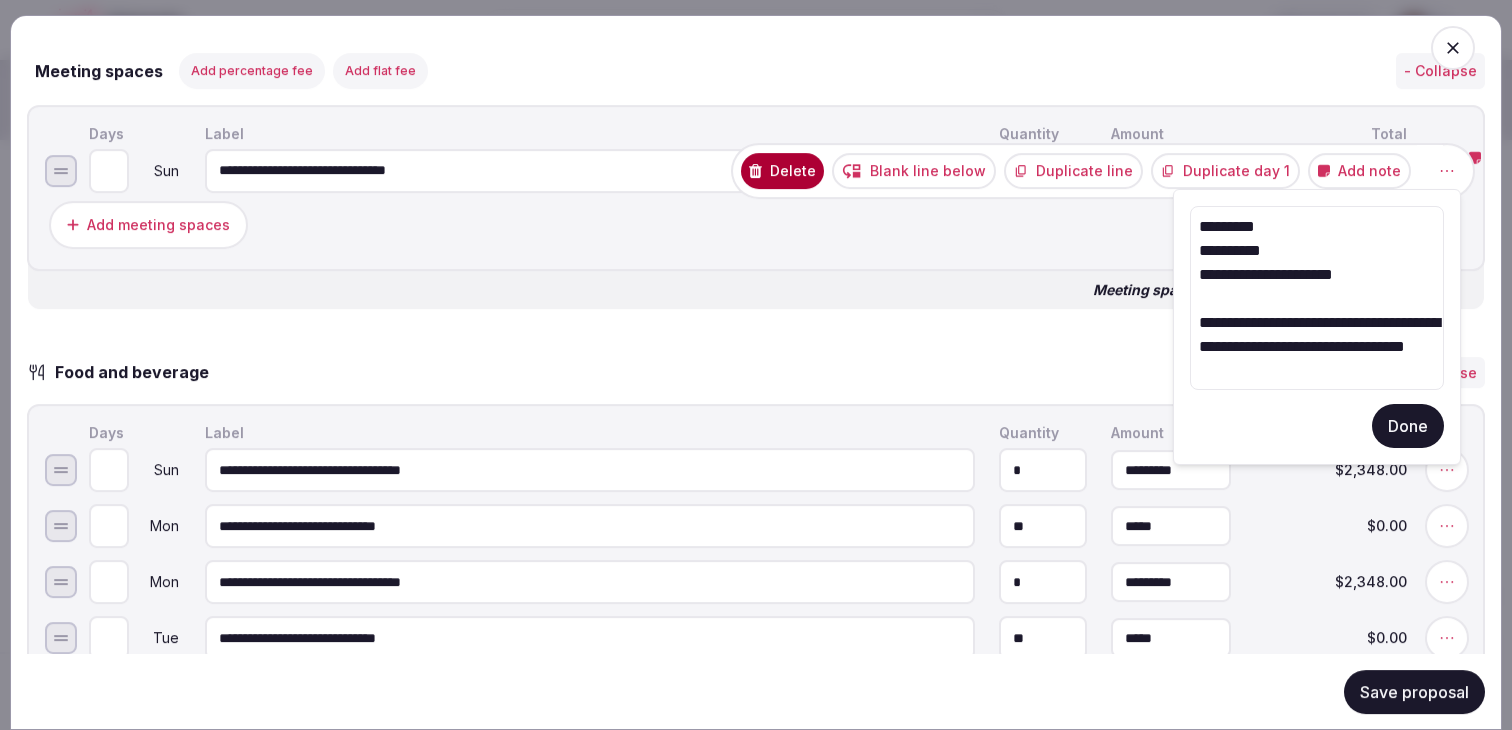click on "**********" at bounding box center (1317, 298) 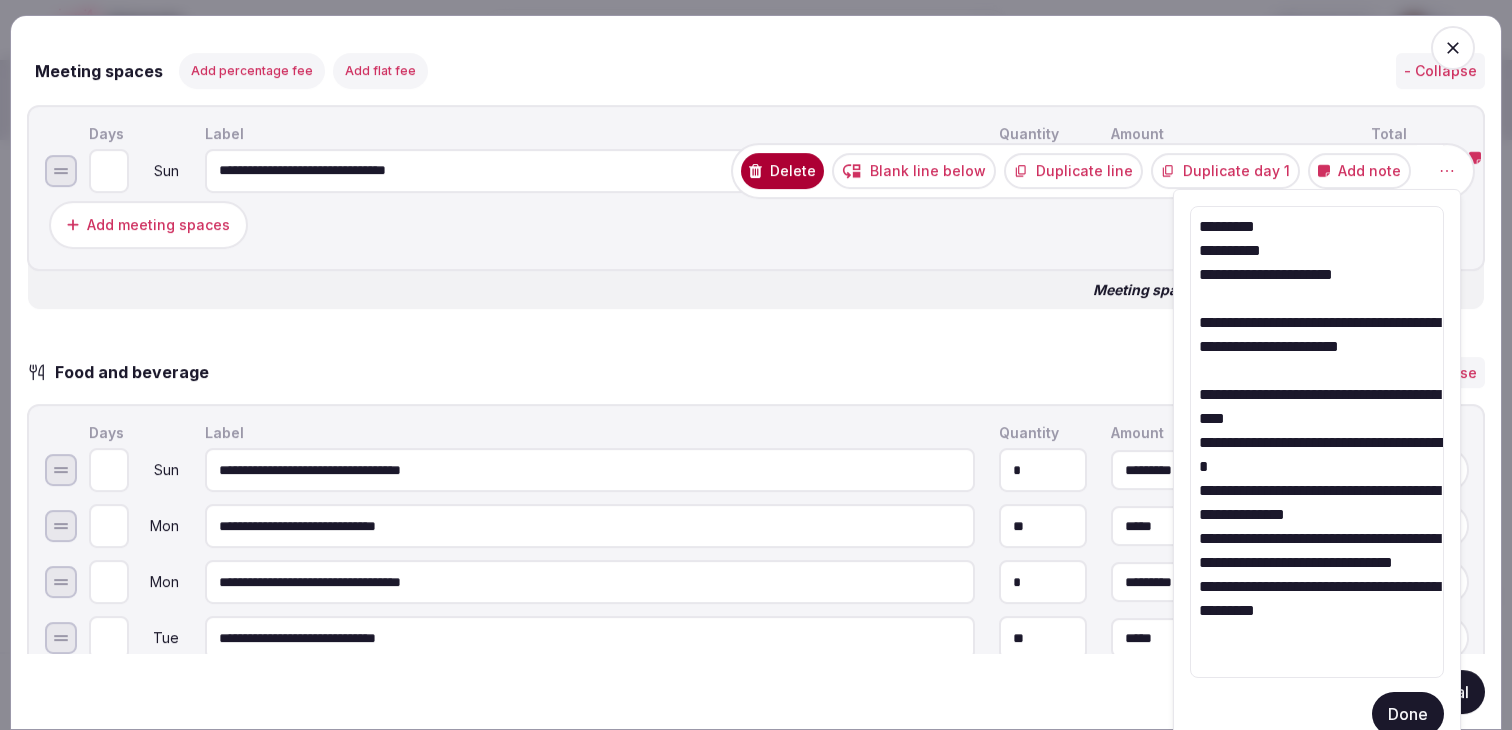 type on "**********" 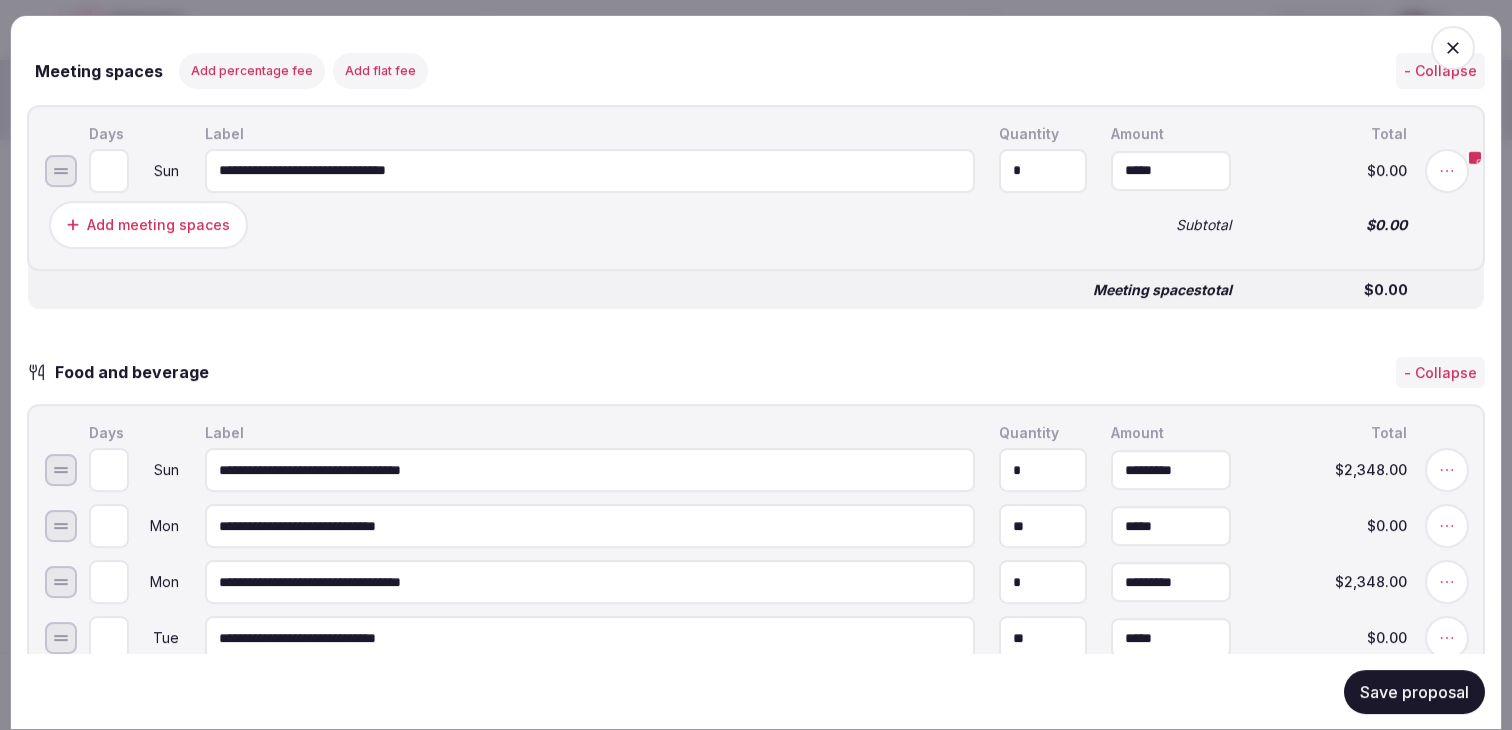 click on "Save proposal" at bounding box center (1414, 691) 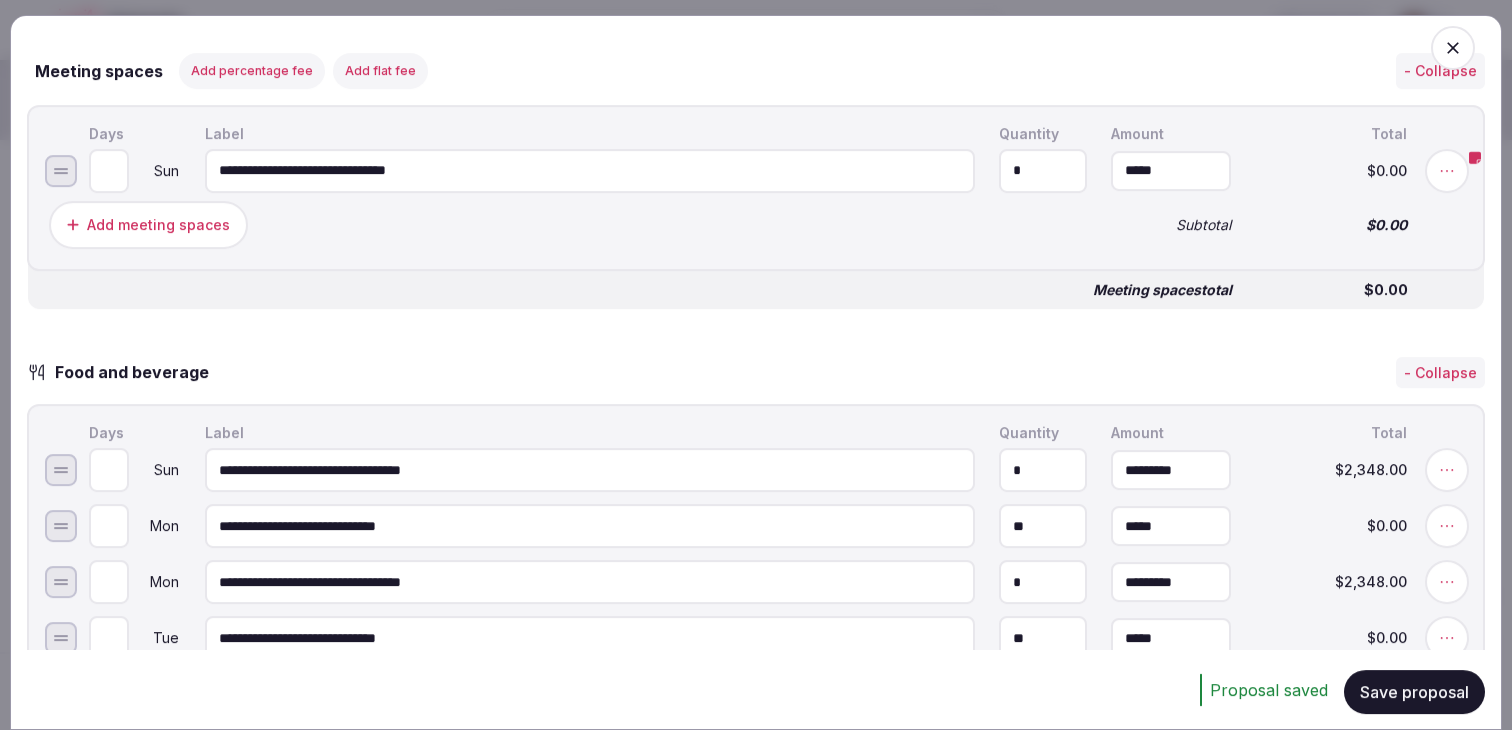click on "Food and beverage - Collapse" at bounding box center (756, 372) 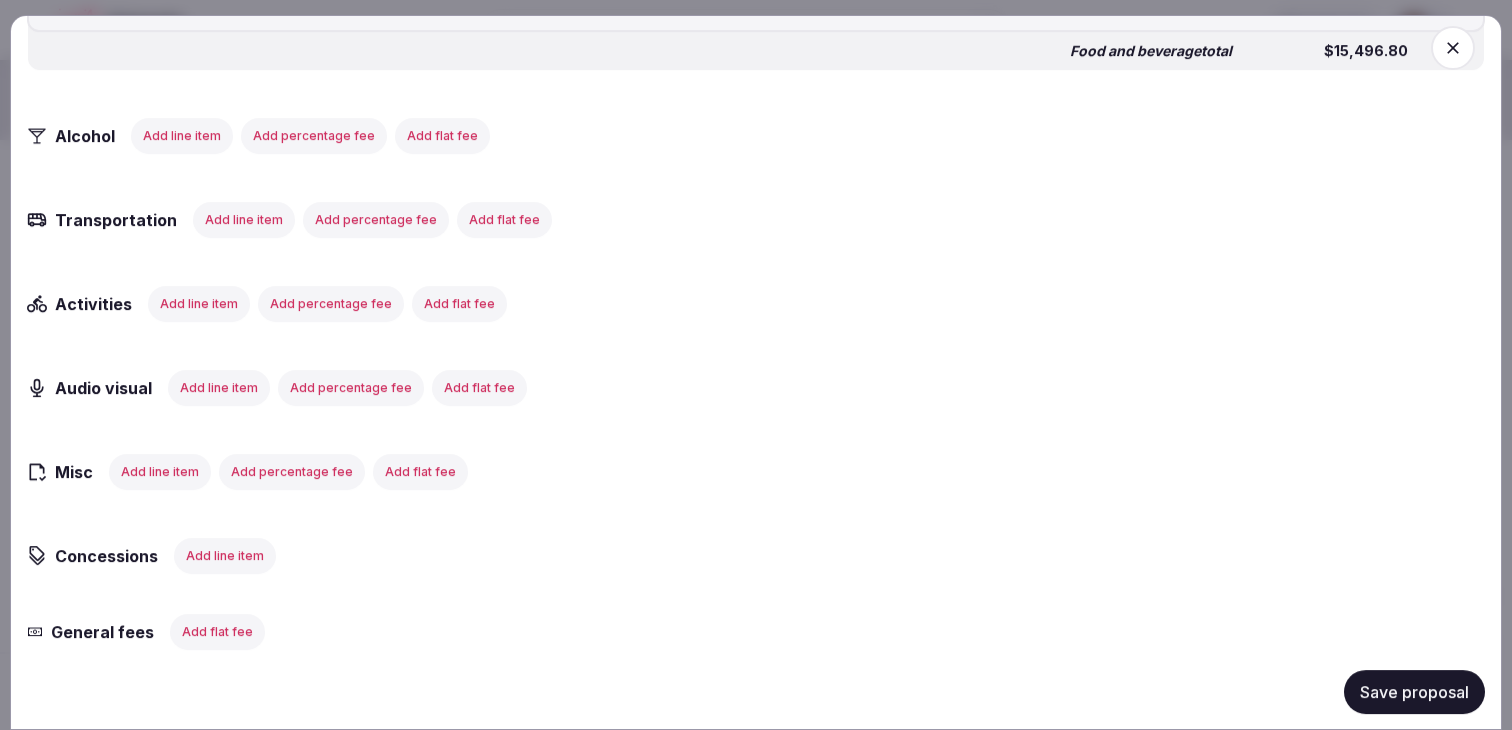 scroll, scrollTop: 2987, scrollLeft: 0, axis: vertical 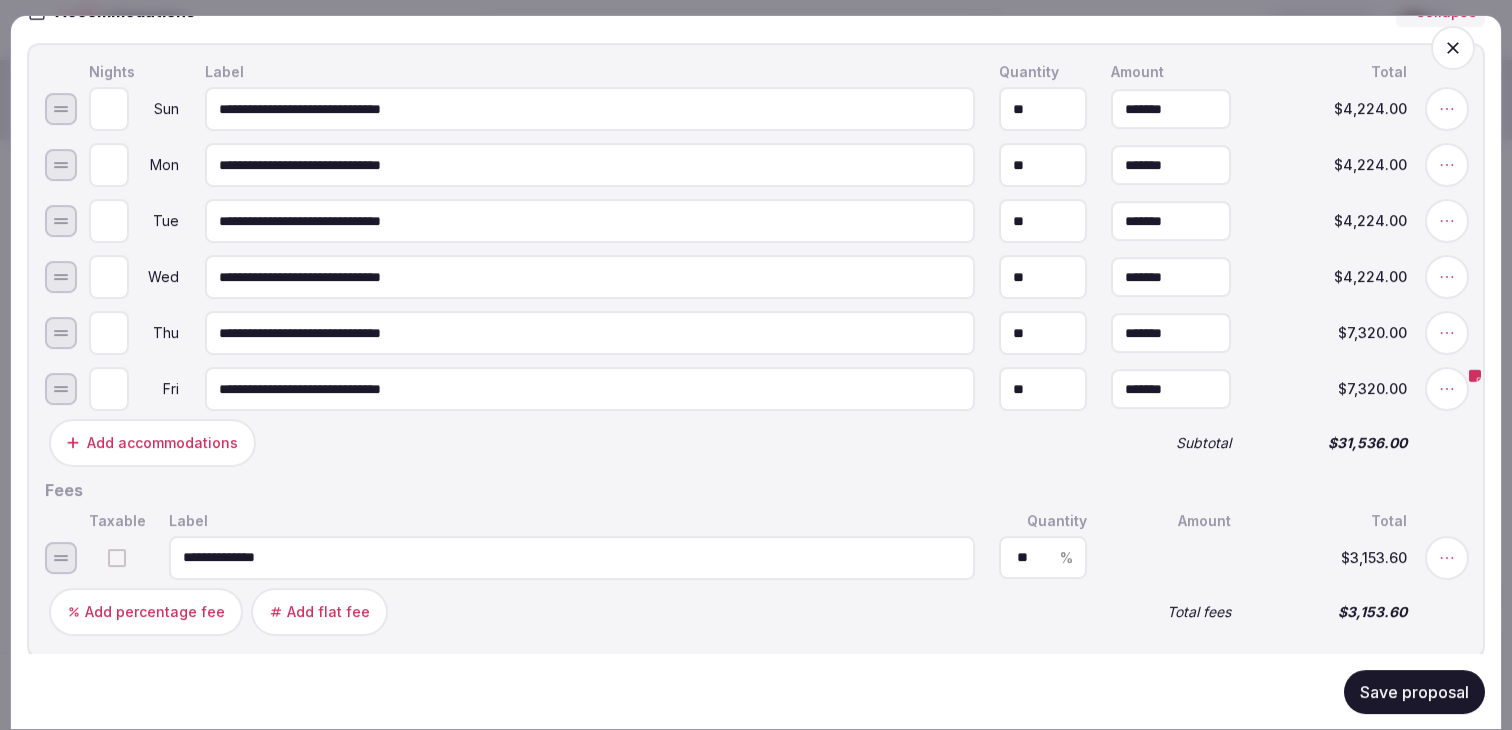 click on "Save proposal" at bounding box center (1414, 691) 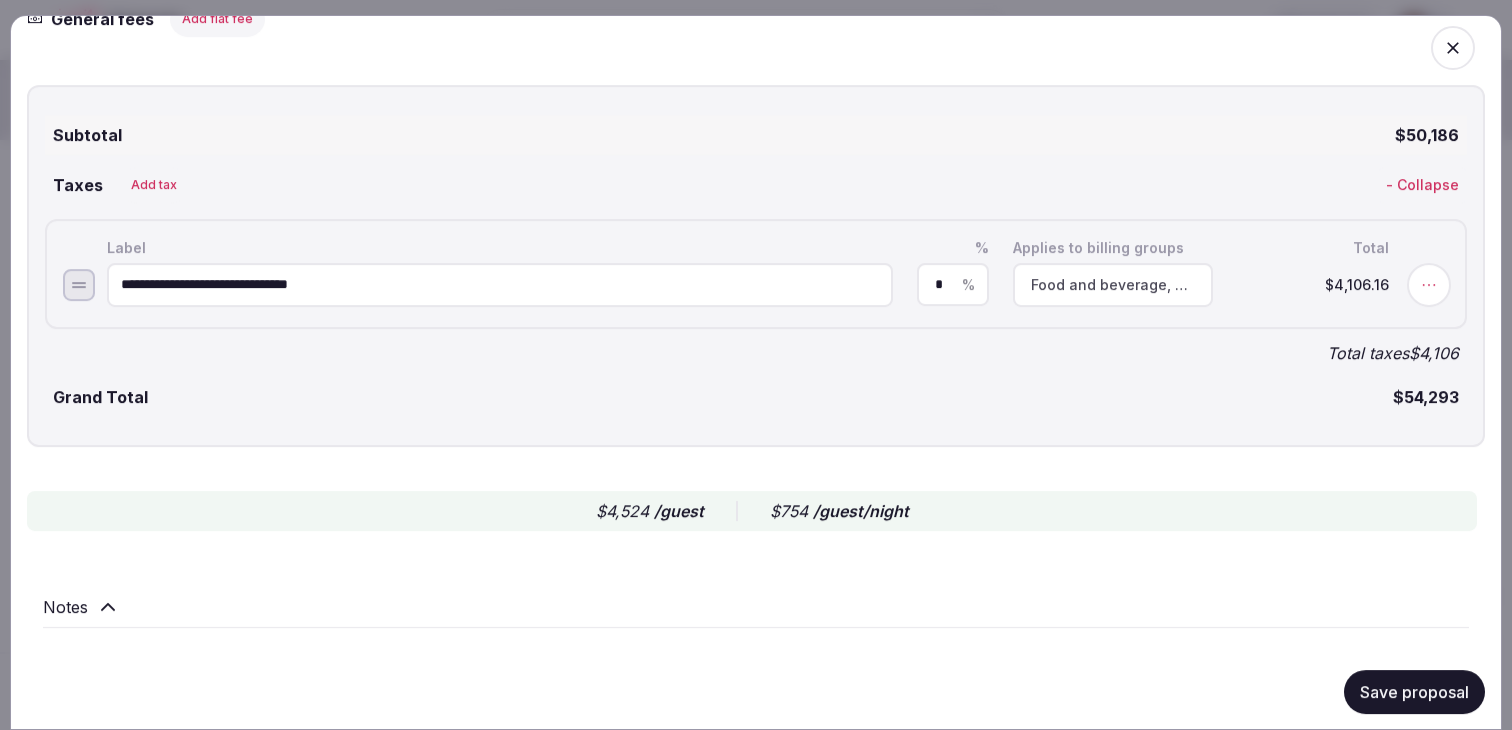 scroll, scrollTop: 3627, scrollLeft: 0, axis: vertical 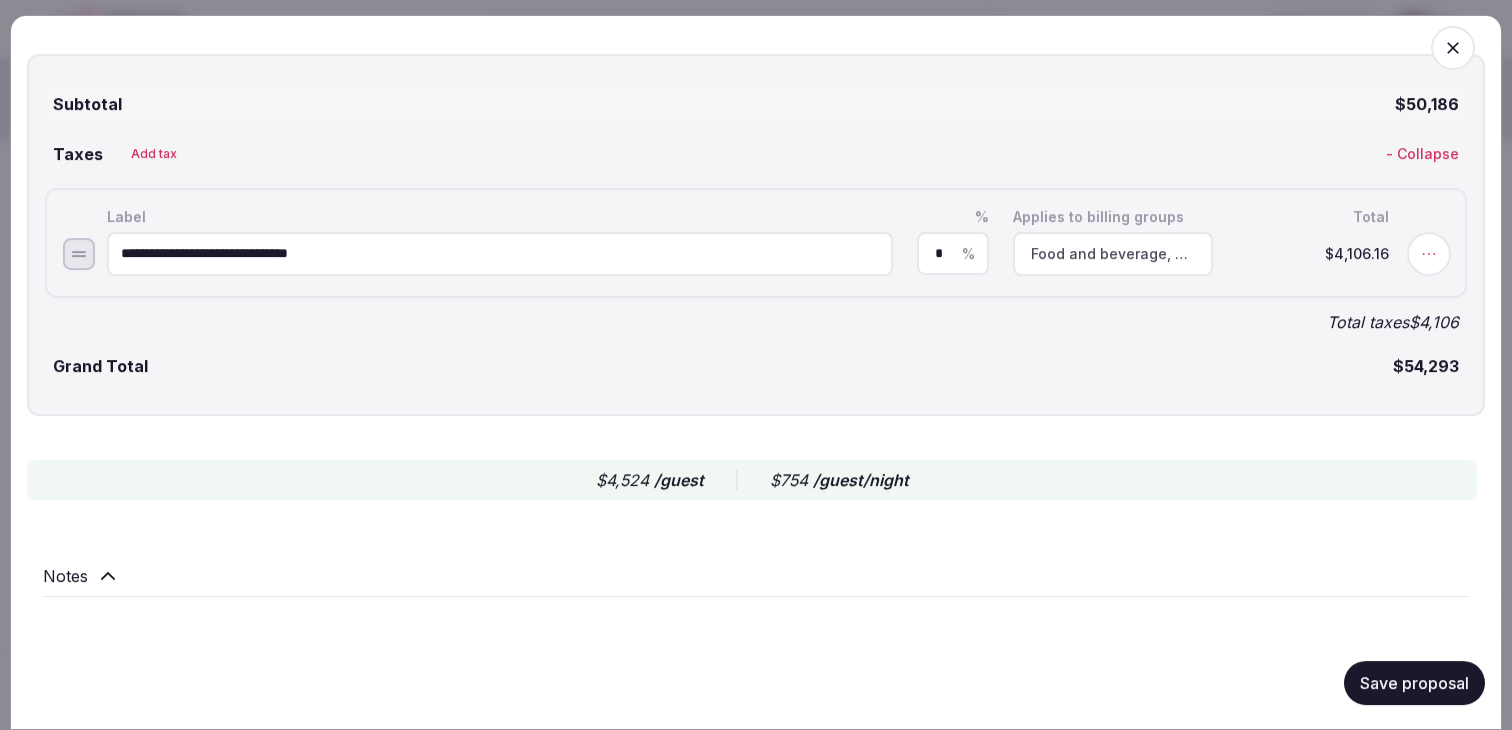 click on "Food and beverage, Accommodations, Meeting spaces" at bounding box center [1113, 253] 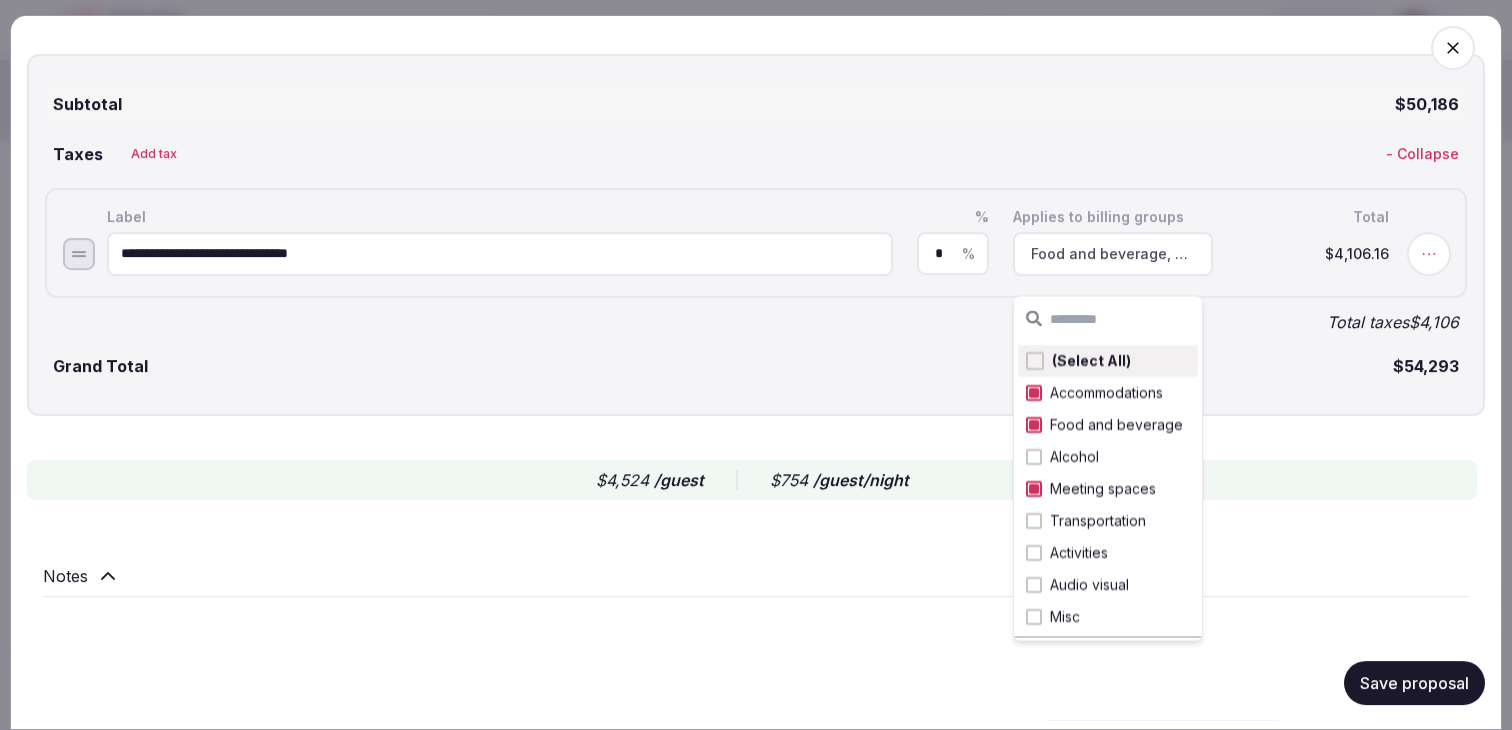click on "Grand Total $54,293" at bounding box center (756, 365) 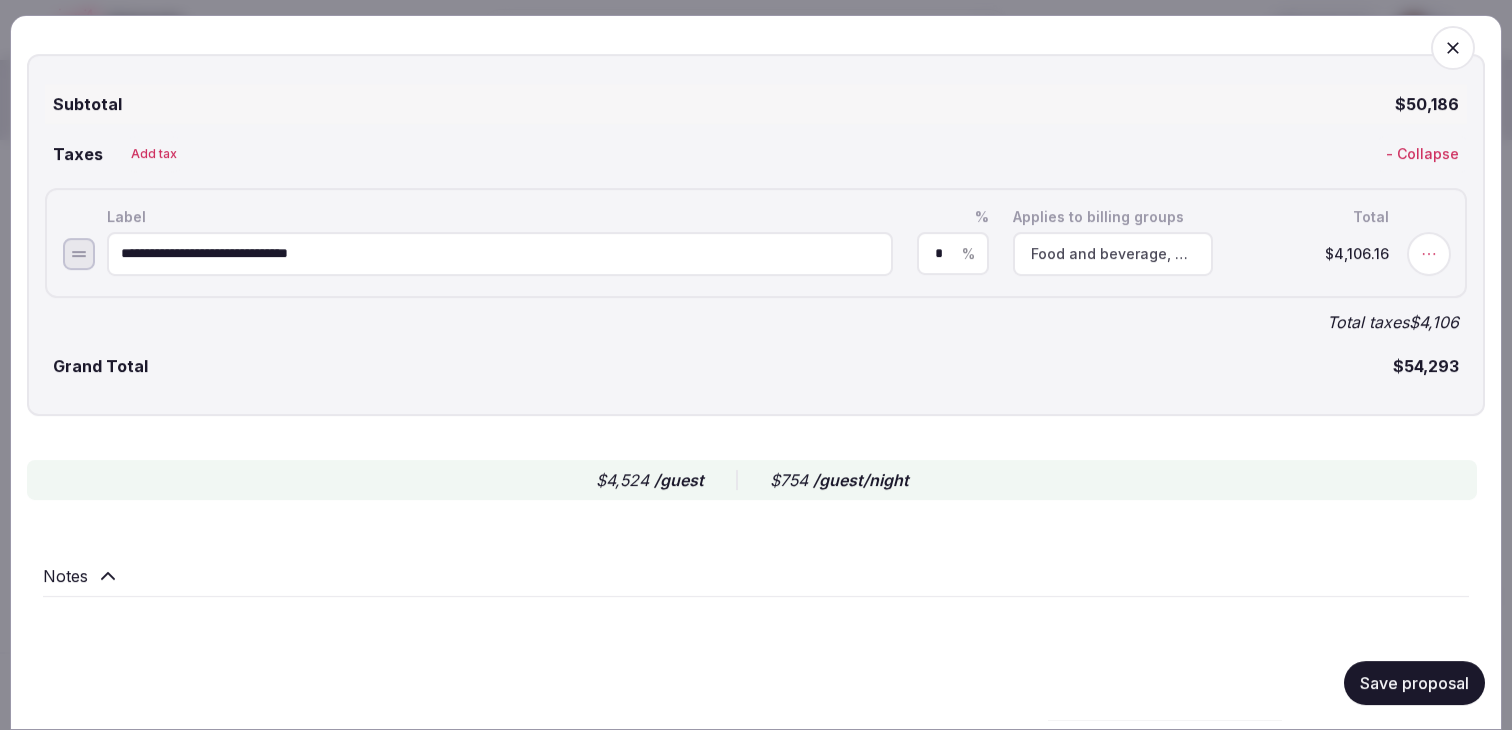 click on "Save proposal" at bounding box center (1414, 682) 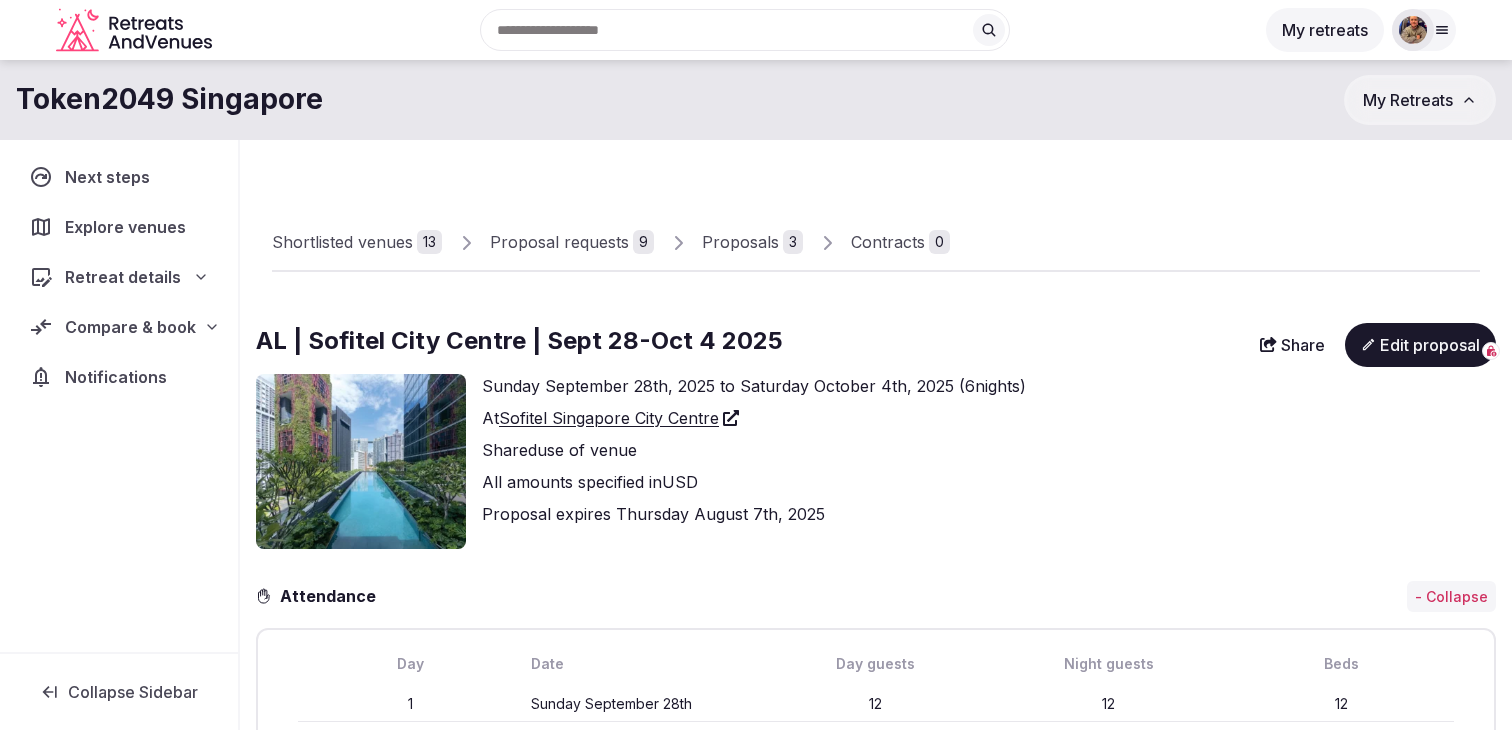 click on "Proposals" at bounding box center (740, 242) 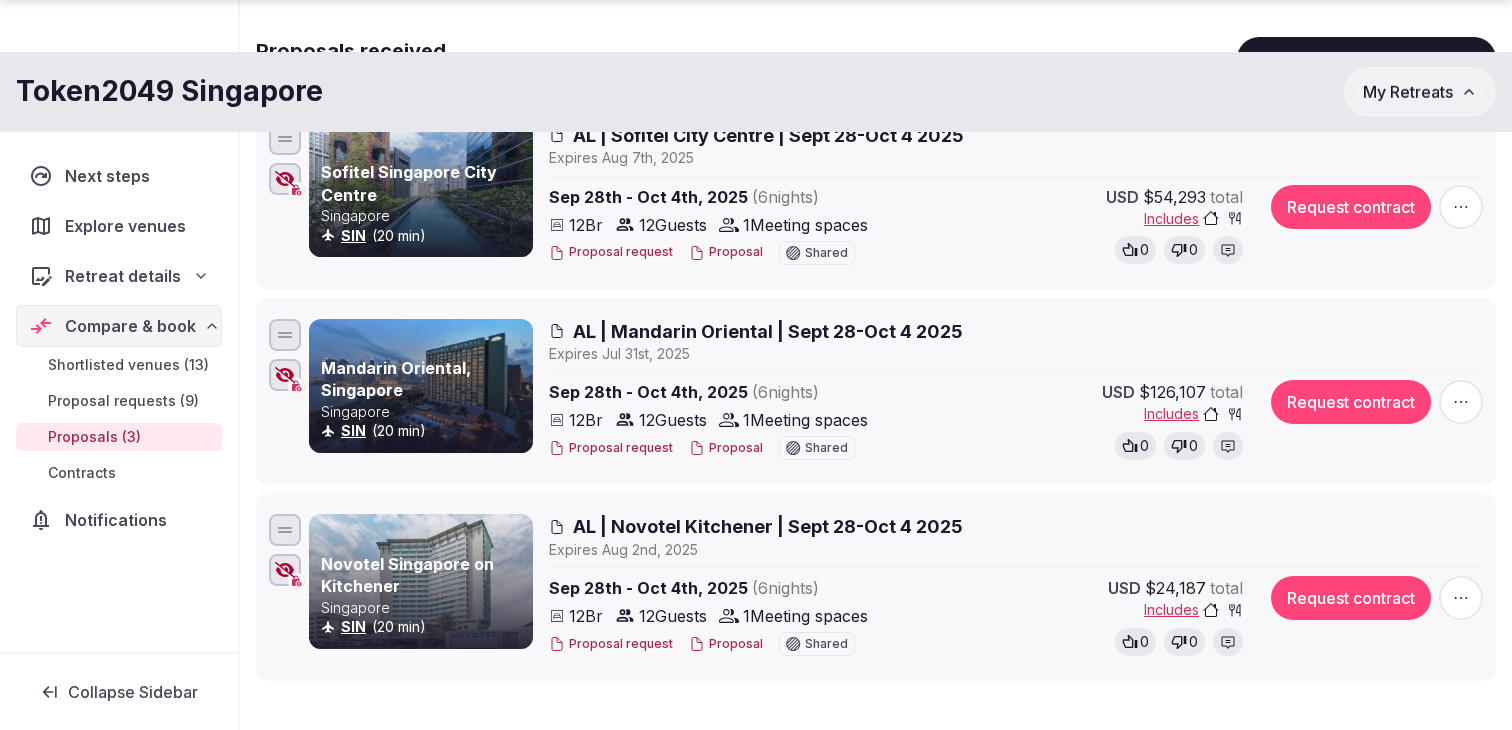 scroll, scrollTop: 281, scrollLeft: 0, axis: vertical 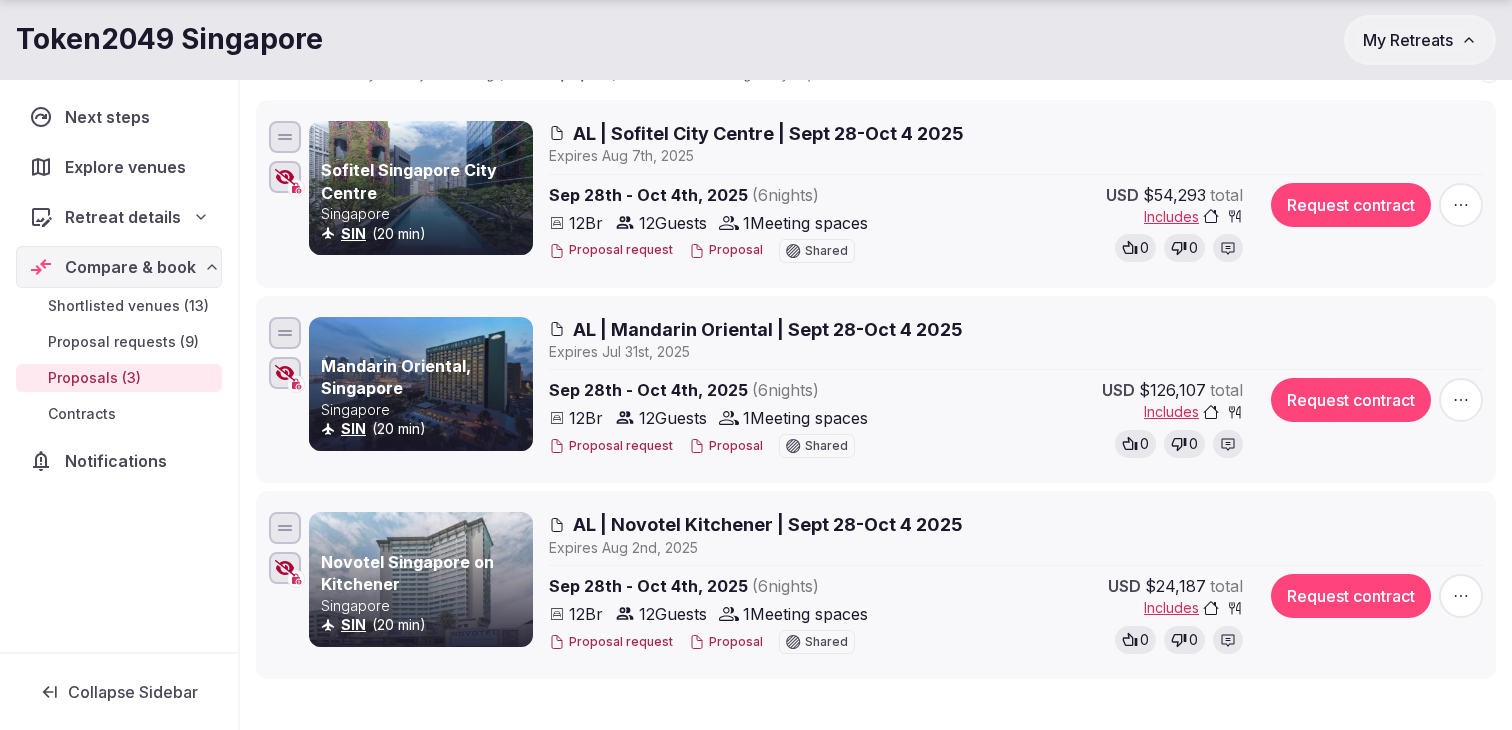 click 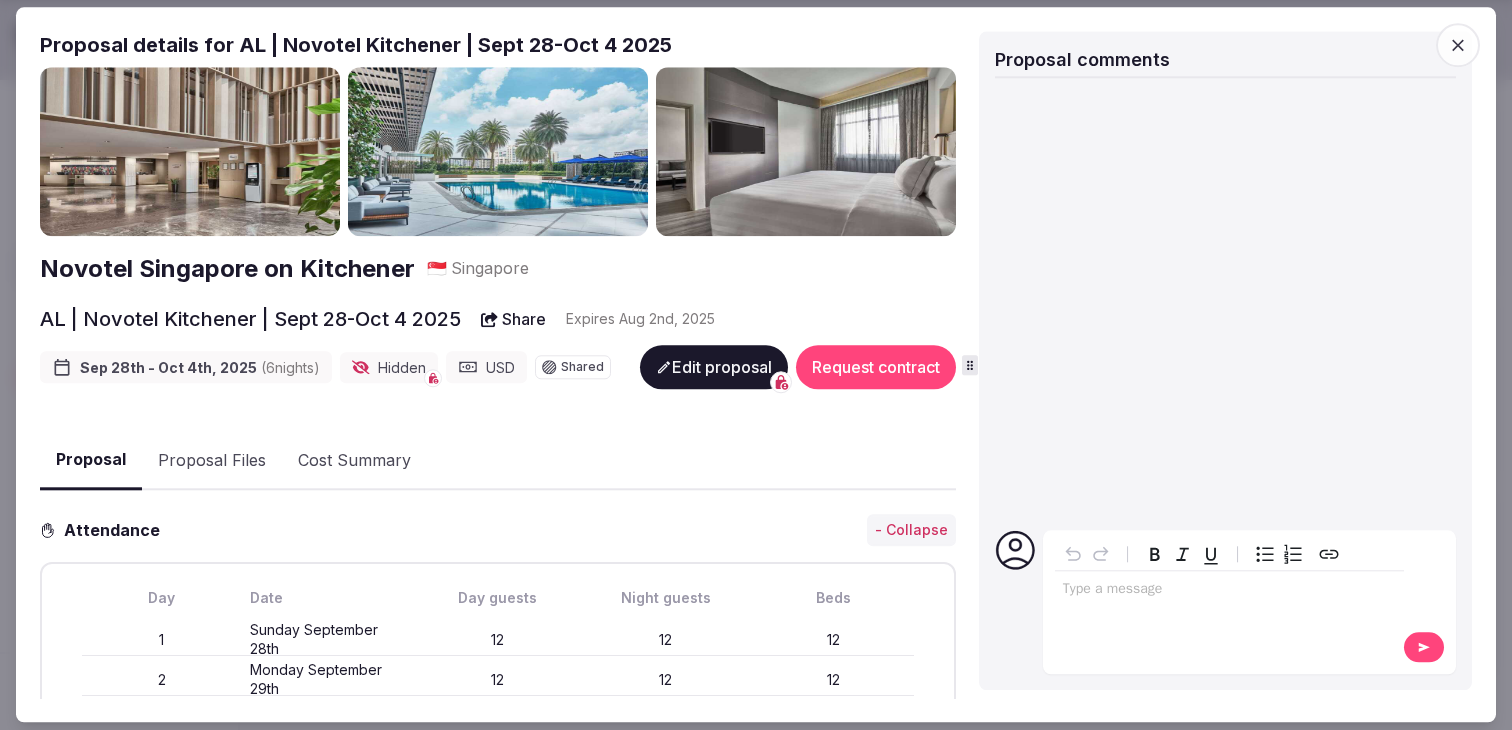 click 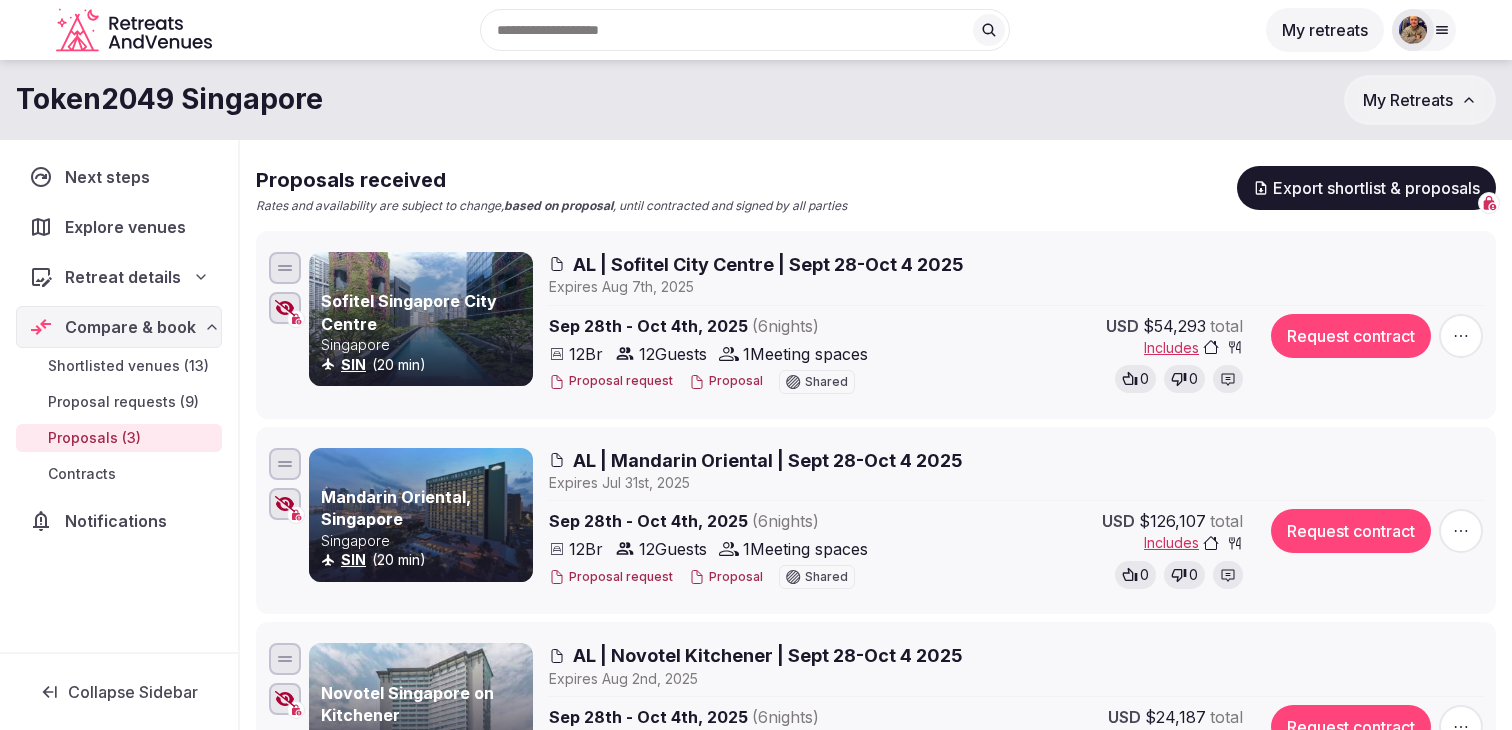scroll, scrollTop: 0, scrollLeft: 0, axis: both 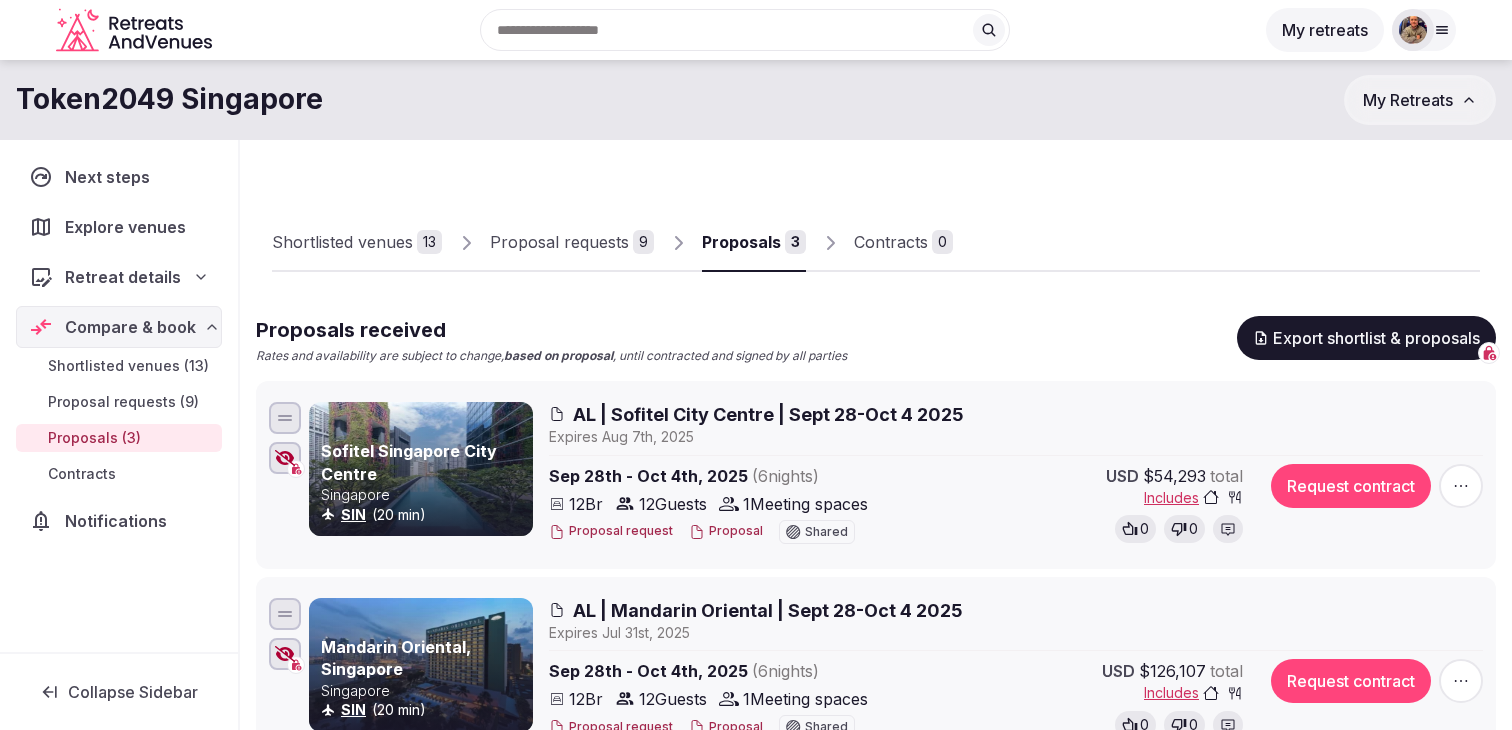 click on "Proposal requests" at bounding box center [559, 242] 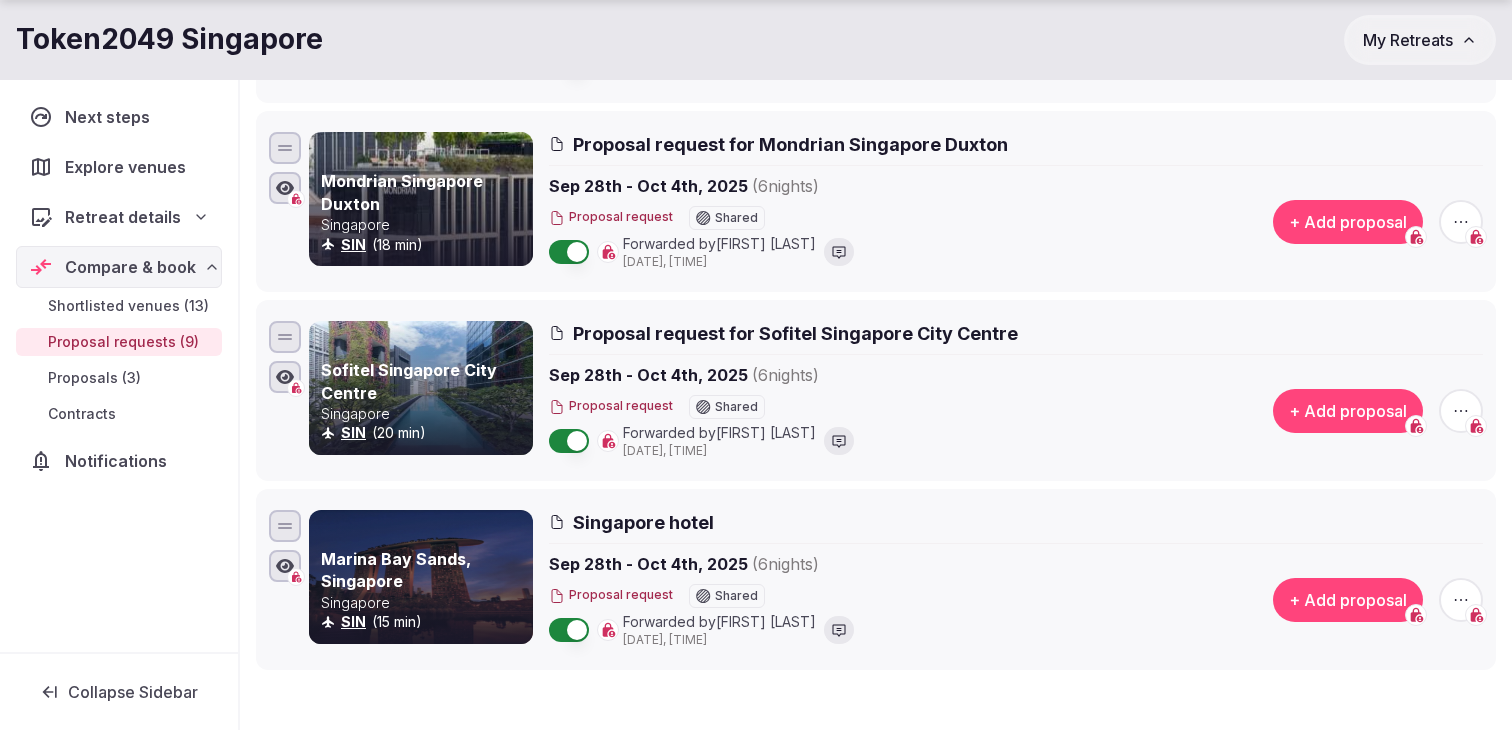 scroll, scrollTop: 1535, scrollLeft: 0, axis: vertical 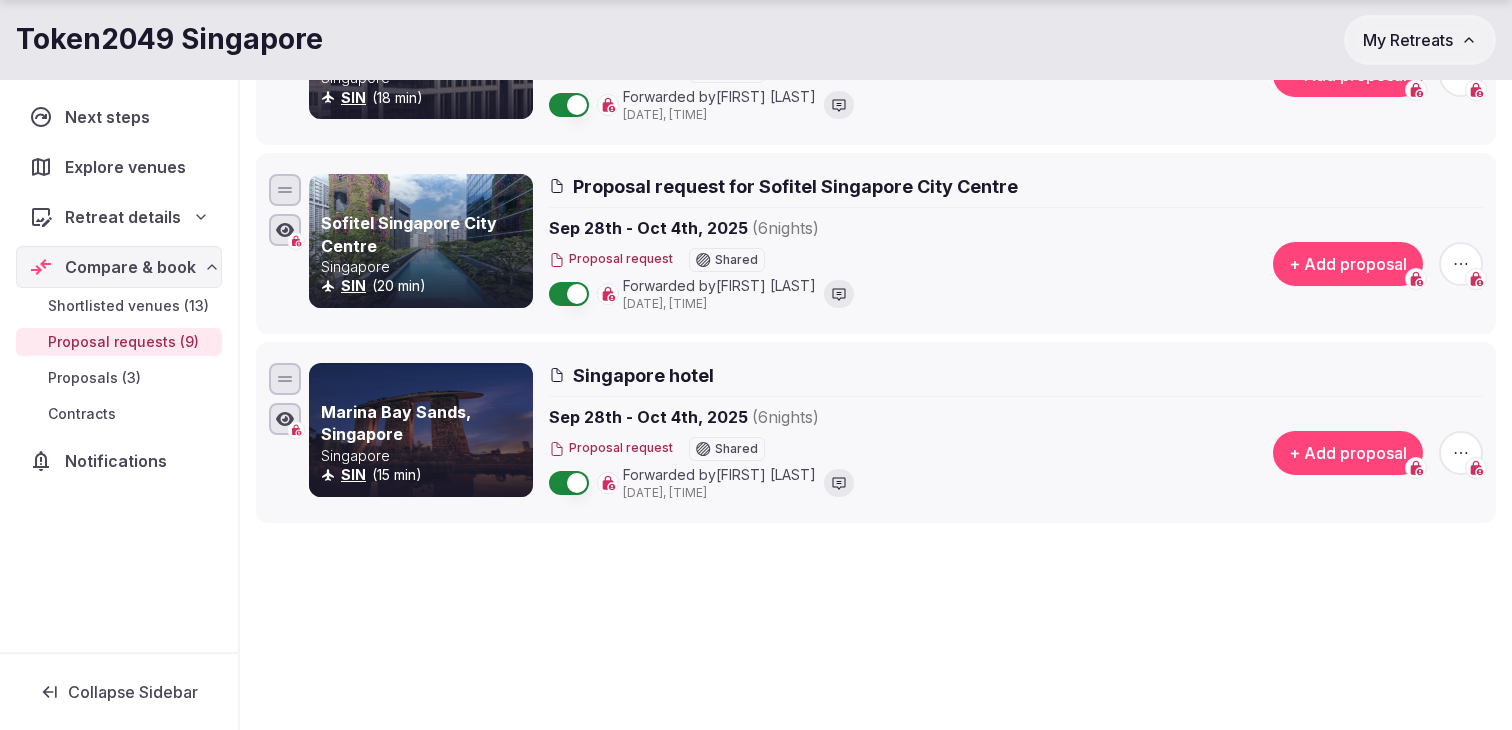 click at bounding box center (1461, 453) 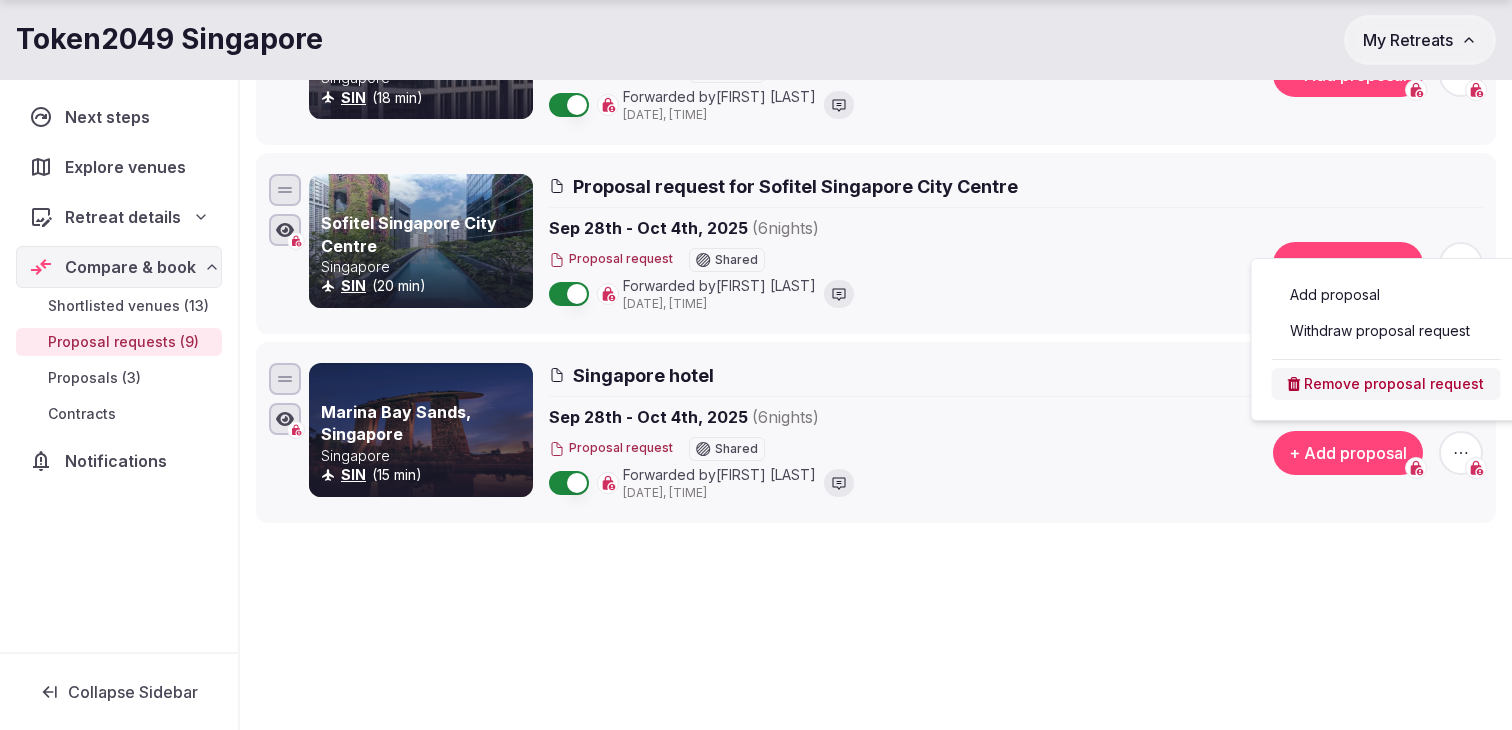 click on "Withdraw proposal request" at bounding box center (1386, 331) 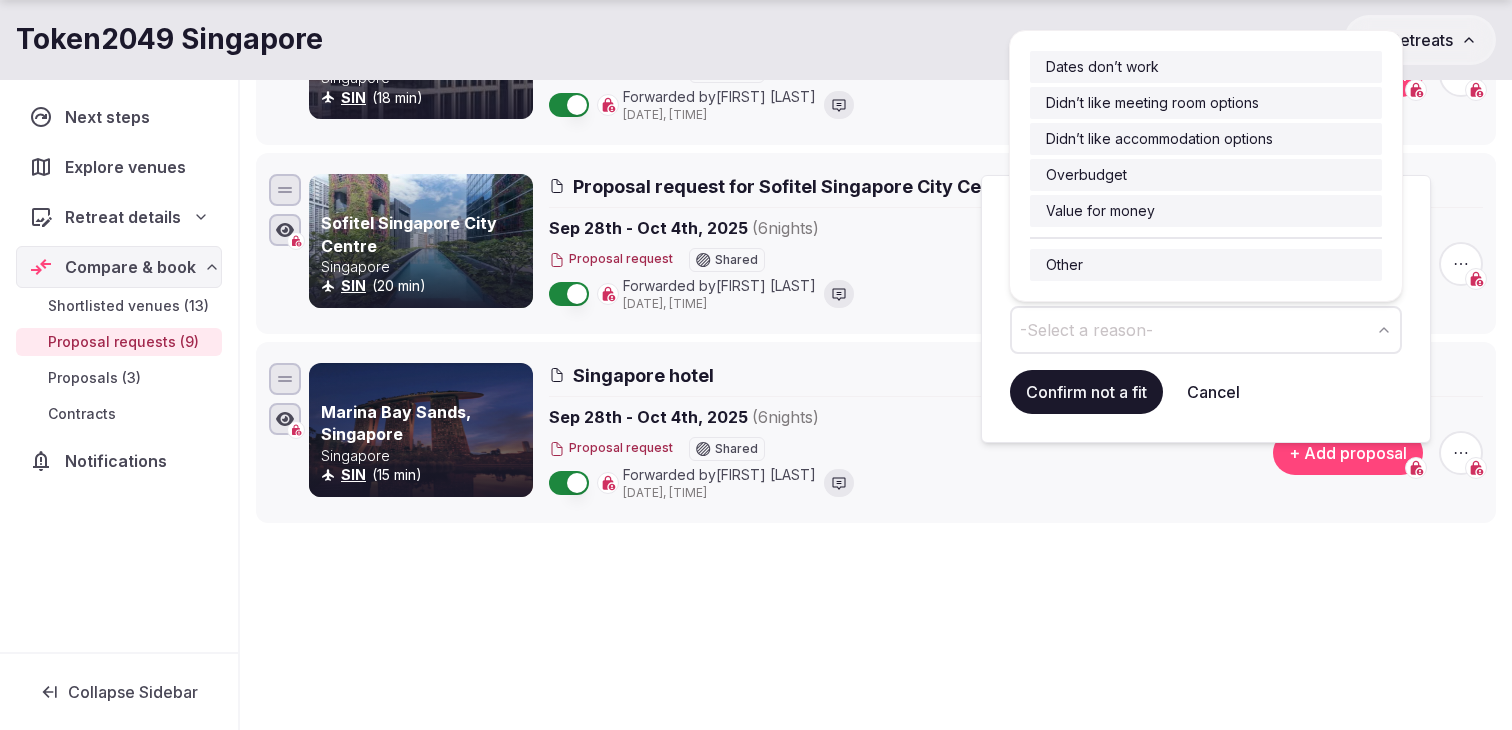 click on "-Select a reason-" at bounding box center (1206, 330) 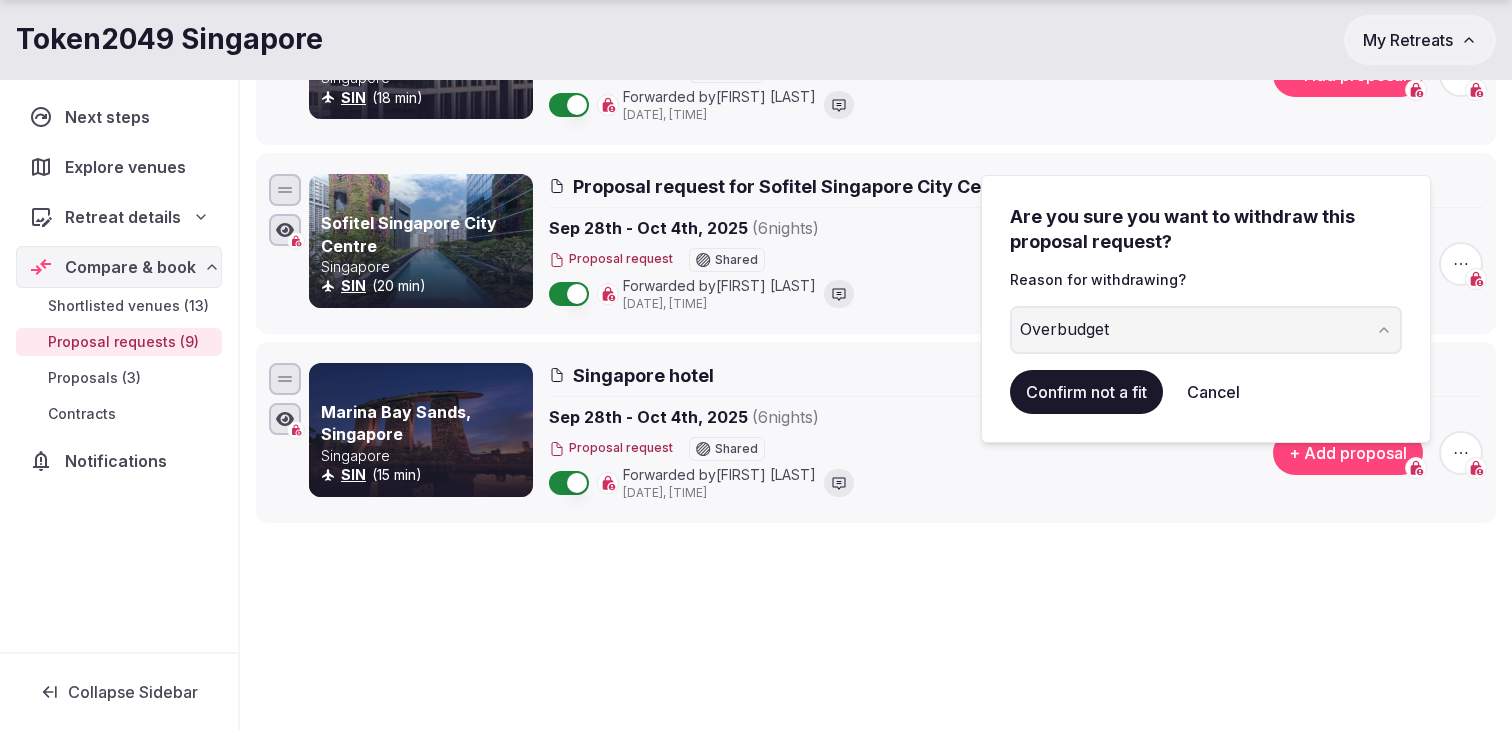 click on "Confirm not a fit" at bounding box center [1086, 392] 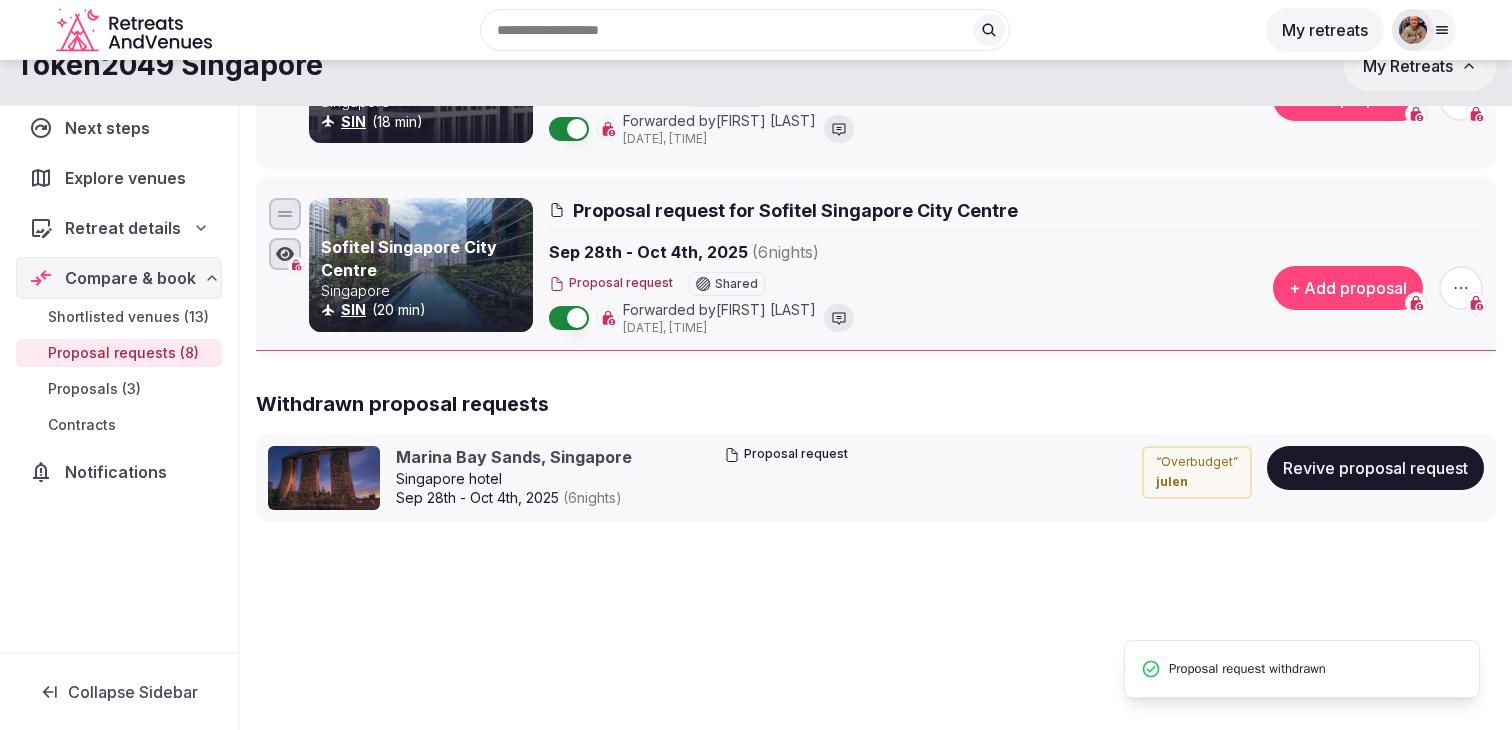 scroll, scrollTop: 1510, scrollLeft: 0, axis: vertical 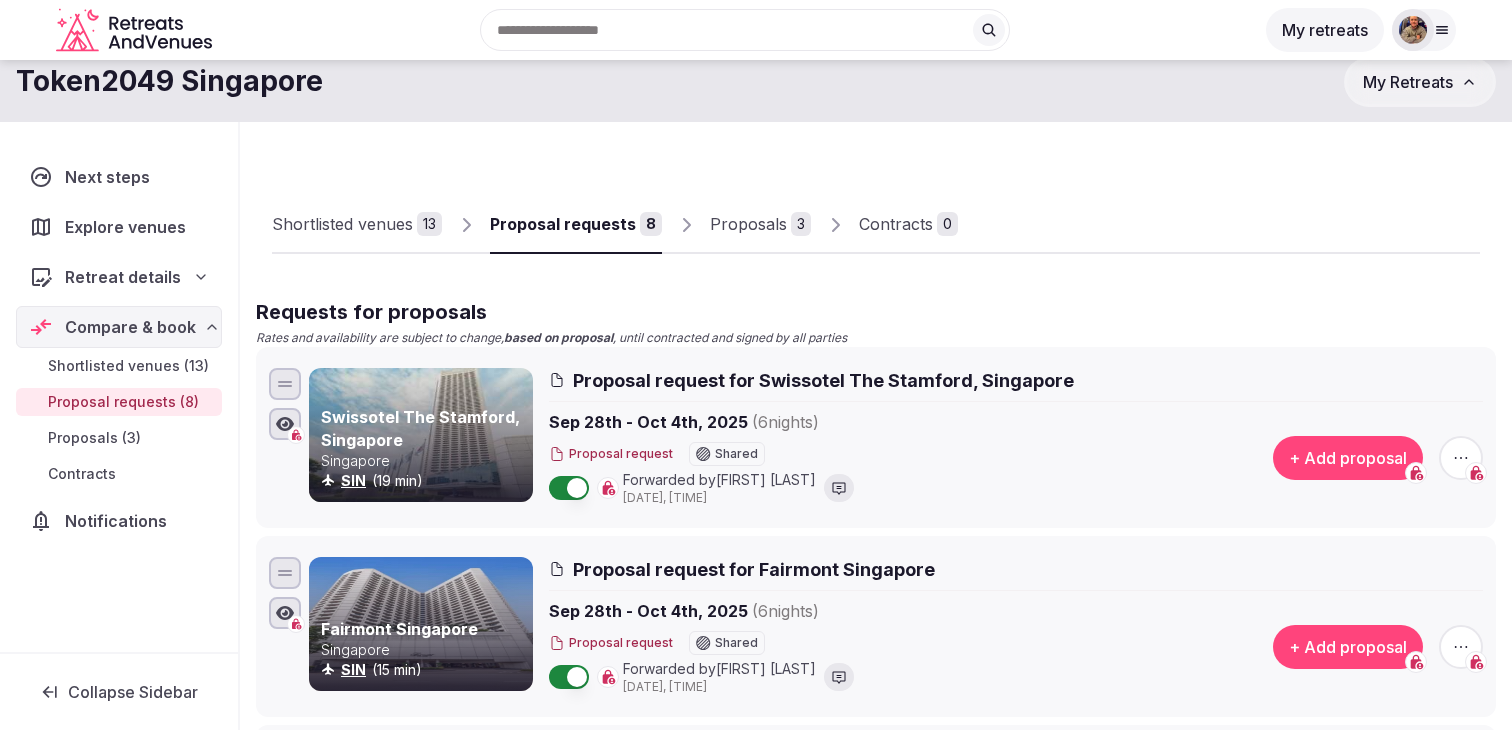 click on "Proposals 3" at bounding box center (760, 225) 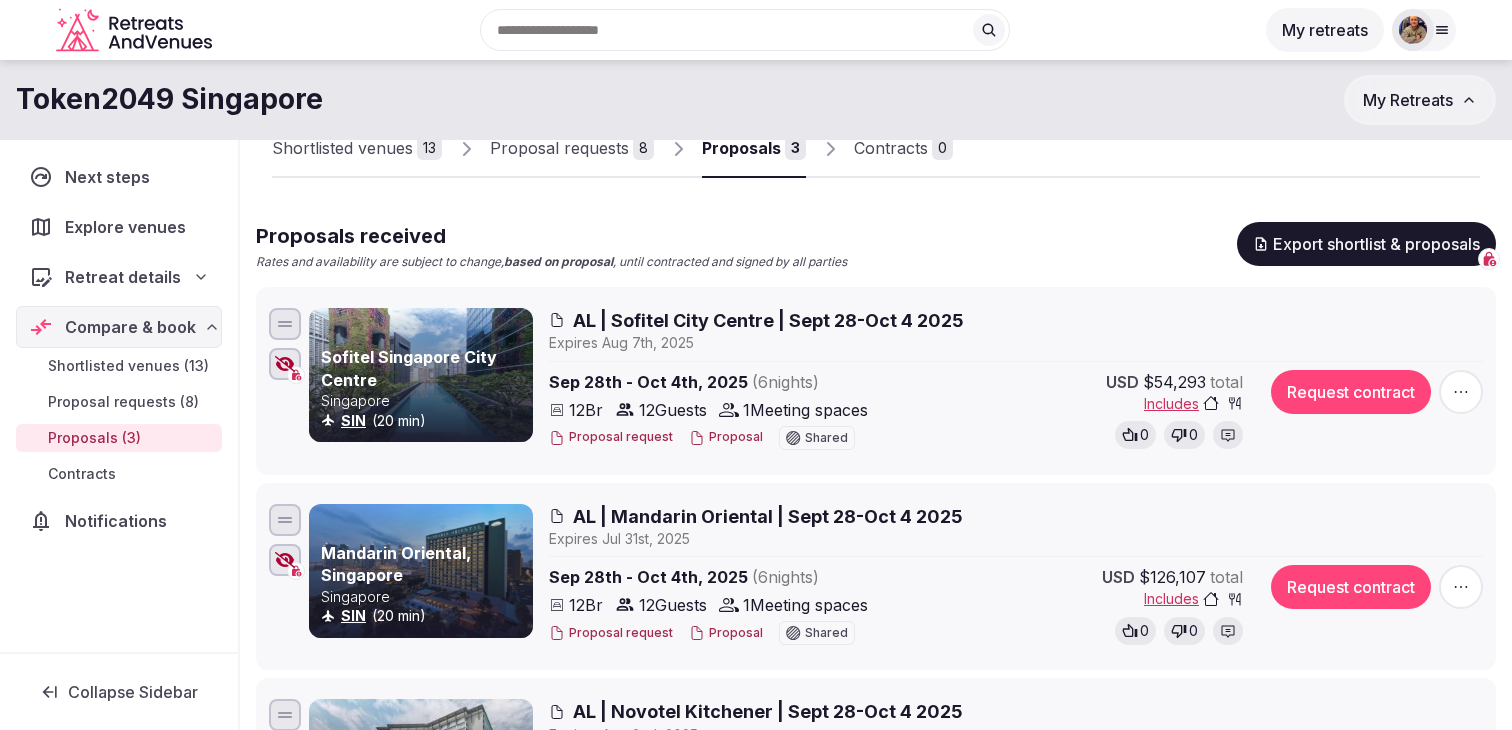 scroll, scrollTop: 60, scrollLeft: 0, axis: vertical 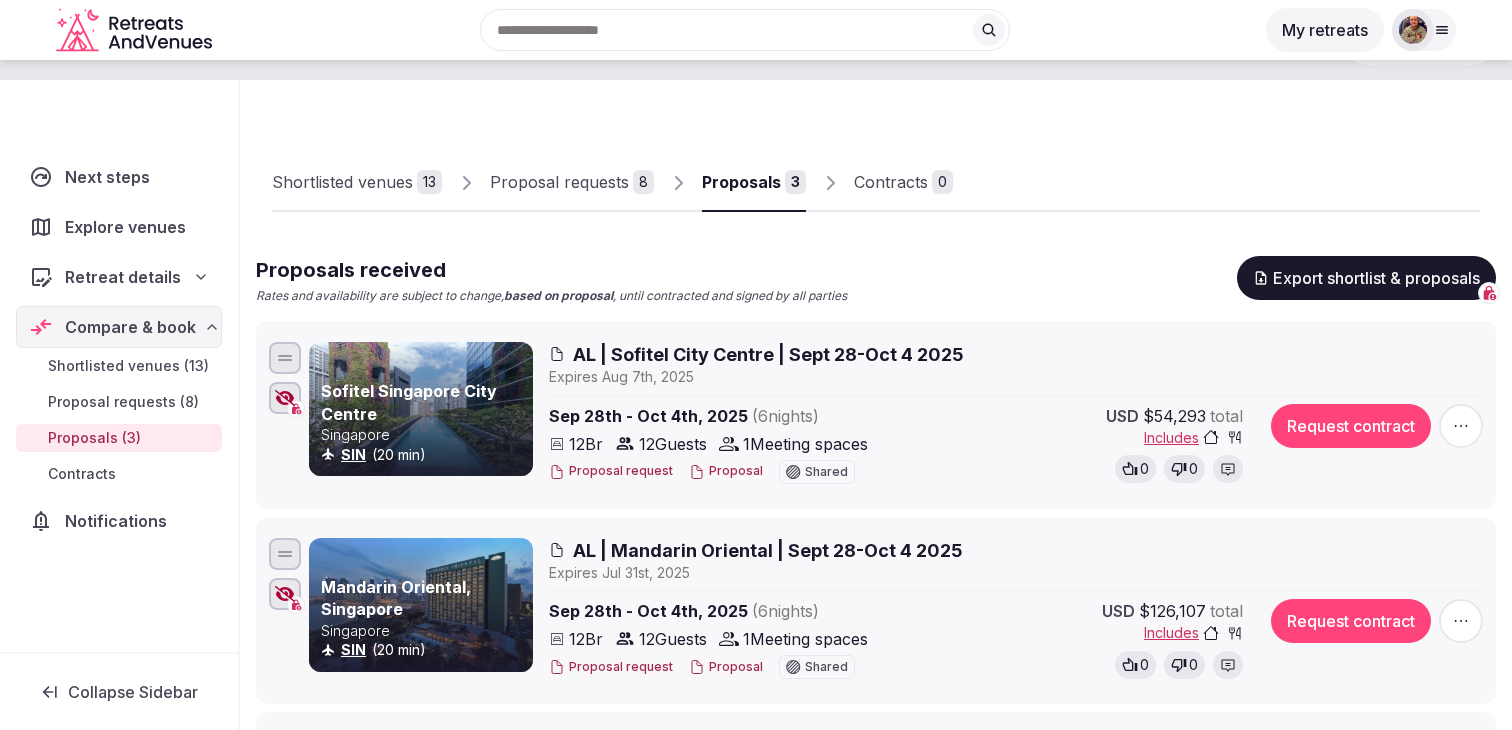 click on "Proposal requests" at bounding box center [559, 182] 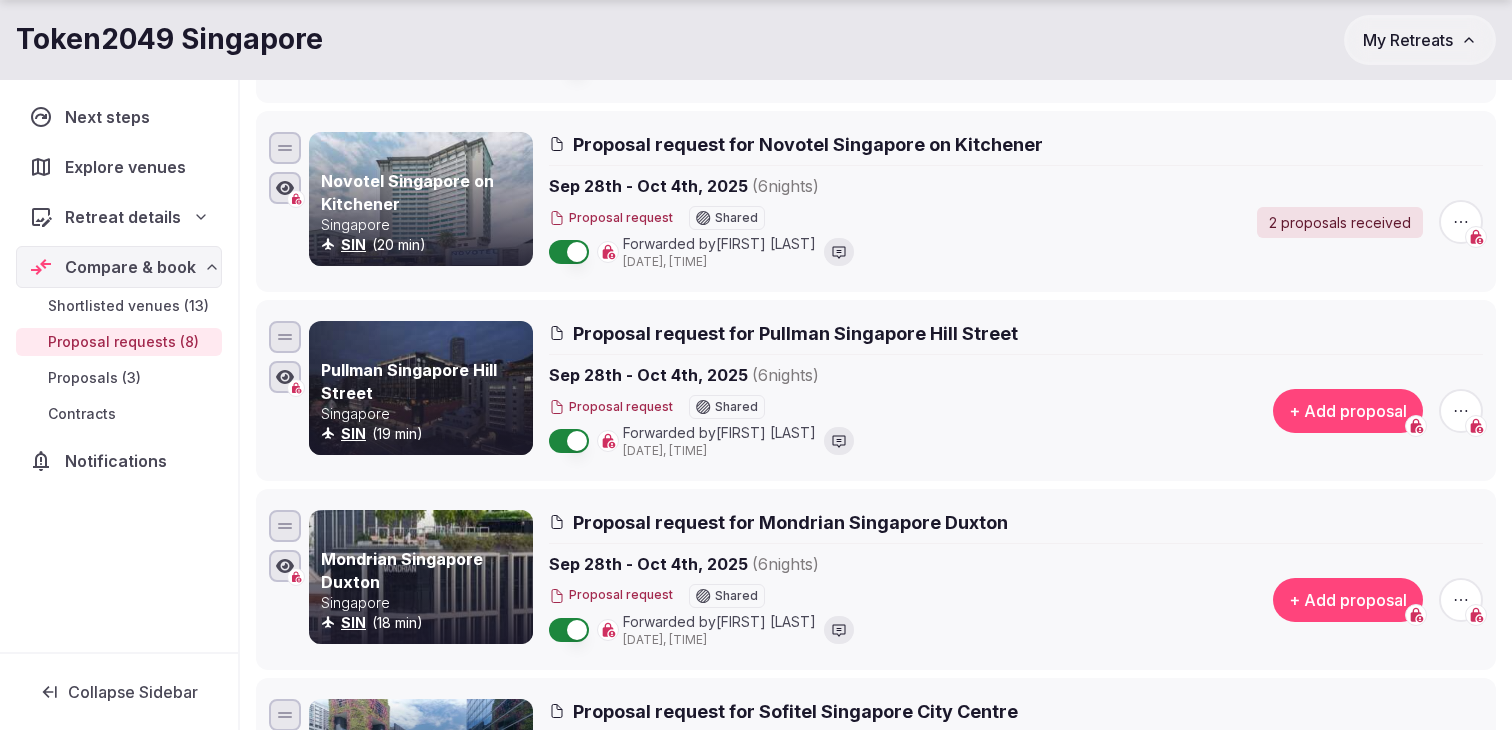 scroll, scrollTop: 1023, scrollLeft: 0, axis: vertical 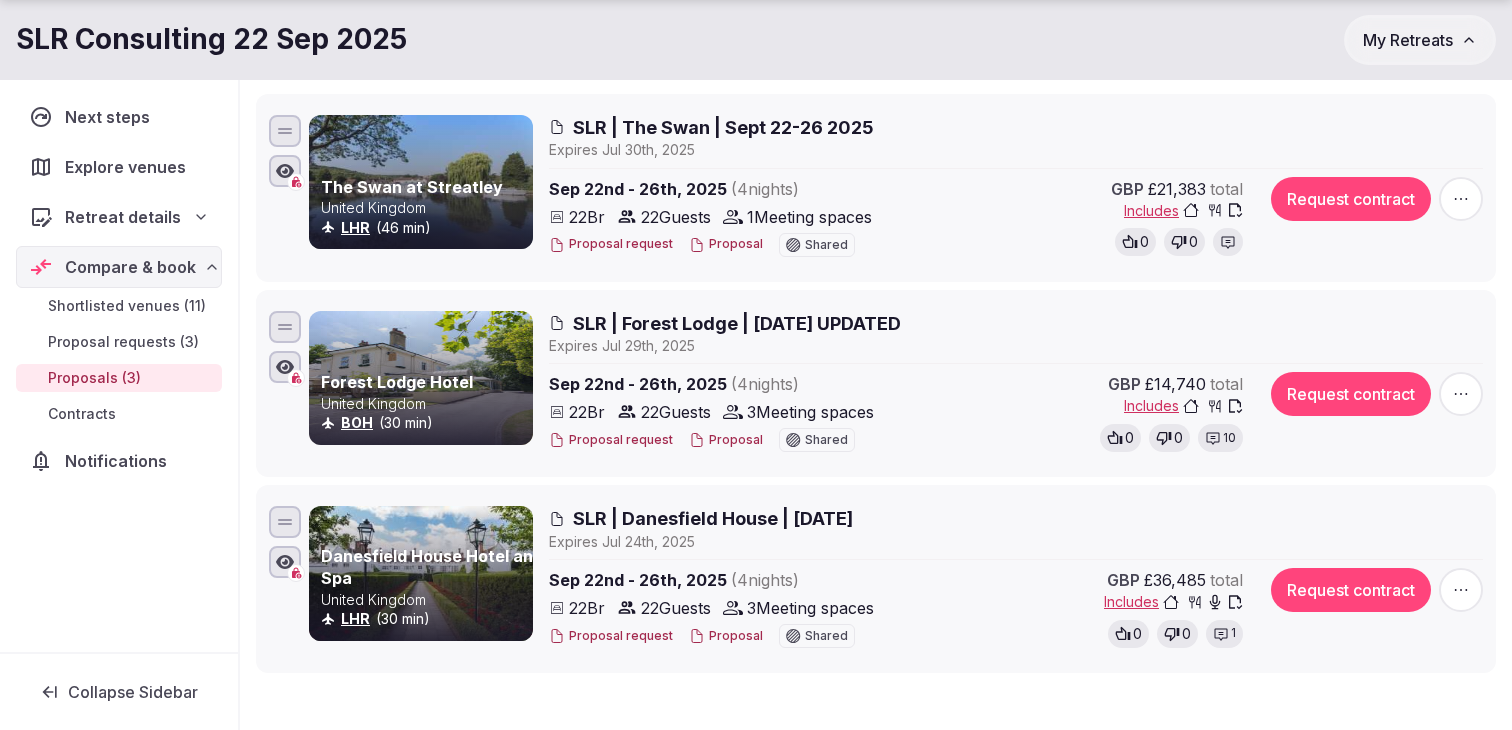 click on "10" at bounding box center (1229, 438) 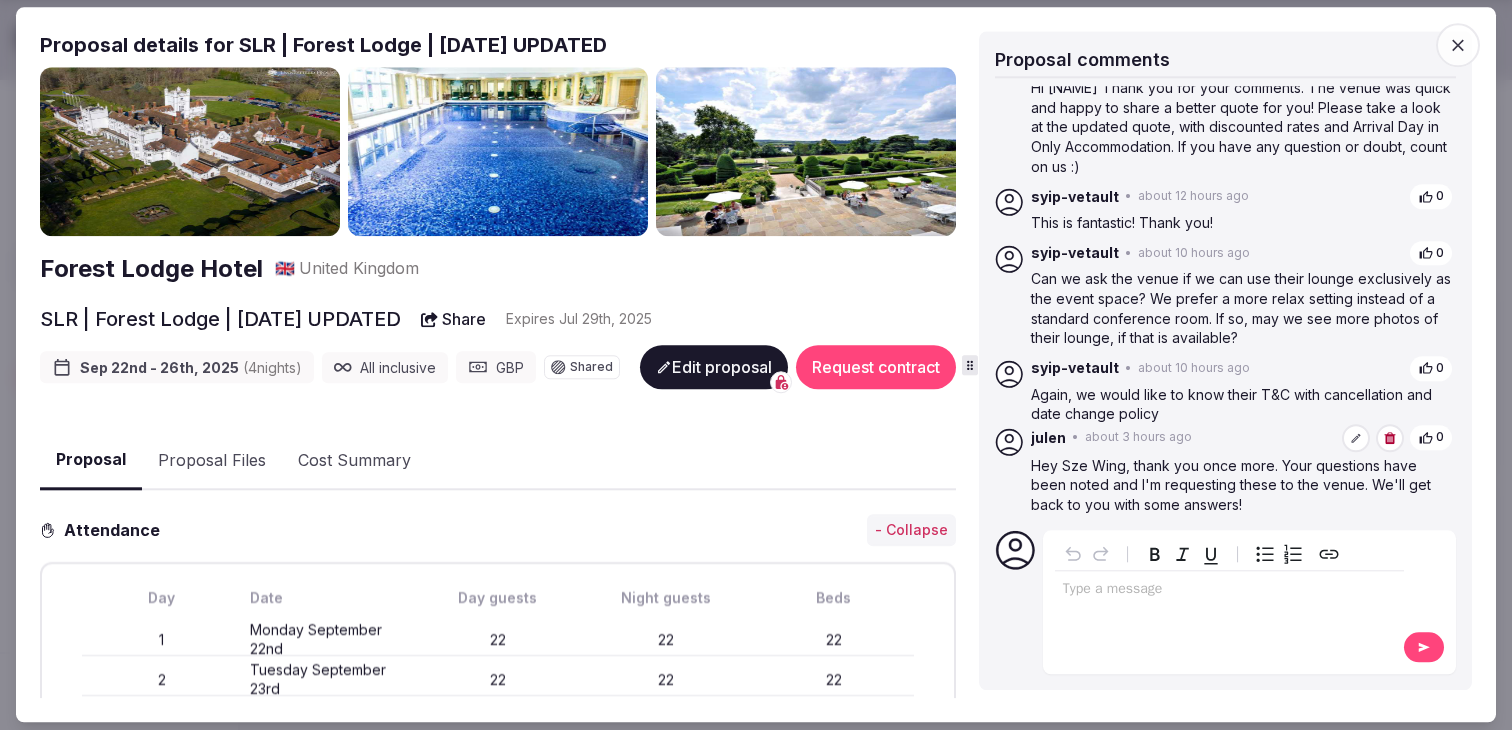 scroll, scrollTop: 0, scrollLeft: 0, axis: both 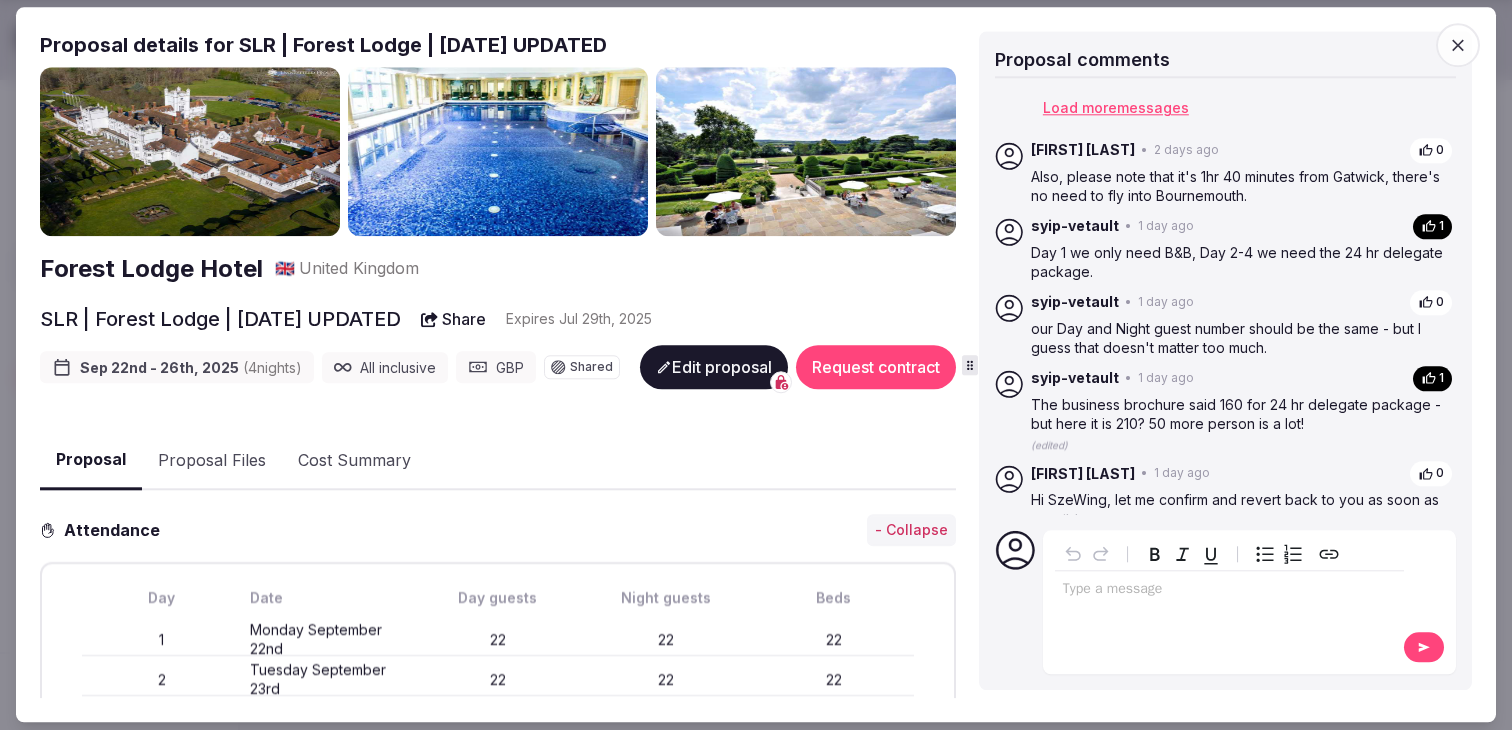 click 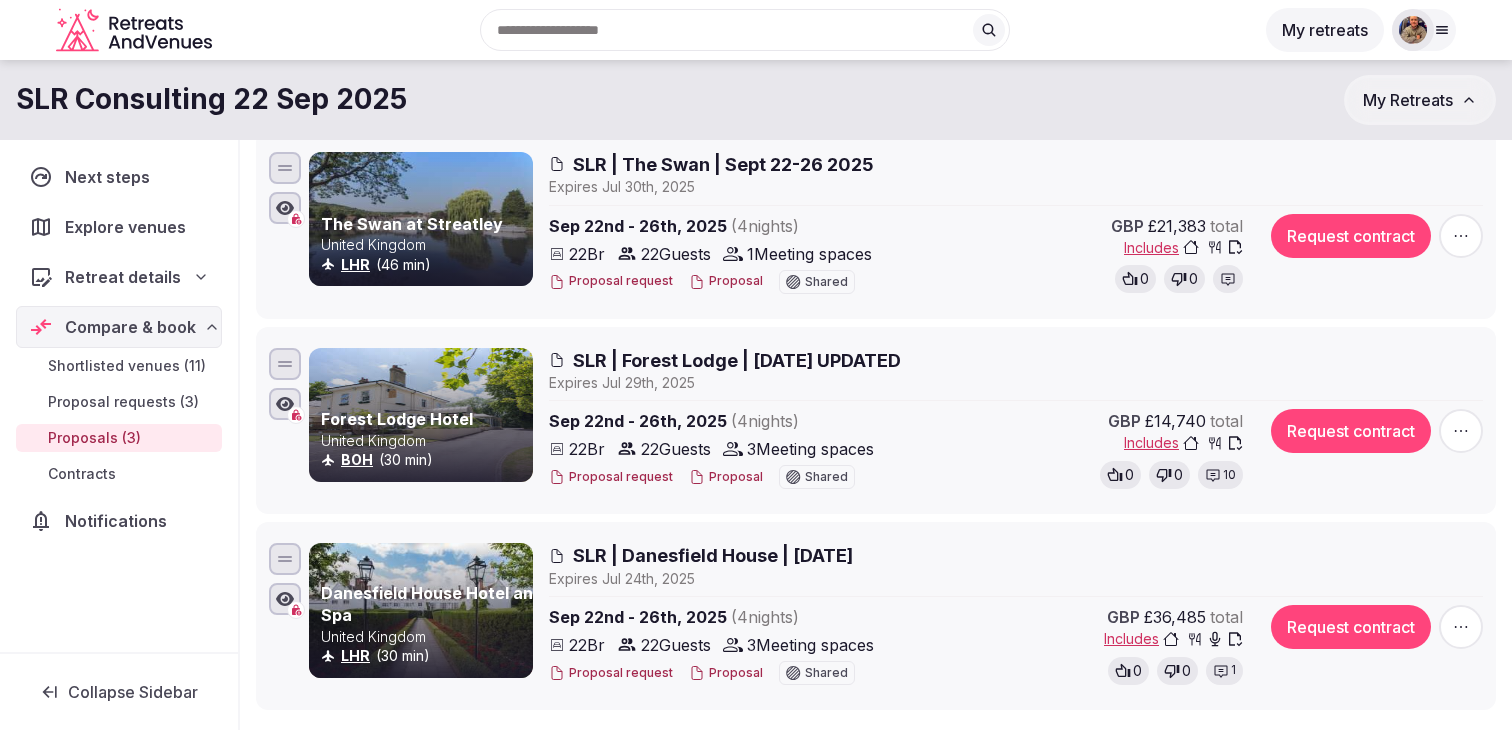 scroll, scrollTop: 244, scrollLeft: 0, axis: vertical 